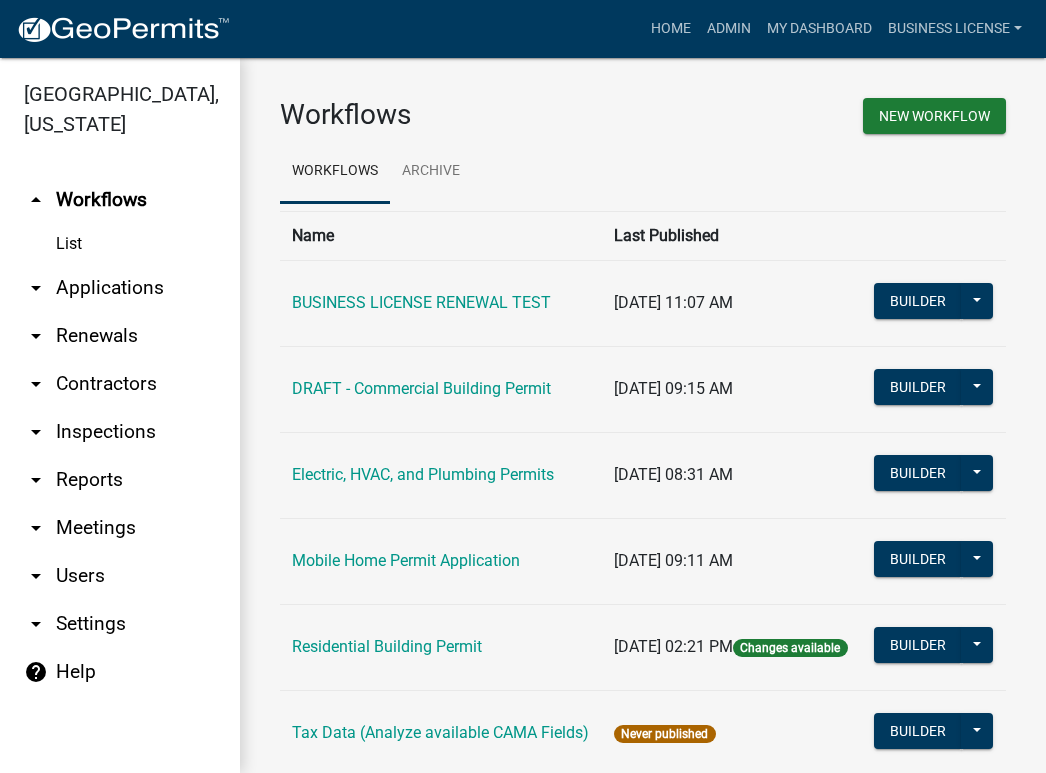 scroll, scrollTop: 0, scrollLeft: 0, axis: both 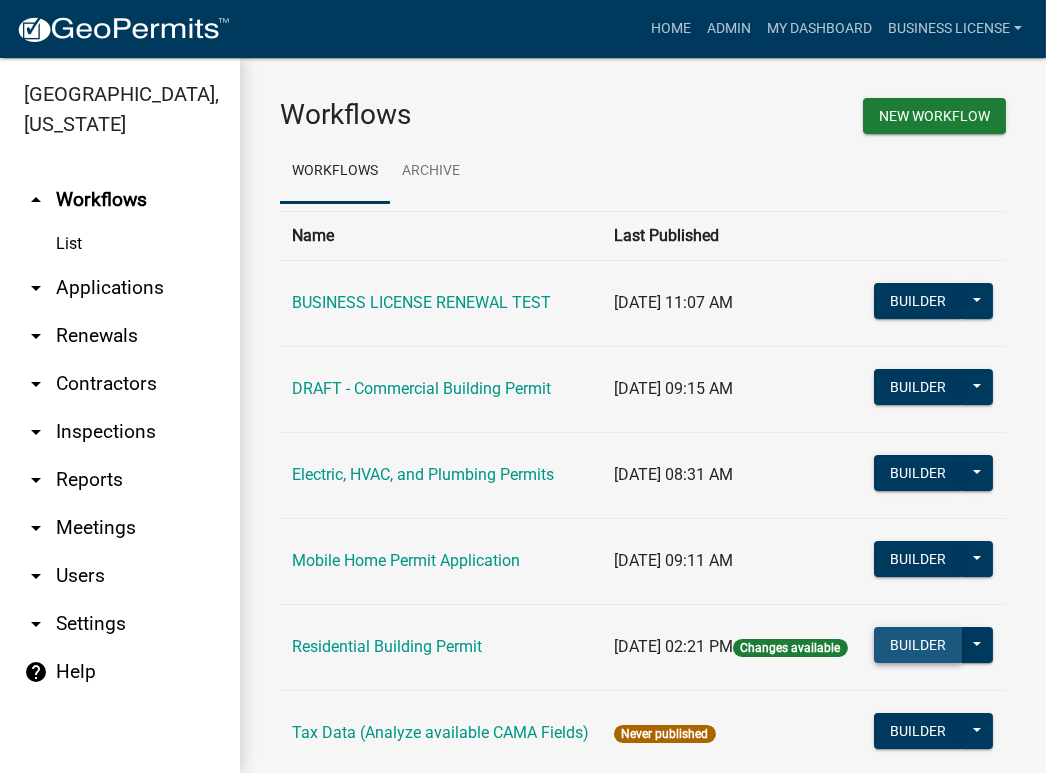 click on "Builder" at bounding box center (918, 645) 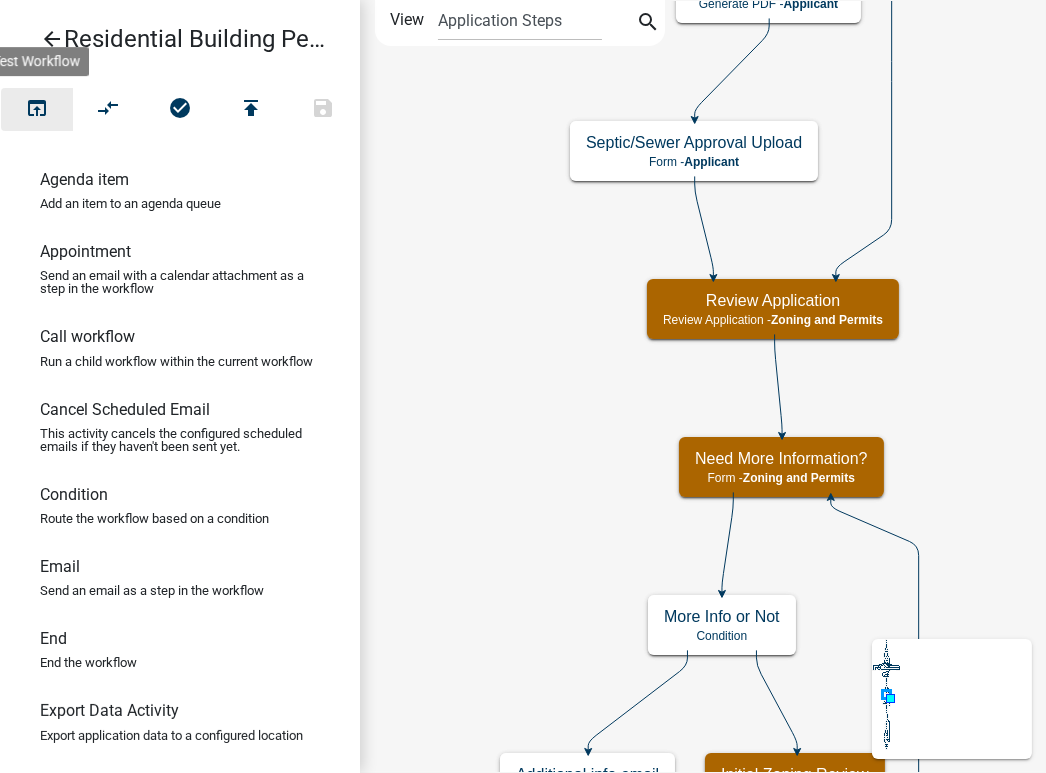 click on "open_in_browser" at bounding box center (37, 110) 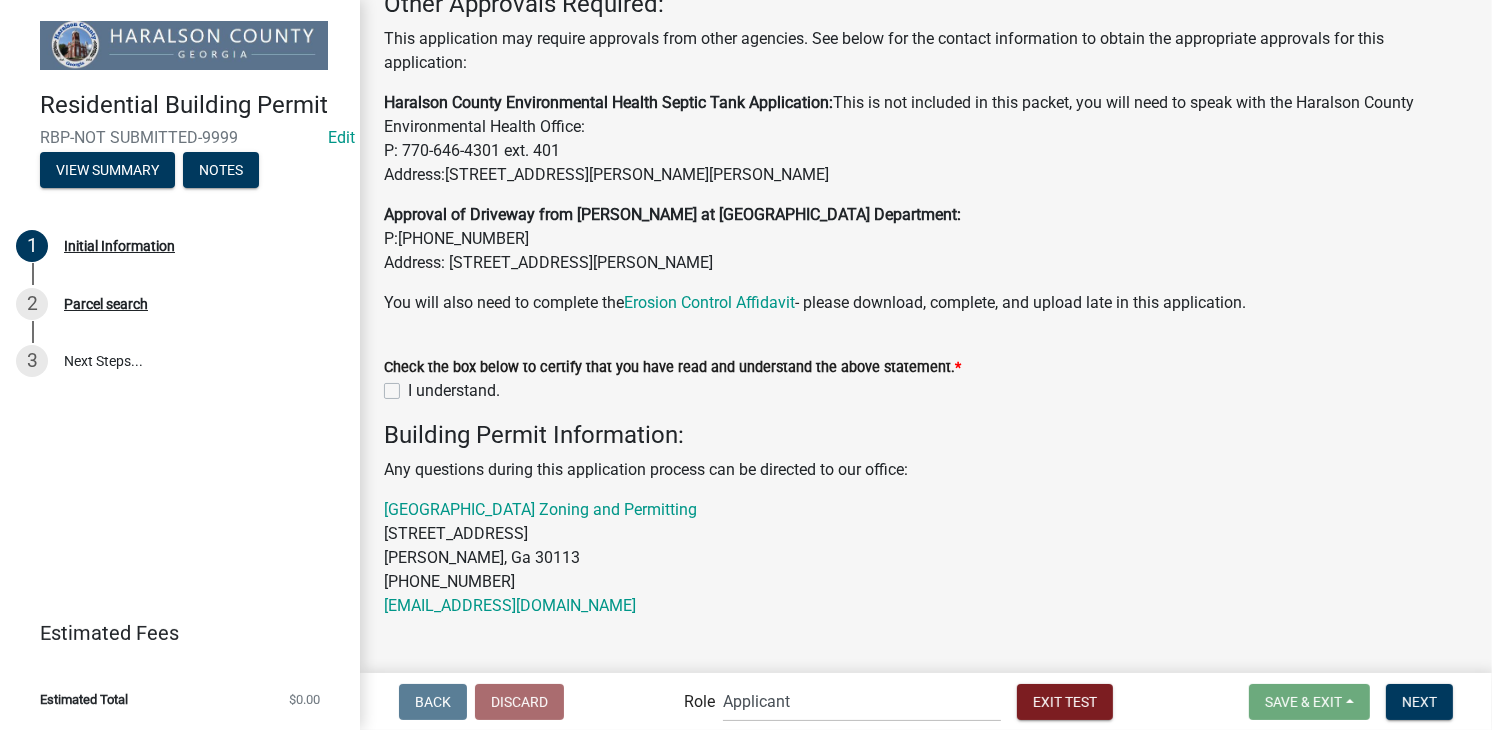scroll, scrollTop: 292, scrollLeft: 0, axis: vertical 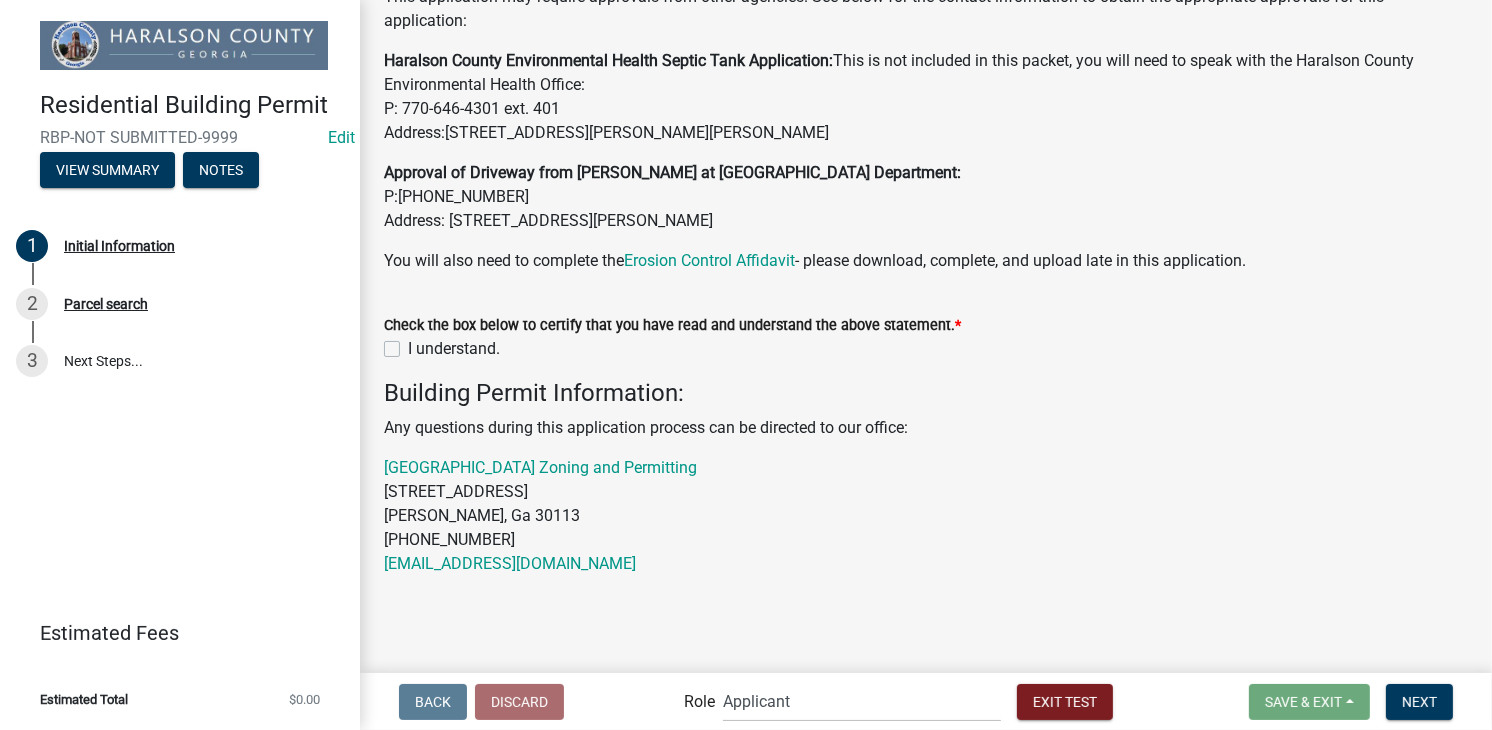 click on "I understand." 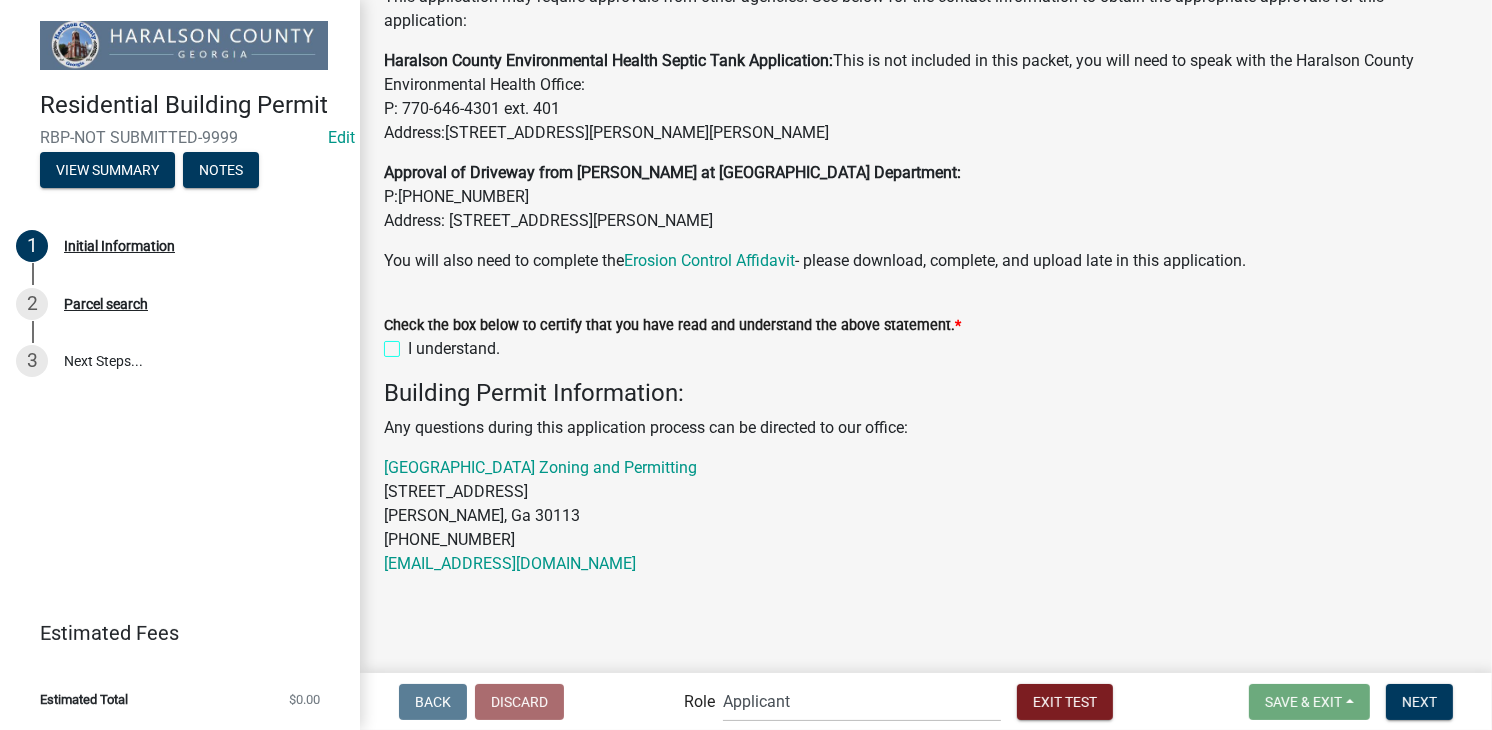 click on "I understand." at bounding box center (414, 343) 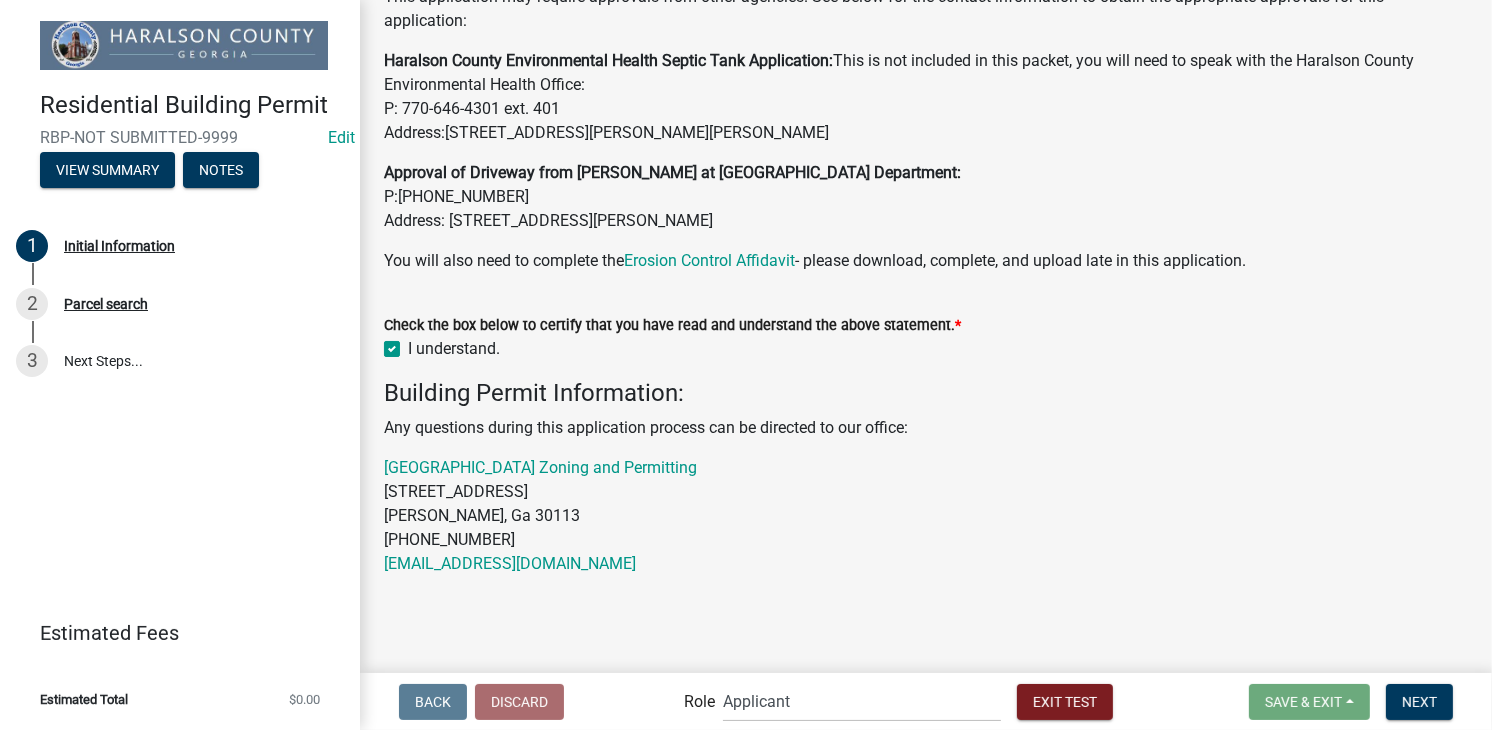 checkbox on "true" 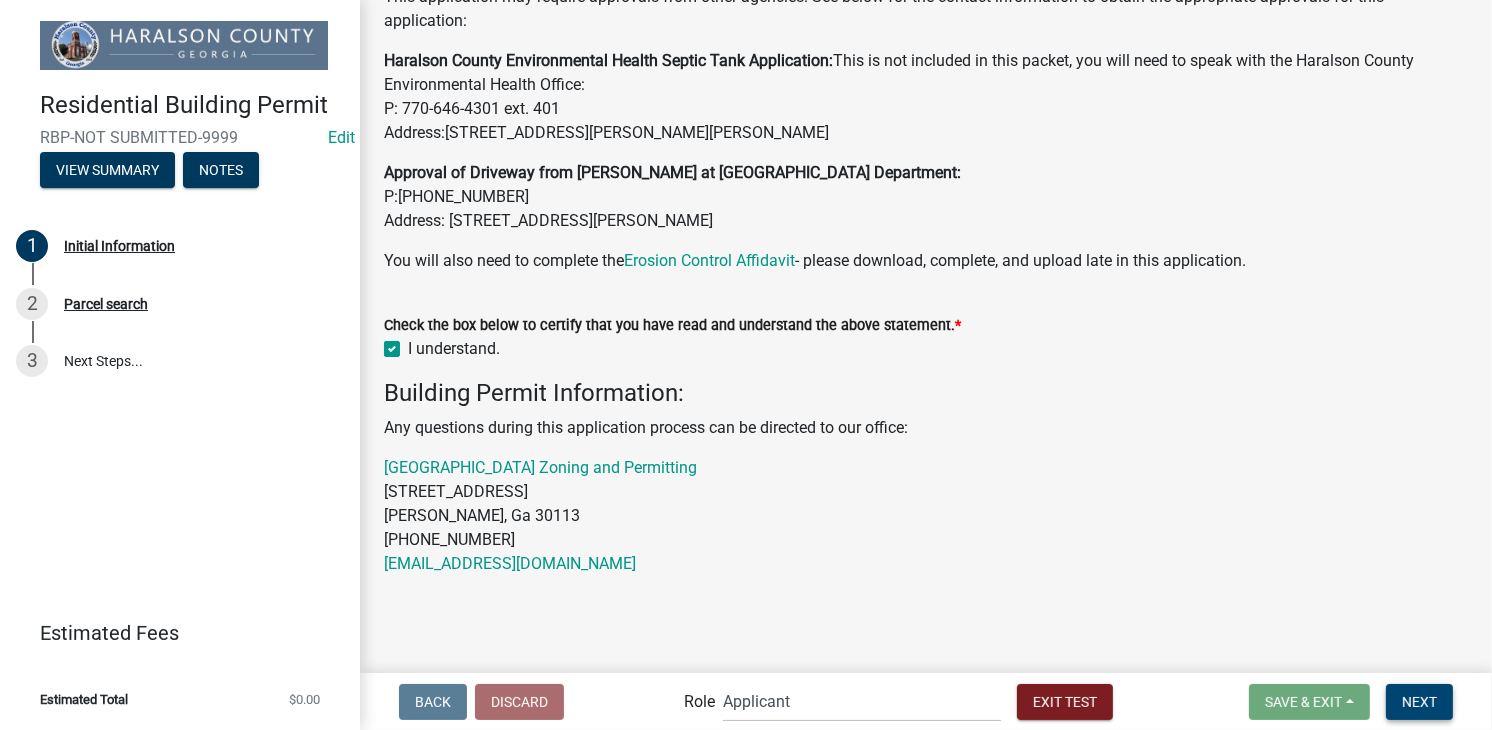 click on "Next" at bounding box center (1419, 701) 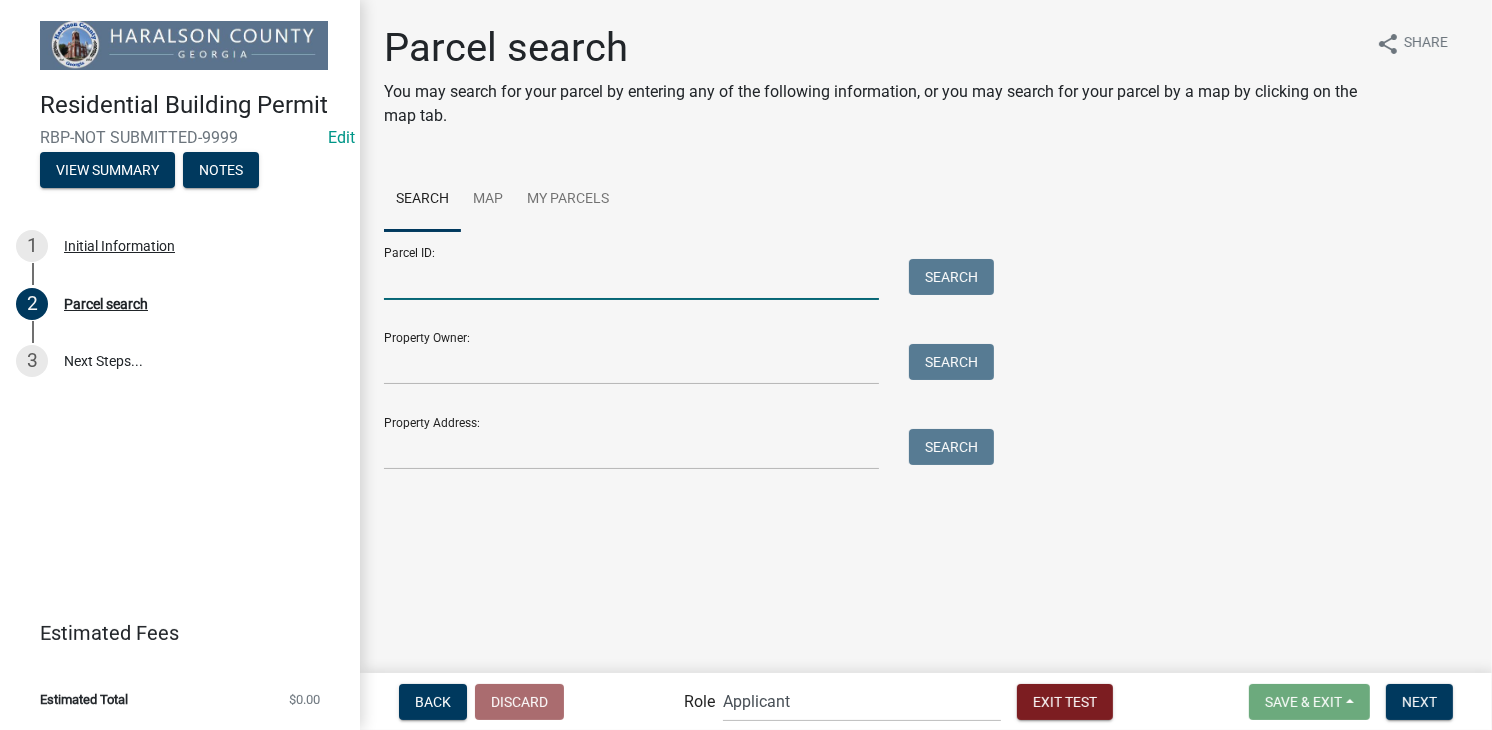 click on "Parcel ID:" at bounding box center (631, 279) 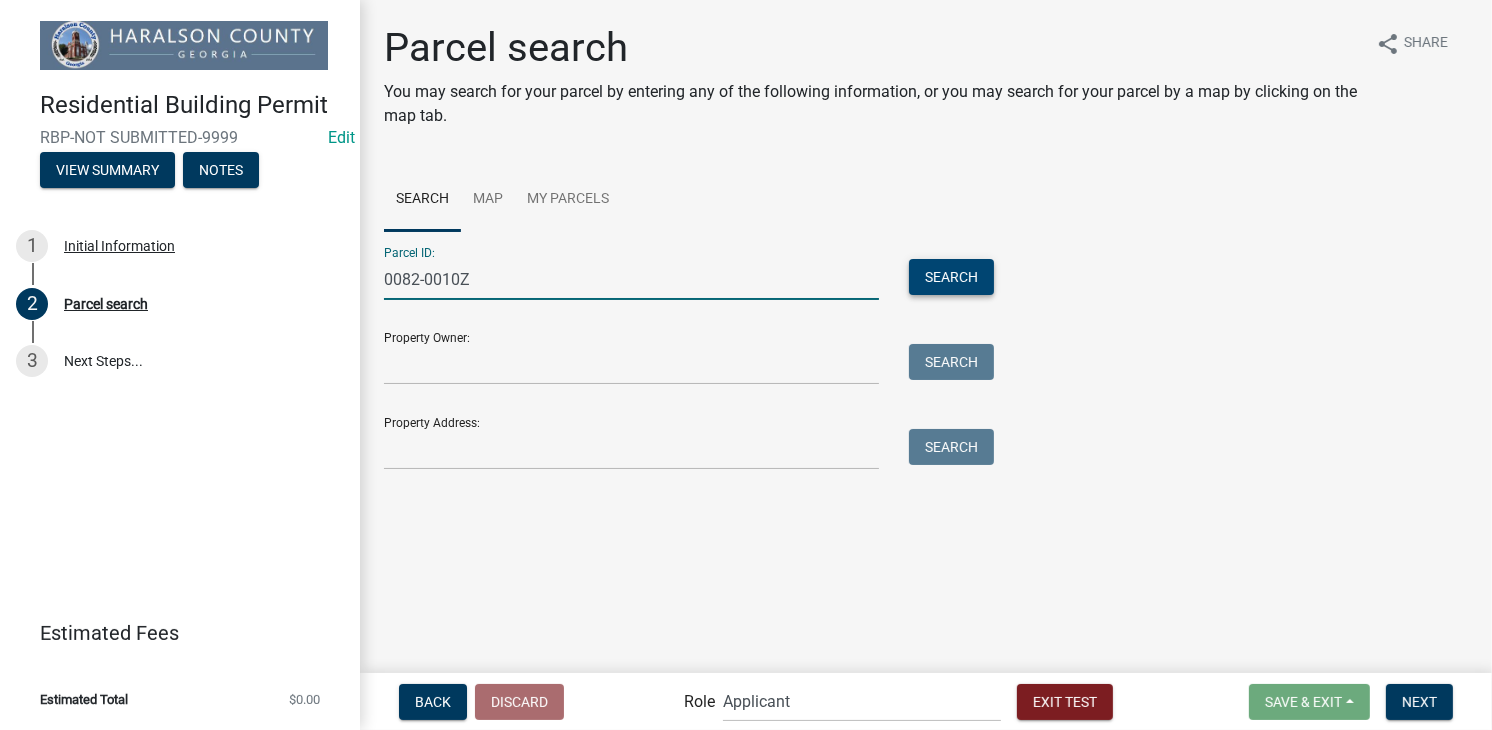 type on "0082-0010Z" 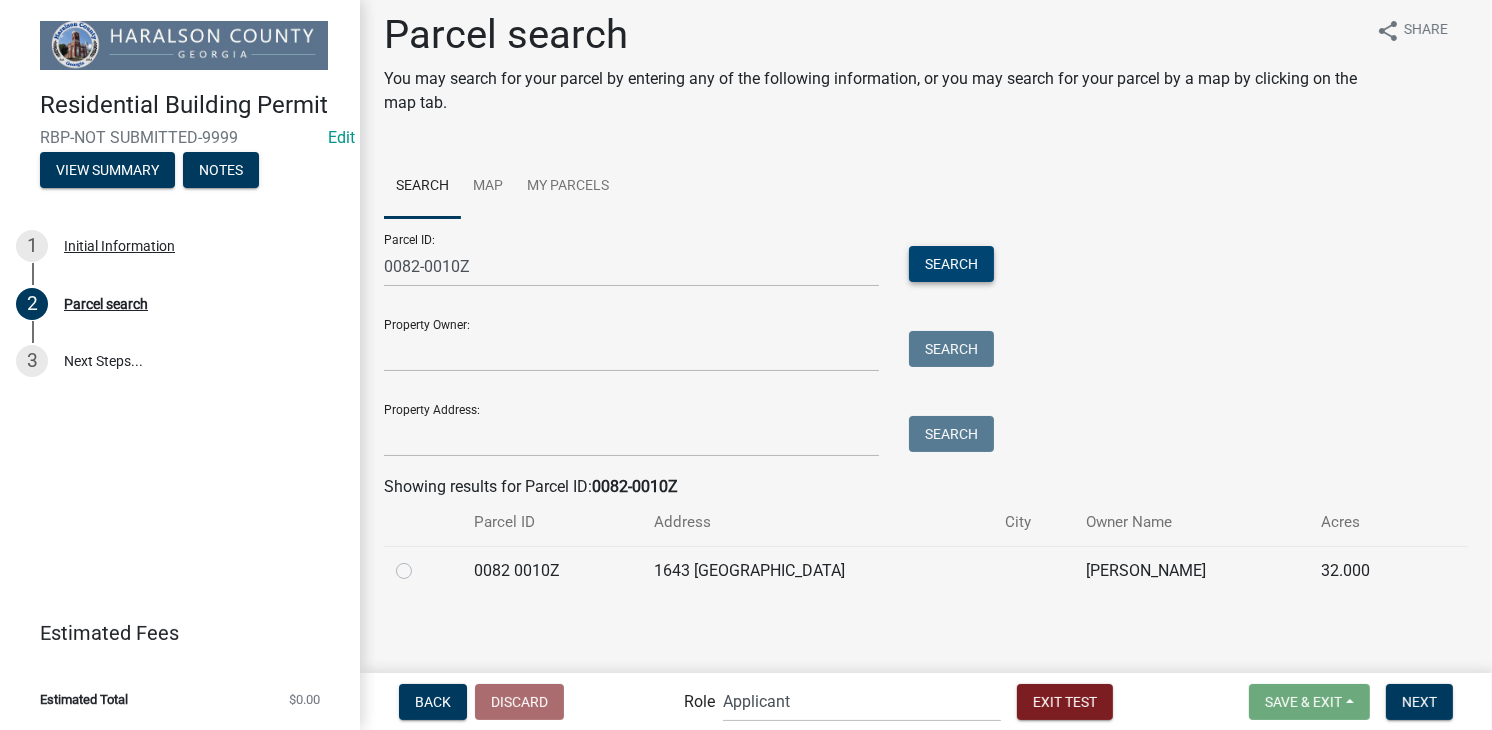 scroll, scrollTop: 16, scrollLeft: 0, axis: vertical 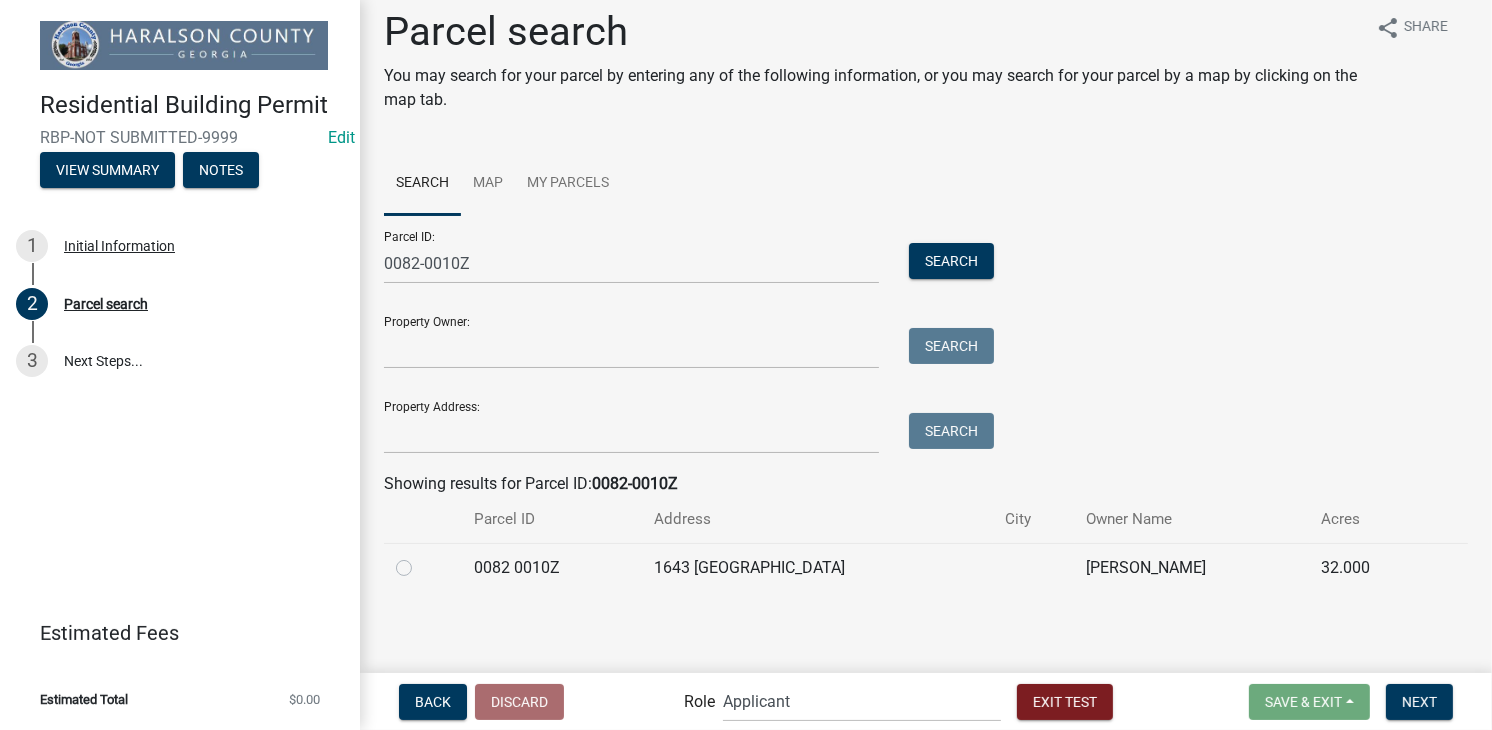 click 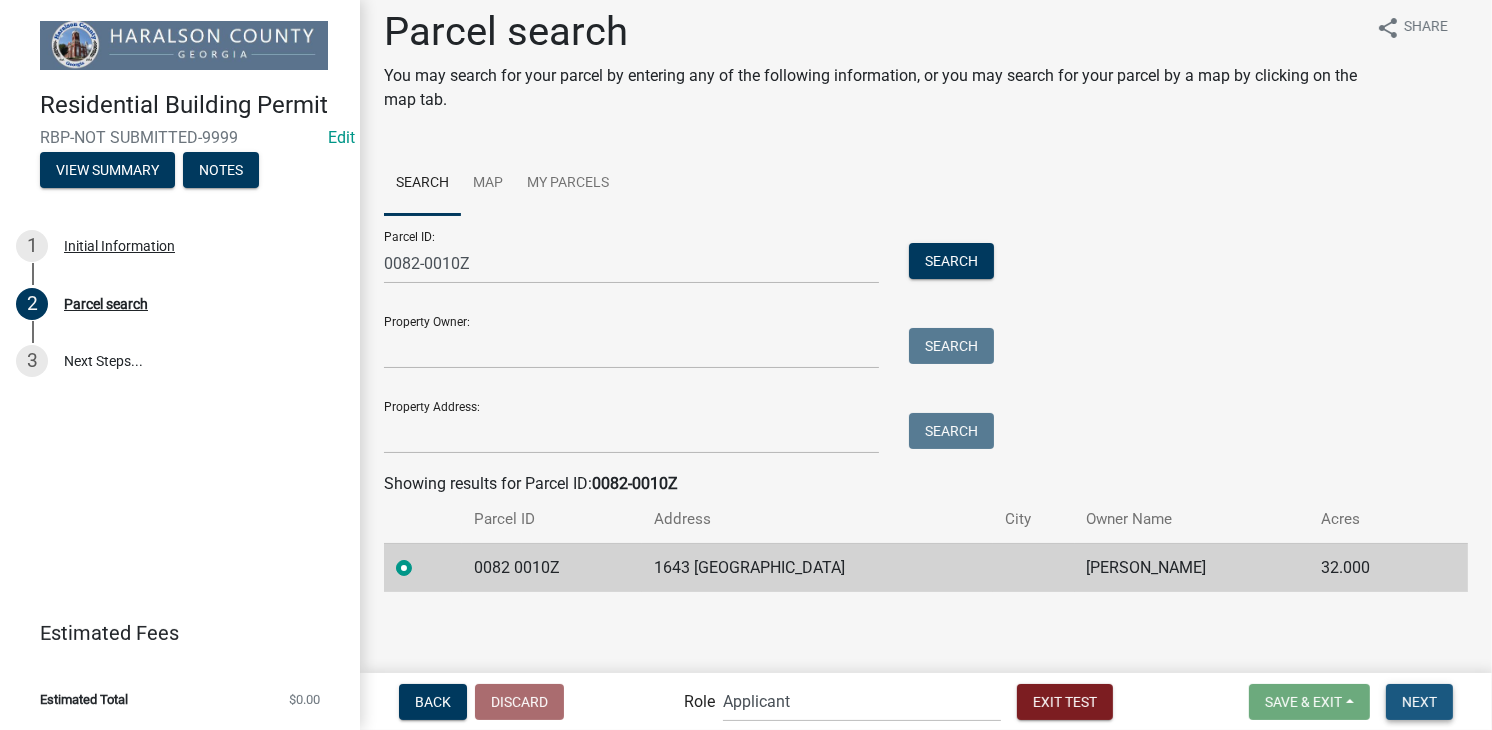click on "Next" at bounding box center [1419, 702] 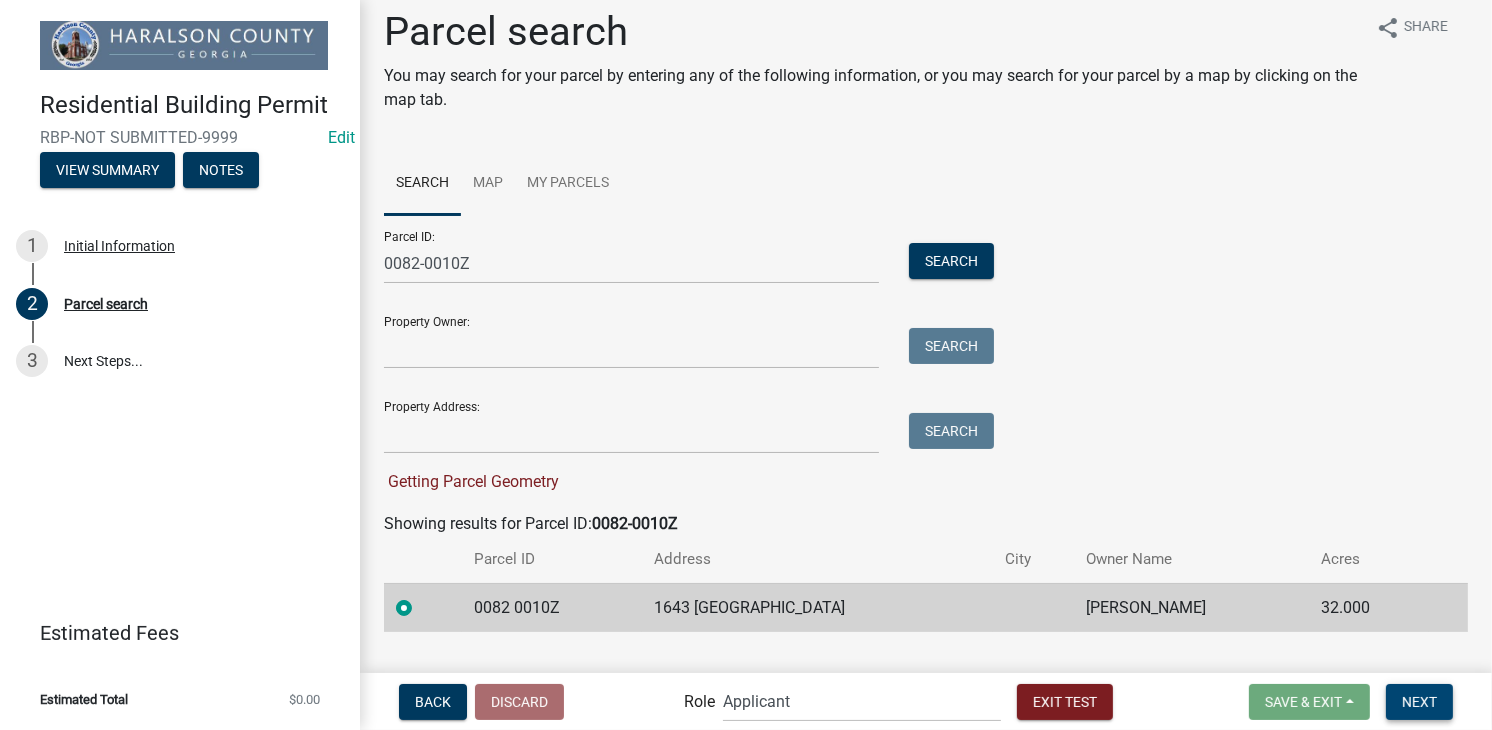 scroll, scrollTop: 56, scrollLeft: 0, axis: vertical 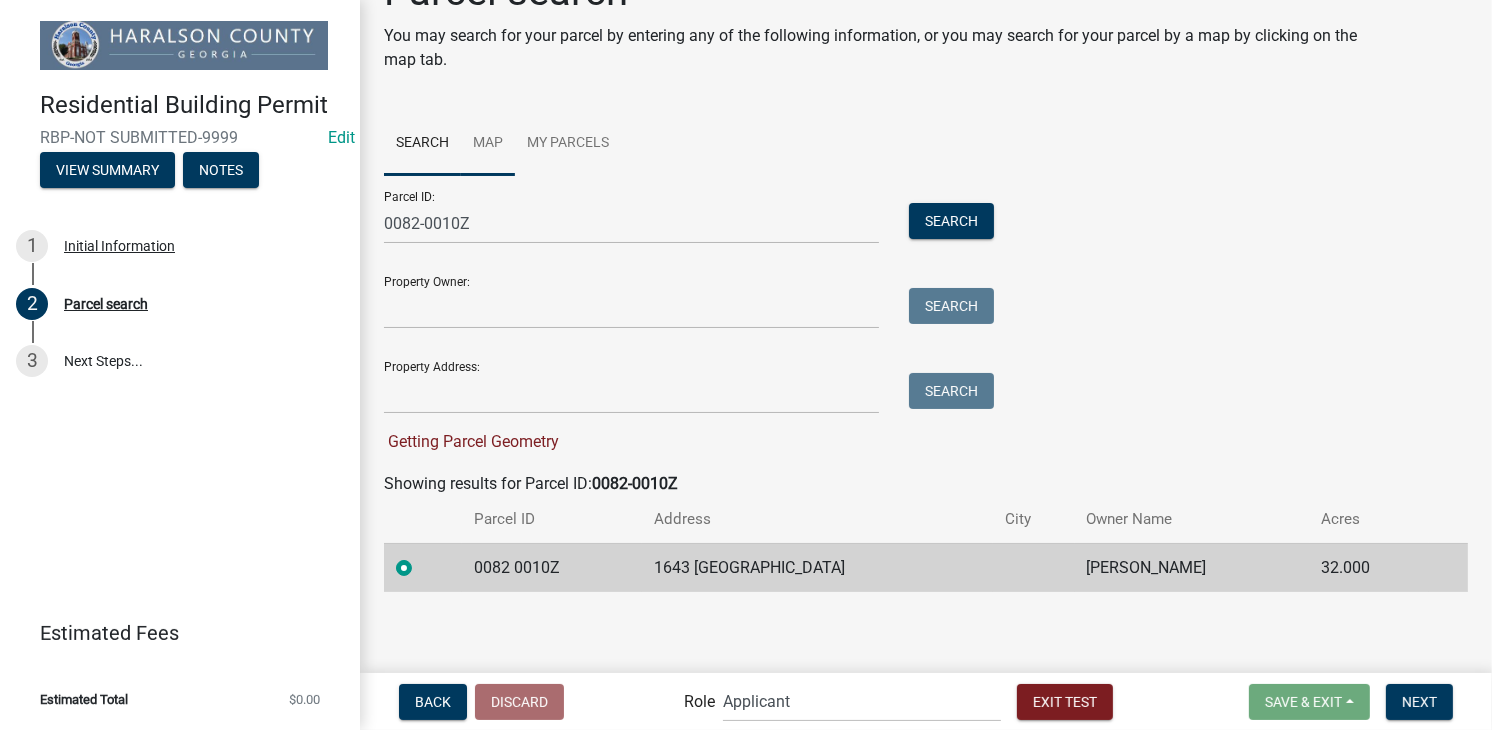 click on "Map" at bounding box center (488, 144) 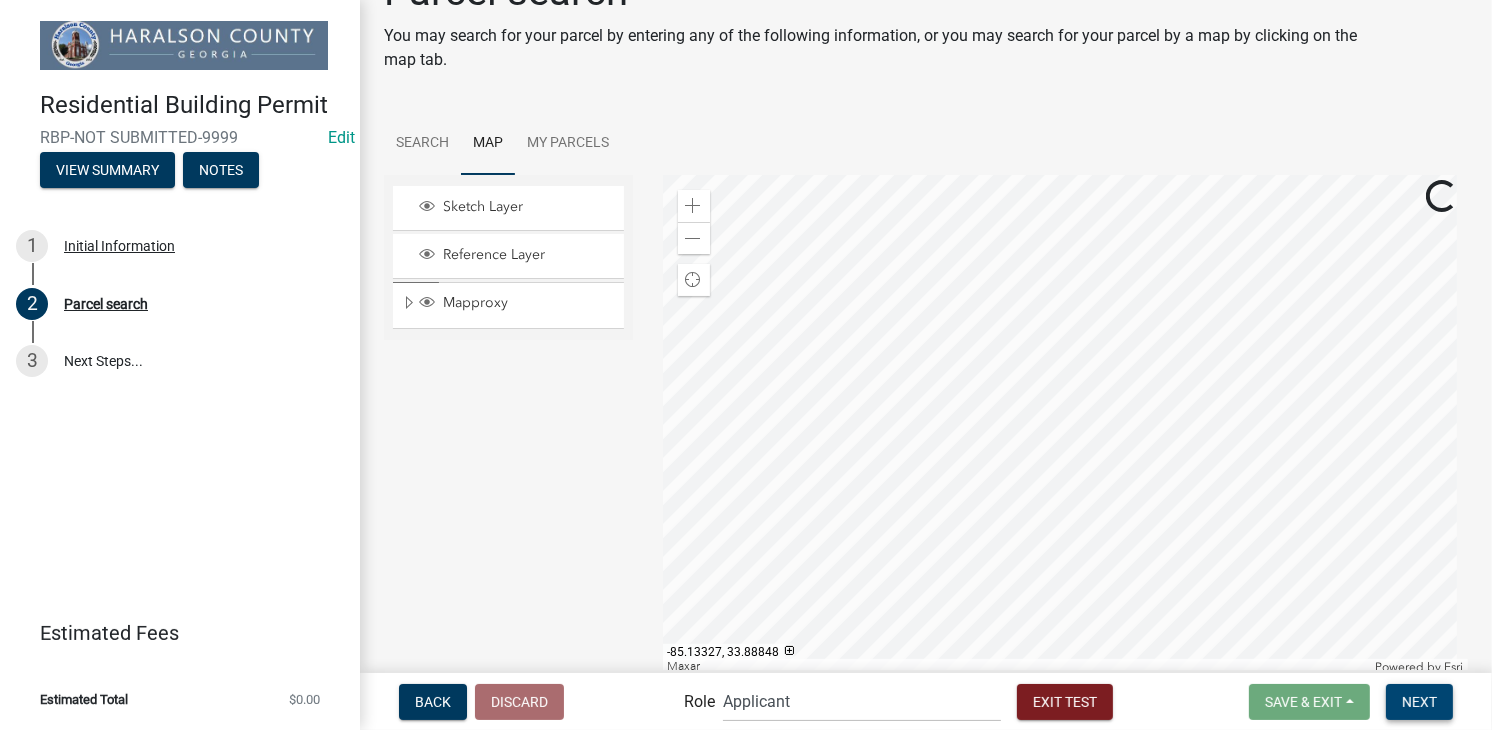 click on "Next" at bounding box center [1419, 701] 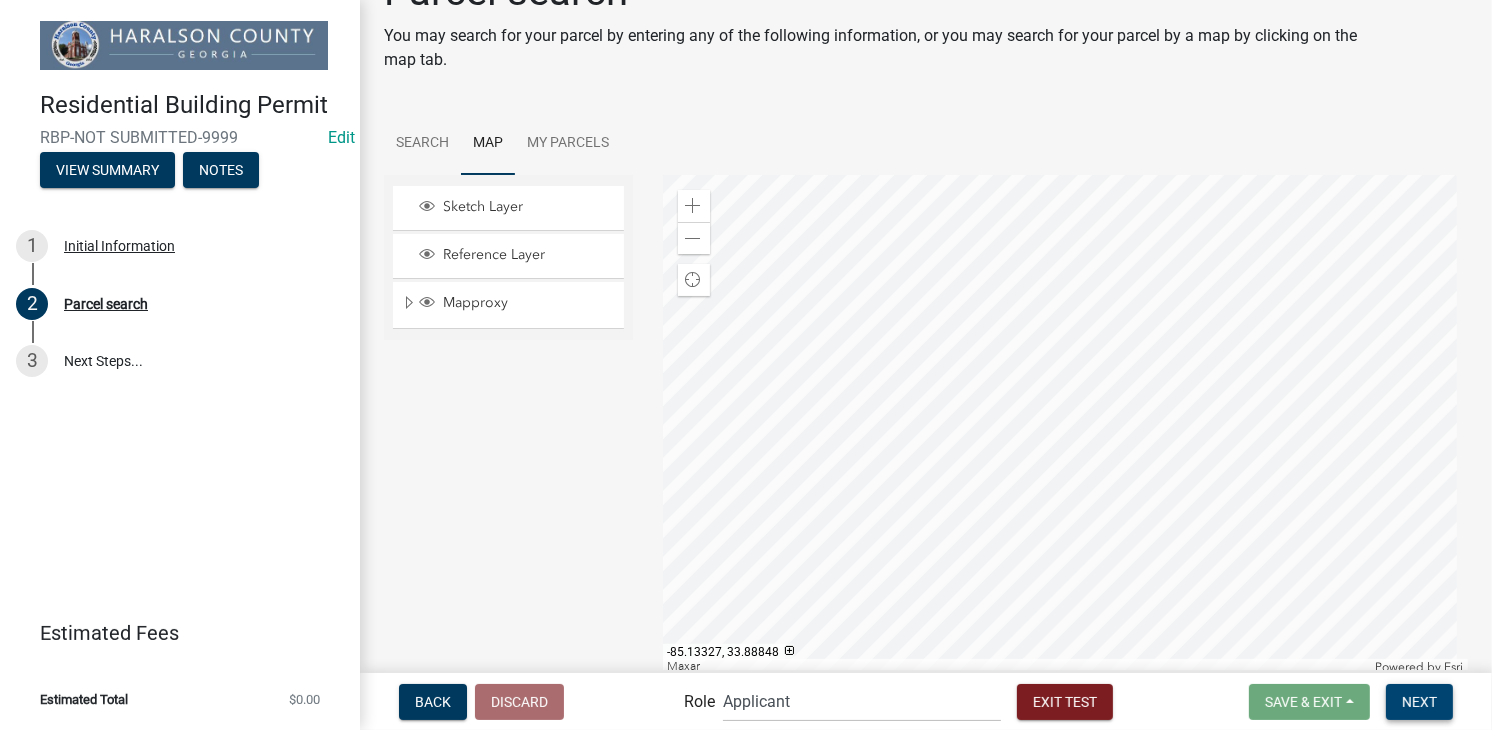 click on "Next" at bounding box center [1419, 701] 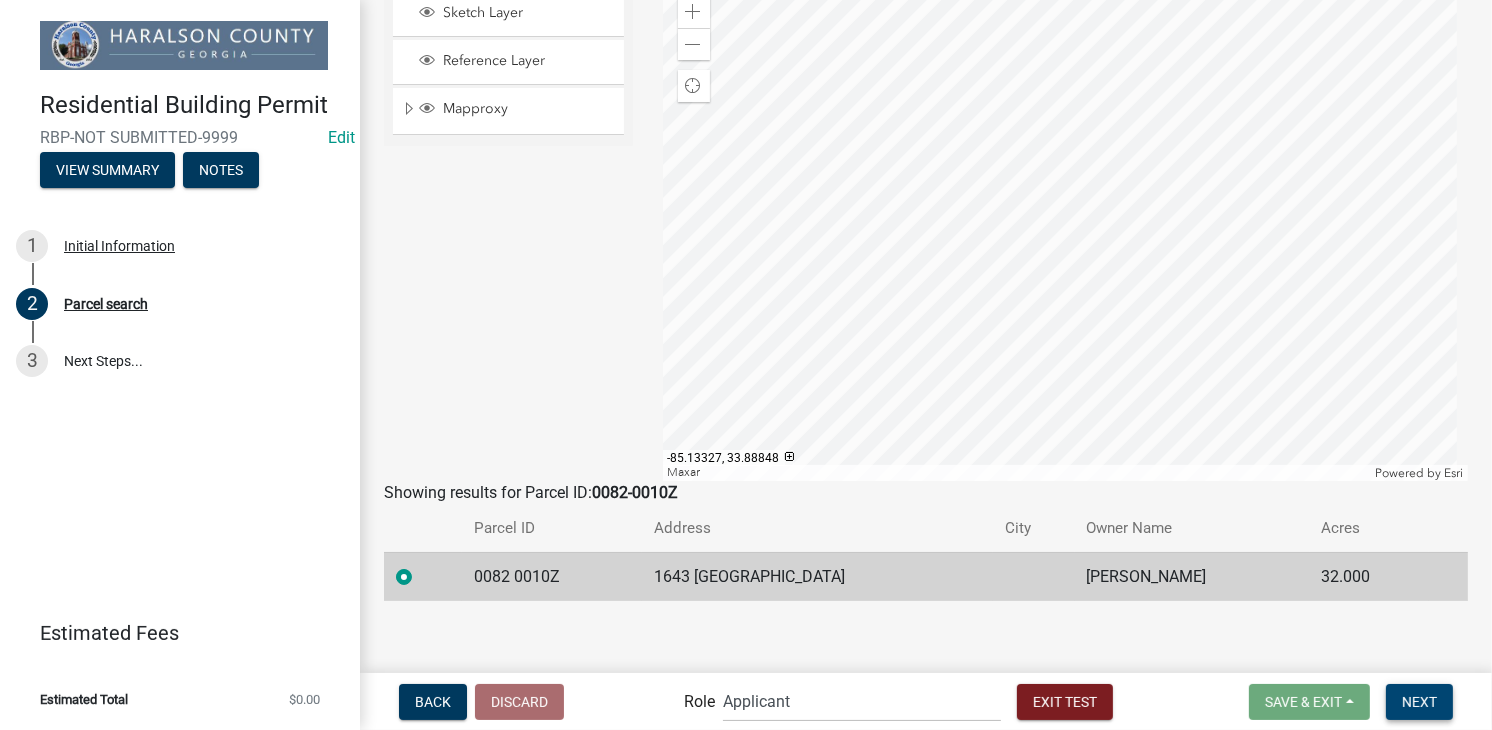 scroll, scrollTop: 259, scrollLeft: 0, axis: vertical 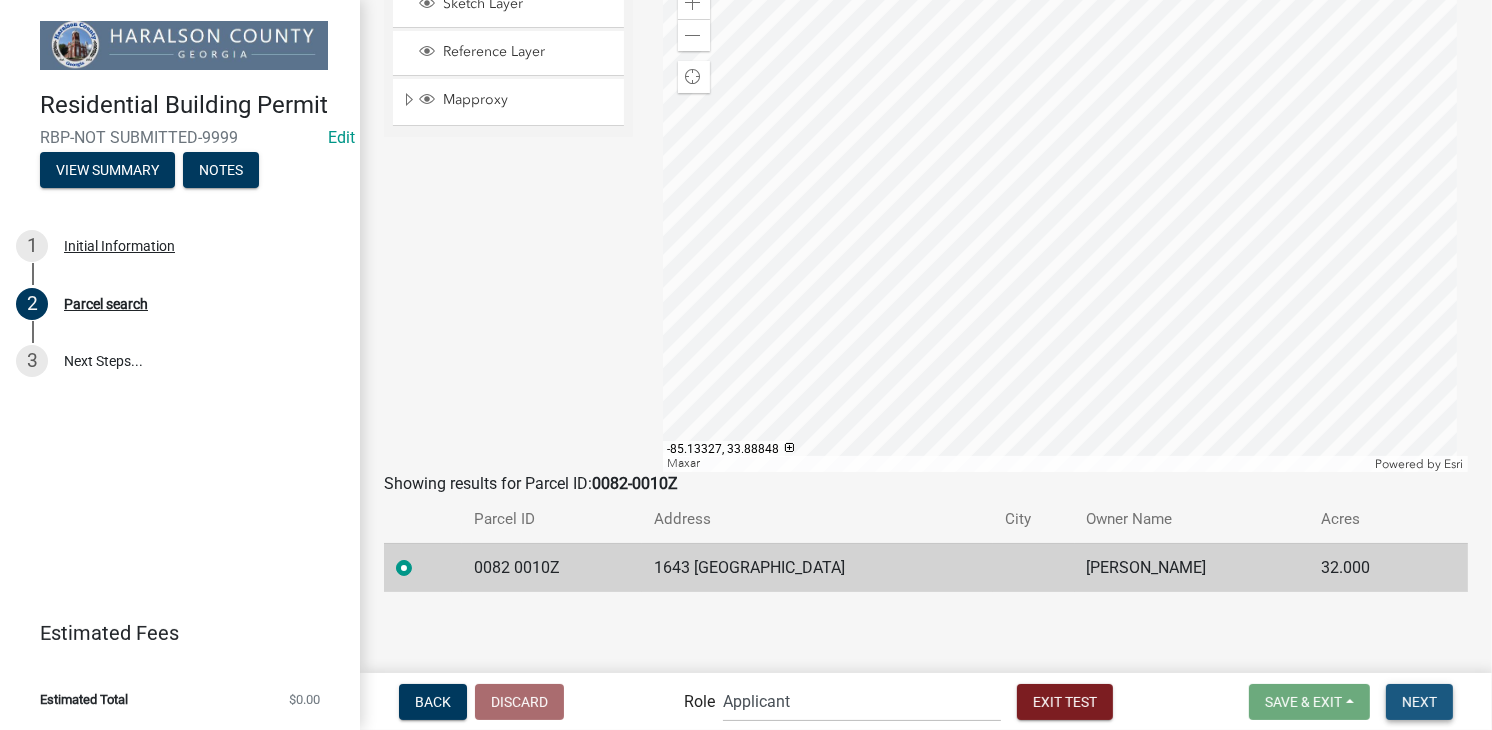 click on "Next" at bounding box center (1419, 702) 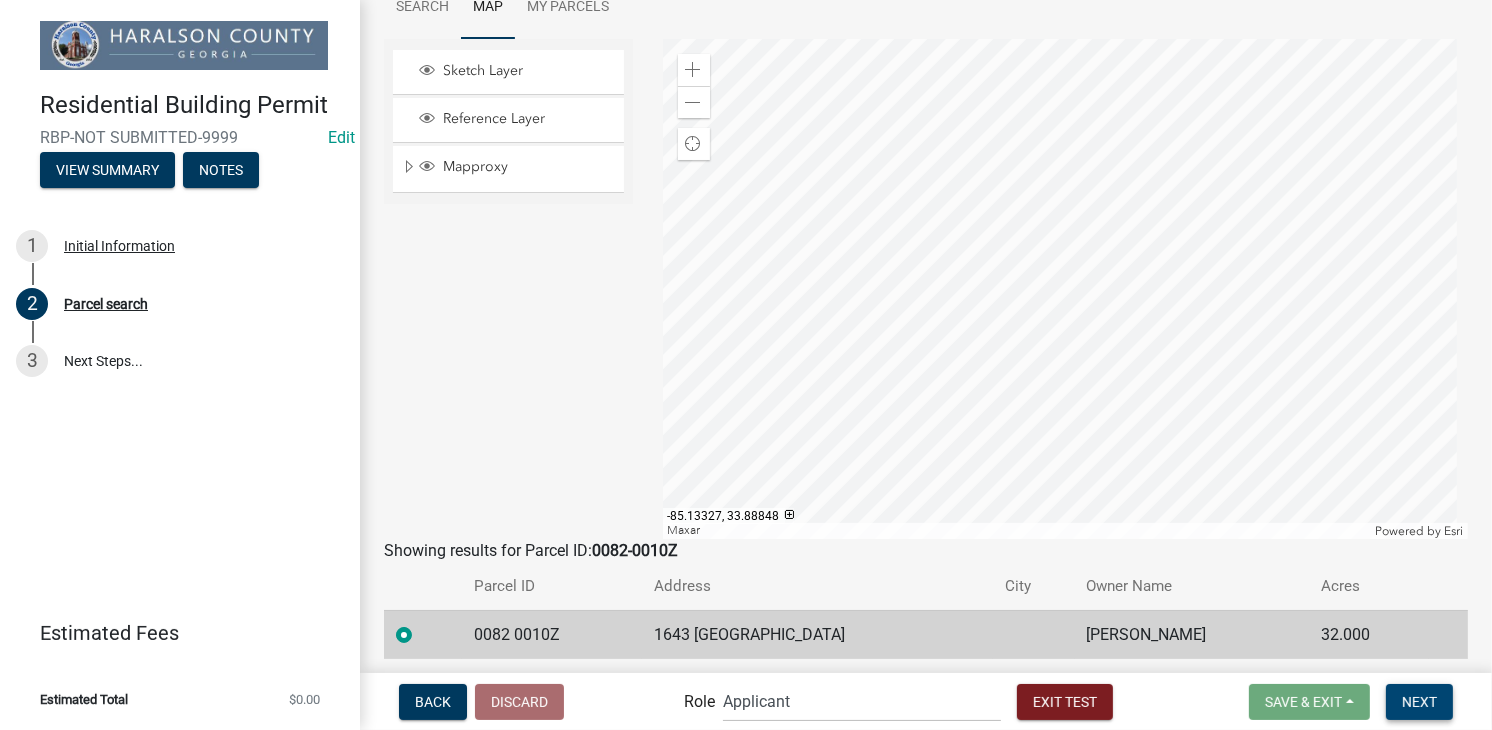 scroll, scrollTop: 159, scrollLeft: 0, axis: vertical 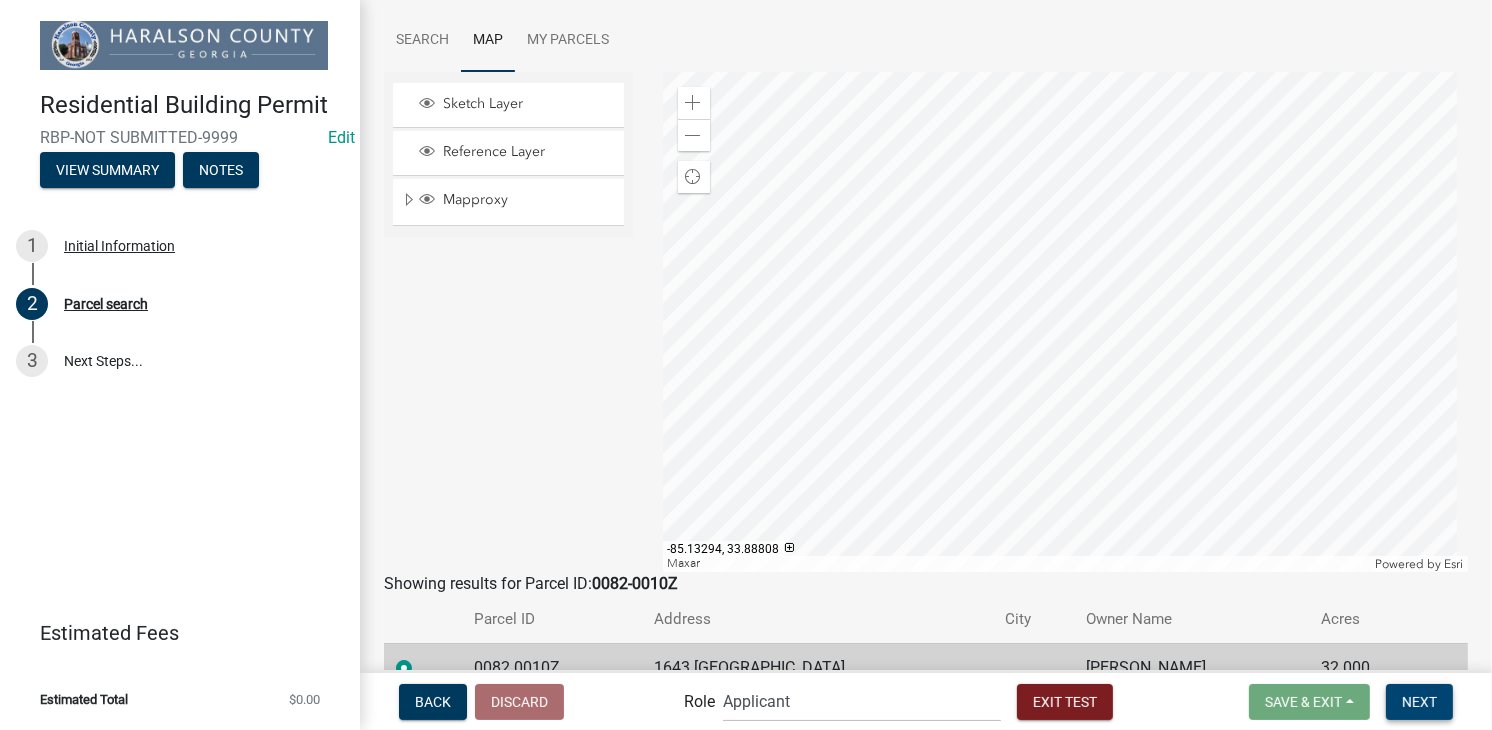 click on "Next" at bounding box center (1419, 701) 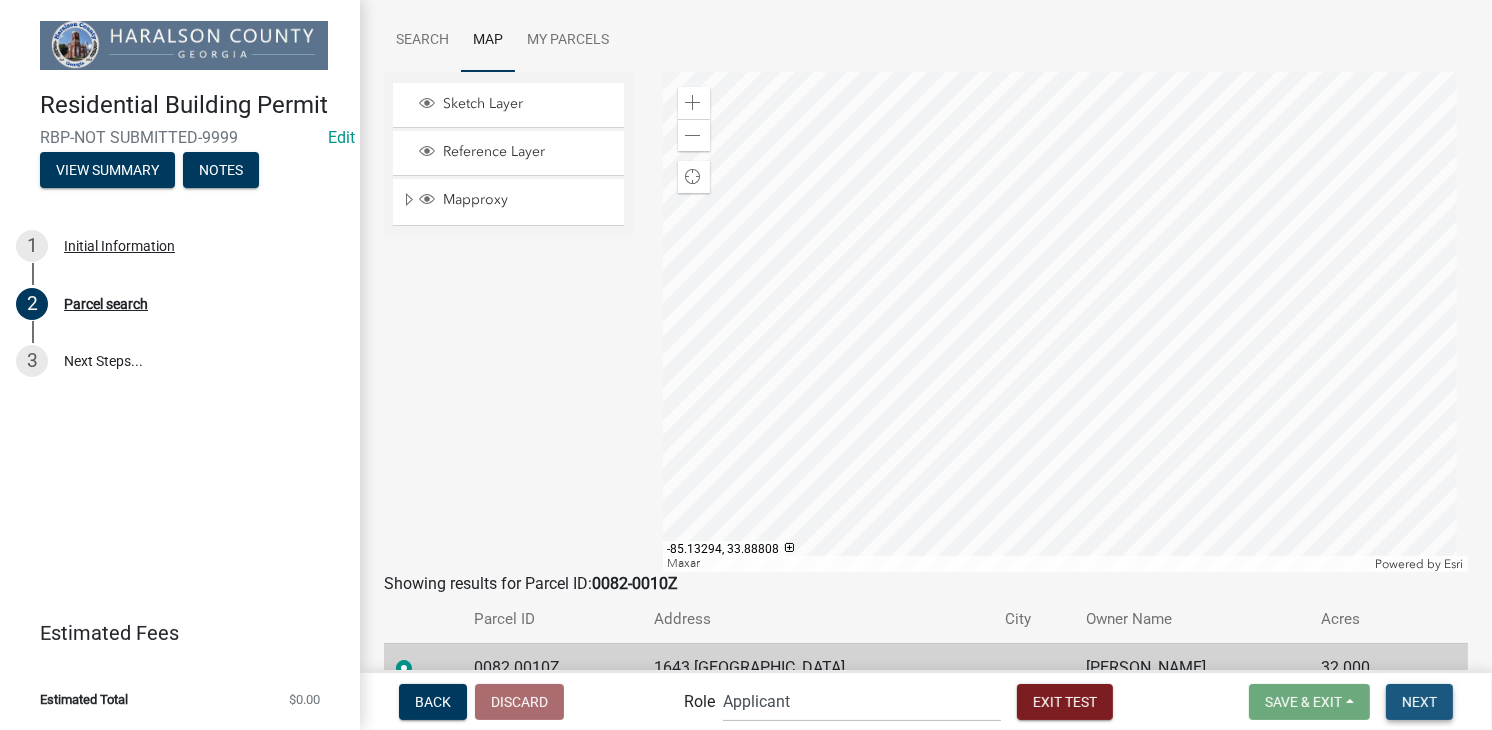 scroll, scrollTop: 0, scrollLeft: 0, axis: both 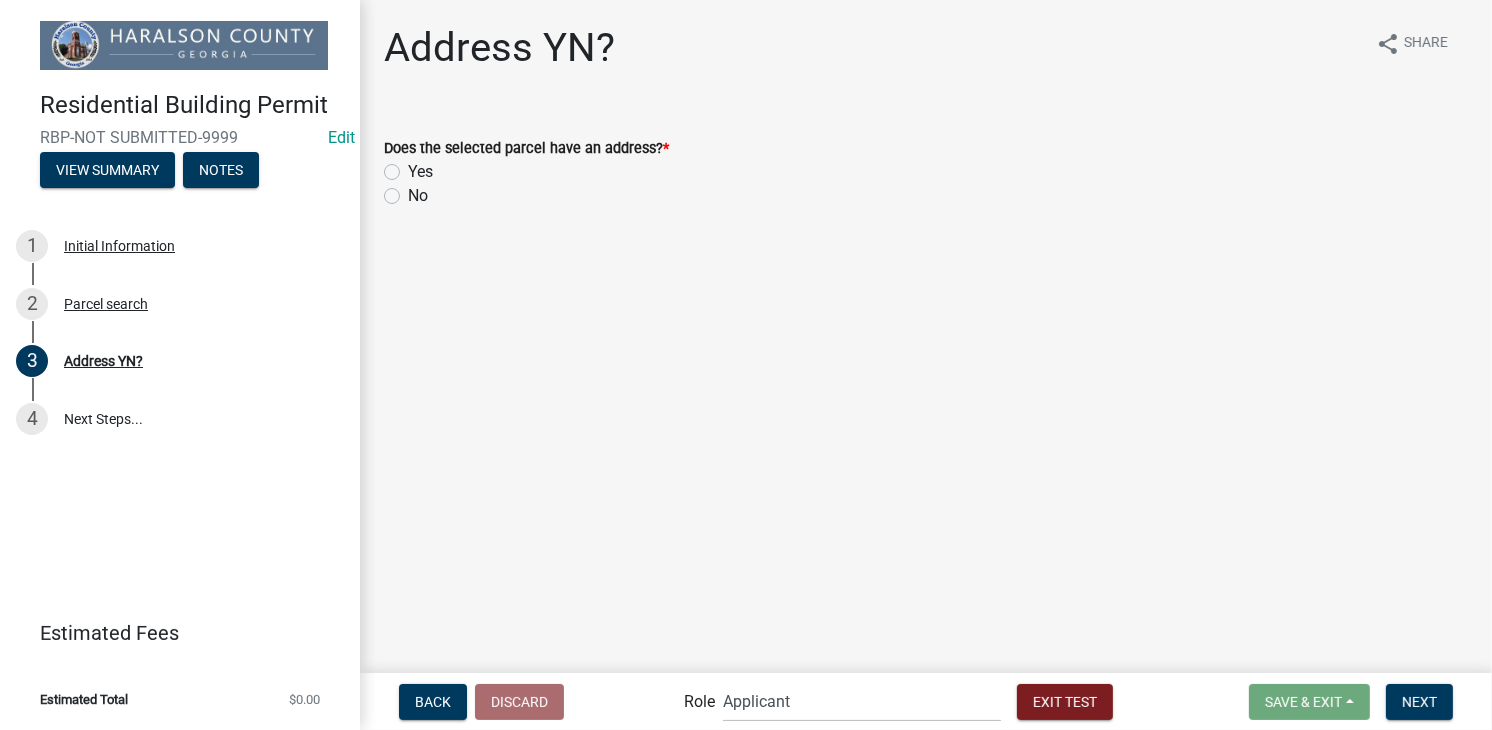 click on "Yes" 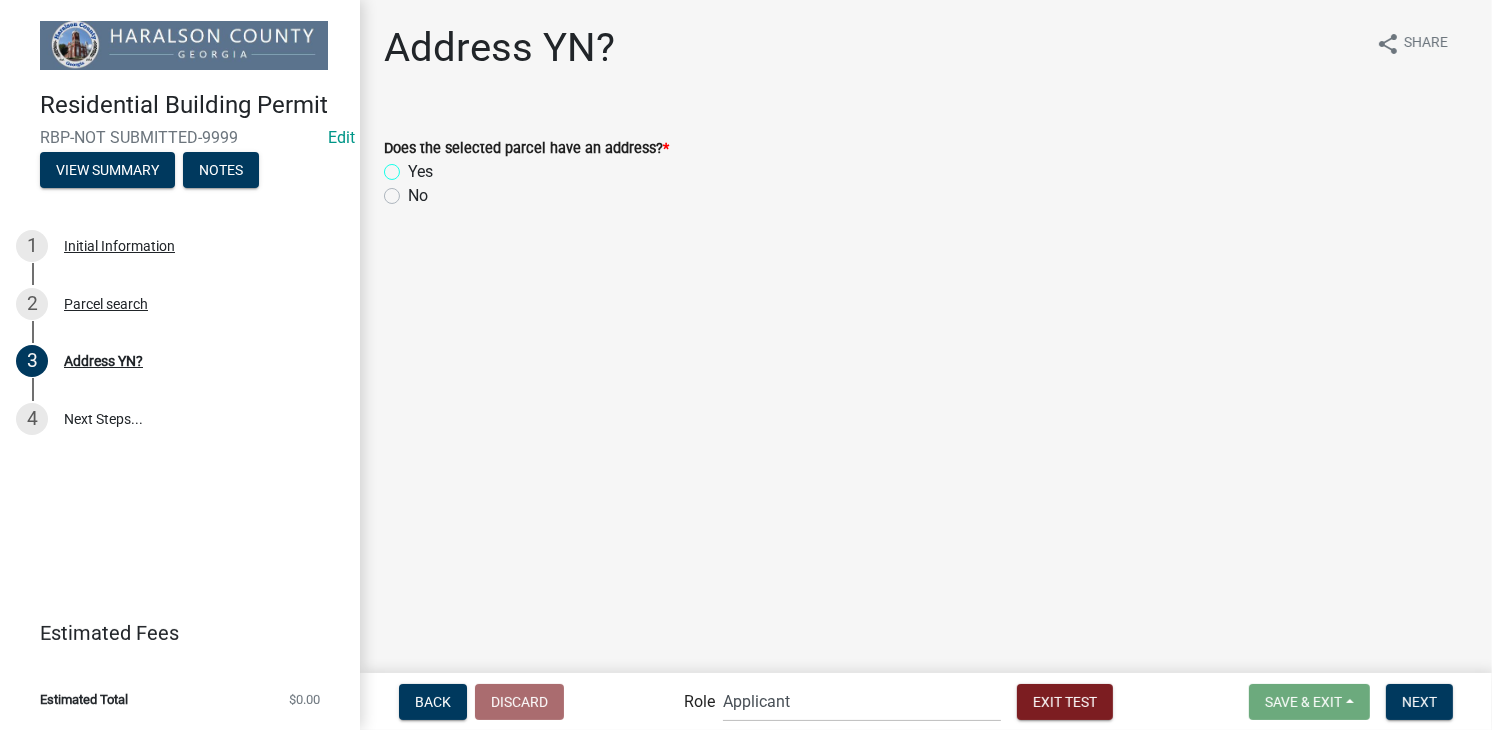 click on "Yes" at bounding box center (414, 166) 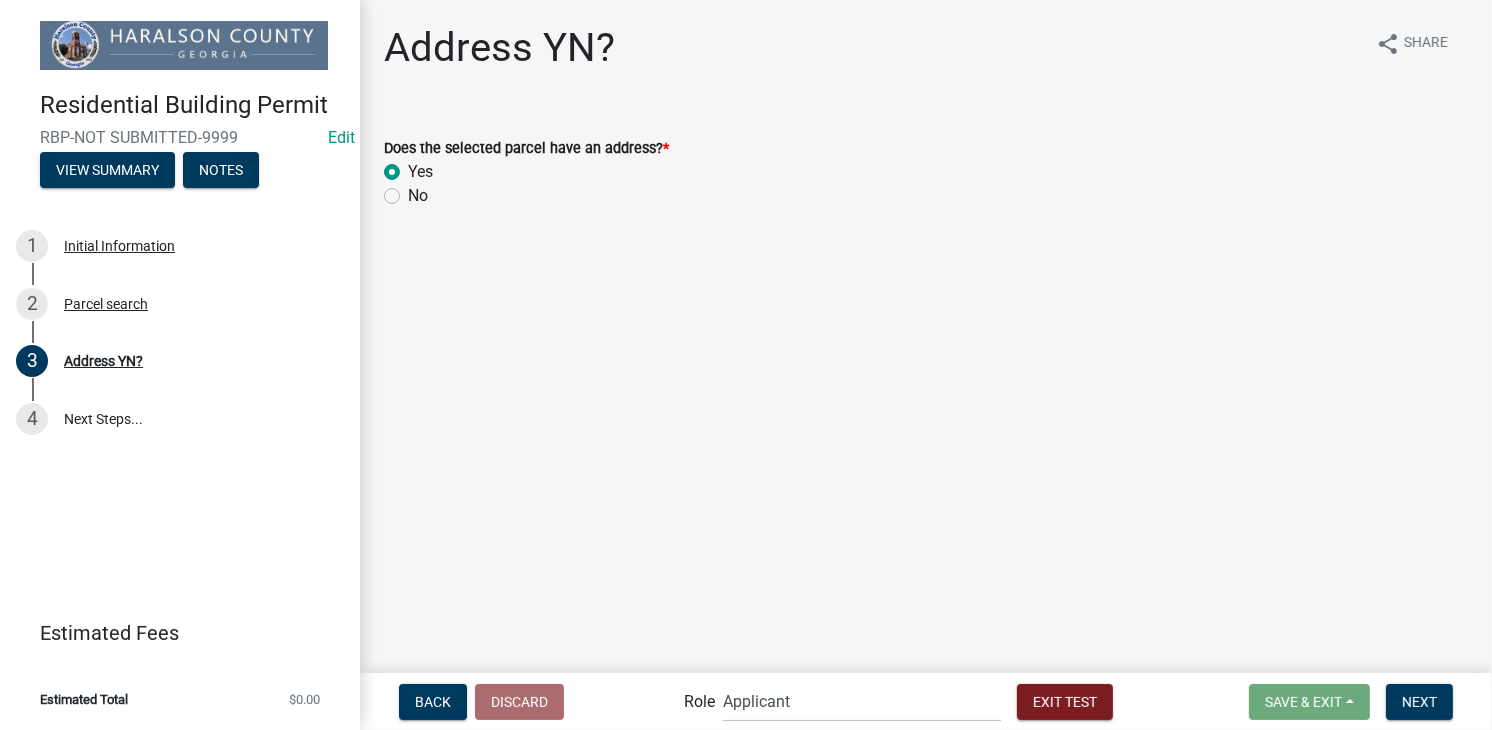 radio on "true" 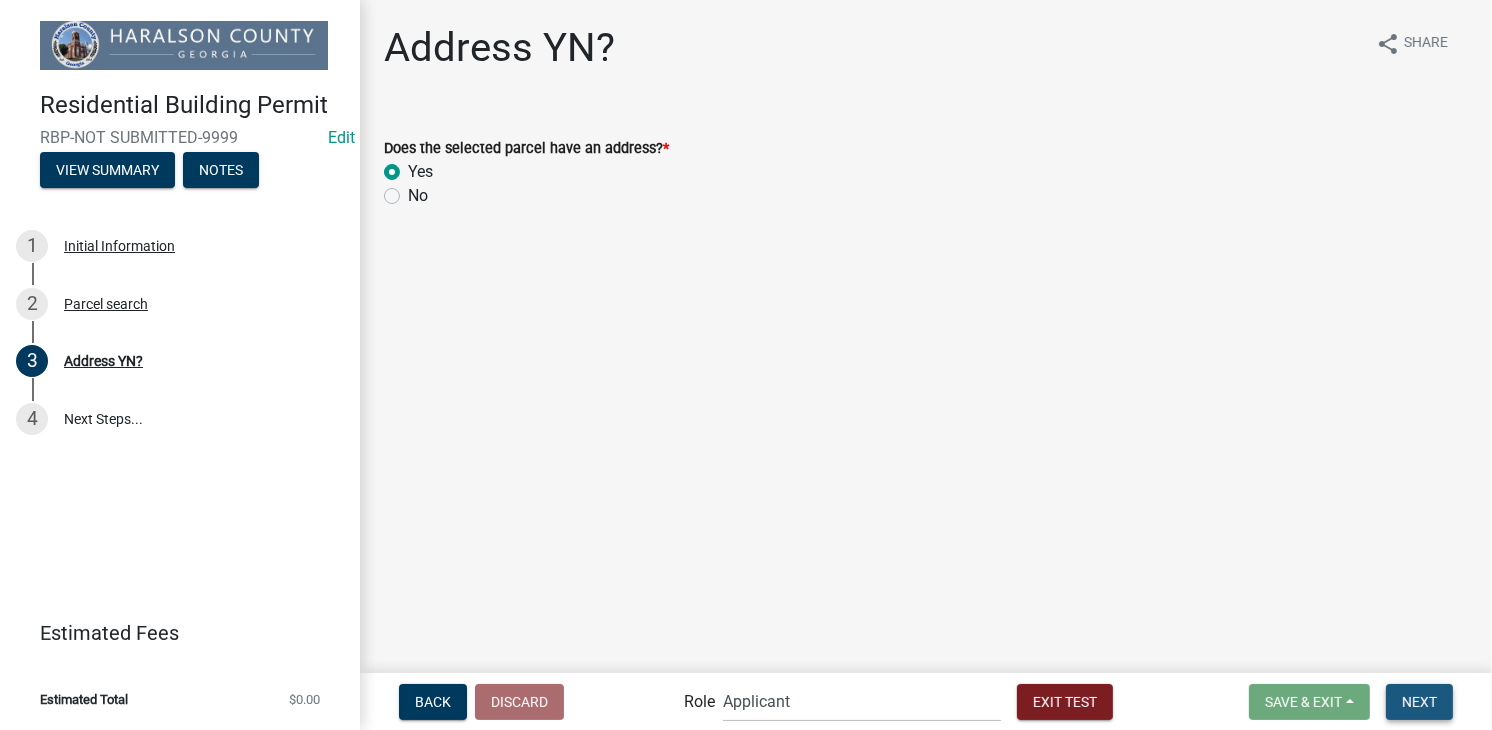 click on "Next" at bounding box center [1419, 701] 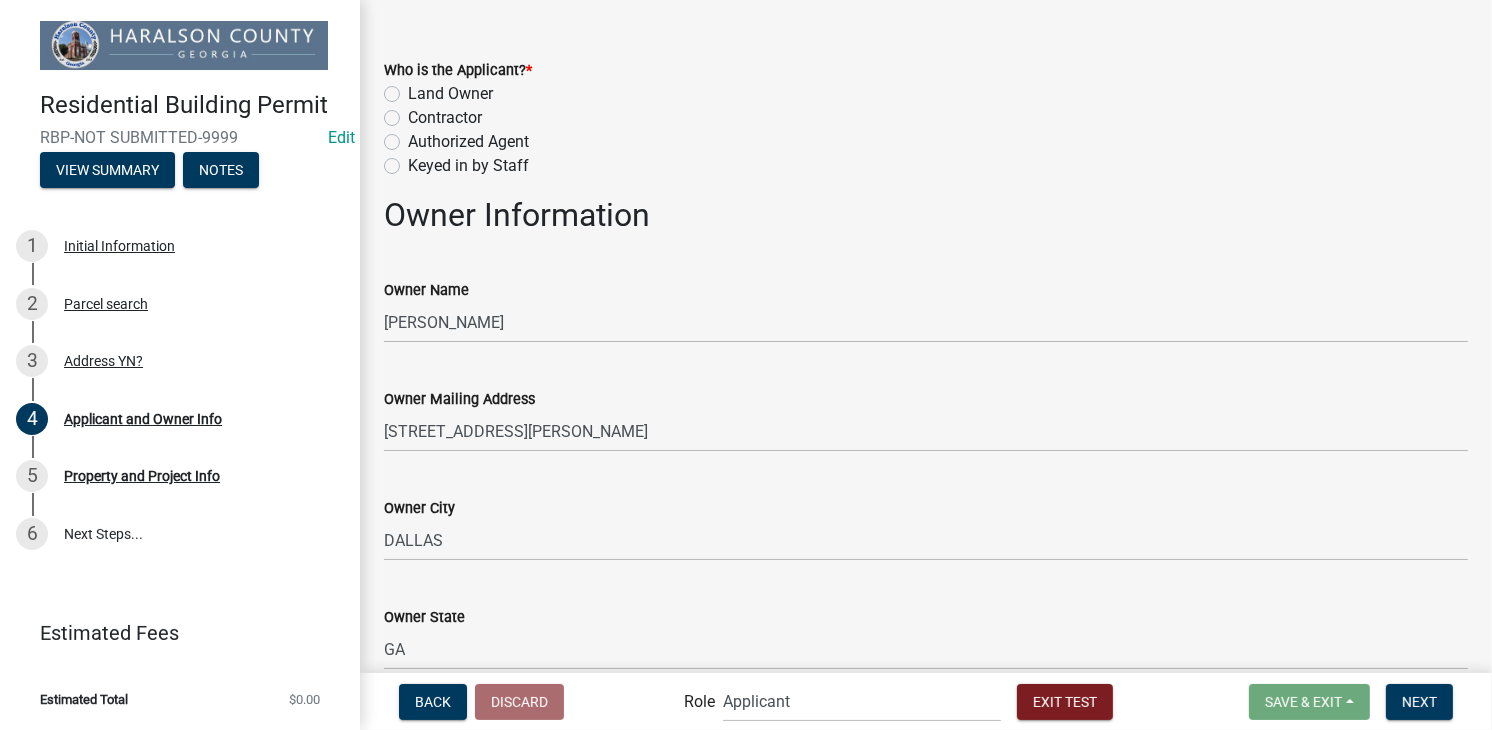 scroll, scrollTop: 100, scrollLeft: 0, axis: vertical 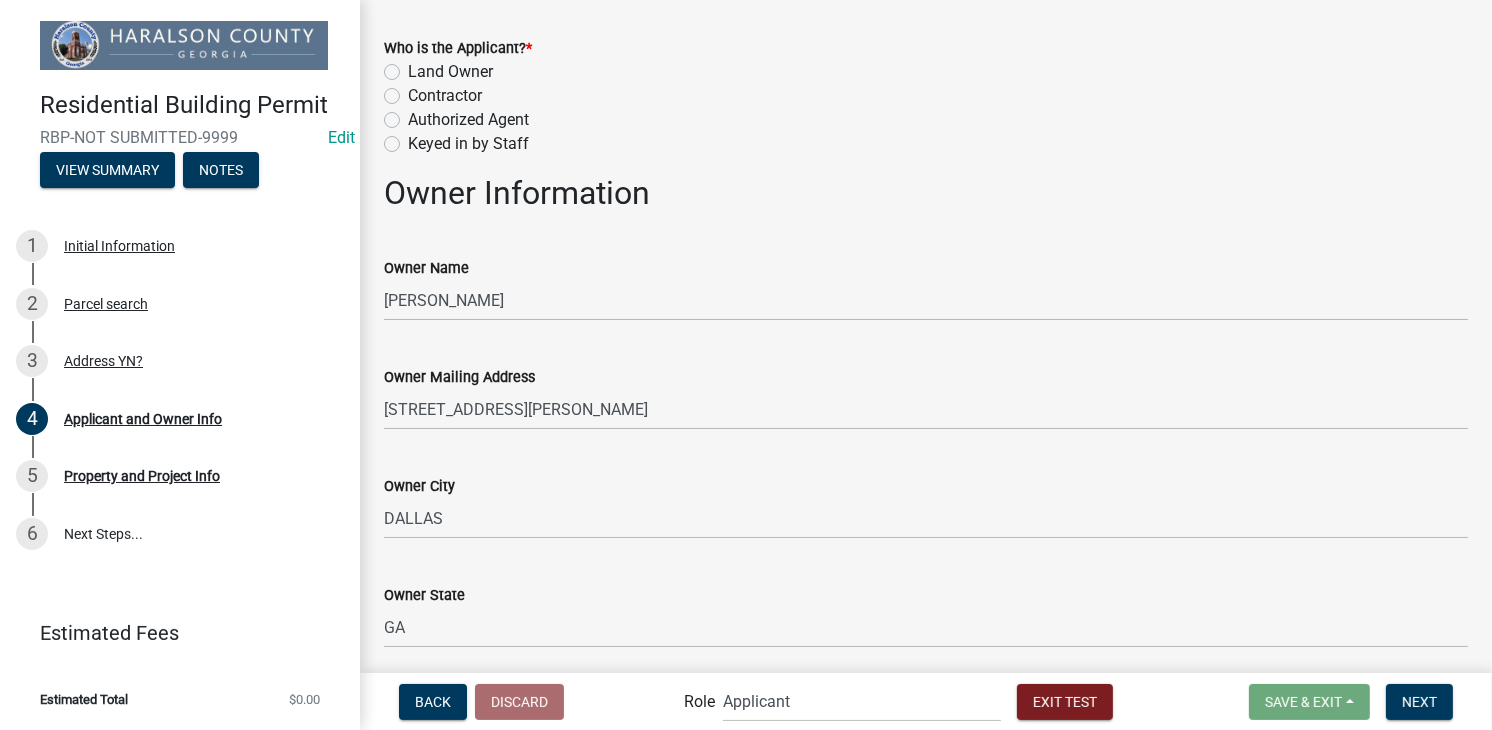 click on "Land Owner" 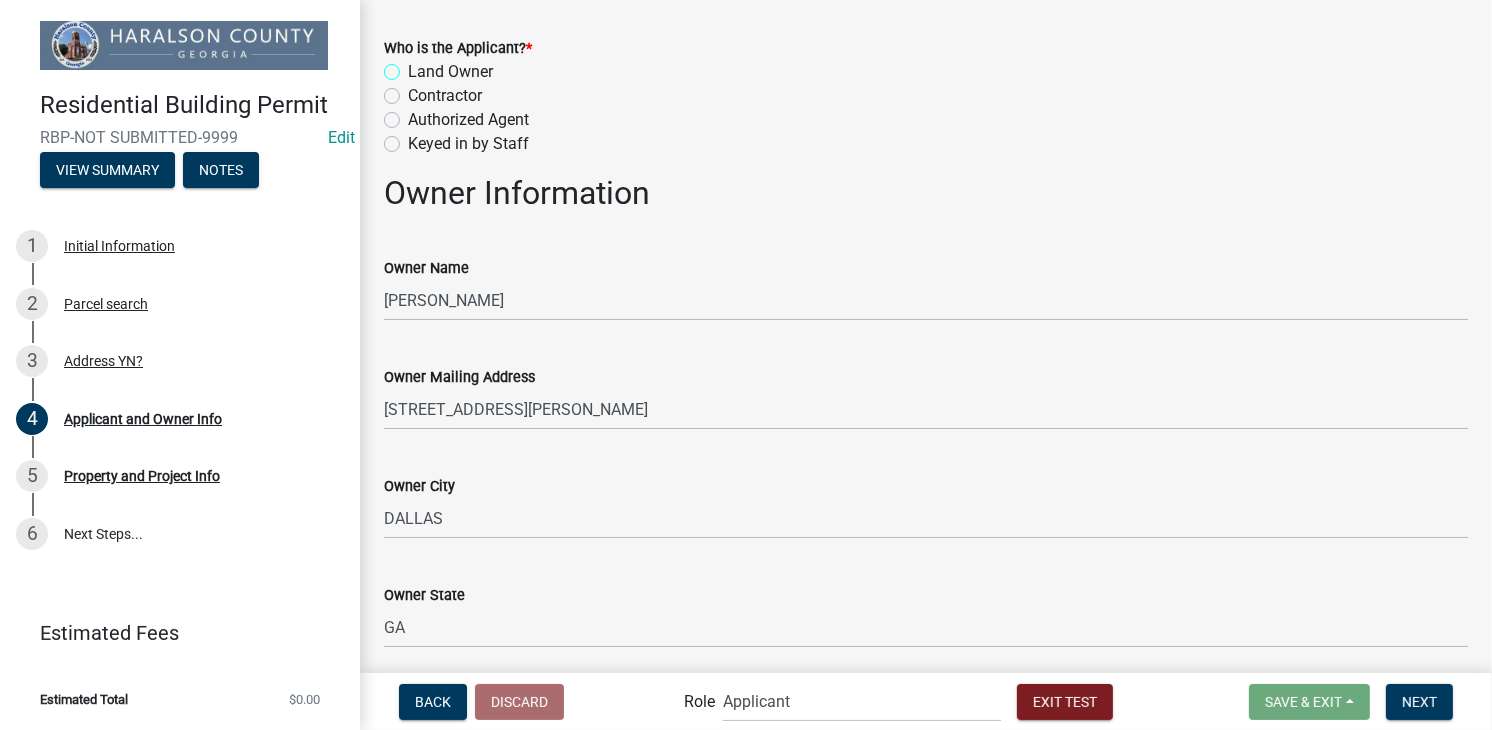 click on "Land Owner" at bounding box center (414, 66) 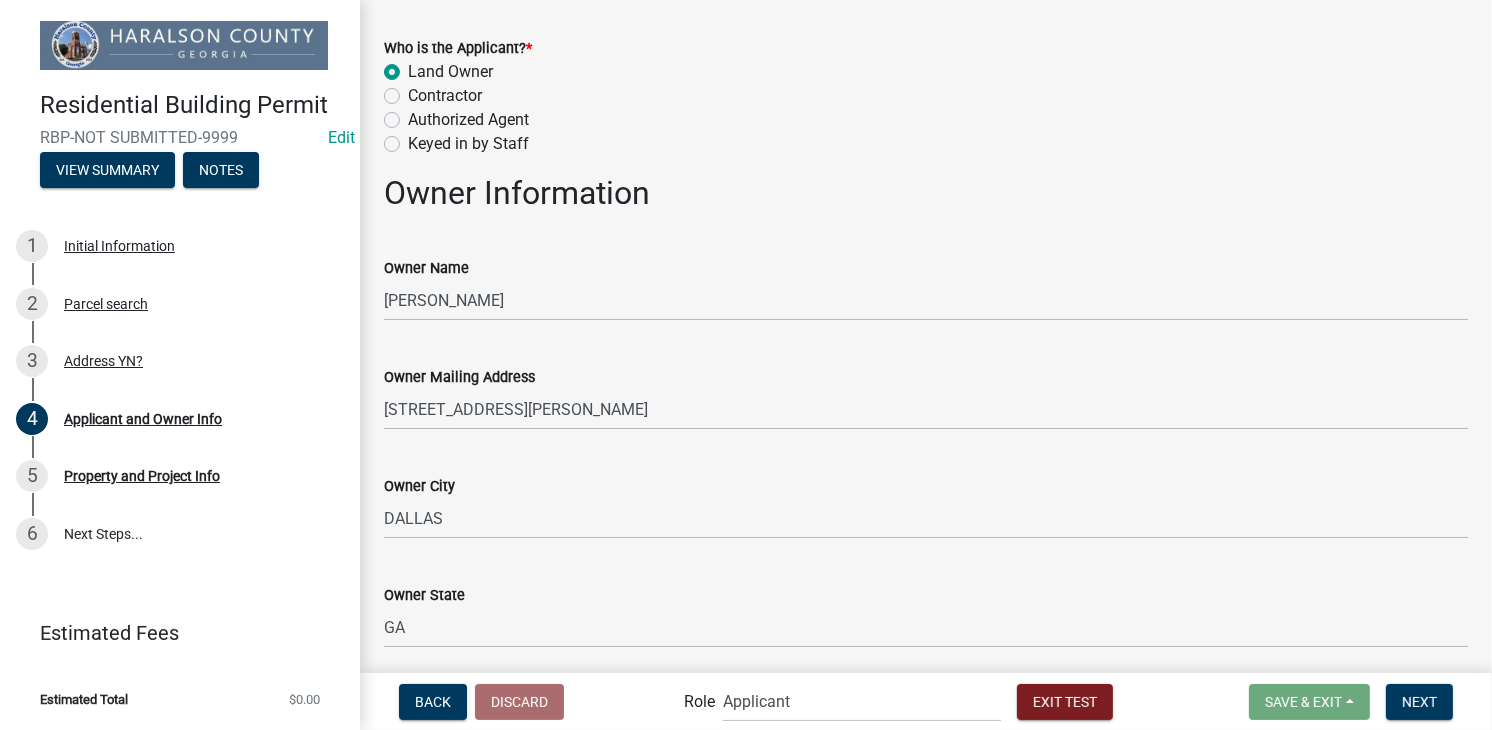 radio on "true" 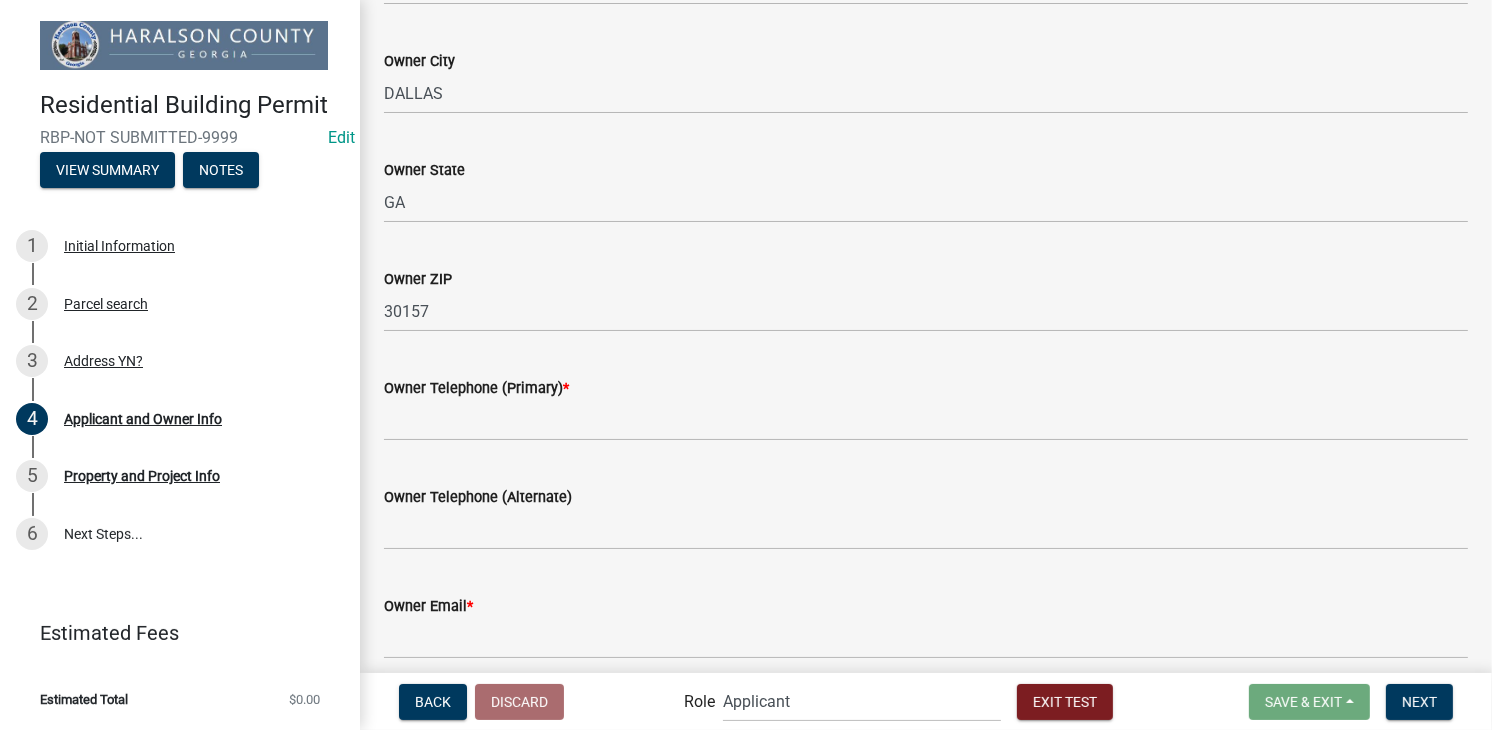 scroll, scrollTop: 600, scrollLeft: 0, axis: vertical 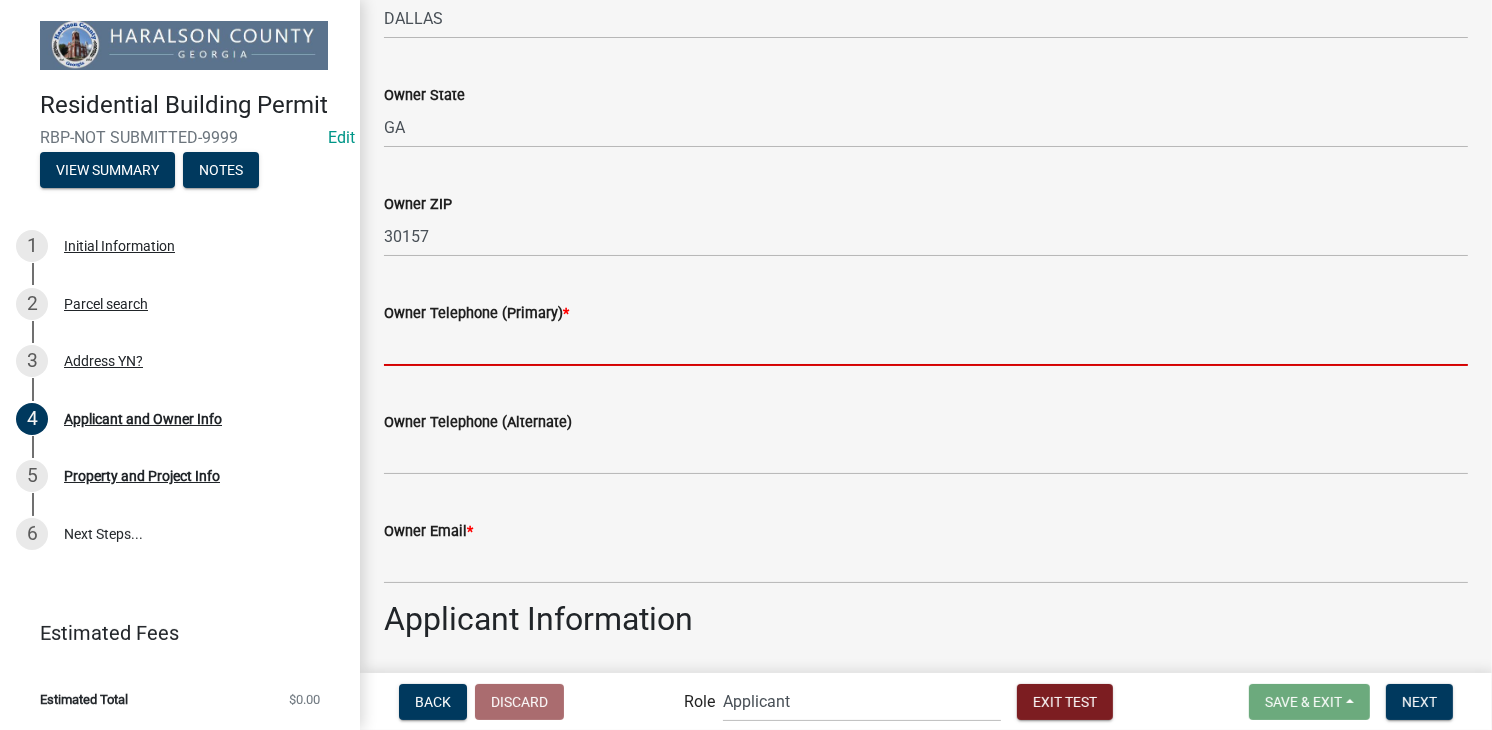 click on "Owner Telephone (Primary)  *" at bounding box center (926, 345) 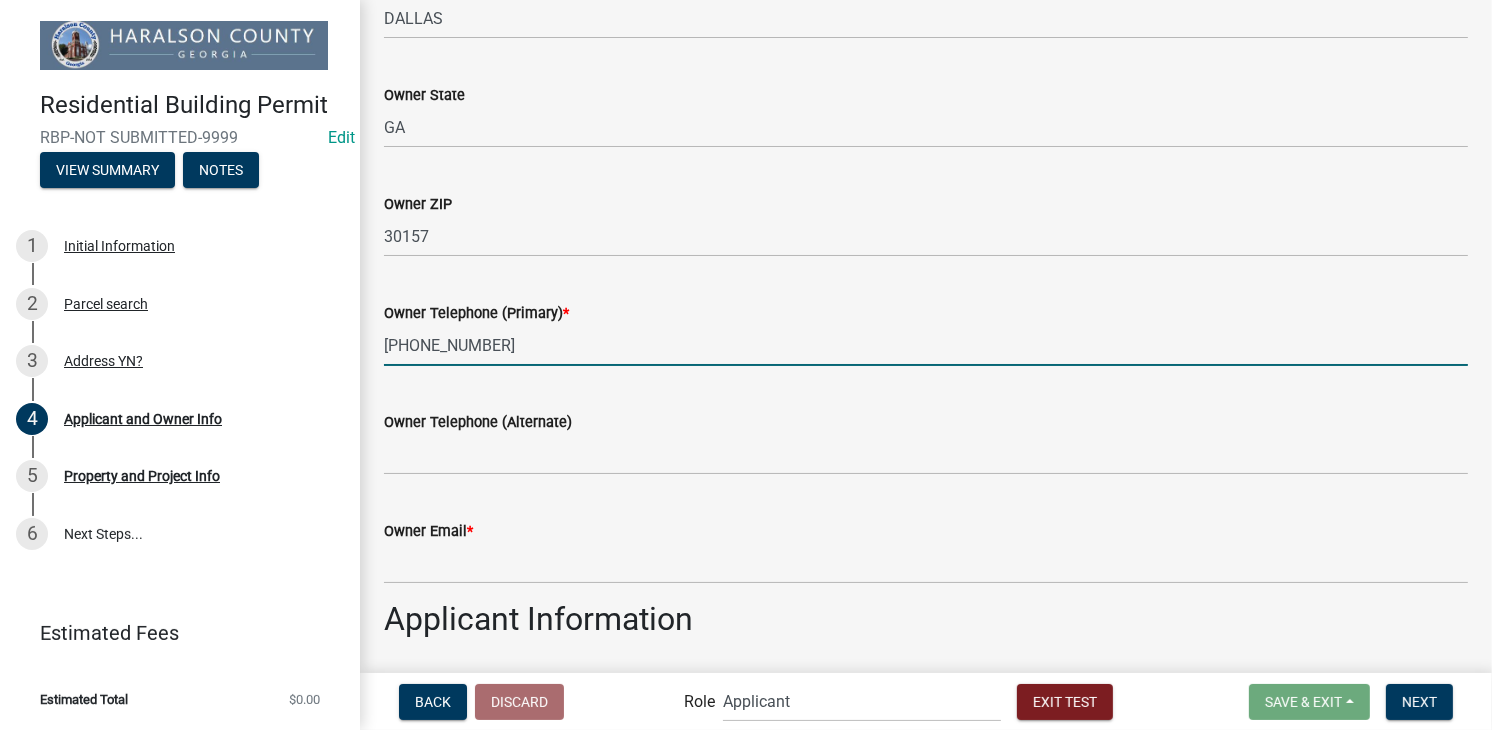 scroll, scrollTop: 700, scrollLeft: 0, axis: vertical 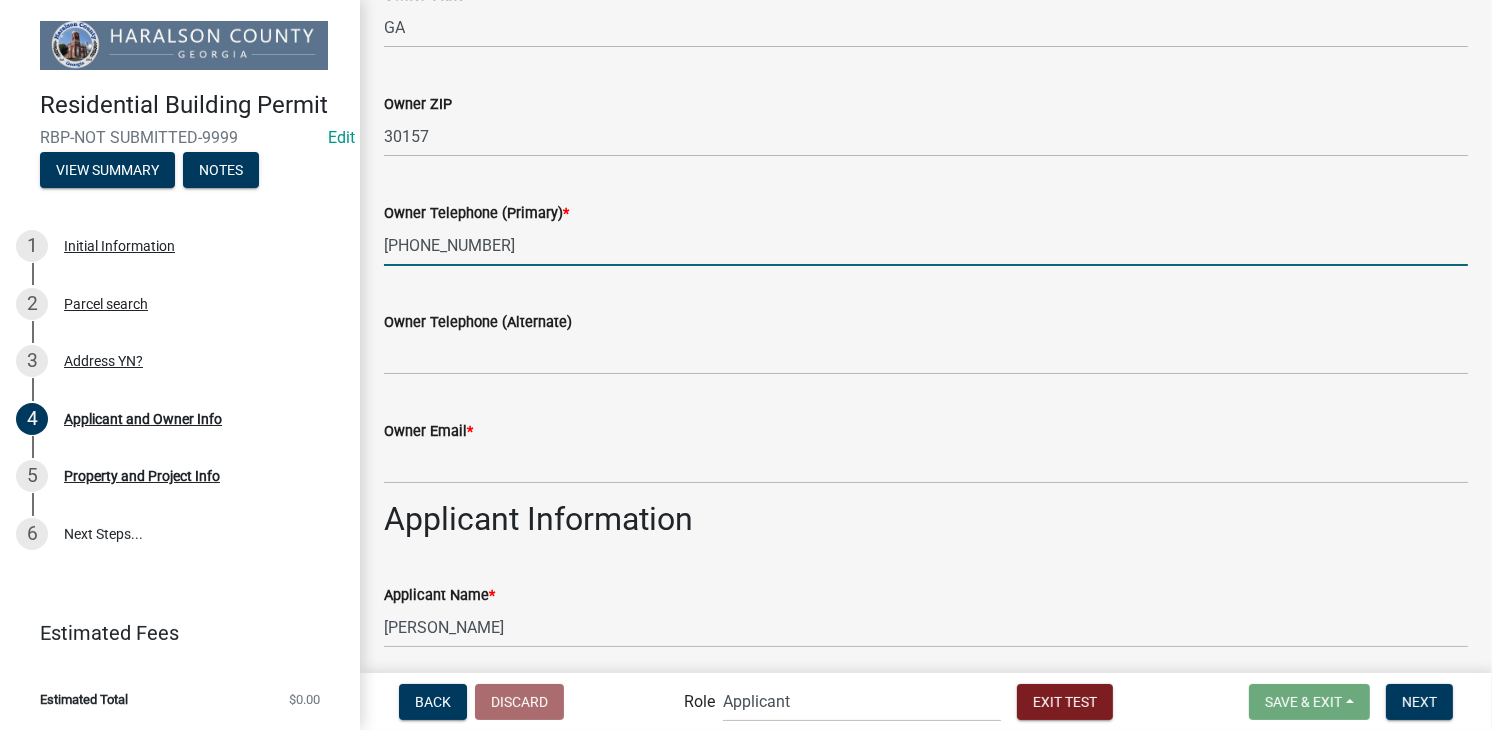 type on "[PHONE_NUMBER]" 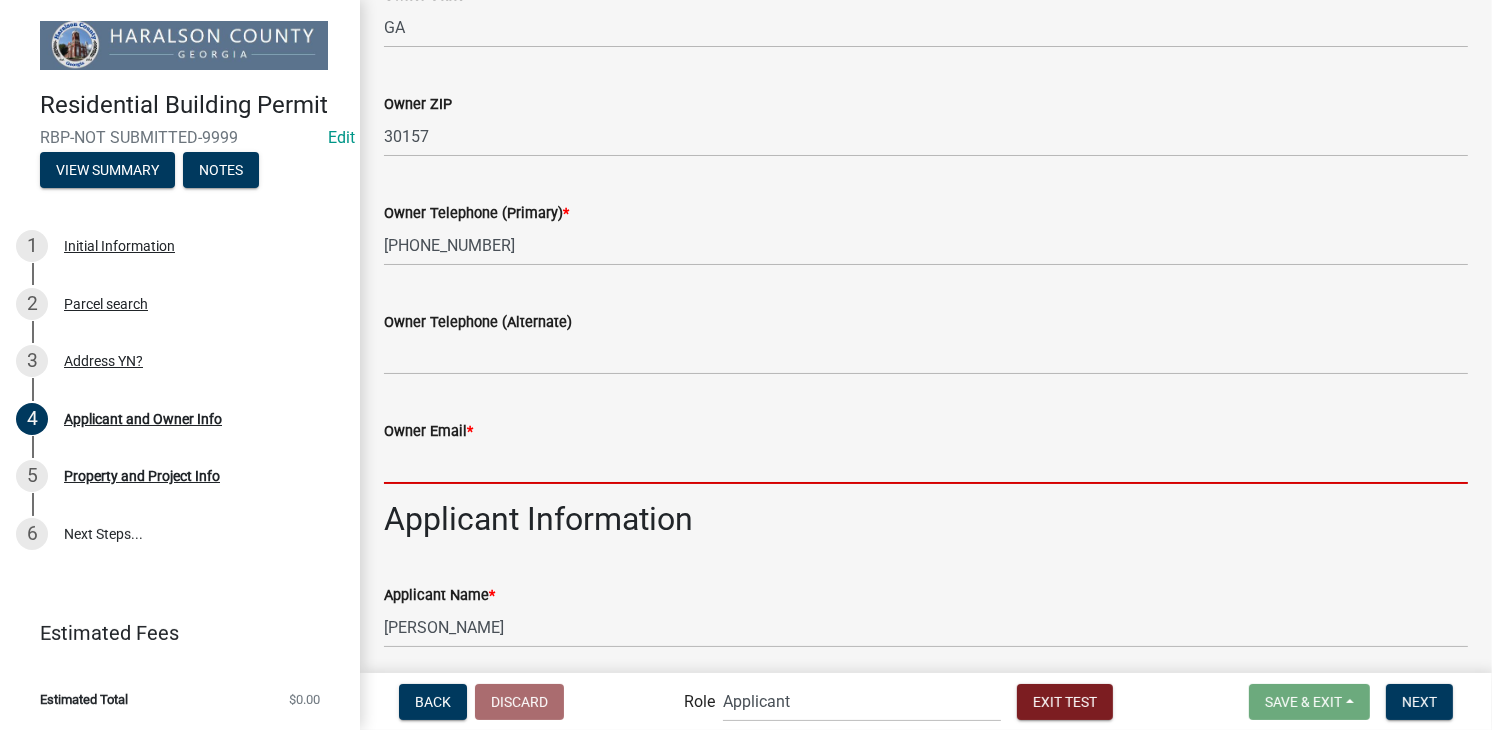 click on "Owner Email  *" at bounding box center (926, 463) 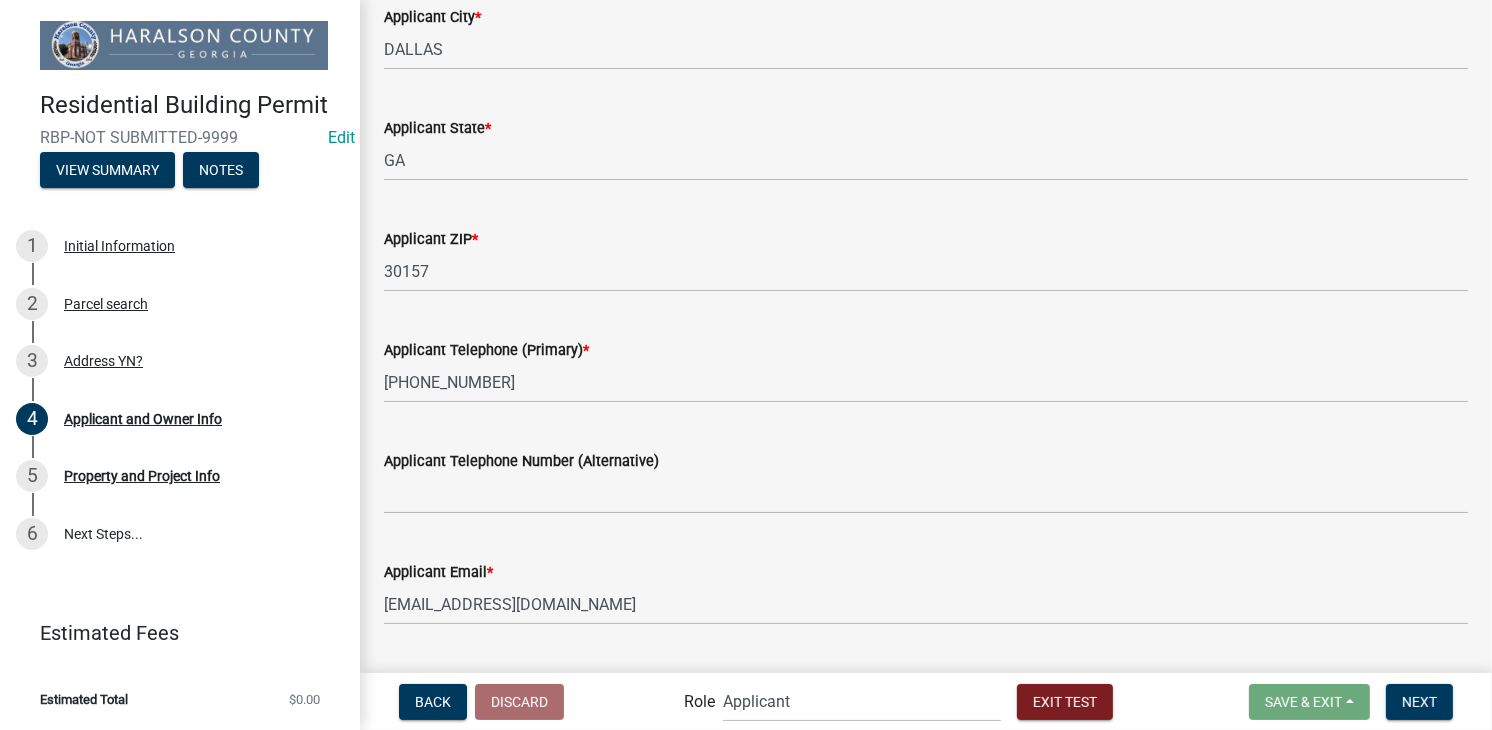 scroll, scrollTop: 1550, scrollLeft: 0, axis: vertical 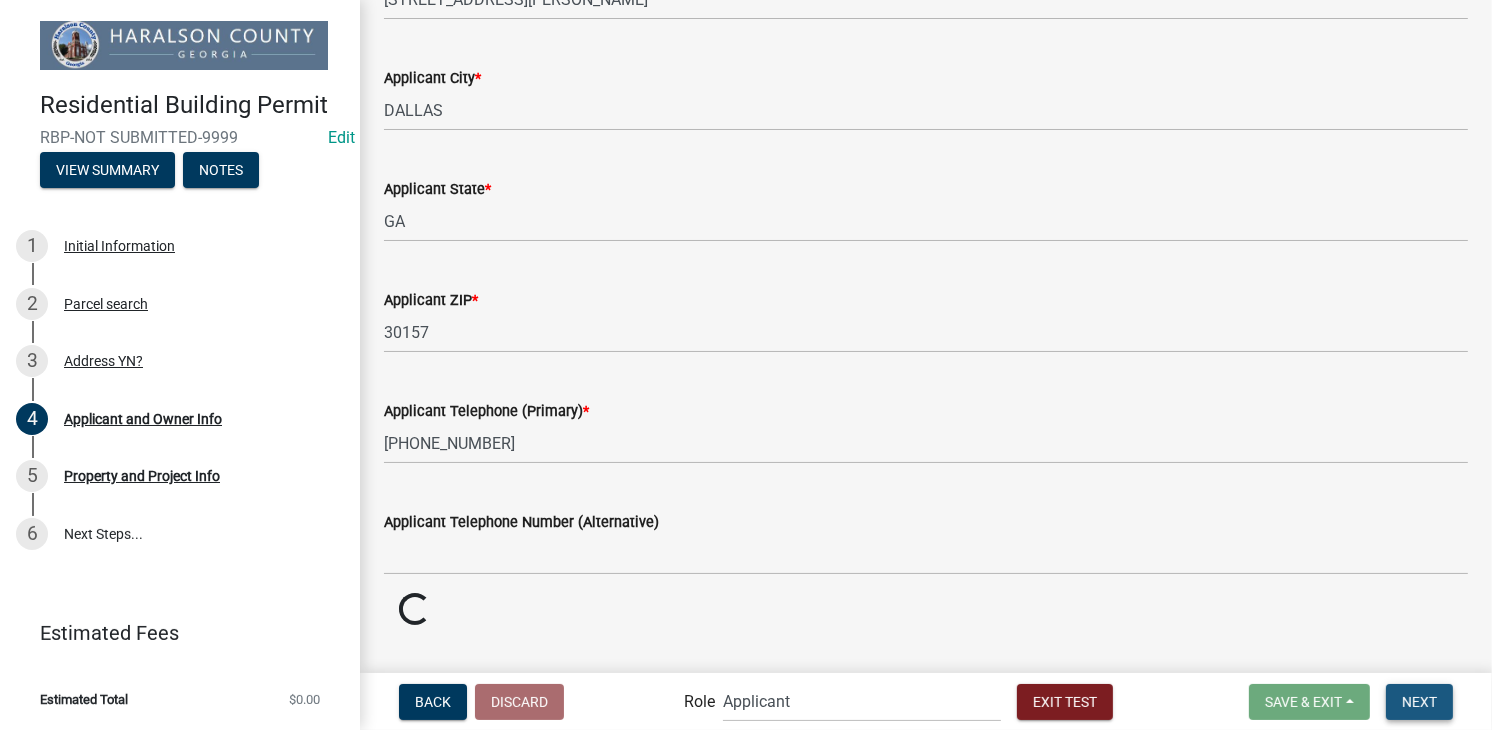 click on "Next" at bounding box center (1419, 701) 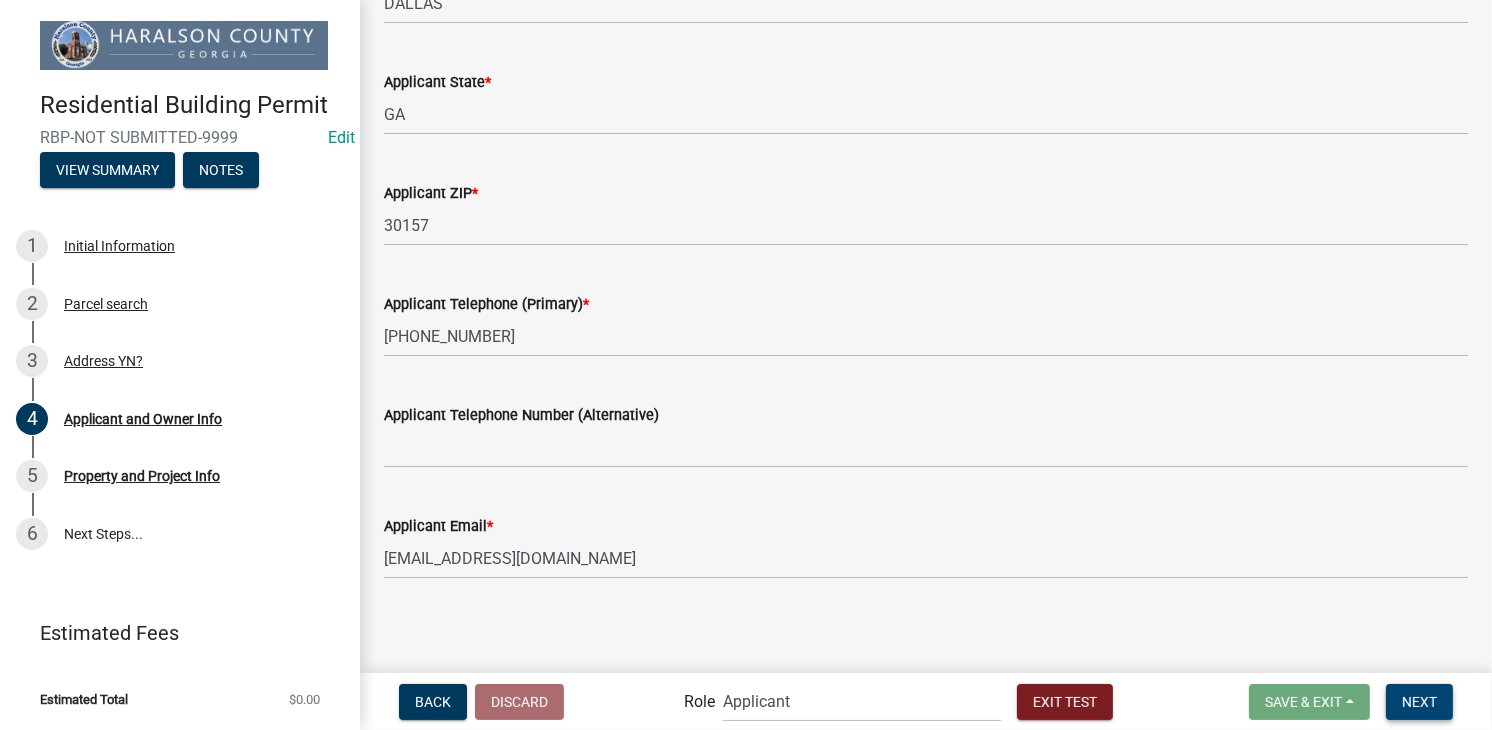 scroll, scrollTop: 1550, scrollLeft: 0, axis: vertical 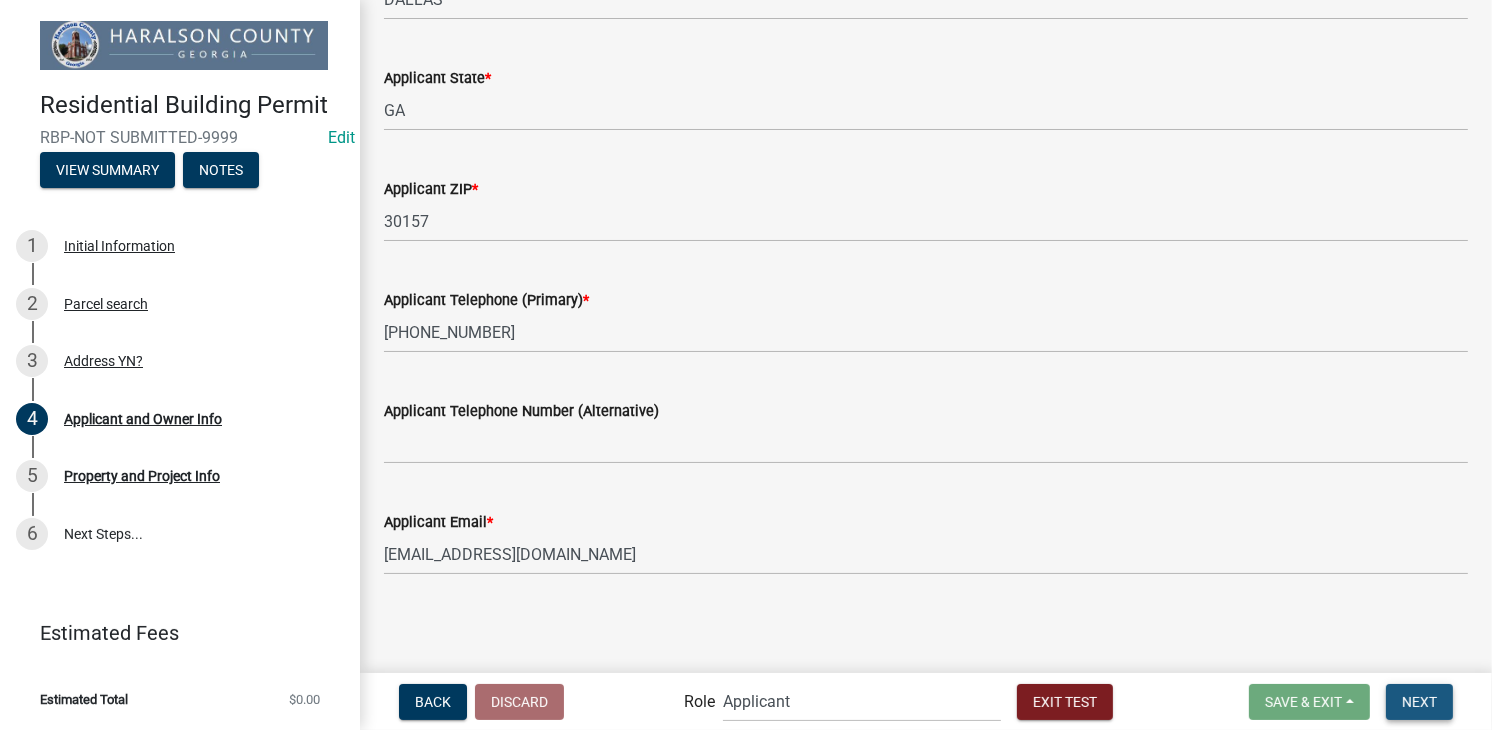 click on "Next" at bounding box center [1419, 702] 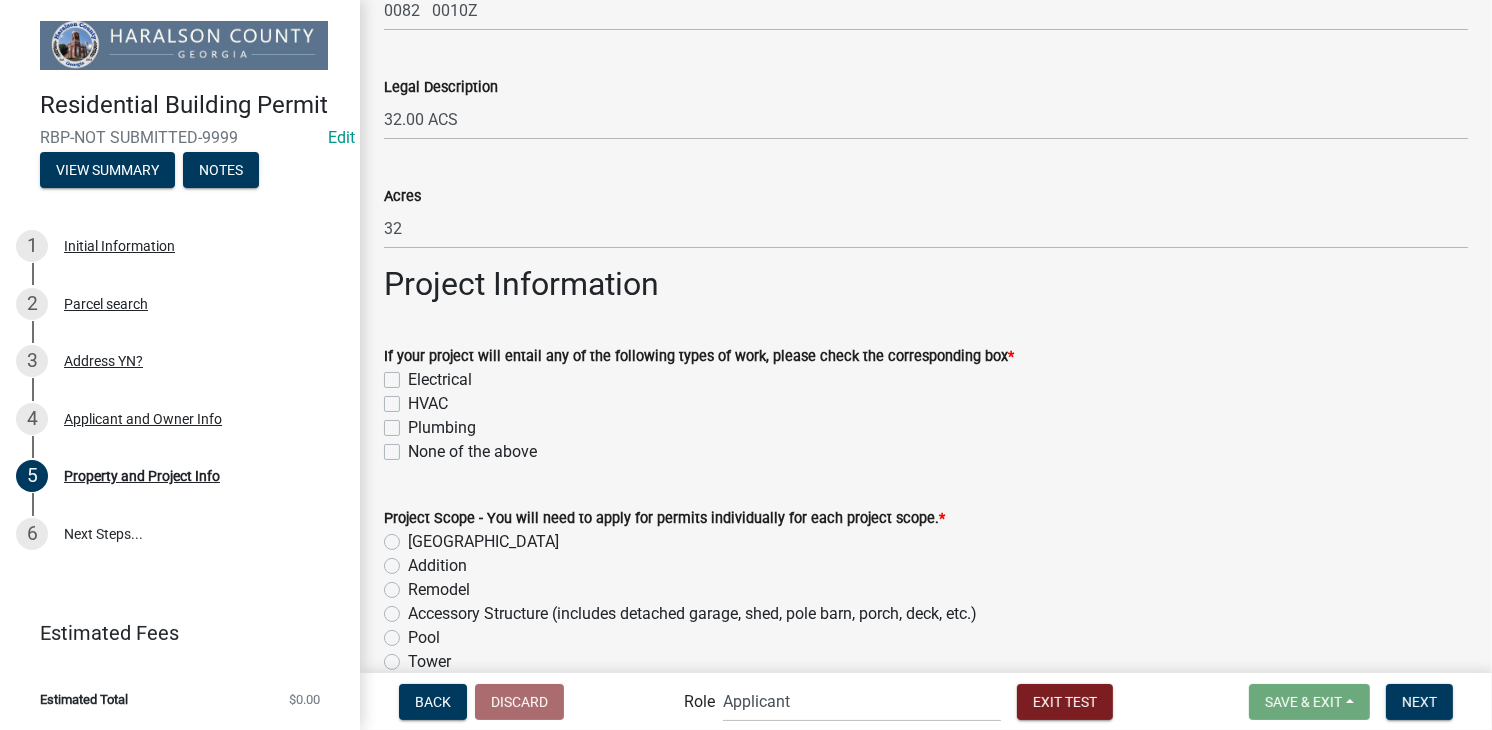 scroll, scrollTop: 700, scrollLeft: 0, axis: vertical 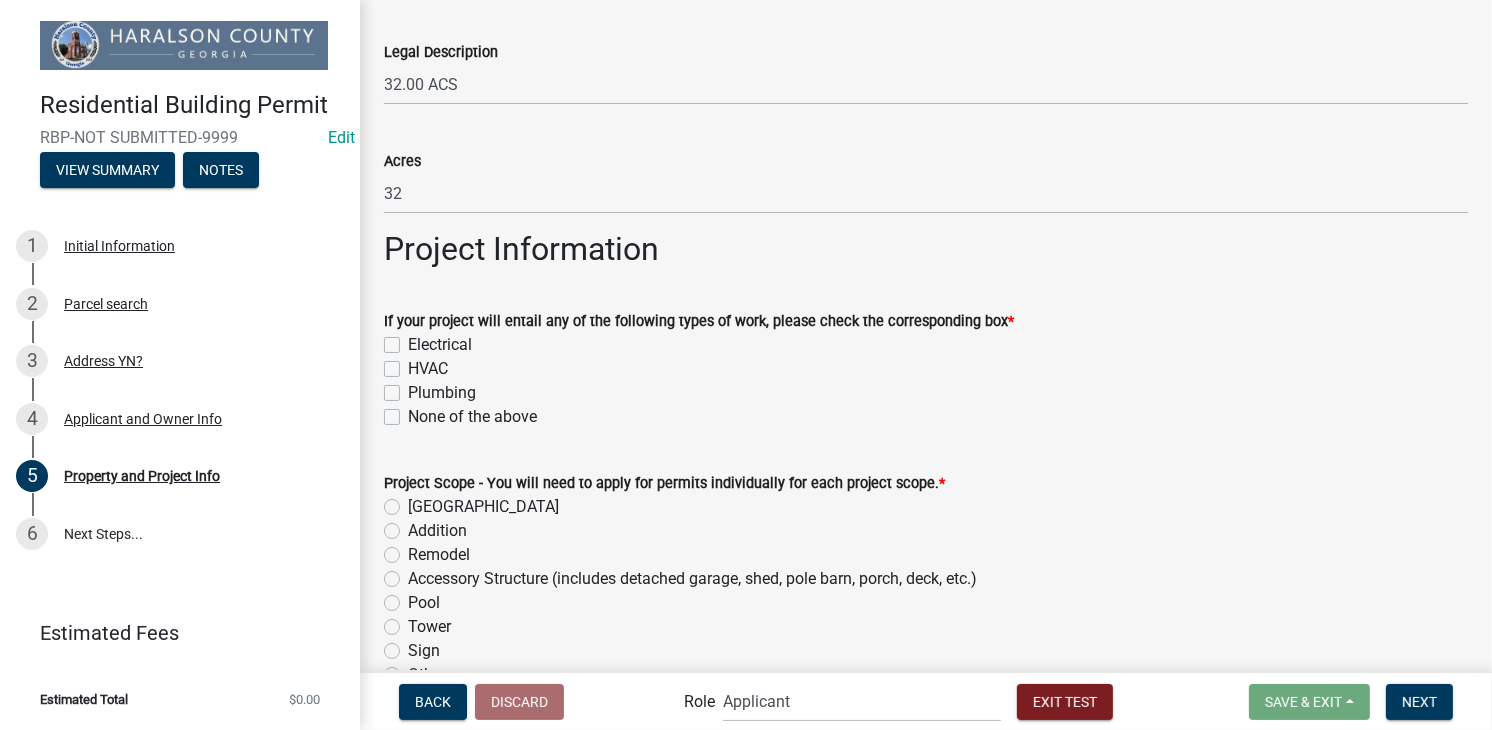 click on "Electrical" 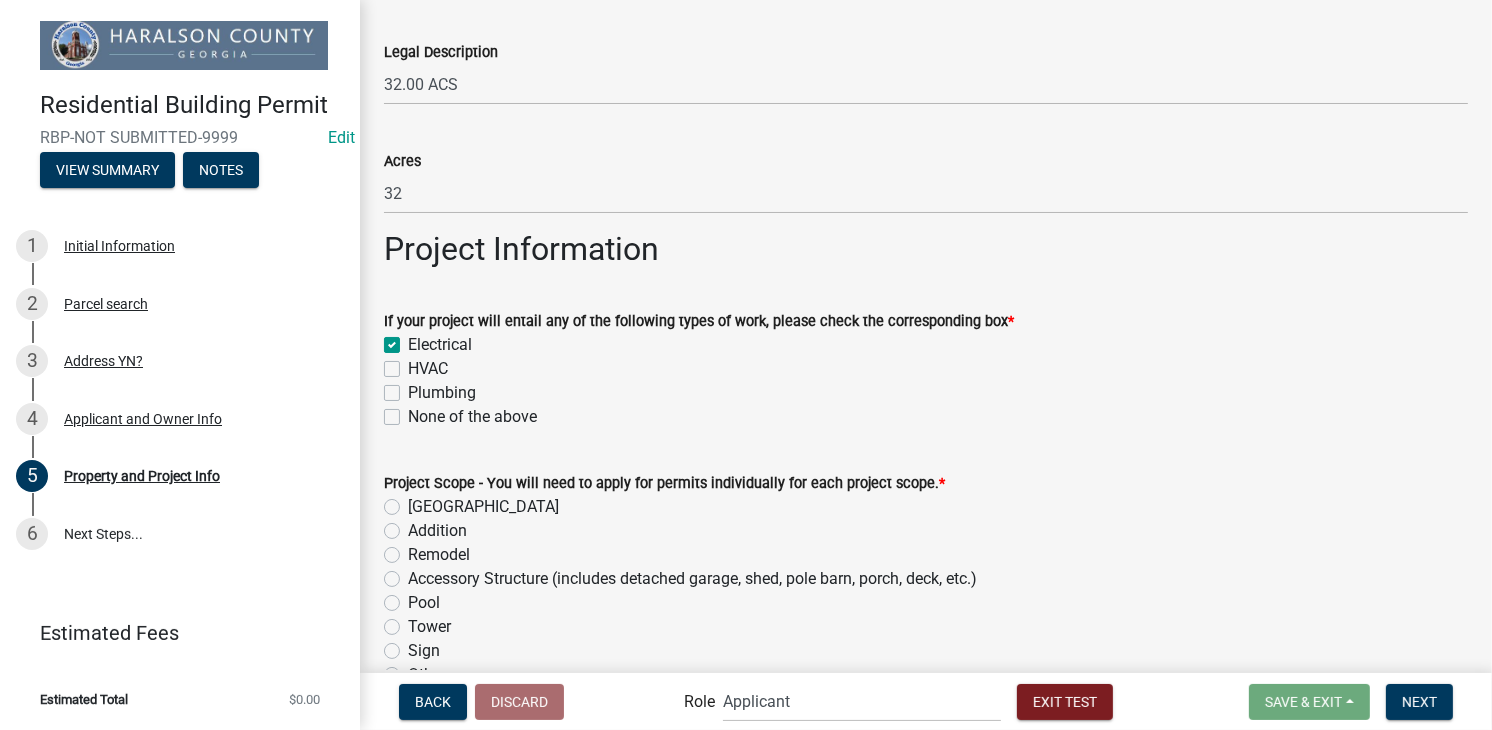 checkbox on "true" 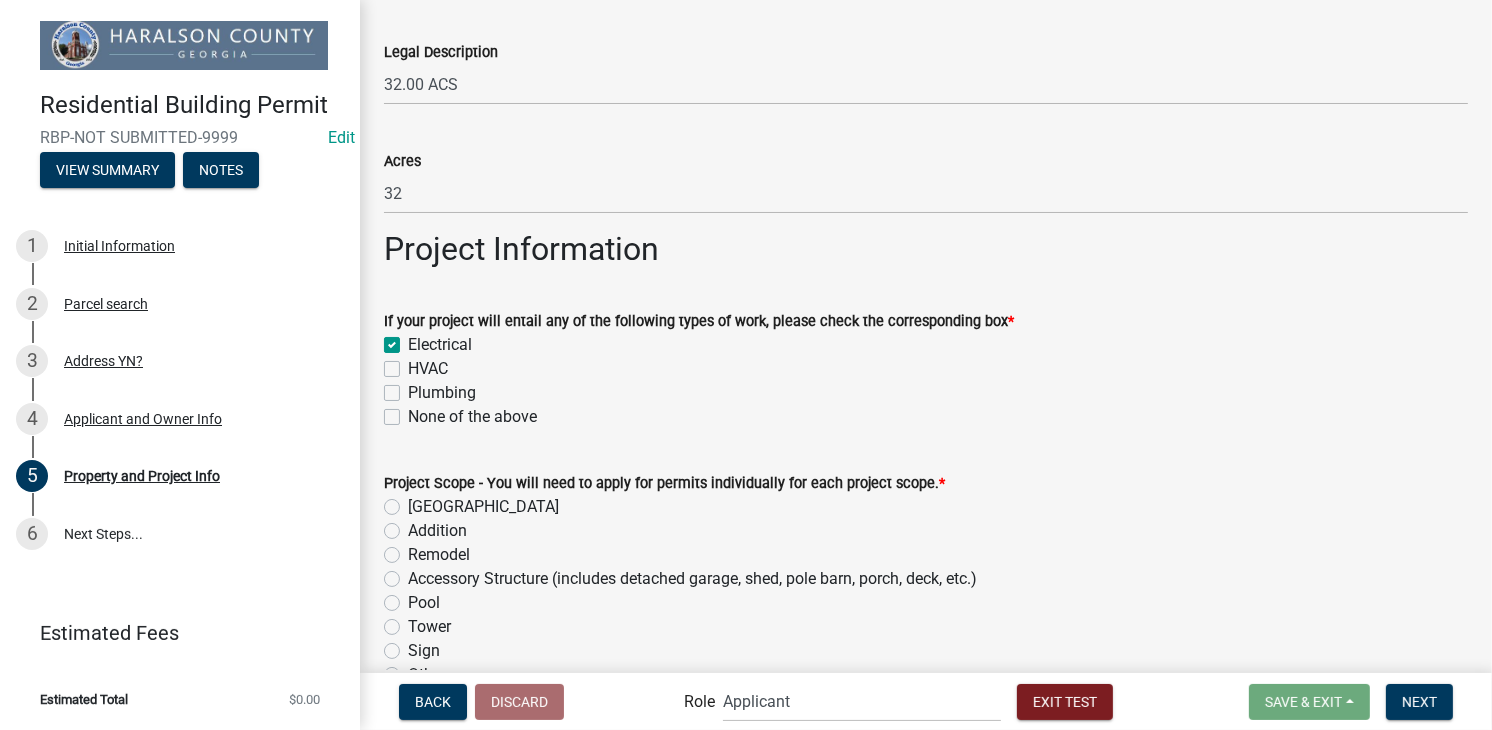 click on "HVAC" 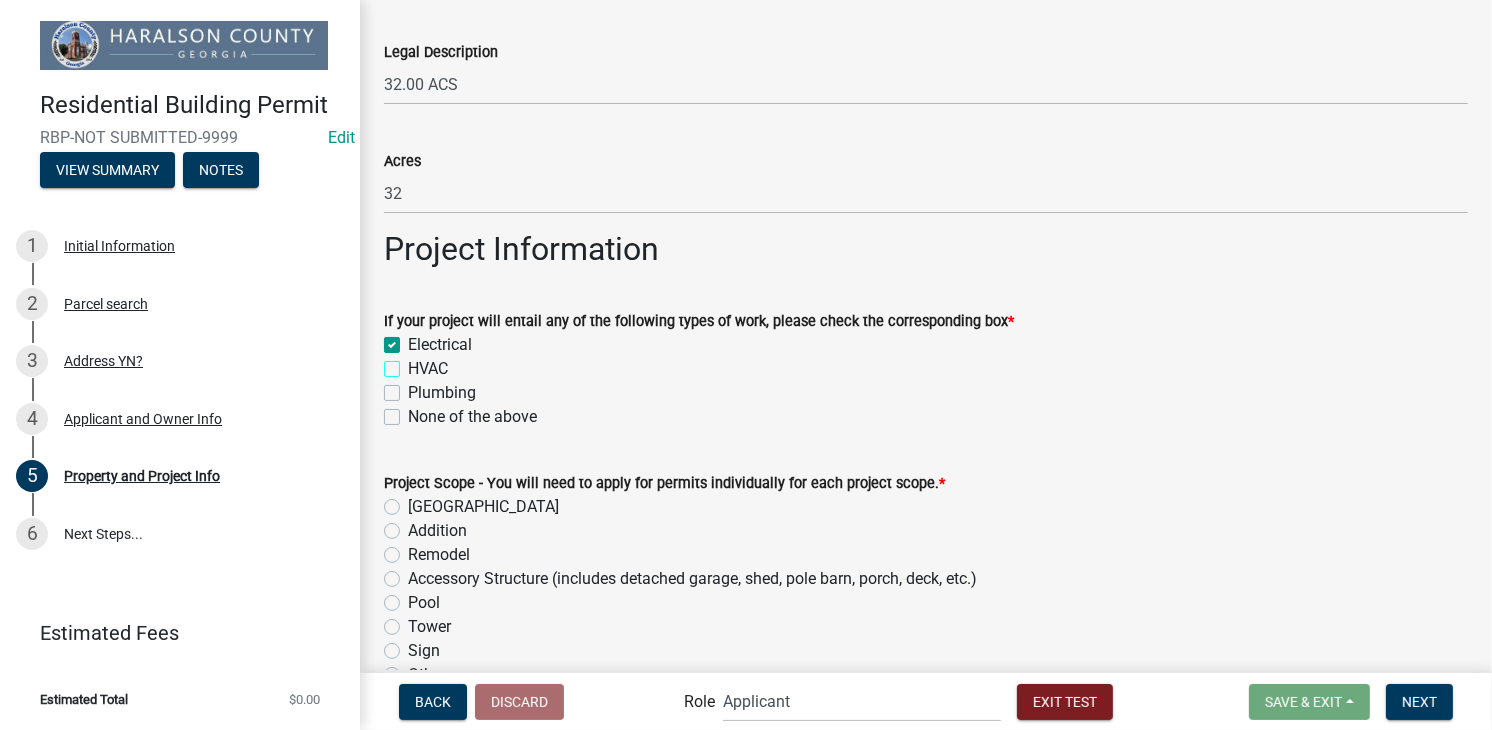 click on "HVAC" at bounding box center [414, 363] 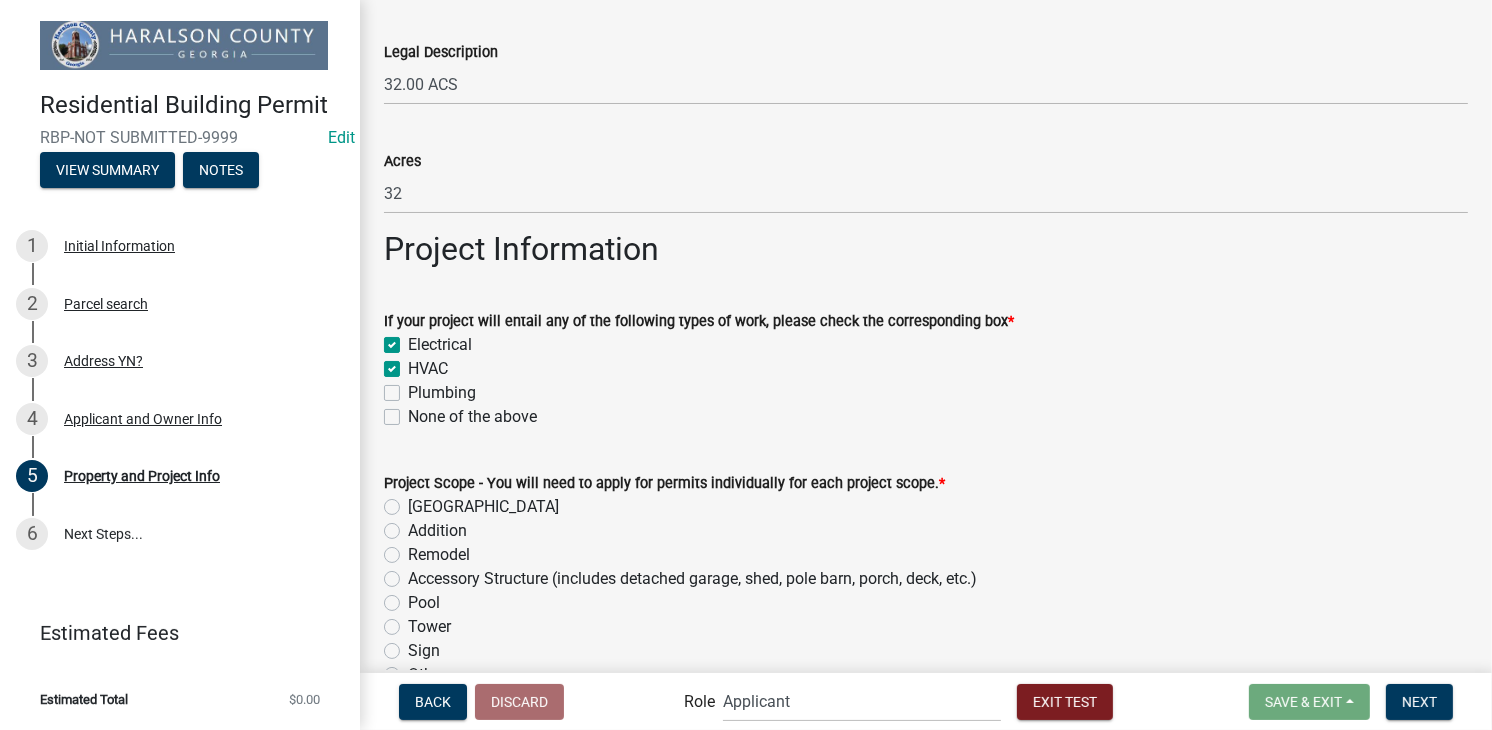 checkbox on "true" 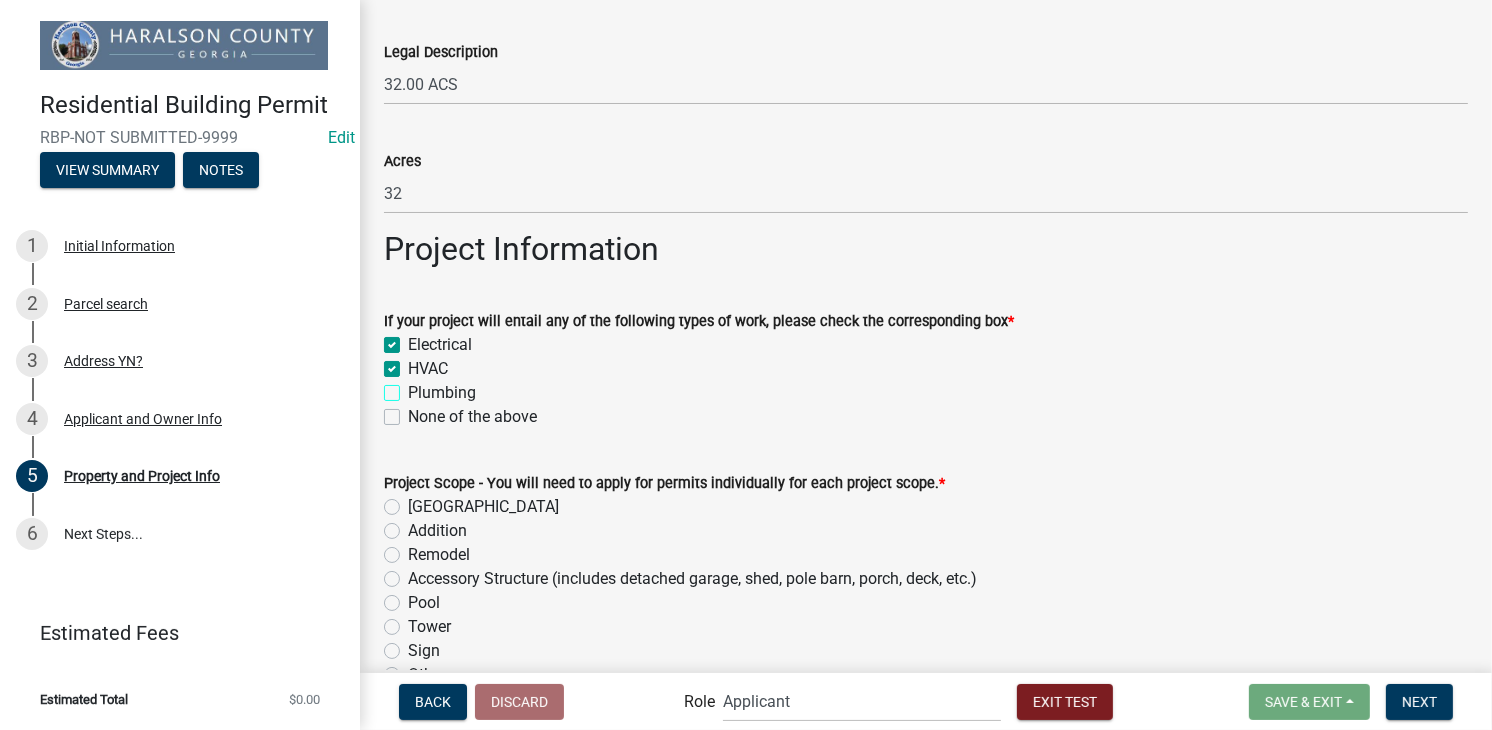 checkbox on "true" 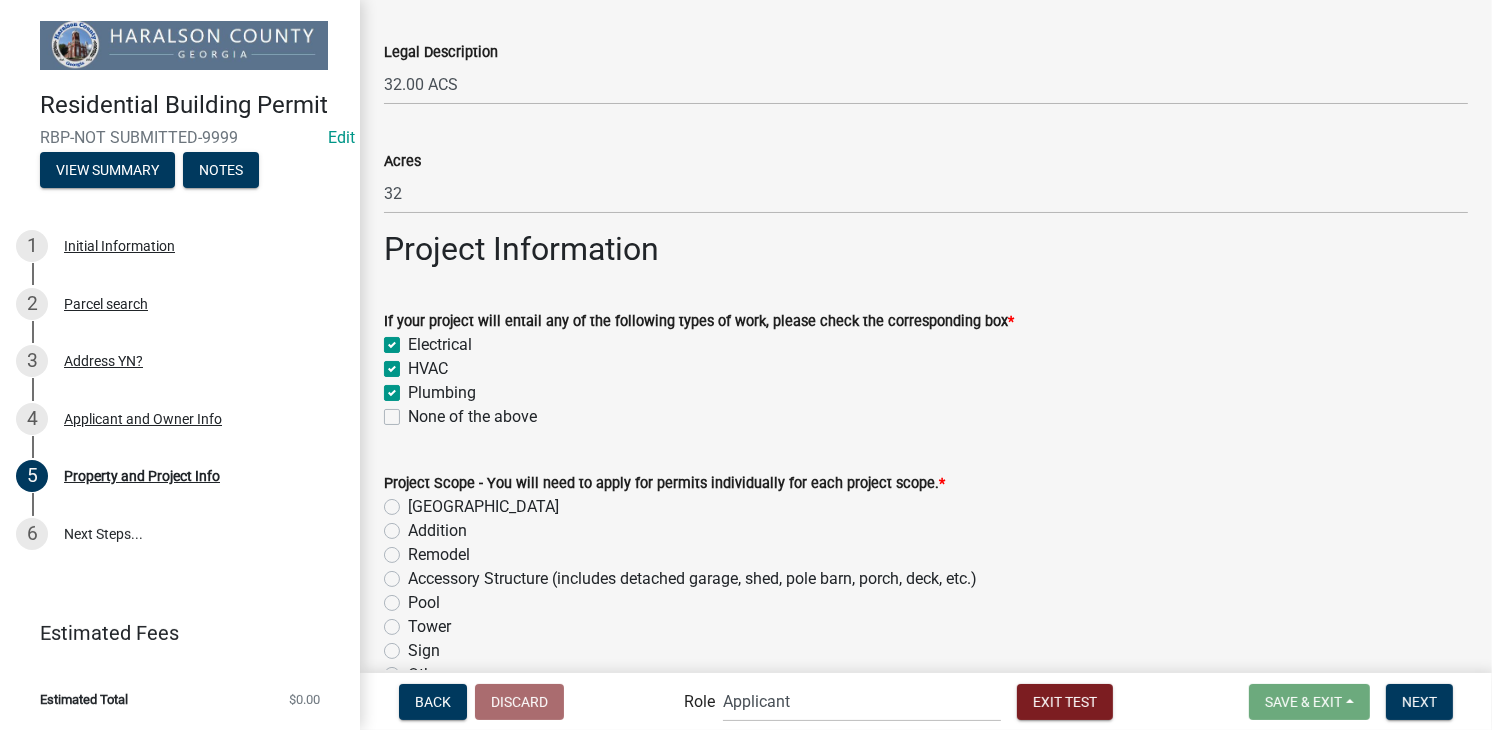 checkbox on "true" 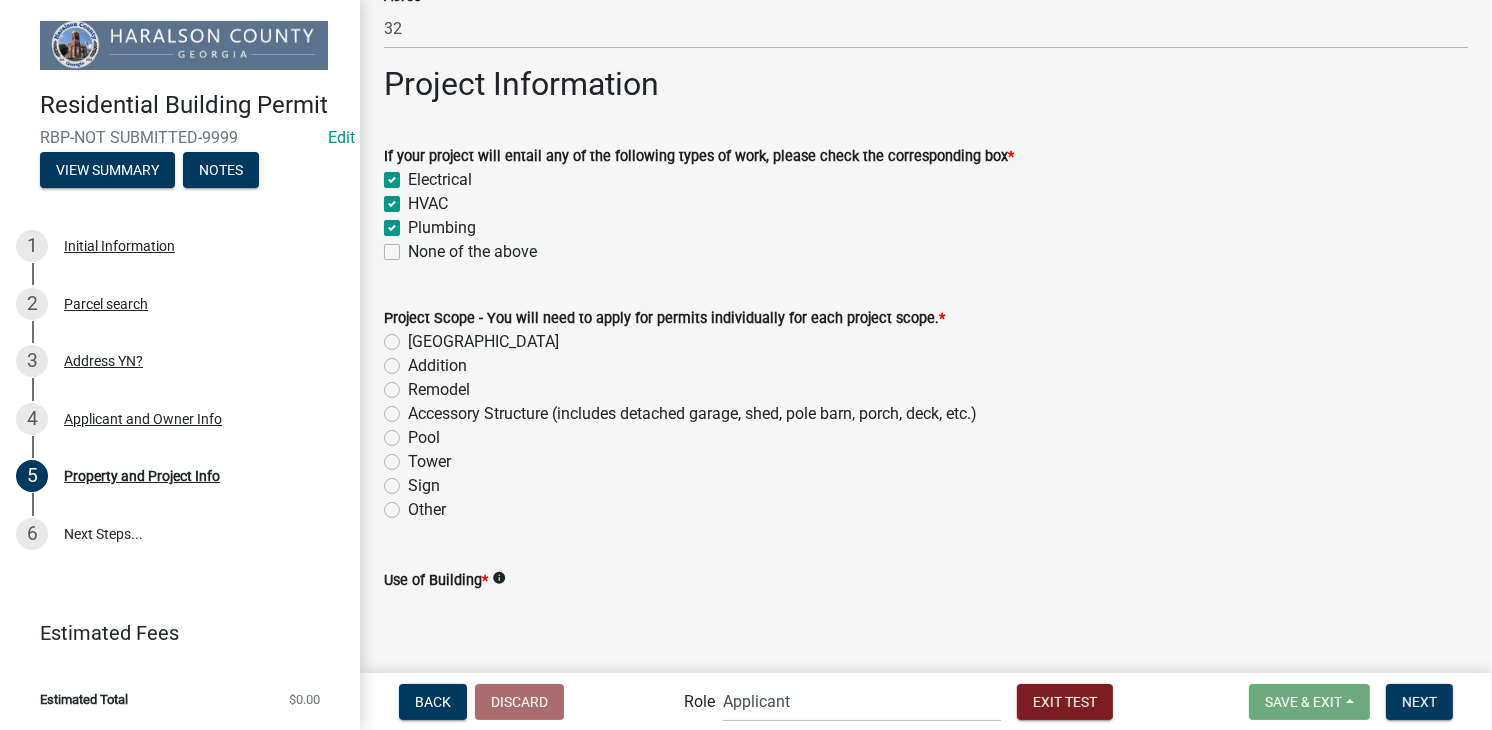 scroll, scrollTop: 900, scrollLeft: 0, axis: vertical 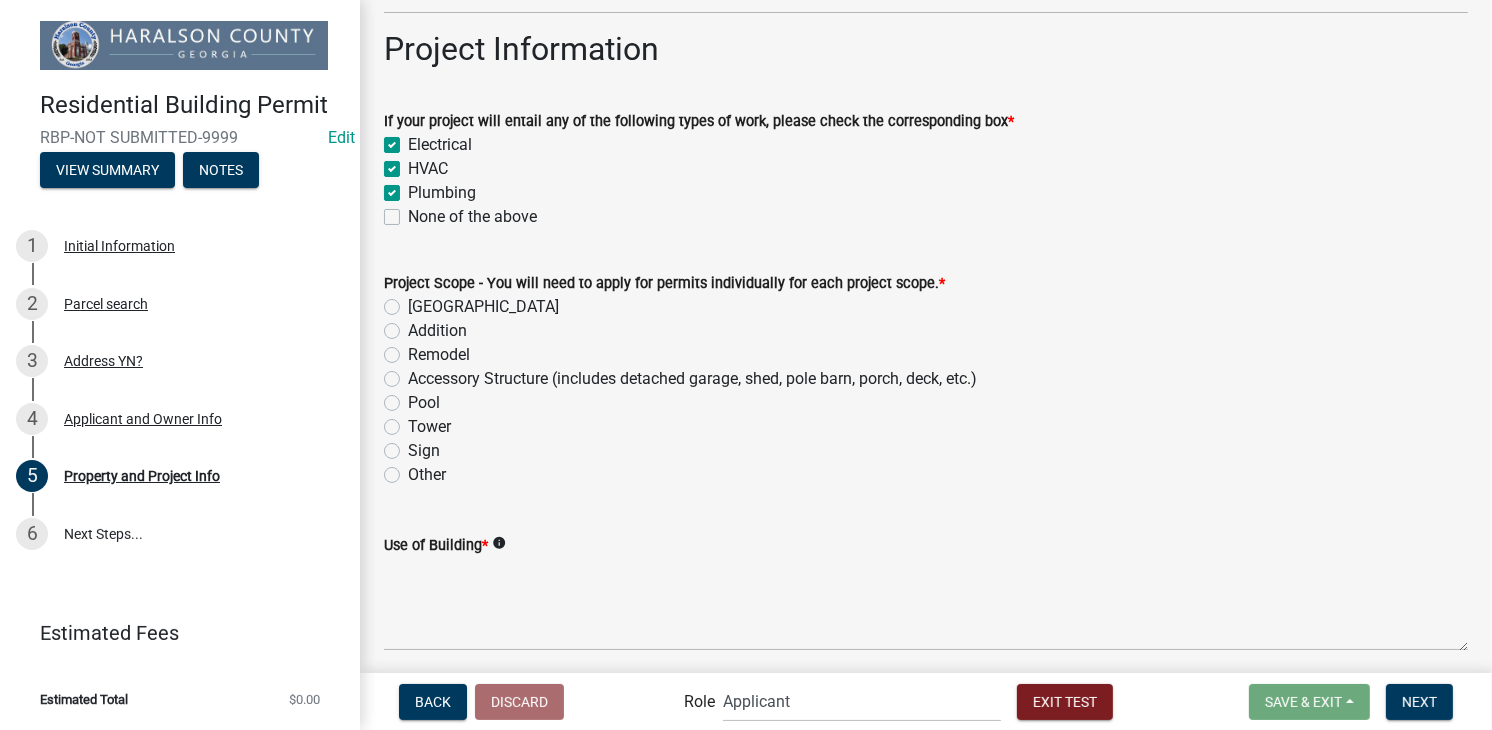 click on "[GEOGRAPHIC_DATA]" 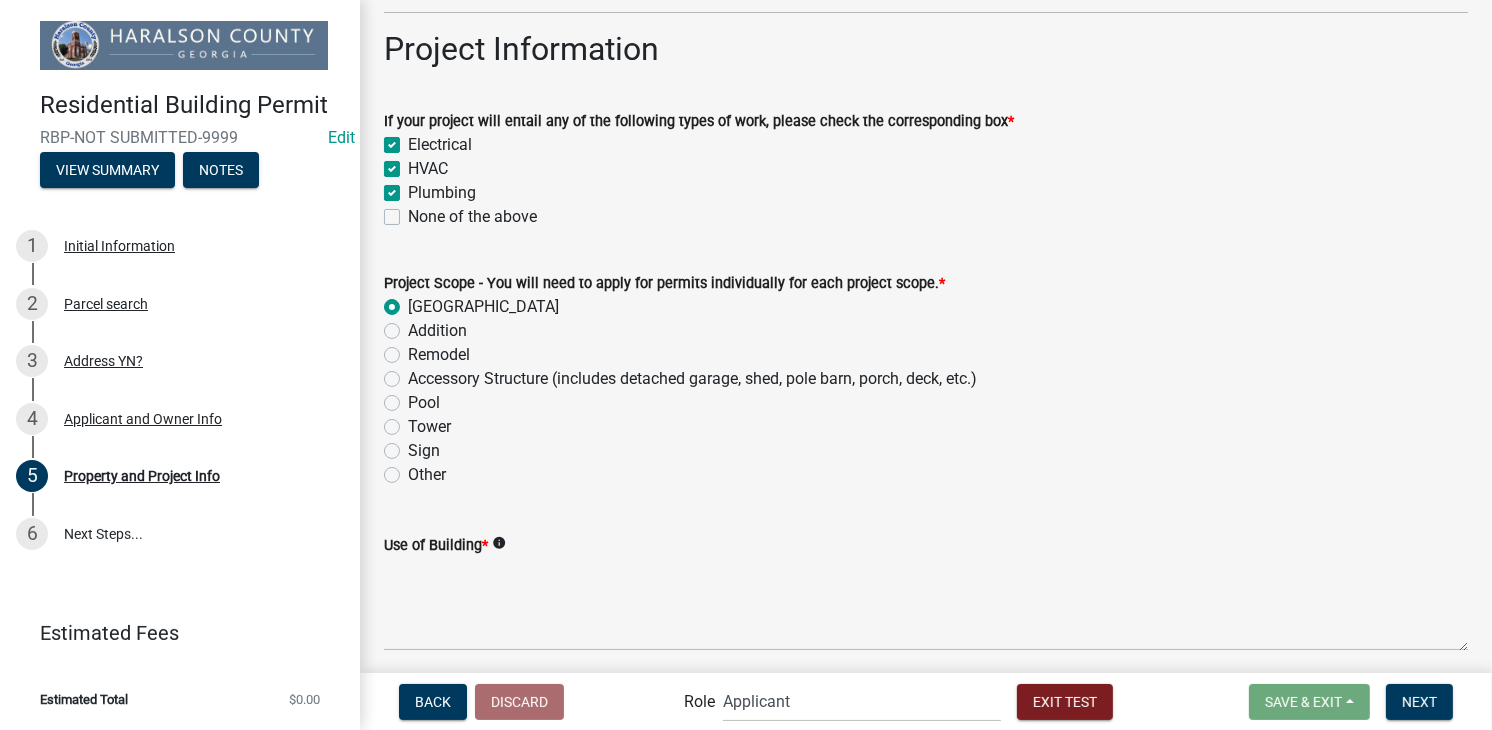 radio on "true" 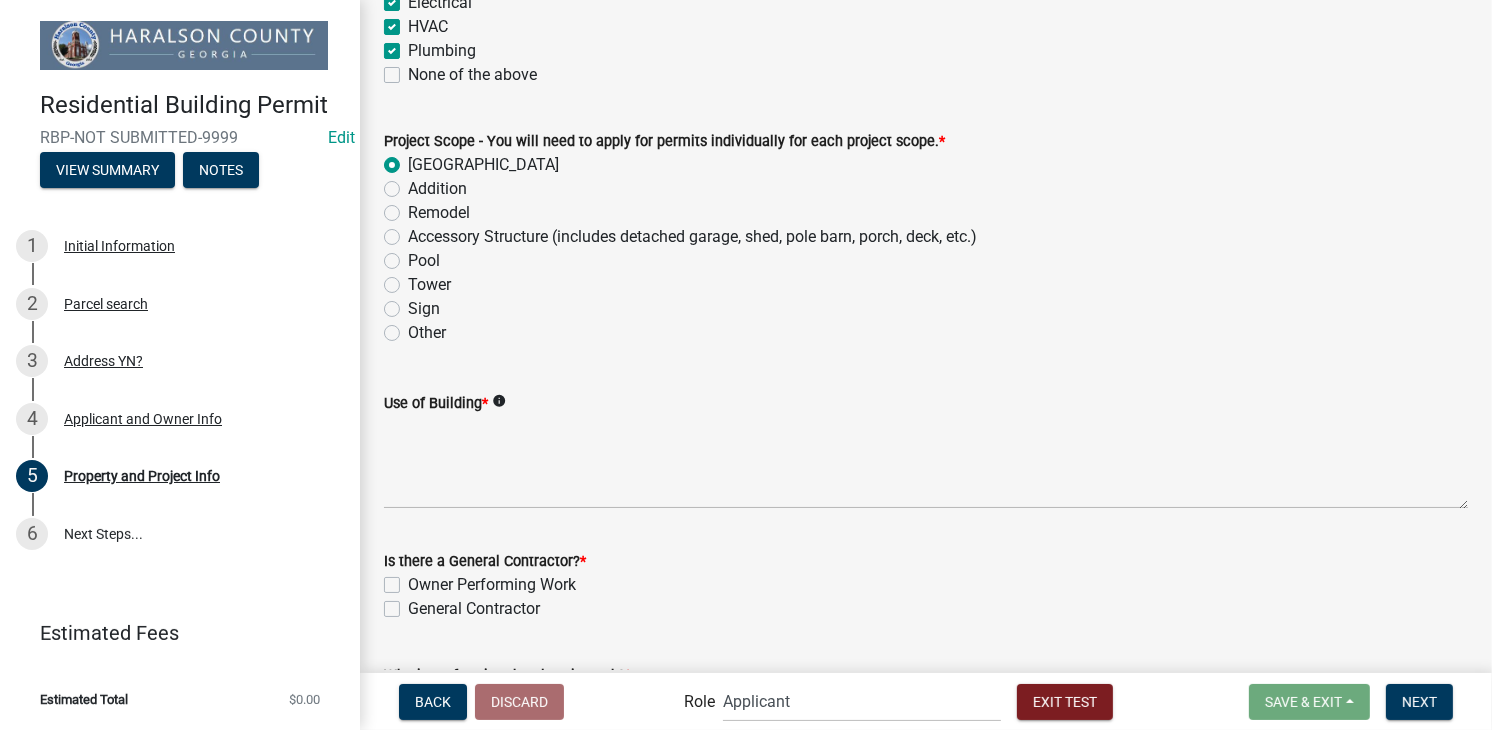 scroll, scrollTop: 1000, scrollLeft: 0, axis: vertical 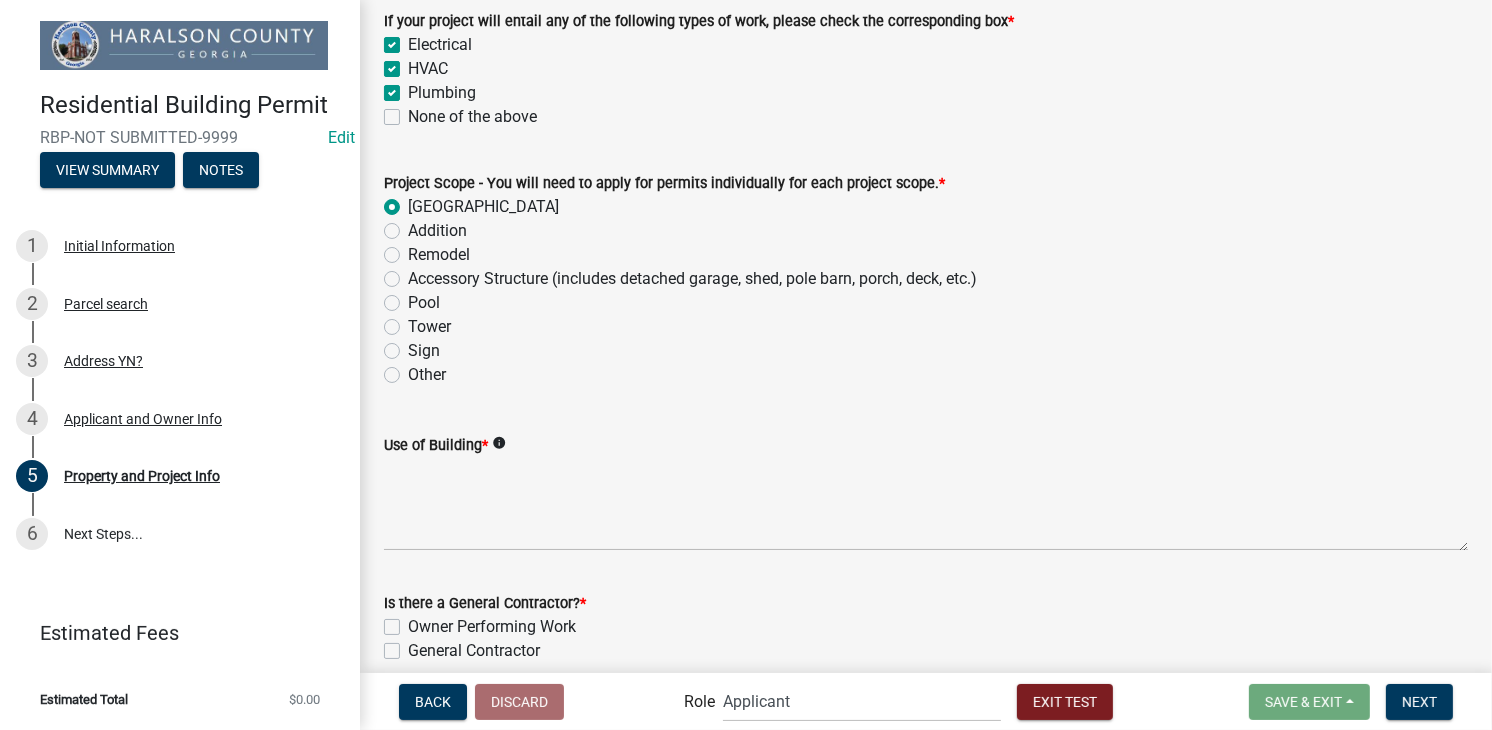 click on "Use of Building  *  info" 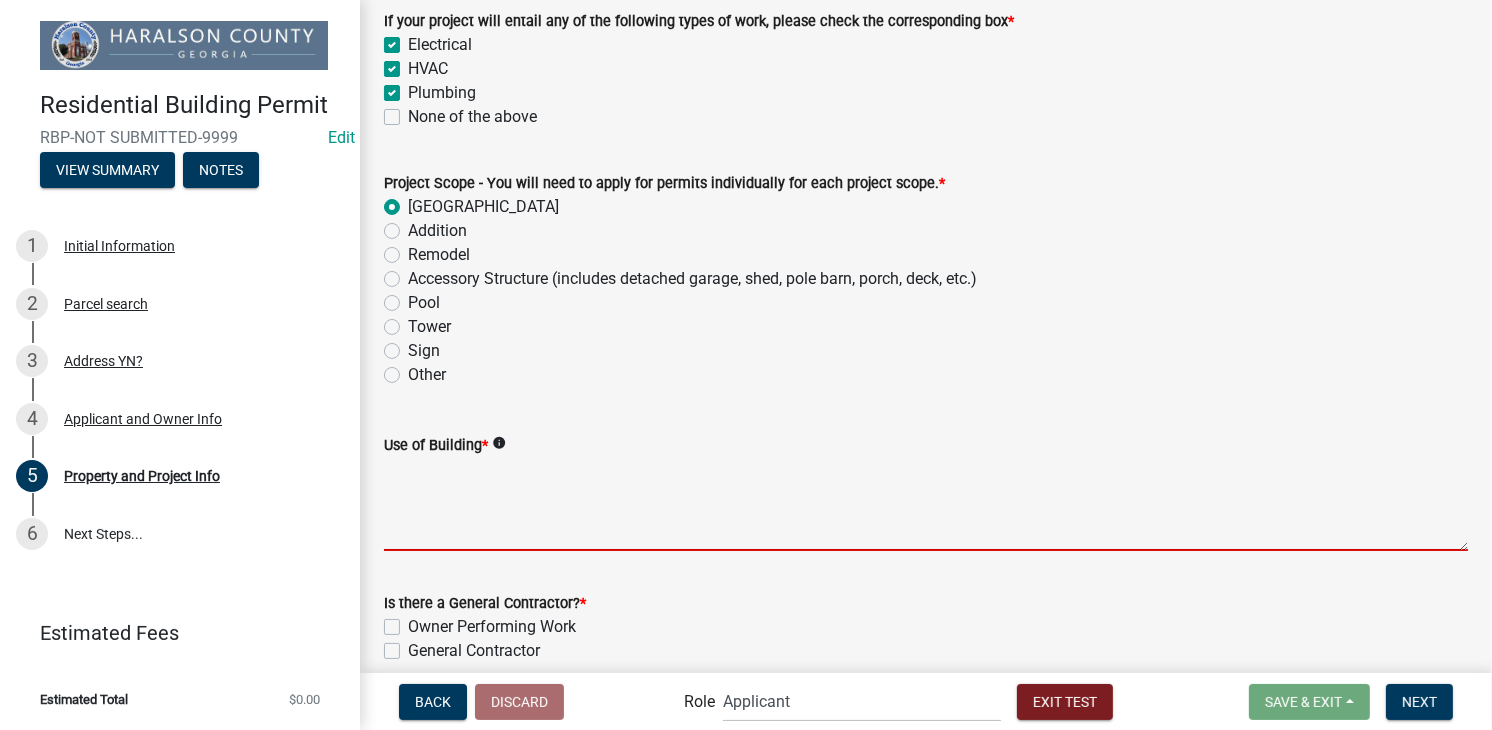 click on "Use of Building  *" at bounding box center [926, 504] 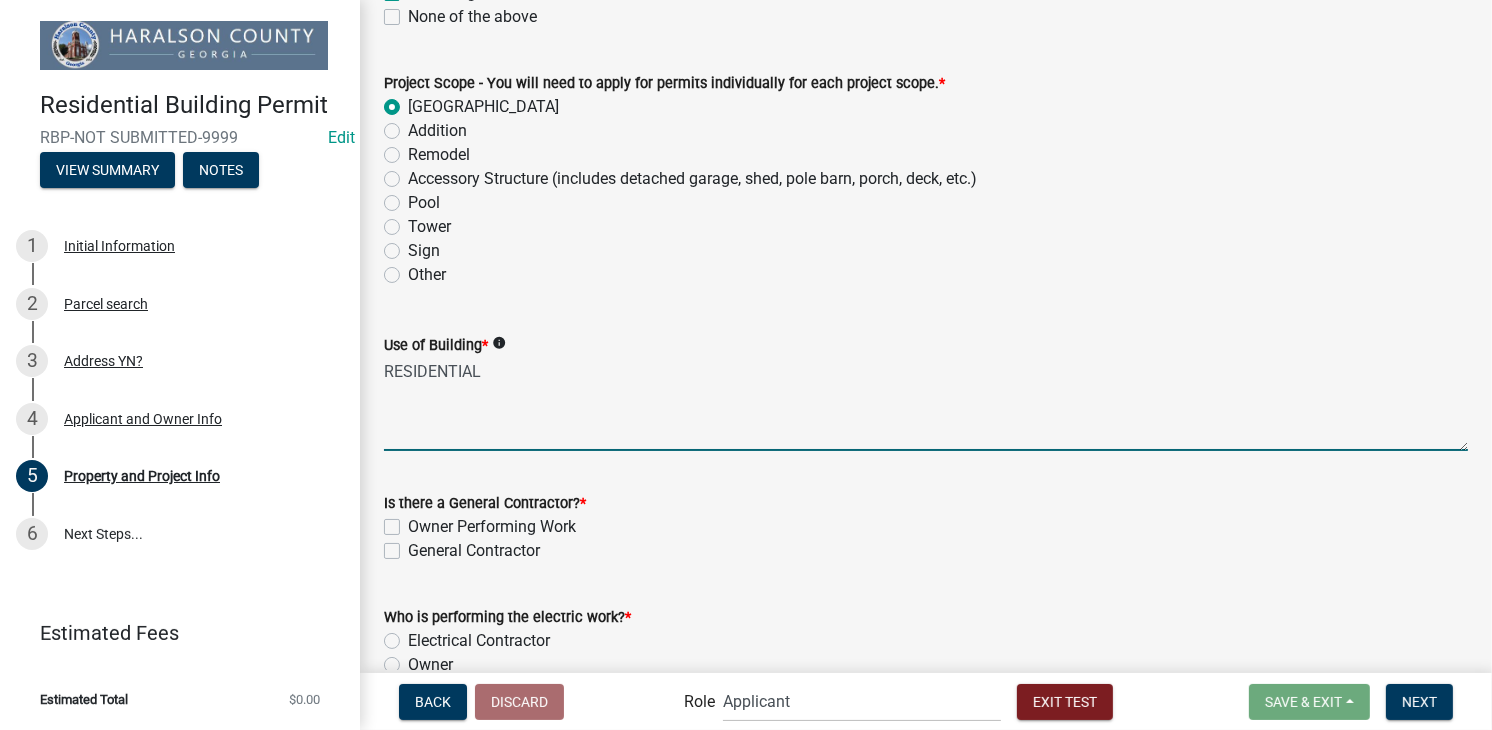 scroll, scrollTop: 1200, scrollLeft: 0, axis: vertical 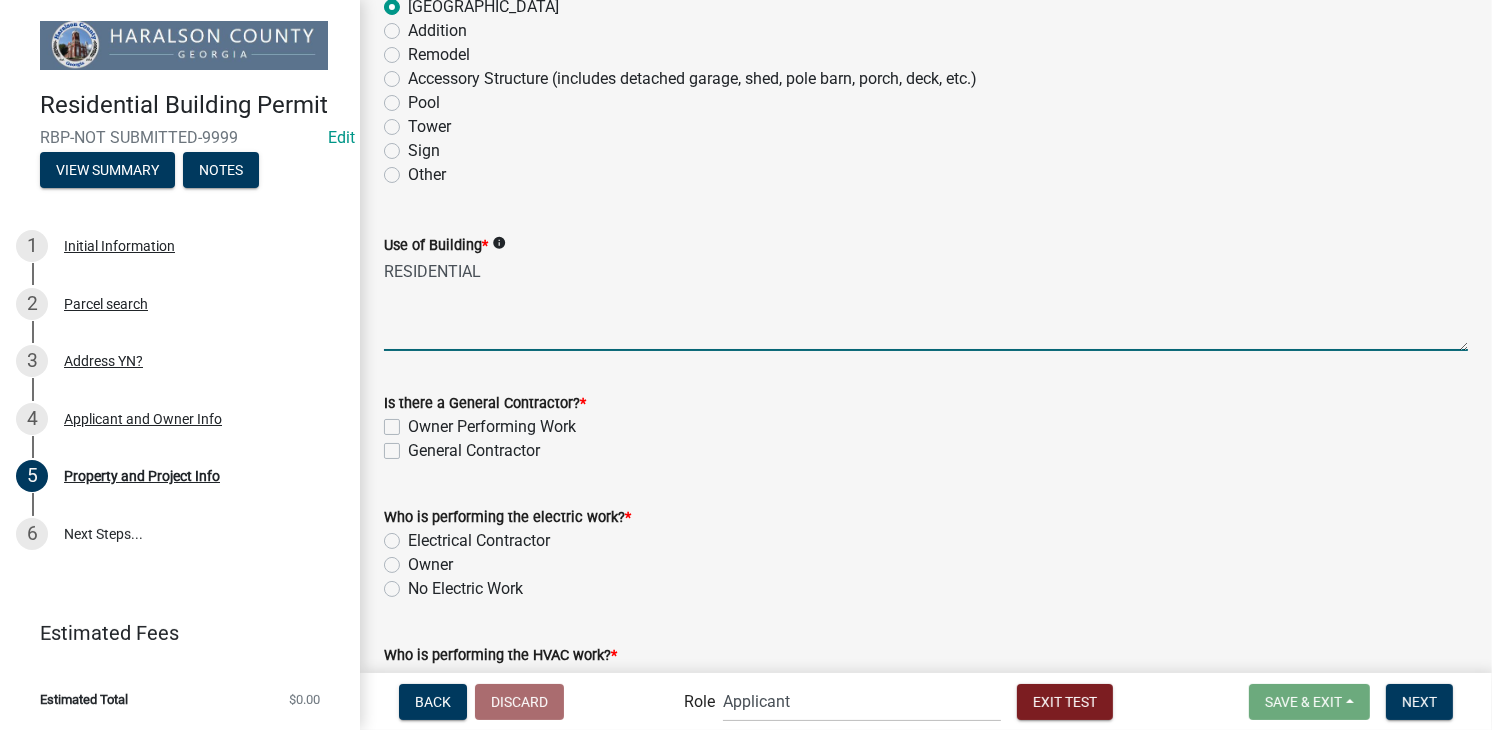 type on "RESIDENTIAL" 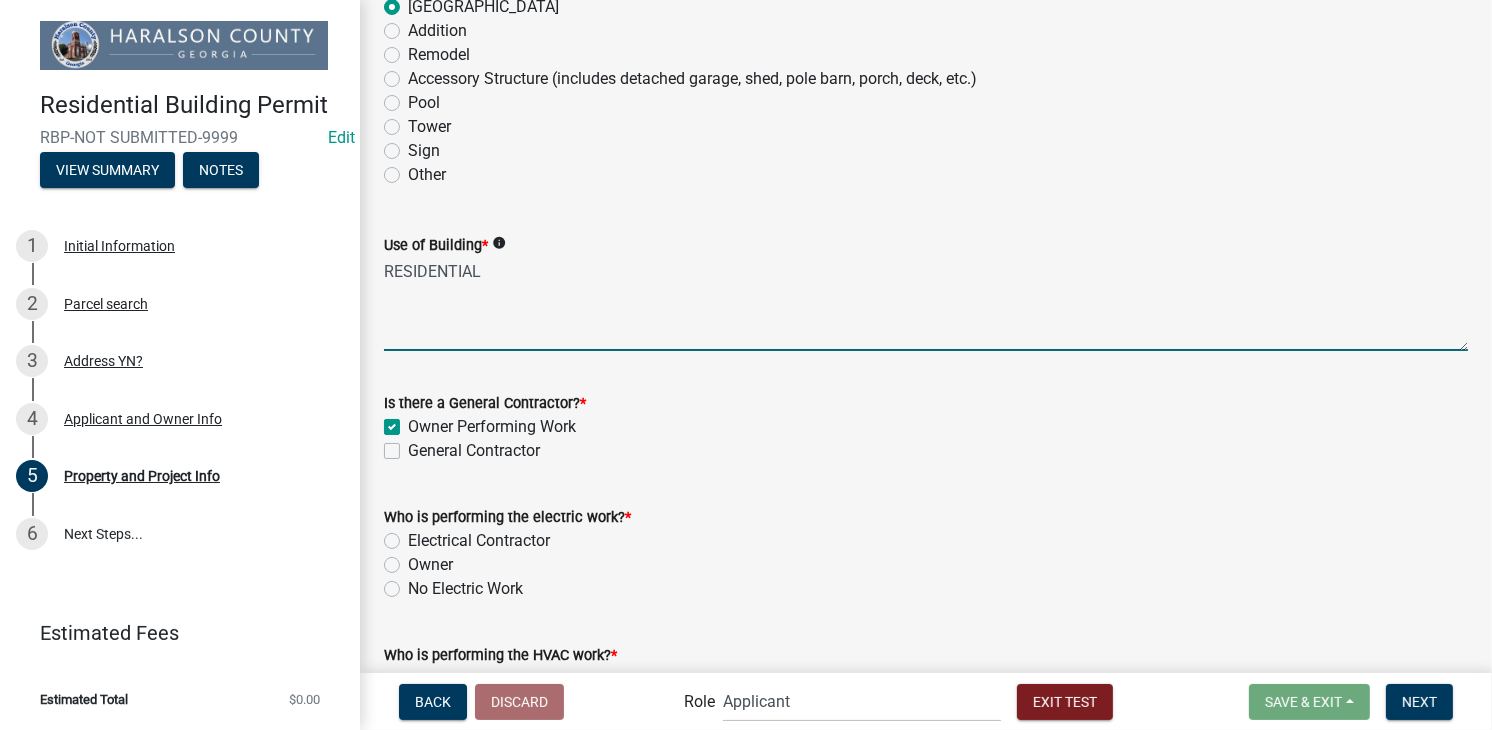 checkbox on "true" 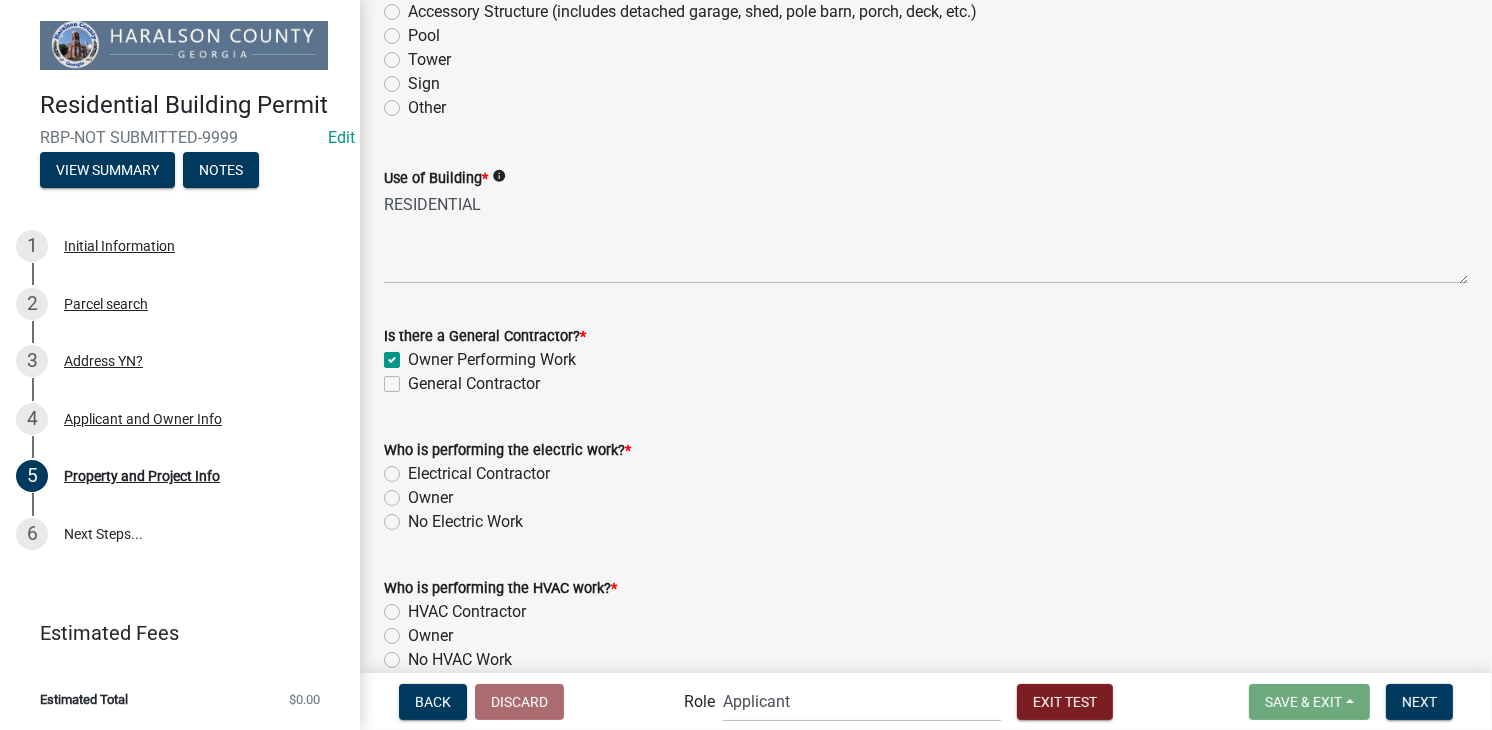 scroll, scrollTop: 1300, scrollLeft: 0, axis: vertical 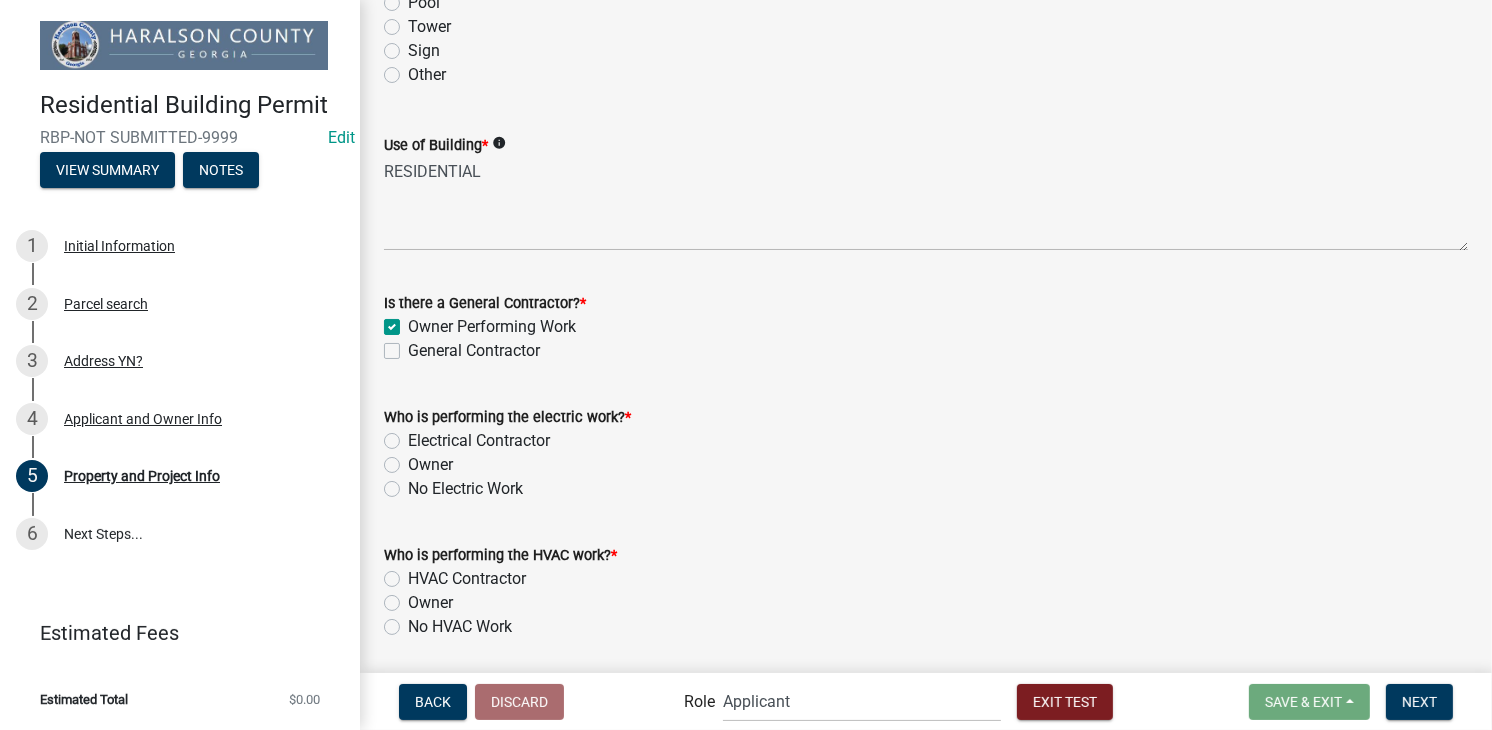 click on "Owner" 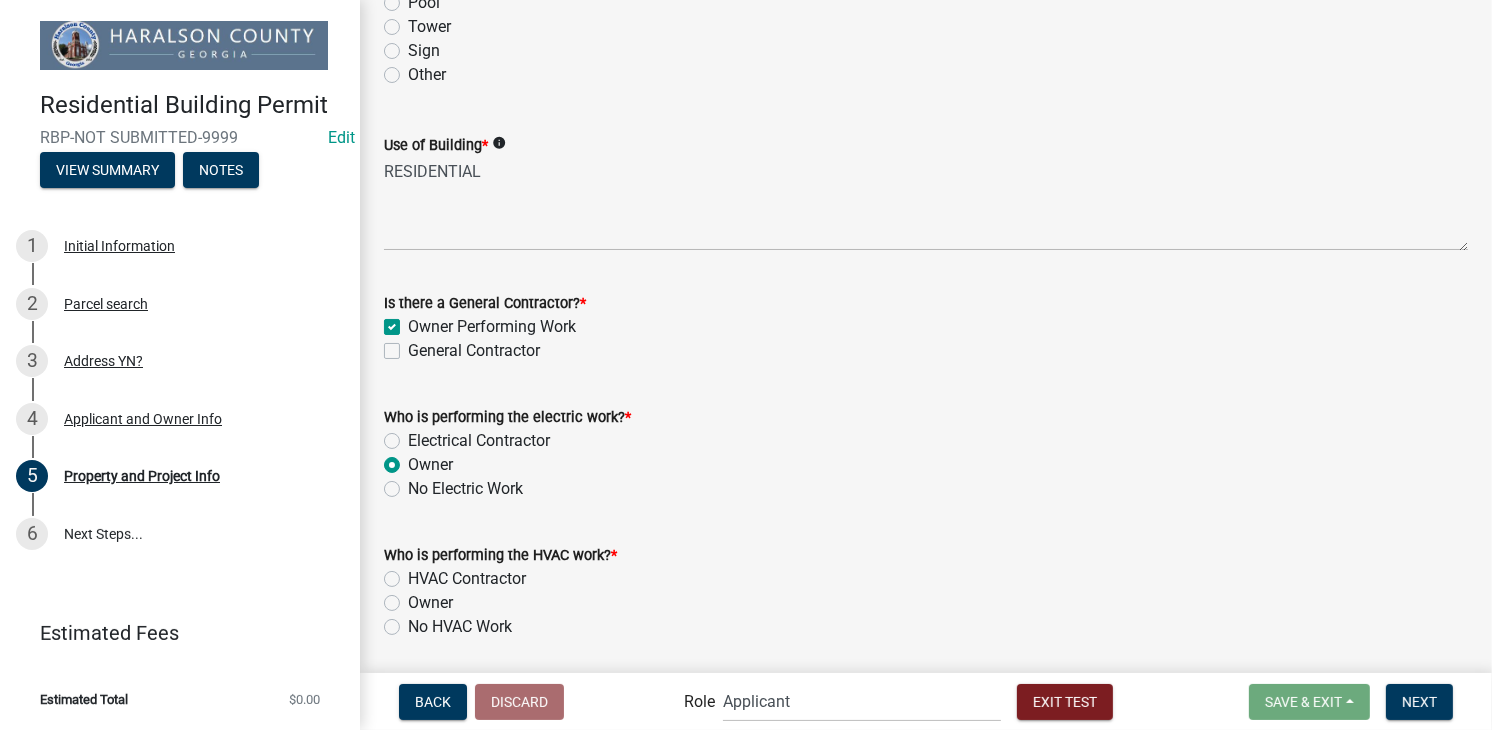 radio on "true" 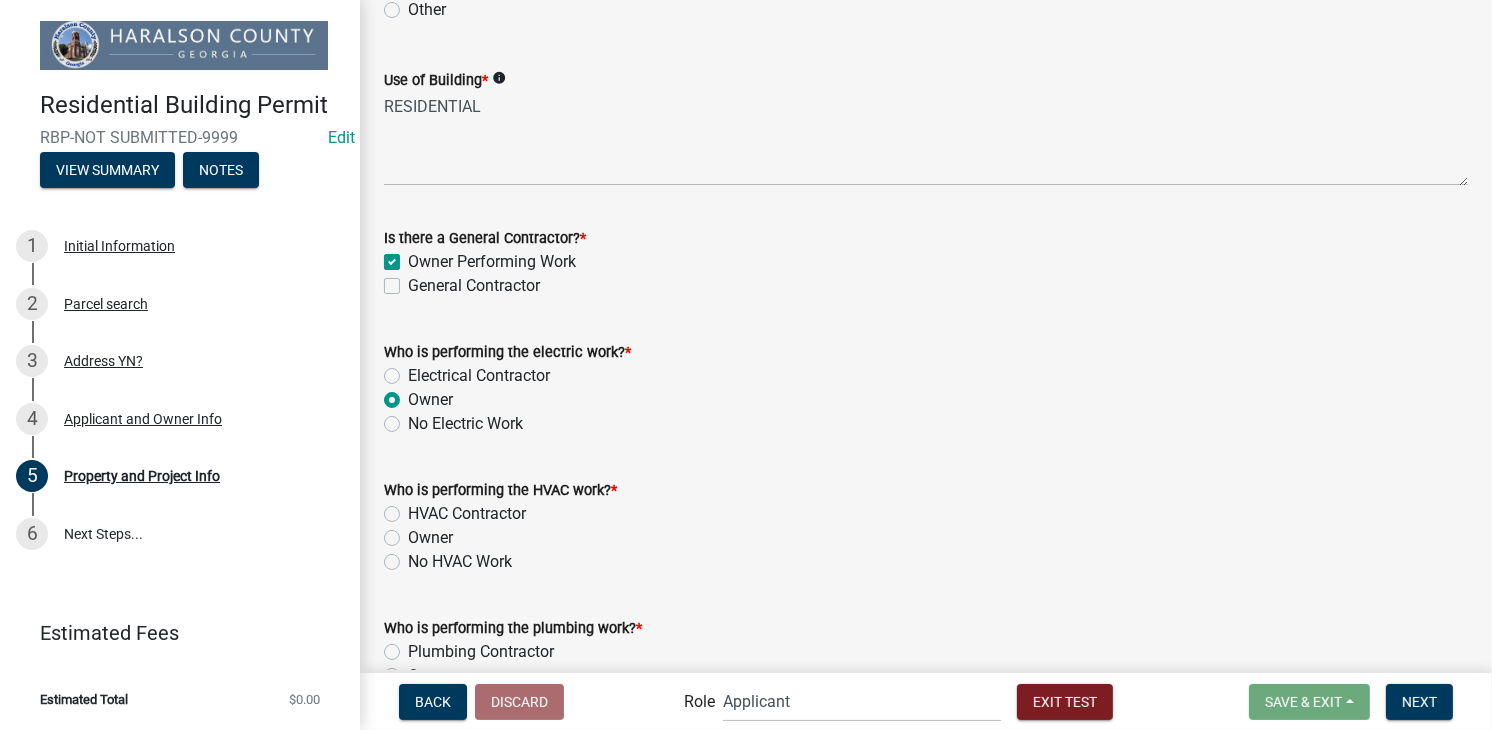 scroll, scrollTop: 1400, scrollLeft: 0, axis: vertical 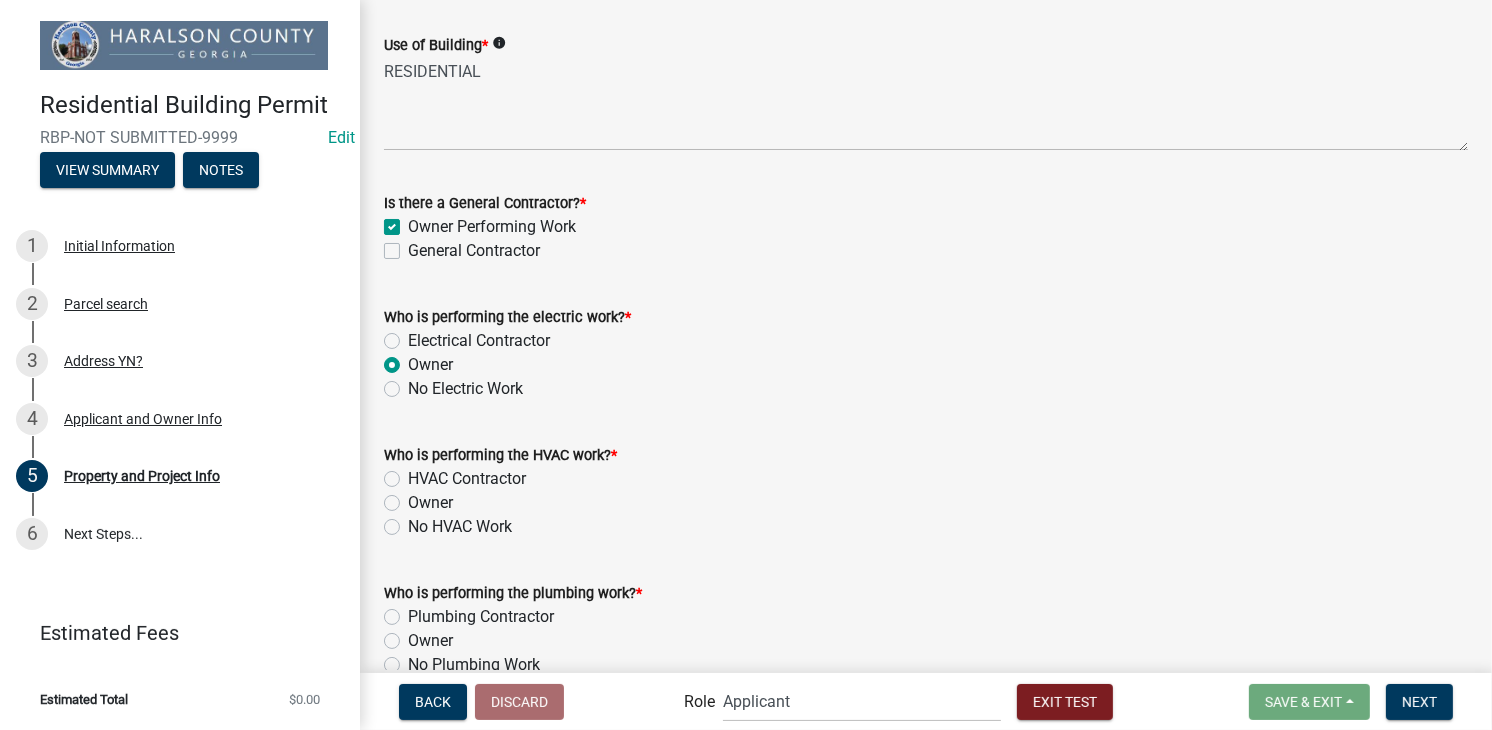click on "Owner" 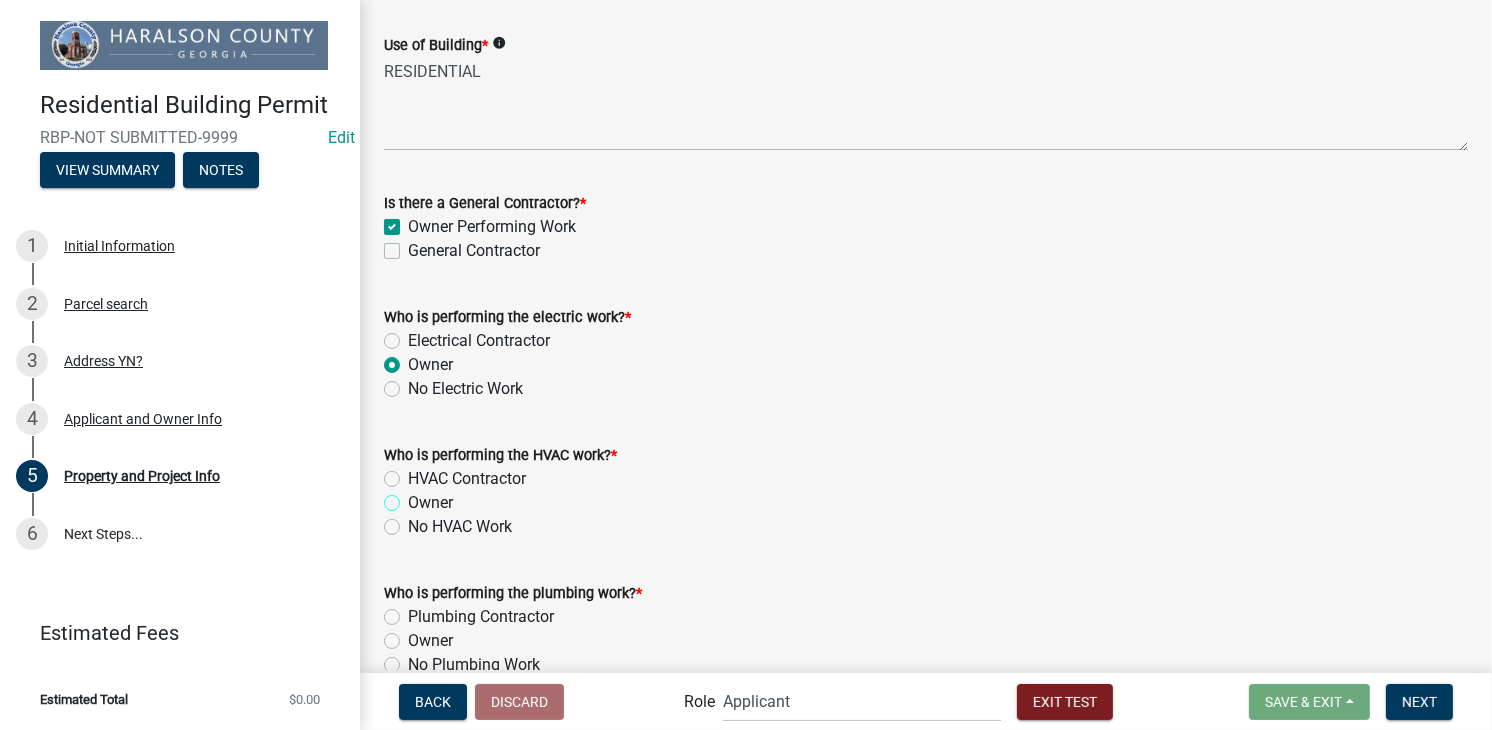 click on "Owner" at bounding box center (414, 497) 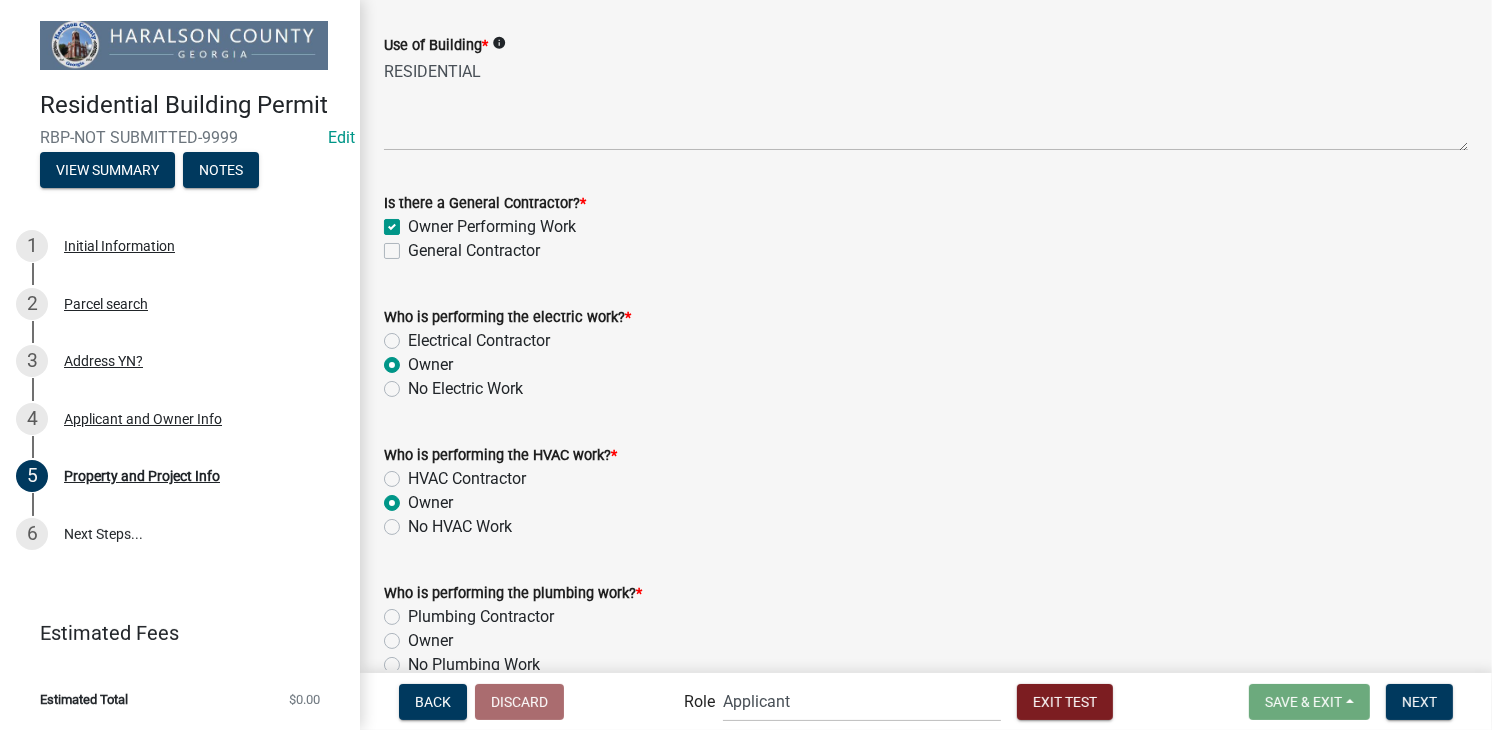 radio on "true" 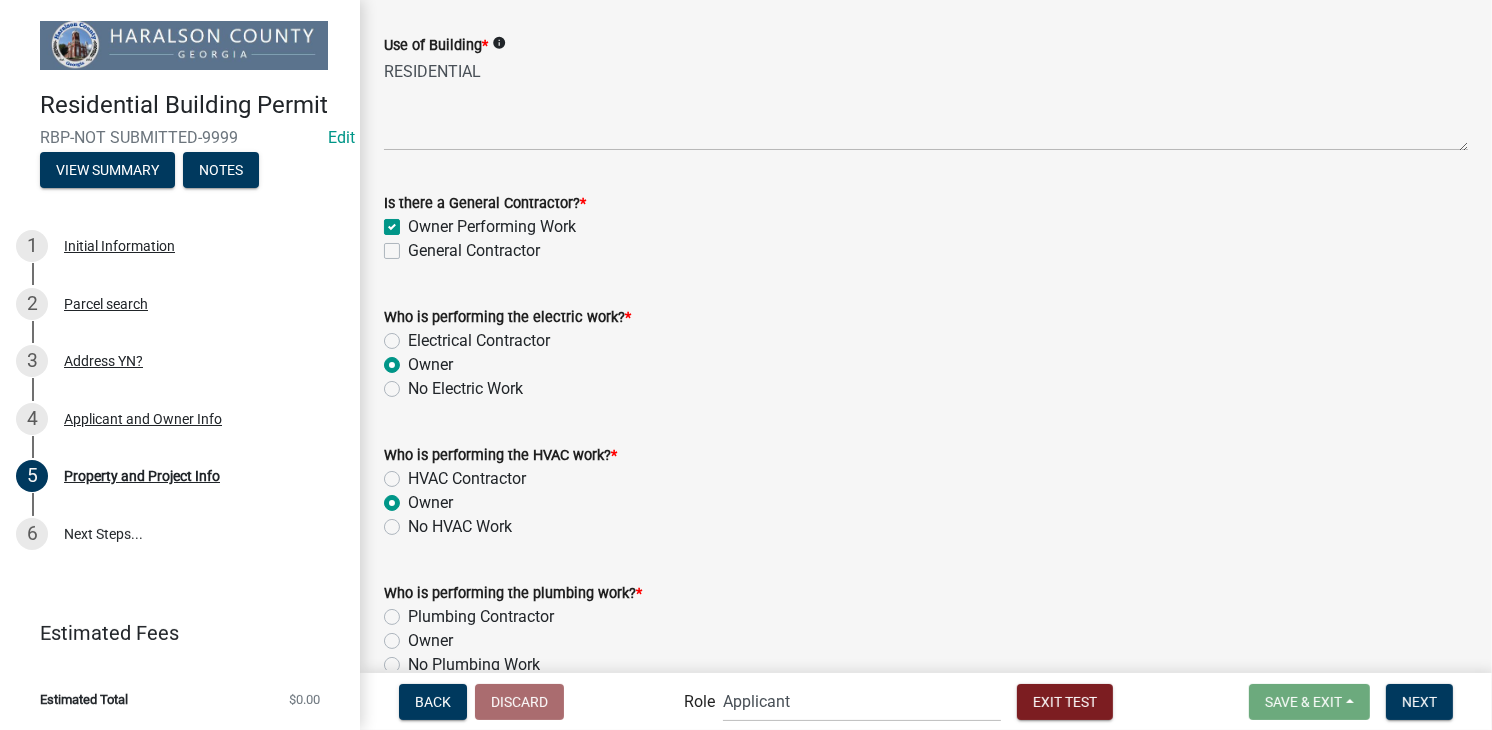scroll, scrollTop: 1500, scrollLeft: 0, axis: vertical 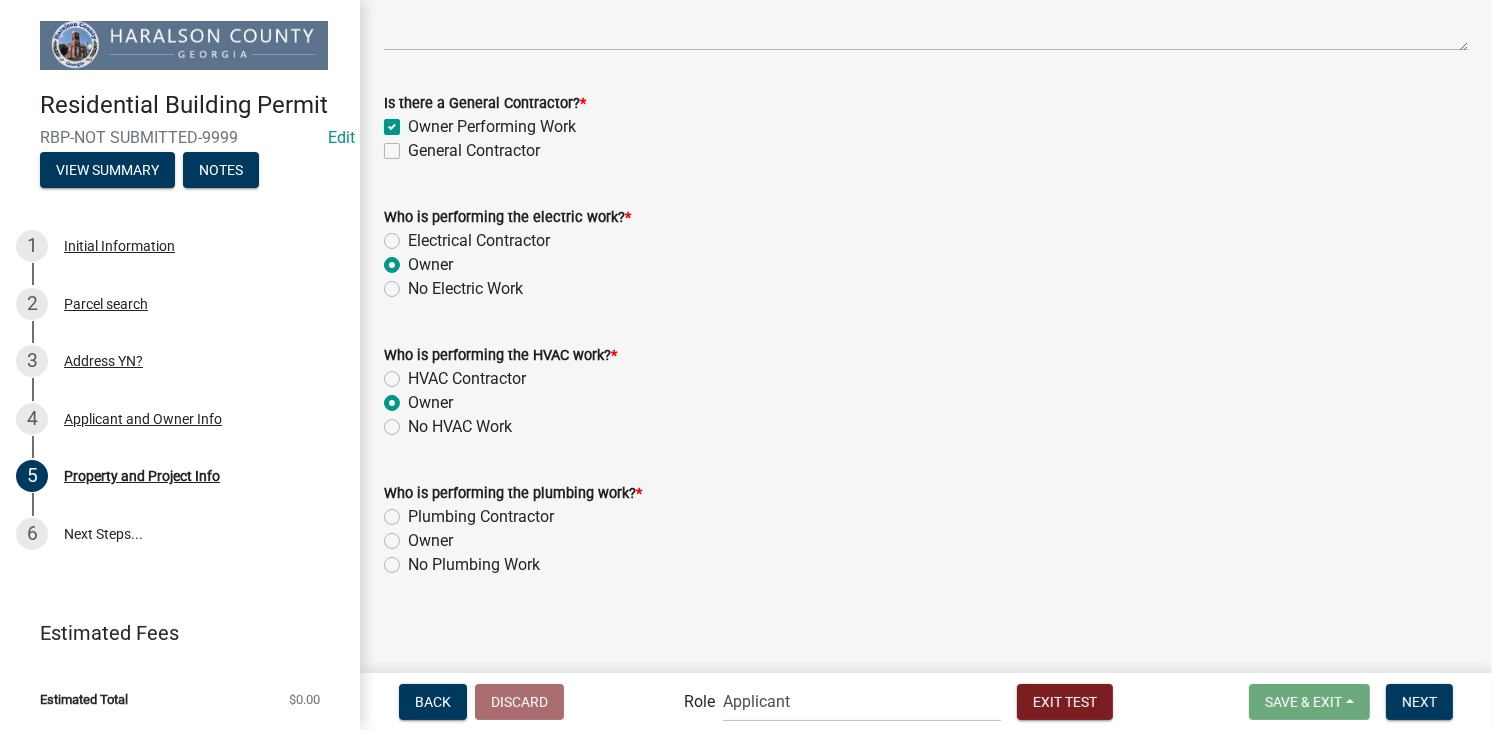 click on "Owner" 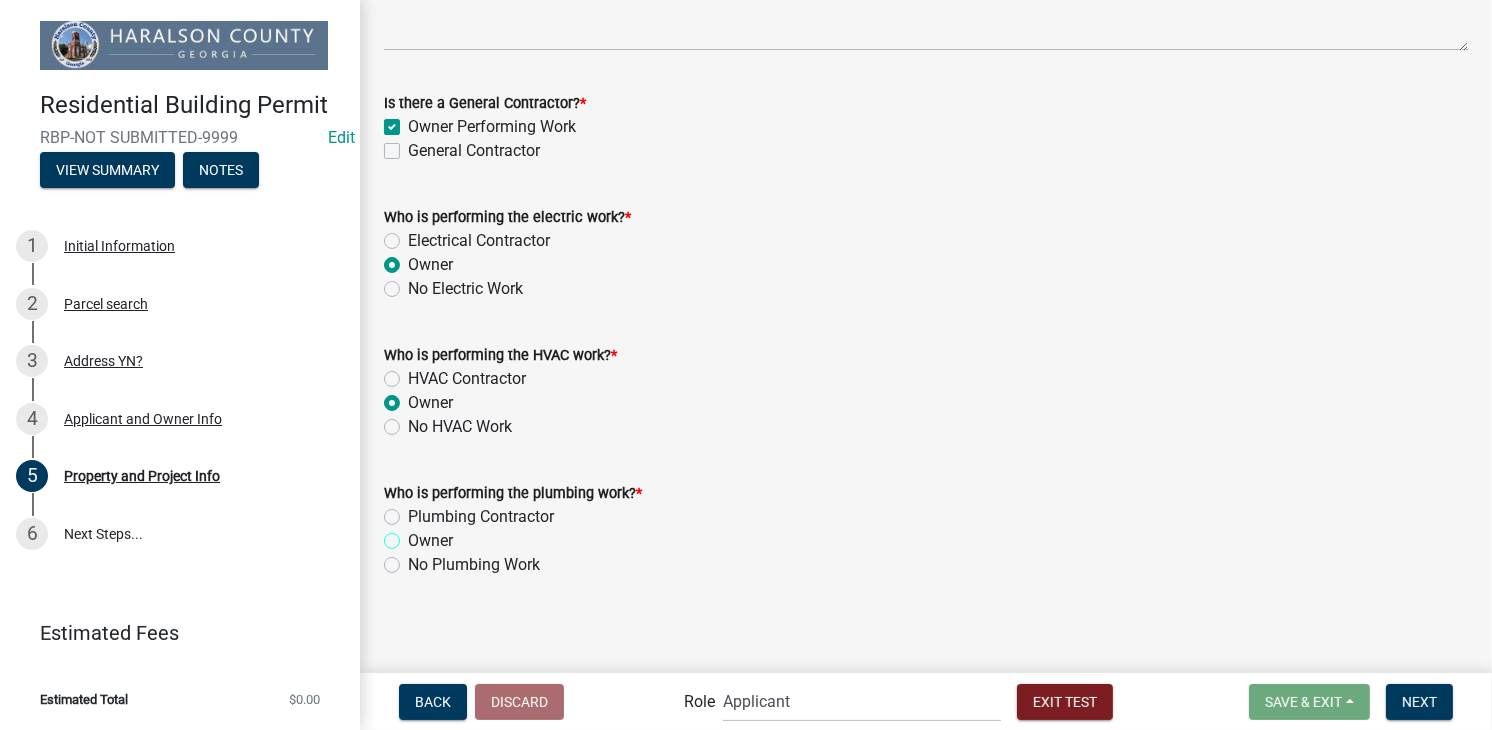 click on "Owner" at bounding box center [414, 535] 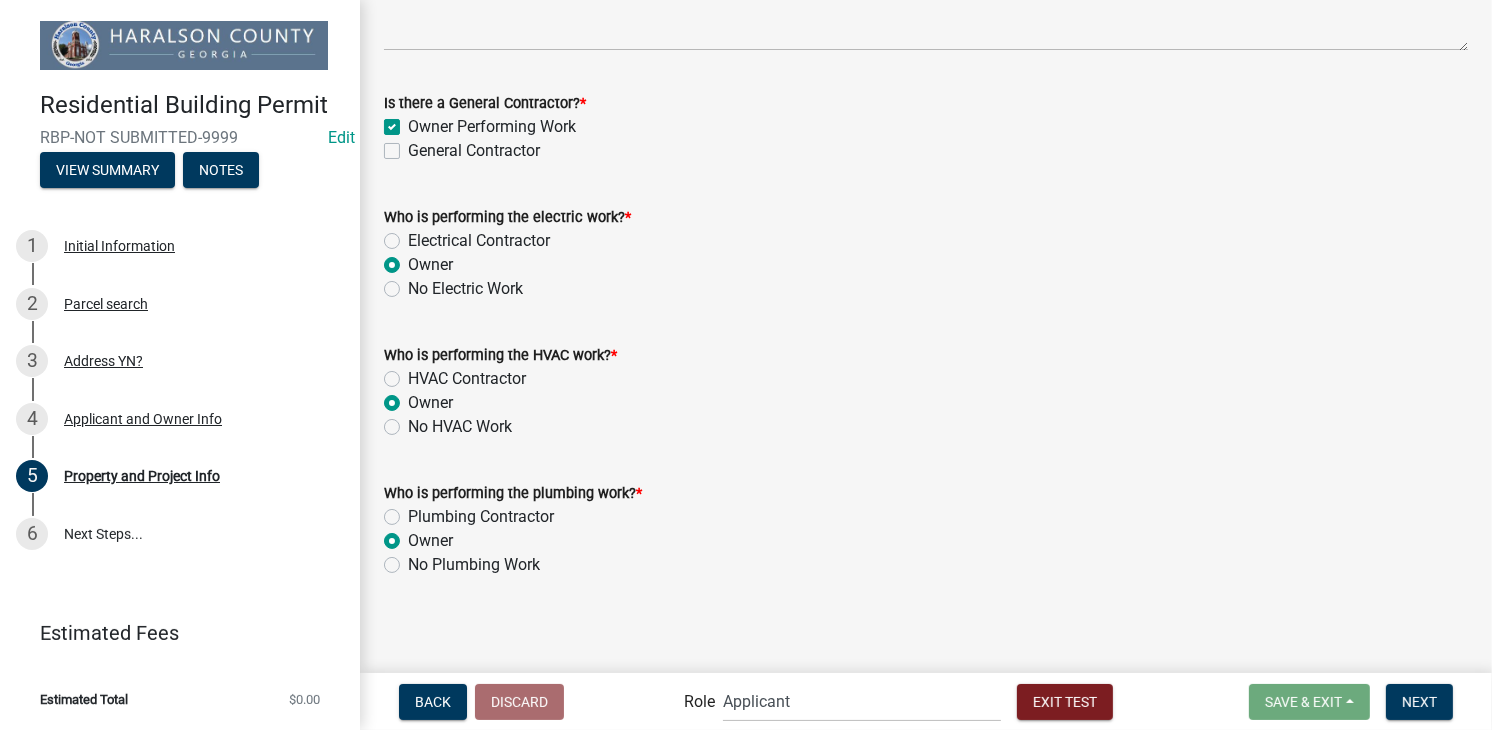 radio on "true" 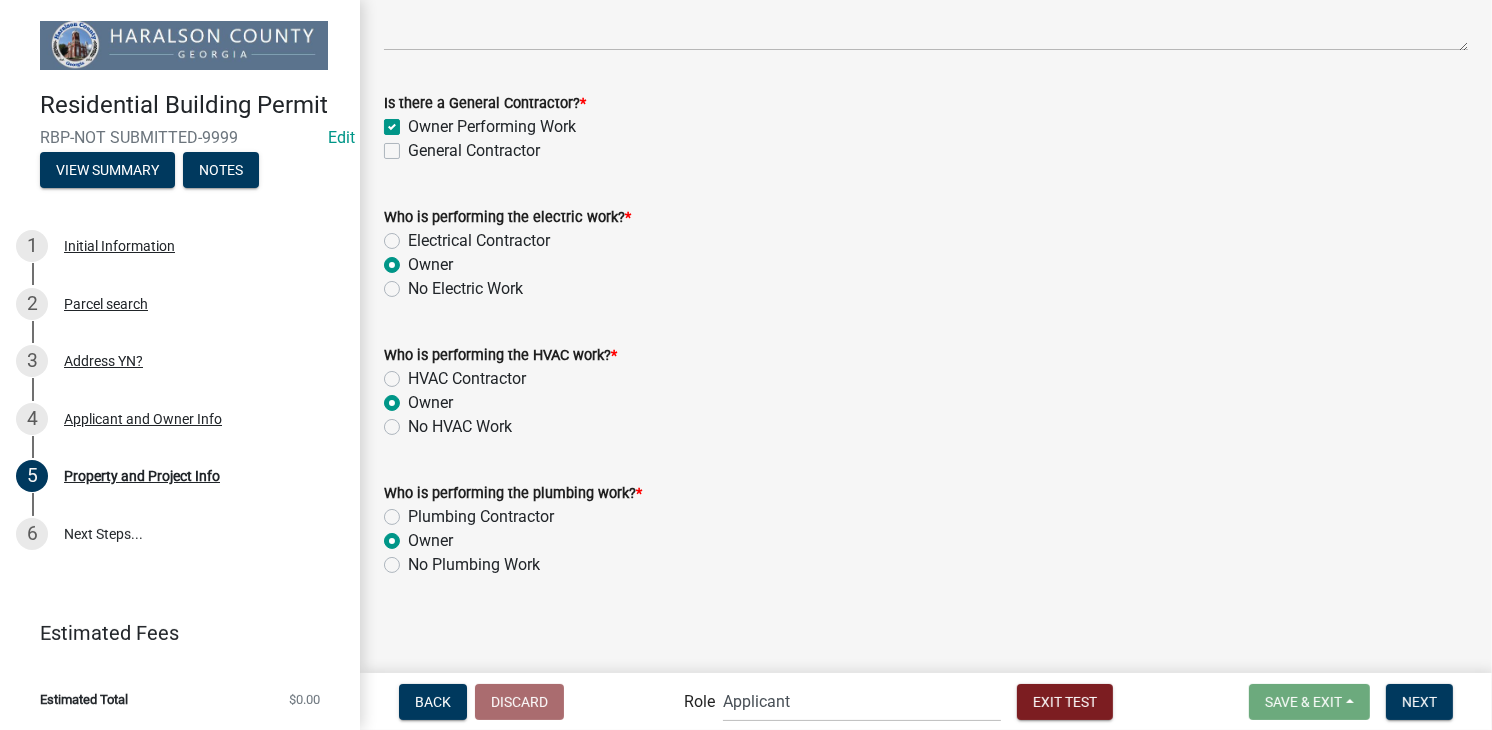 scroll, scrollTop: 1502, scrollLeft: 0, axis: vertical 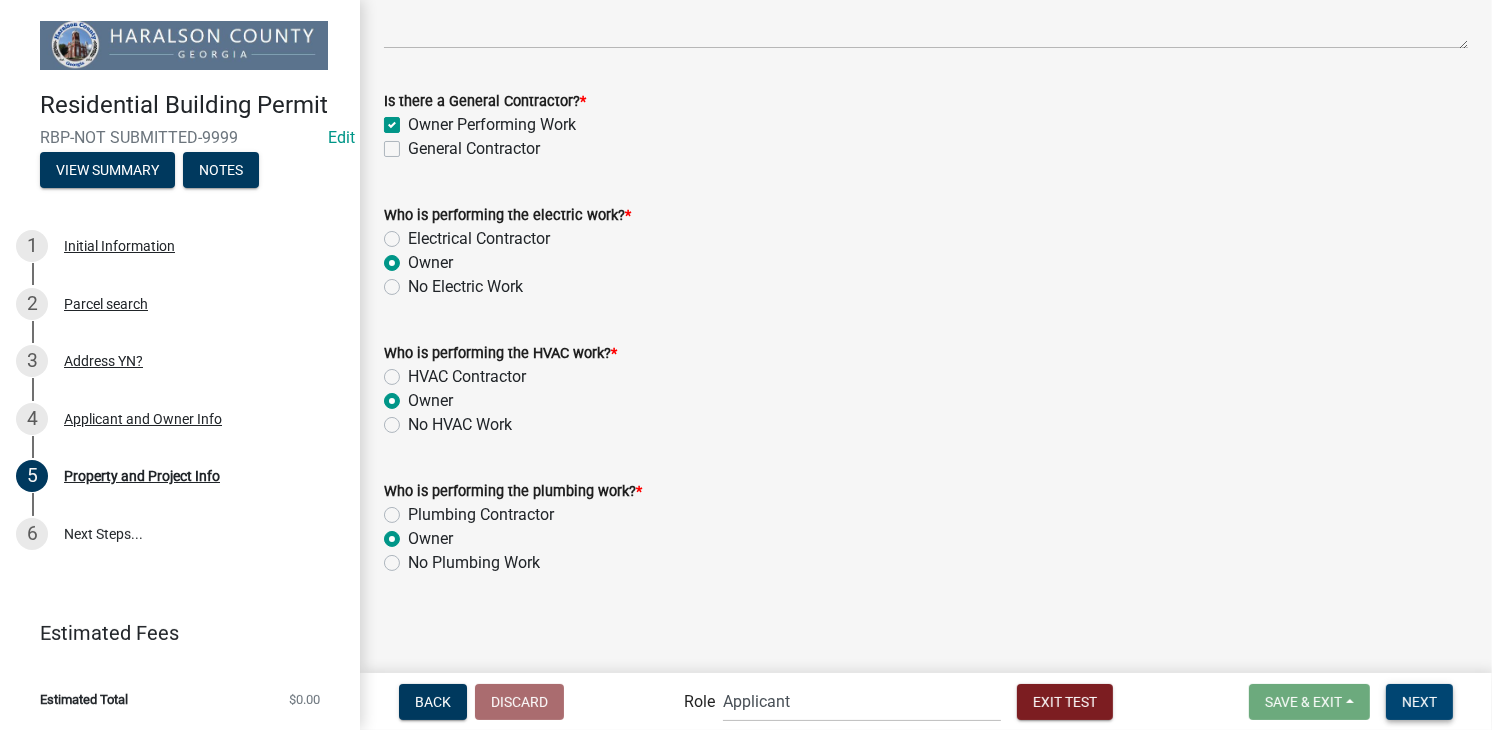 click on "Next" at bounding box center [1419, 702] 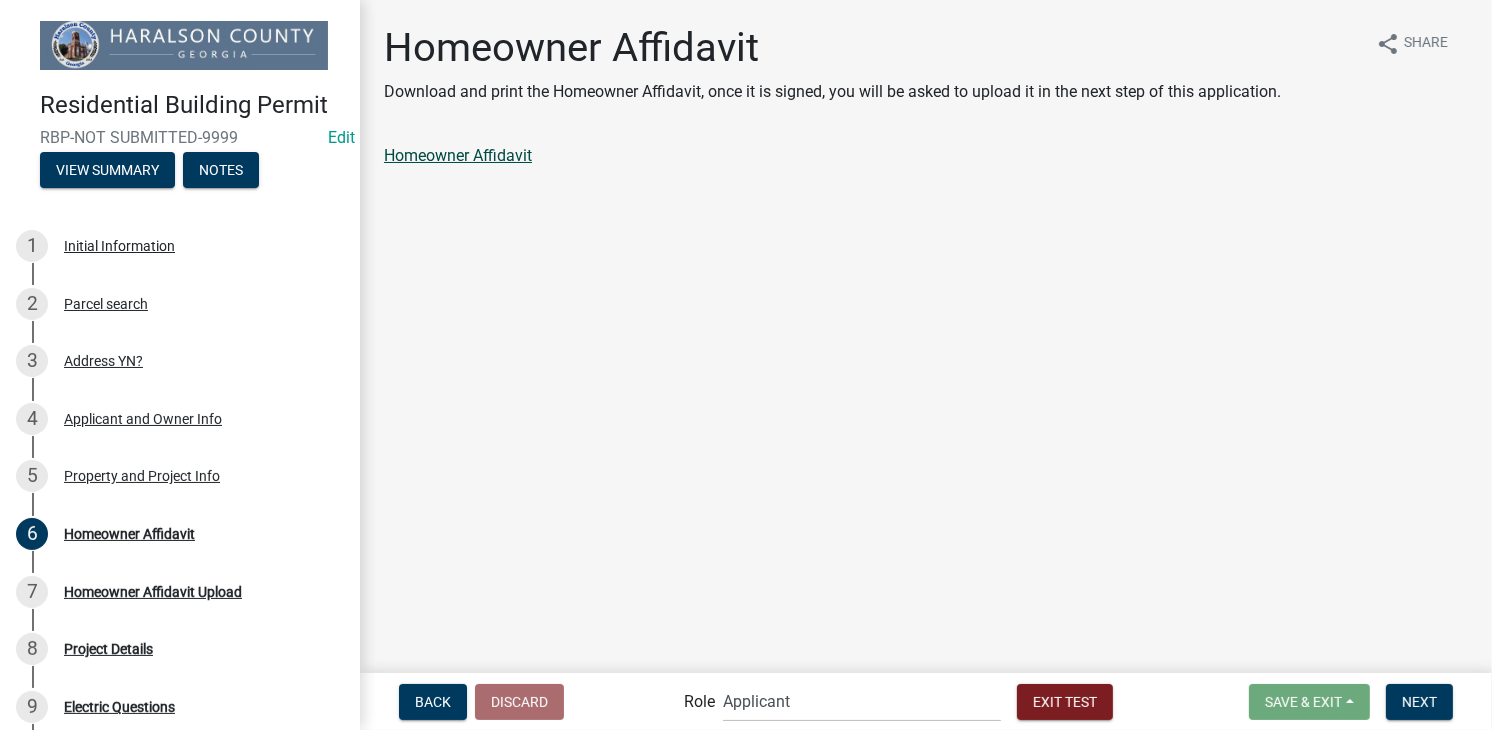click on "Homeowner Affidavit" 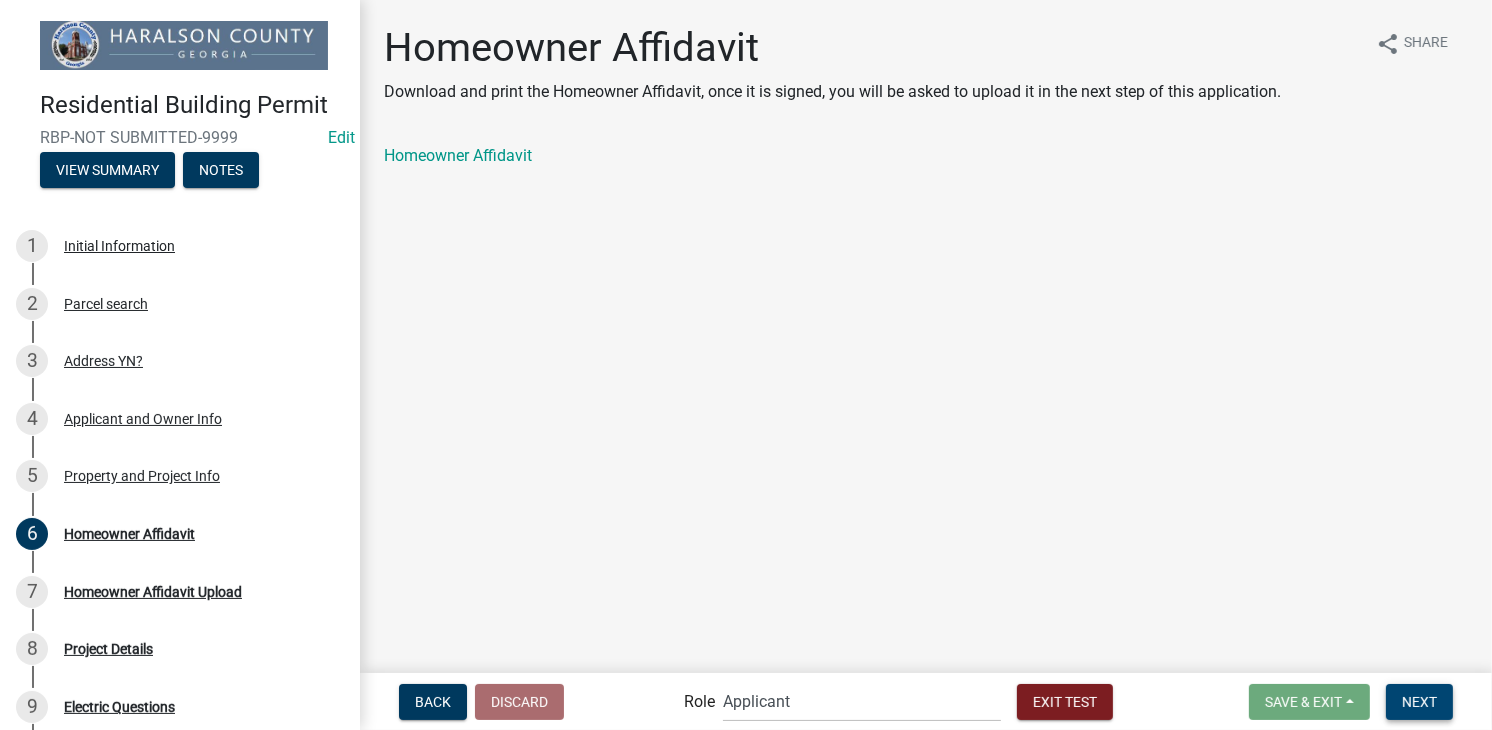 click on "Next" at bounding box center [1419, 701] 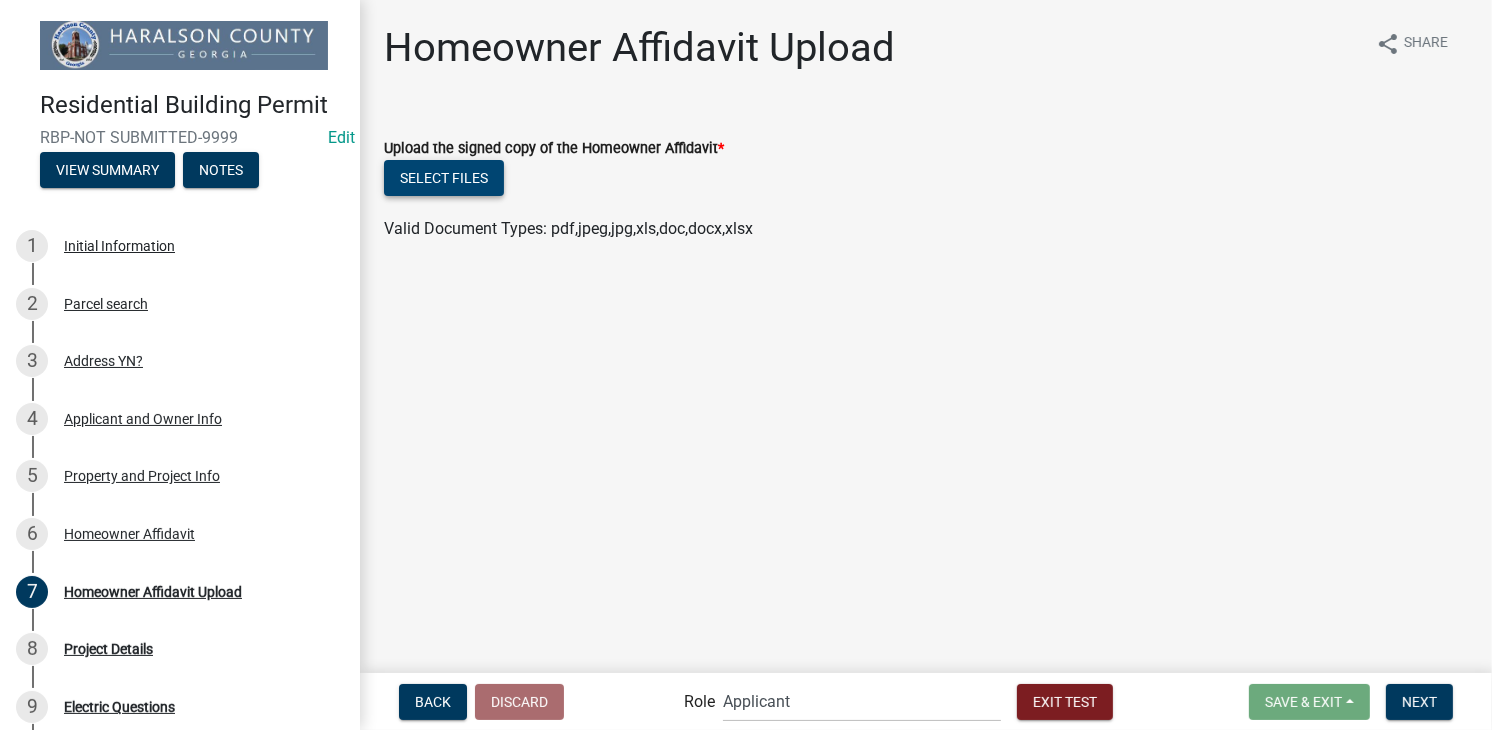 click on "Select files" 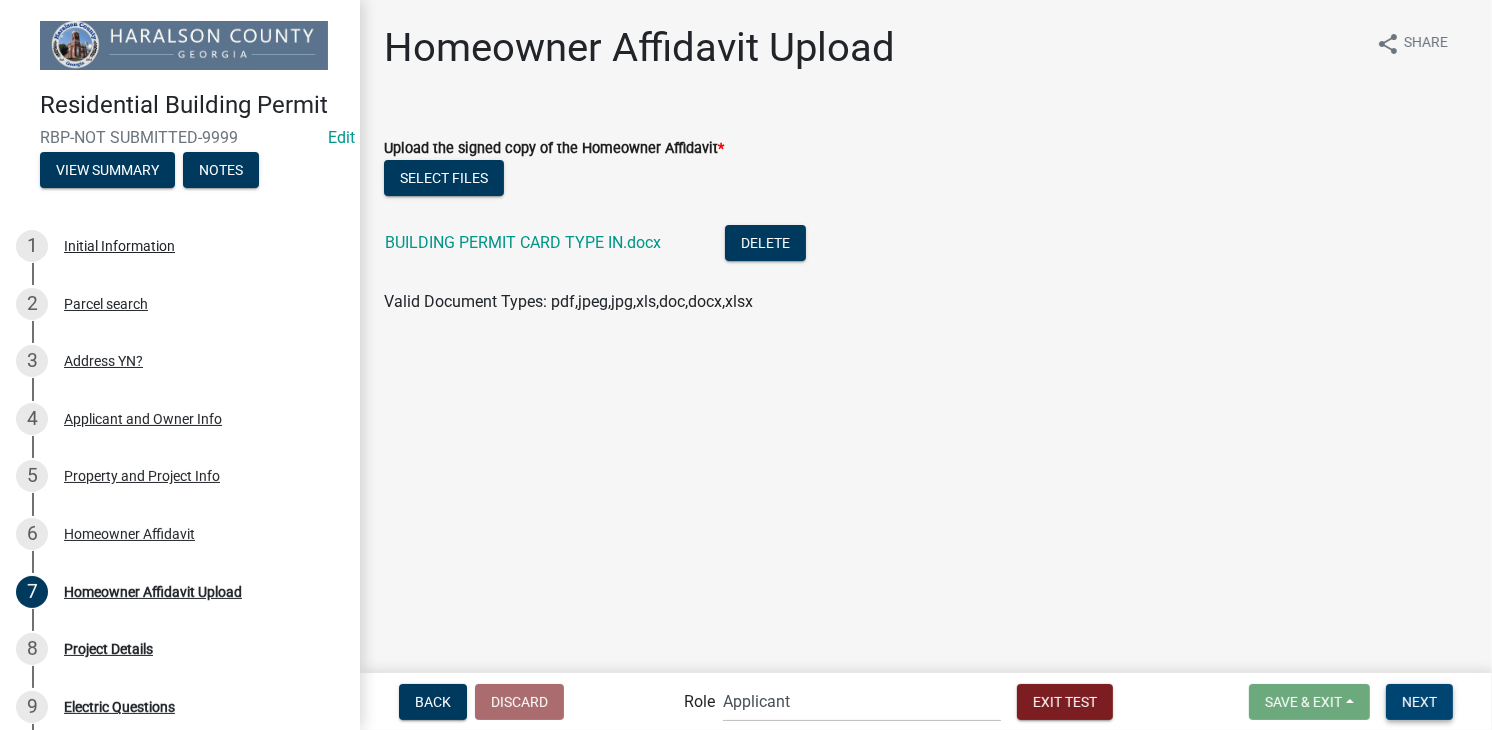 click on "Next" at bounding box center (1419, 701) 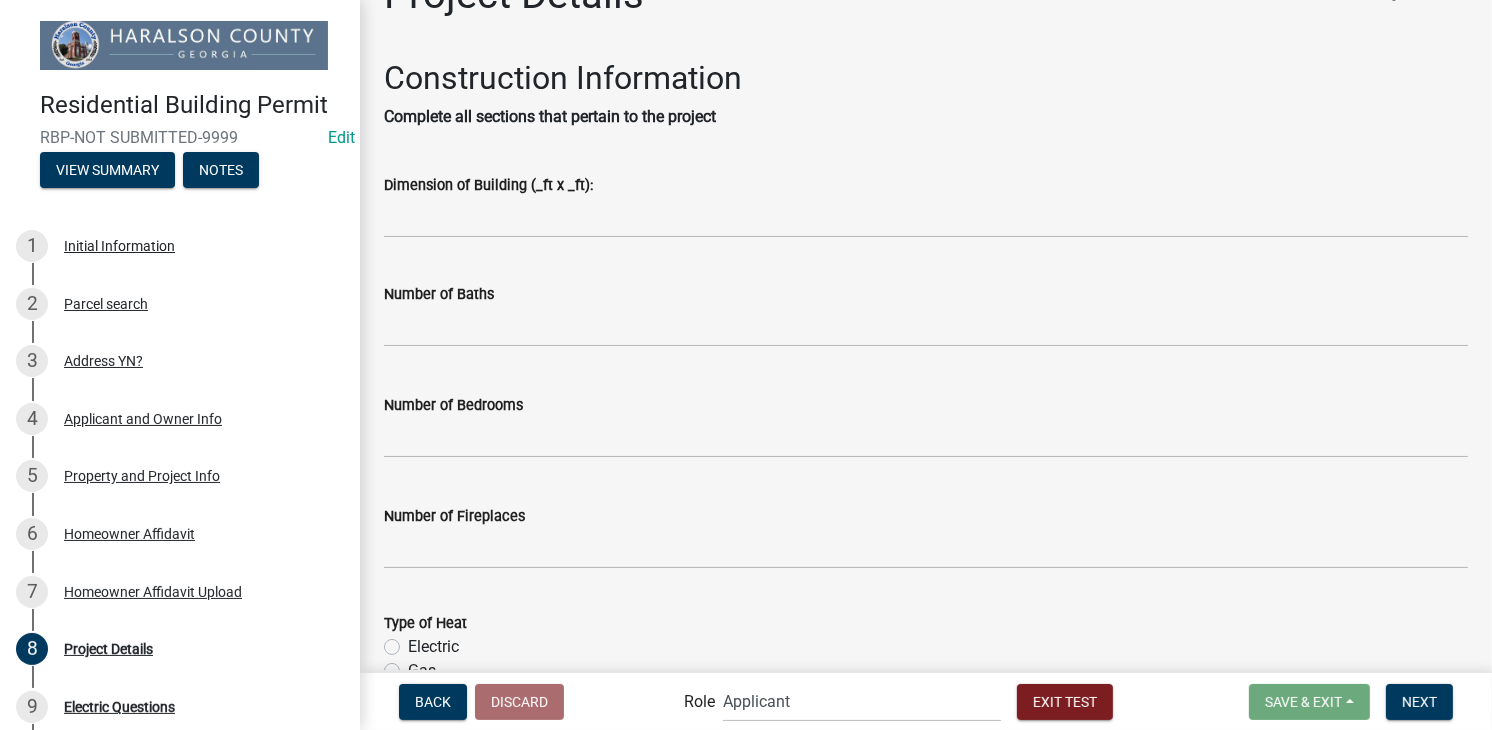 scroll, scrollTop: 100, scrollLeft: 0, axis: vertical 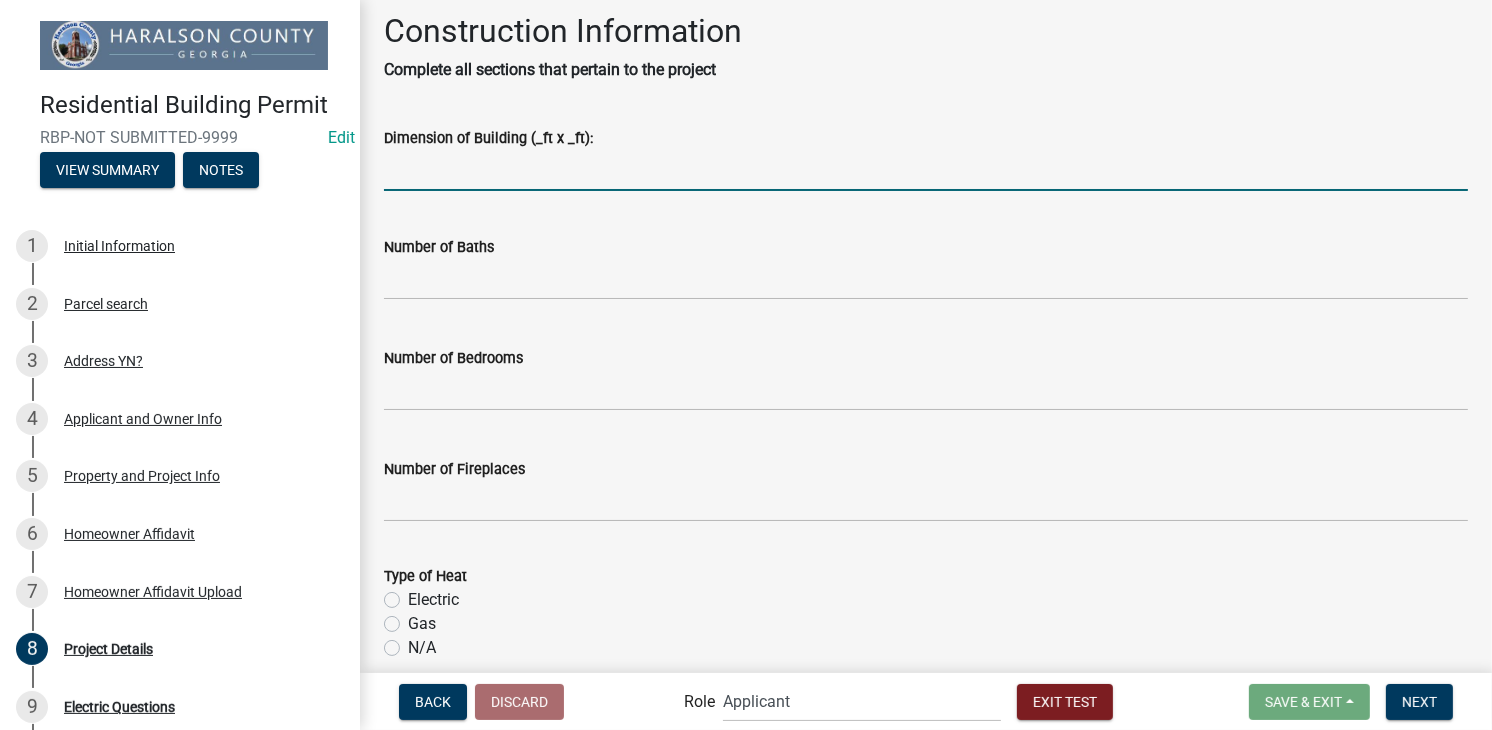 click on "Dimension of Building (_ft x _ft):" at bounding box center (926, 170) 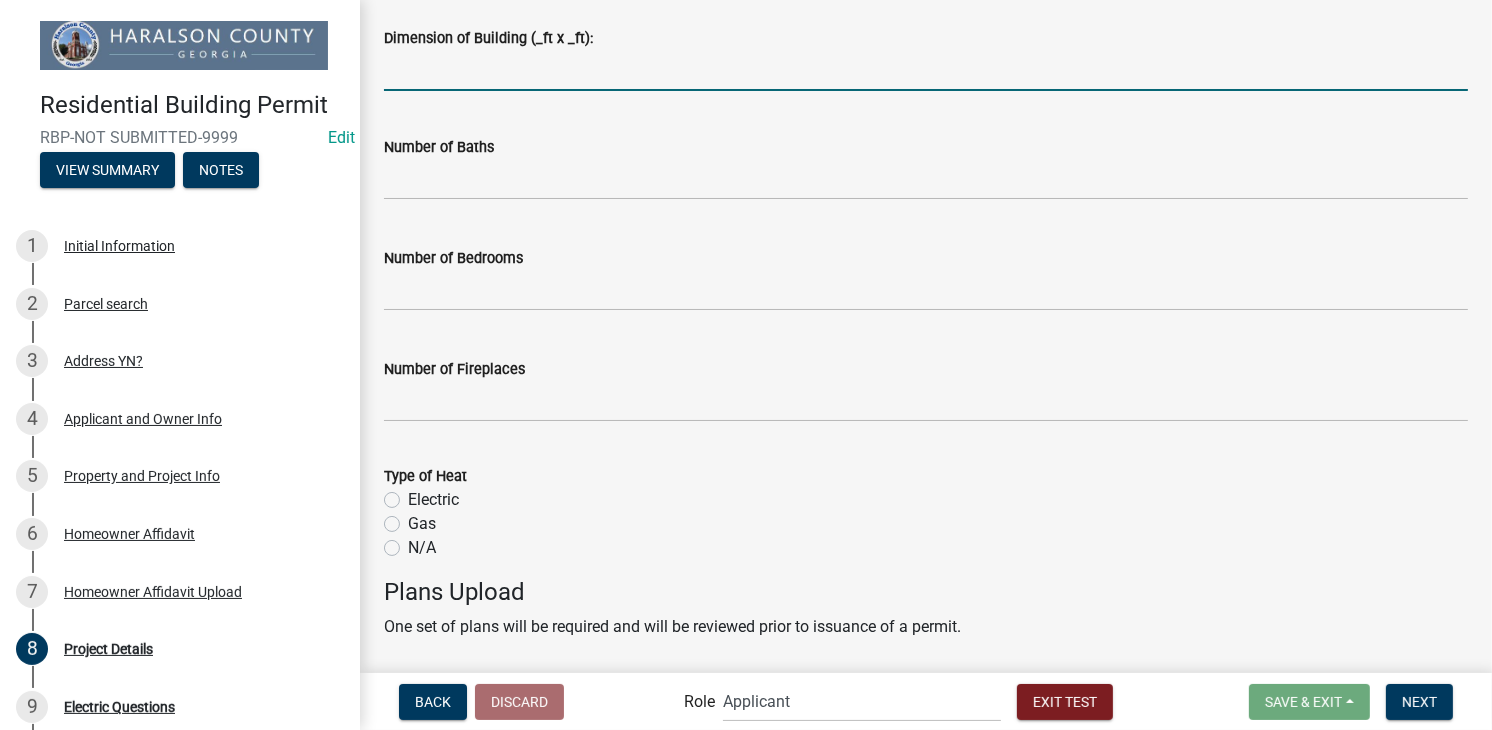 scroll, scrollTop: 100, scrollLeft: 0, axis: vertical 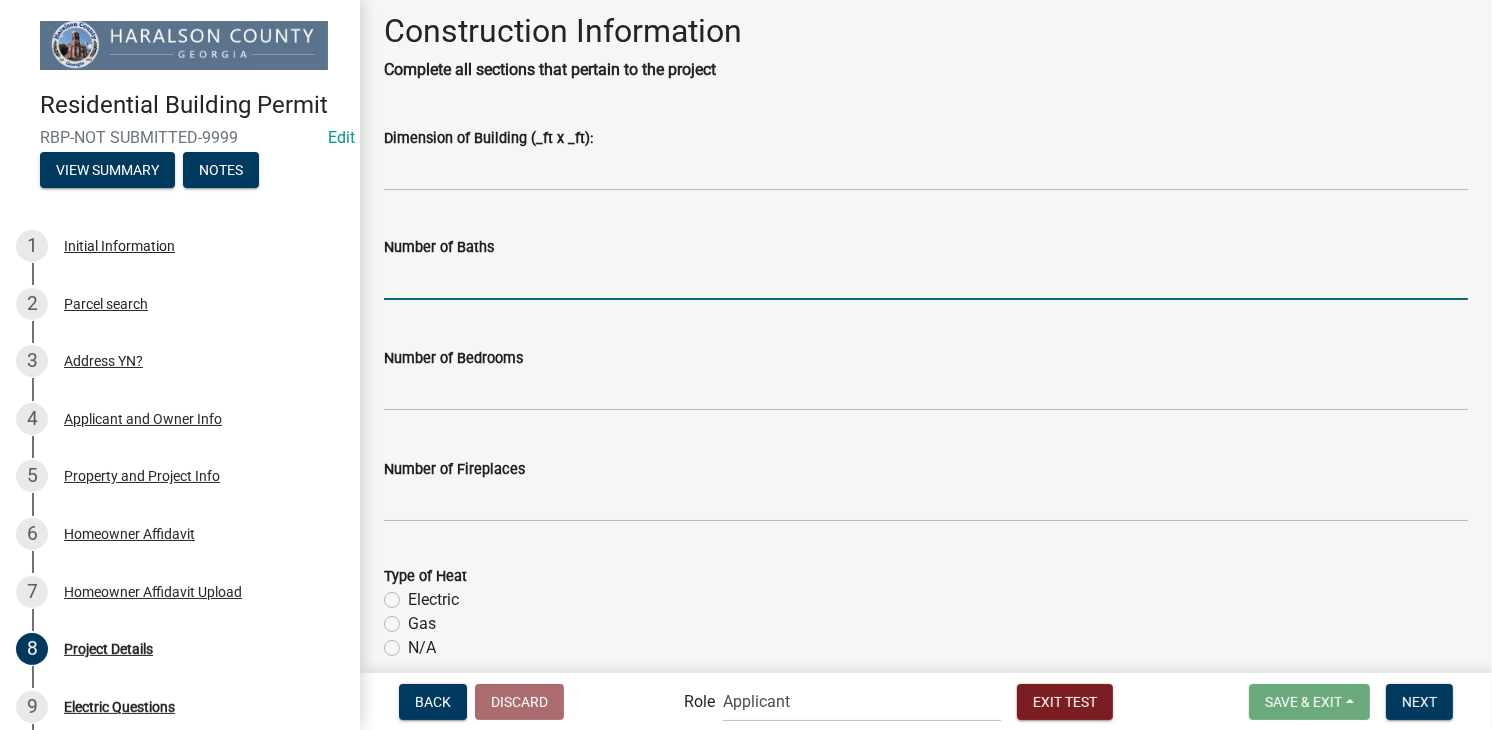 click 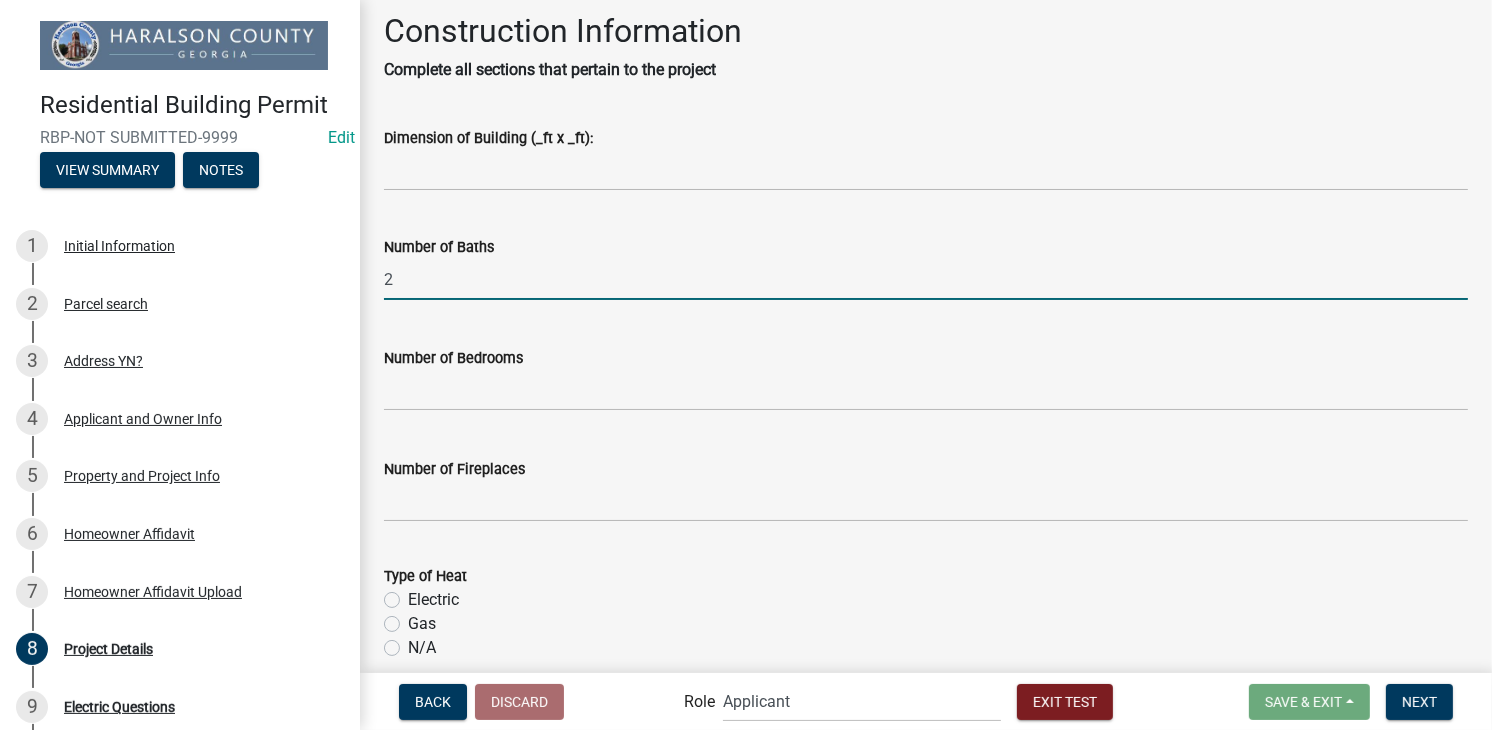 type on "2" 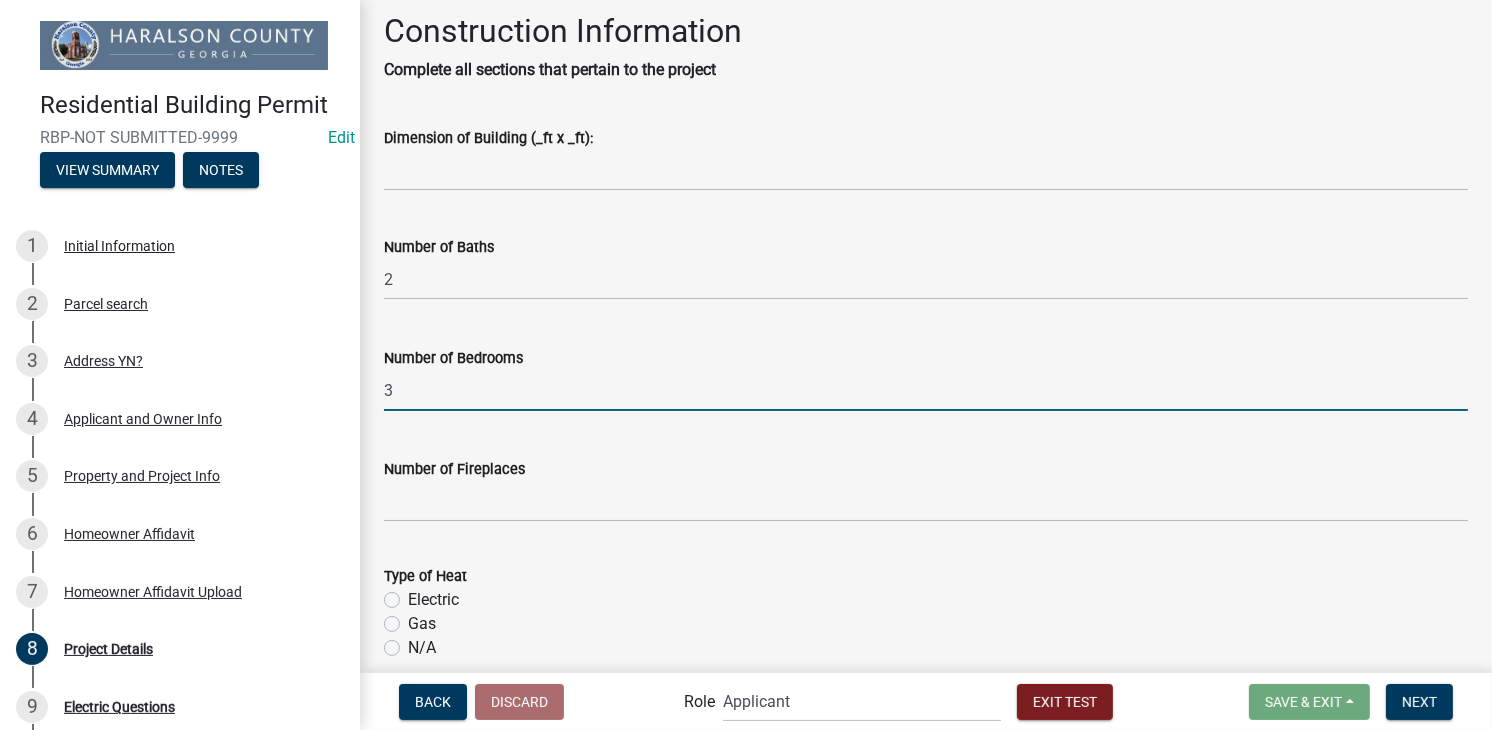 type on "3" 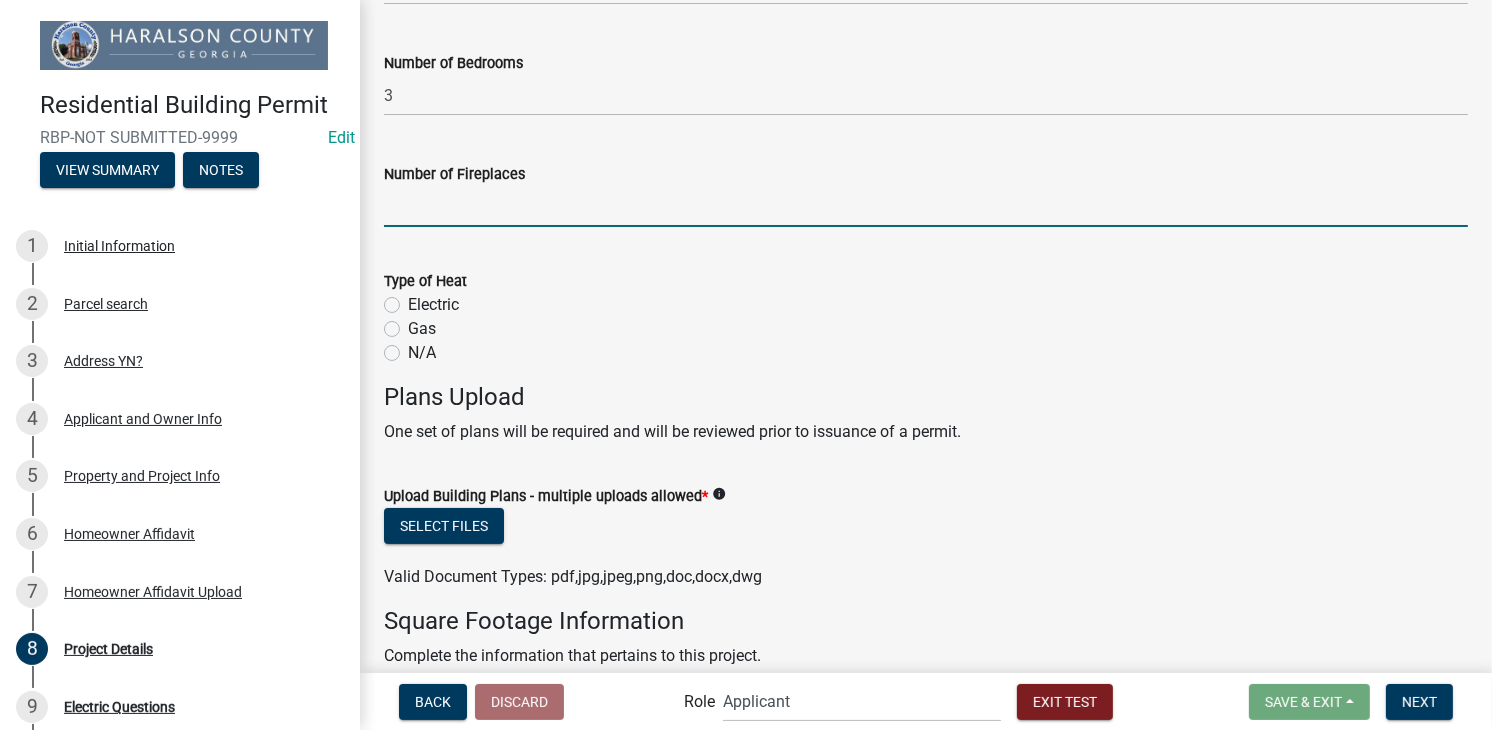 scroll, scrollTop: 400, scrollLeft: 0, axis: vertical 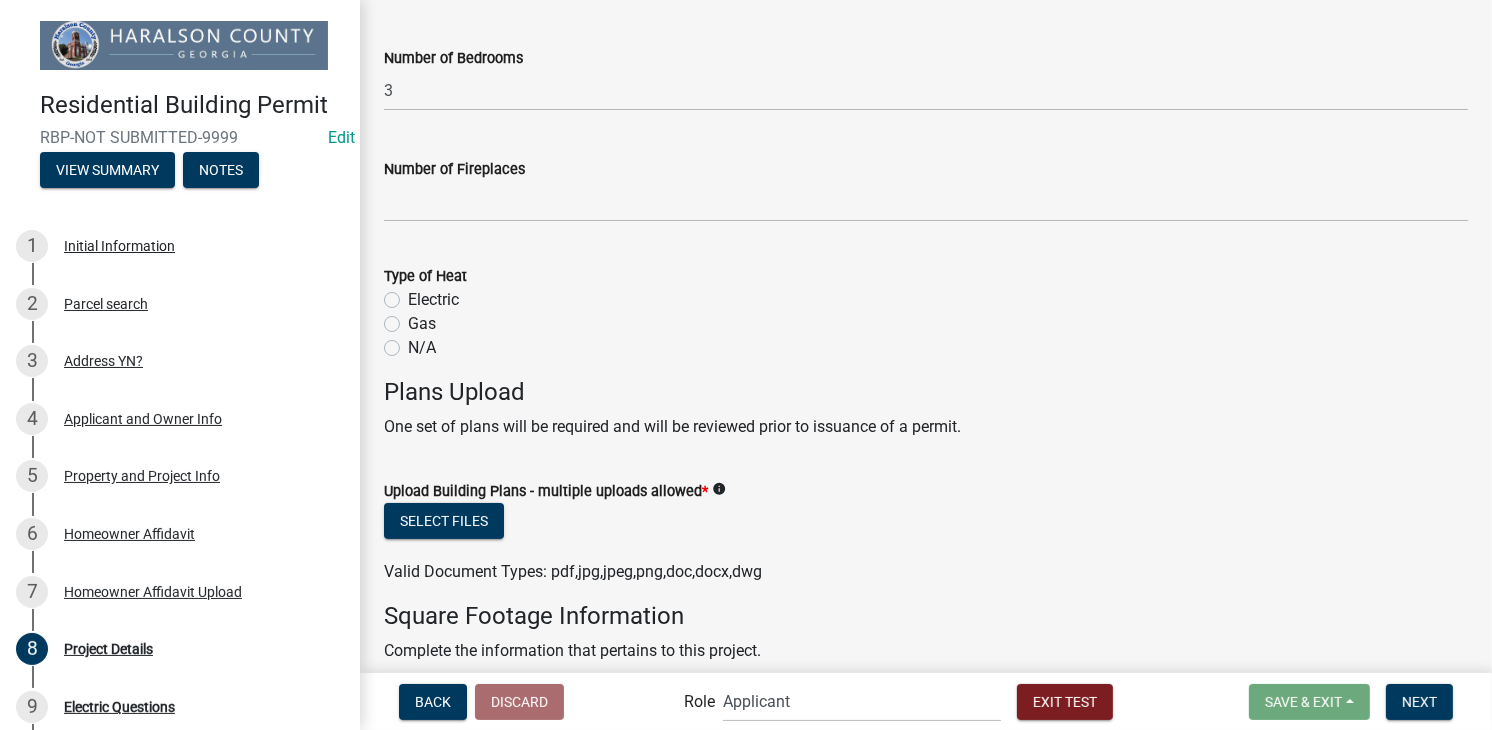 click on "Electric" 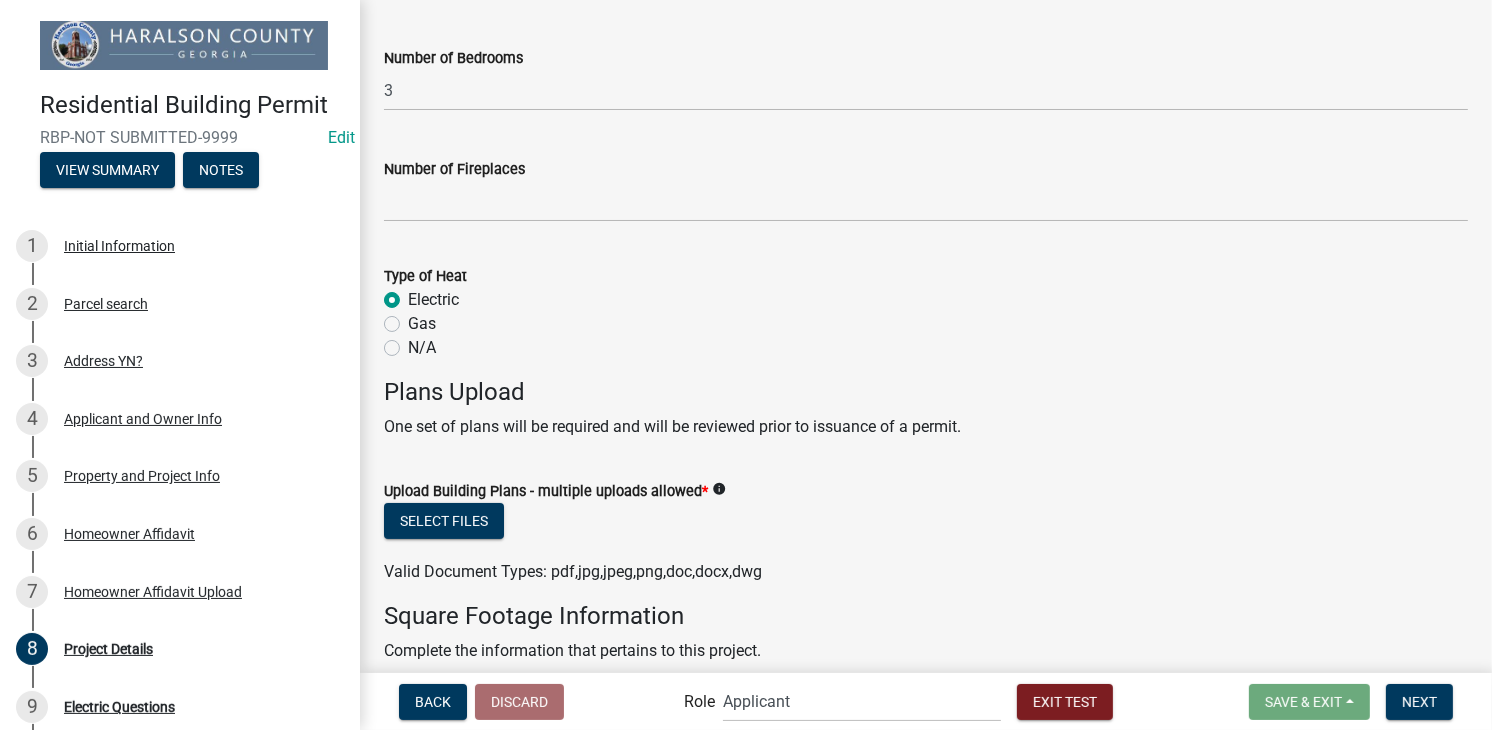 radio on "true" 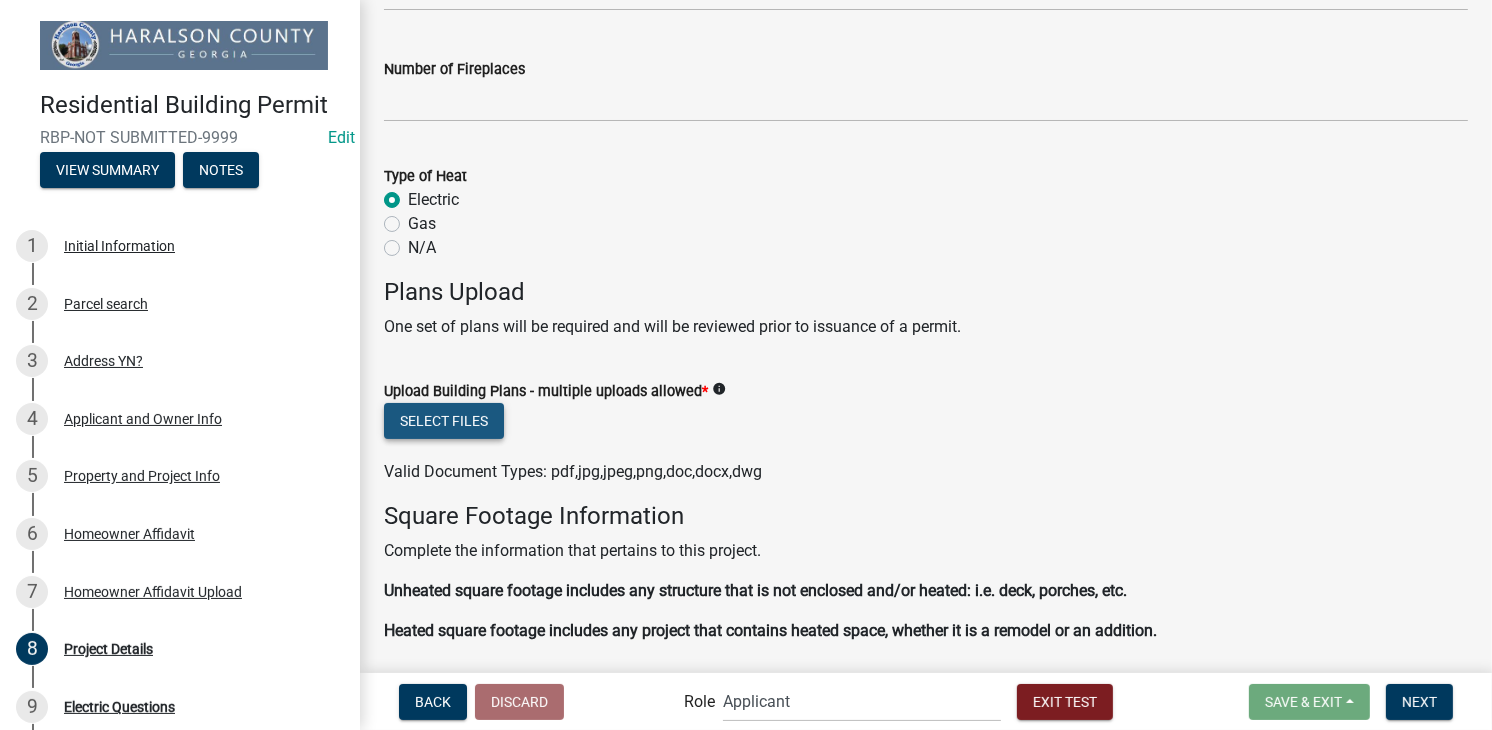 click on "Select files" 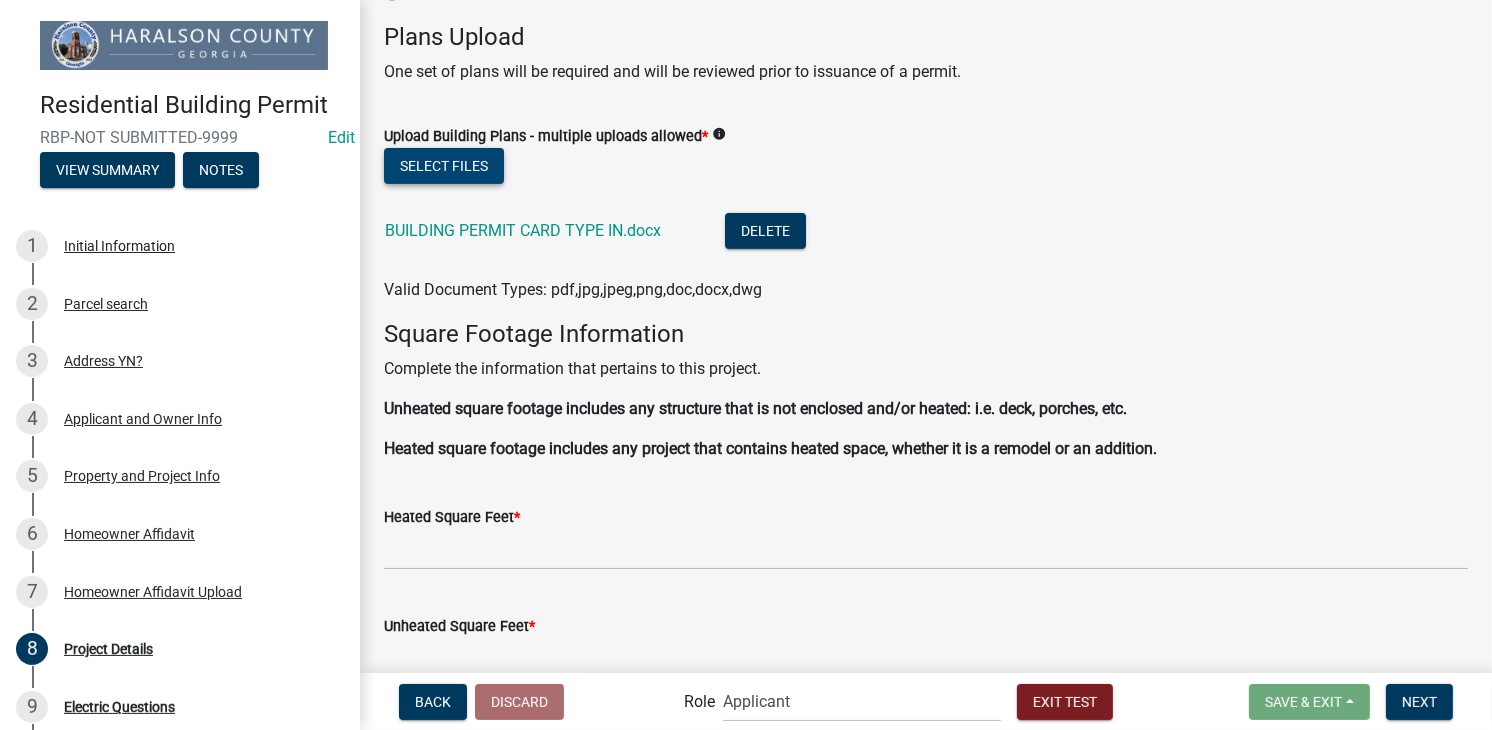 scroll, scrollTop: 800, scrollLeft: 0, axis: vertical 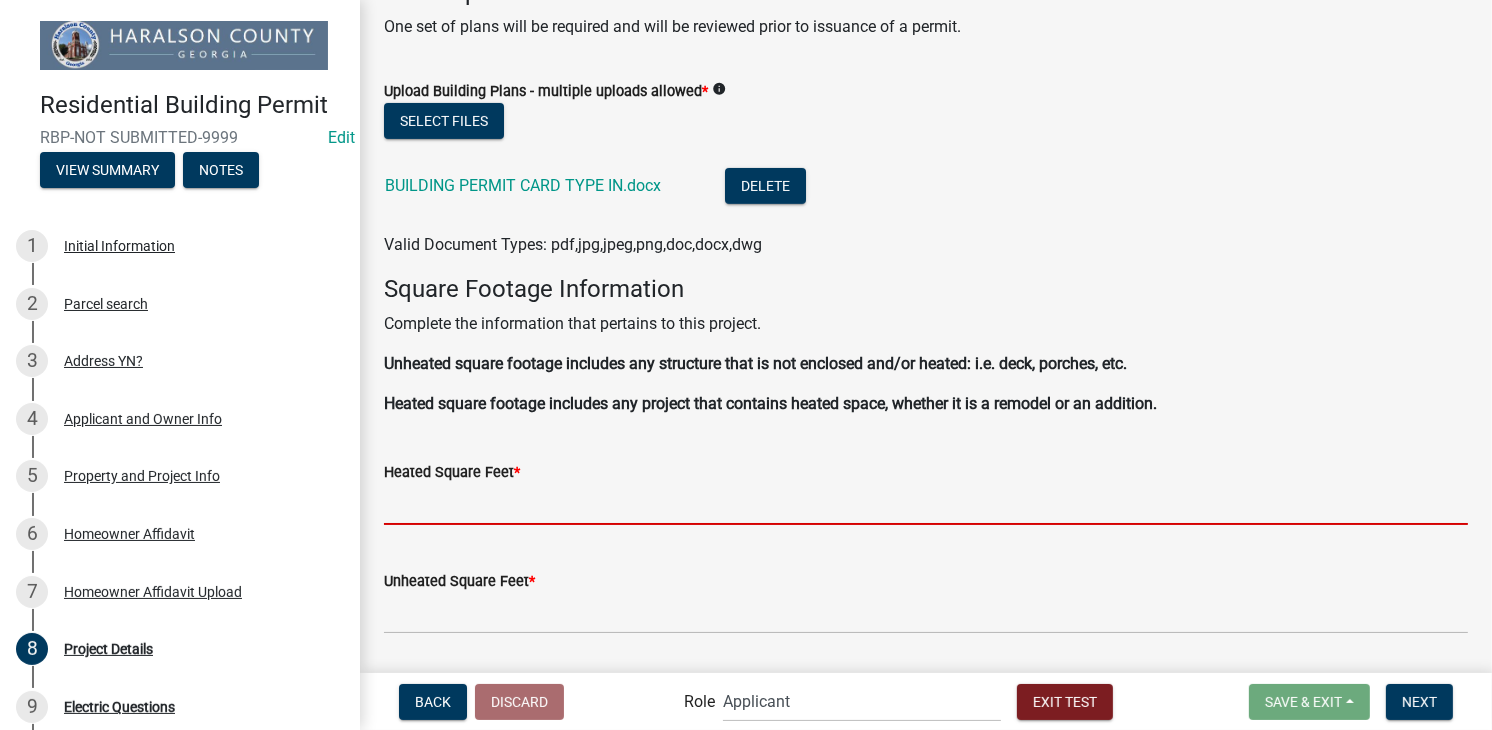 click on "Heated Square Feet  *" at bounding box center (926, 504) 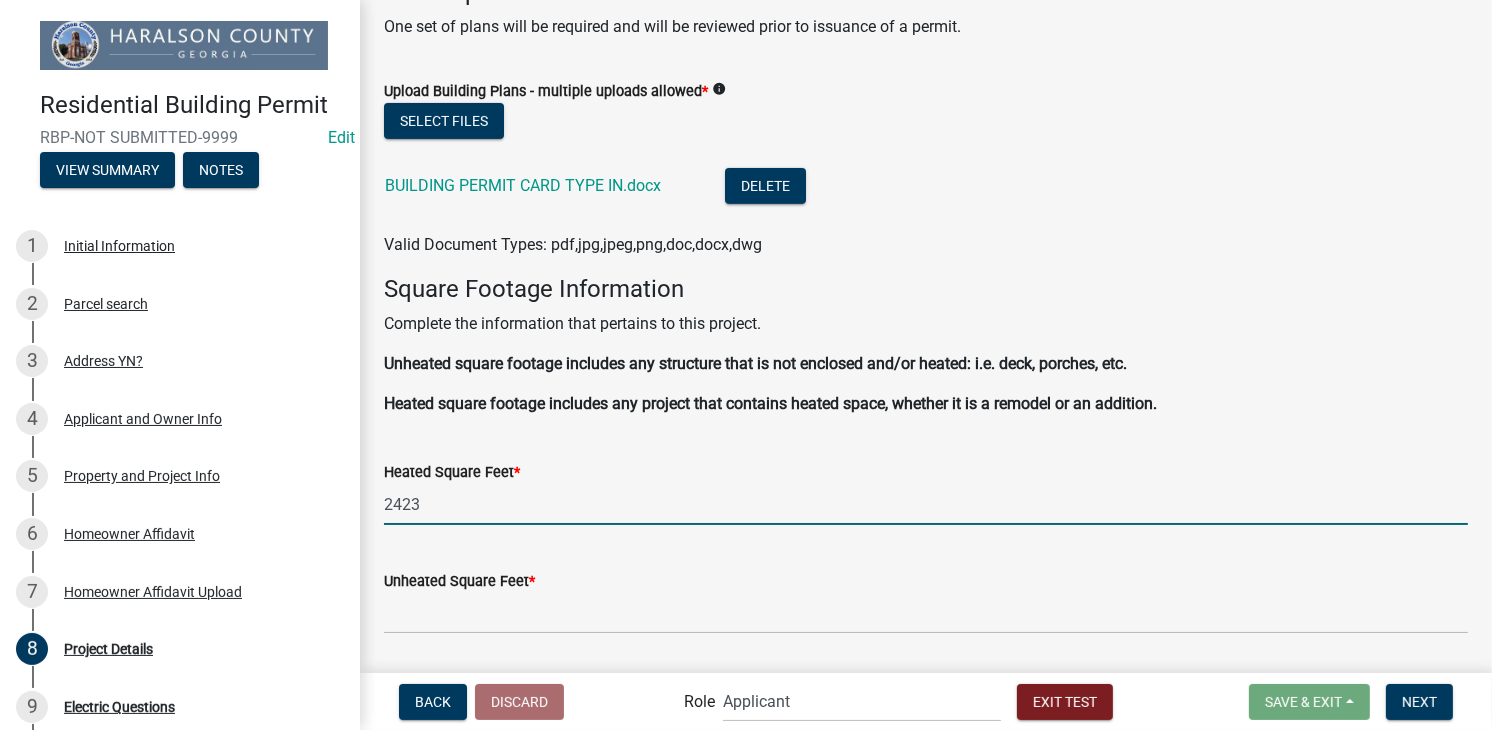 type on "2423" 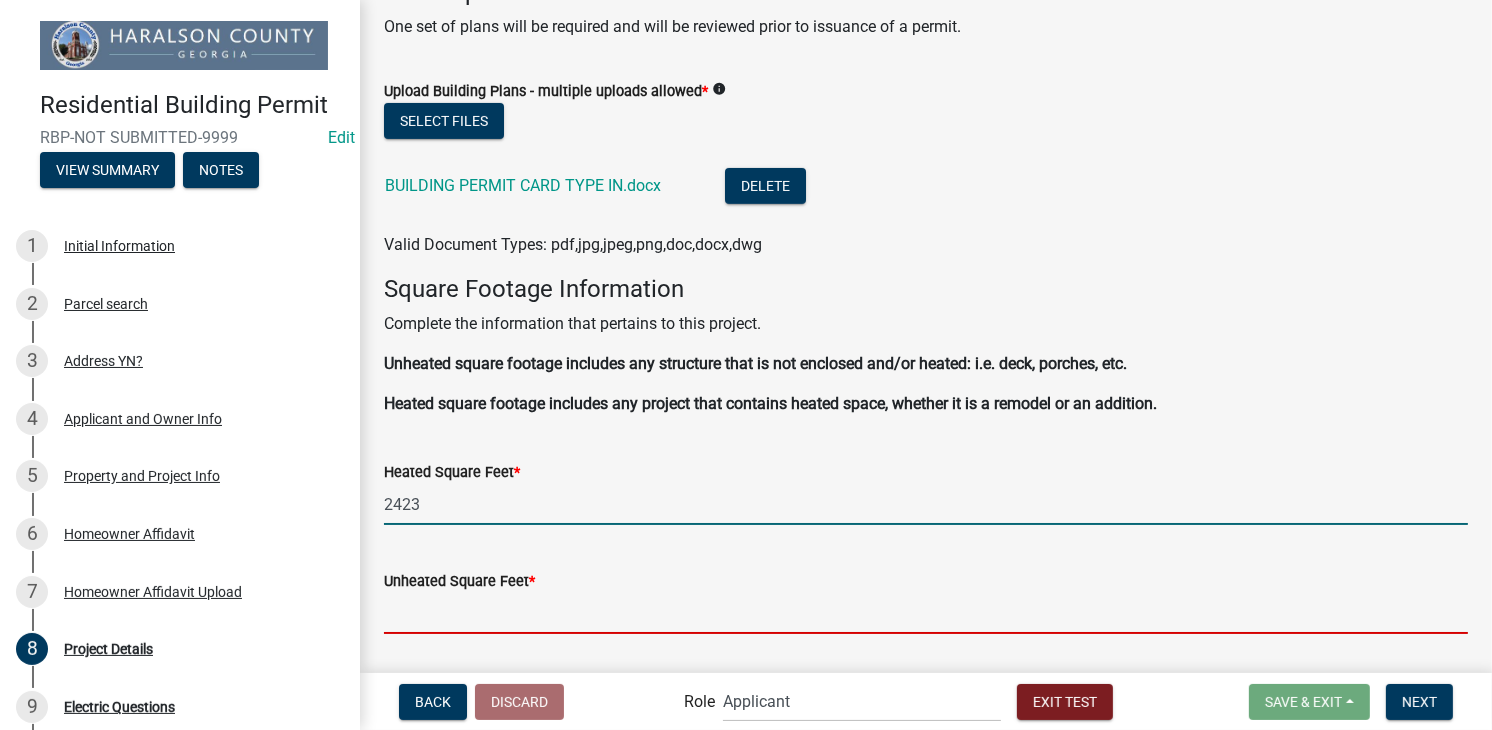 click on "Unheated Square Feet  *" at bounding box center (926, 613) 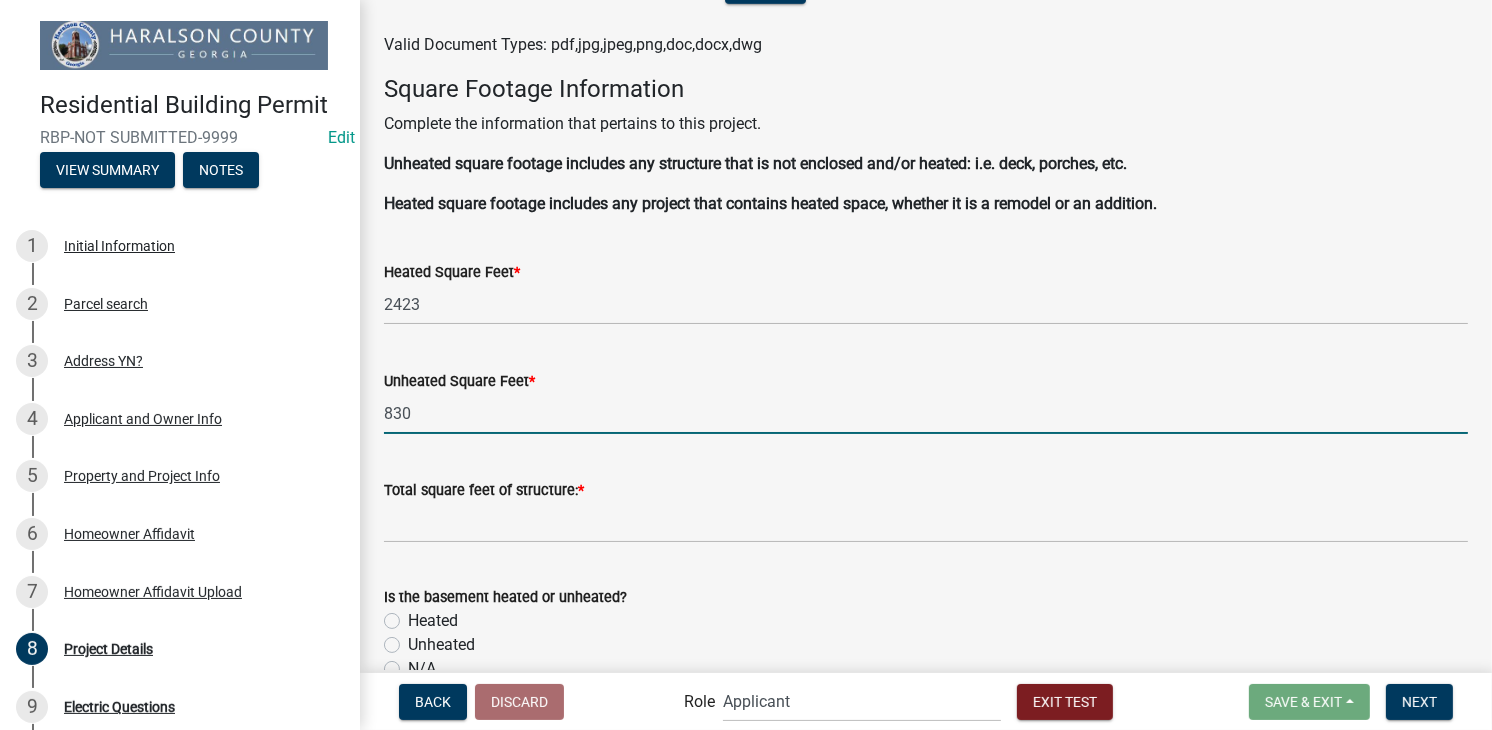 scroll, scrollTop: 1100, scrollLeft: 0, axis: vertical 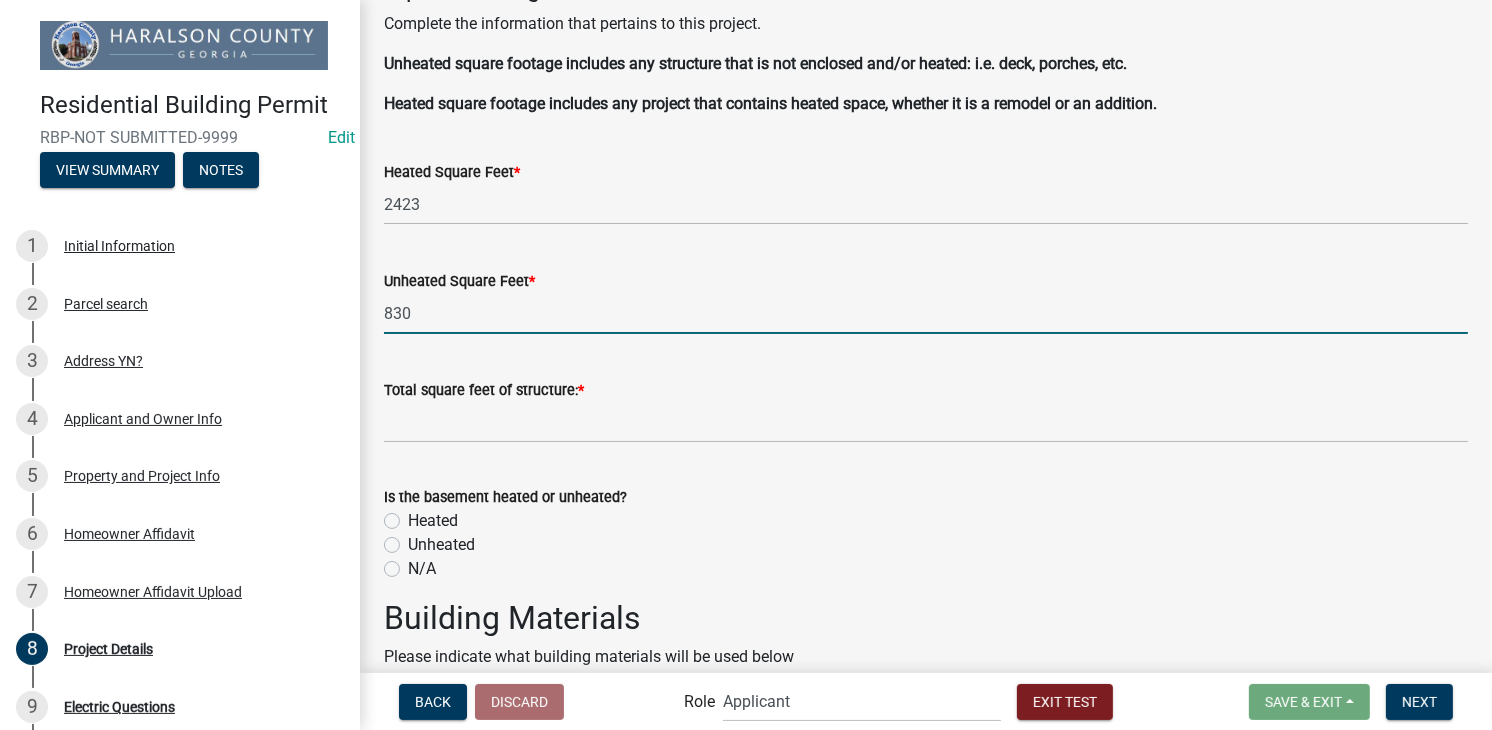 type on "830" 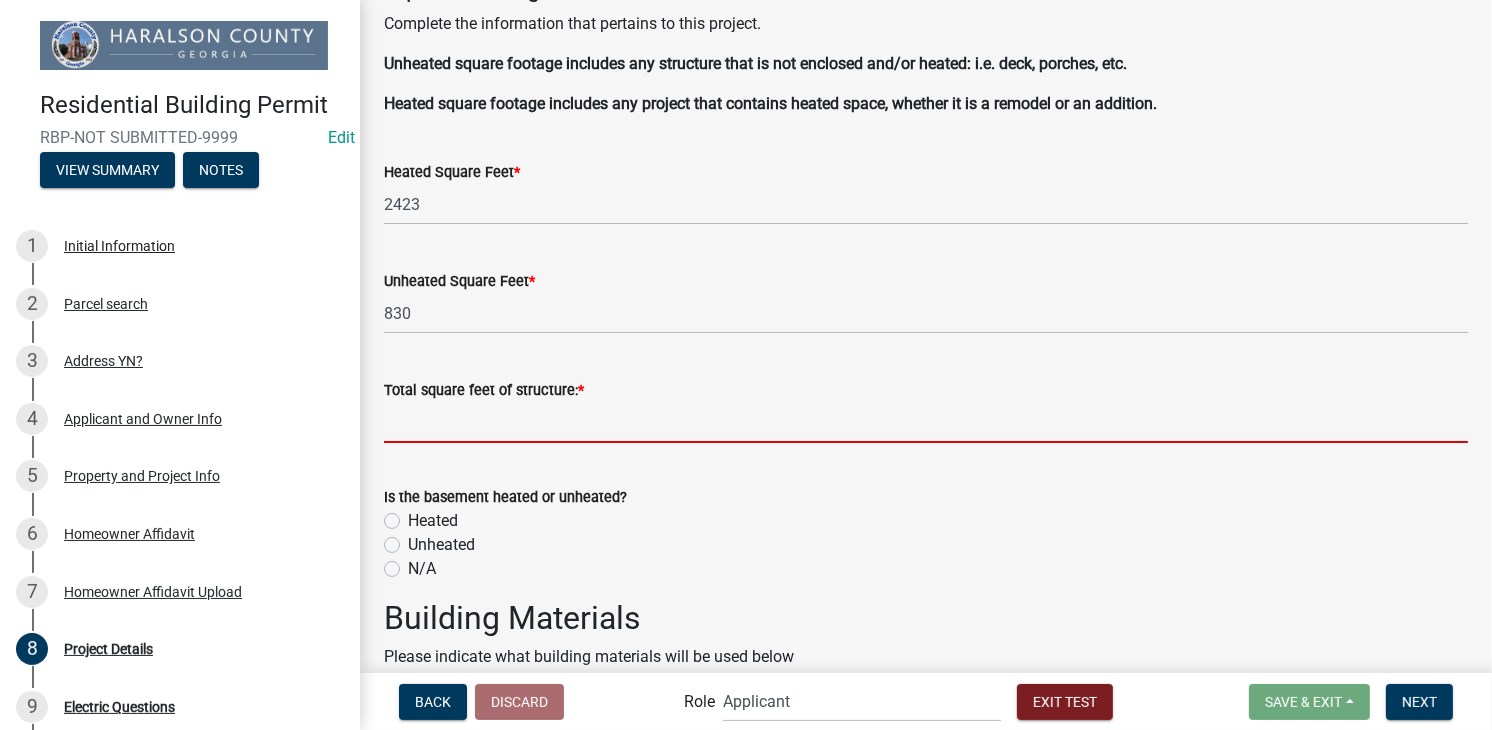 click 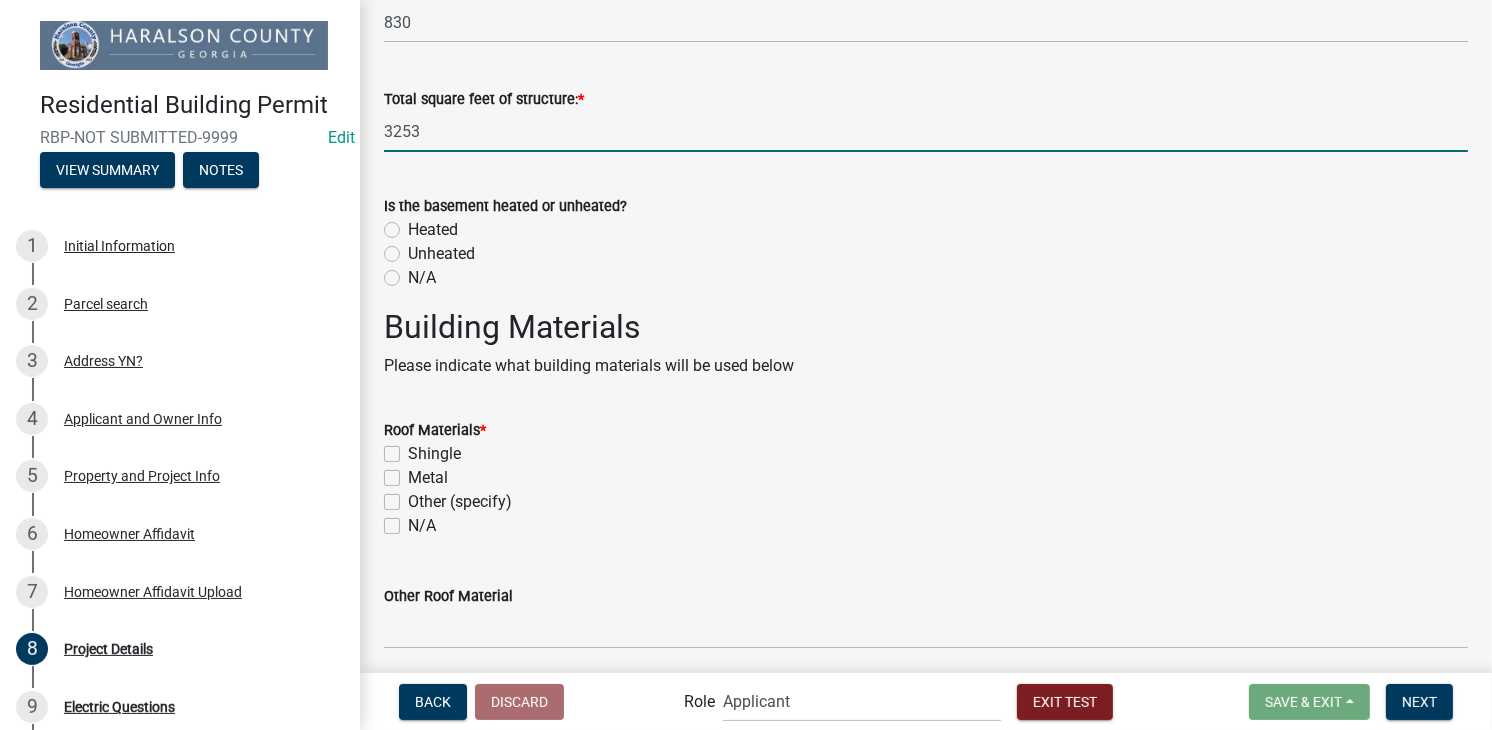 scroll, scrollTop: 1400, scrollLeft: 0, axis: vertical 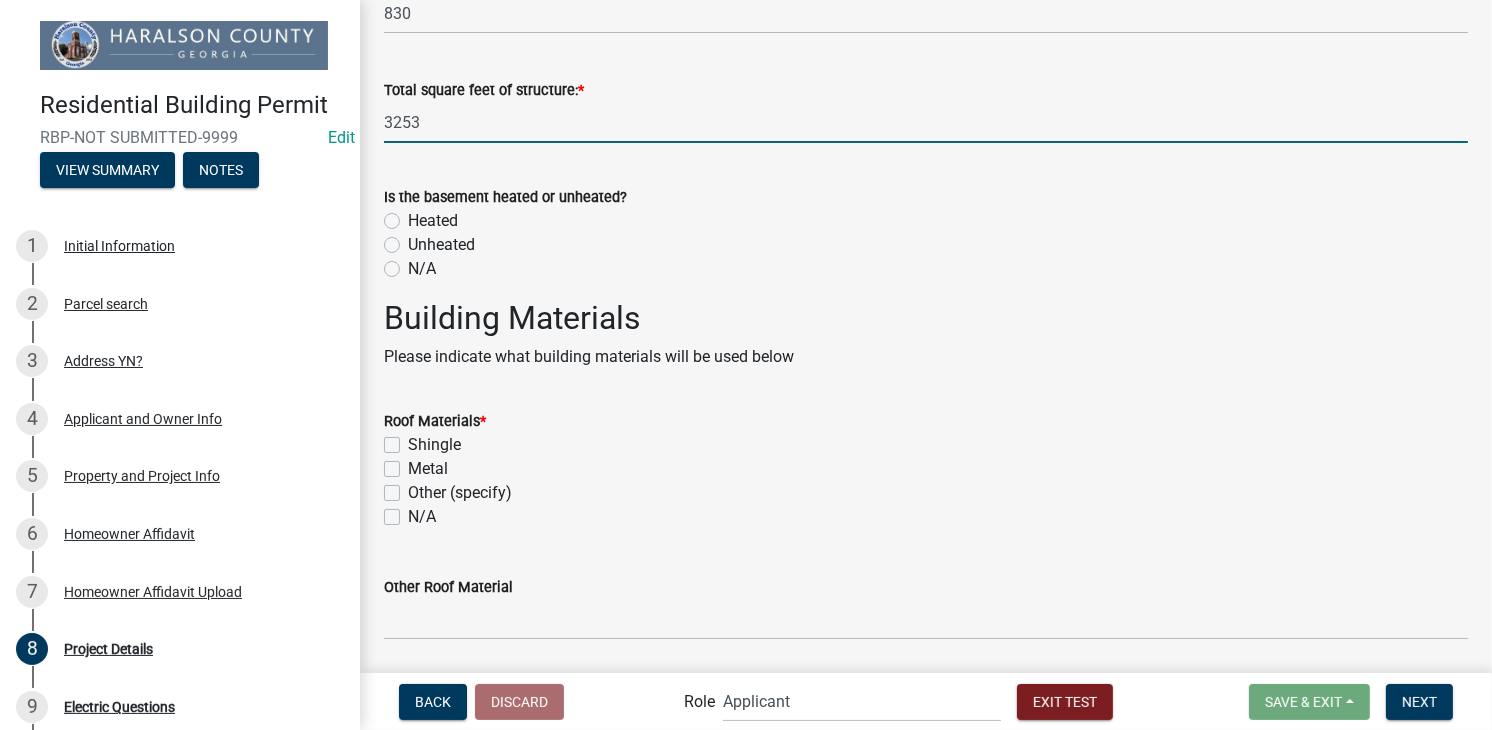 type on "3253" 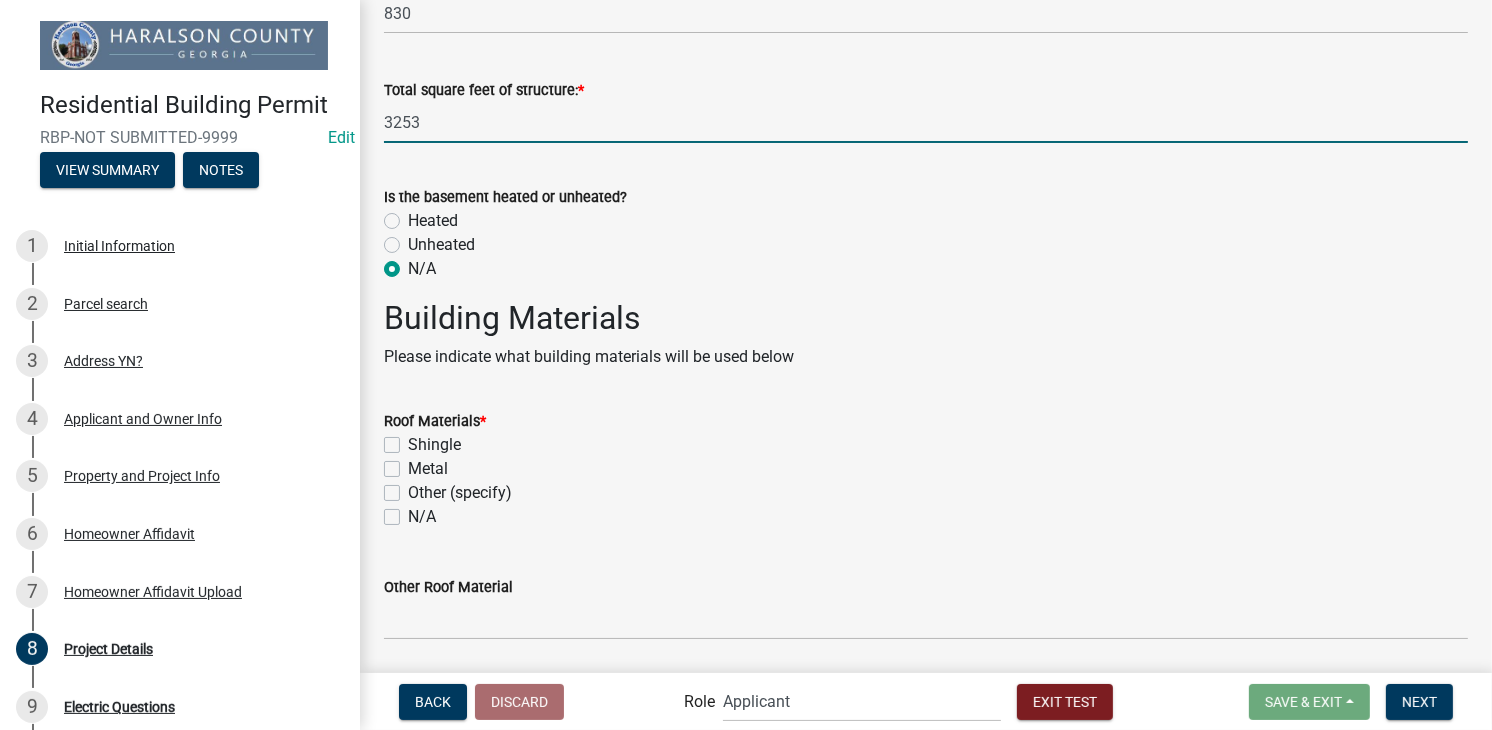 radio on "true" 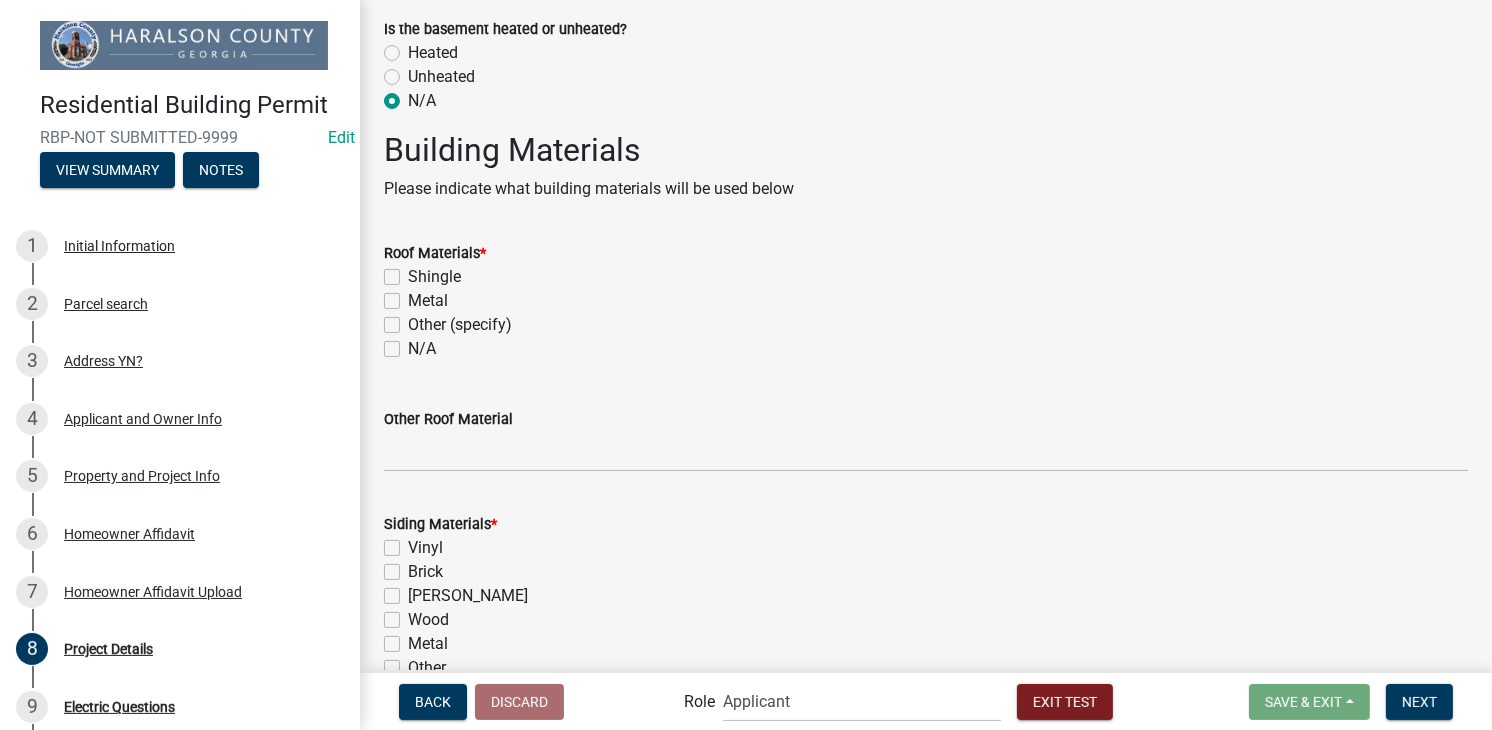 scroll, scrollTop: 1600, scrollLeft: 0, axis: vertical 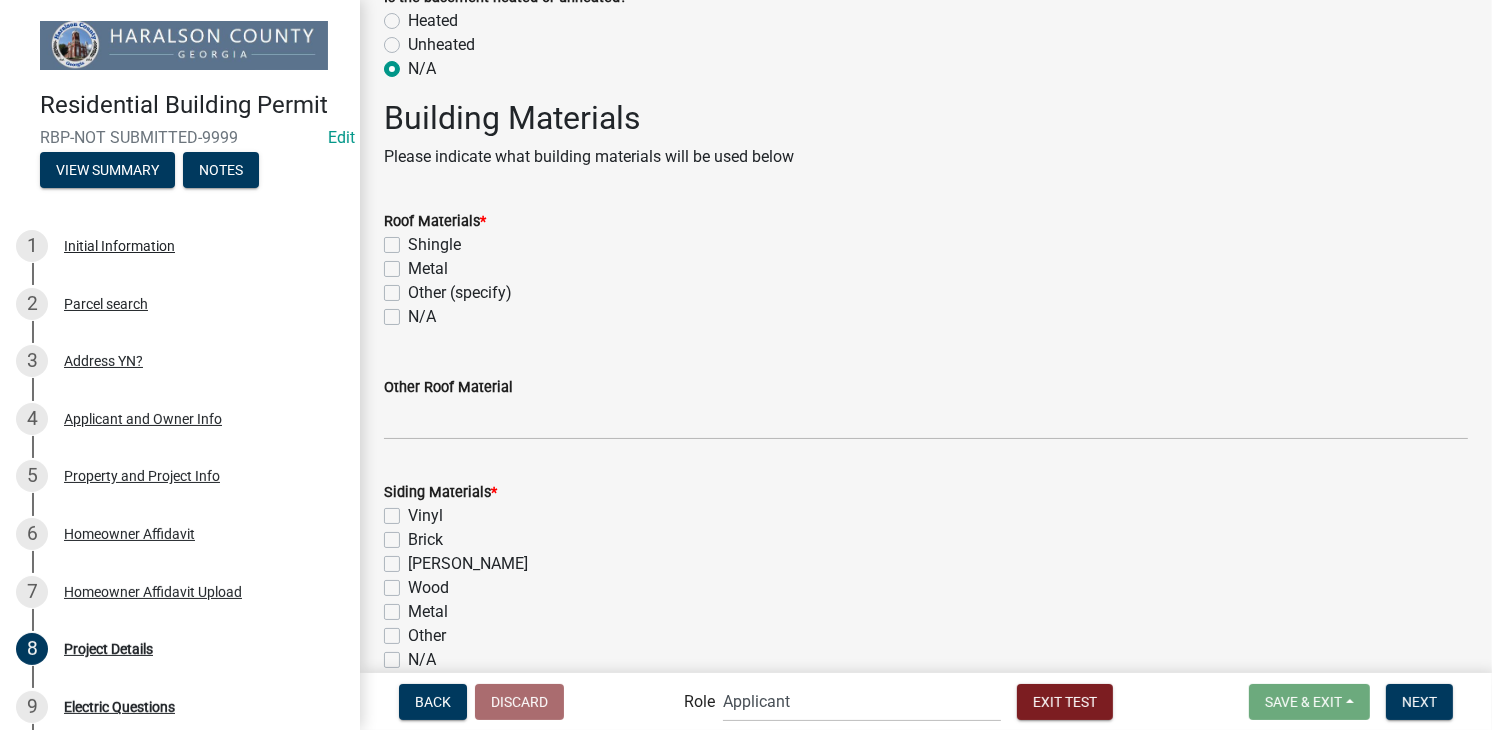 click on "Shingle" 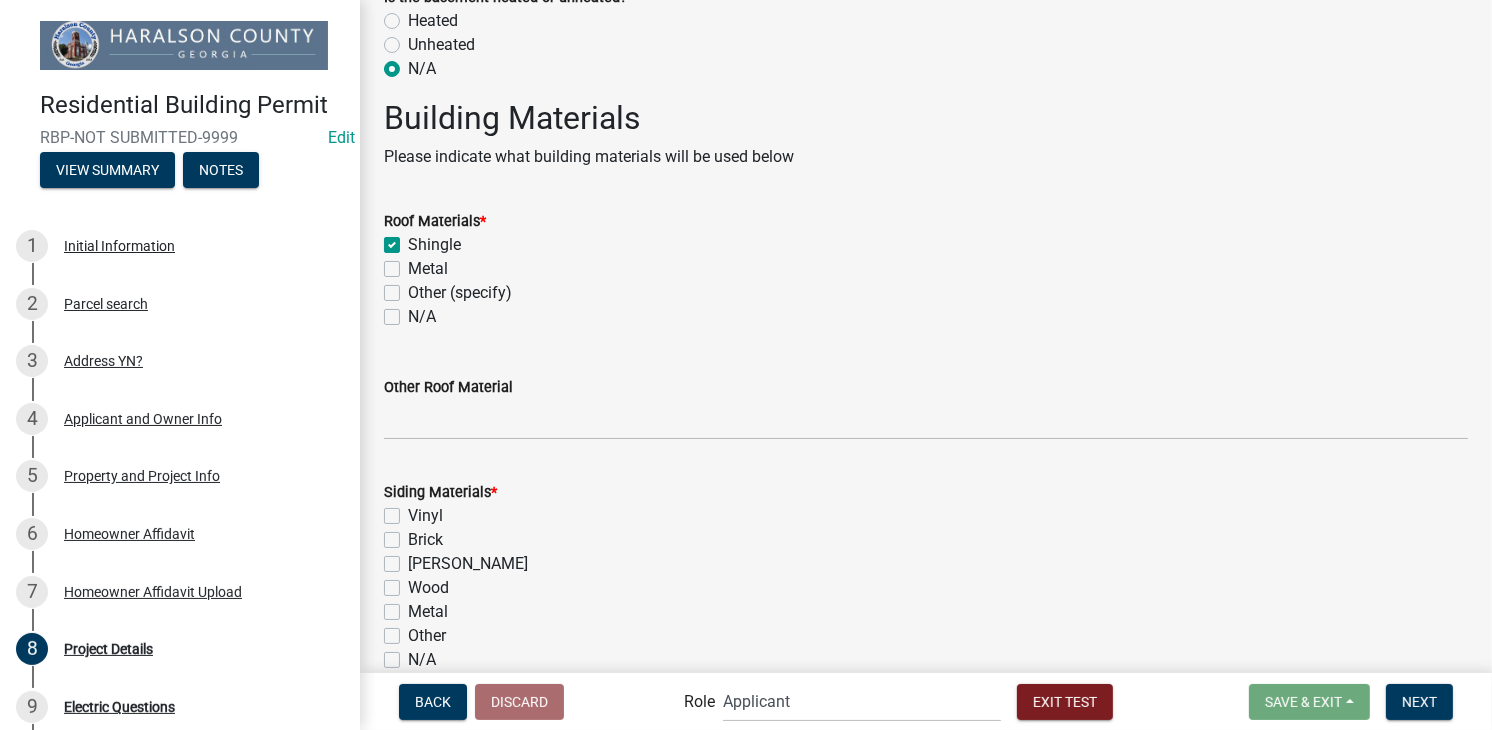 checkbox on "true" 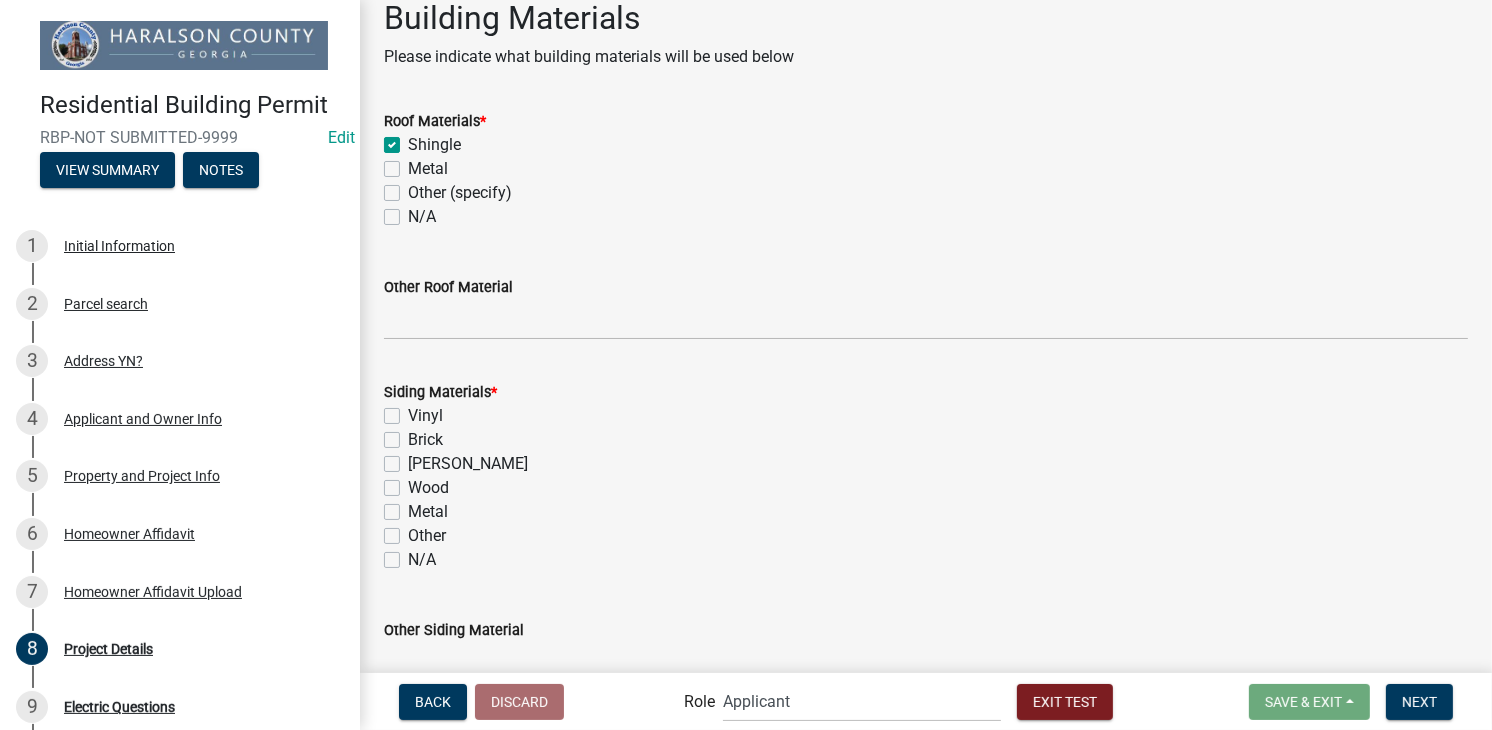 scroll, scrollTop: 1800, scrollLeft: 0, axis: vertical 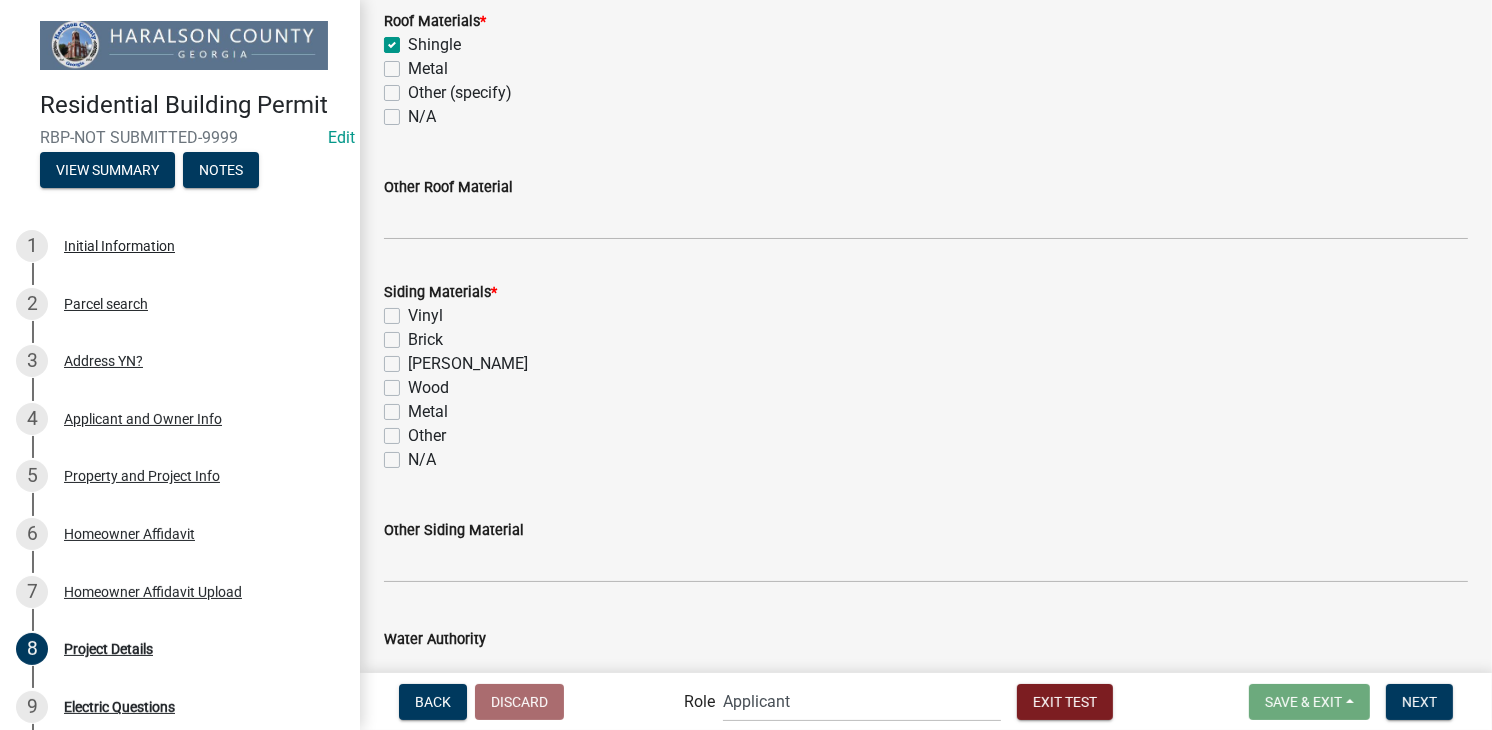 click on "Vinyl" 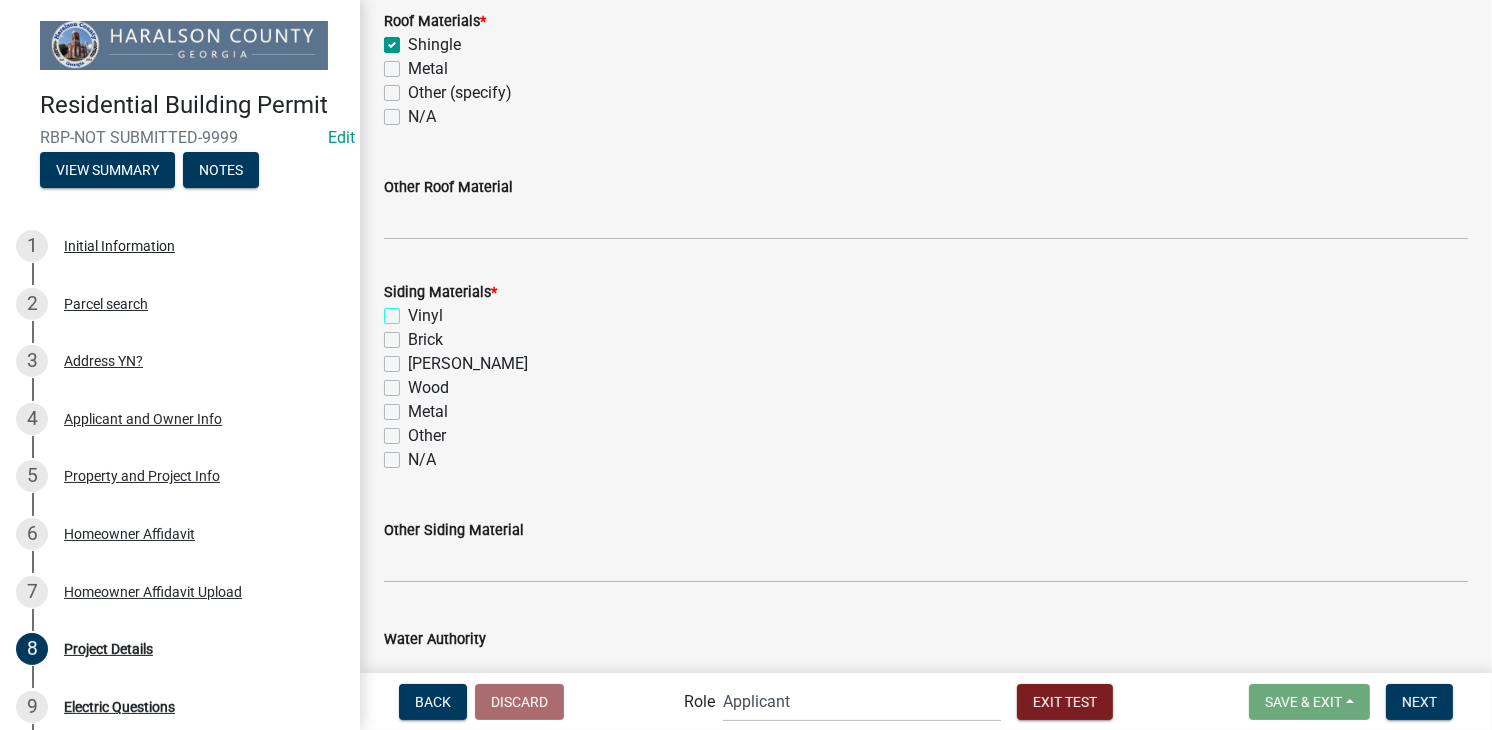 click on "Vinyl" at bounding box center (414, 310) 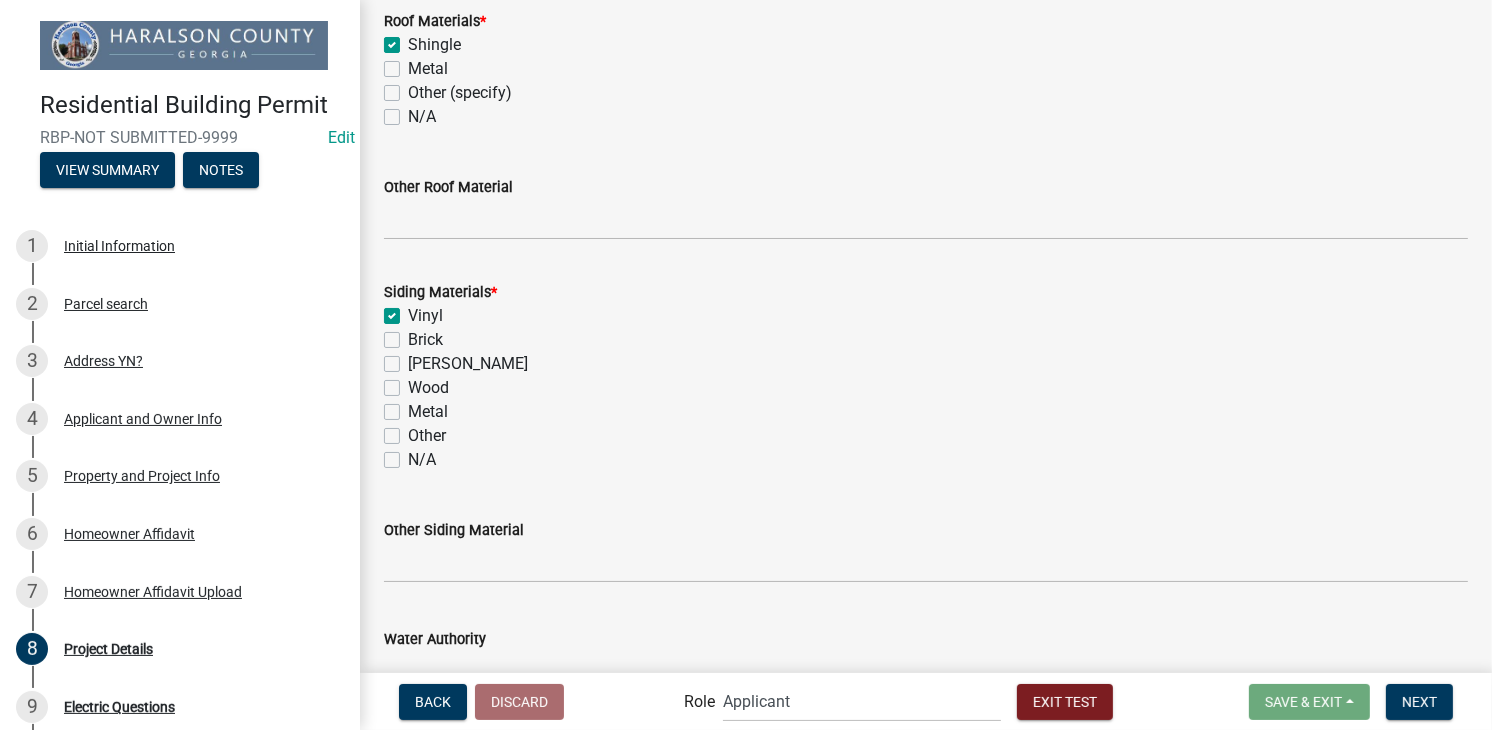 checkbox on "true" 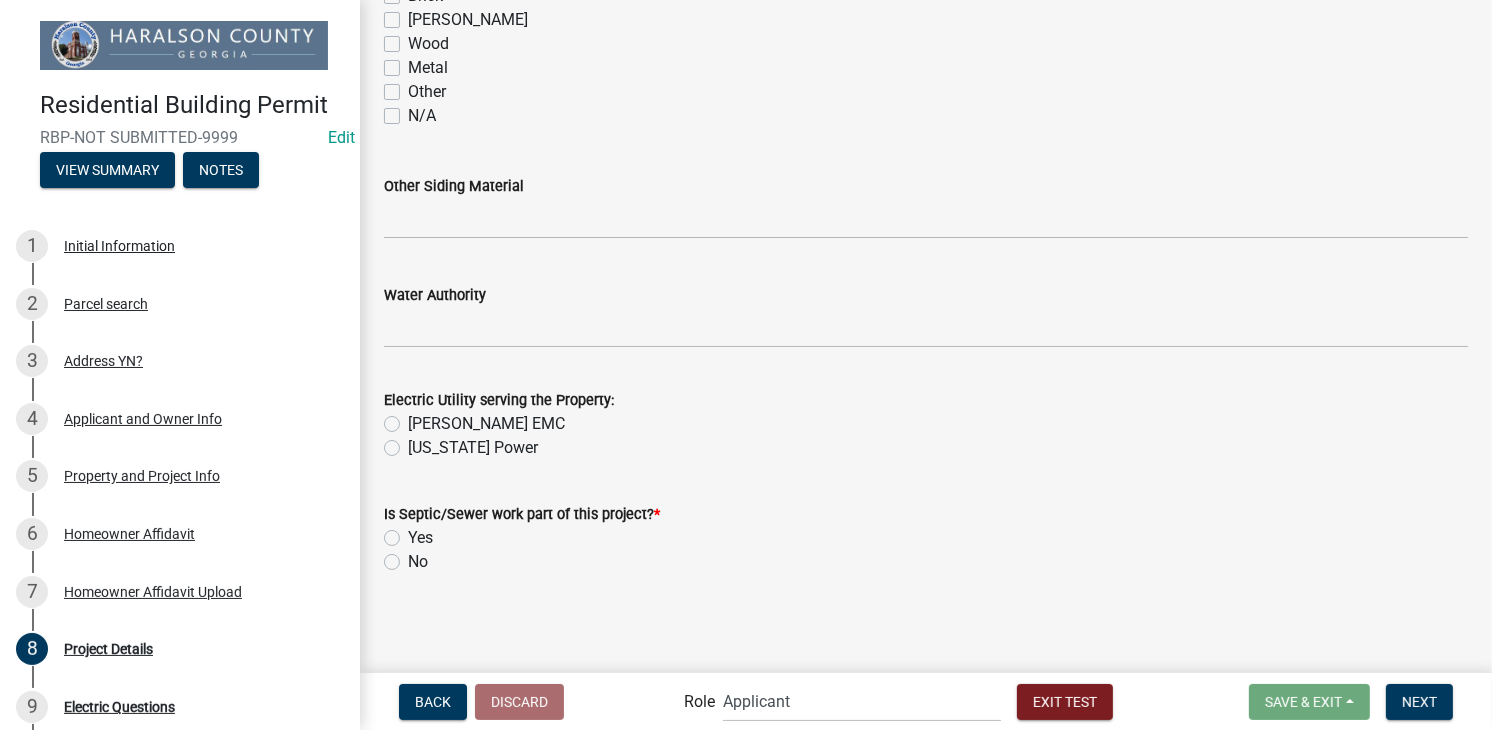 scroll, scrollTop: 1844, scrollLeft: 0, axis: vertical 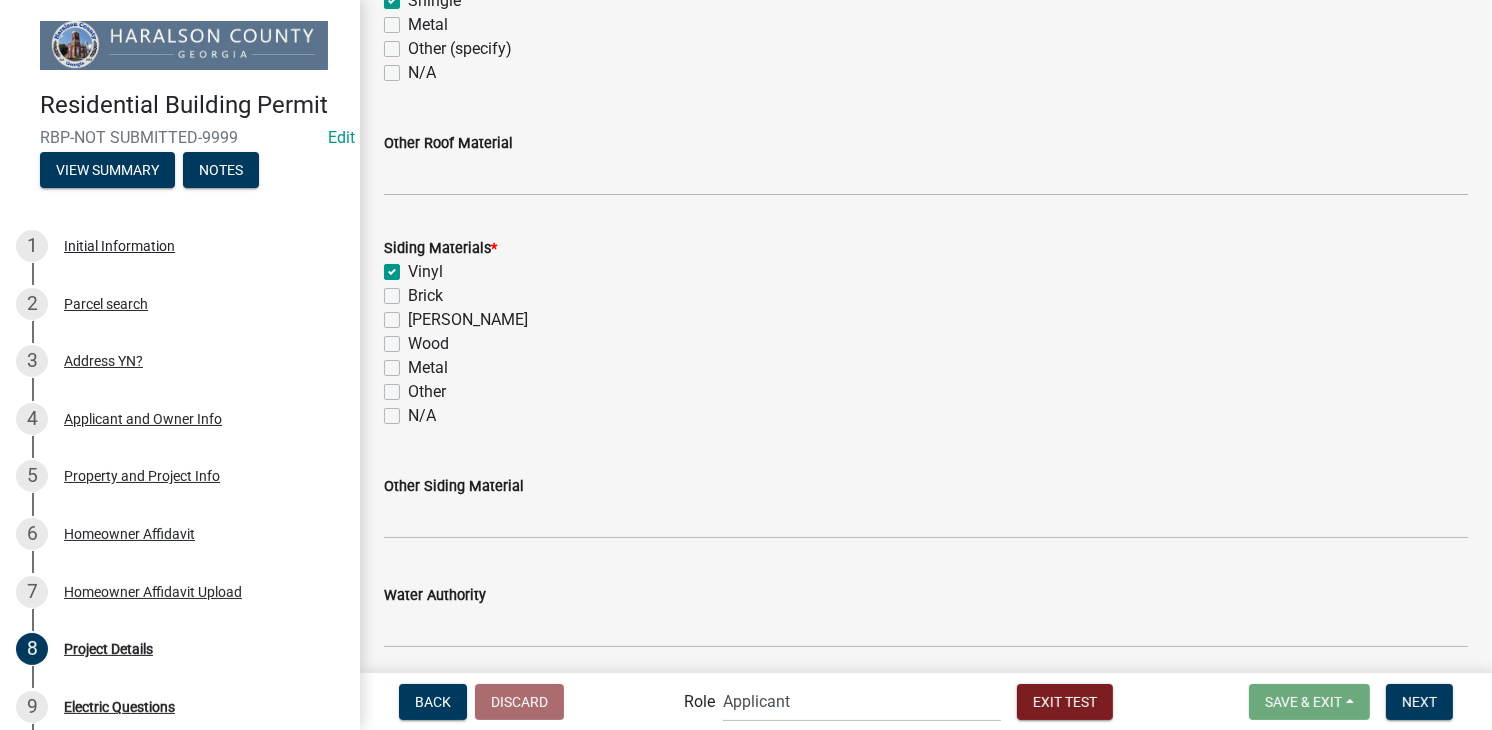 click on "[PERSON_NAME]" 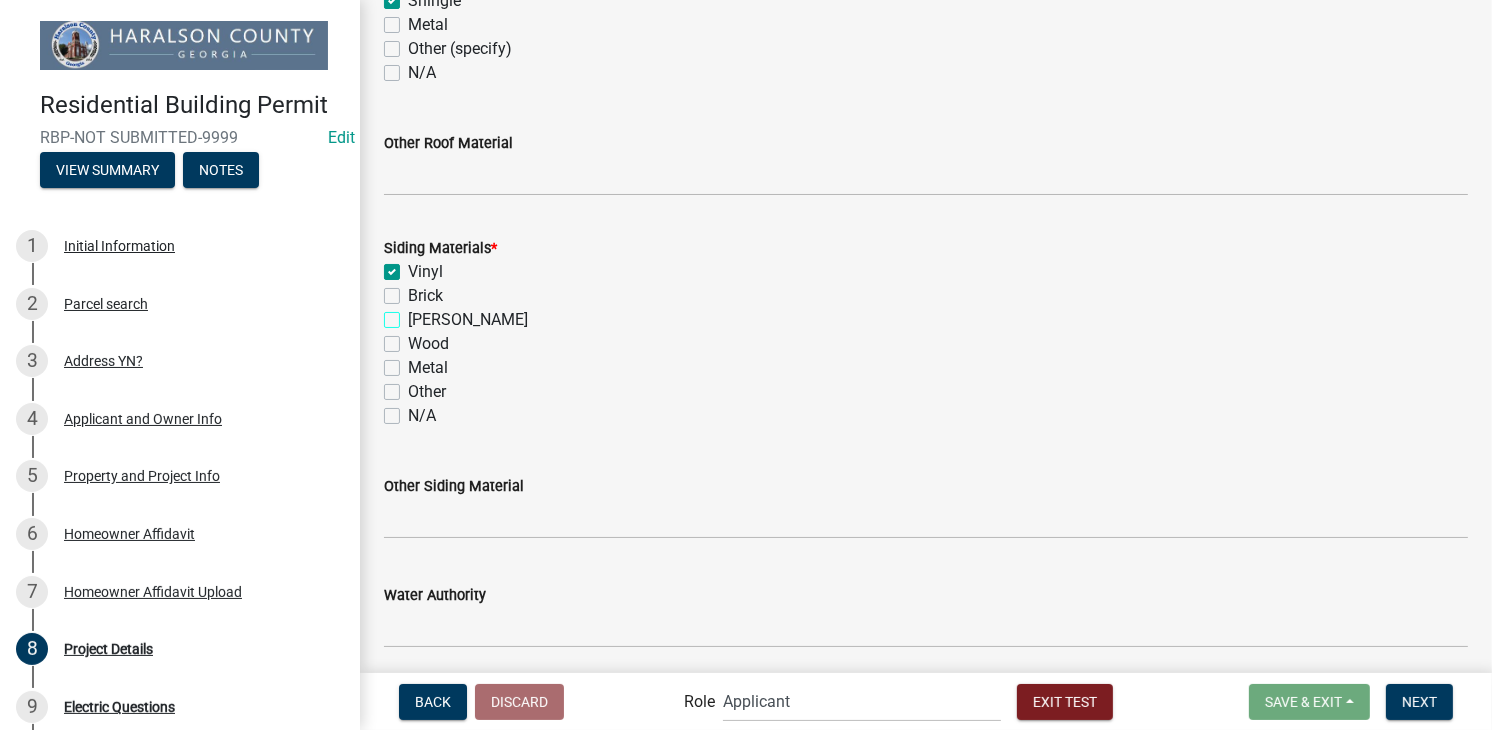 click on "[PERSON_NAME]" at bounding box center [414, 314] 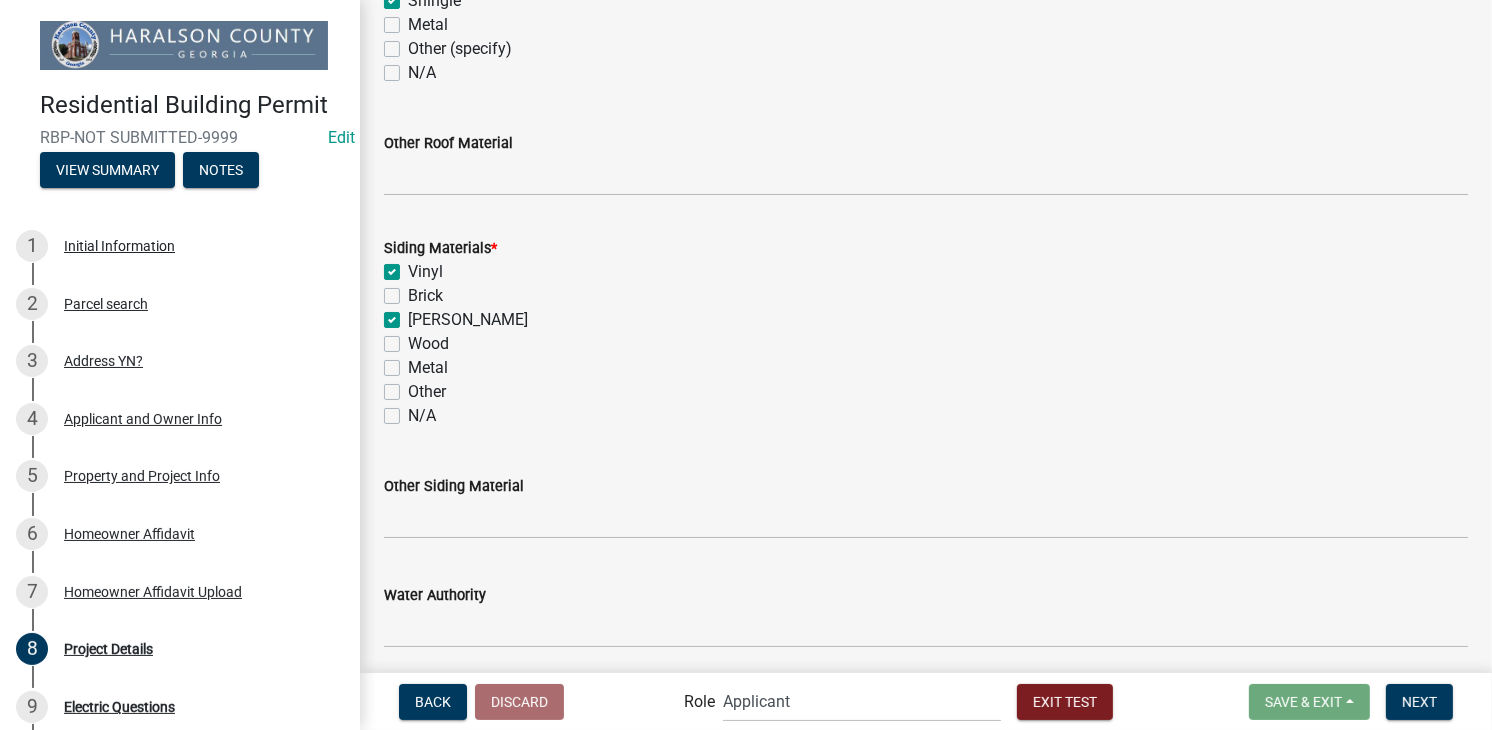 checkbox on "true" 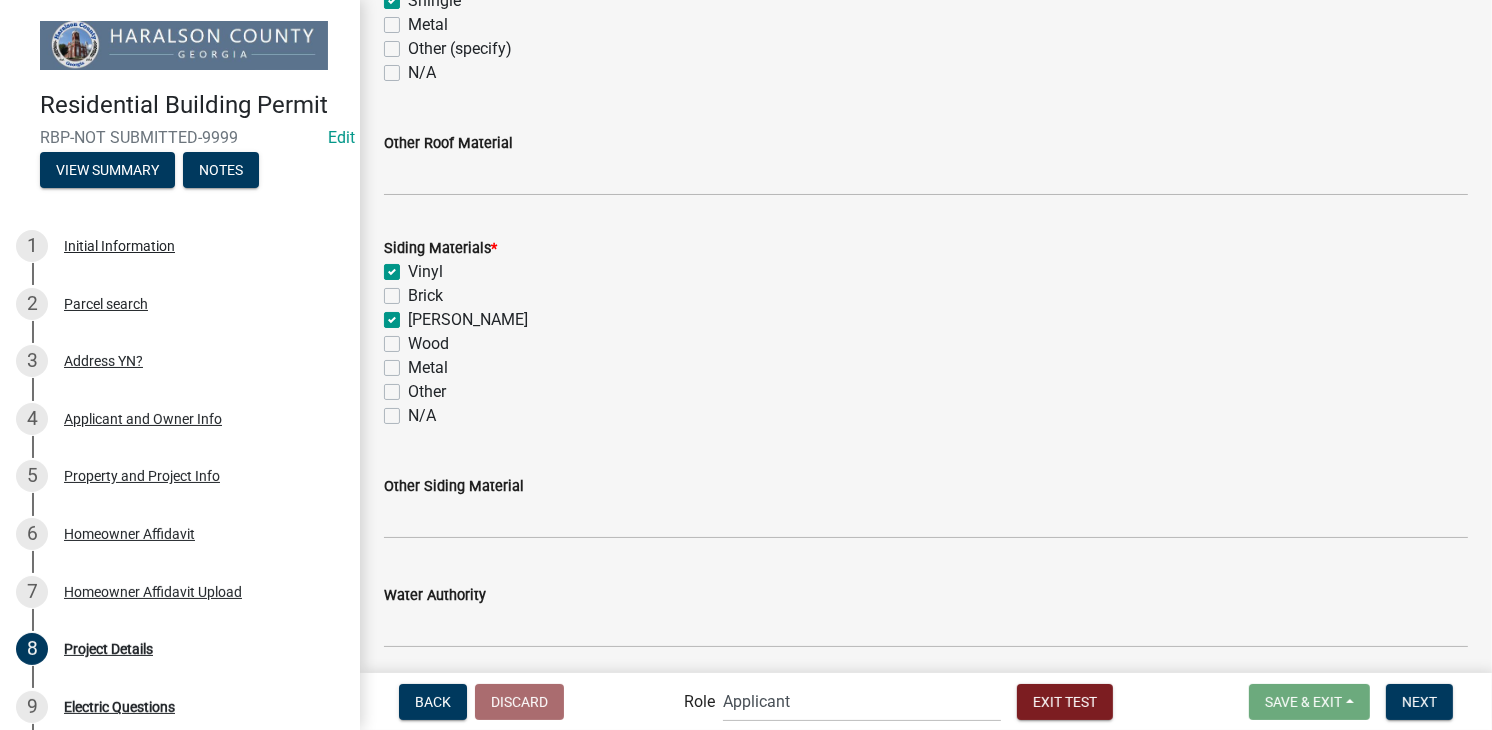 click on "Vinyl" 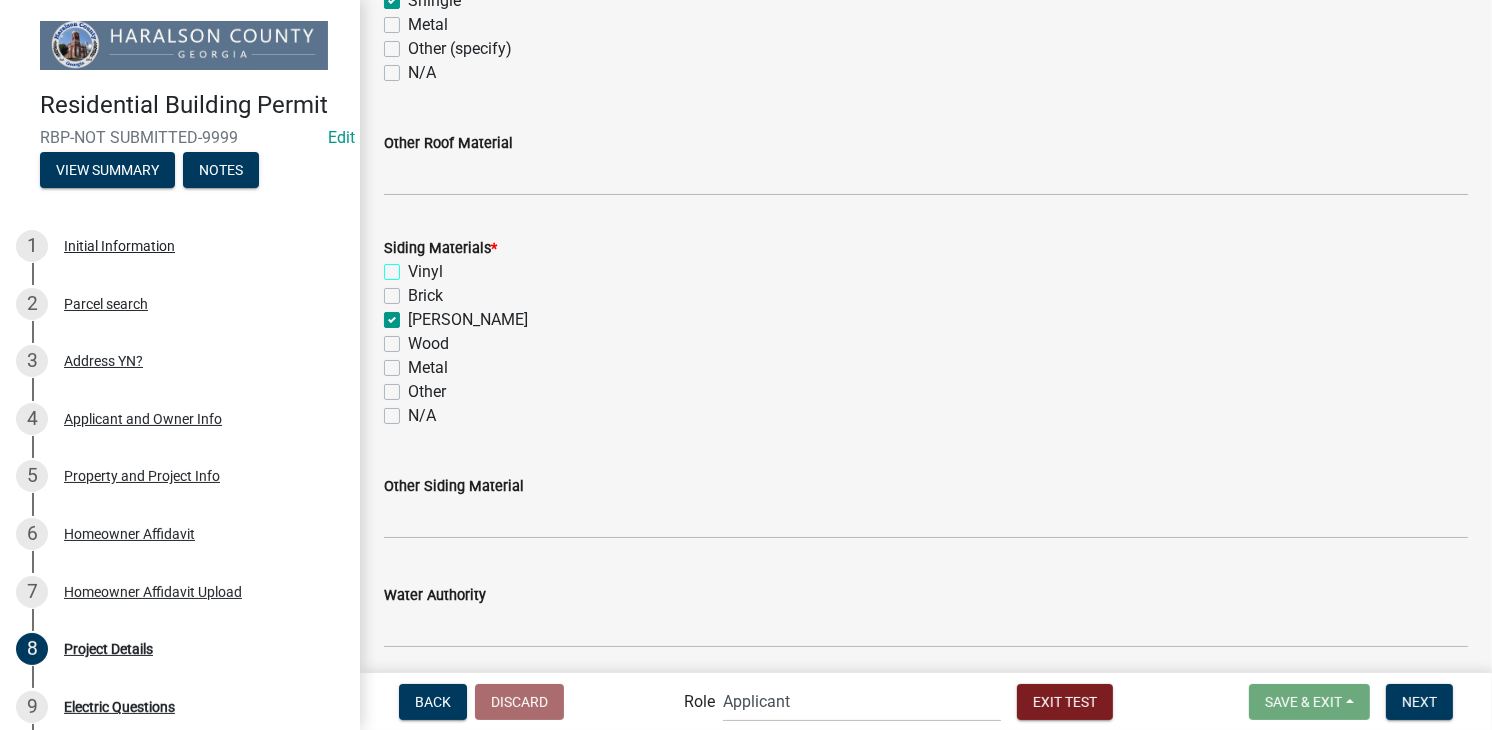 checkbox on "false" 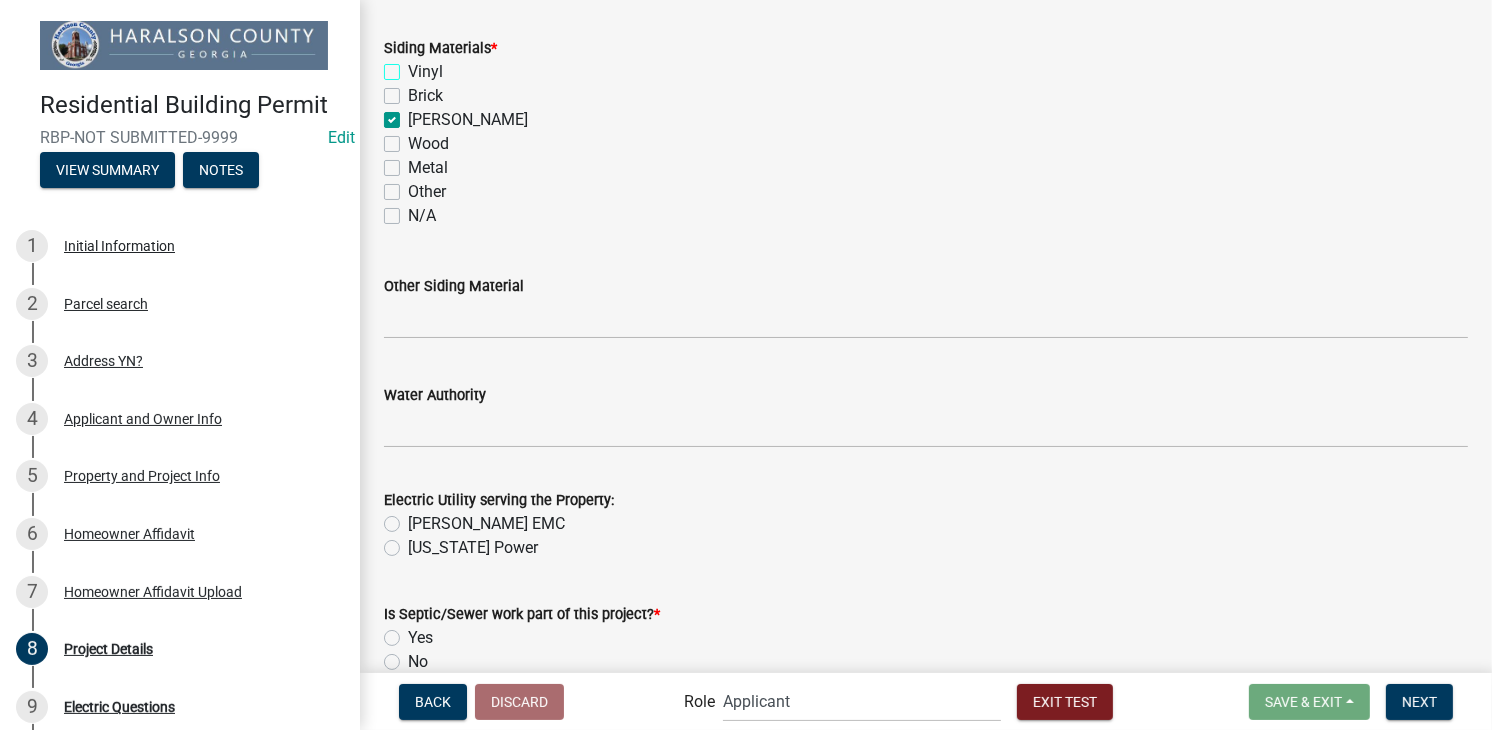 scroll, scrollTop: 2144, scrollLeft: 0, axis: vertical 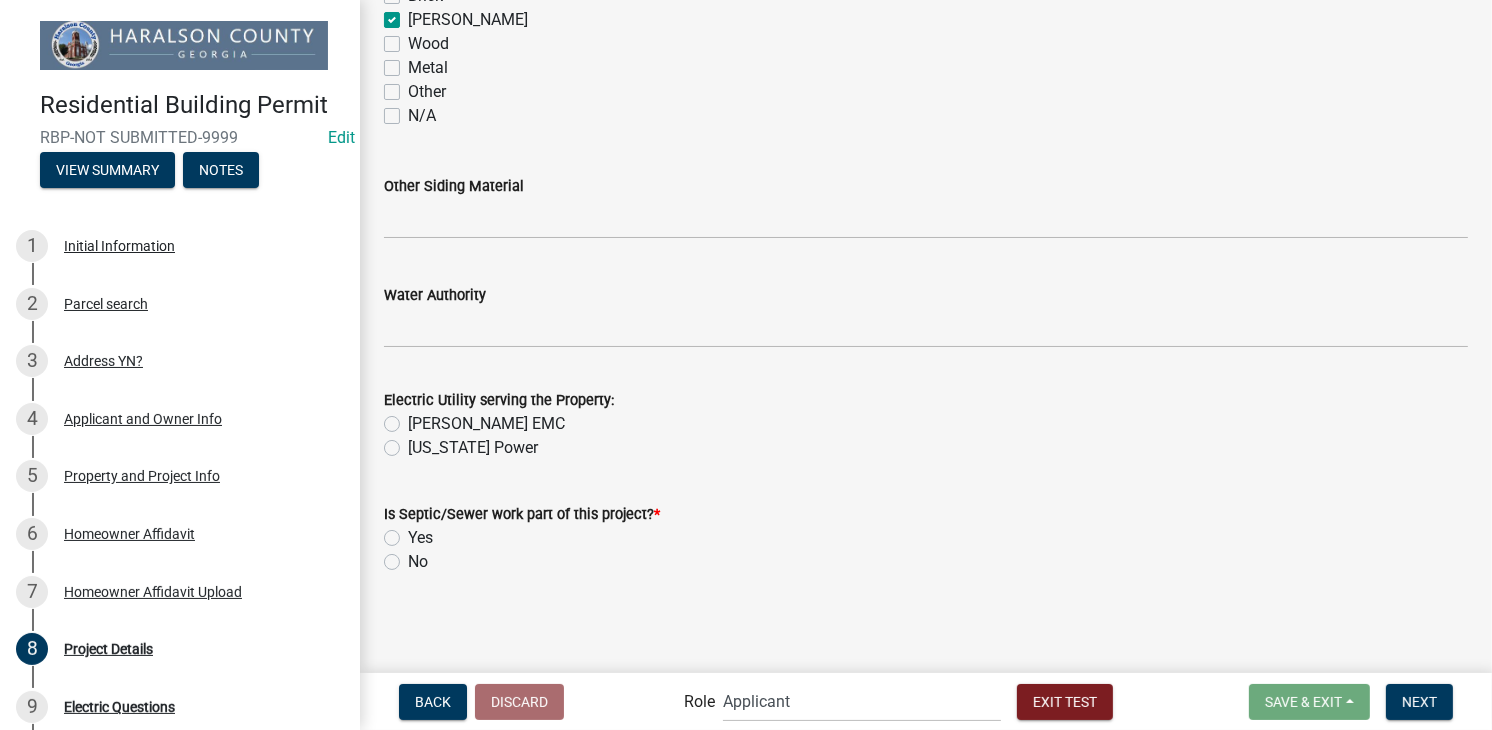 click on "Yes" 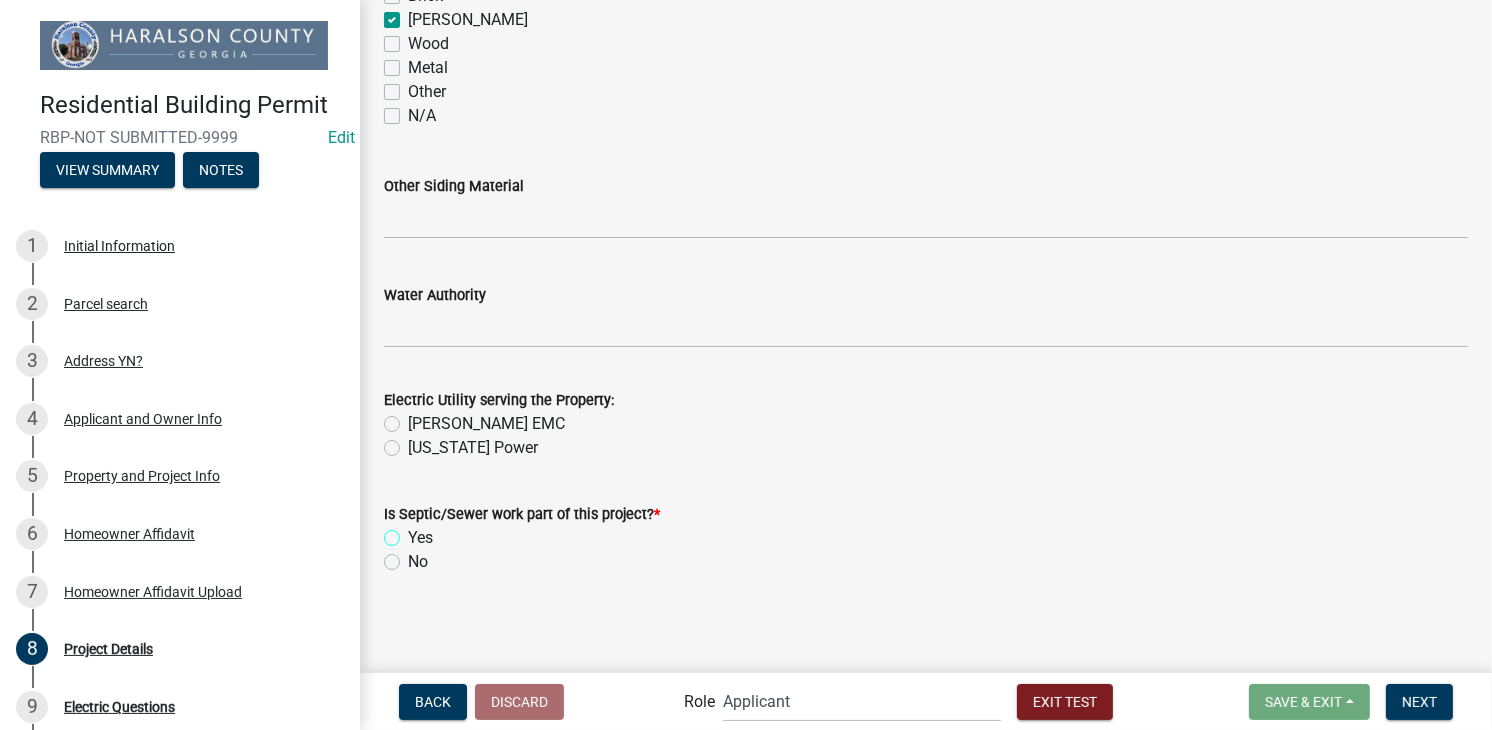 click on "Yes" at bounding box center [414, 532] 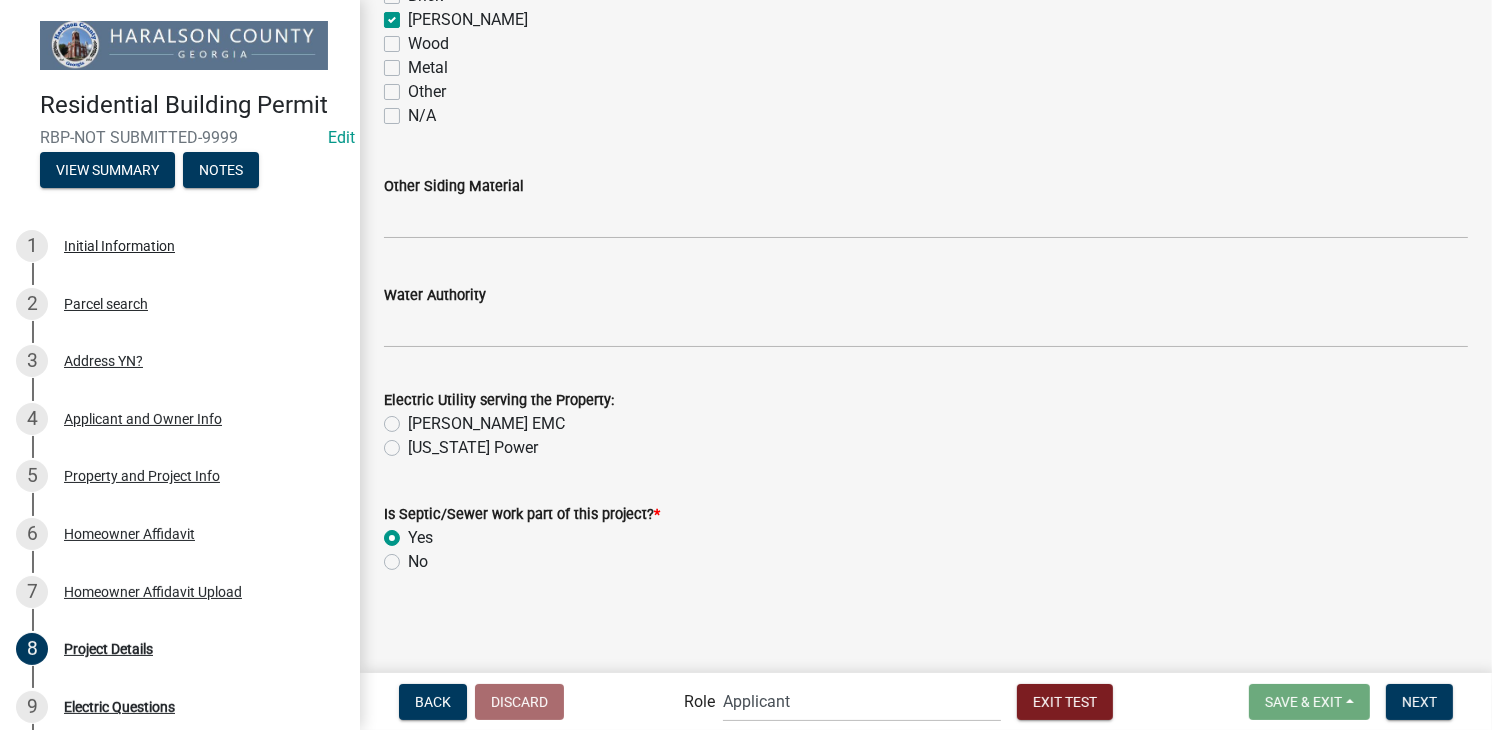 radio on "true" 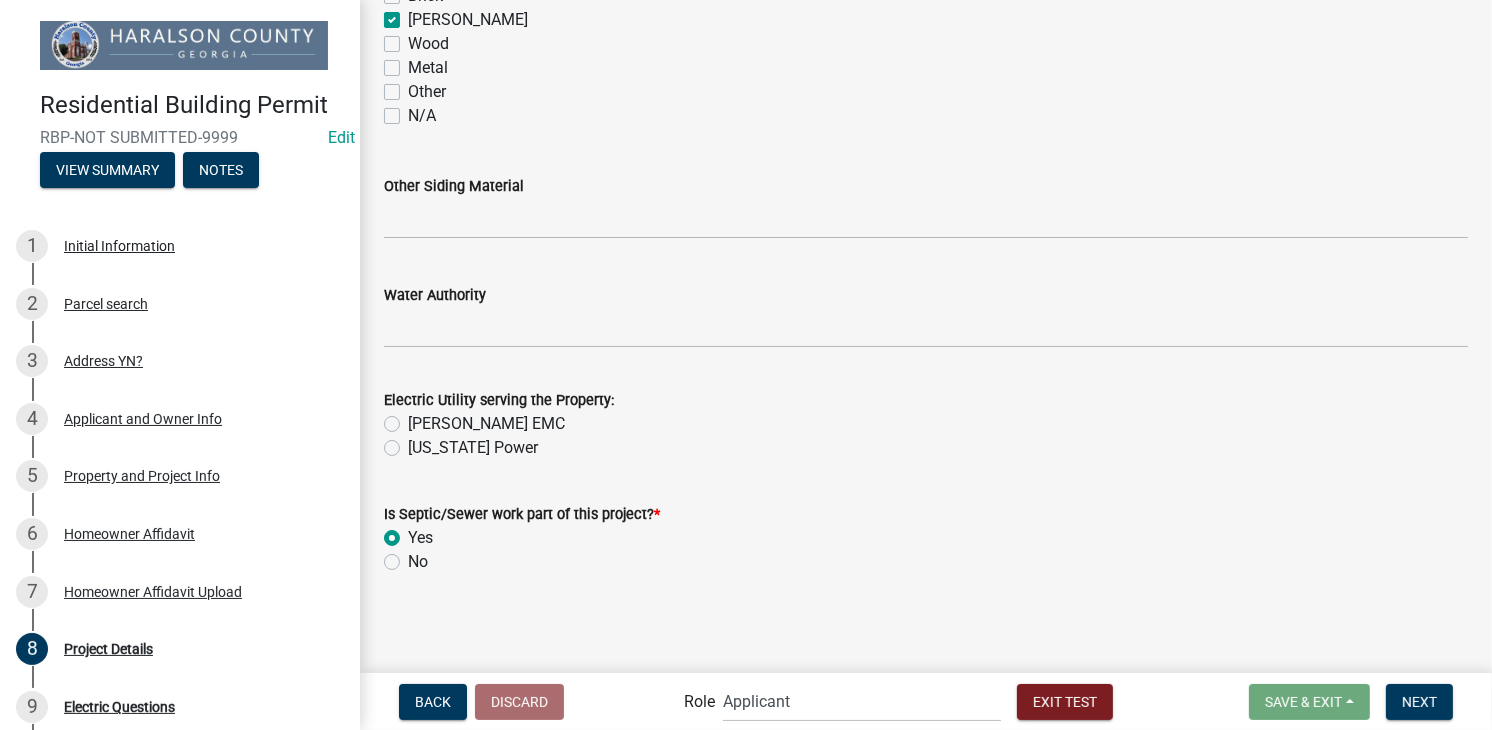 click on "[PERSON_NAME] EMC" 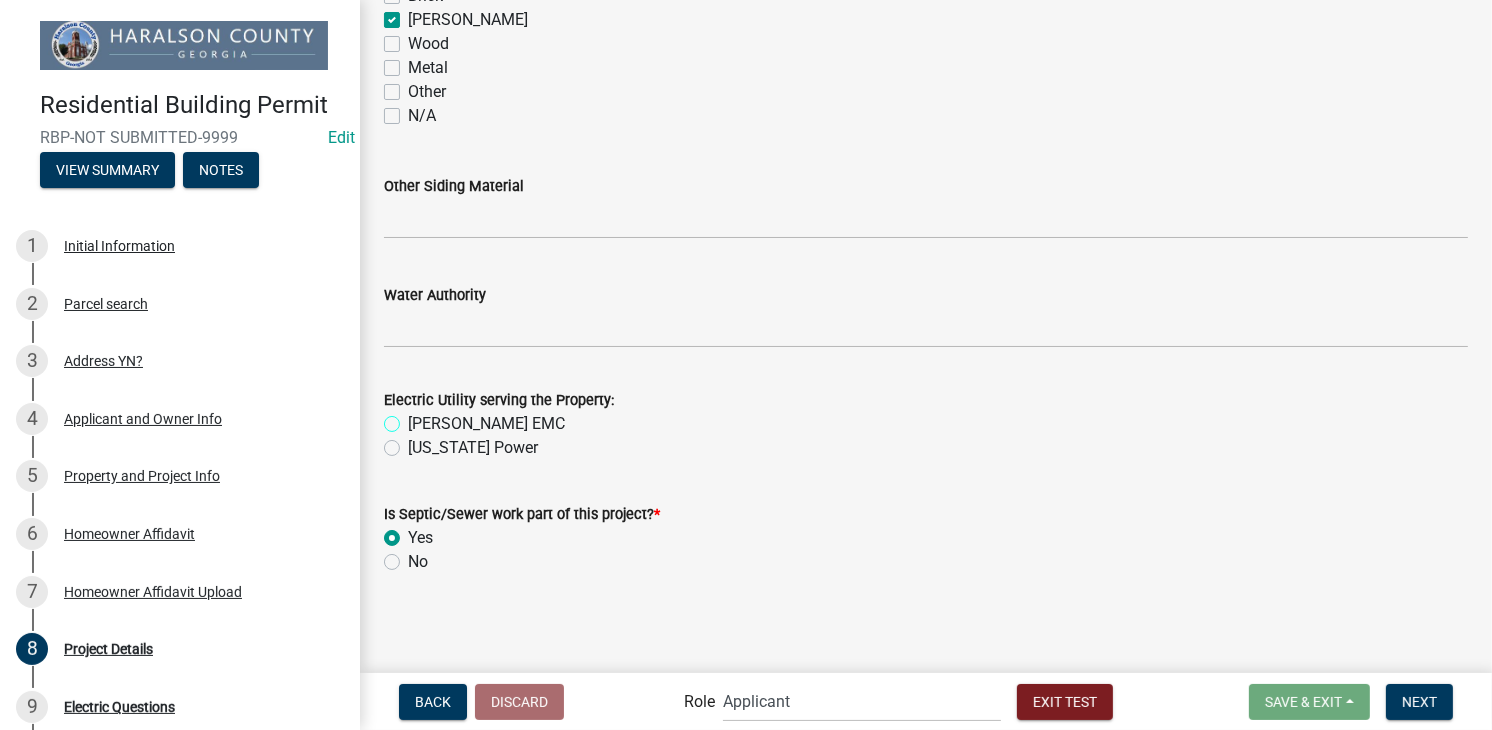 click on "[PERSON_NAME] EMC" at bounding box center [414, 418] 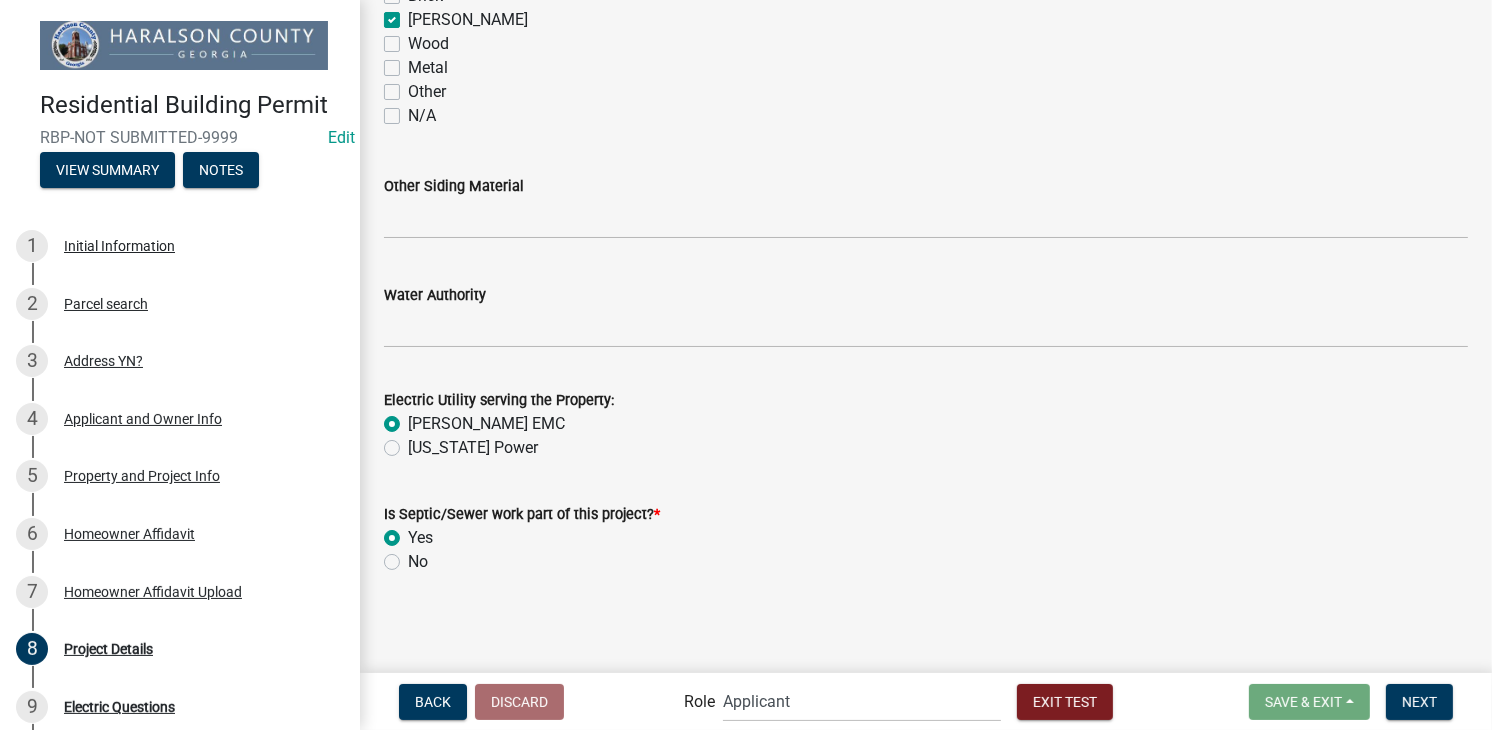 radio on "true" 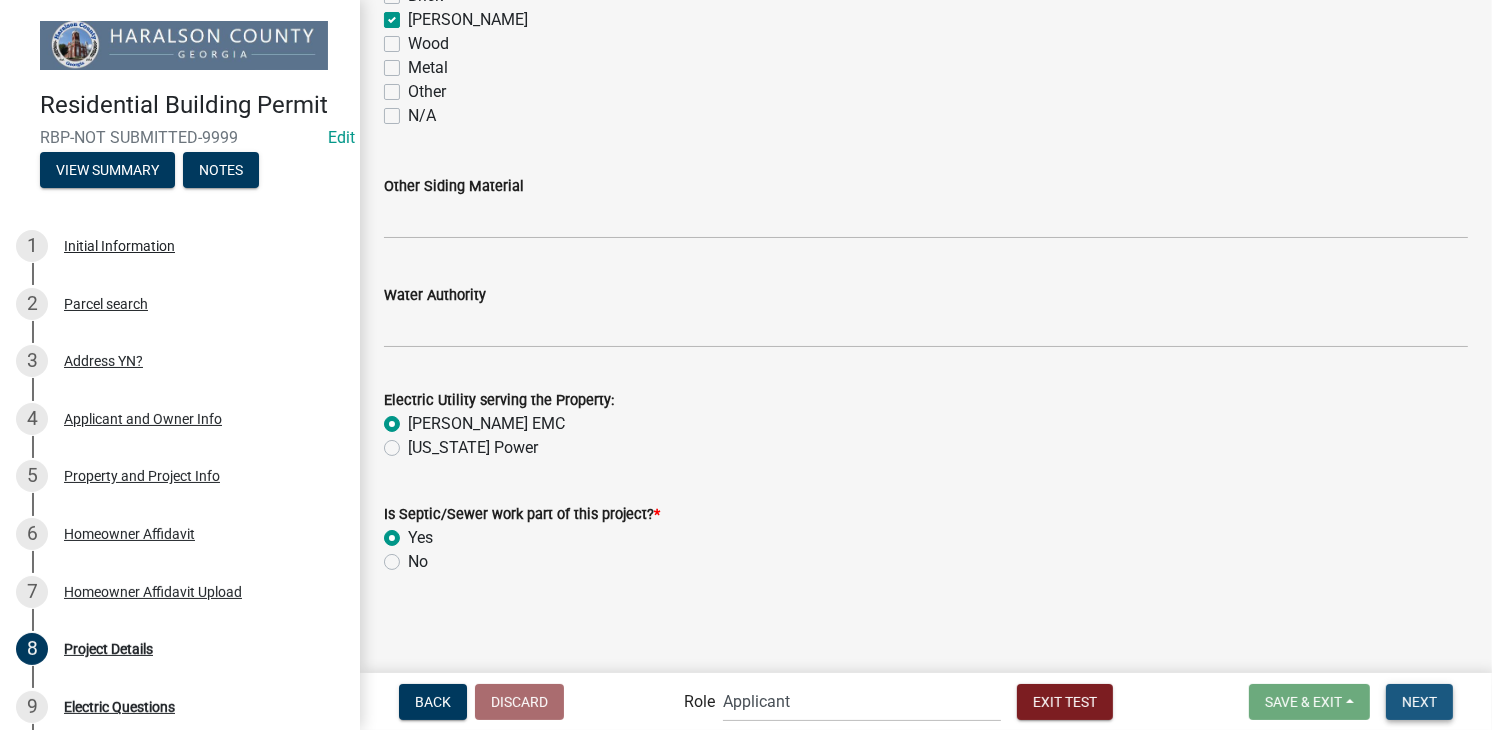 click on "Next" at bounding box center [1419, 702] 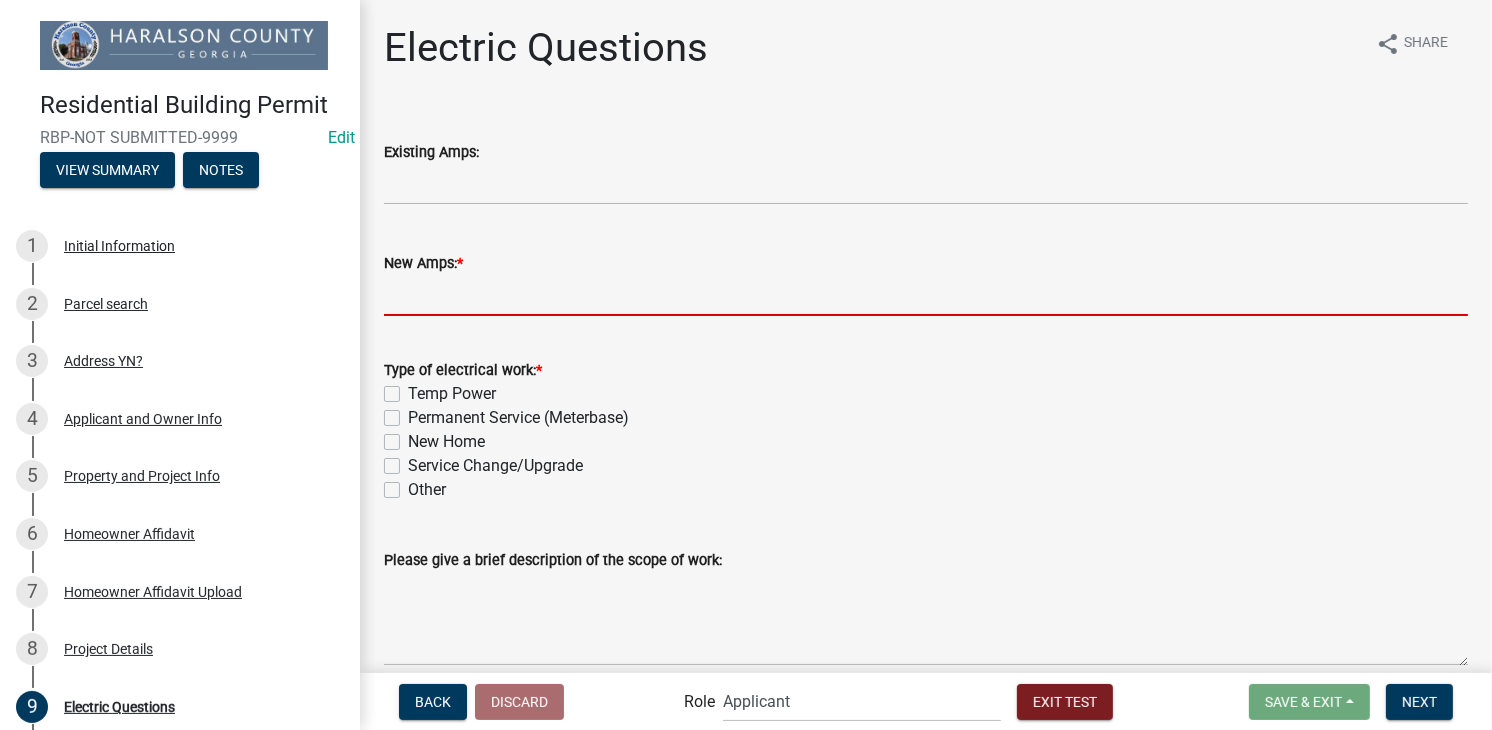 click 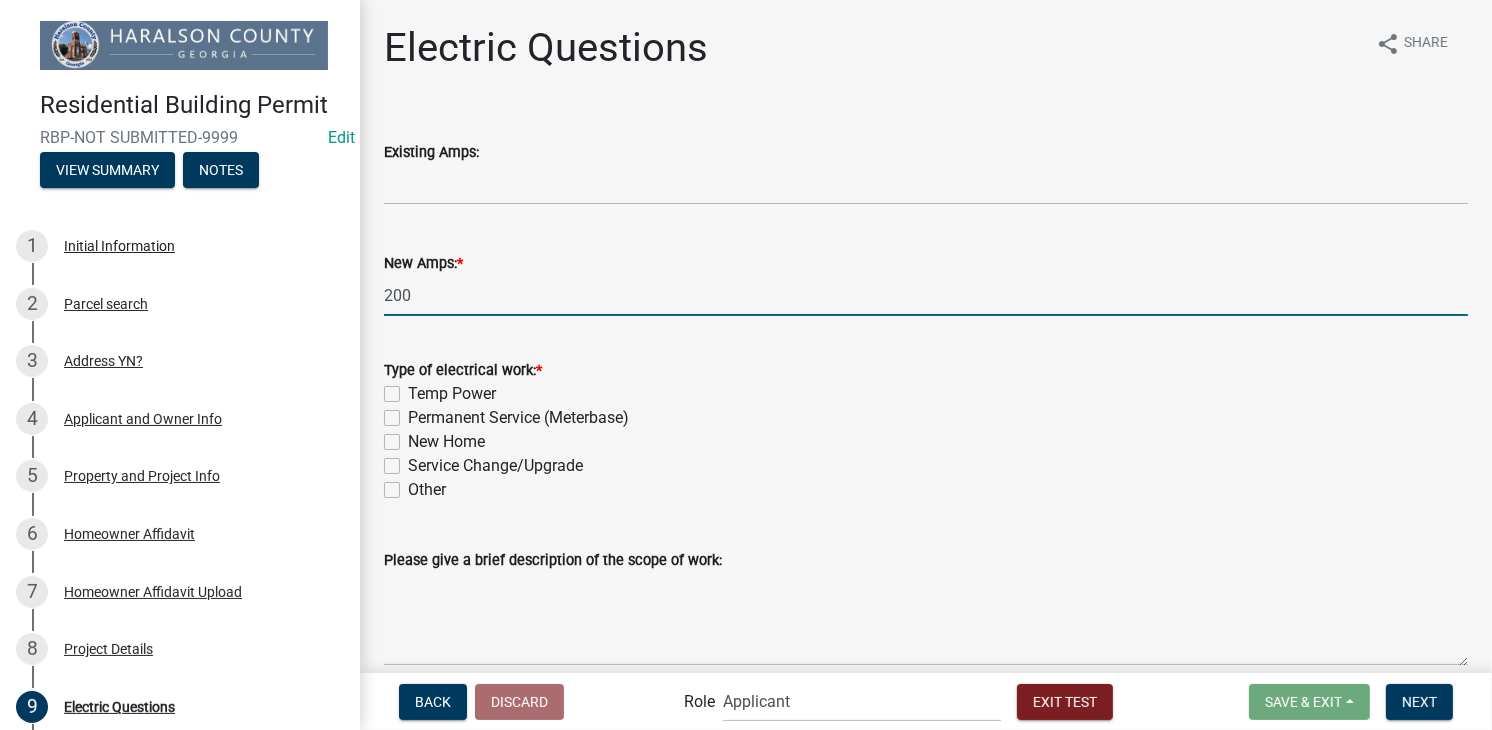 type on "200" 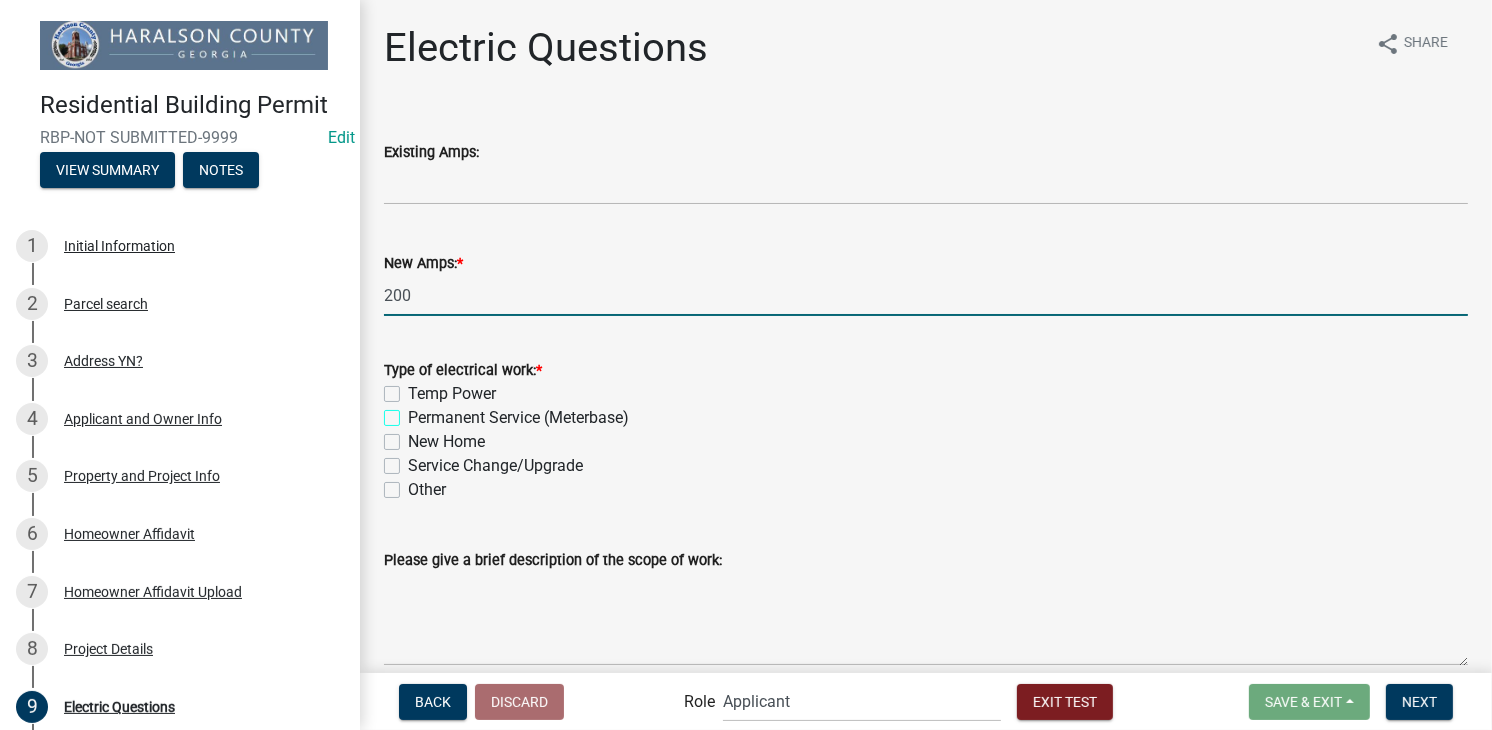 click on "Permanent Service (Meterbase)" at bounding box center (414, 412) 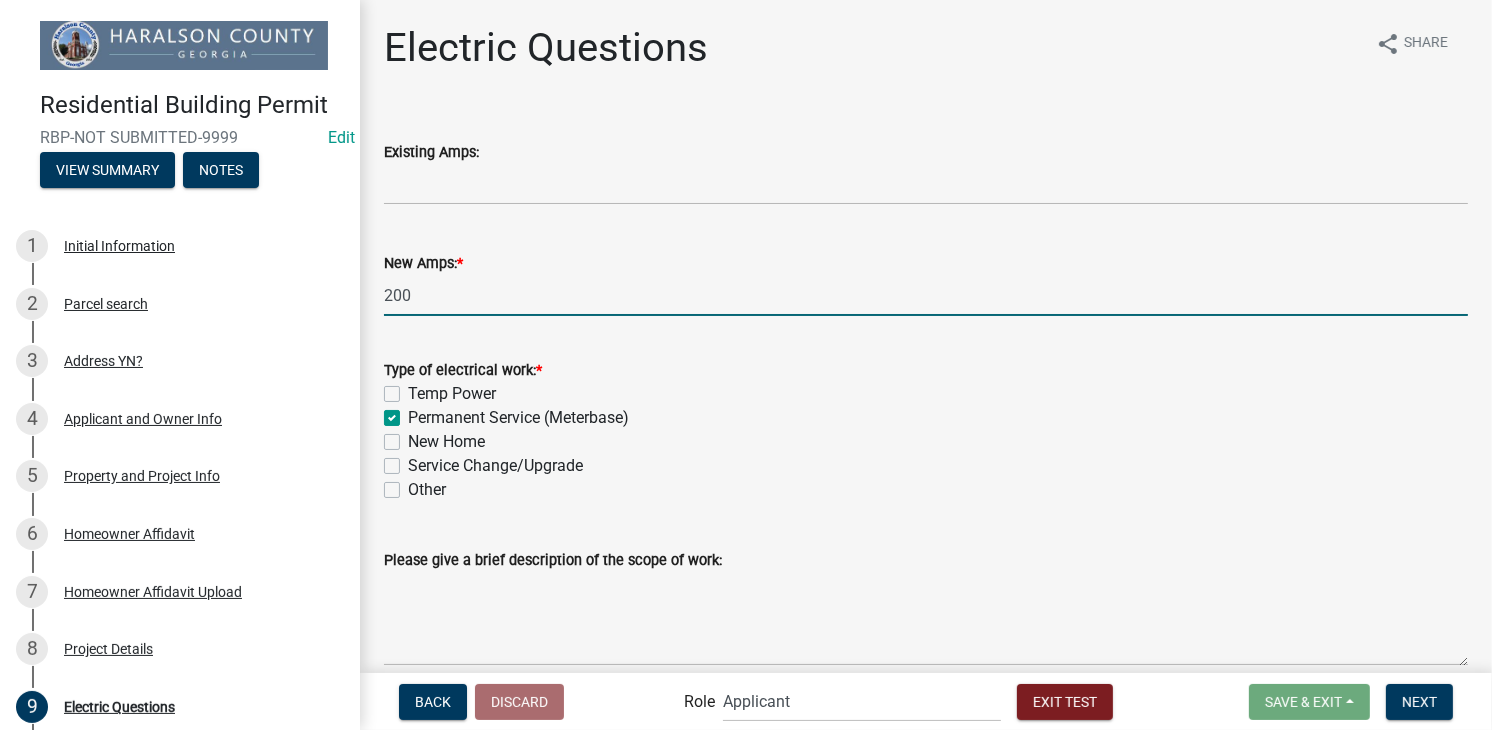 checkbox on "false" 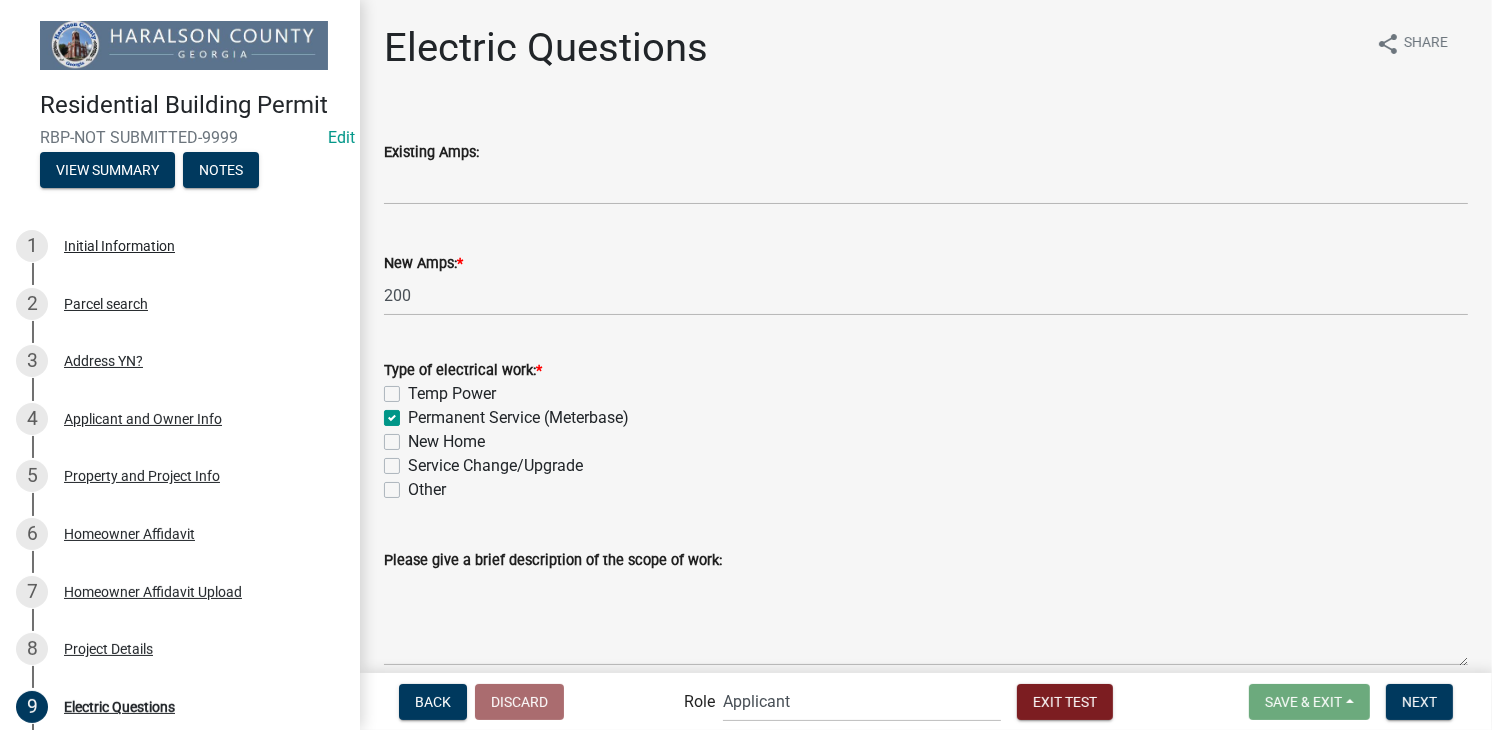 click on "New Home" 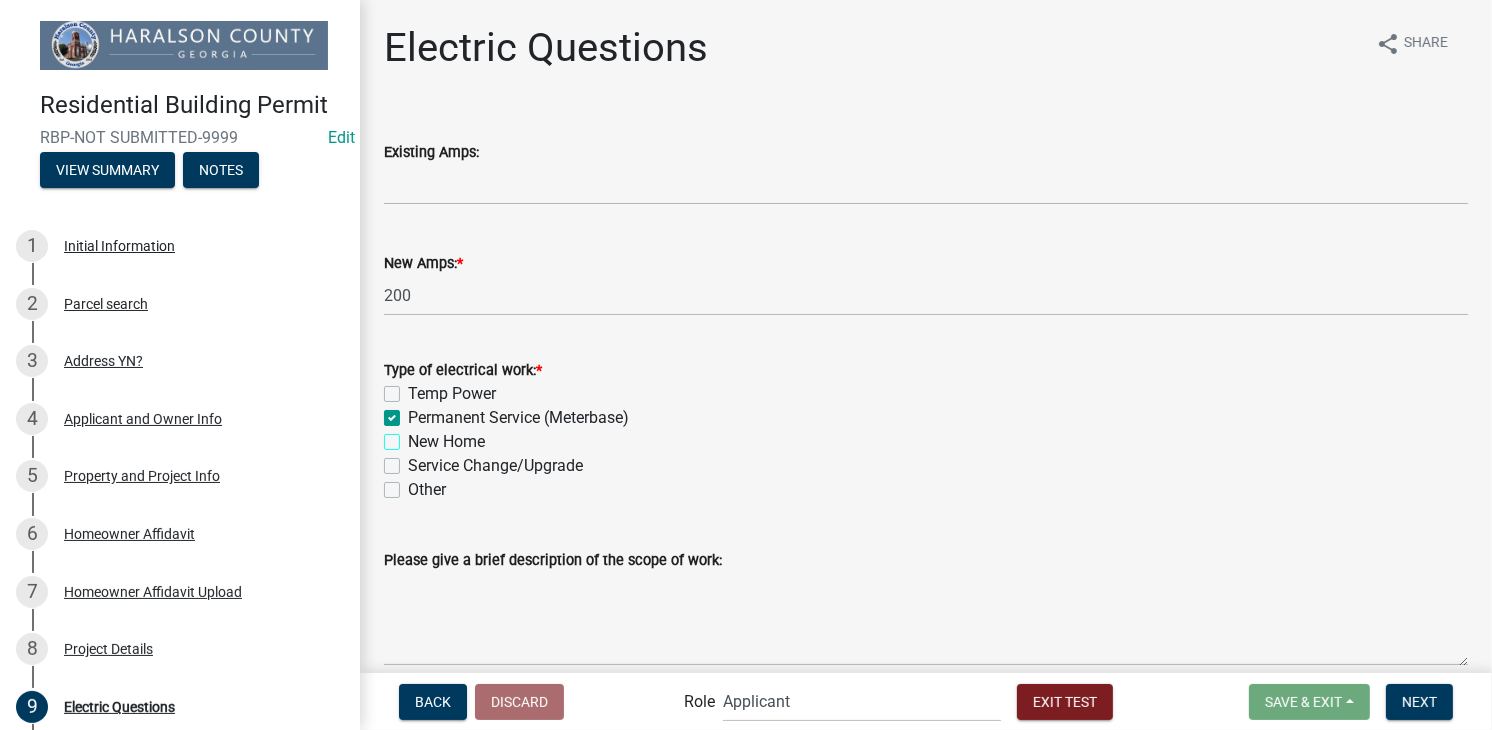 checkbox on "true" 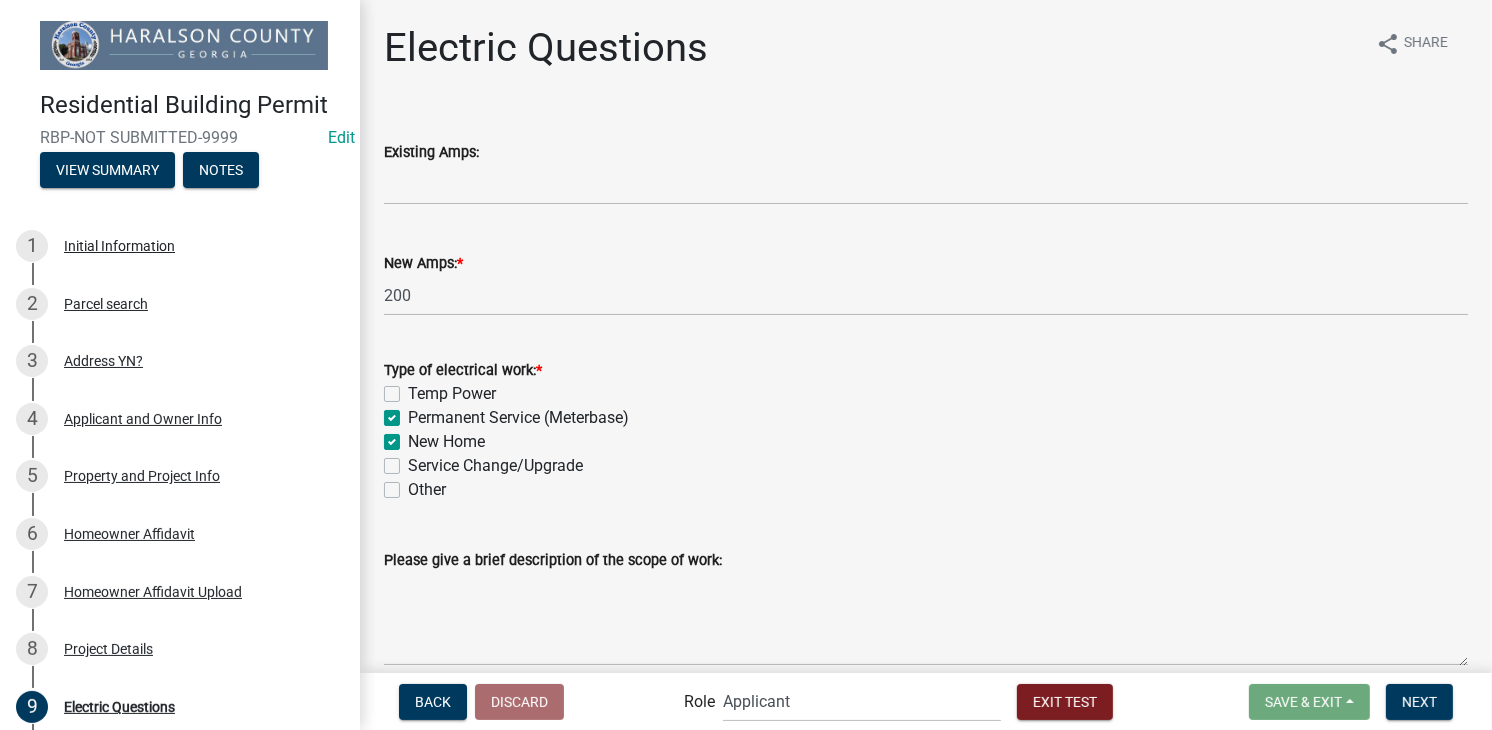 checkbox on "false" 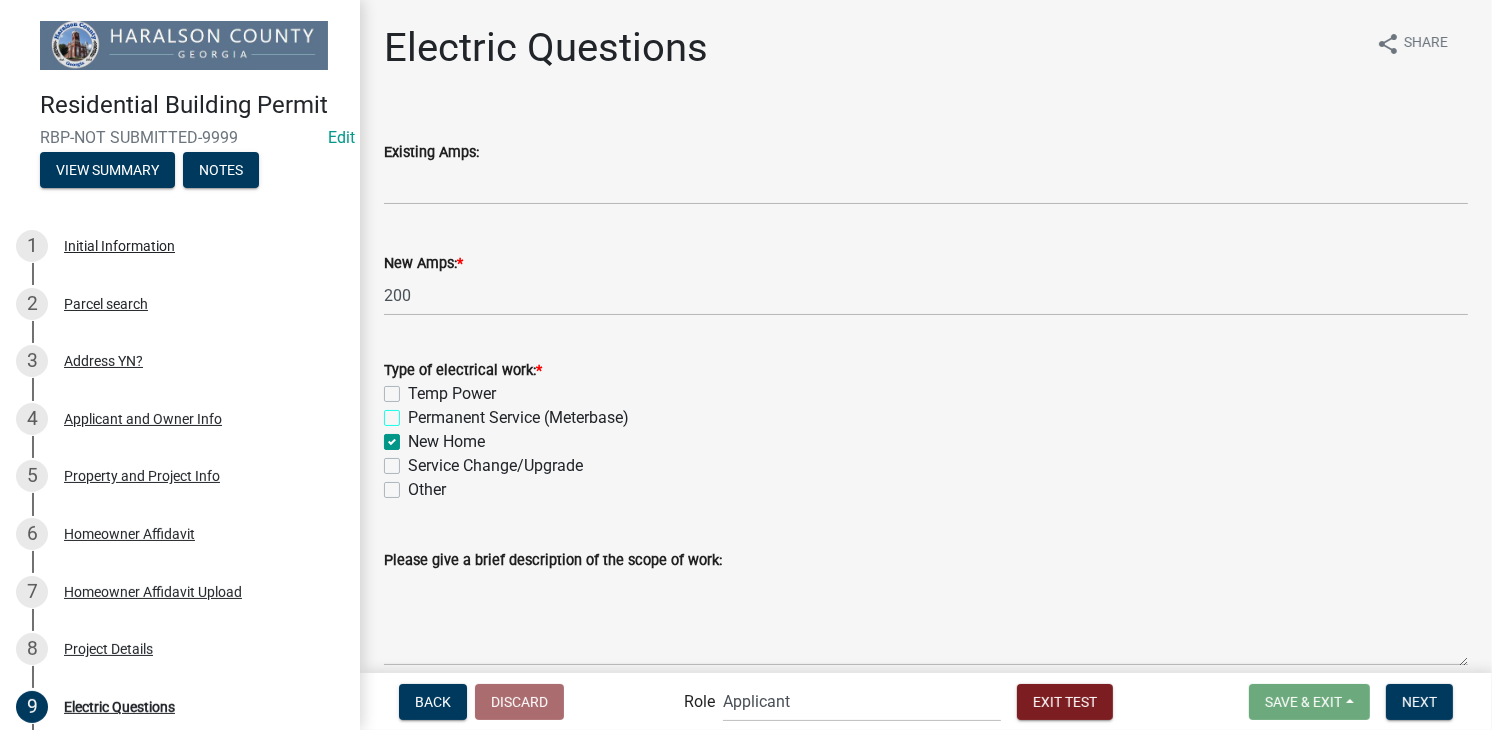 checkbox on "false" 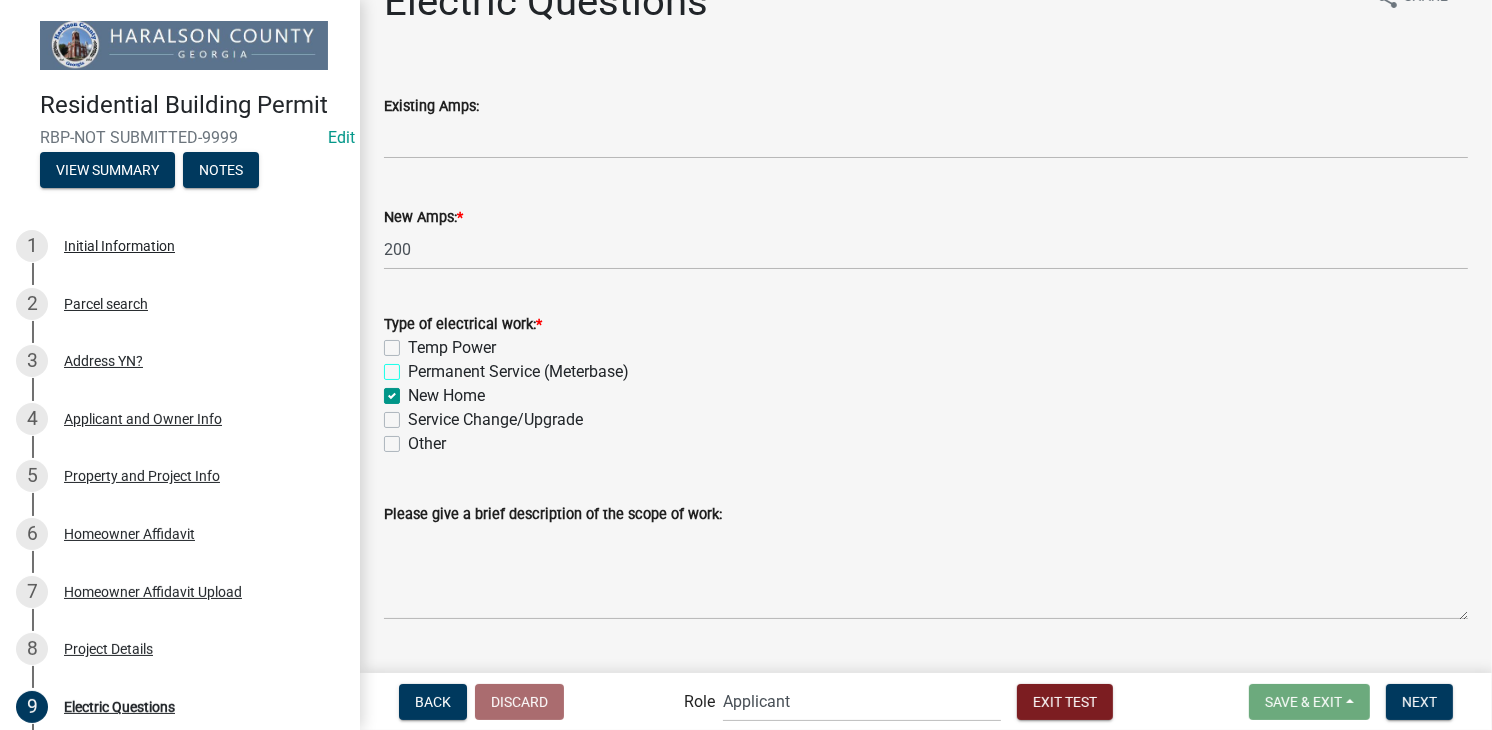 scroll, scrollTop: 90, scrollLeft: 0, axis: vertical 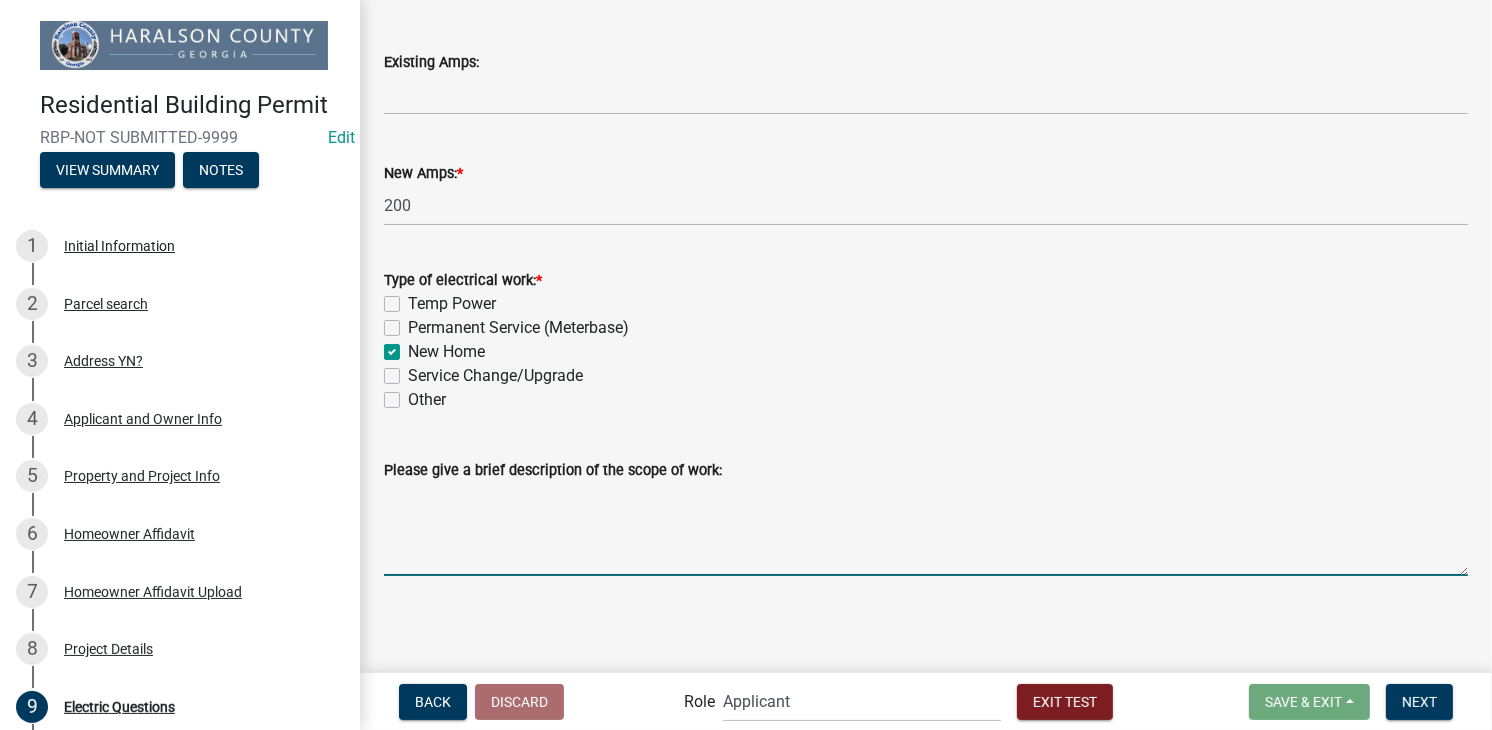 click on "Please give a brief description of the scope of work:" at bounding box center [926, 529] 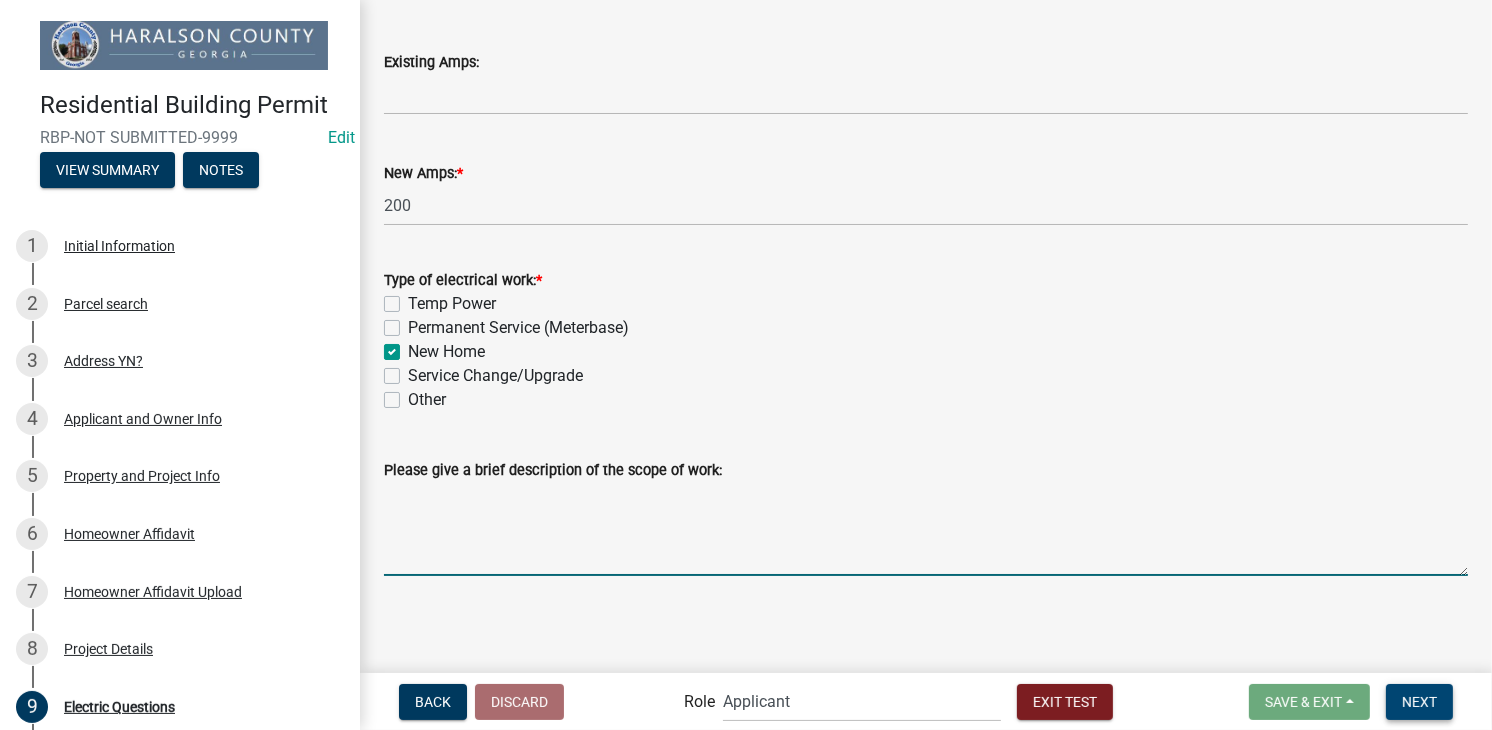 click on "Next" at bounding box center [1419, 702] 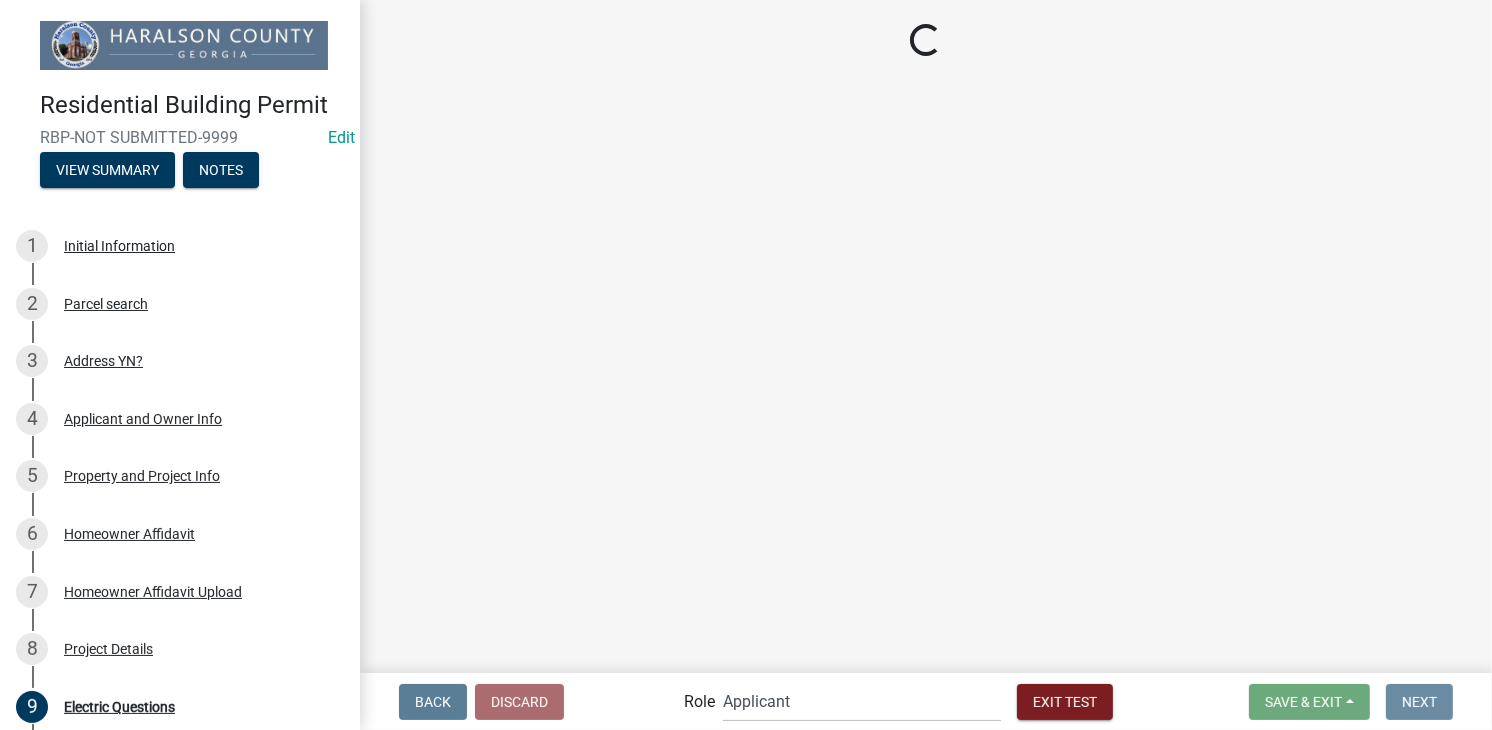 scroll, scrollTop: 0, scrollLeft: 0, axis: both 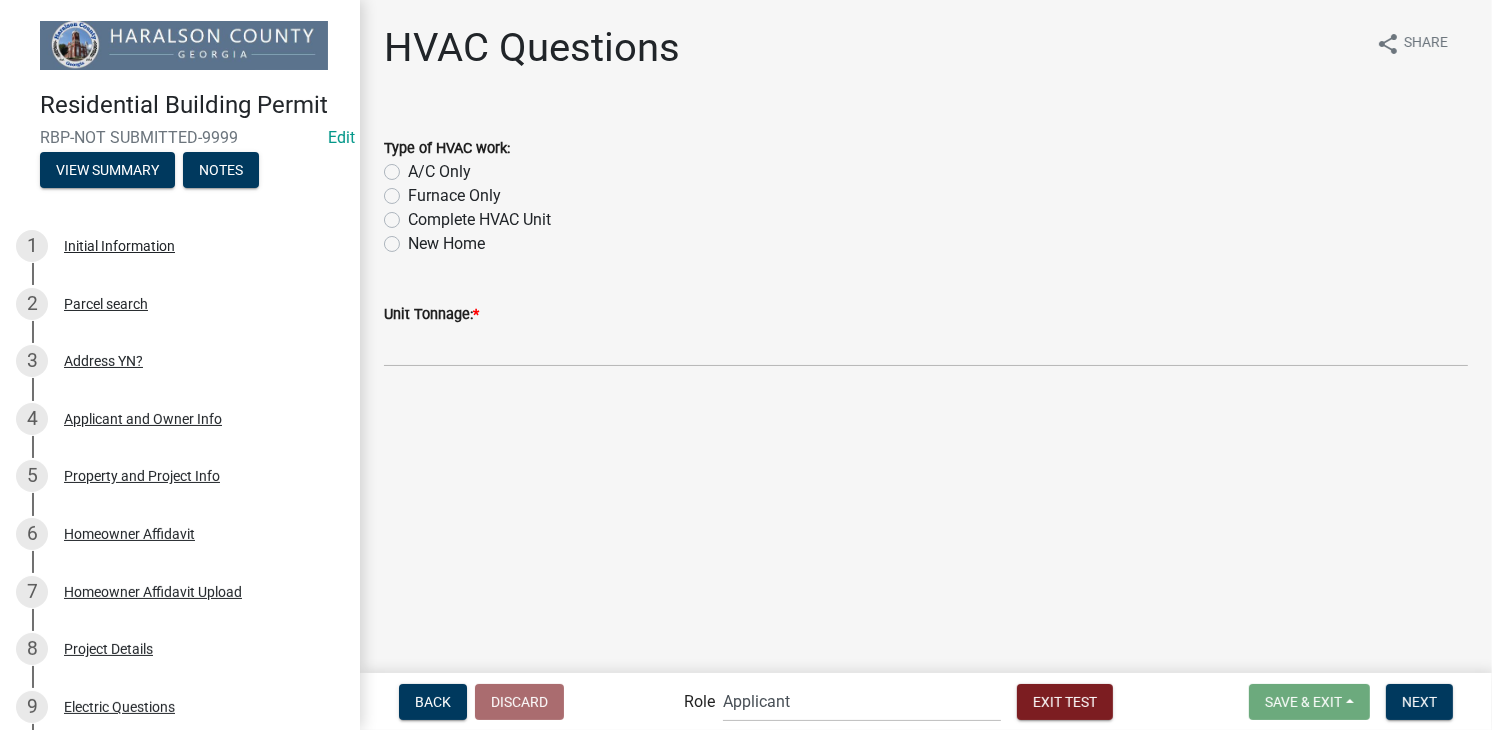 click on "New Home" 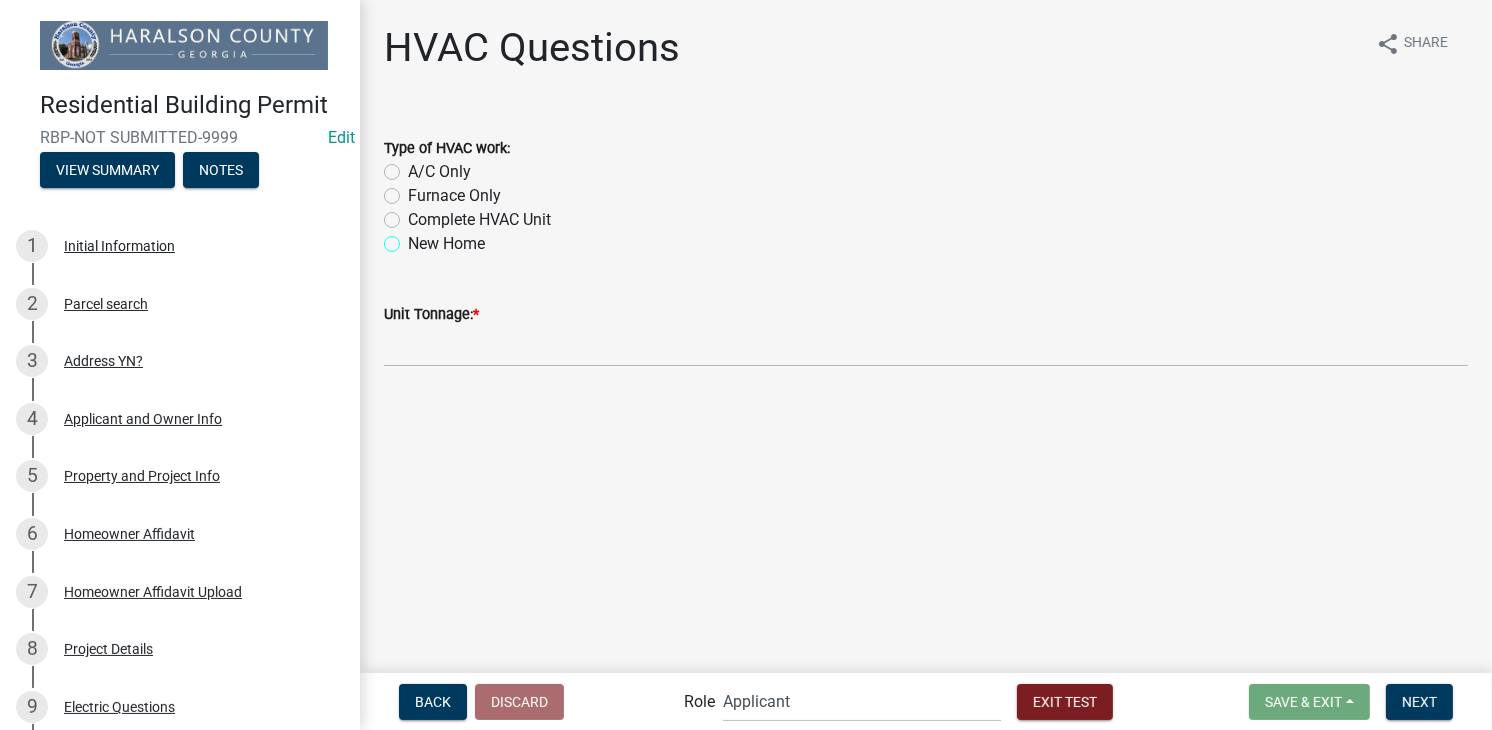 click on "New Home" at bounding box center (414, 238) 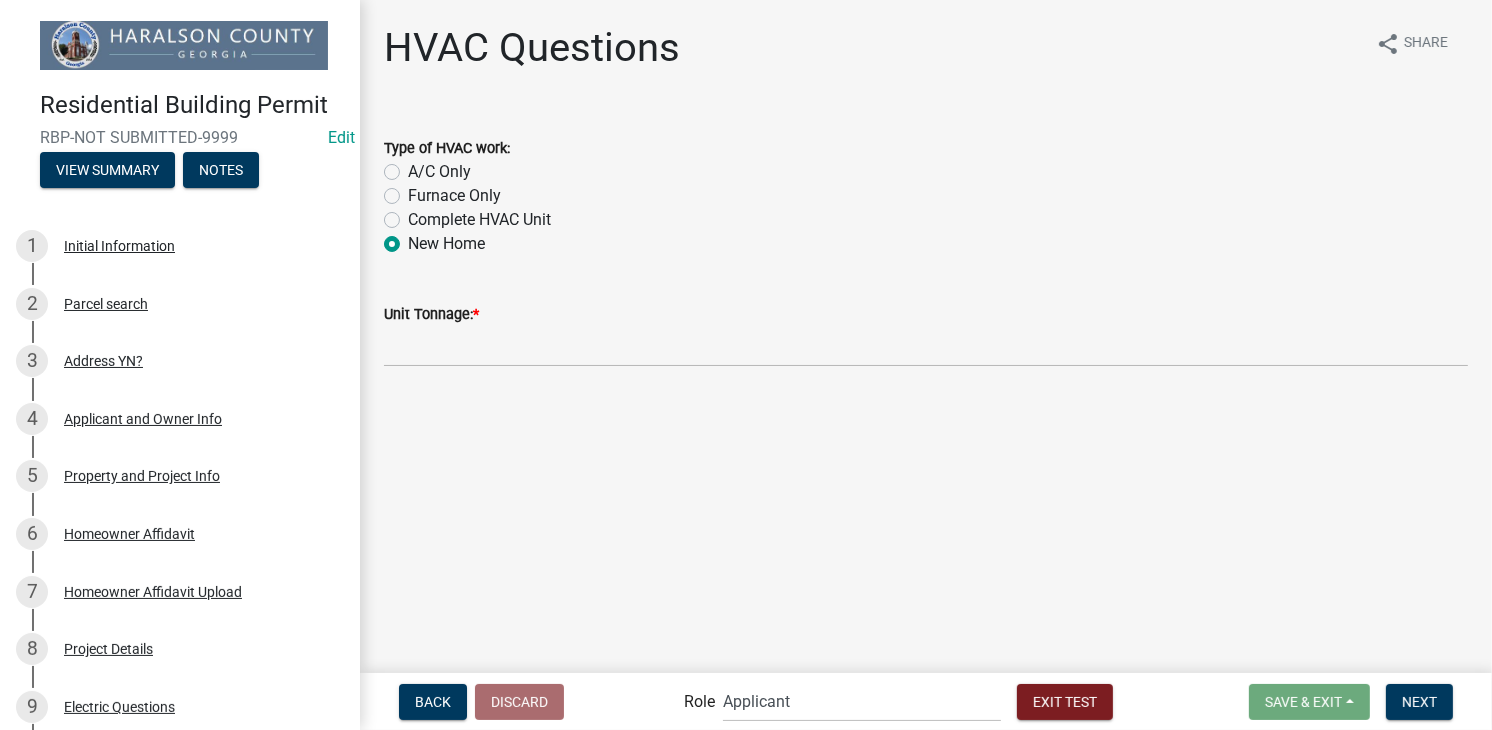 radio on "true" 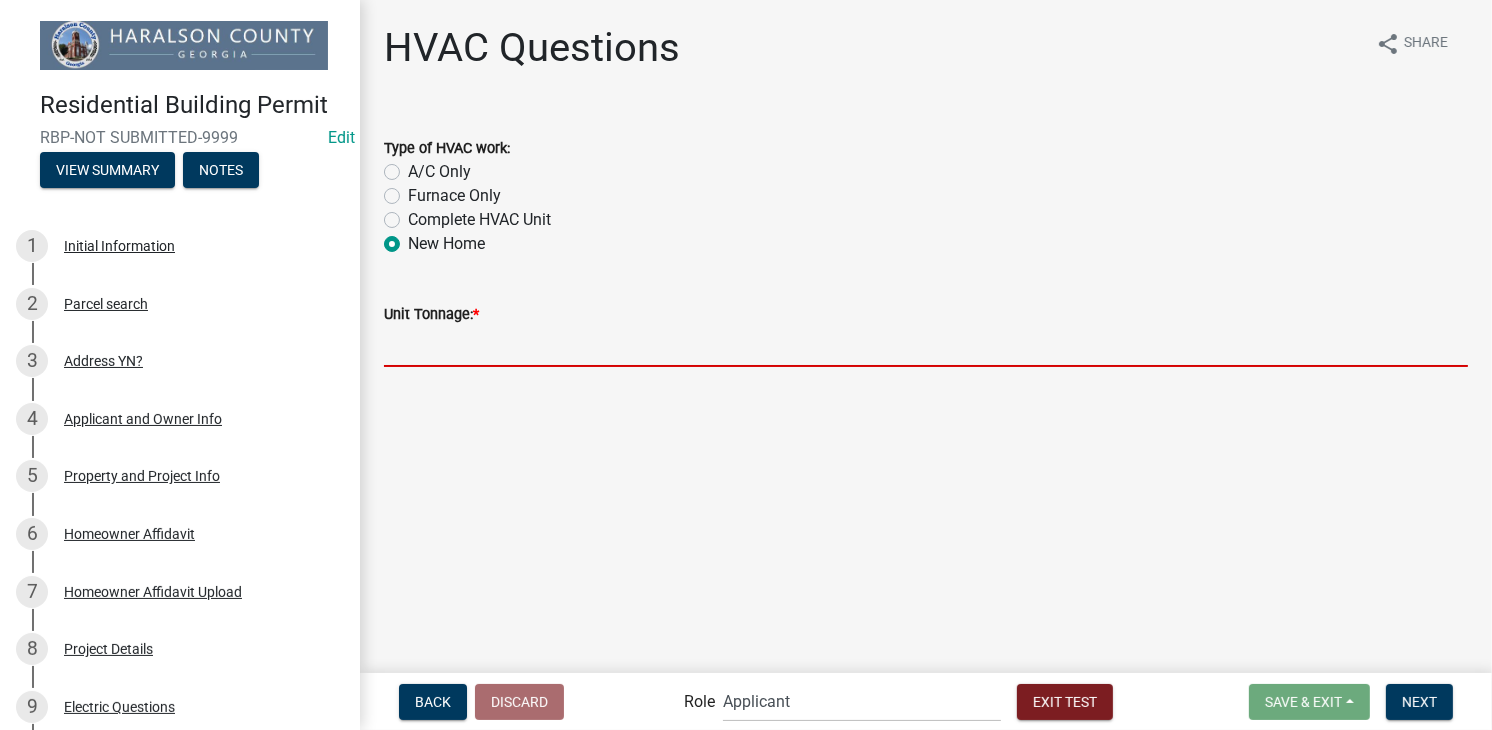click 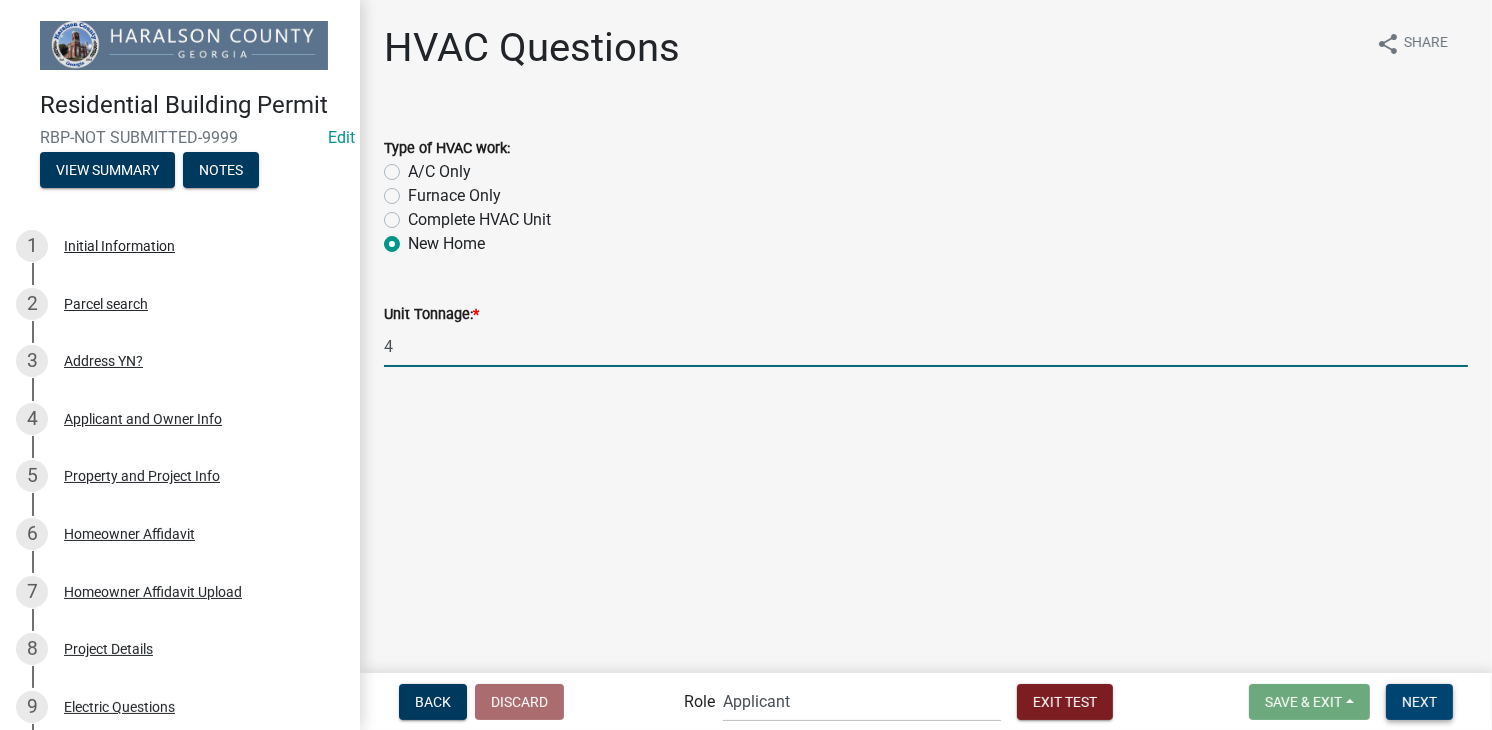 type on "4" 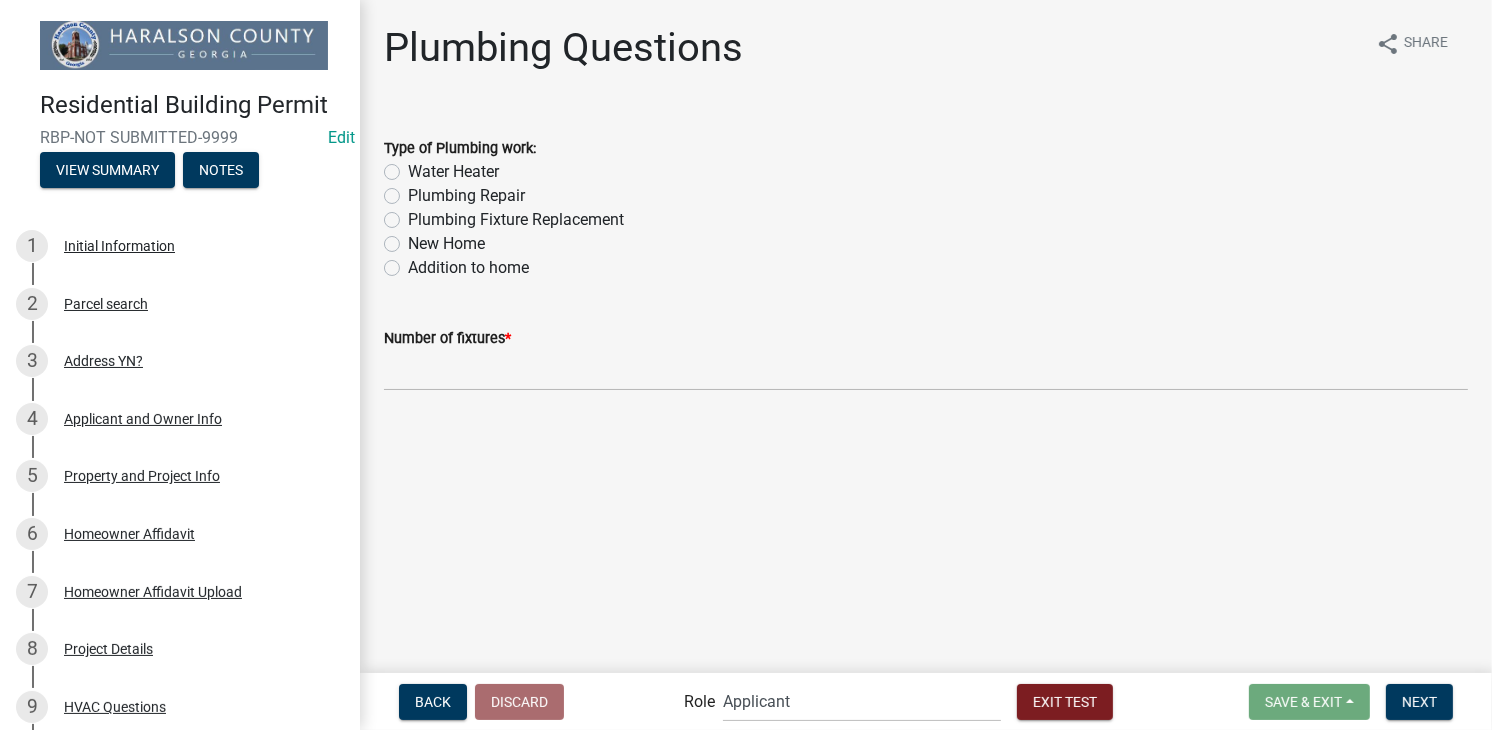 click on "New Home" 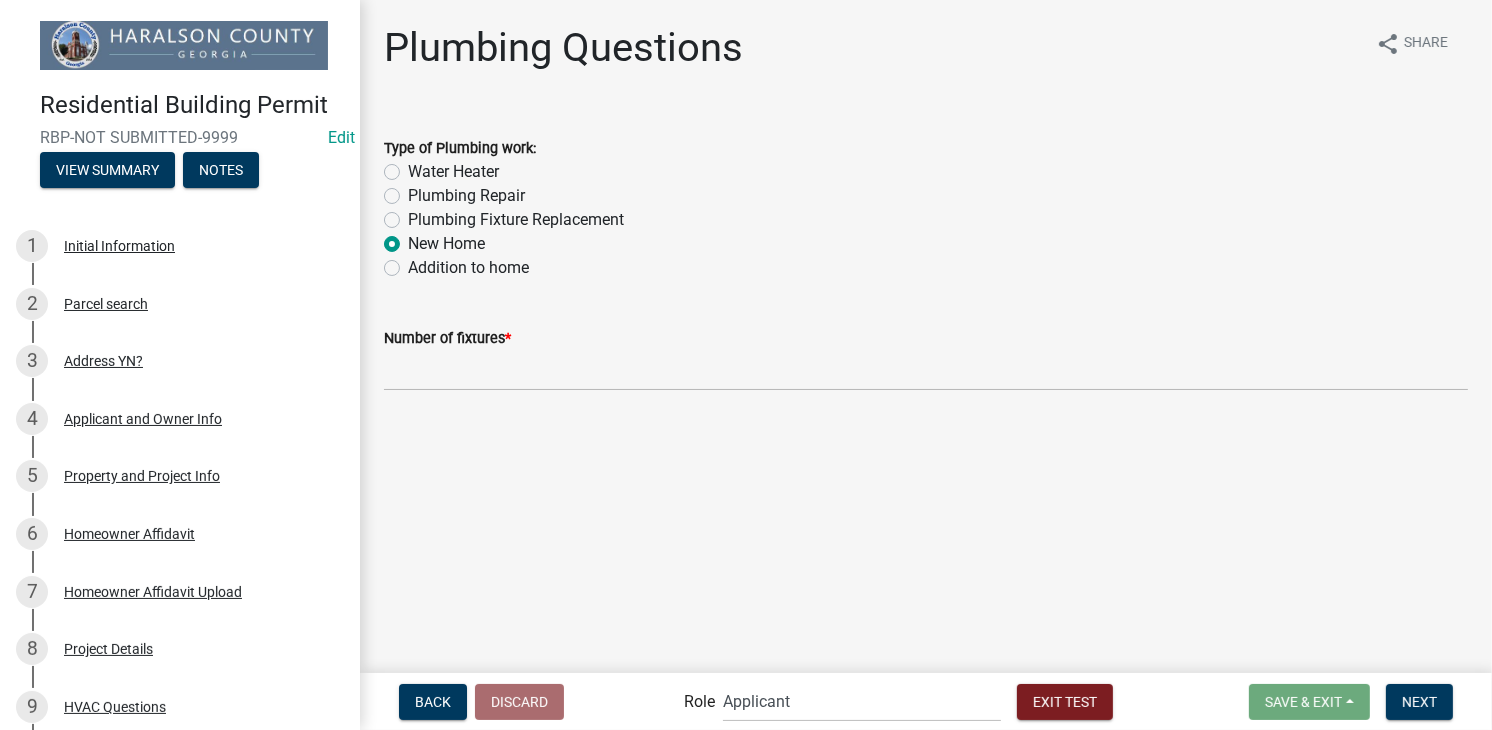 radio on "true" 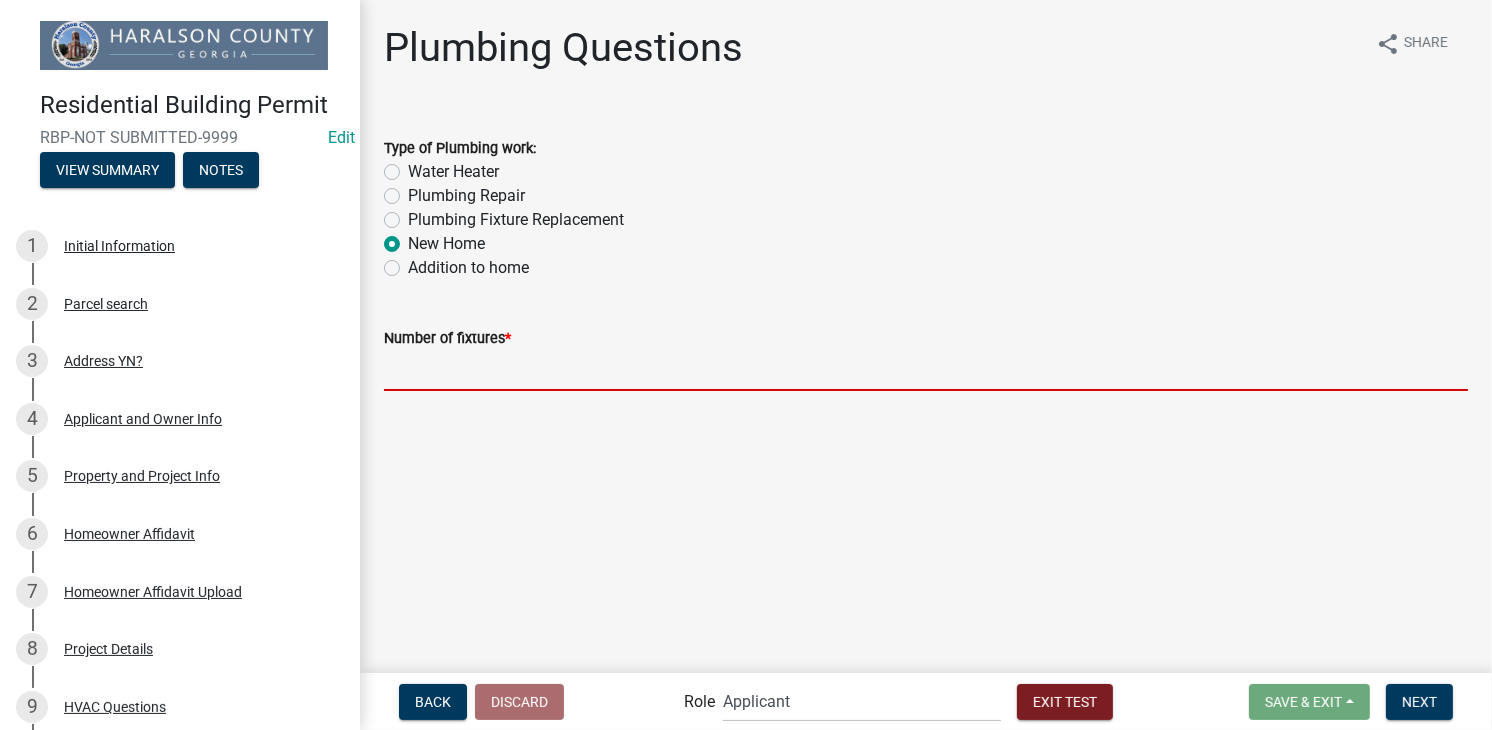 click 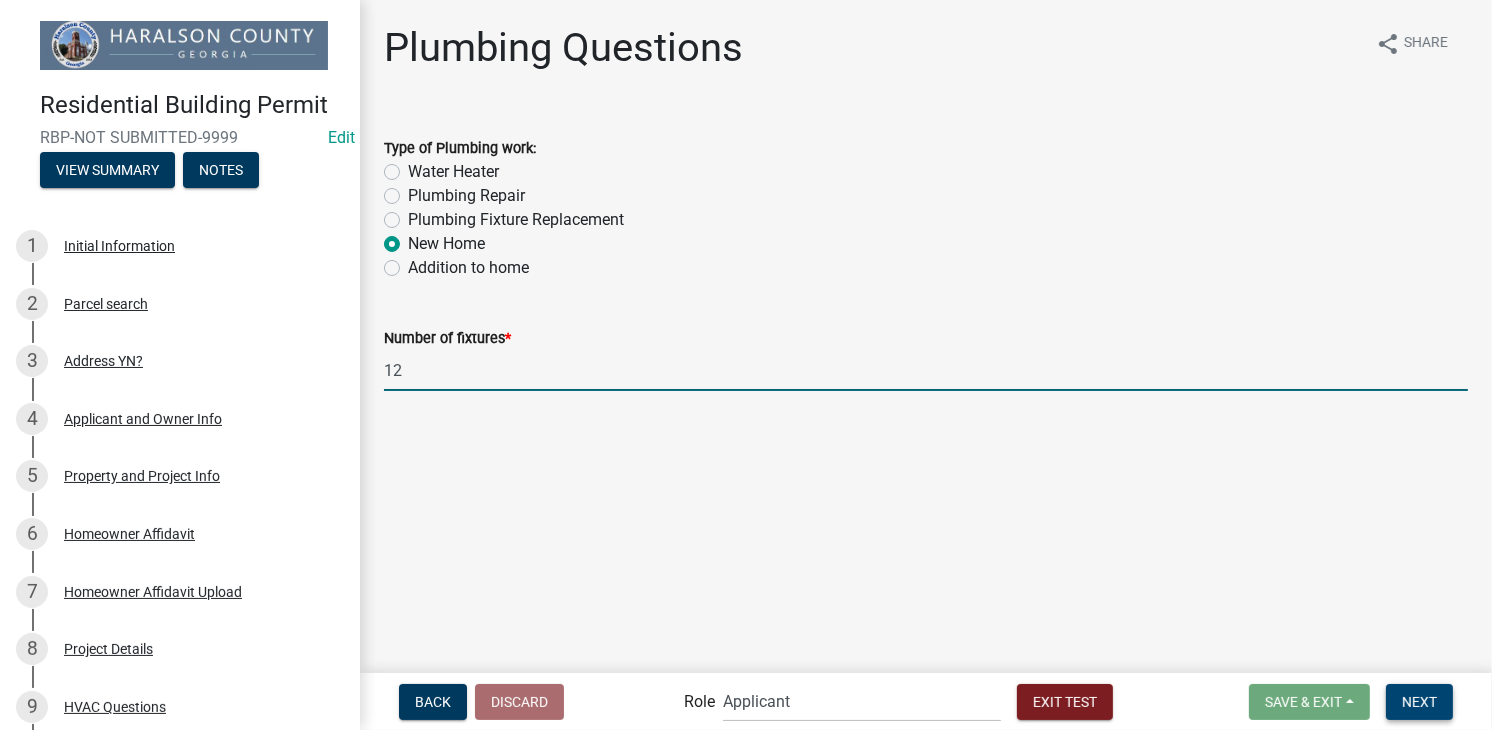 type on "12" 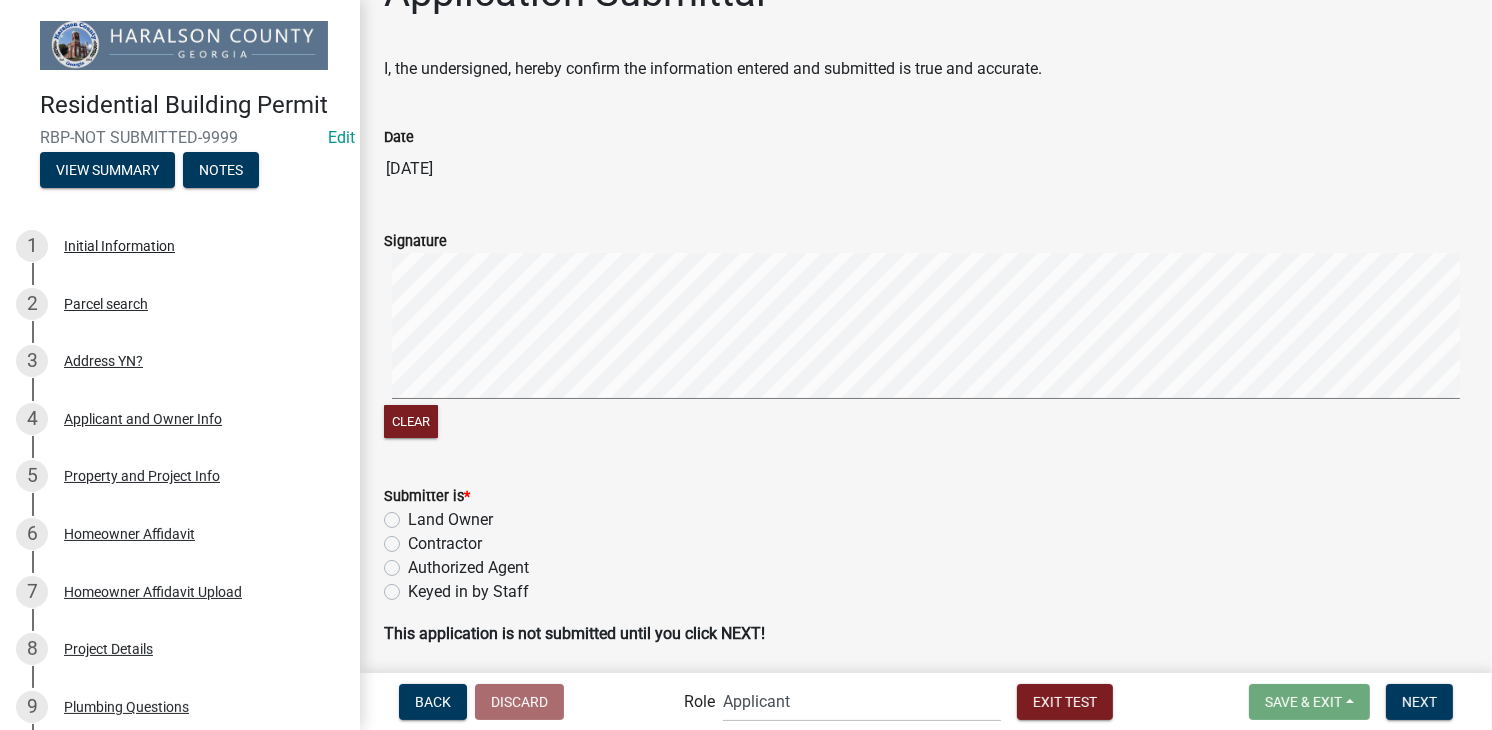 scroll, scrollTop: 100, scrollLeft: 0, axis: vertical 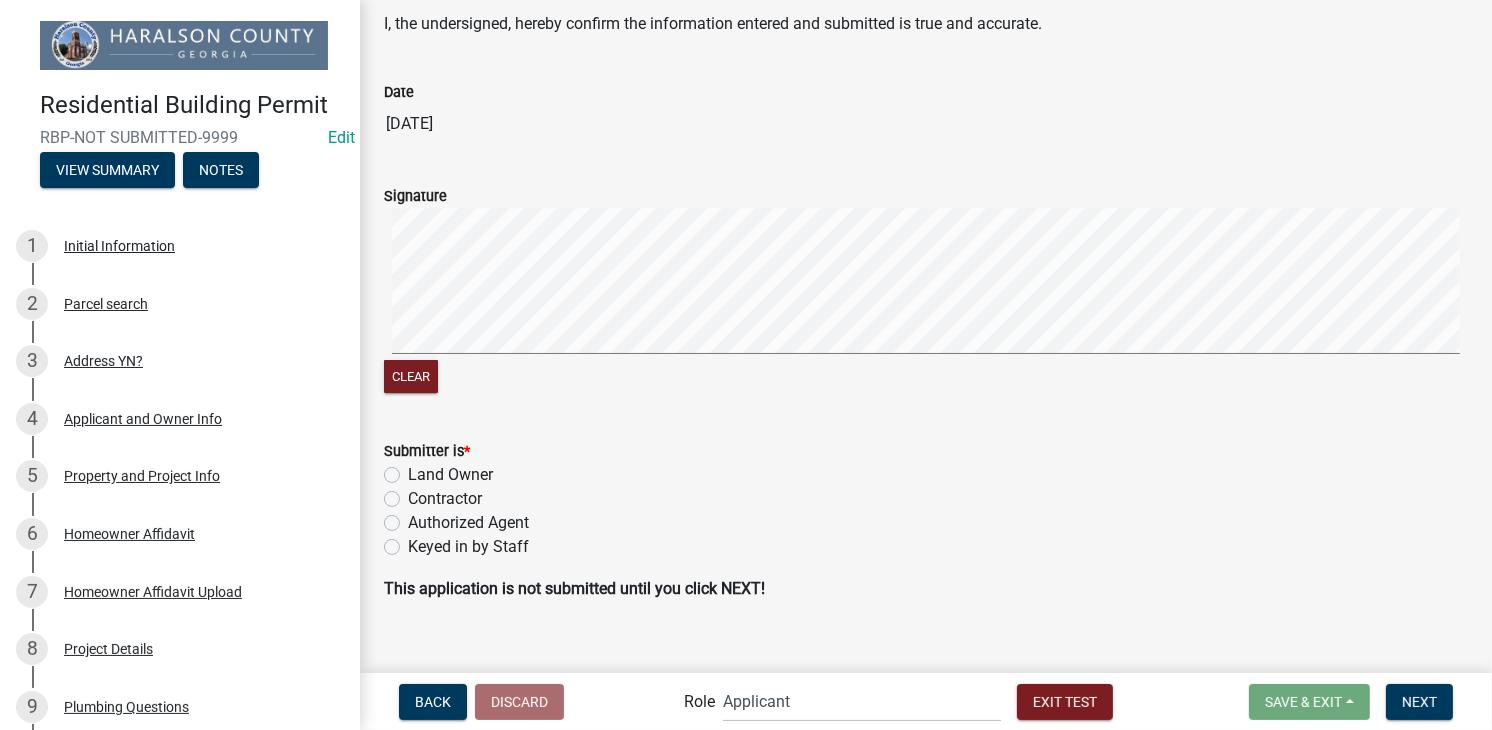 click on "Land Owner" 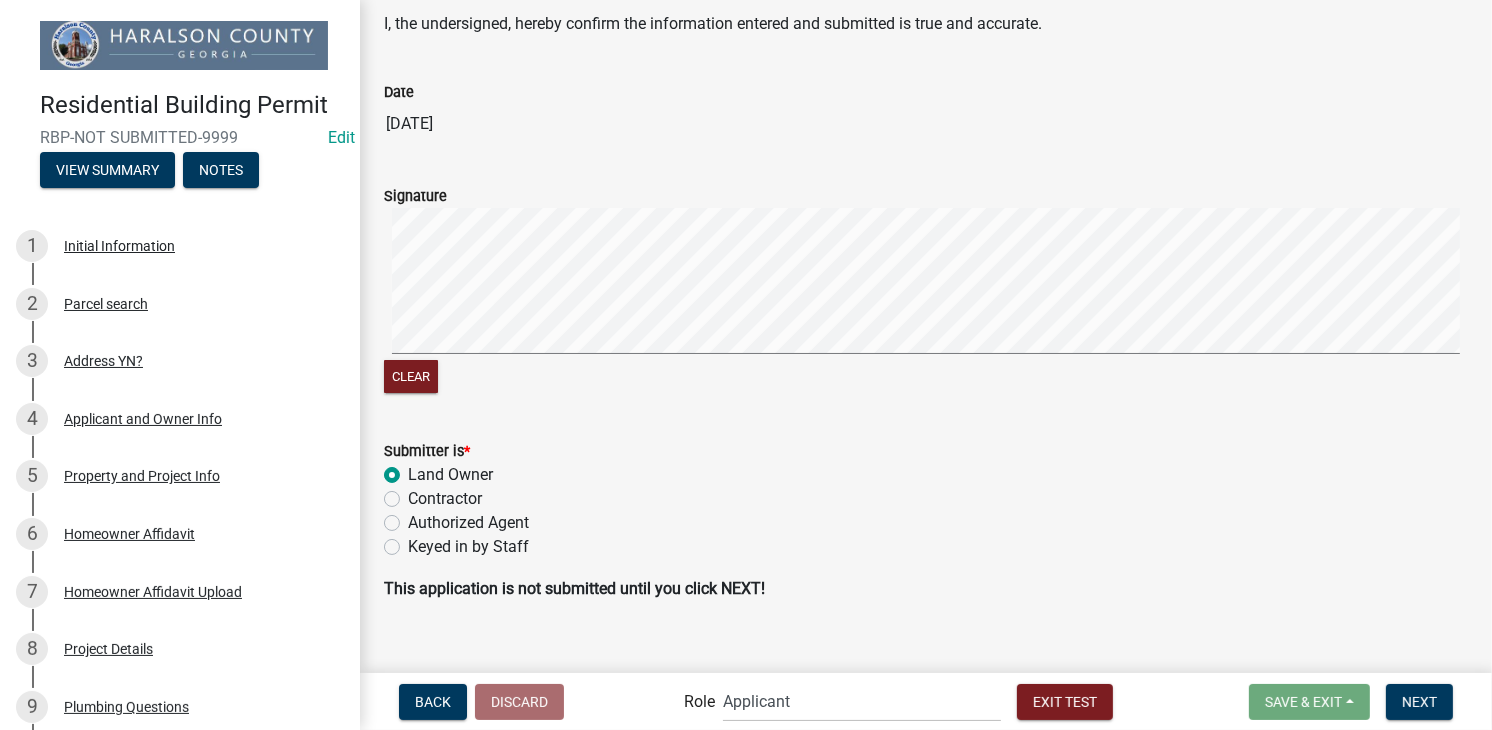 radio on "true" 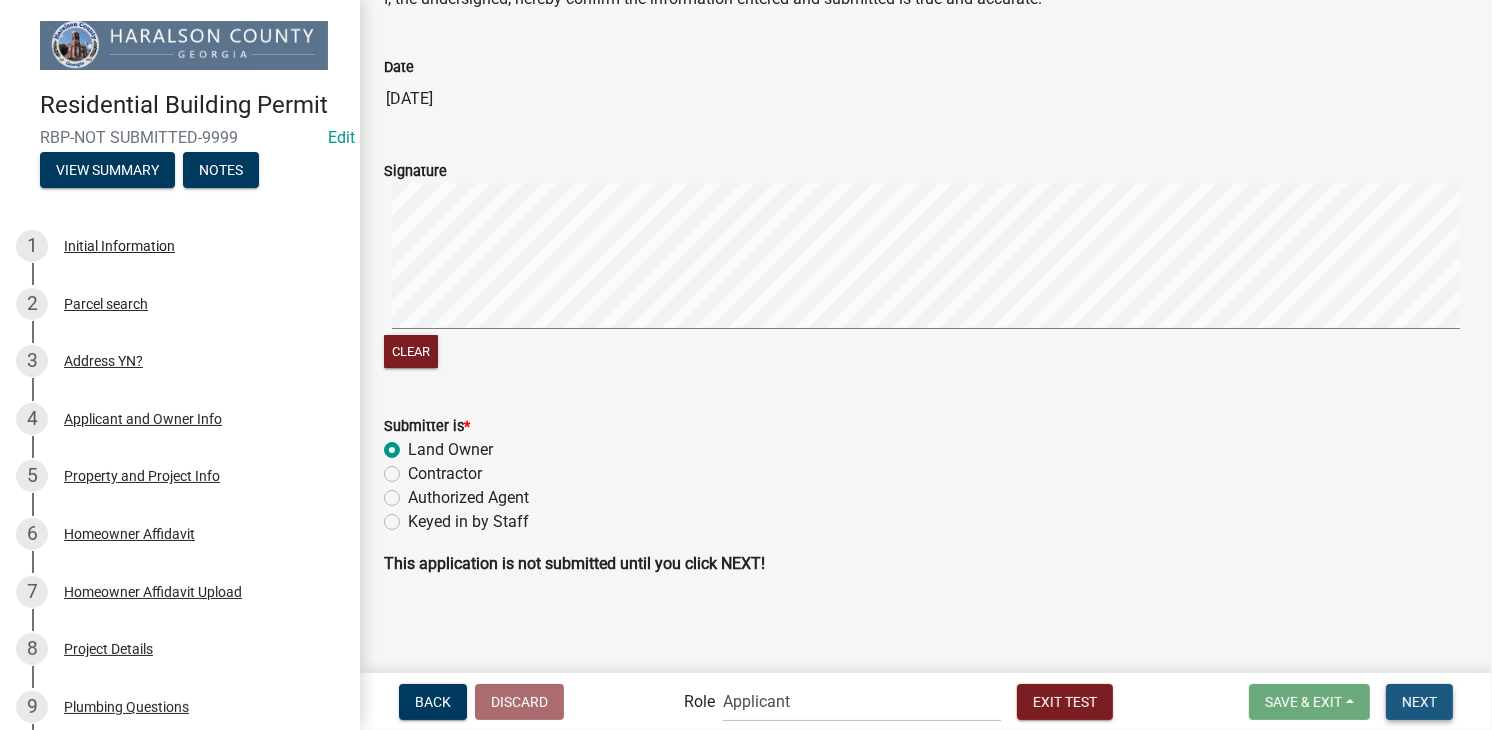 click on "Next" at bounding box center (1419, 702) 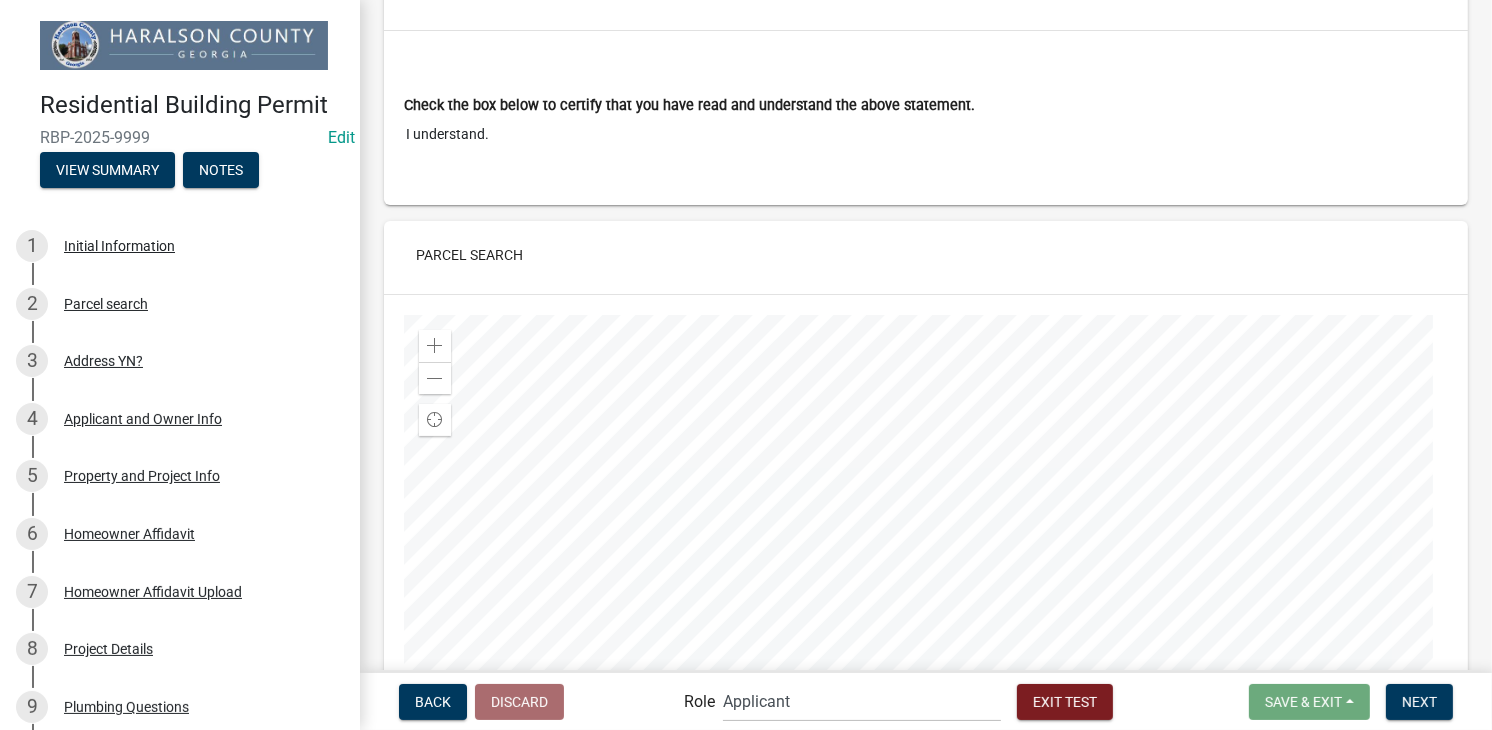 scroll, scrollTop: 200, scrollLeft: 0, axis: vertical 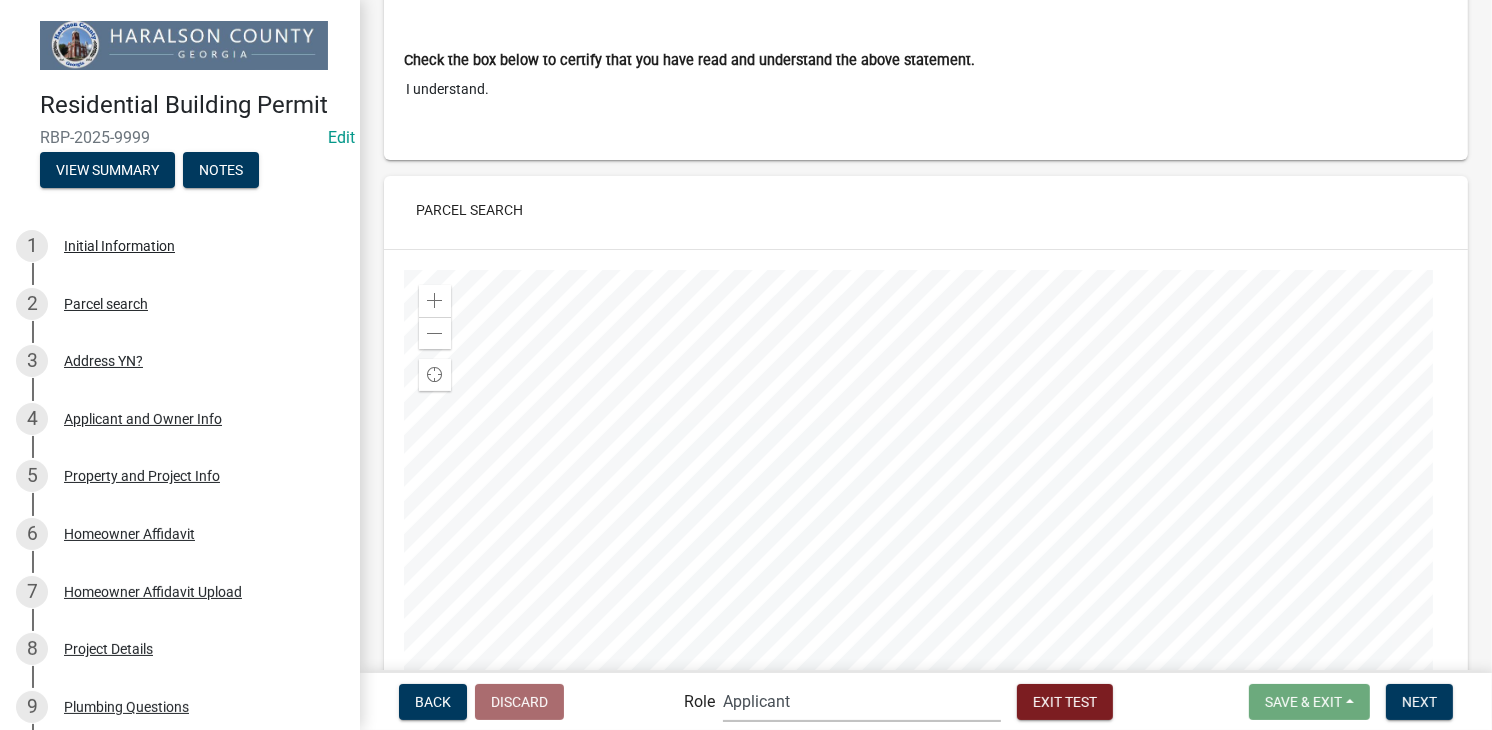 click on "Applicant   Zoning and Permits   Permits Clerk and Zoning Administrator" at bounding box center [862, 701] 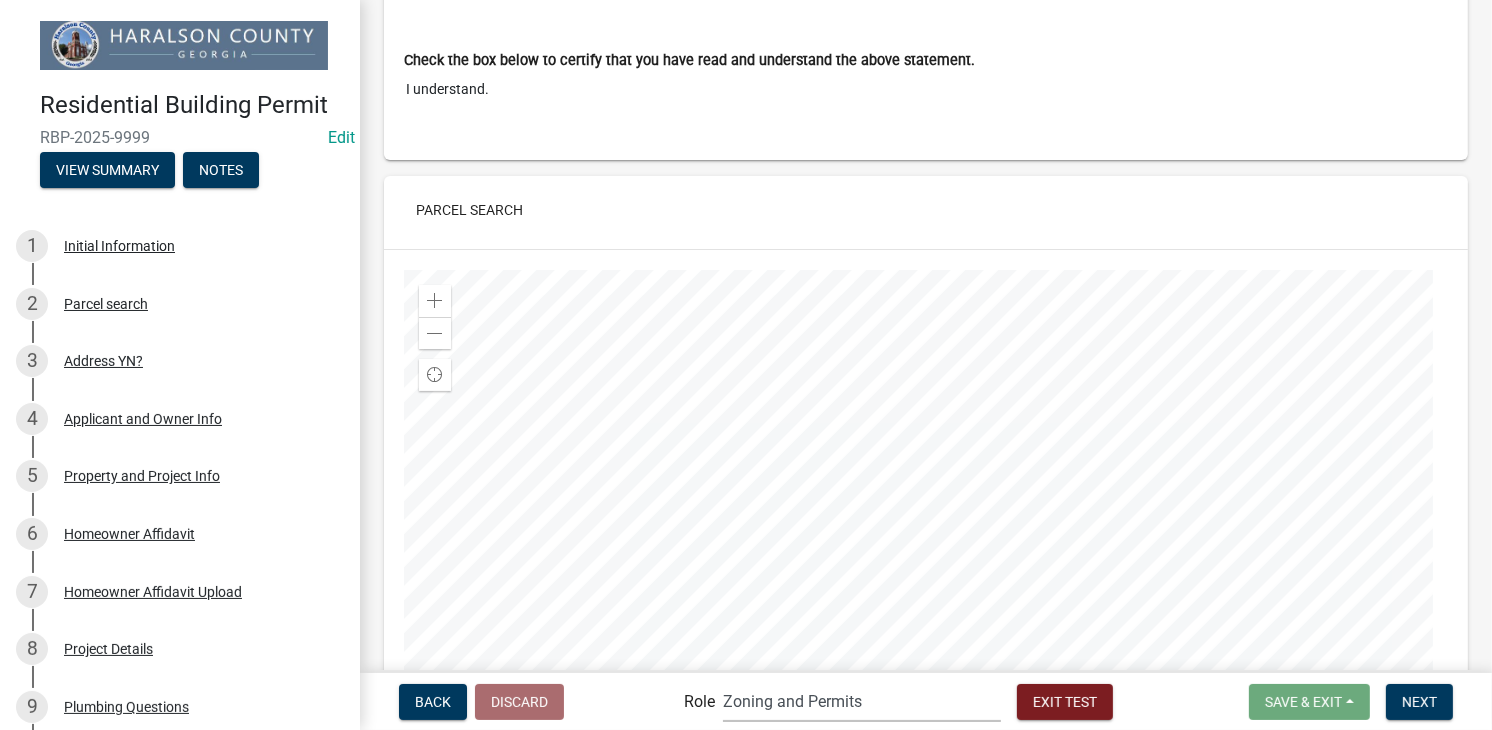 click on "Applicant   Zoning and Permits   Permits Clerk and Zoning Administrator" at bounding box center [862, 701] 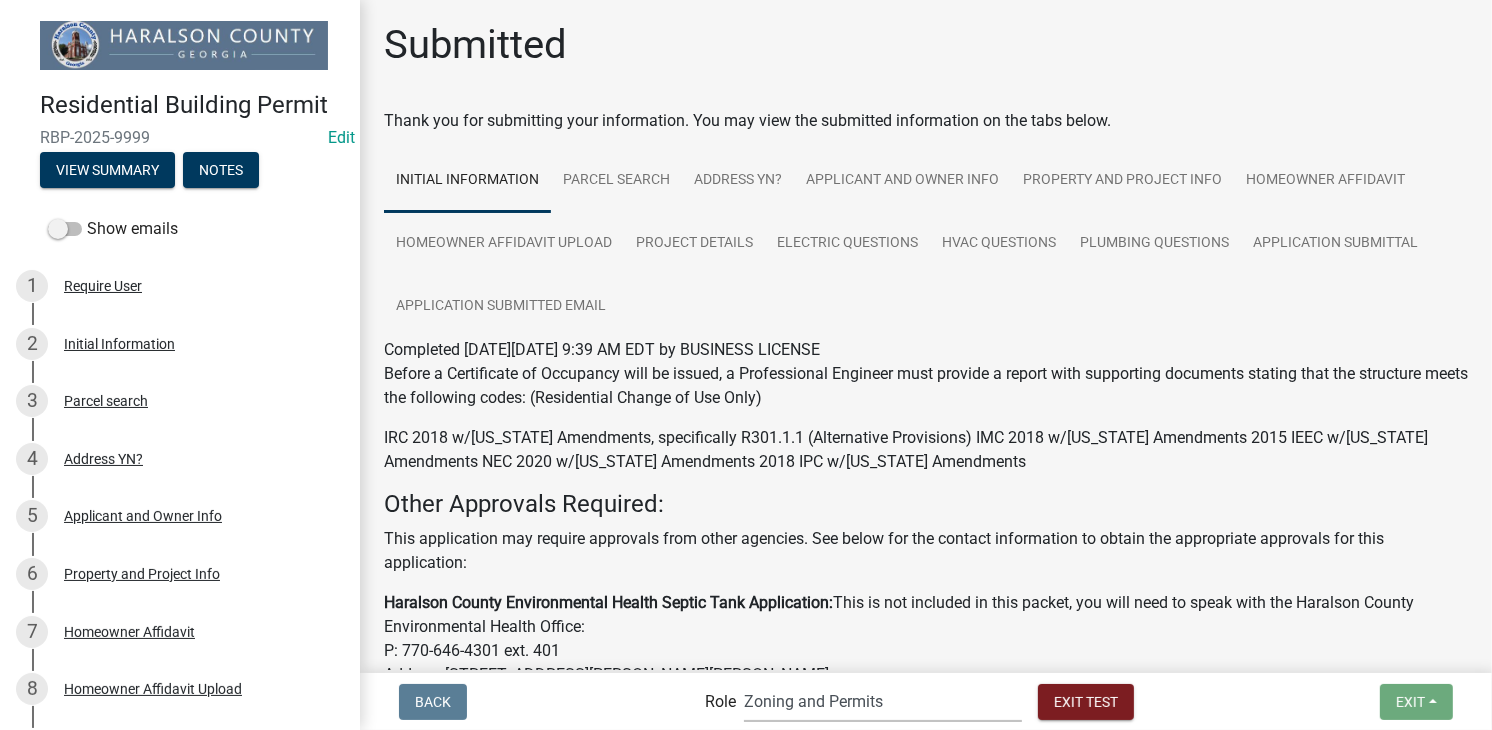 scroll, scrollTop: 0, scrollLeft: 0, axis: both 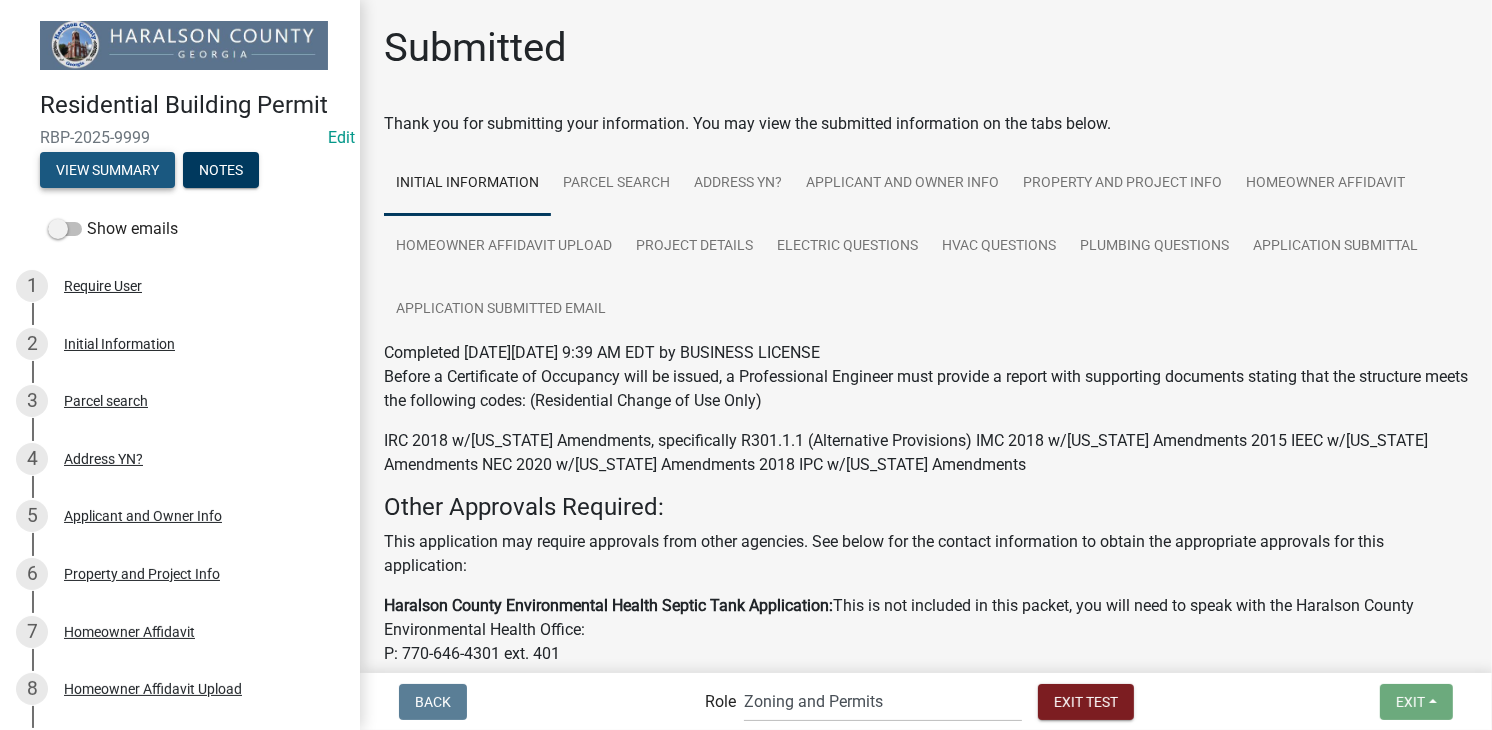 click on "View Summary" at bounding box center [107, 170] 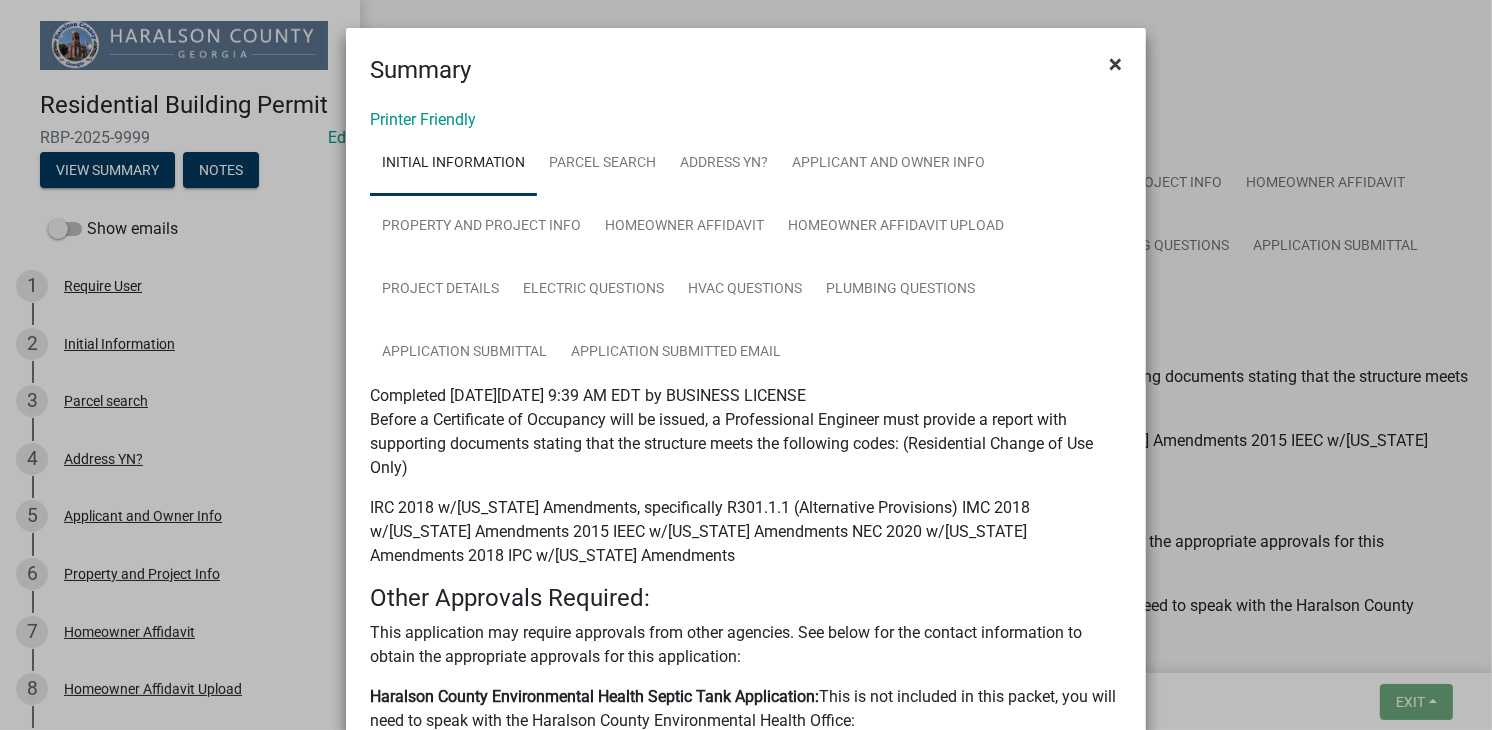 click on "×" 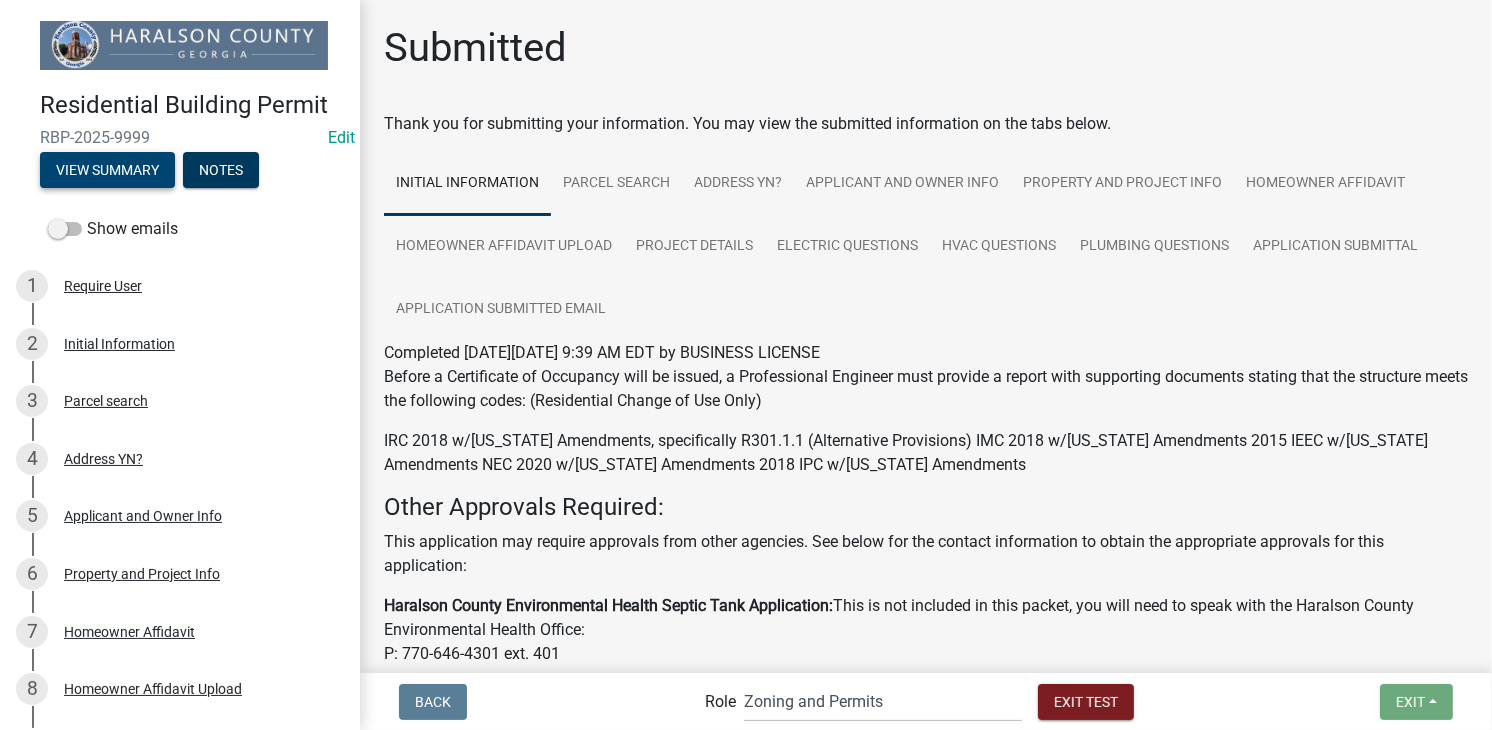 scroll, scrollTop: 586, scrollLeft: 0, axis: vertical 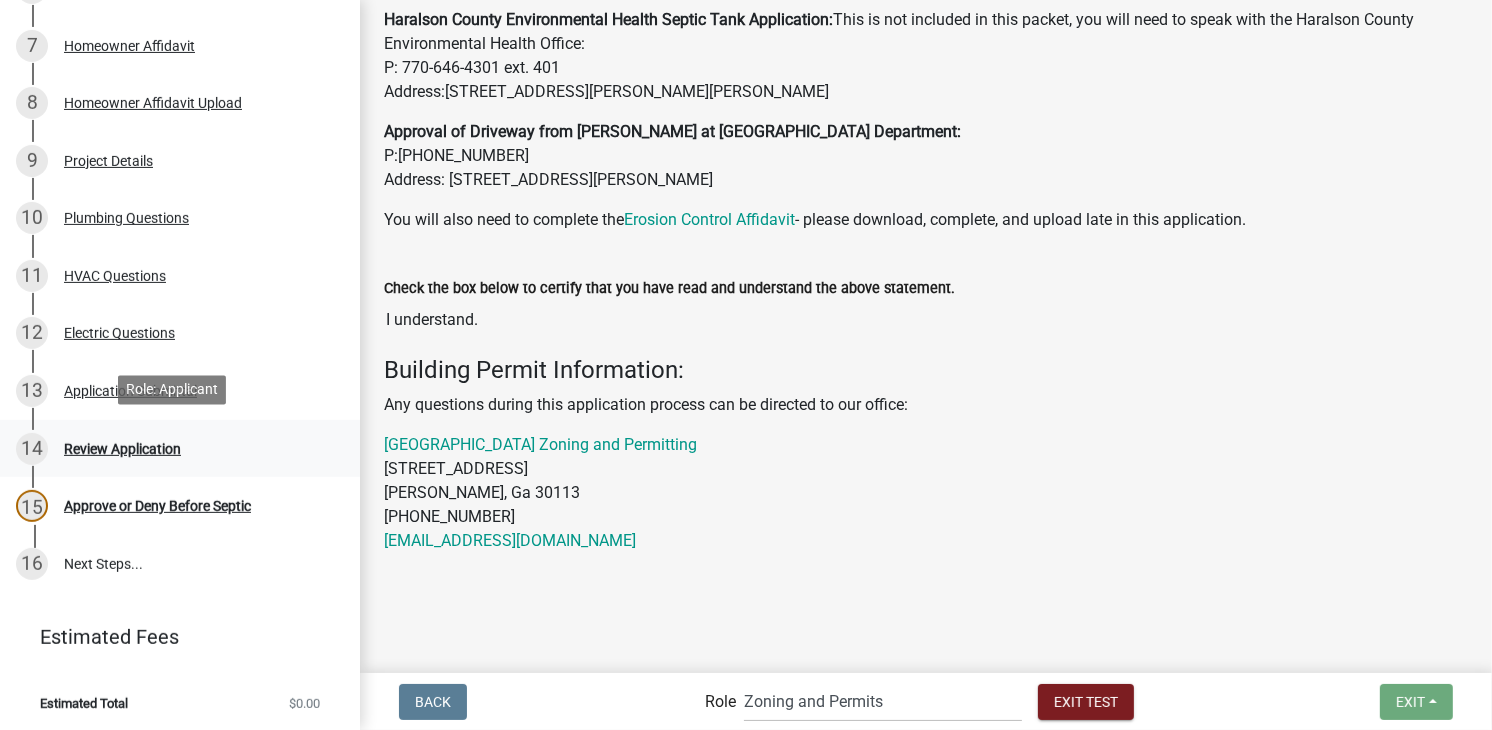 click on "Review Application" at bounding box center [122, 449] 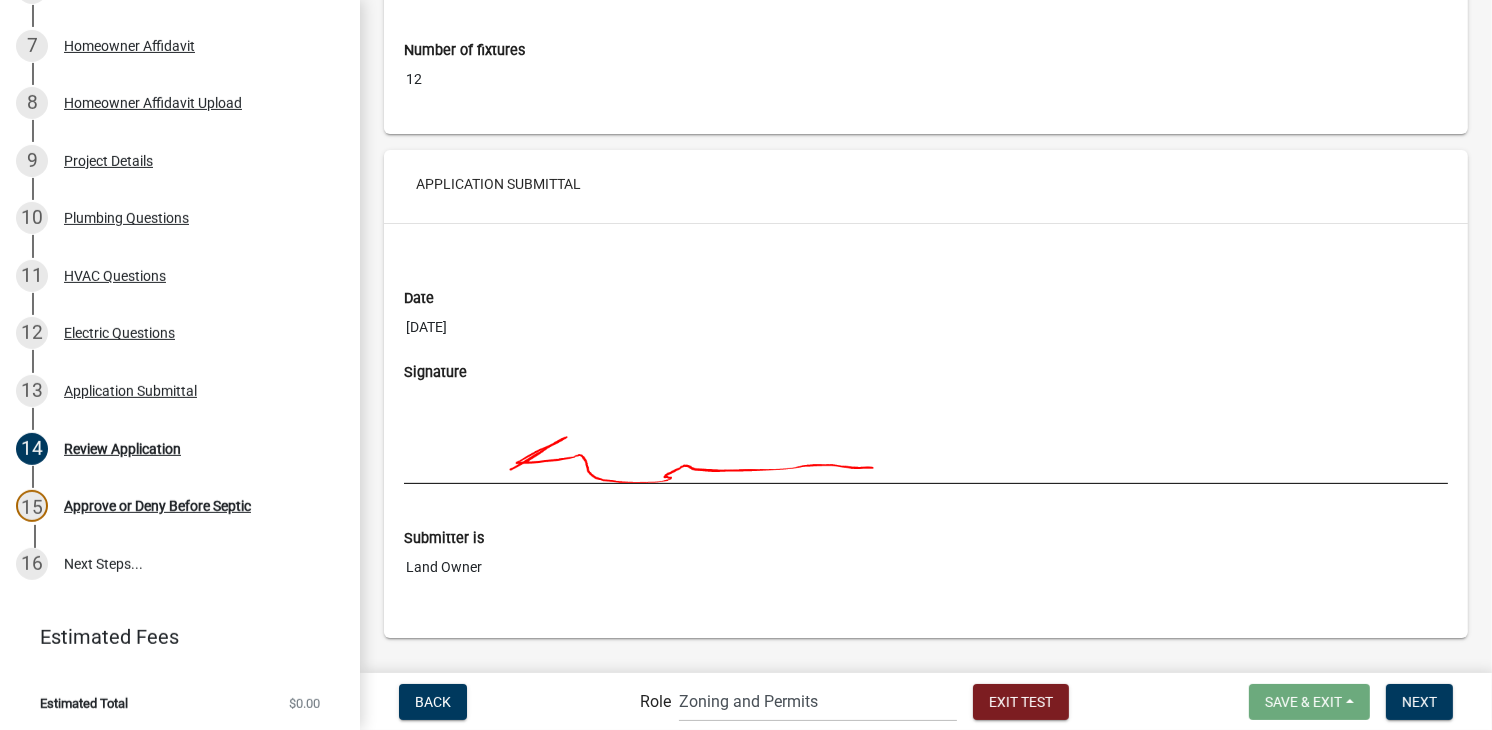 scroll, scrollTop: 8650, scrollLeft: 0, axis: vertical 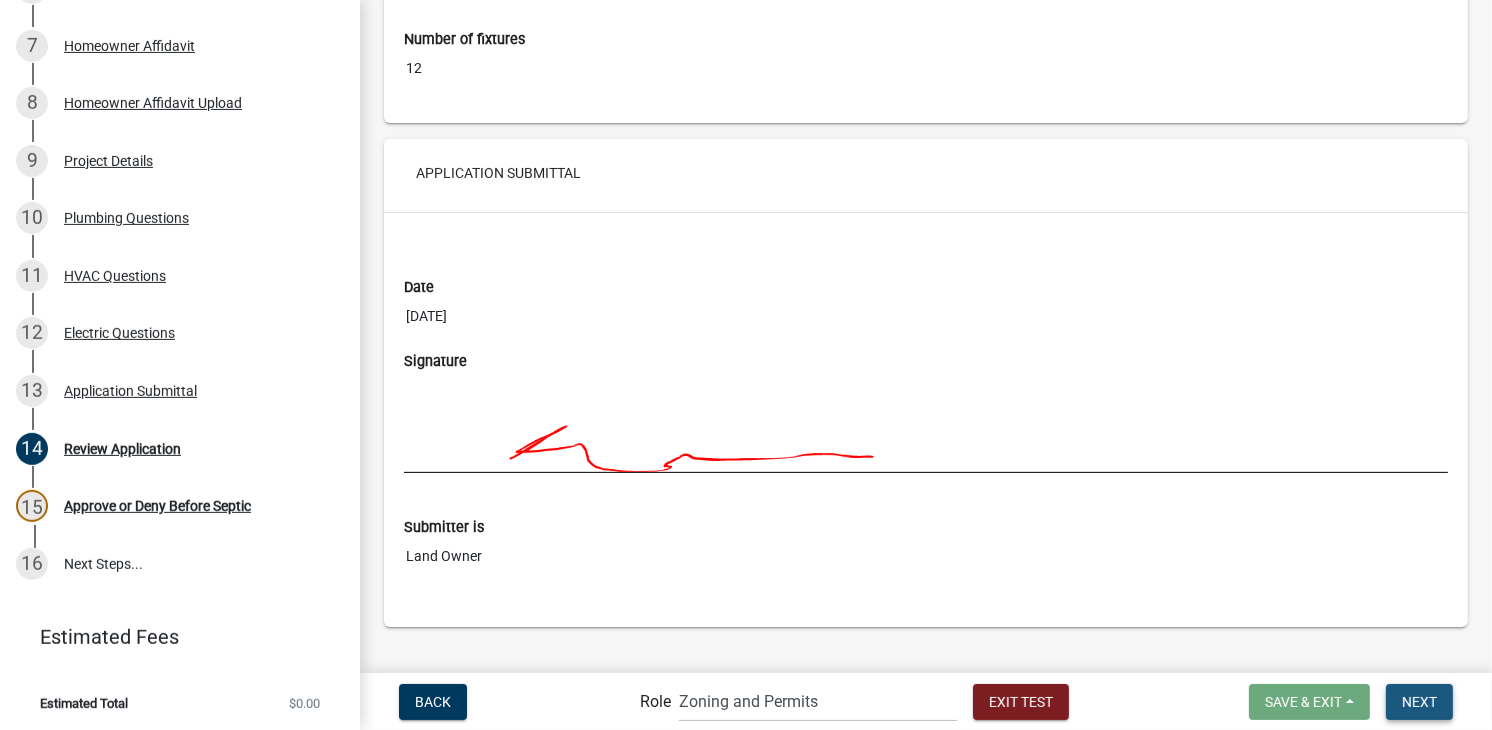 click on "Next" at bounding box center [1419, 702] 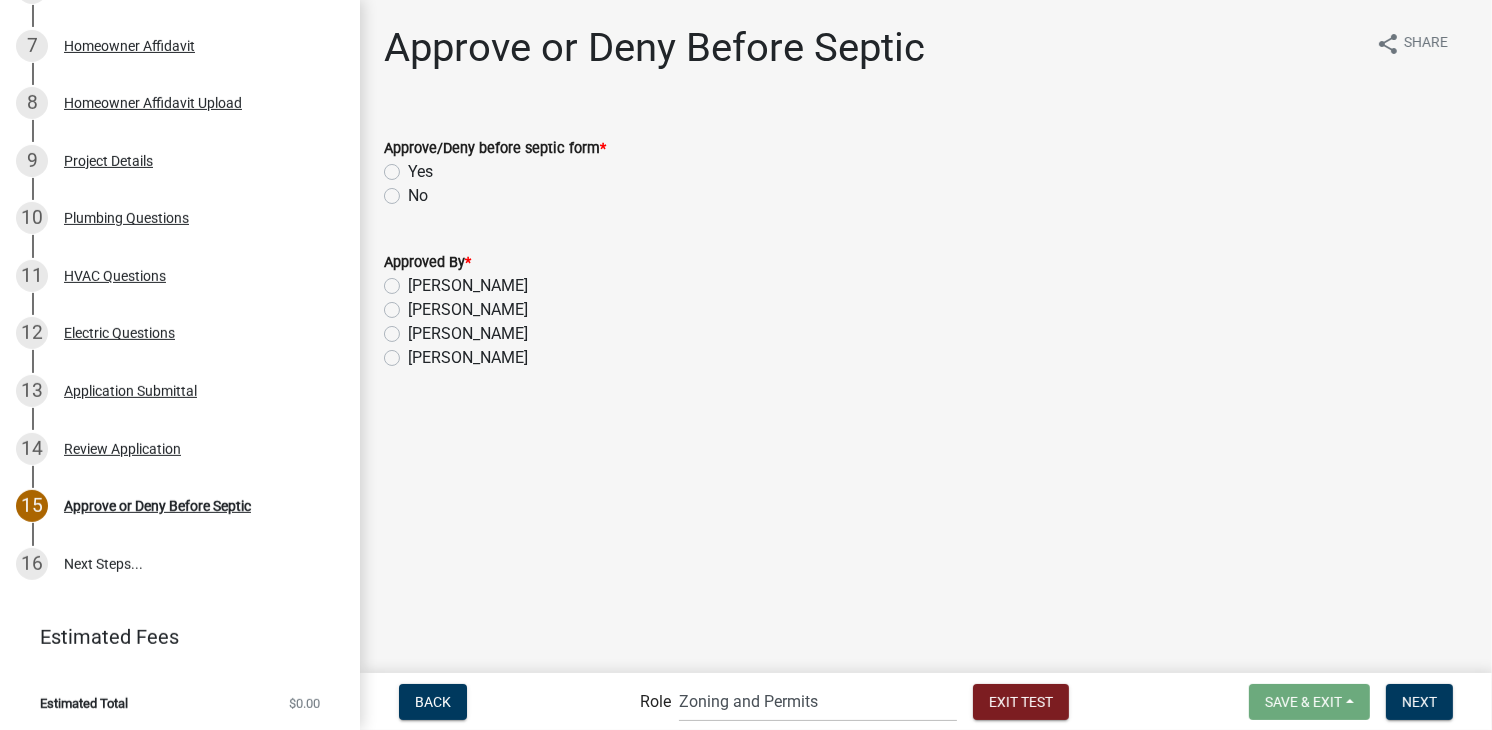 click on "Approve/Deny before septic form  *" 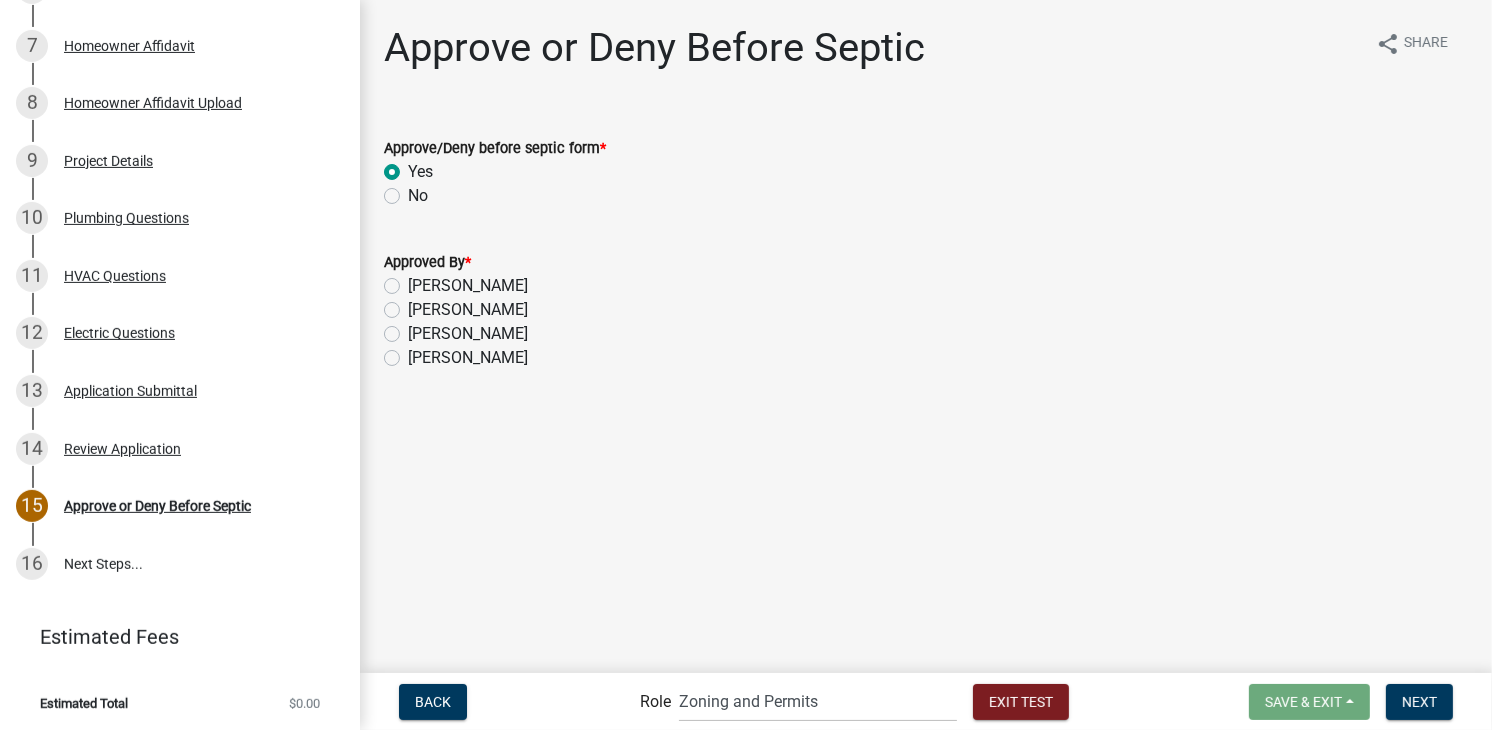 radio on "true" 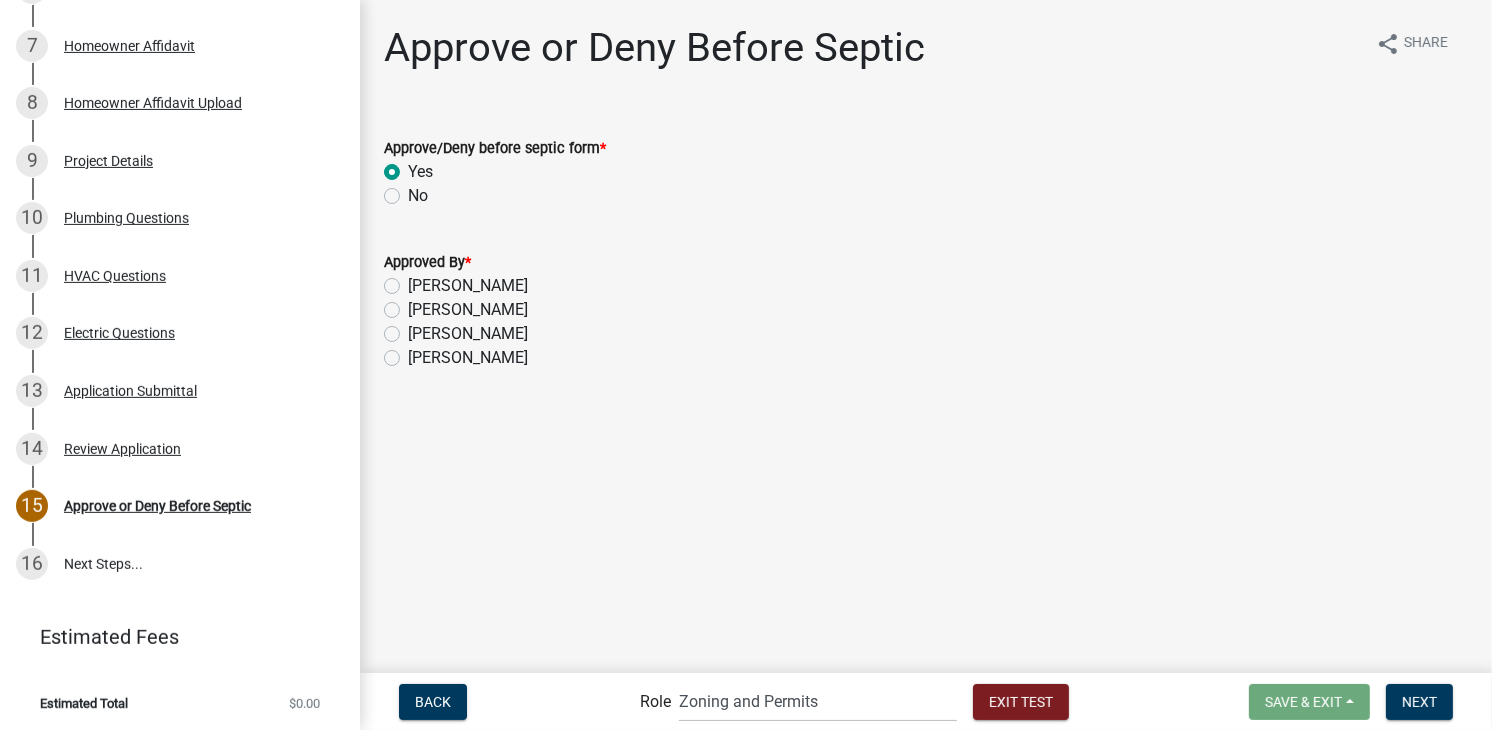 click on "[PERSON_NAME]" 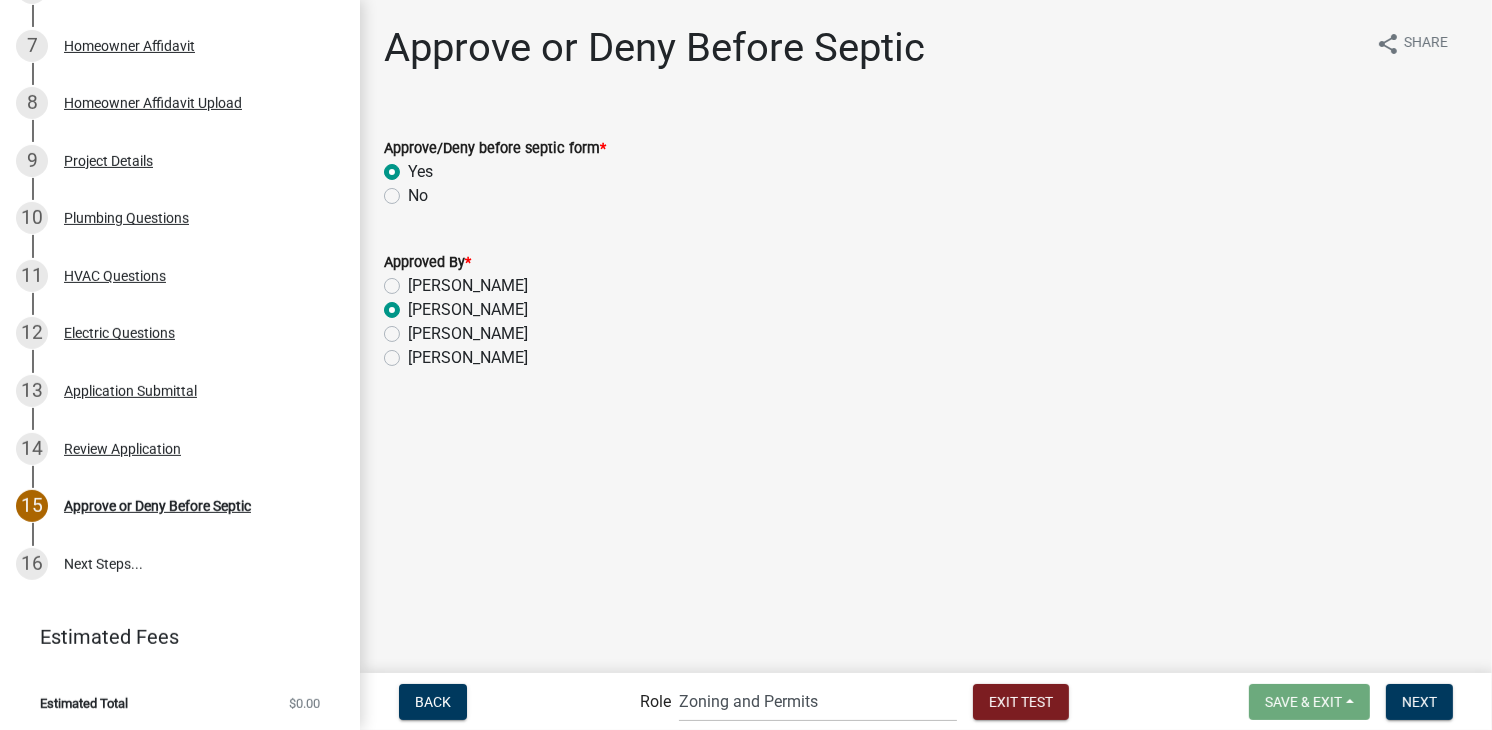 radio on "true" 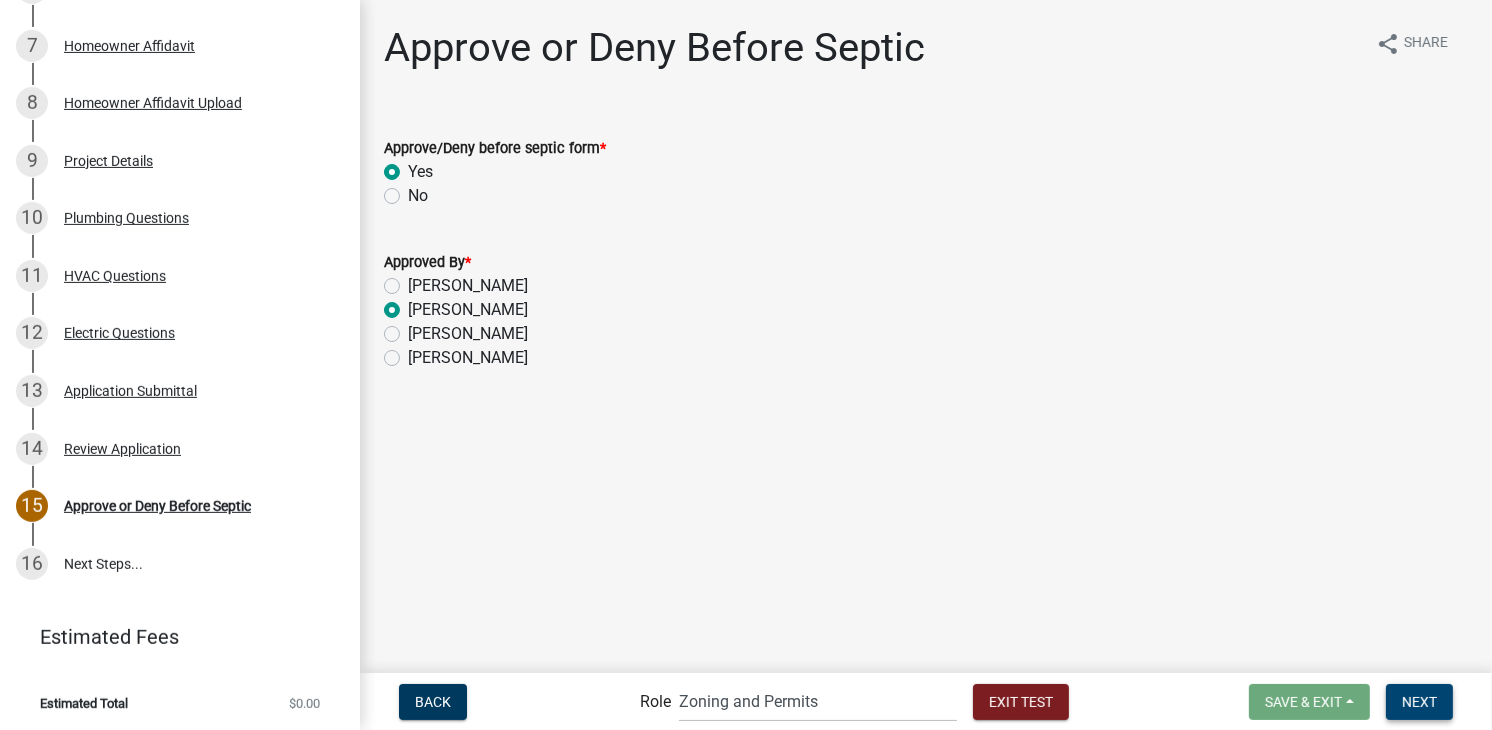 click on "Next" at bounding box center [1419, 702] 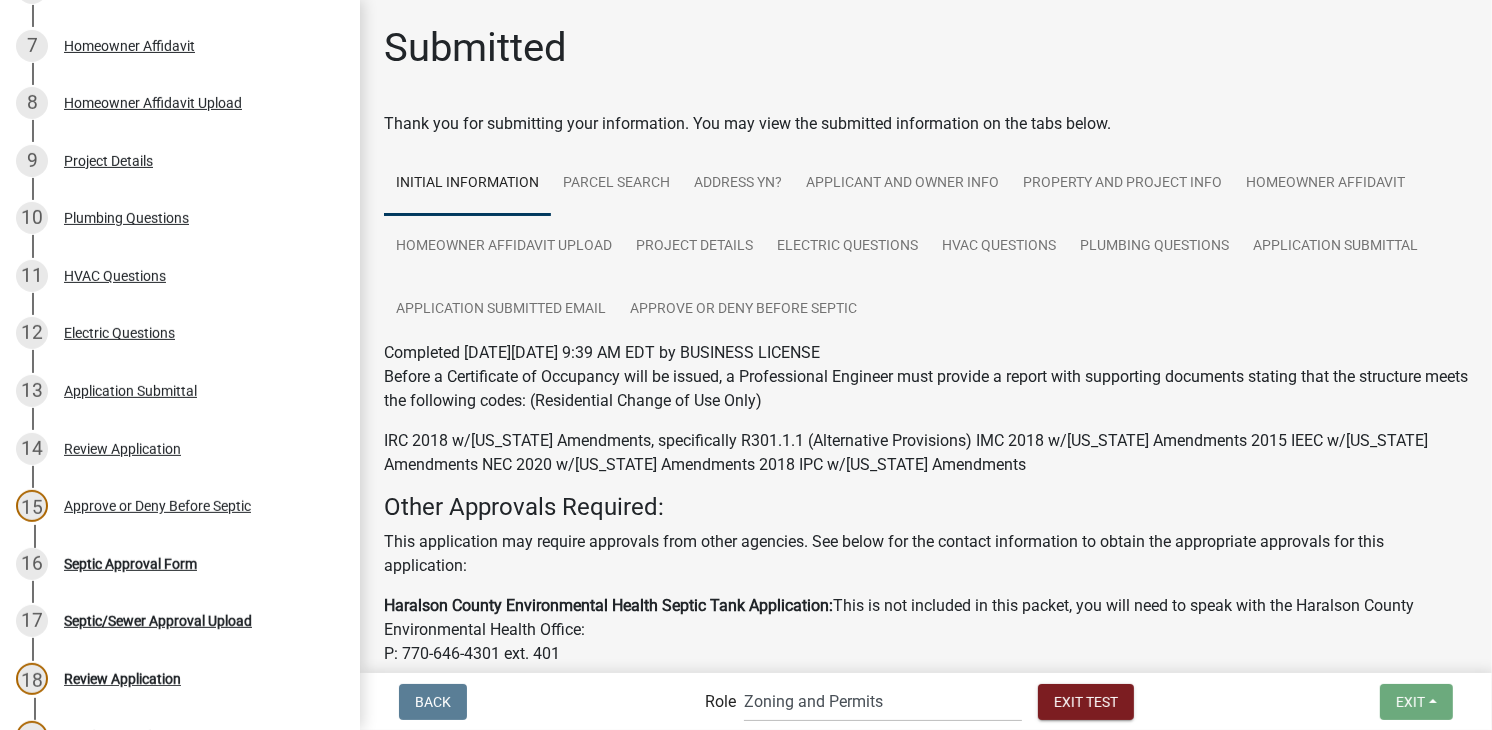 scroll, scrollTop: 817, scrollLeft: 0, axis: vertical 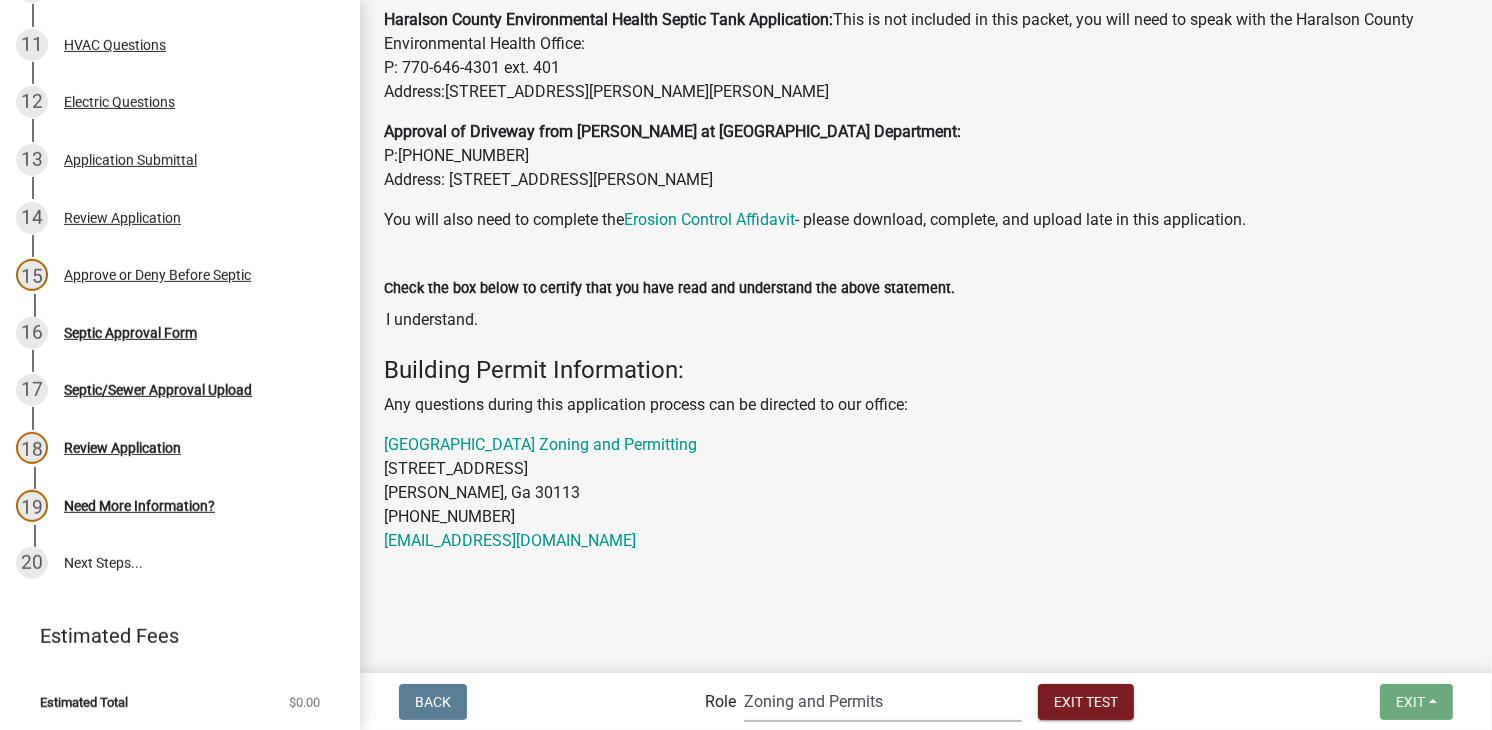 click on "Applicant   Zoning and Permits   Permits Clerk and Zoning Administrator" at bounding box center (883, 701) 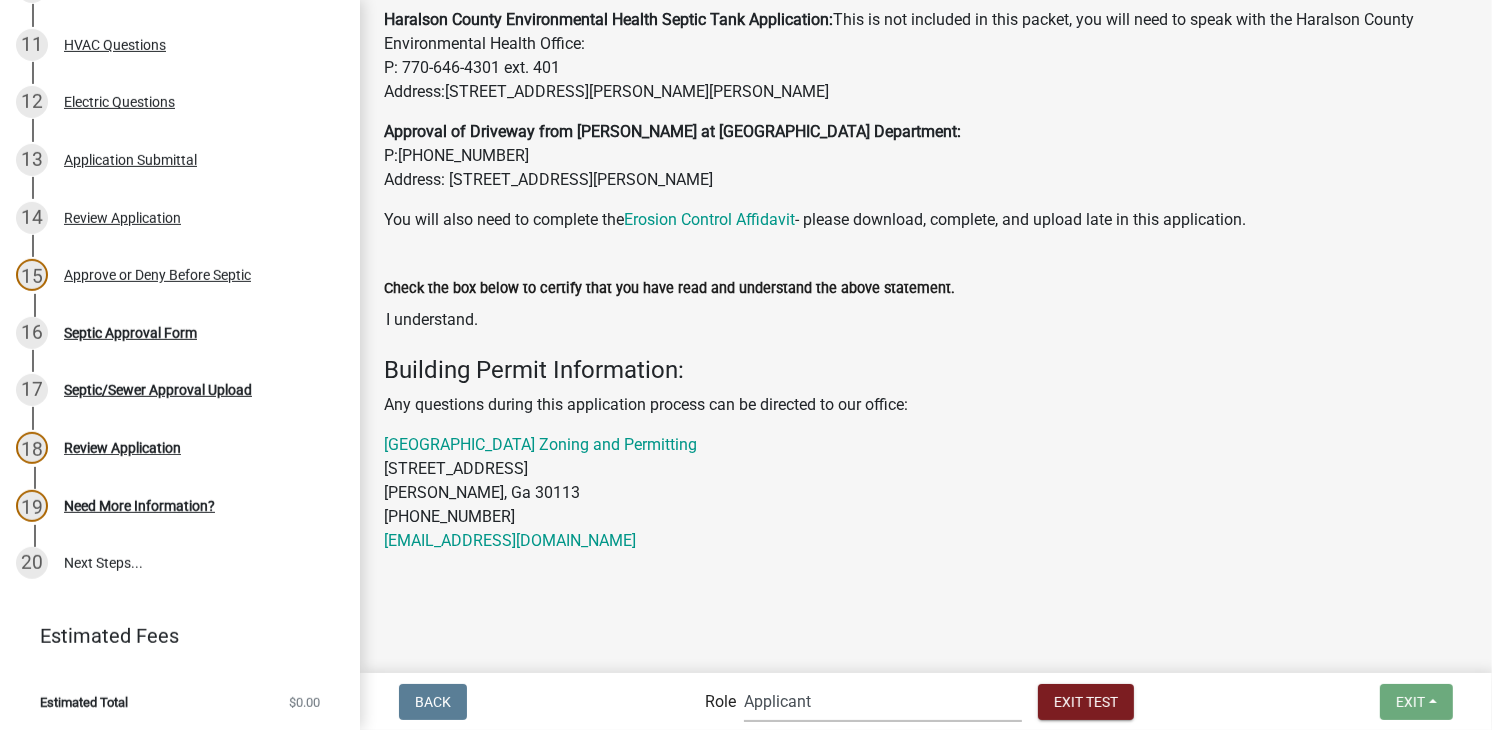 click on "Applicant   Zoning and Permits   Permits Clerk and Zoning Administrator" at bounding box center (883, 701) 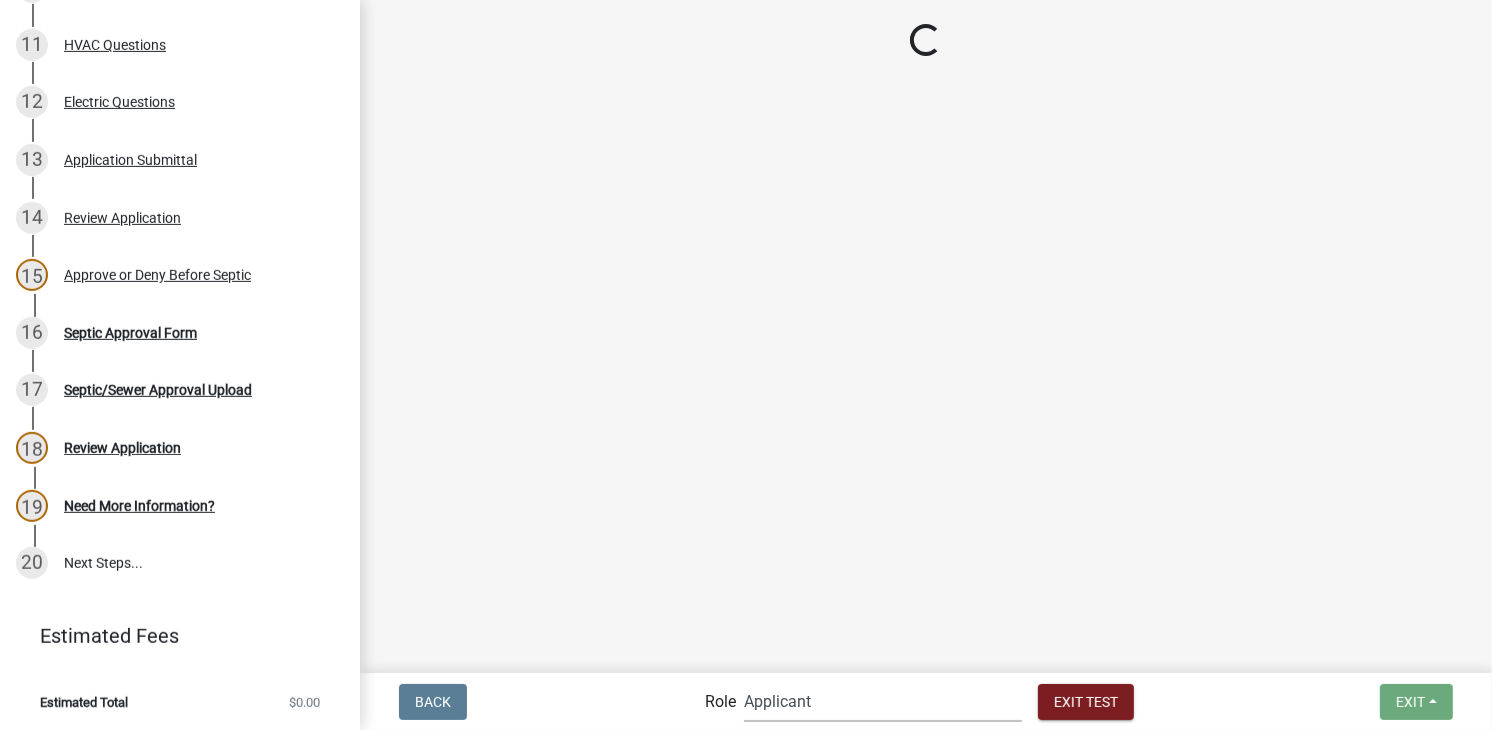 scroll, scrollTop: 546, scrollLeft: 0, axis: vertical 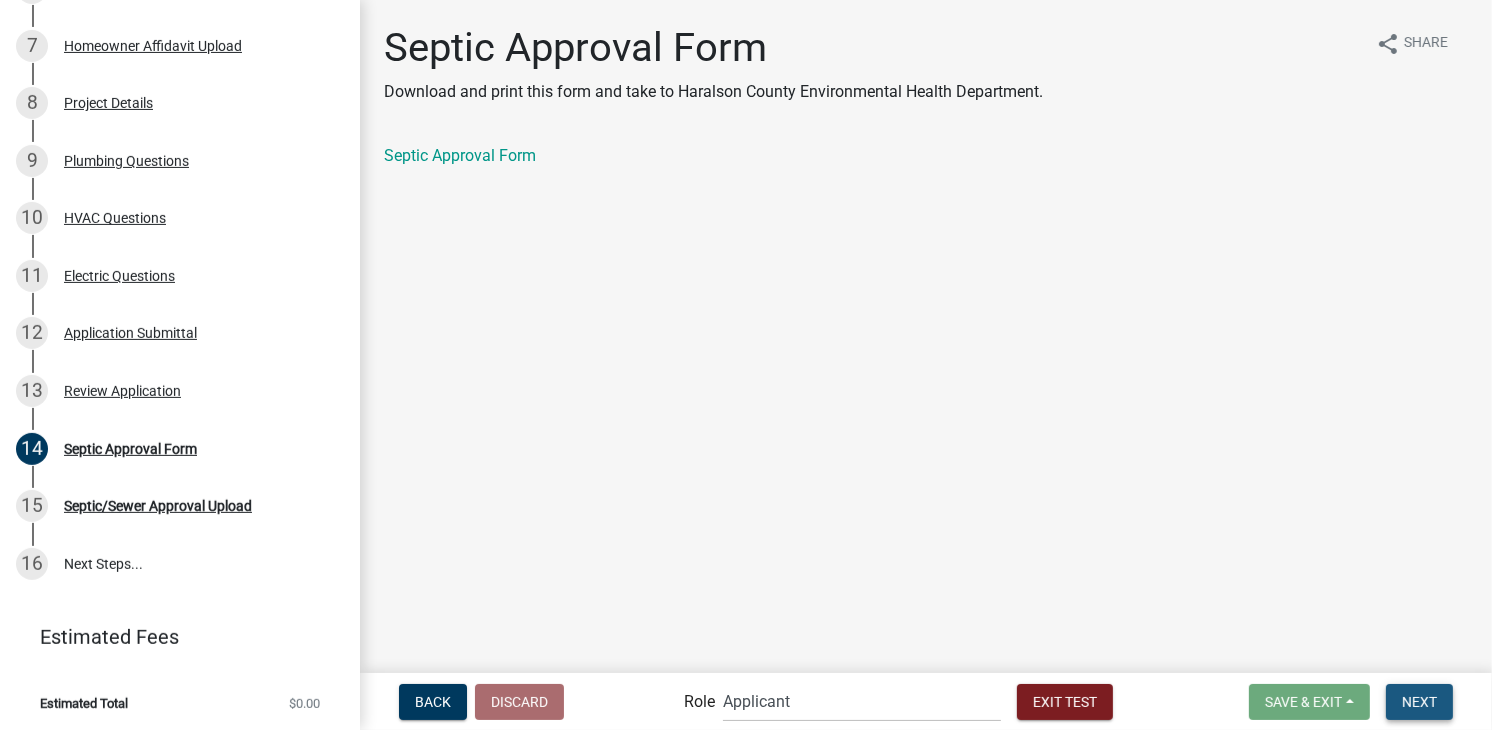 click on "Next" at bounding box center [1419, 701] 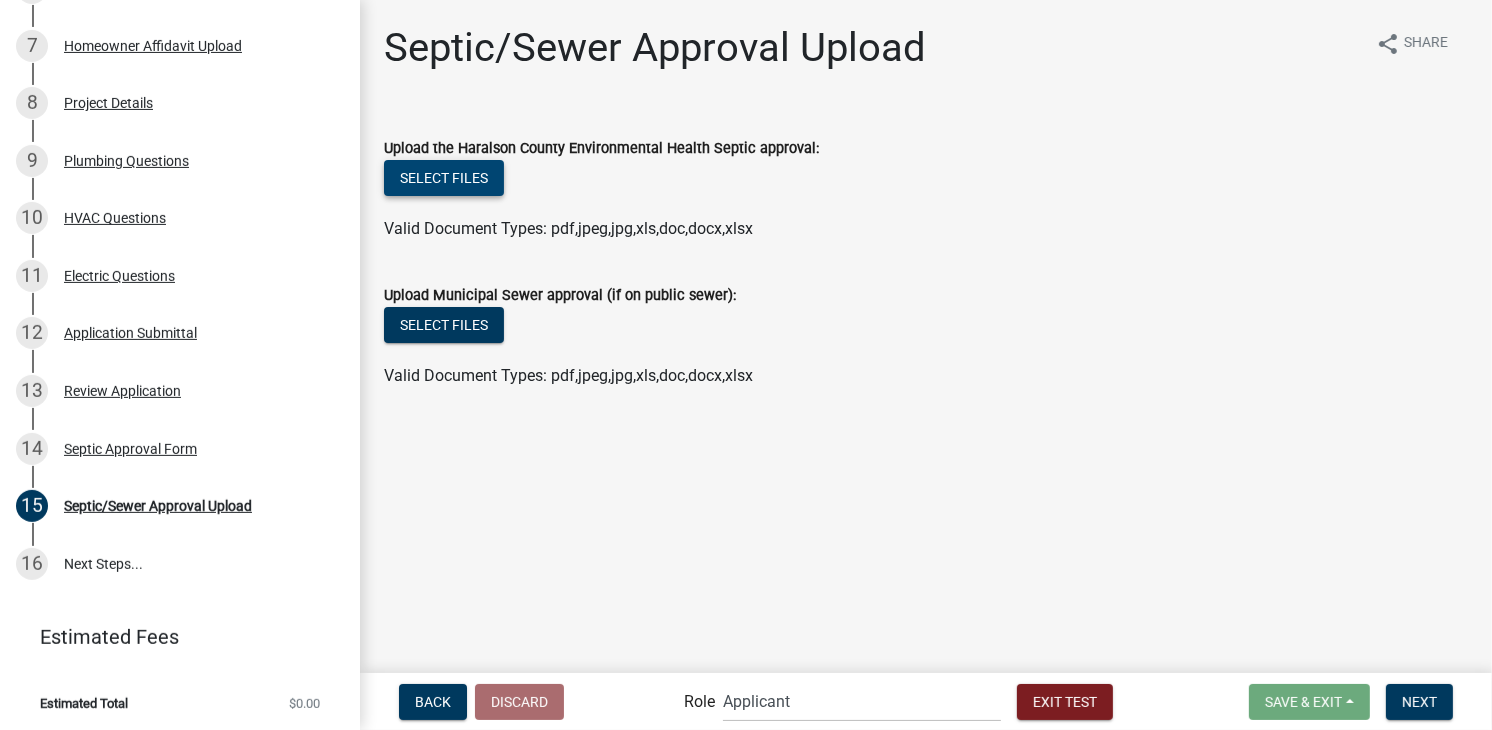 click on "Select files" 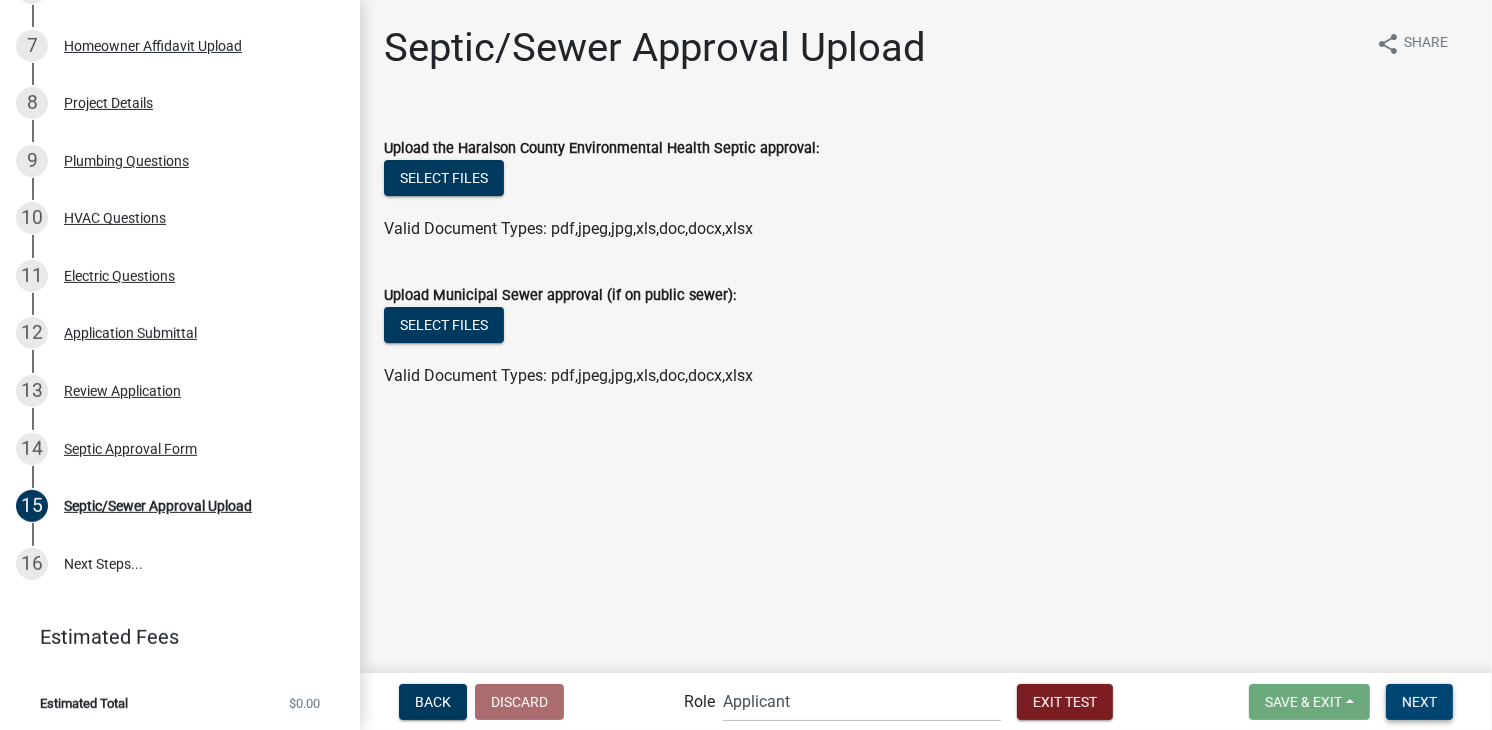 click on "Next" at bounding box center (1419, 701) 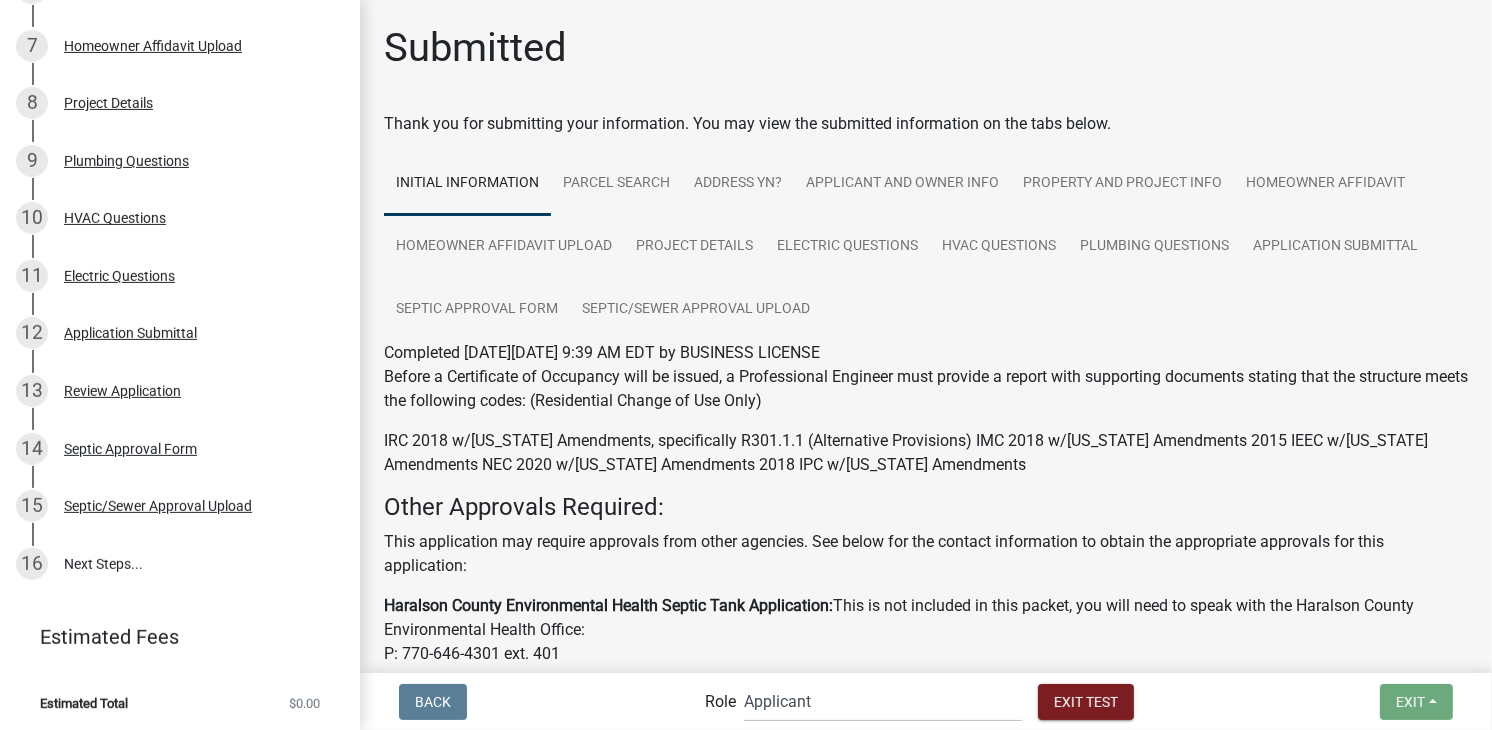 scroll, scrollTop: 586, scrollLeft: 0, axis: vertical 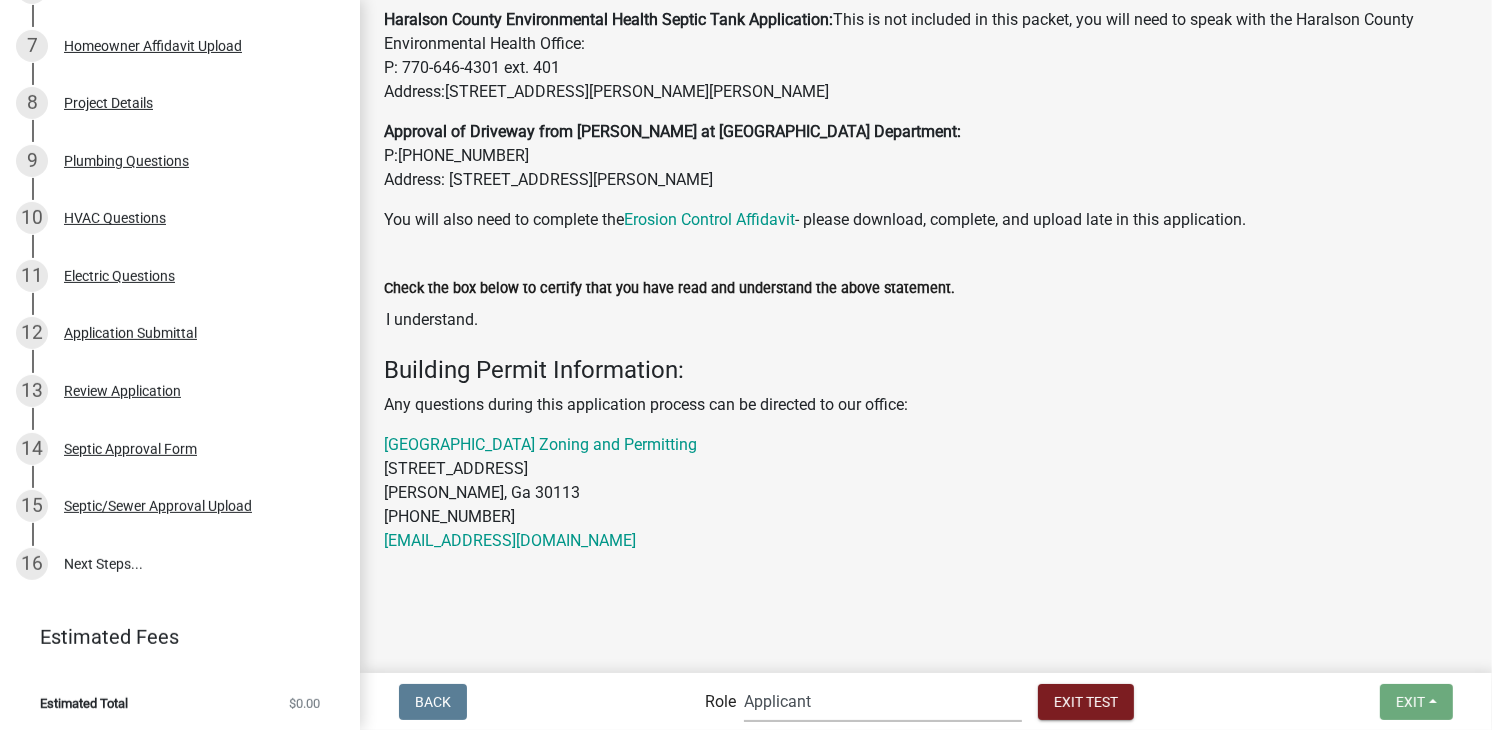 click on "Applicant   Zoning and Permits   Permits Clerk and Zoning Administrator" at bounding box center (883, 701) 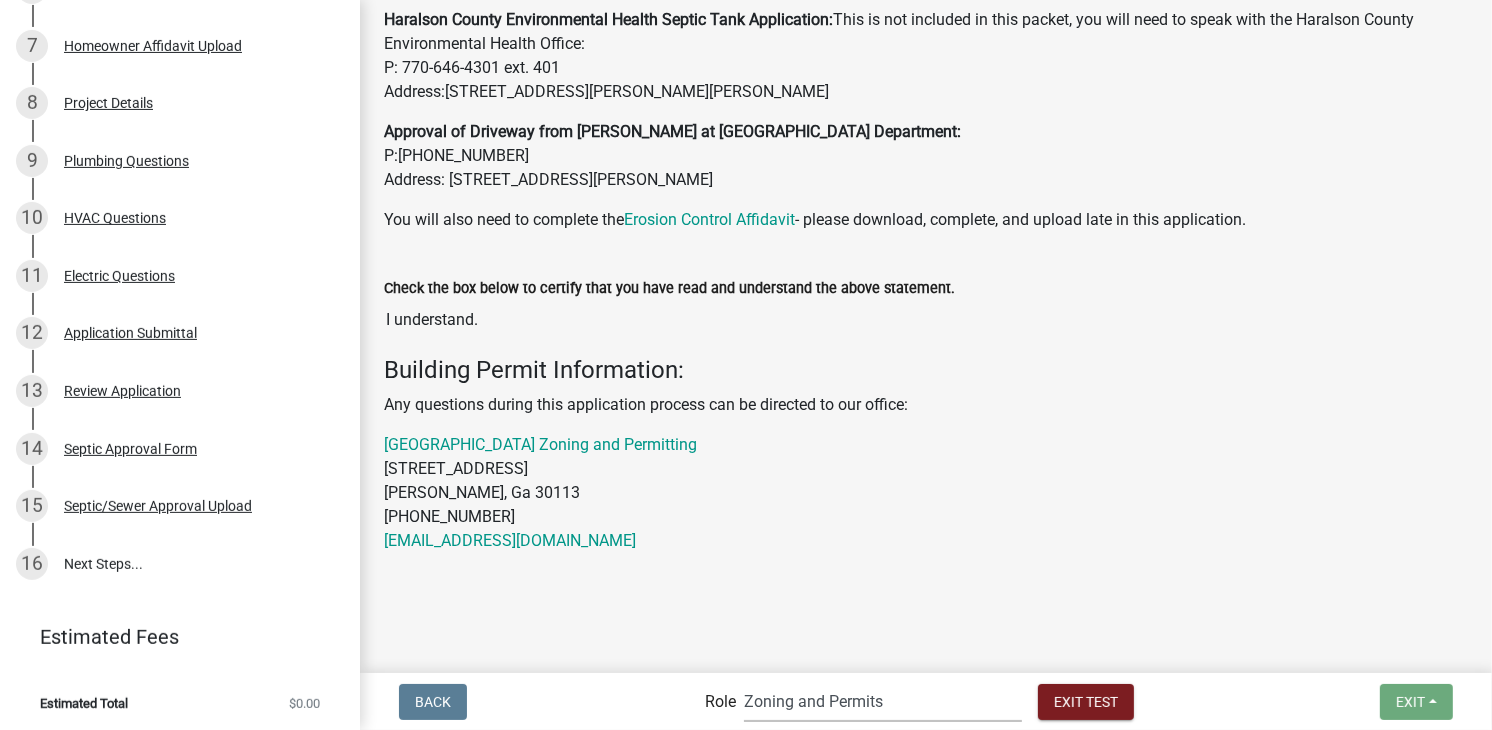 click on "Applicant   Zoning and Permits   Permits Clerk and Zoning Administrator" at bounding box center (883, 701) 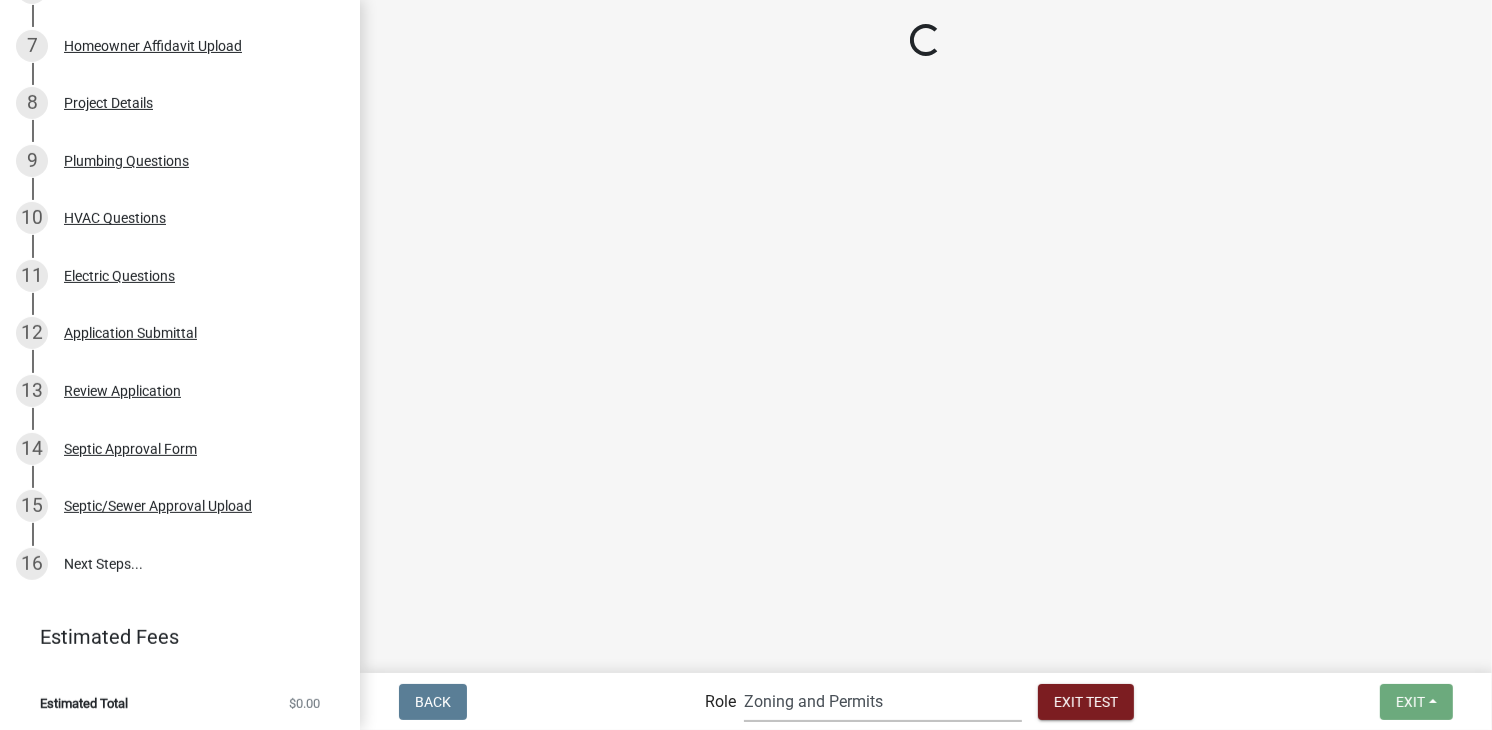 scroll, scrollTop: 0, scrollLeft: 0, axis: both 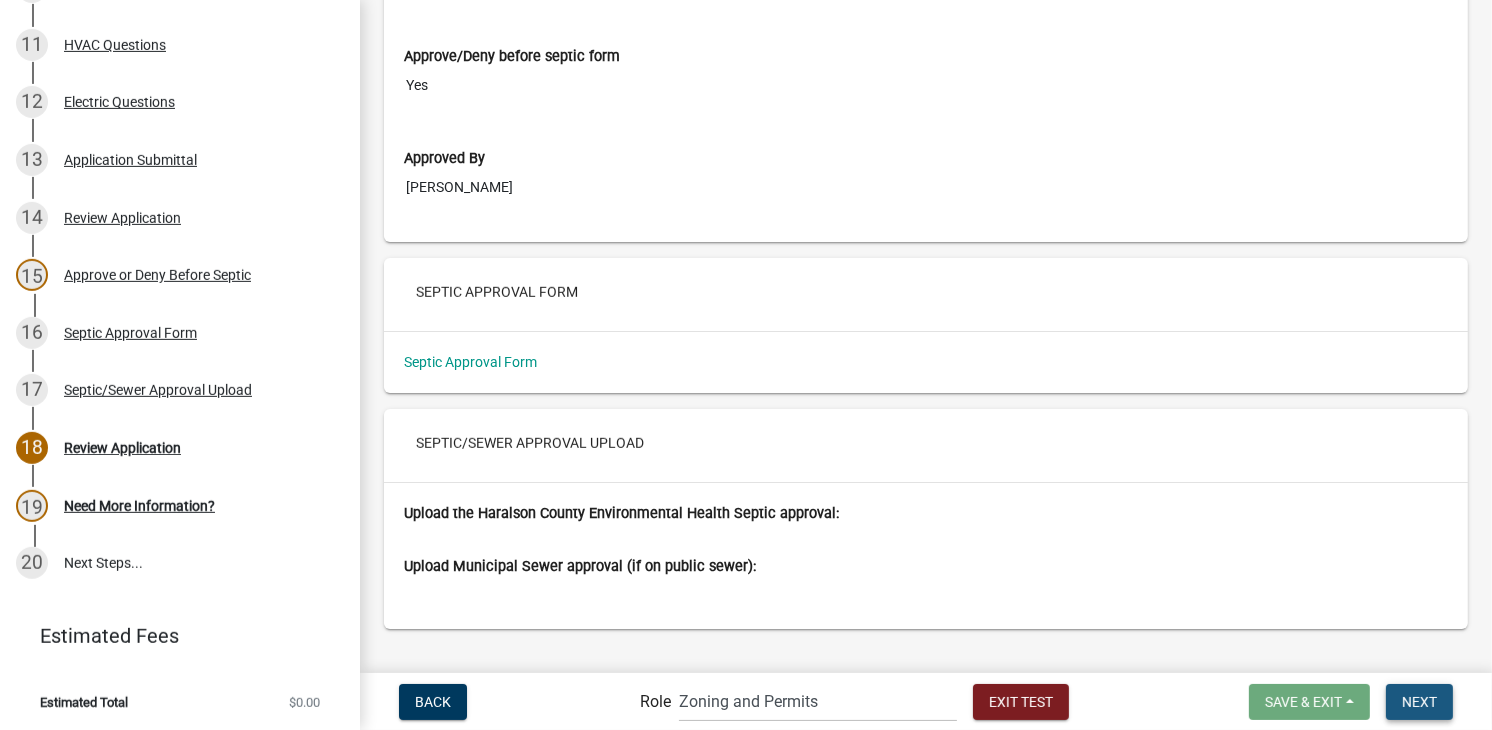 click on "Next" at bounding box center (1419, 701) 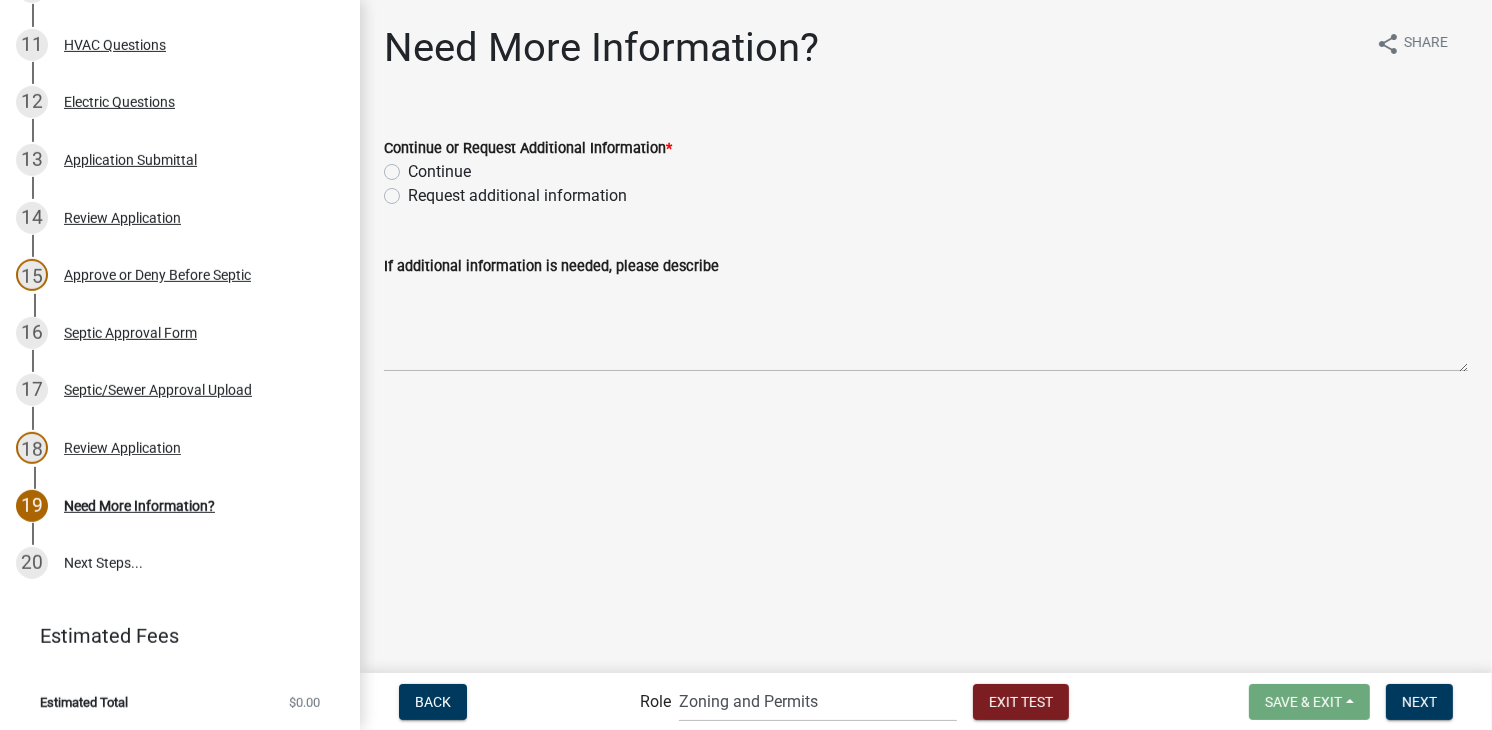 click on "Continue" 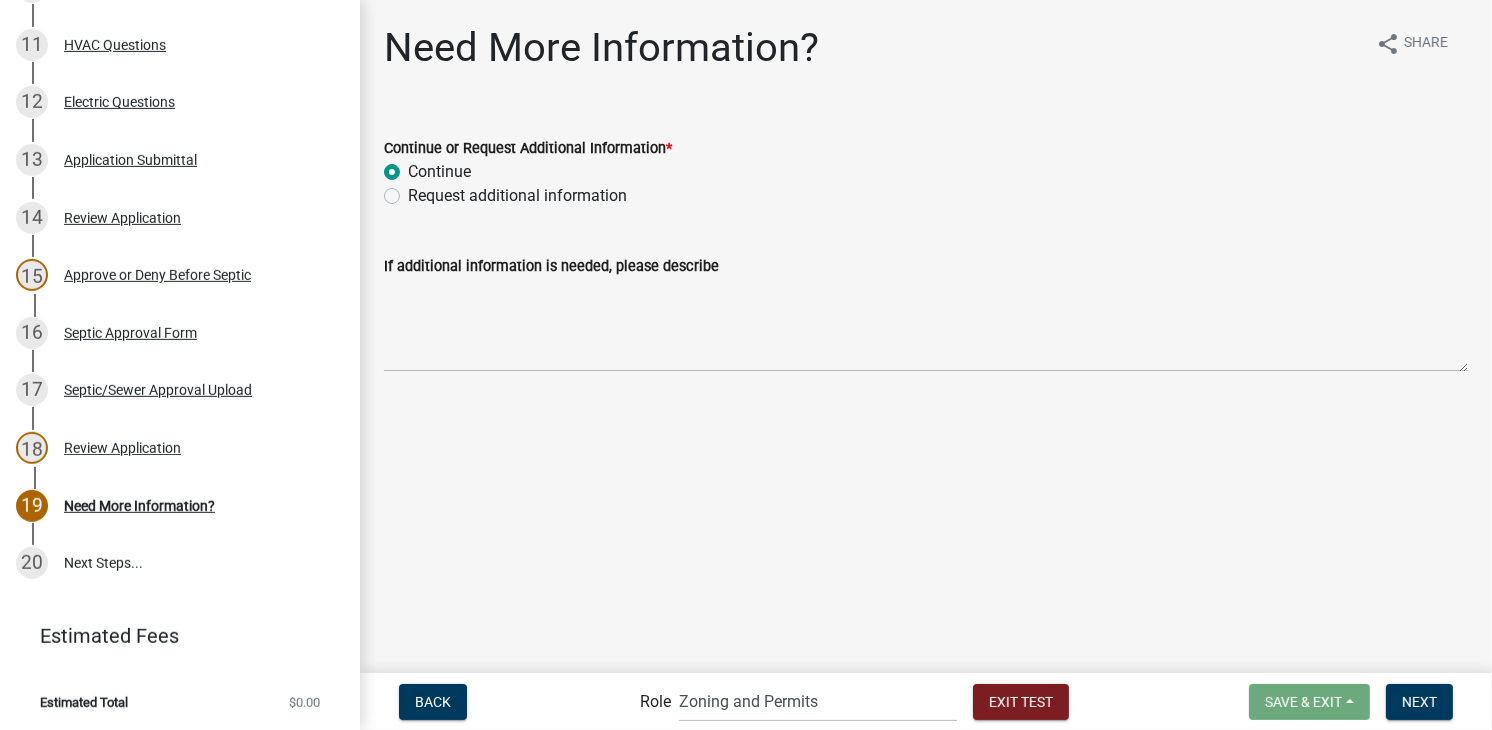 radio on "true" 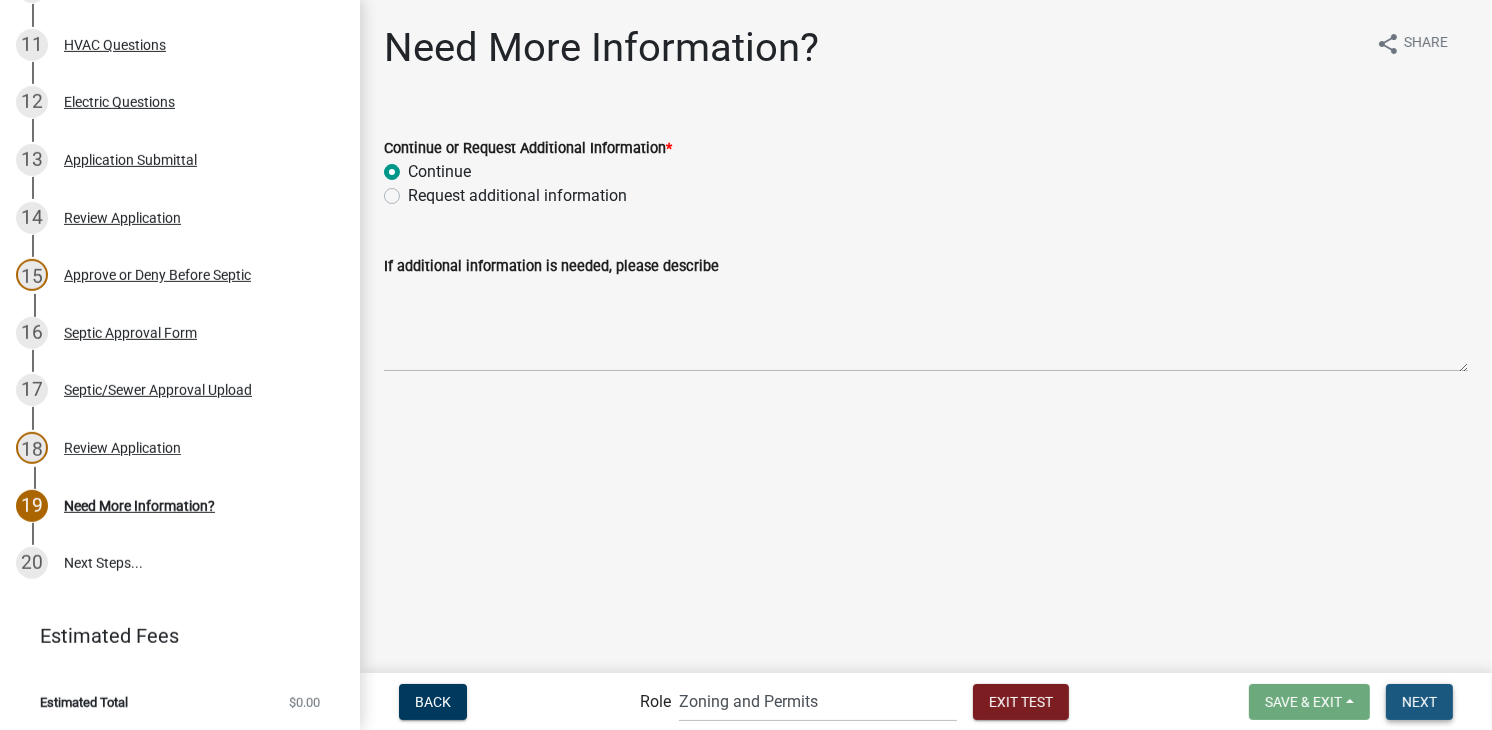 click on "Next" at bounding box center (1419, 701) 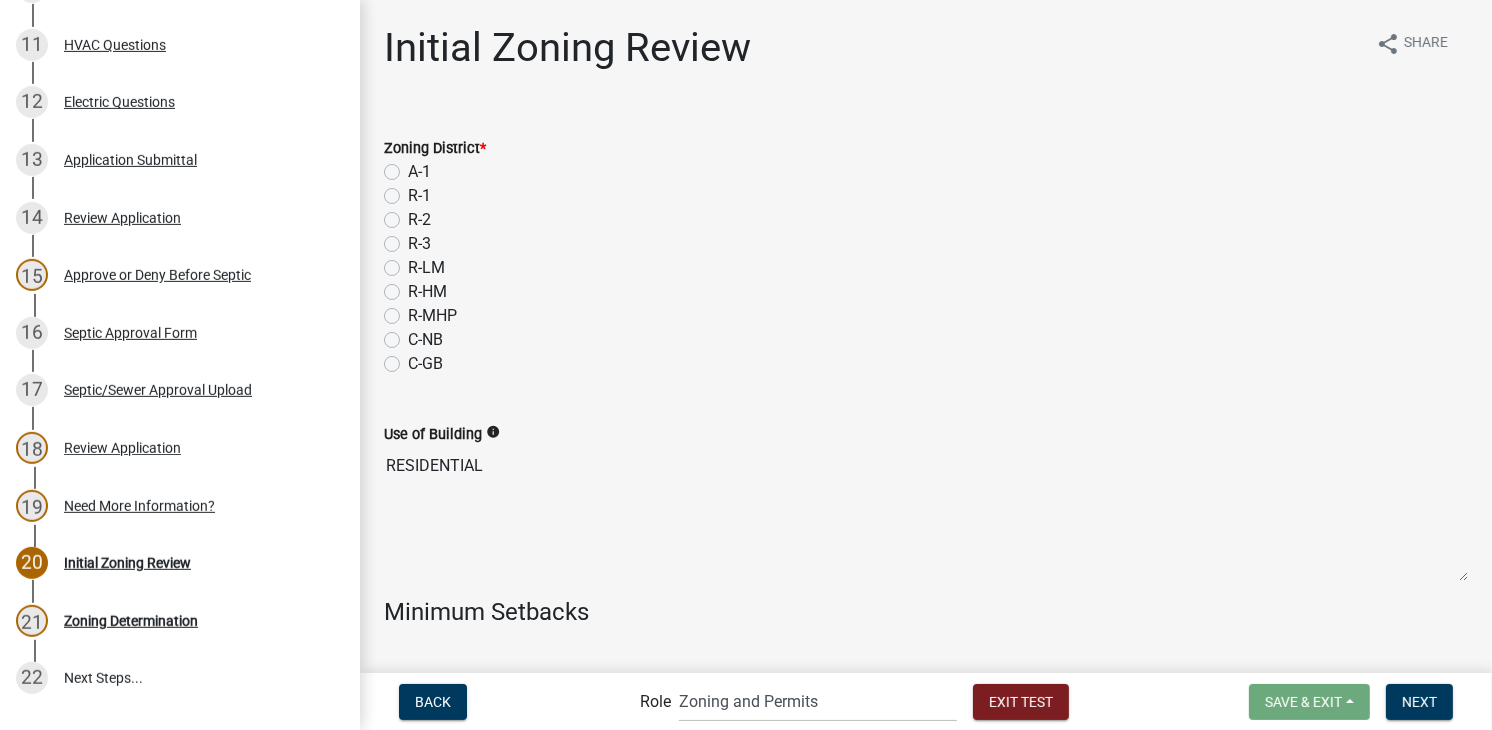 scroll, scrollTop: 932, scrollLeft: 0, axis: vertical 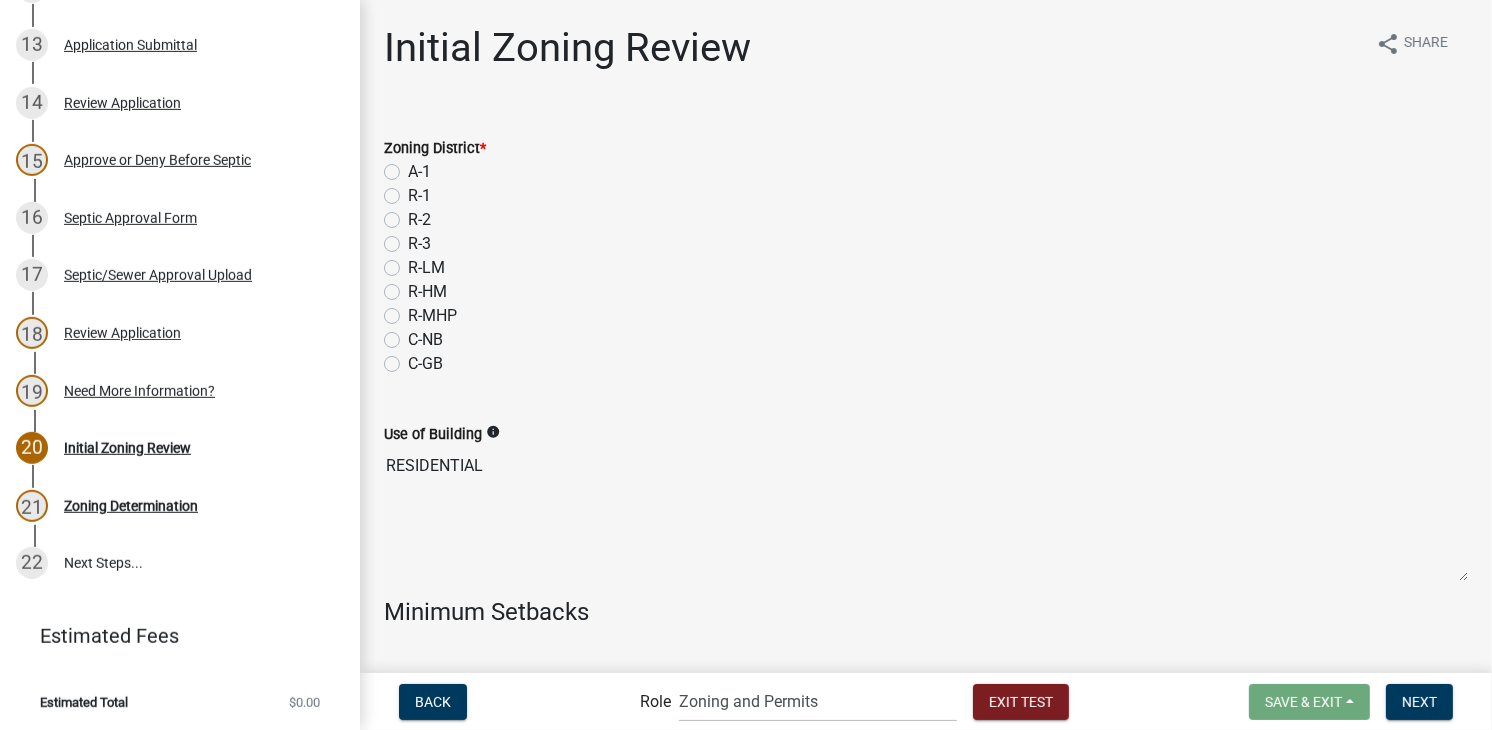 click on "A-1" 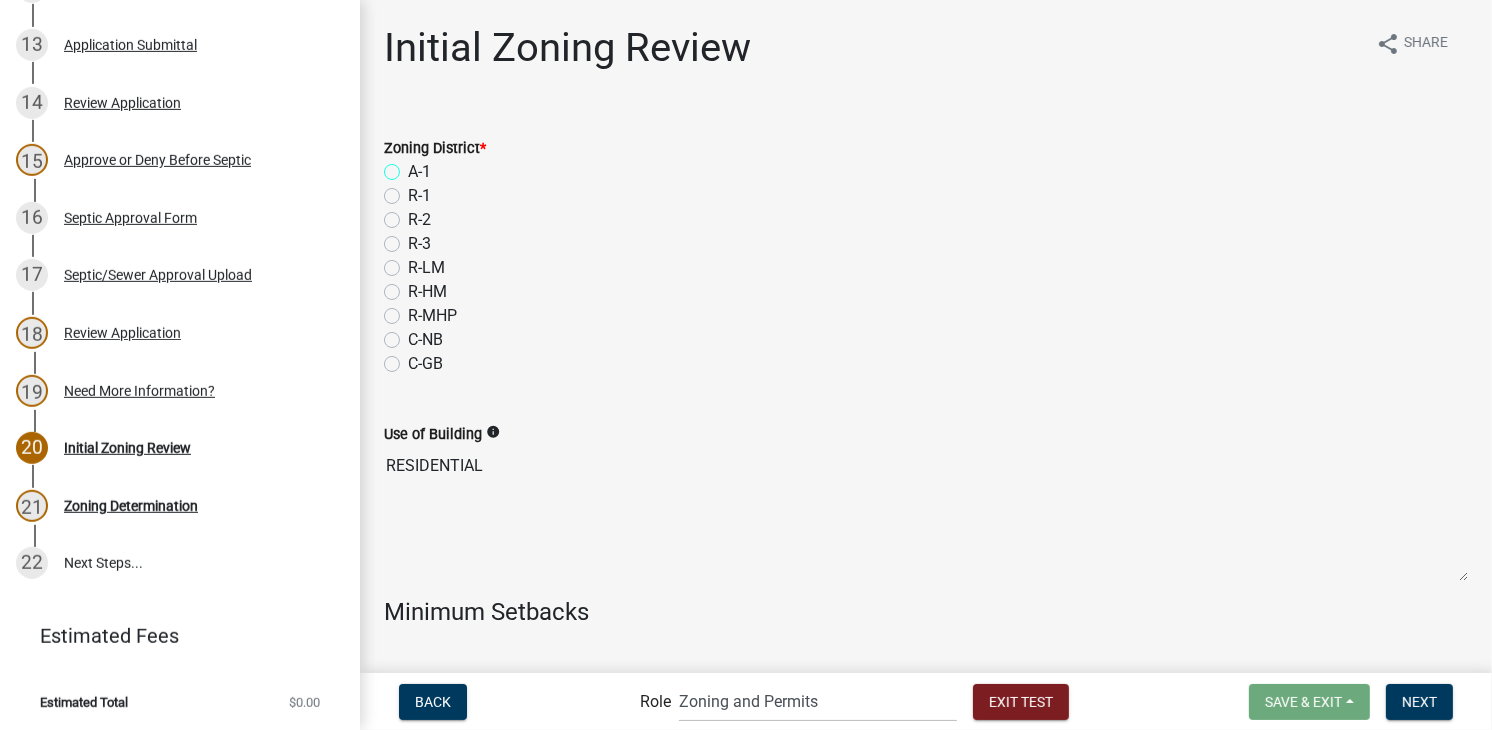 click on "A-1" at bounding box center [414, 166] 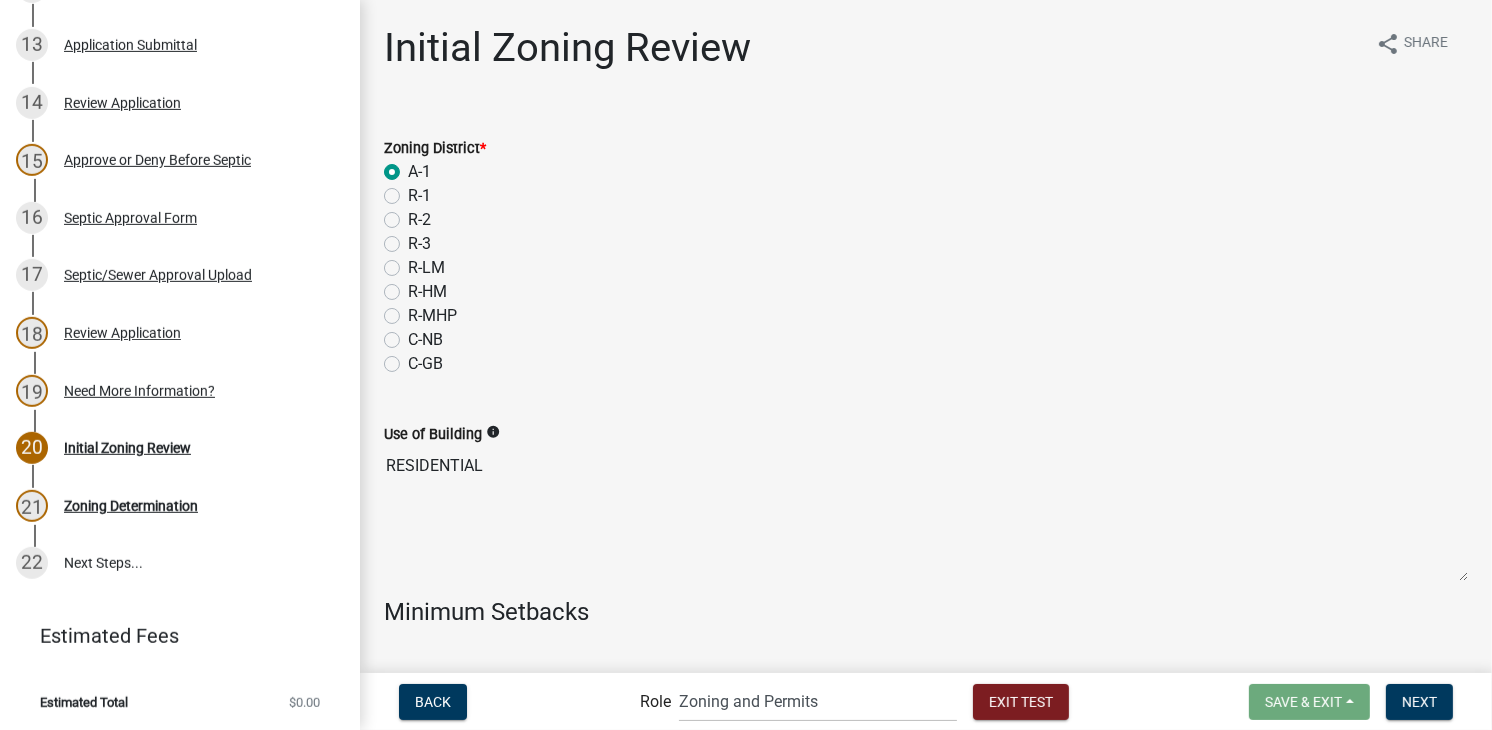 radio on "true" 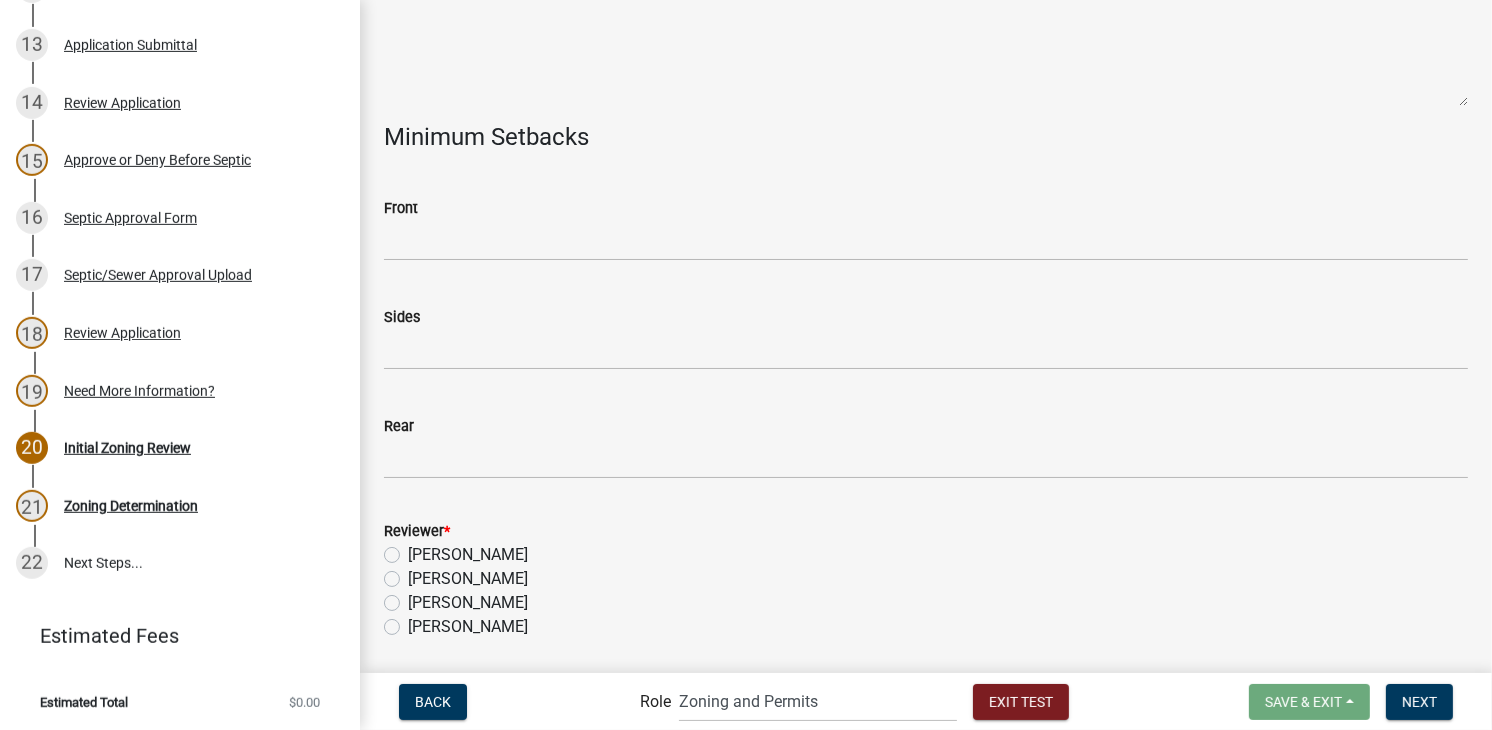 scroll, scrollTop: 500, scrollLeft: 0, axis: vertical 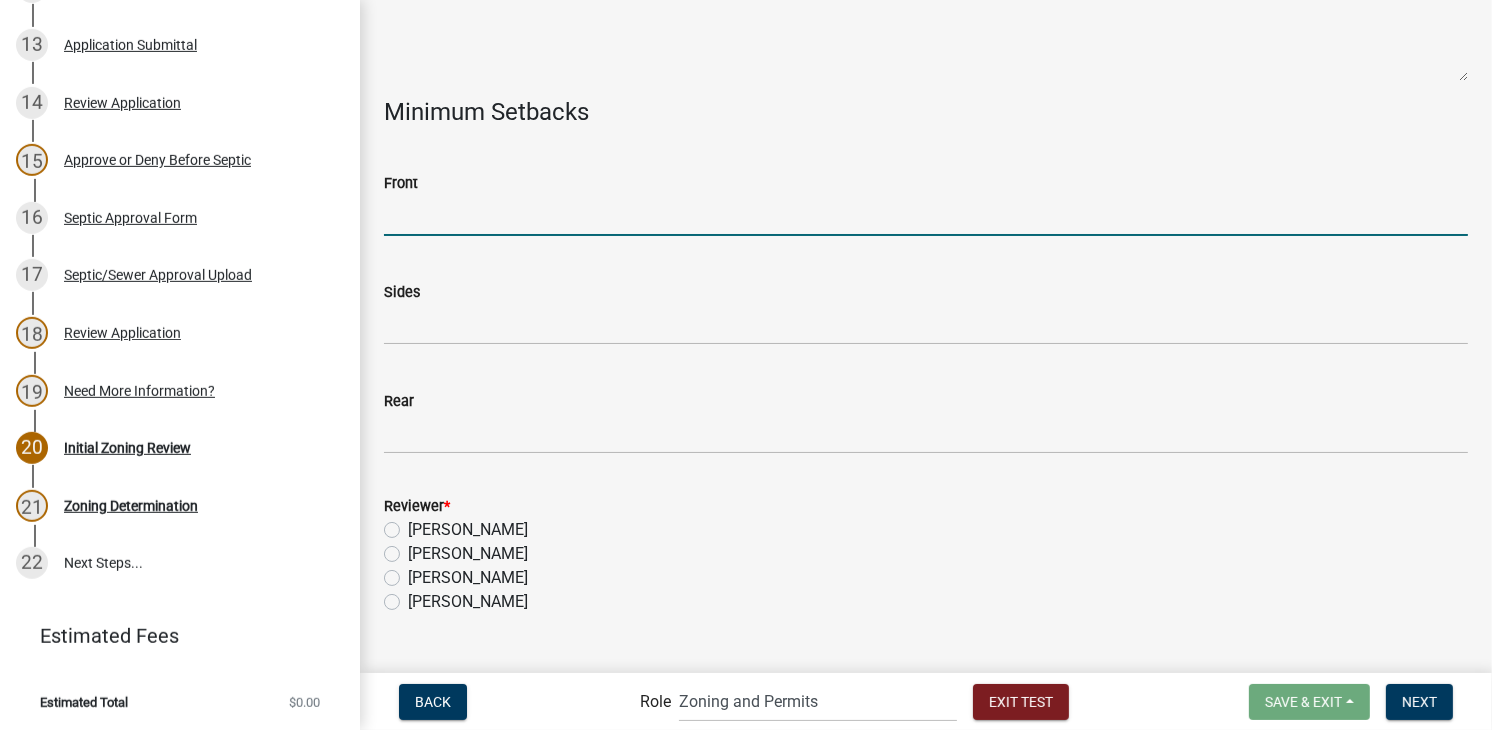 click on "Front" at bounding box center [926, 215] 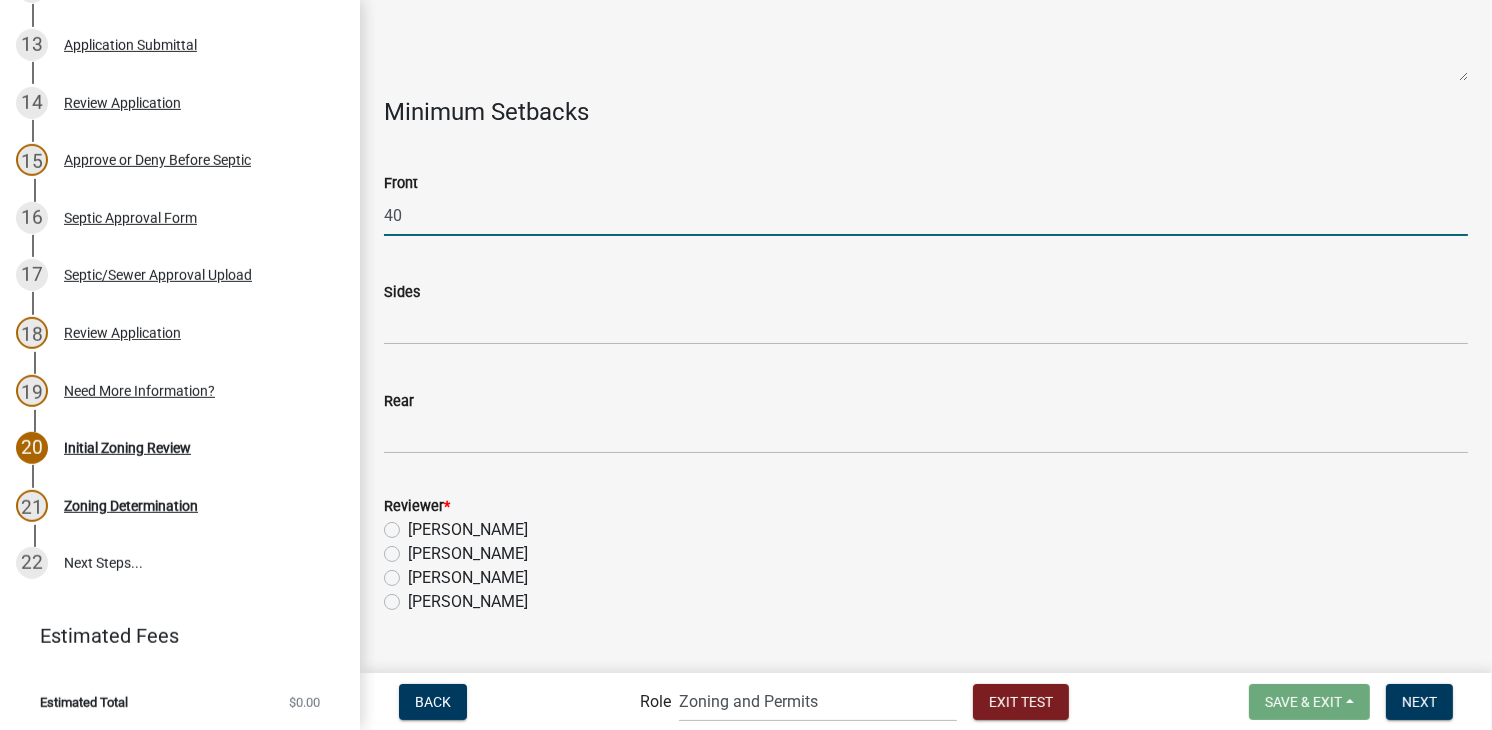type on "40" 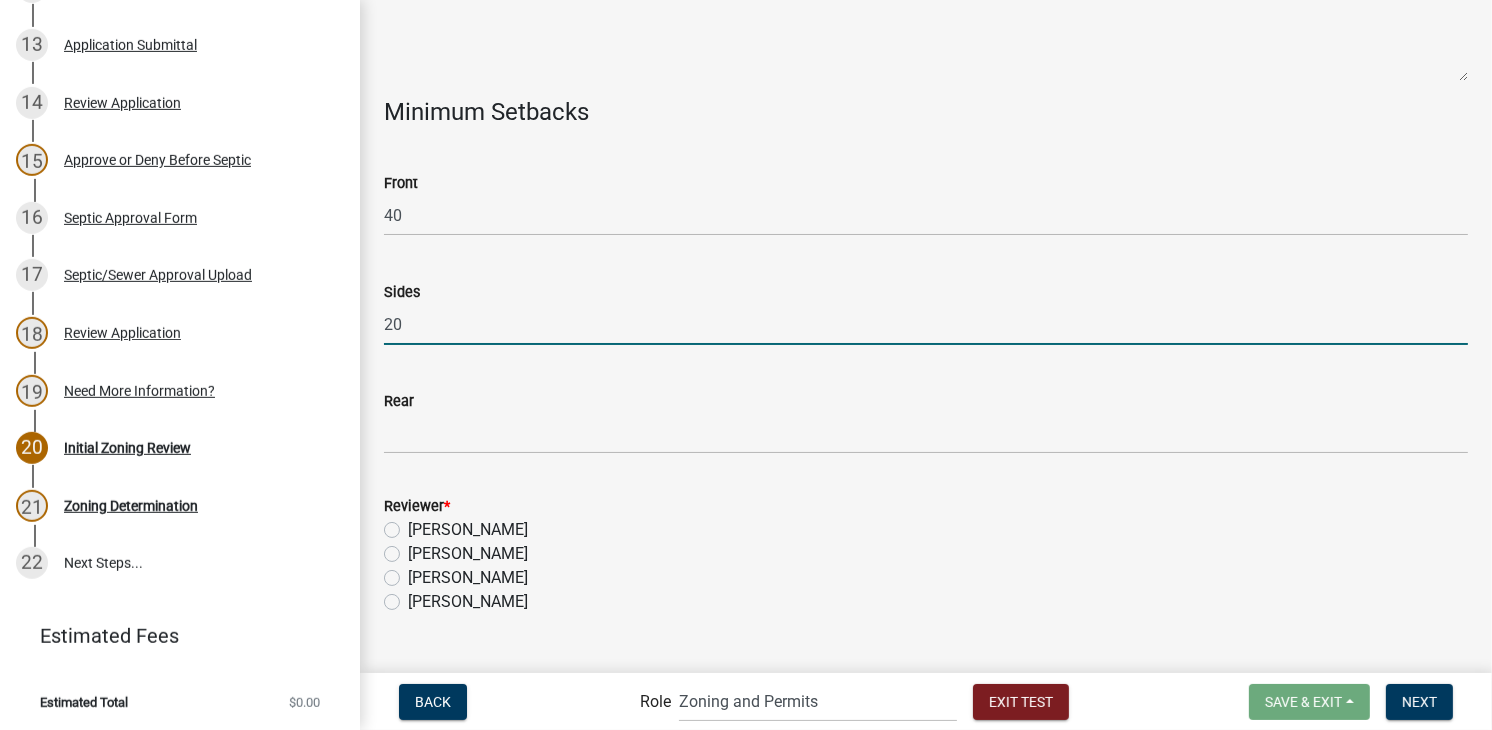 type on "20" 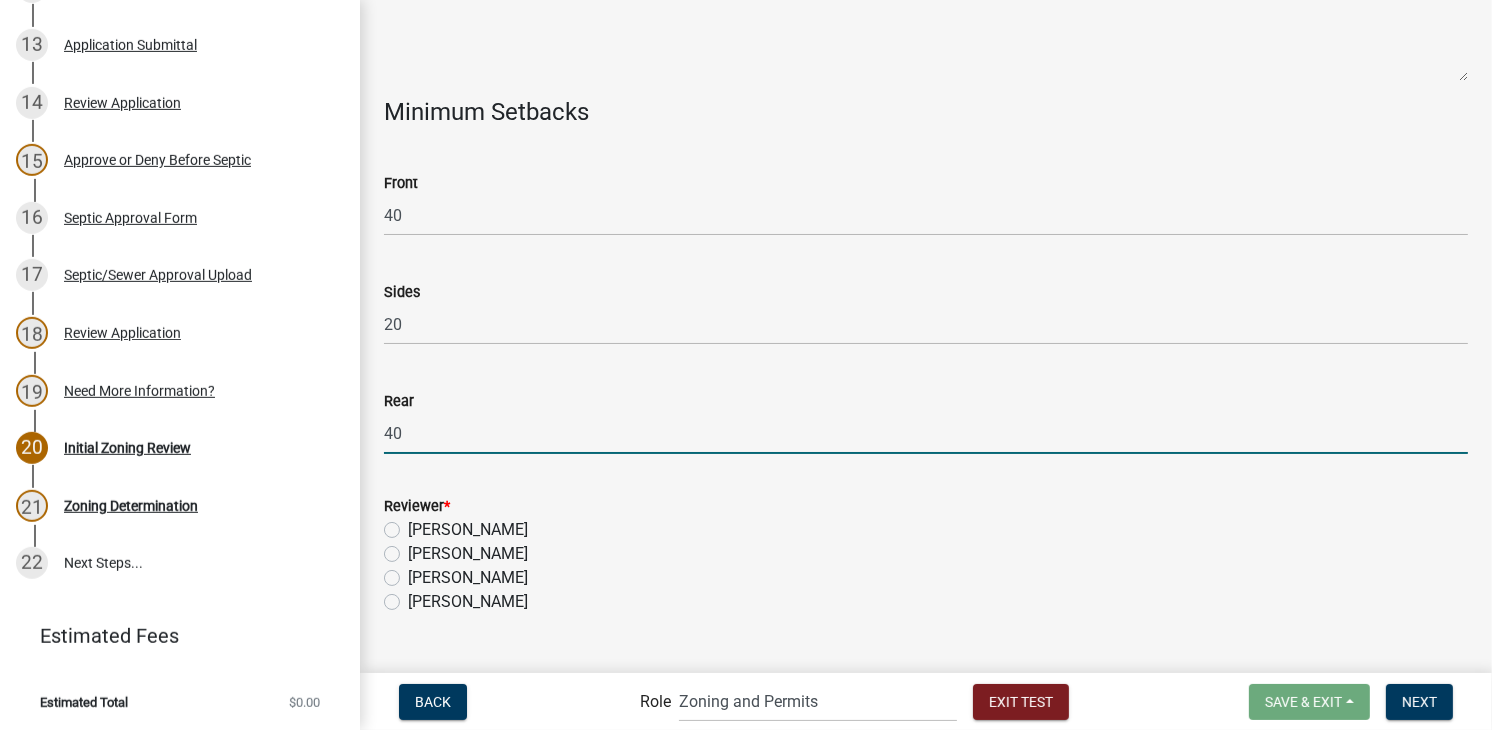 type on "40" 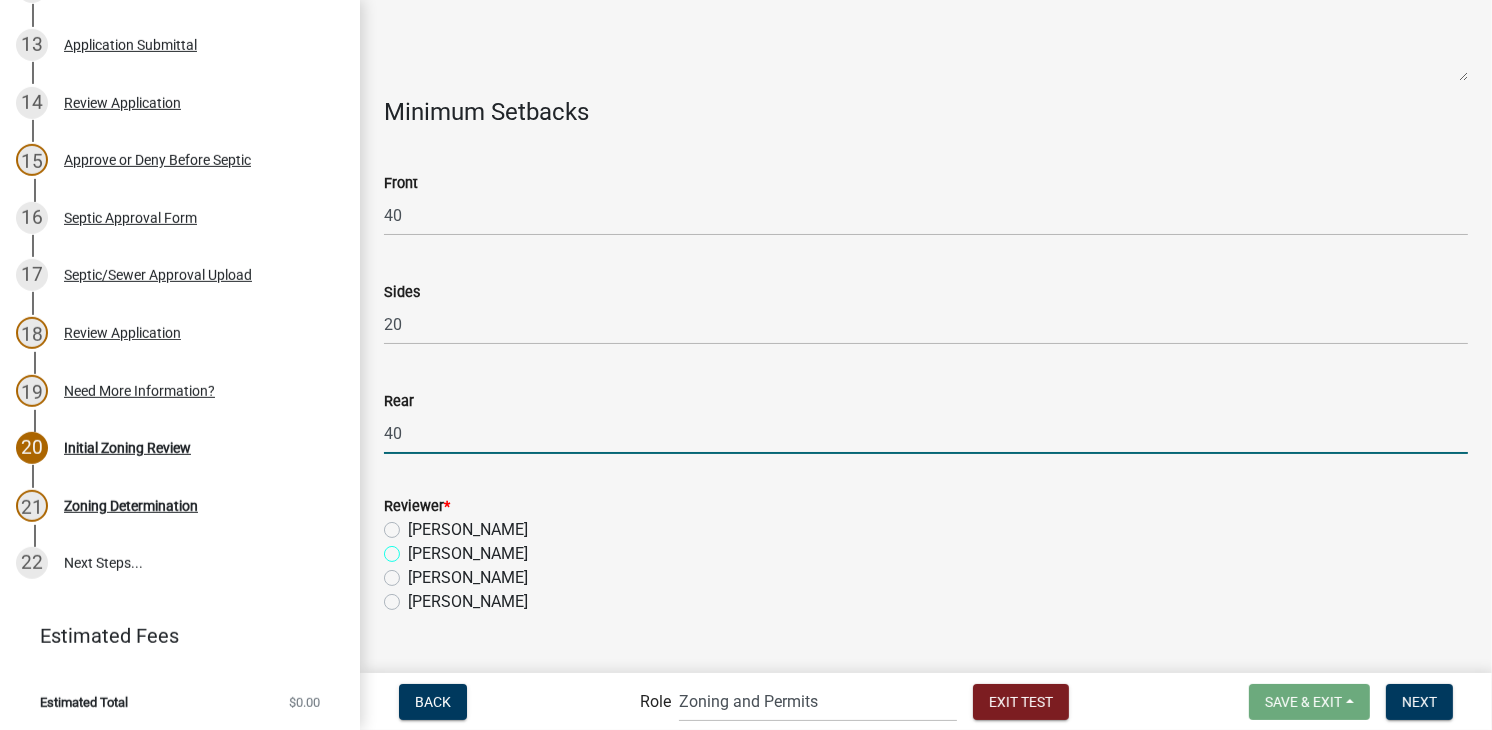 click on "[PERSON_NAME]" at bounding box center (414, 548) 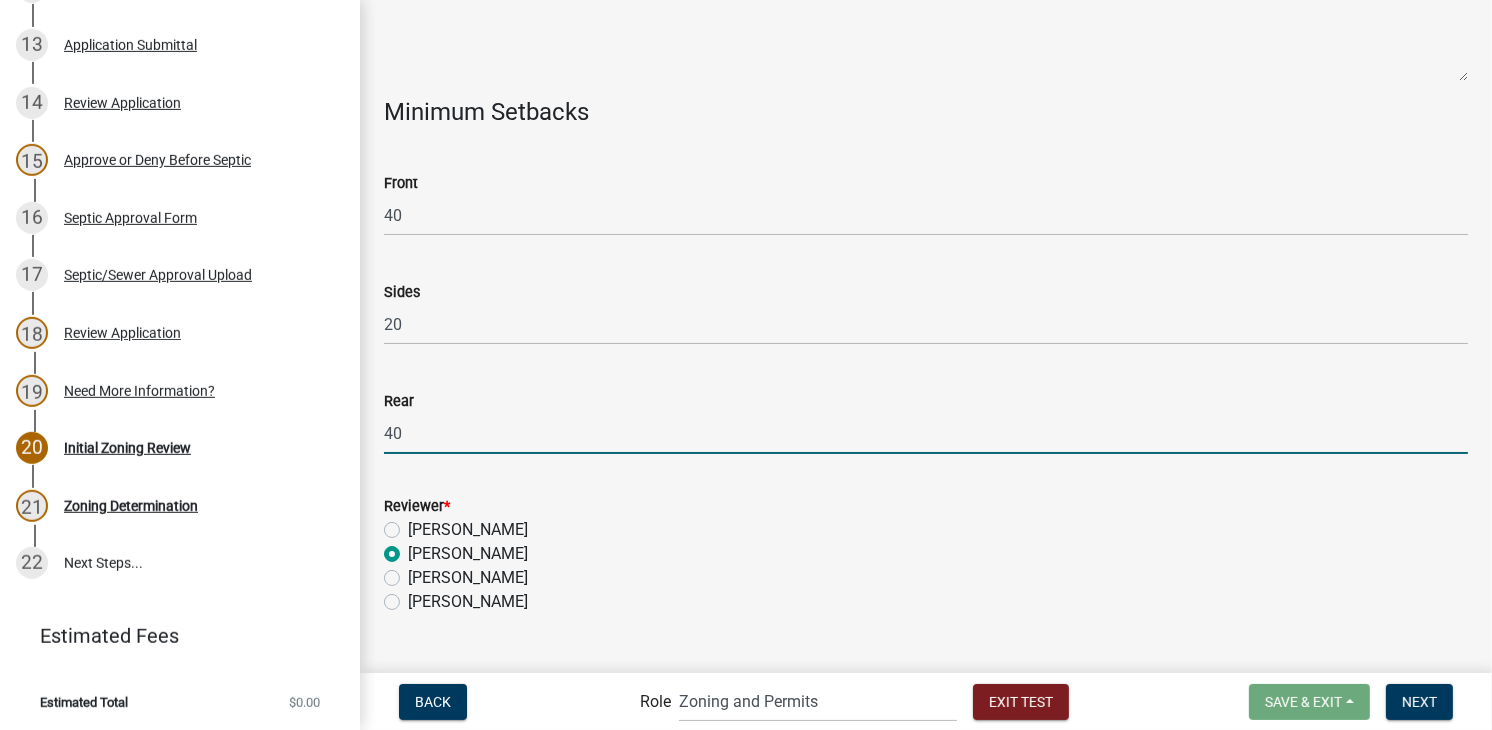 radio on "true" 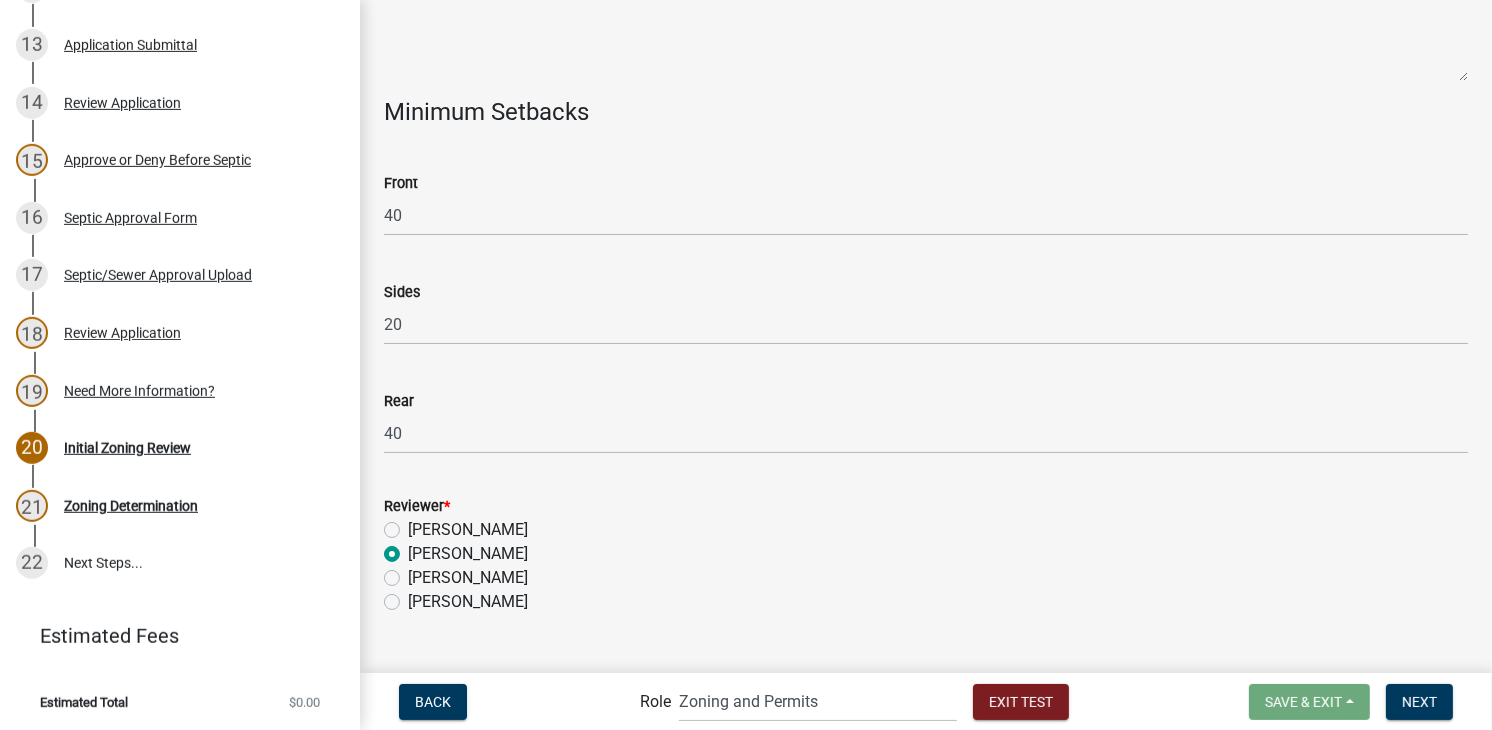 scroll, scrollTop: 539, scrollLeft: 0, axis: vertical 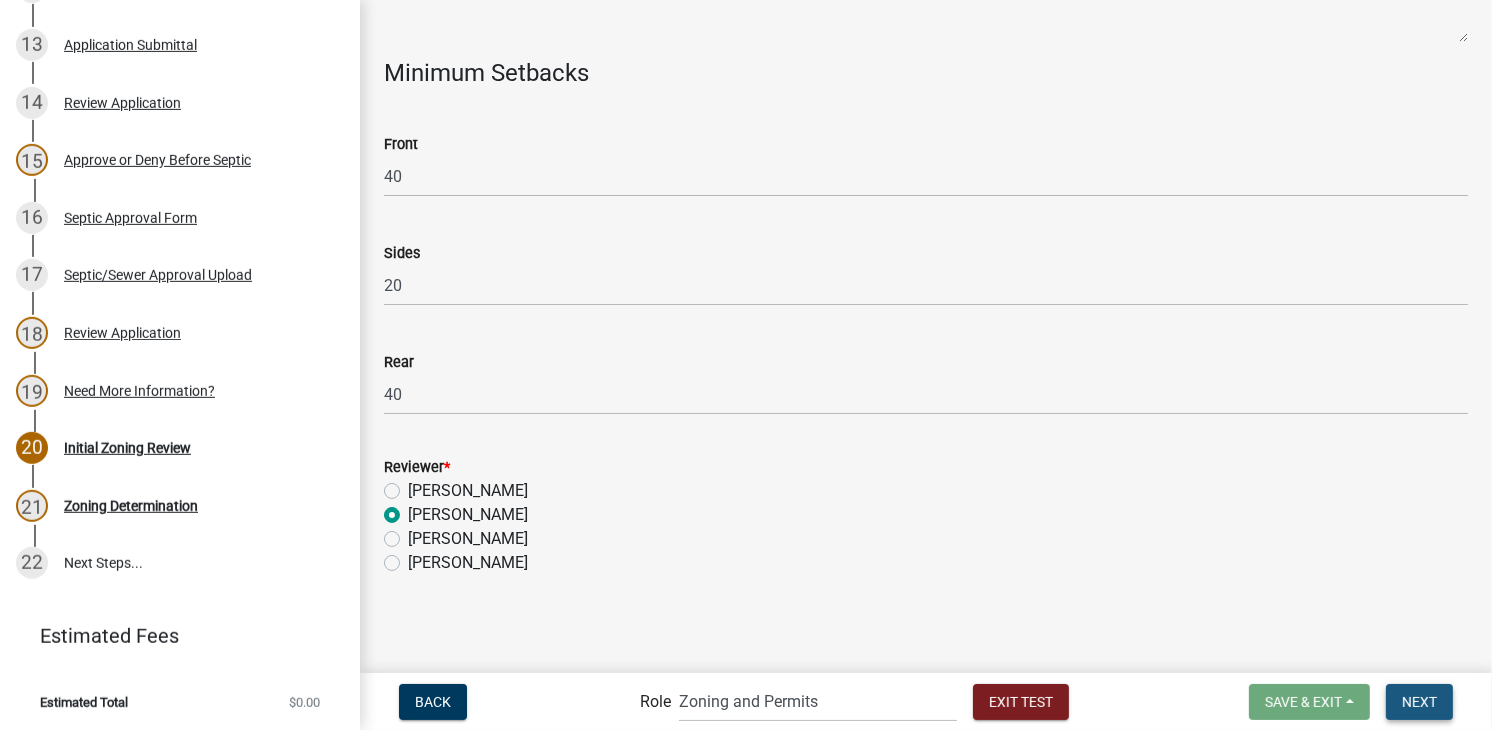 click on "Next" at bounding box center (1419, 701) 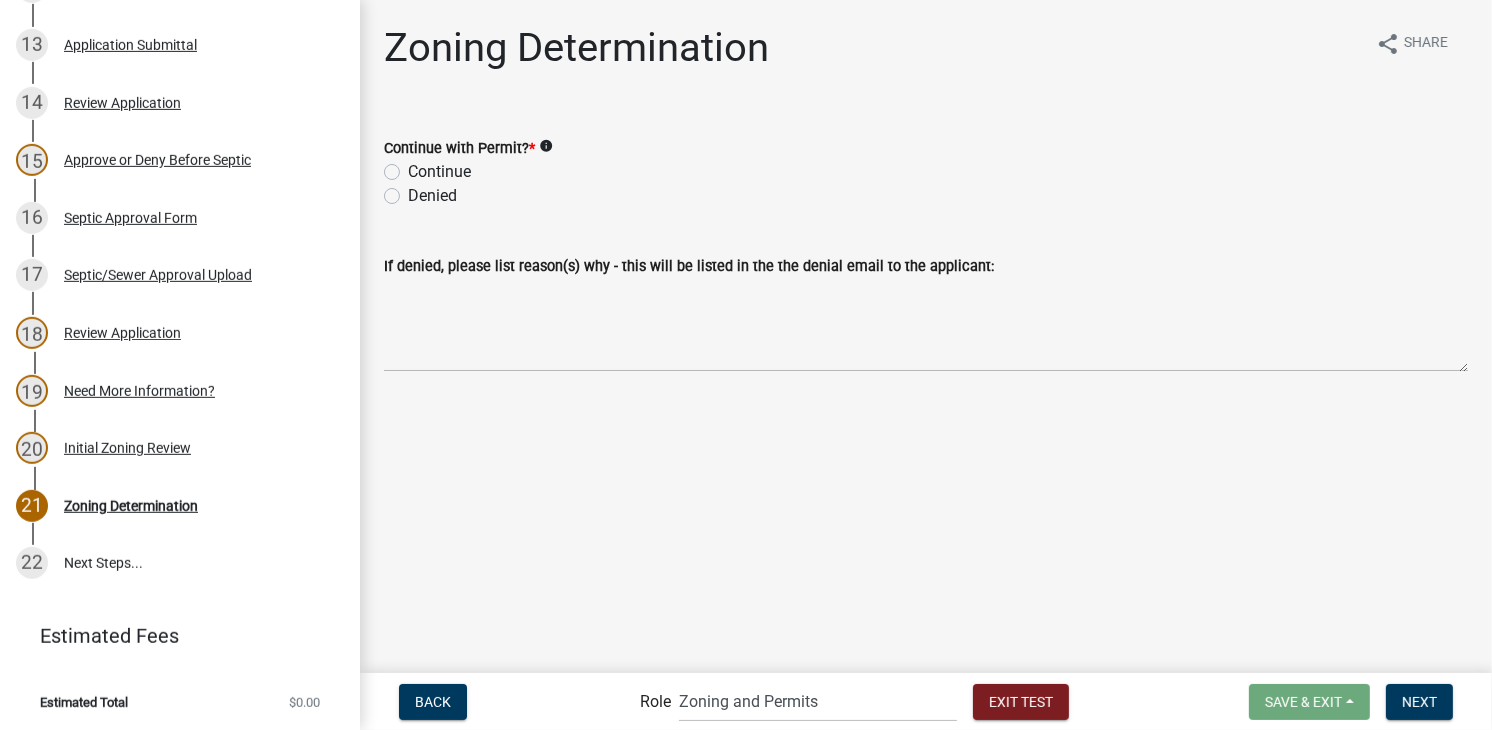 click on "Continue" 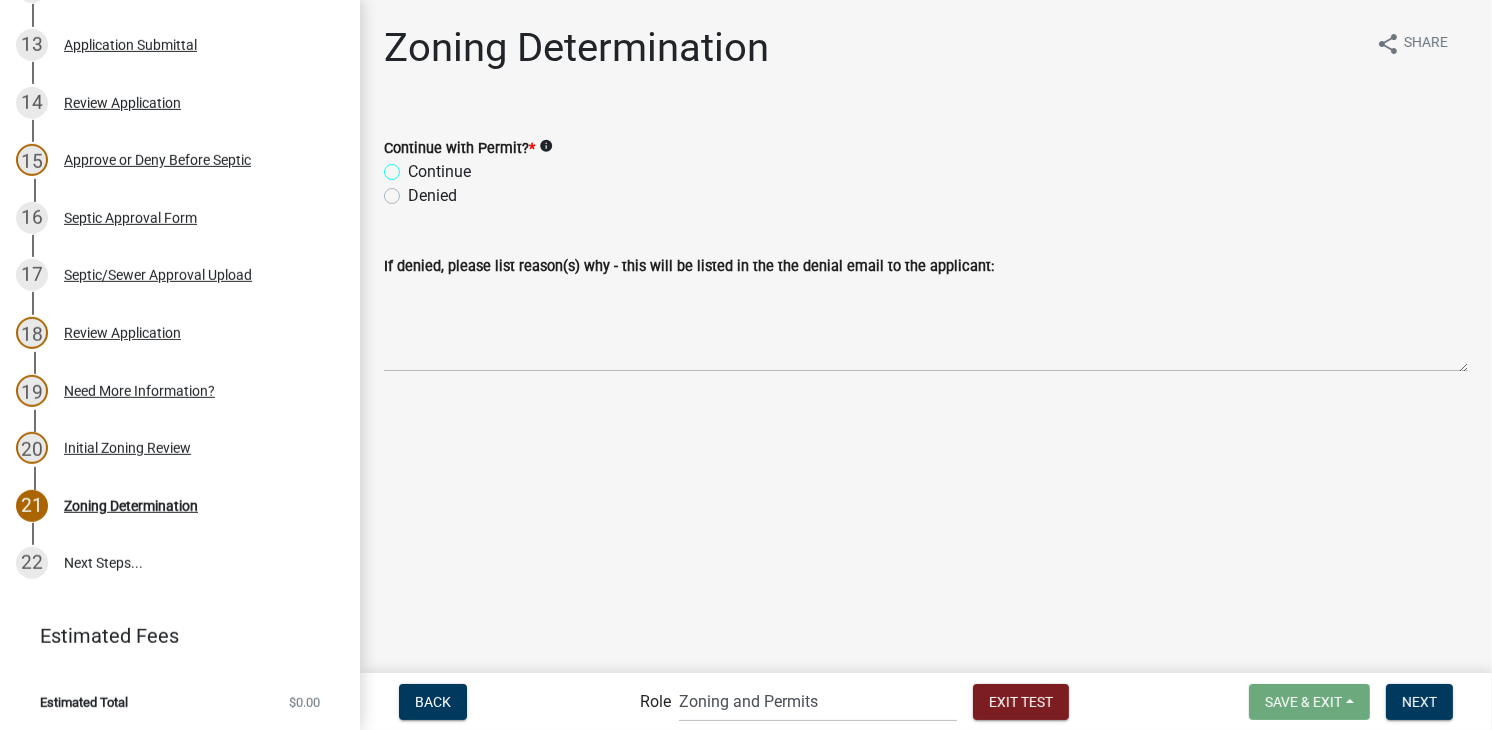 click on "Continue" at bounding box center [414, 166] 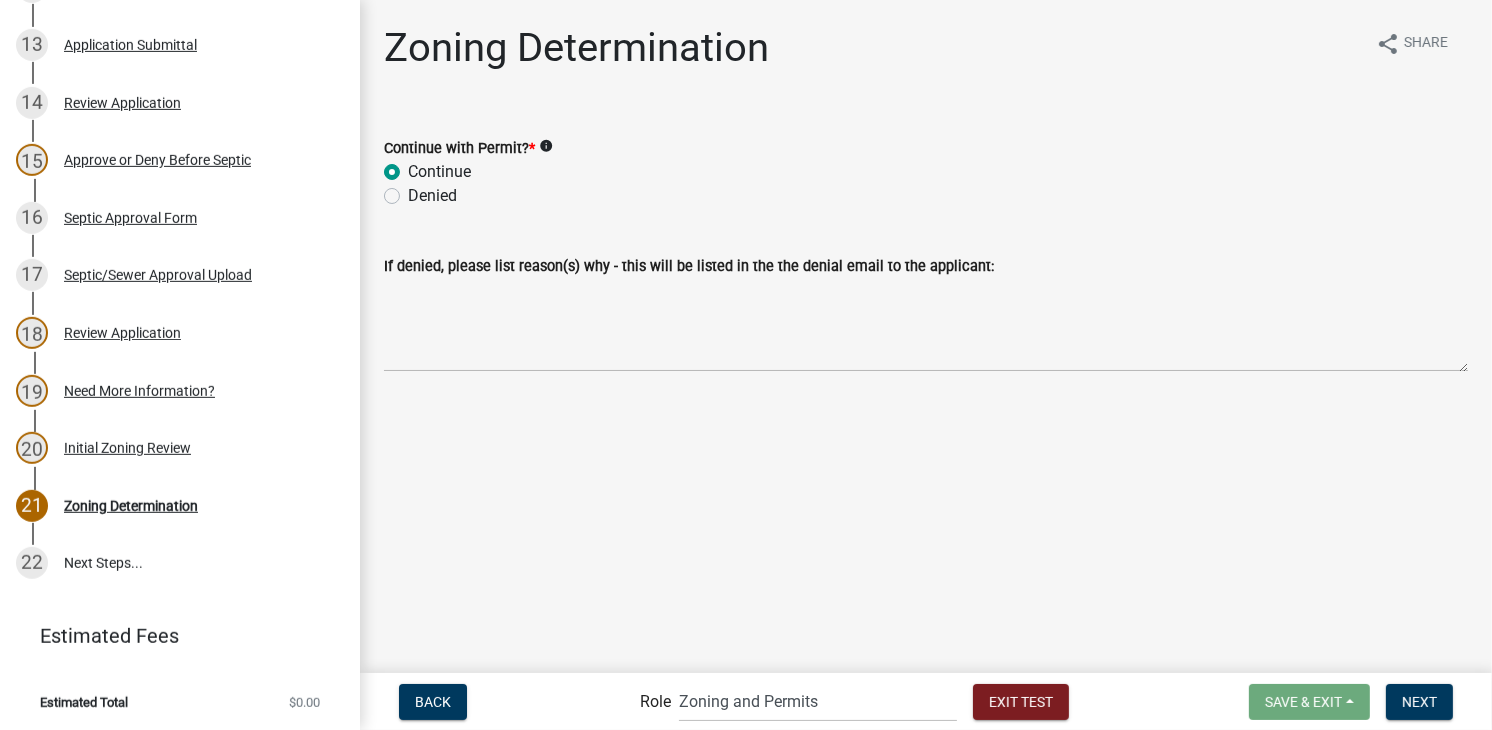 radio on "true" 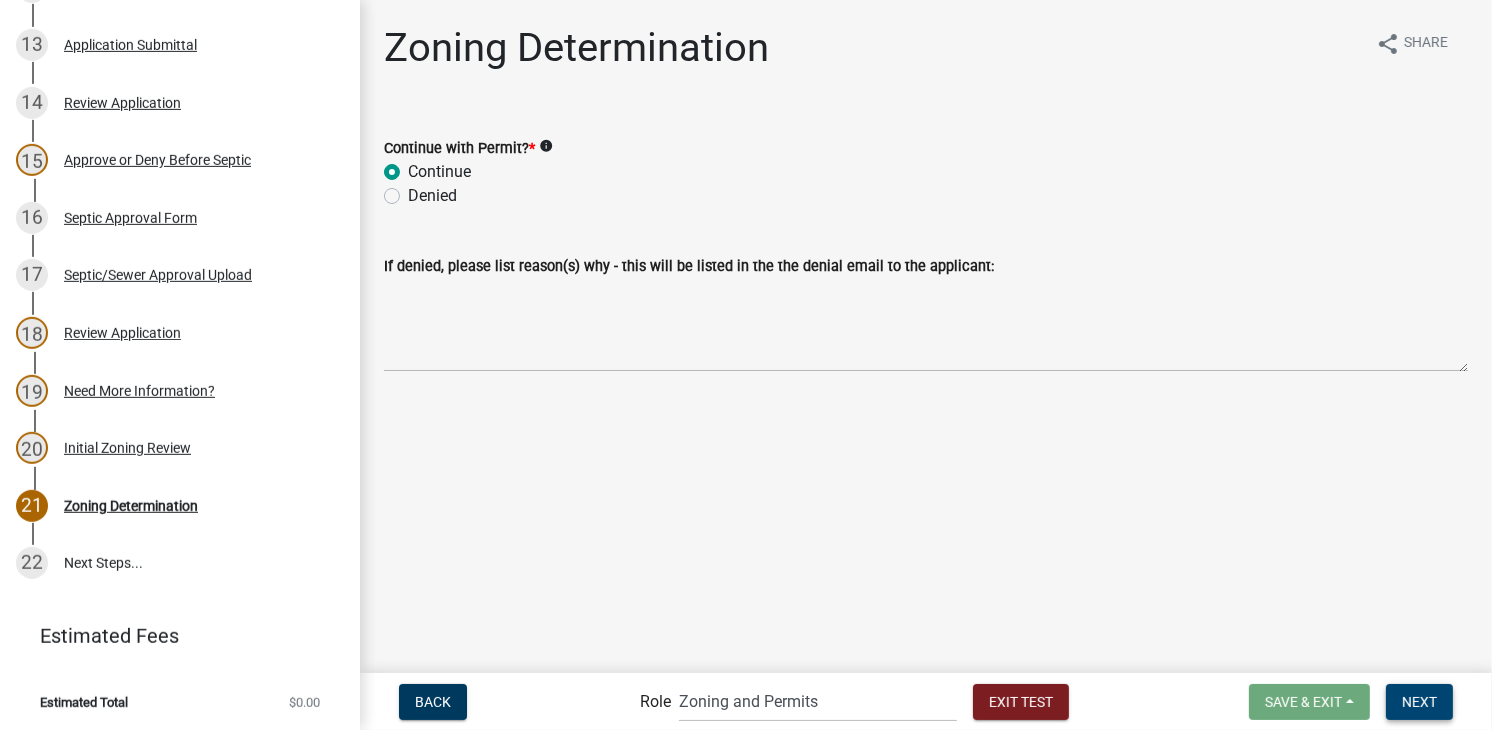 click on "Next" at bounding box center (1419, 701) 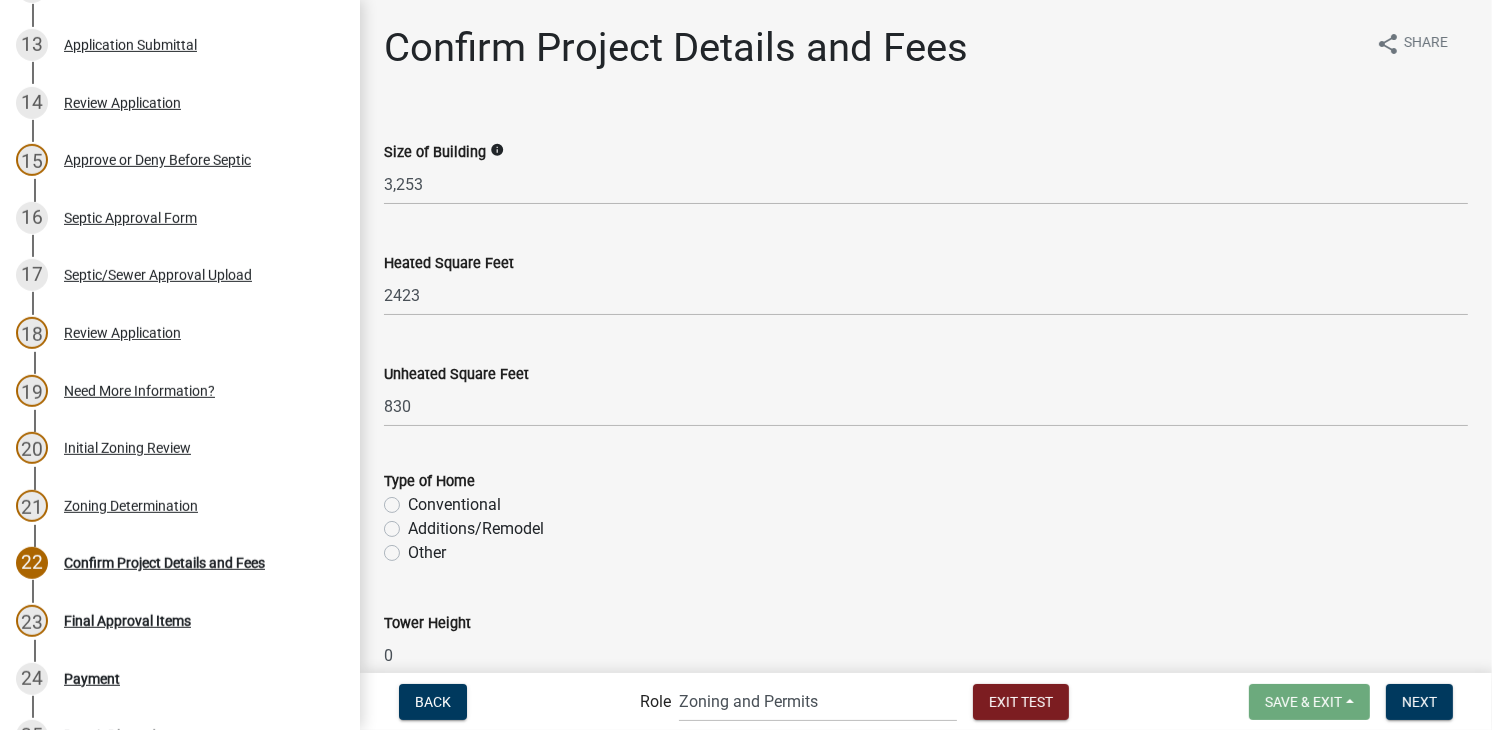 scroll, scrollTop: 1335, scrollLeft: 0, axis: vertical 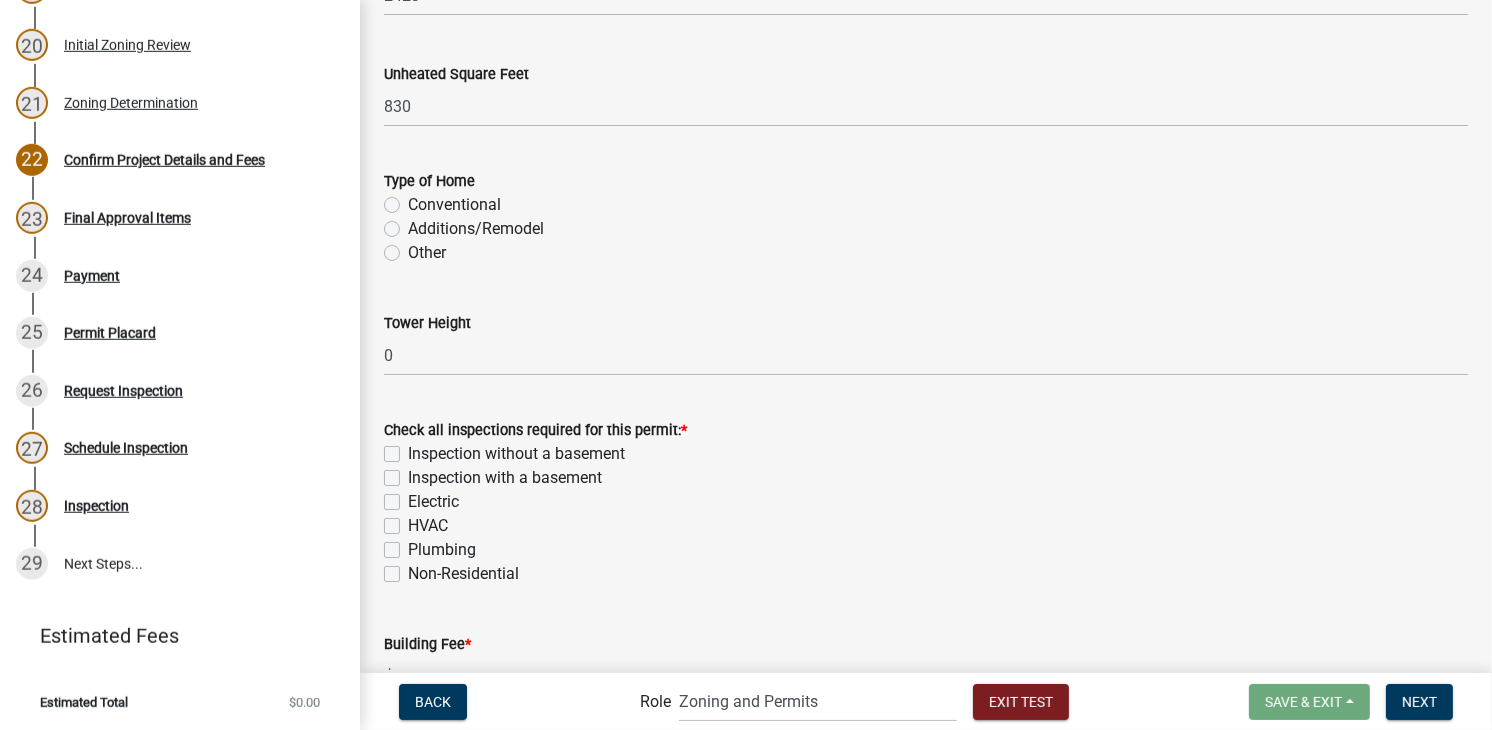 click on "Conventional" 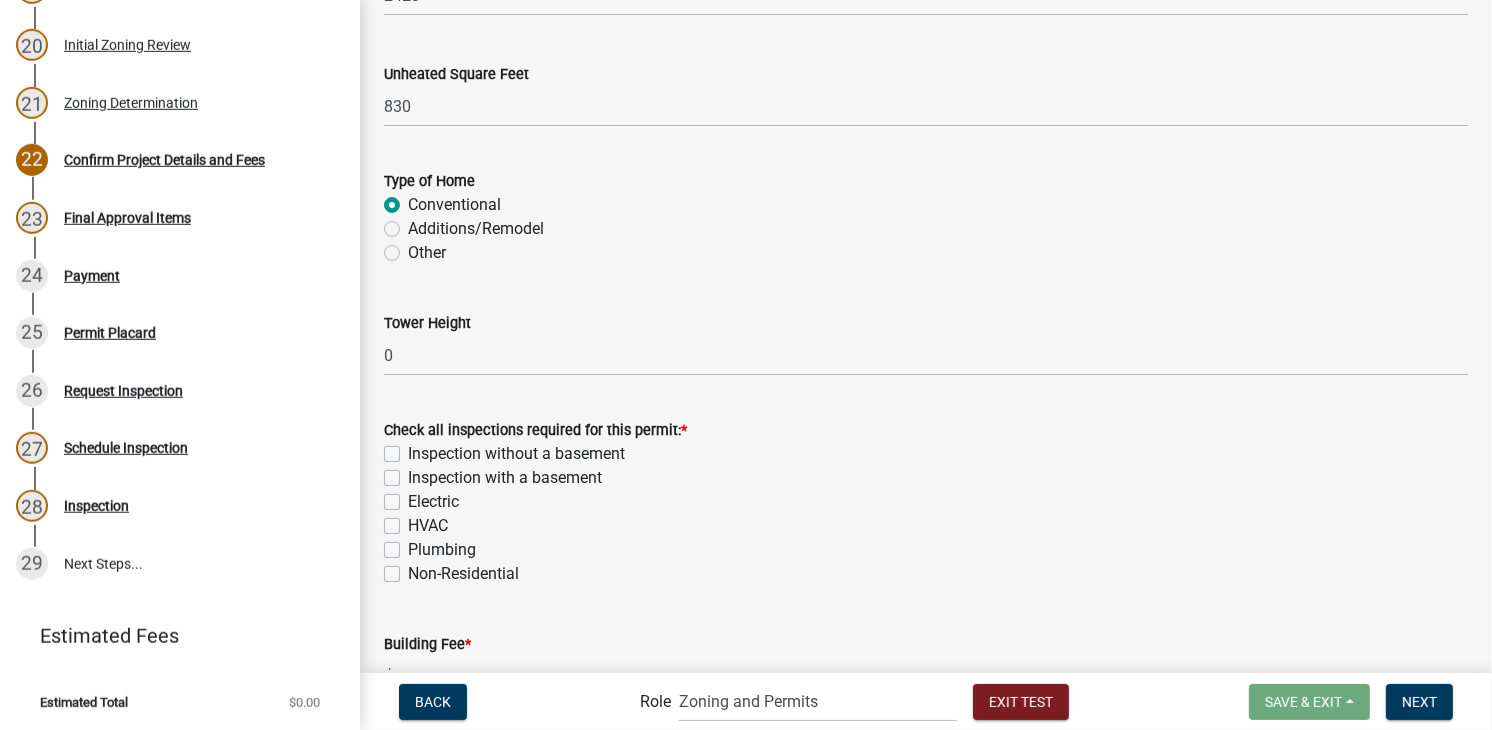 radio on "true" 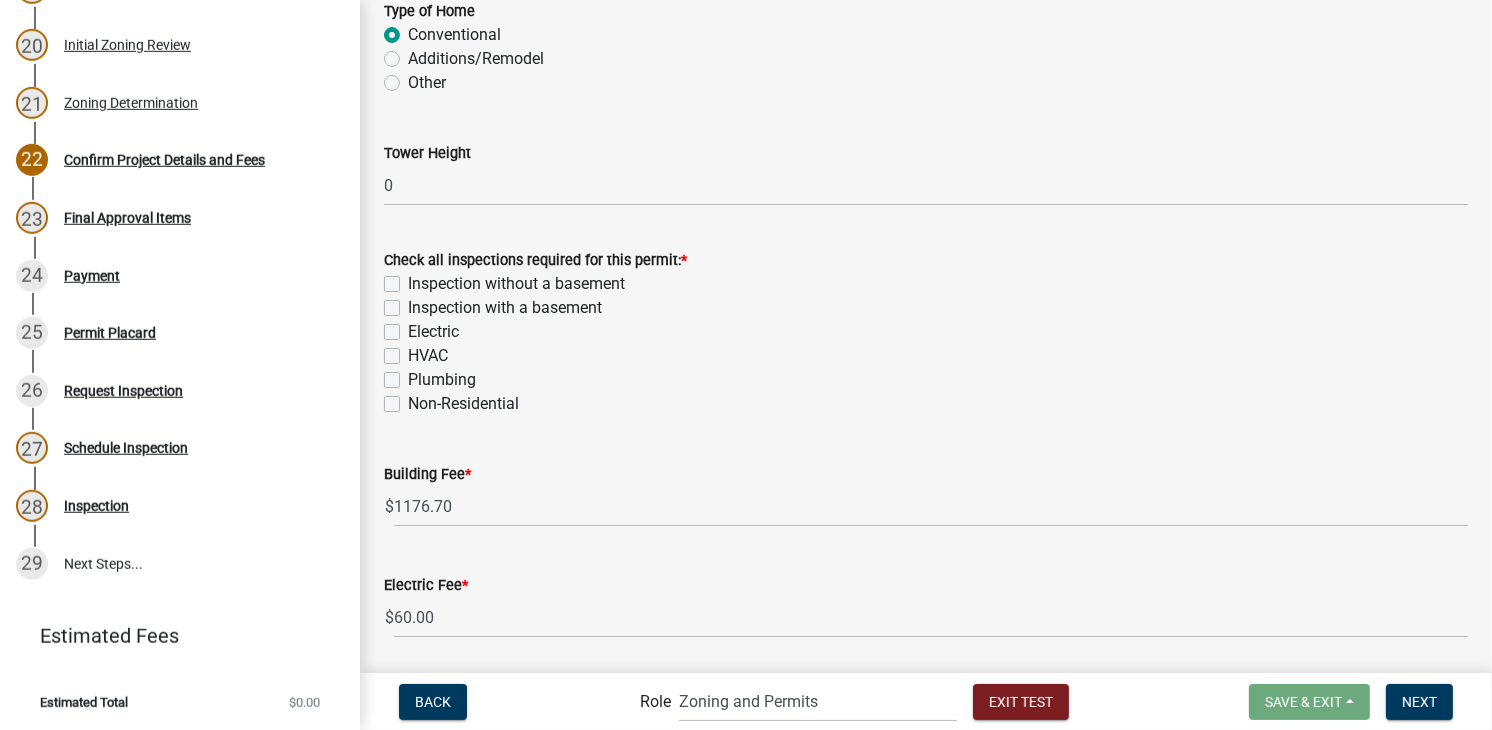 scroll, scrollTop: 500, scrollLeft: 0, axis: vertical 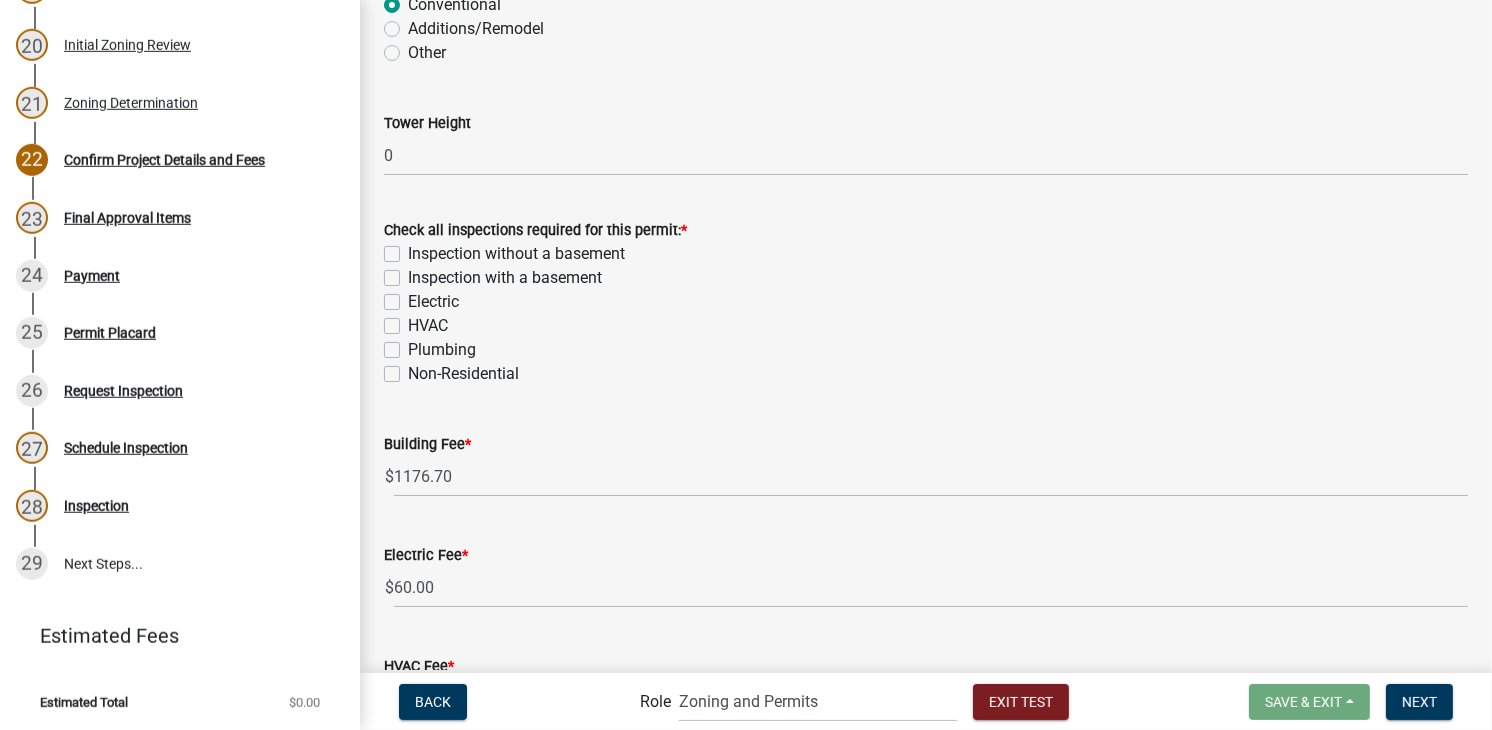 click on "Inspection without a basement" 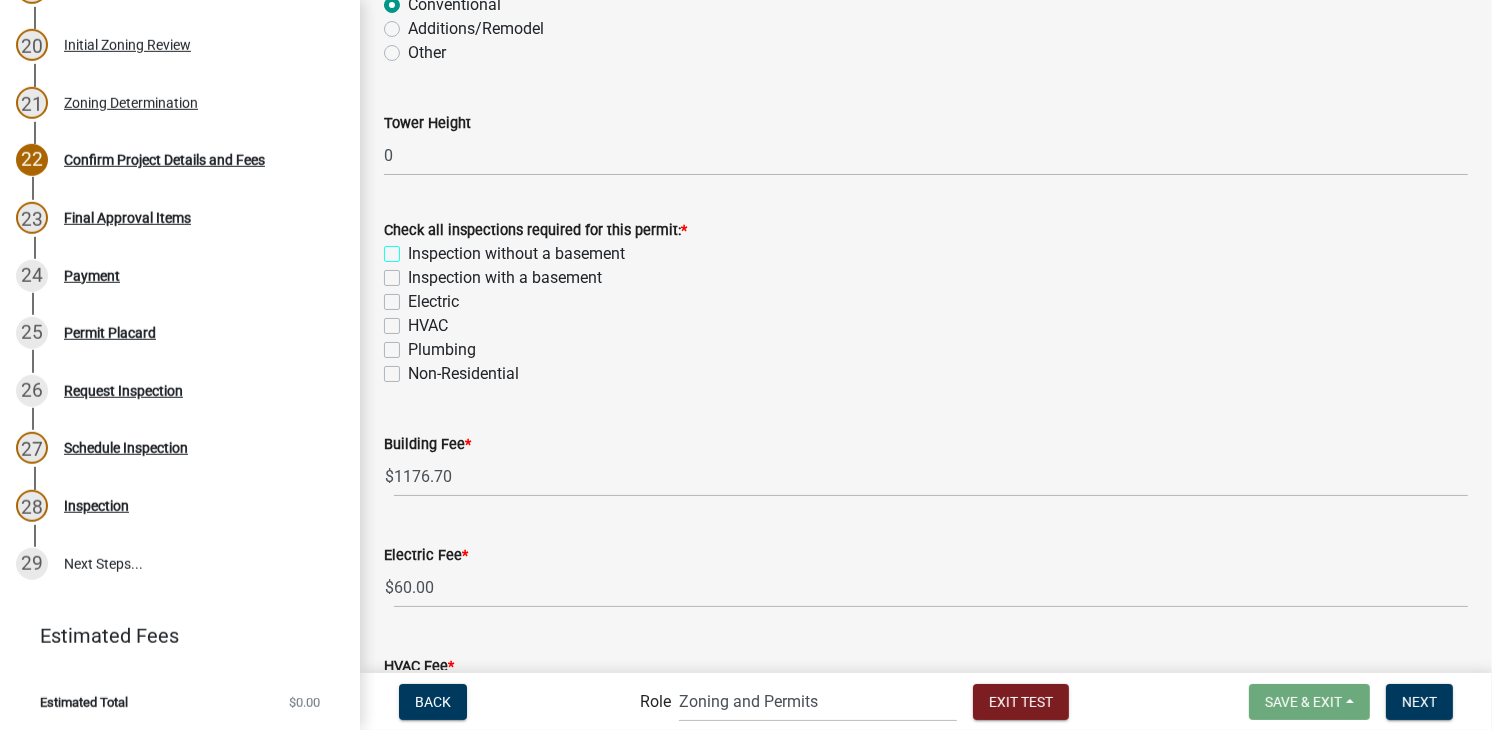 click on "Inspection without a basement" at bounding box center (414, 248) 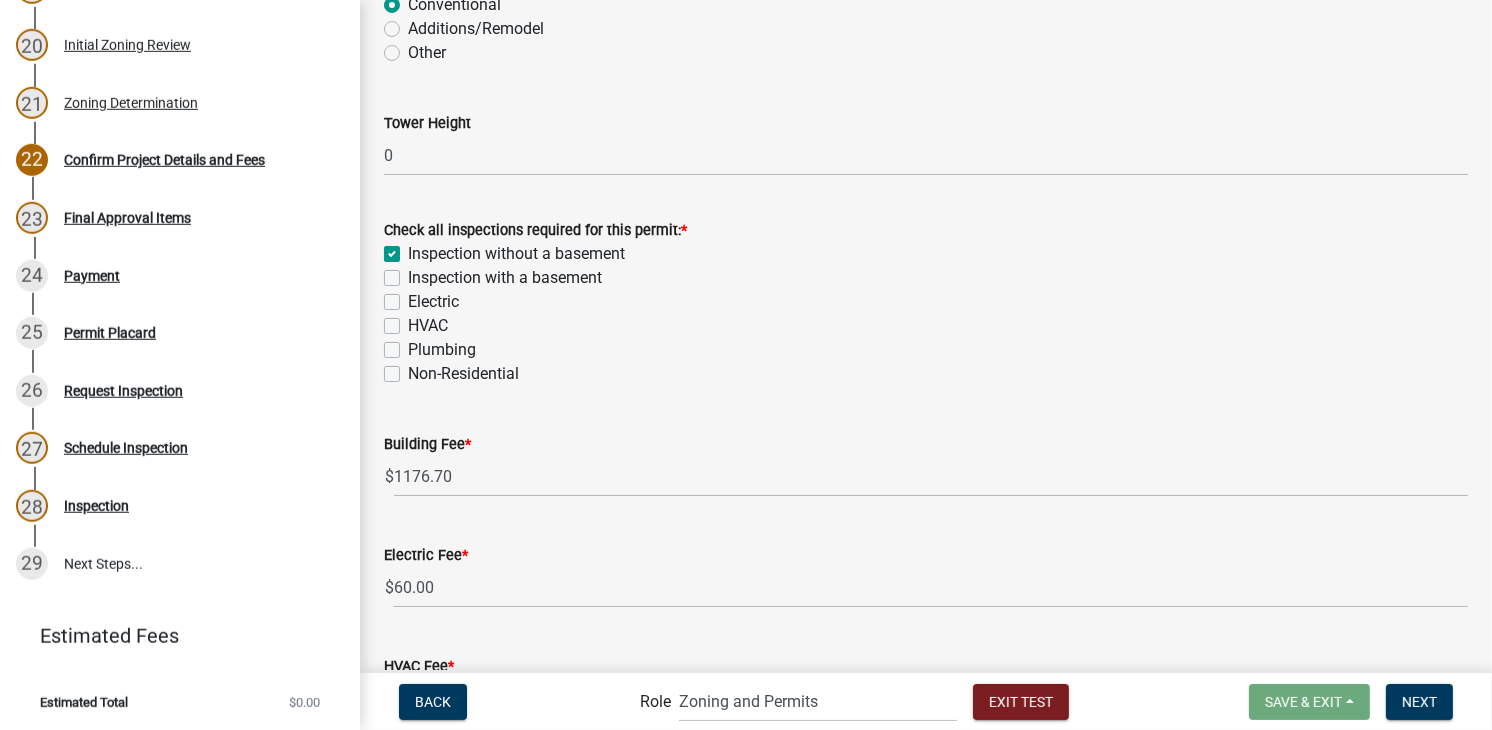 checkbox on "true" 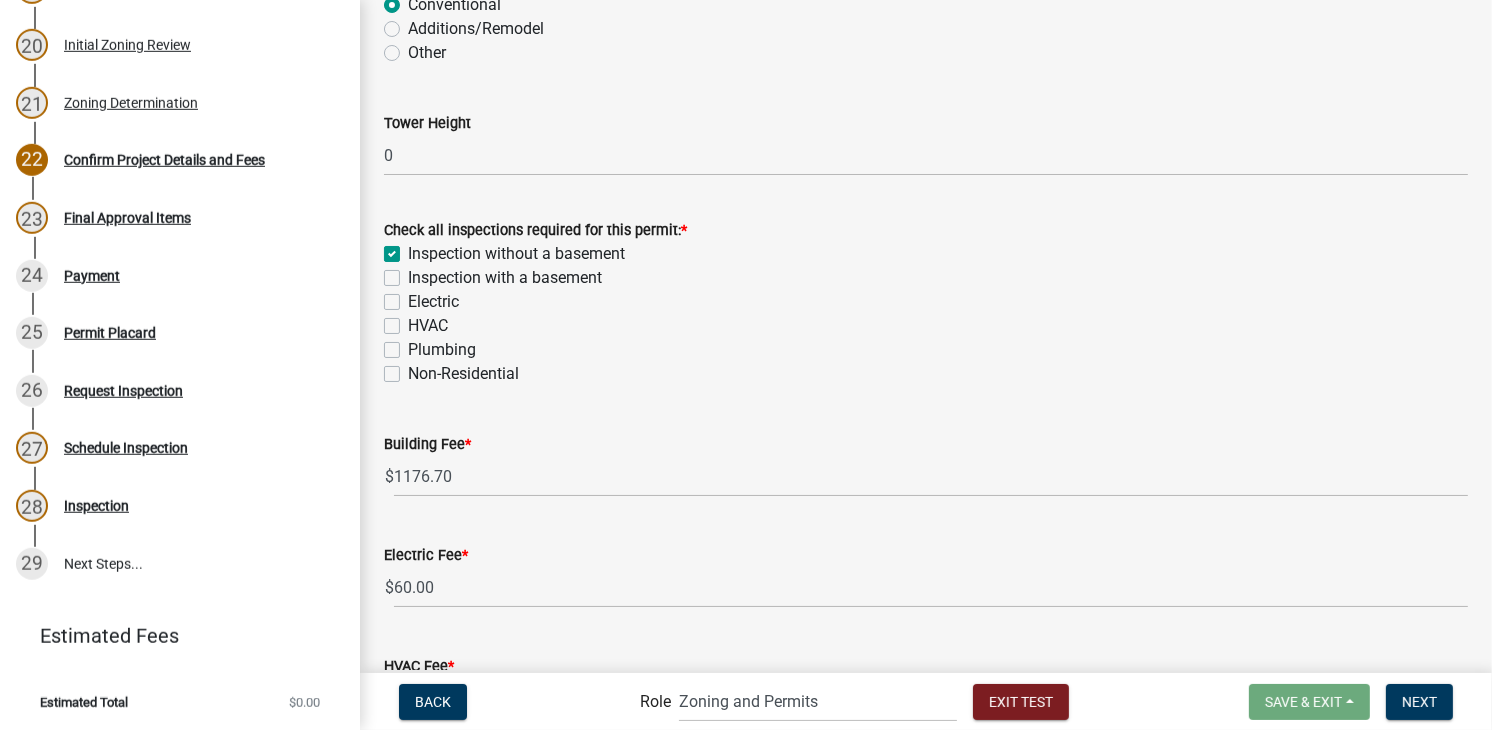 click on "Electric" 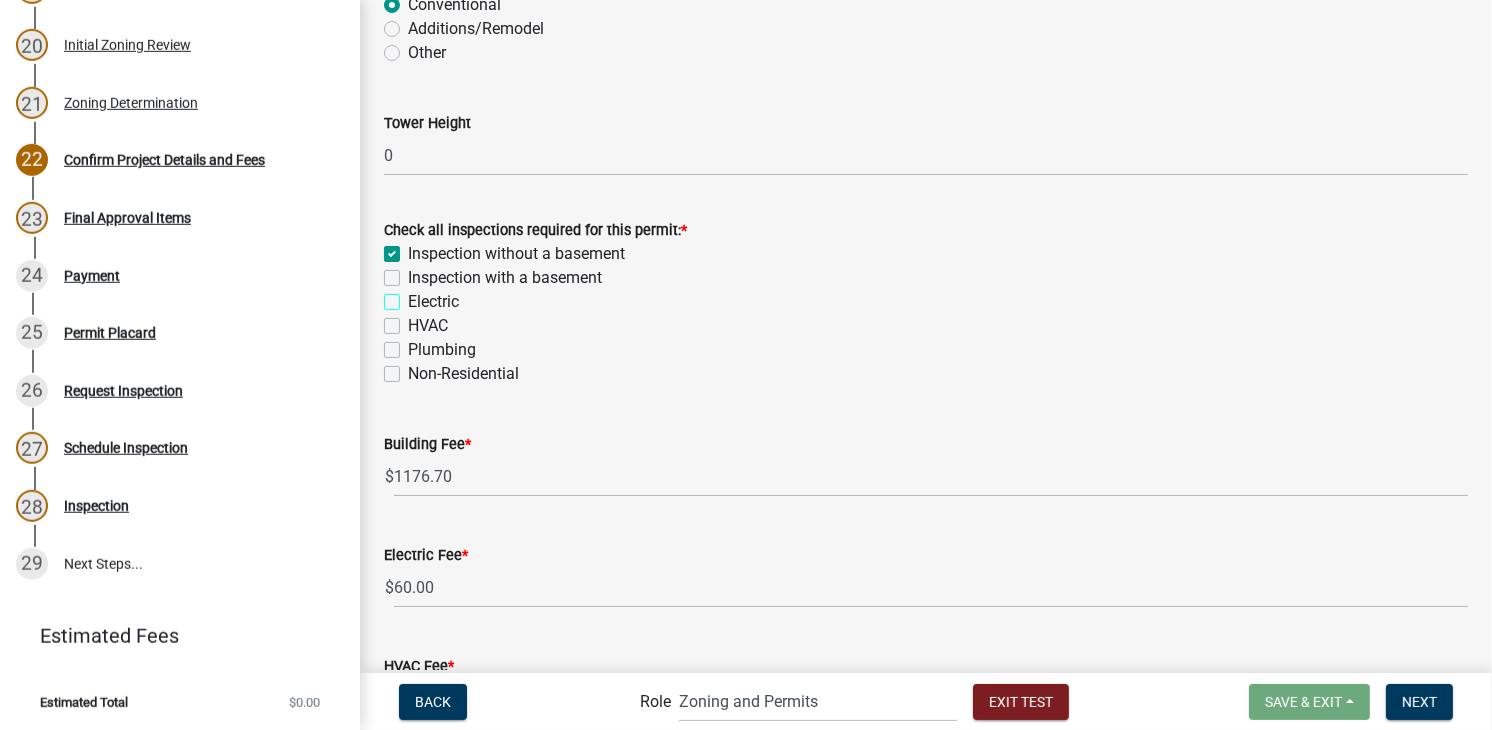 checkbox on "true" 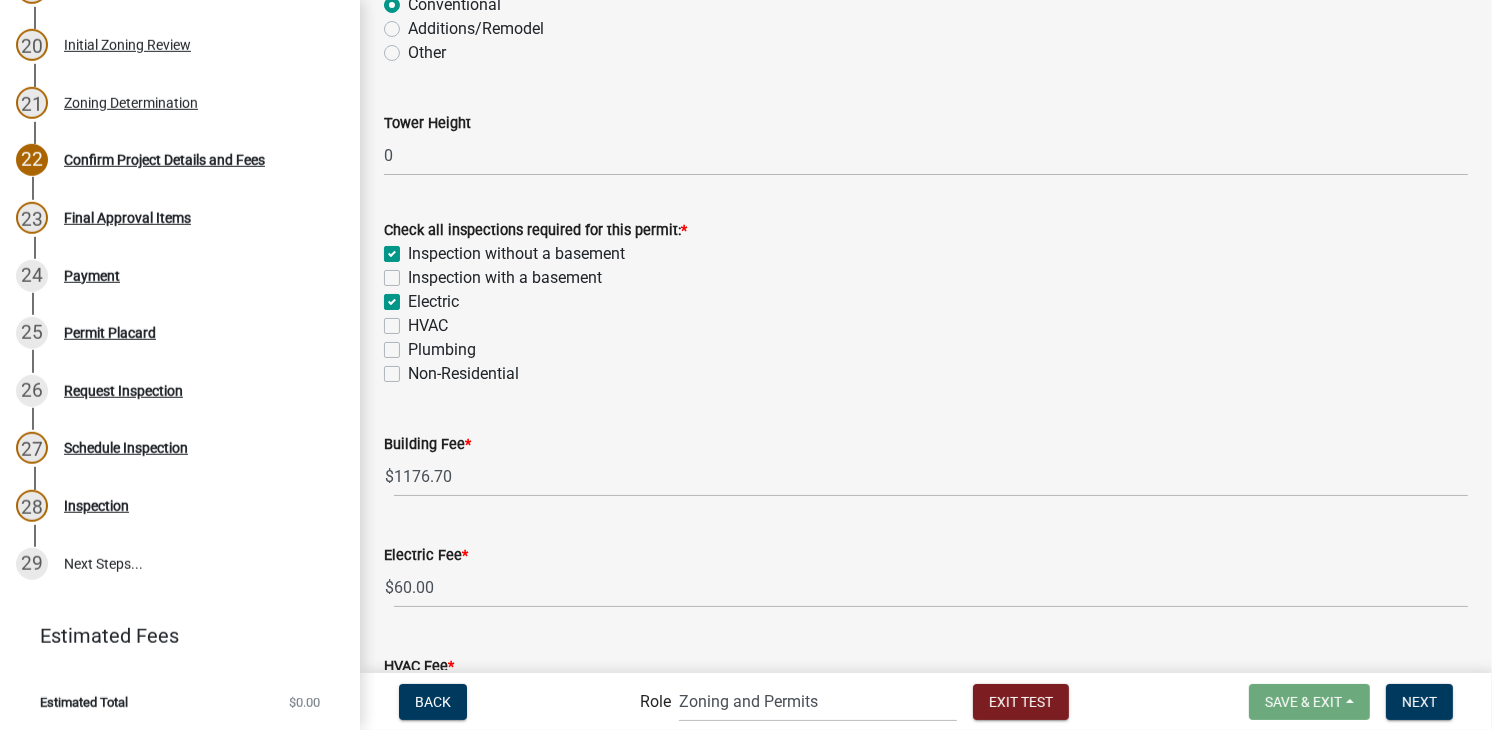 checkbox on "true" 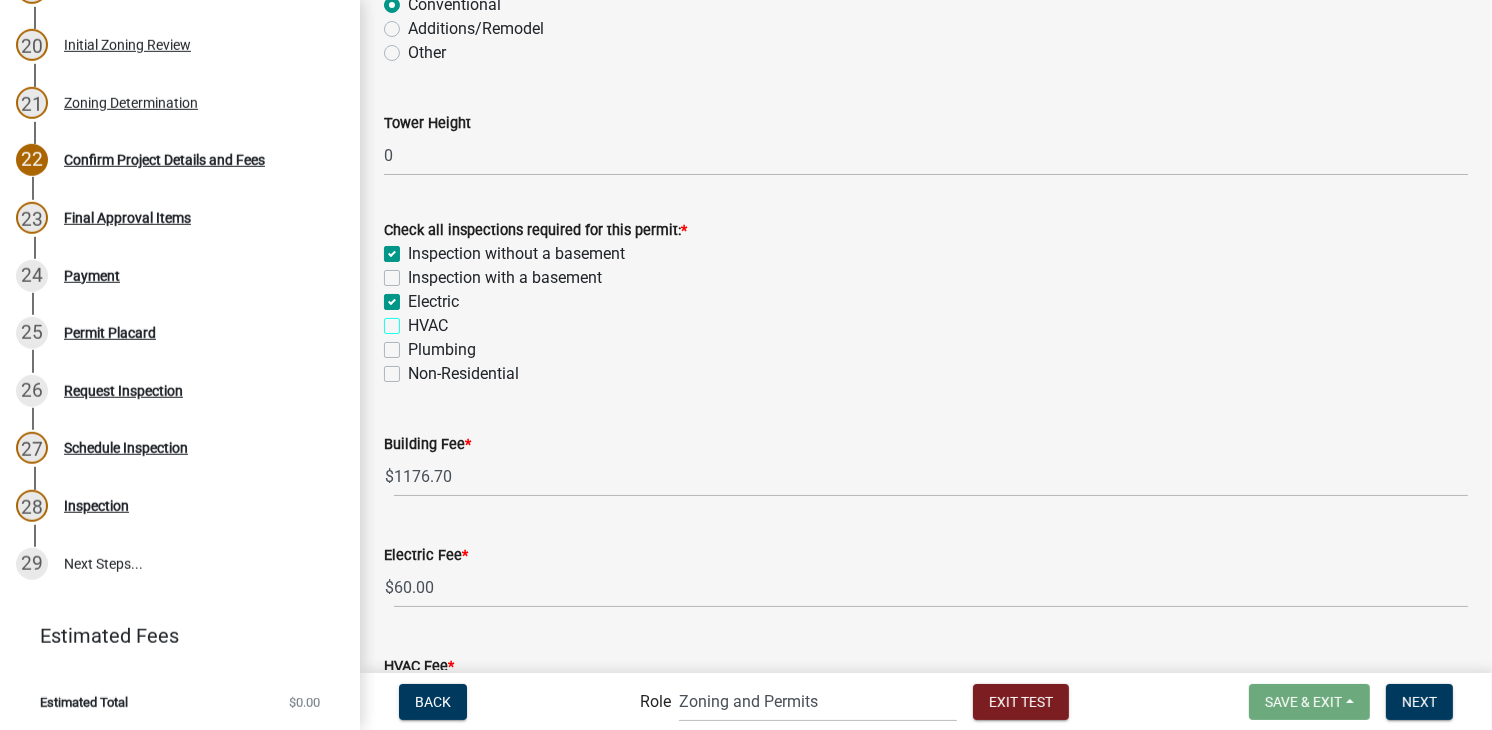 checkbox on "true" 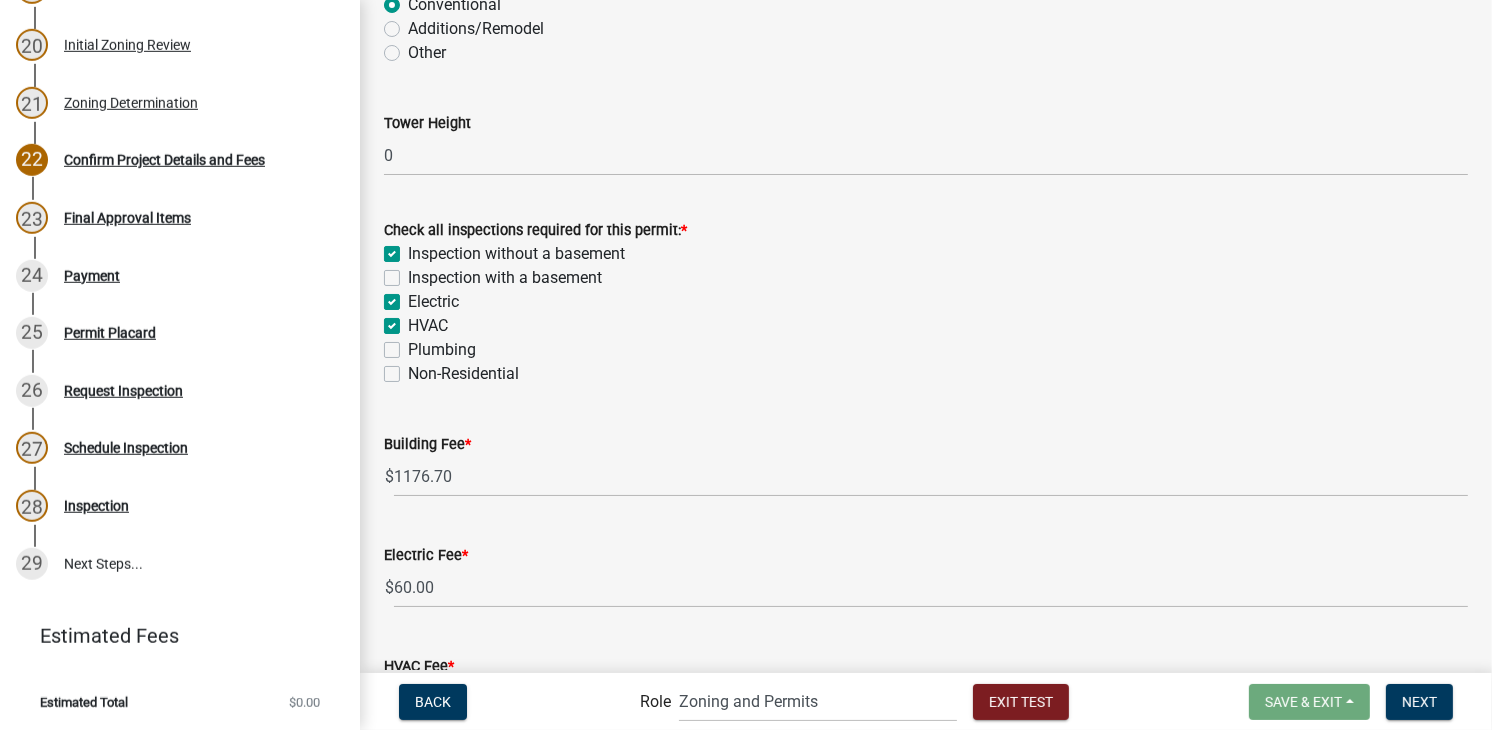 checkbox on "true" 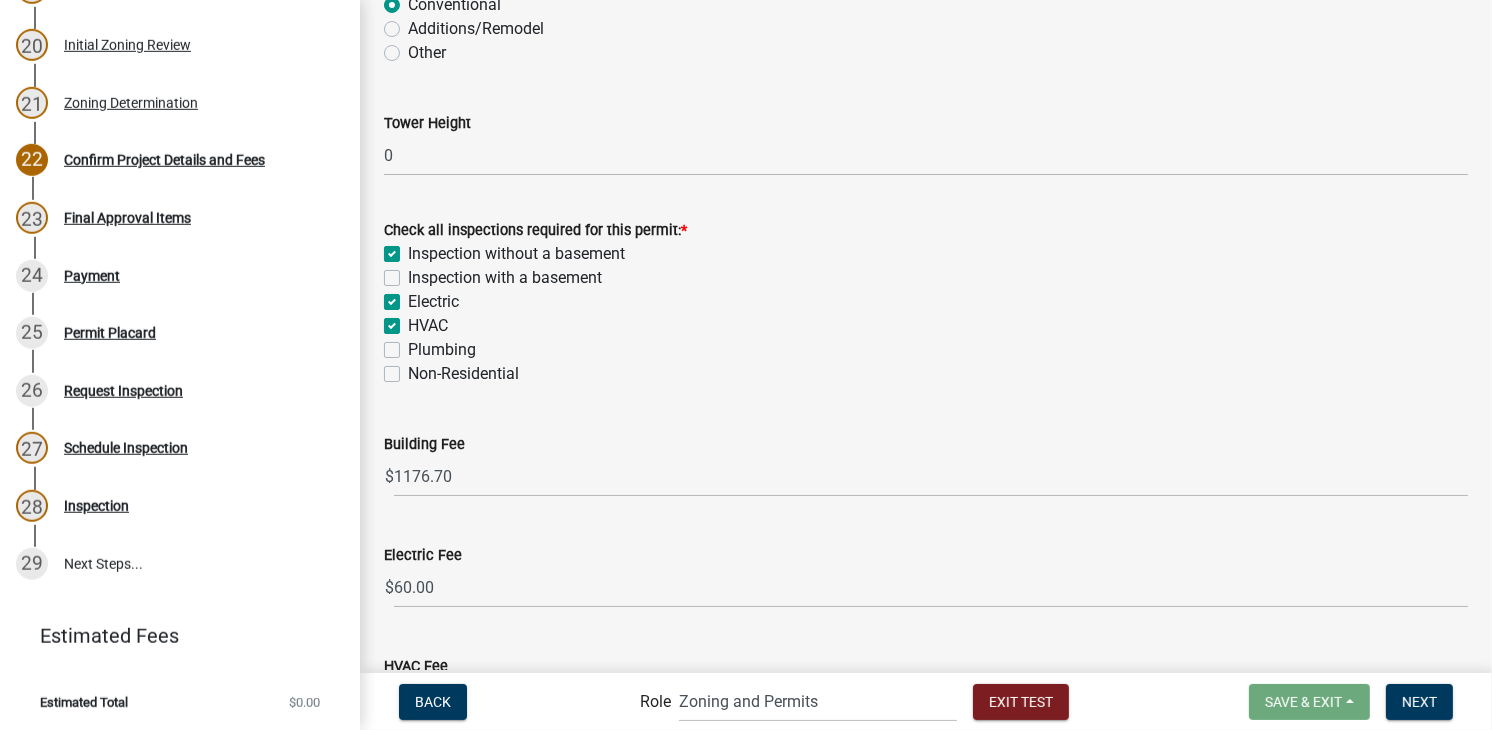 click on "Plumbing" 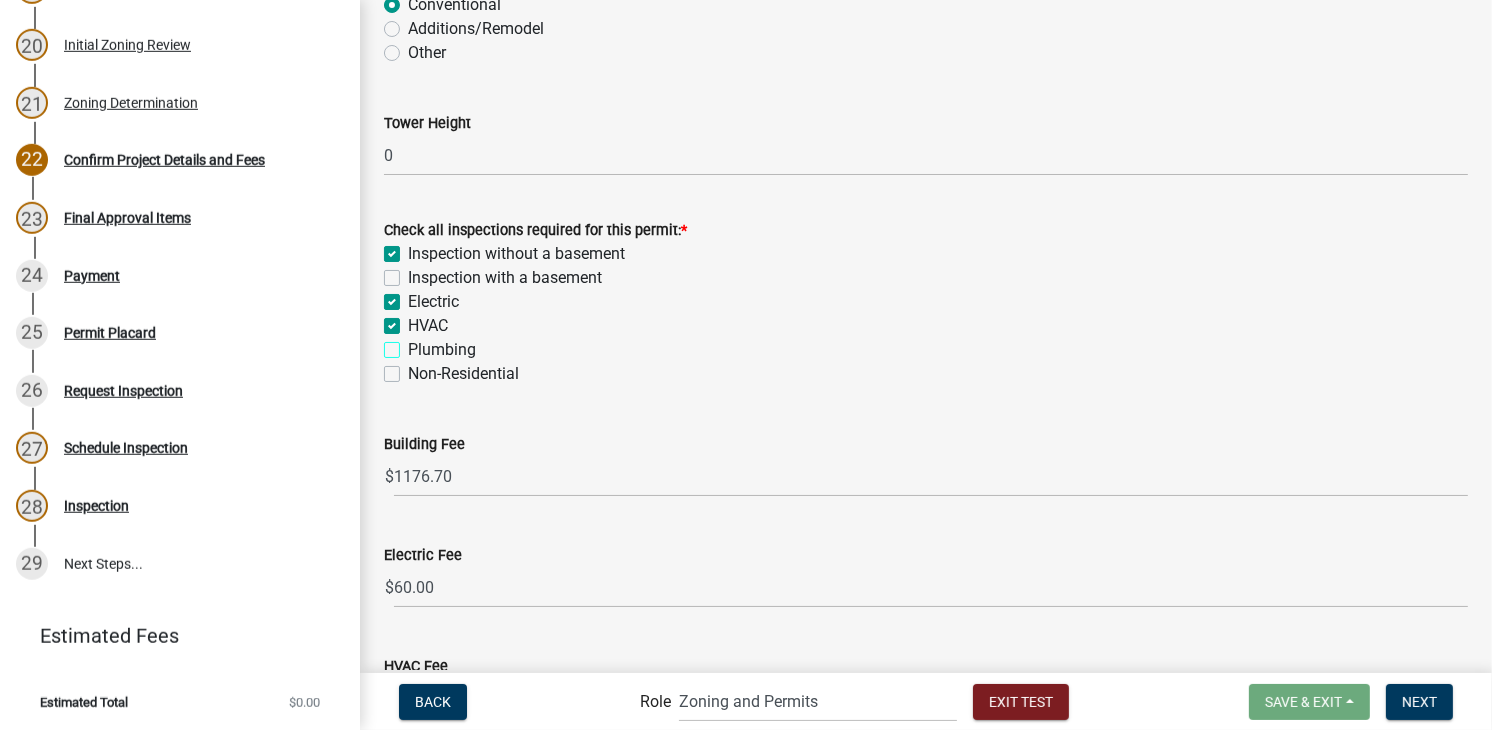 checkbox on "true" 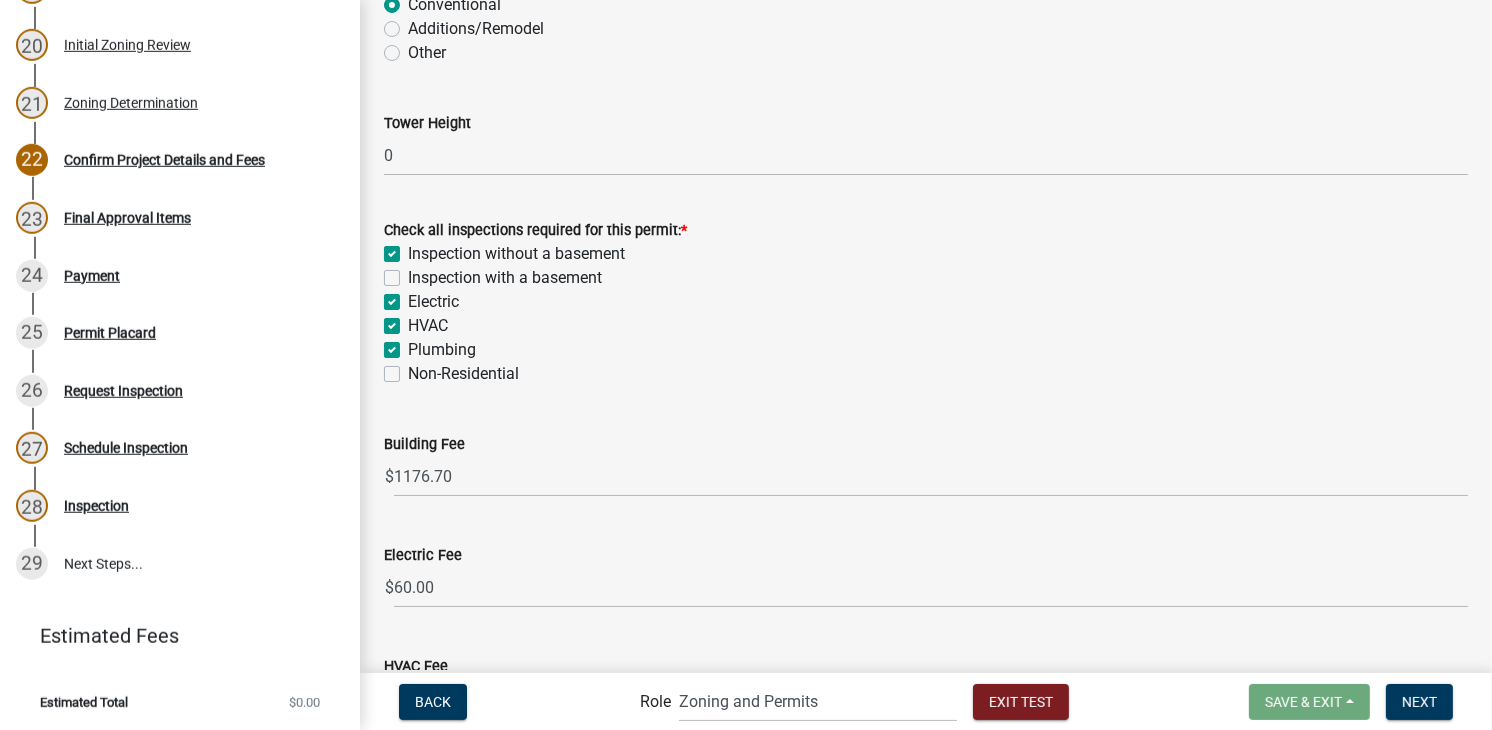 checkbox on "true" 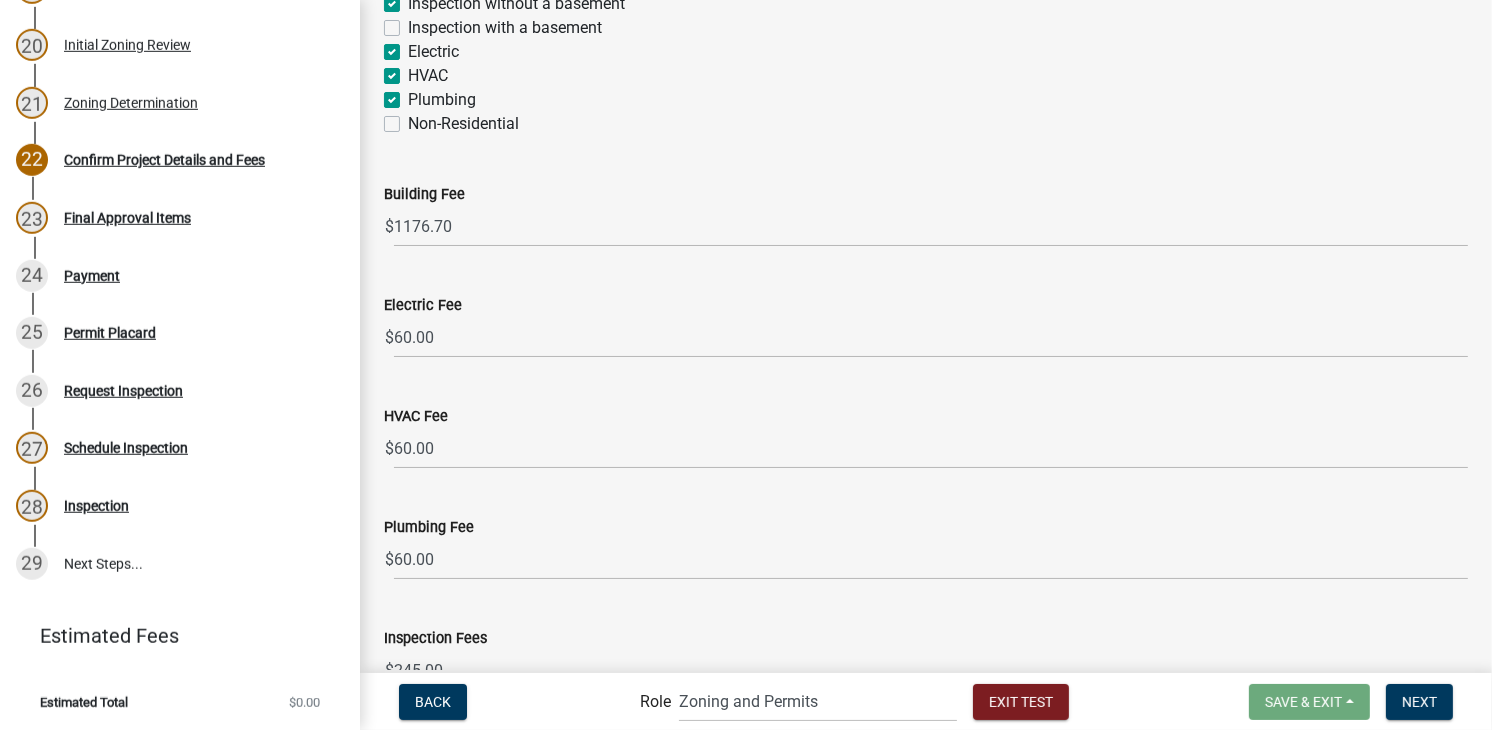 scroll, scrollTop: 867, scrollLeft: 0, axis: vertical 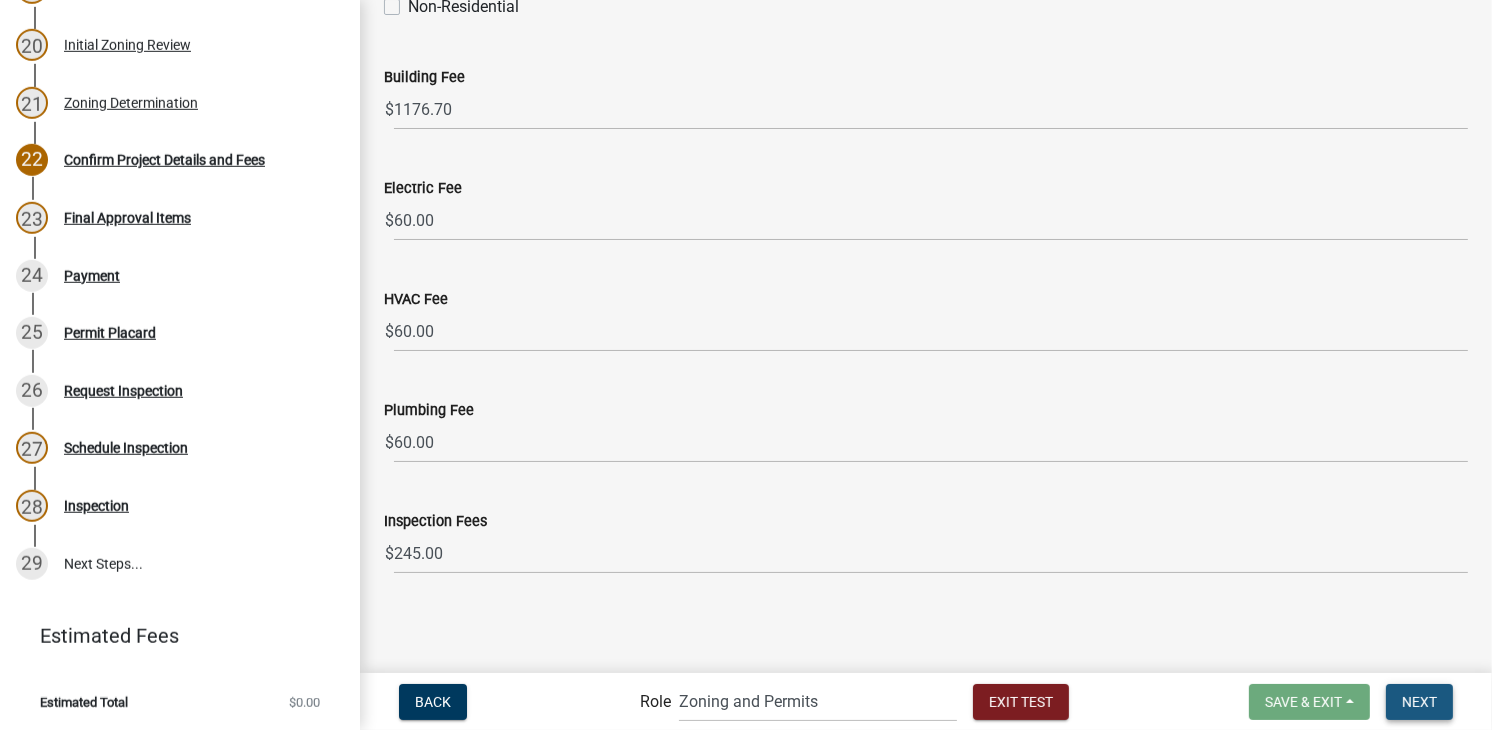 click on "Next" at bounding box center (1419, 701) 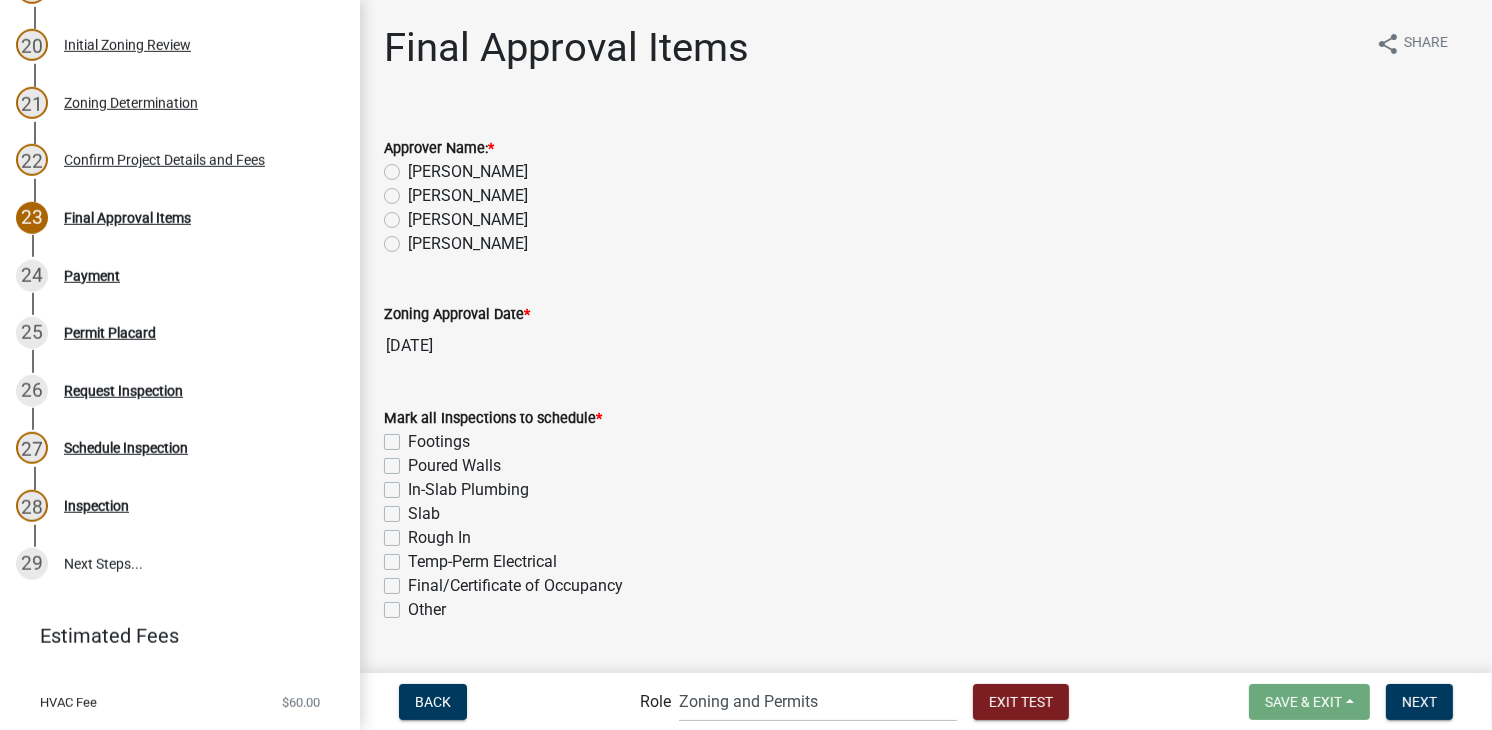 click on "[PERSON_NAME]" 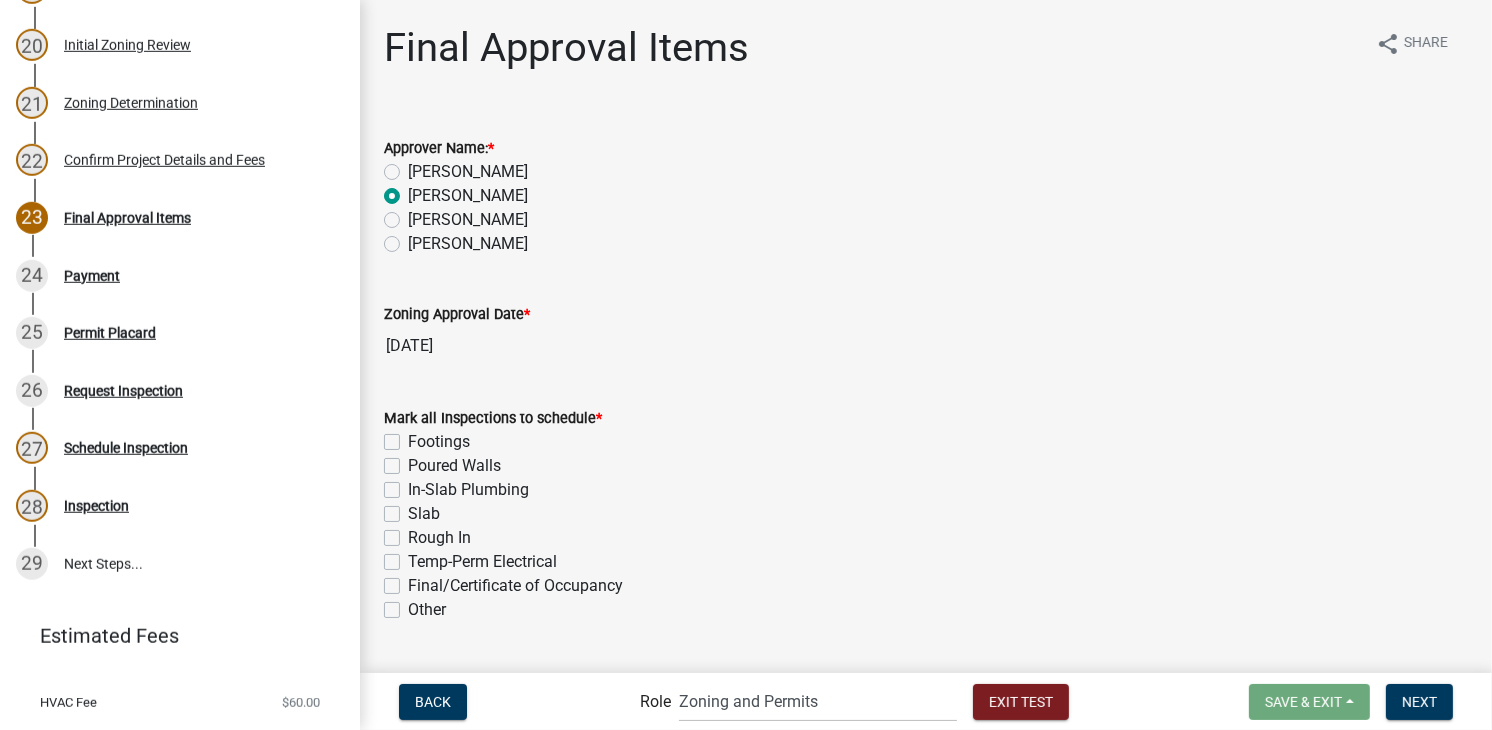 radio on "true" 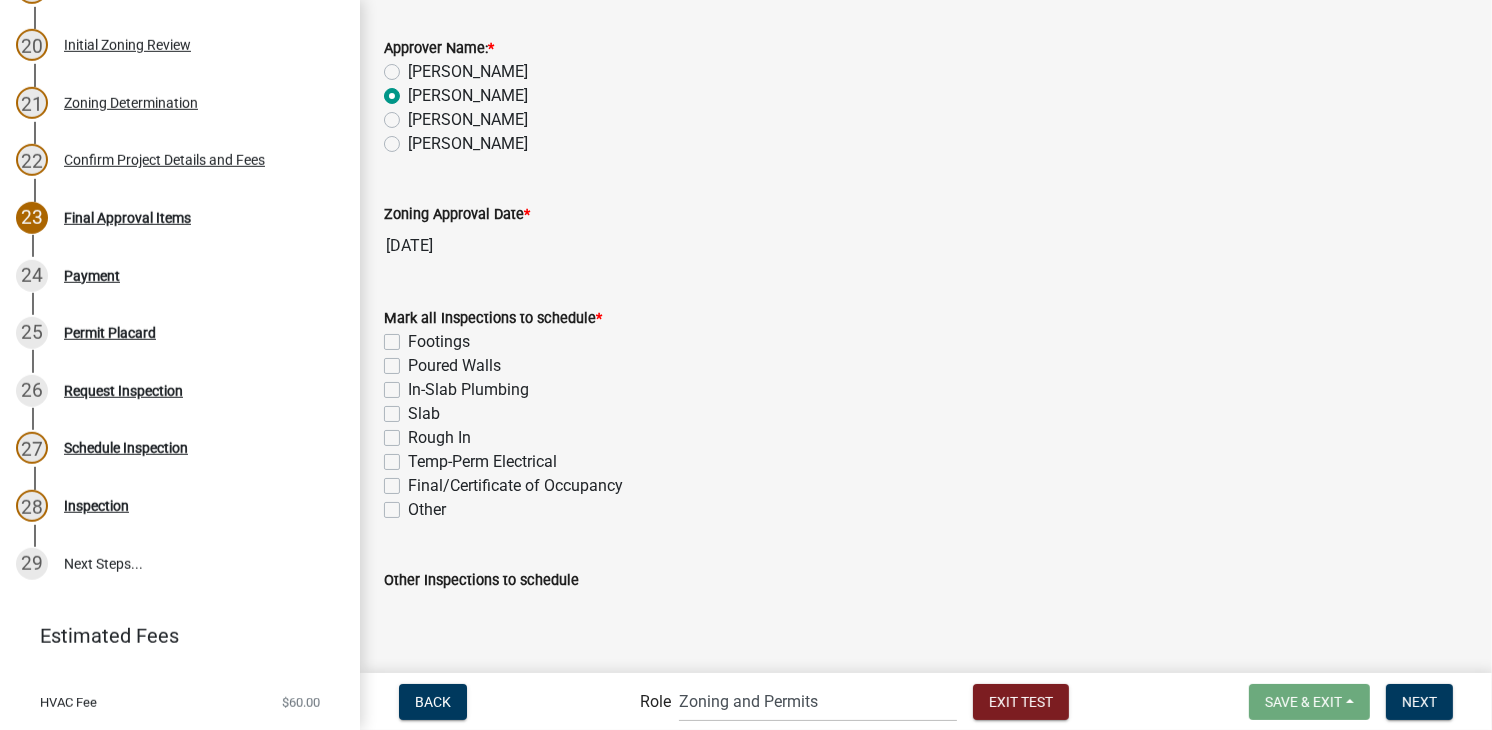 scroll, scrollTop: 200, scrollLeft: 0, axis: vertical 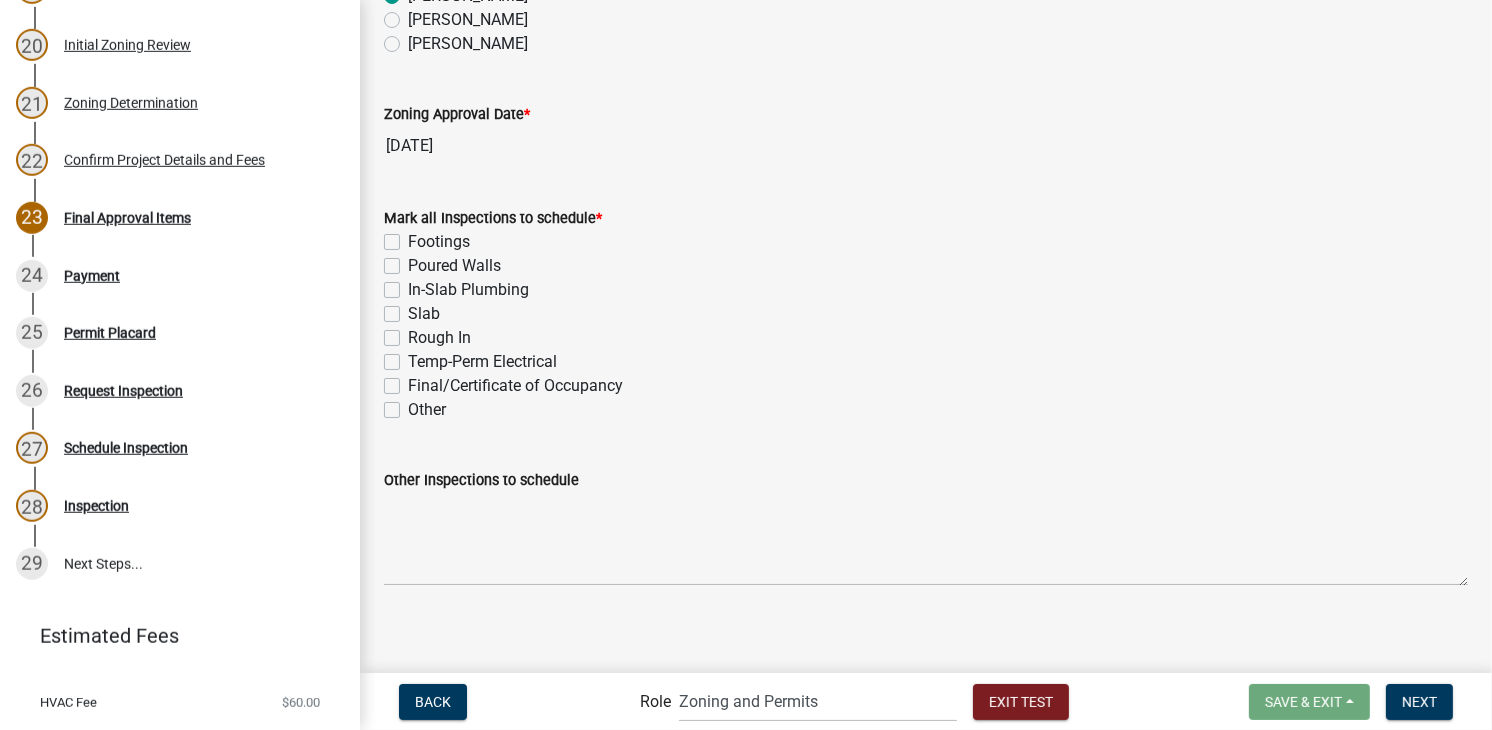 click on "Footings" 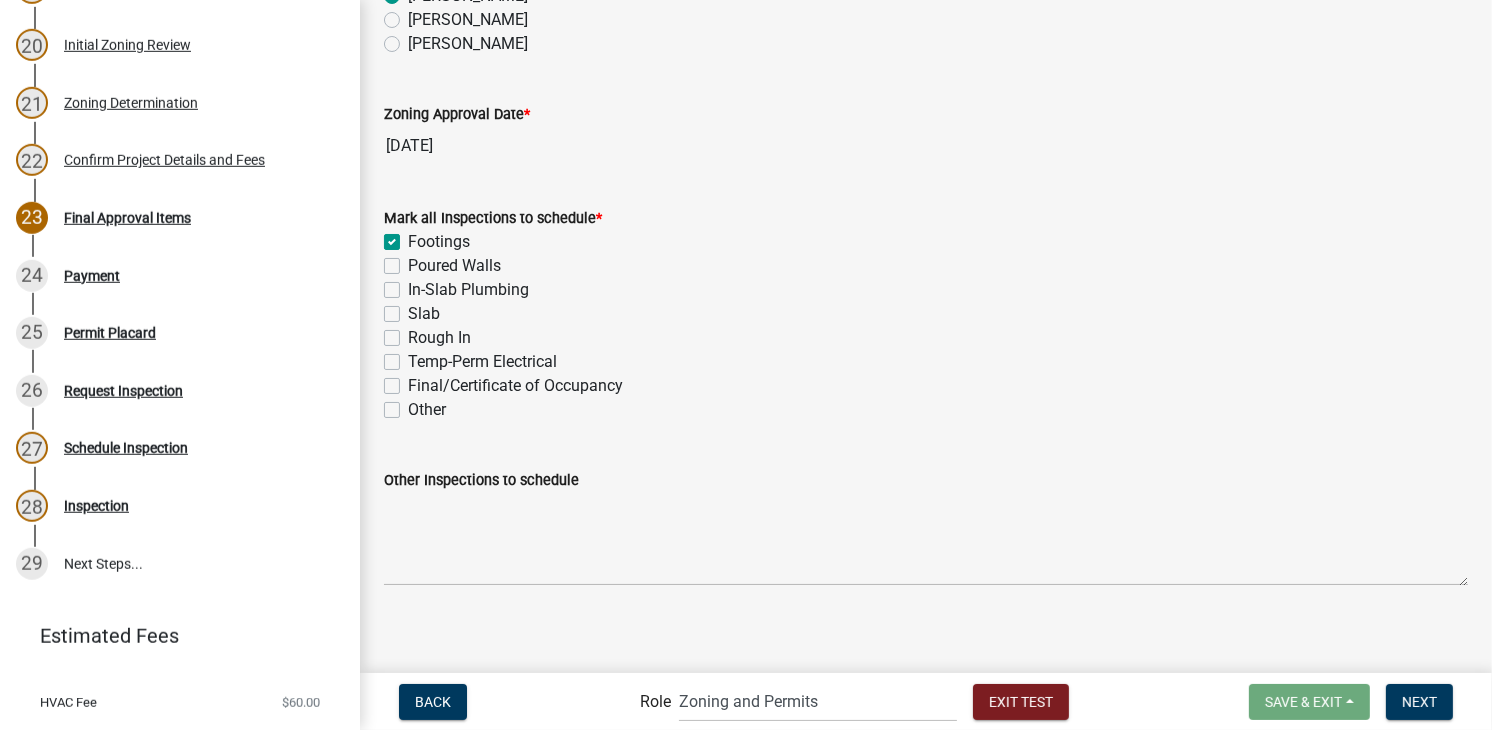 checkbox on "true" 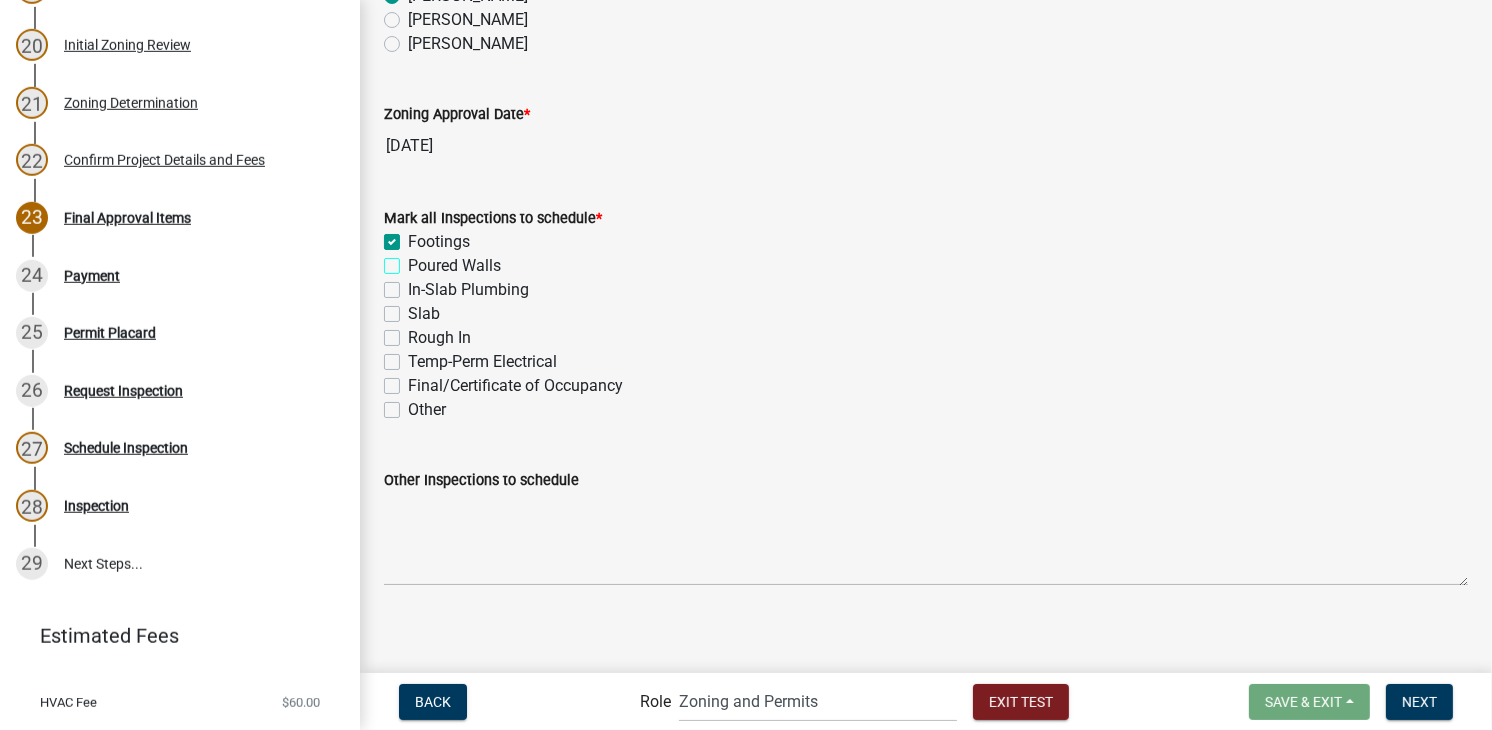 checkbox on "true" 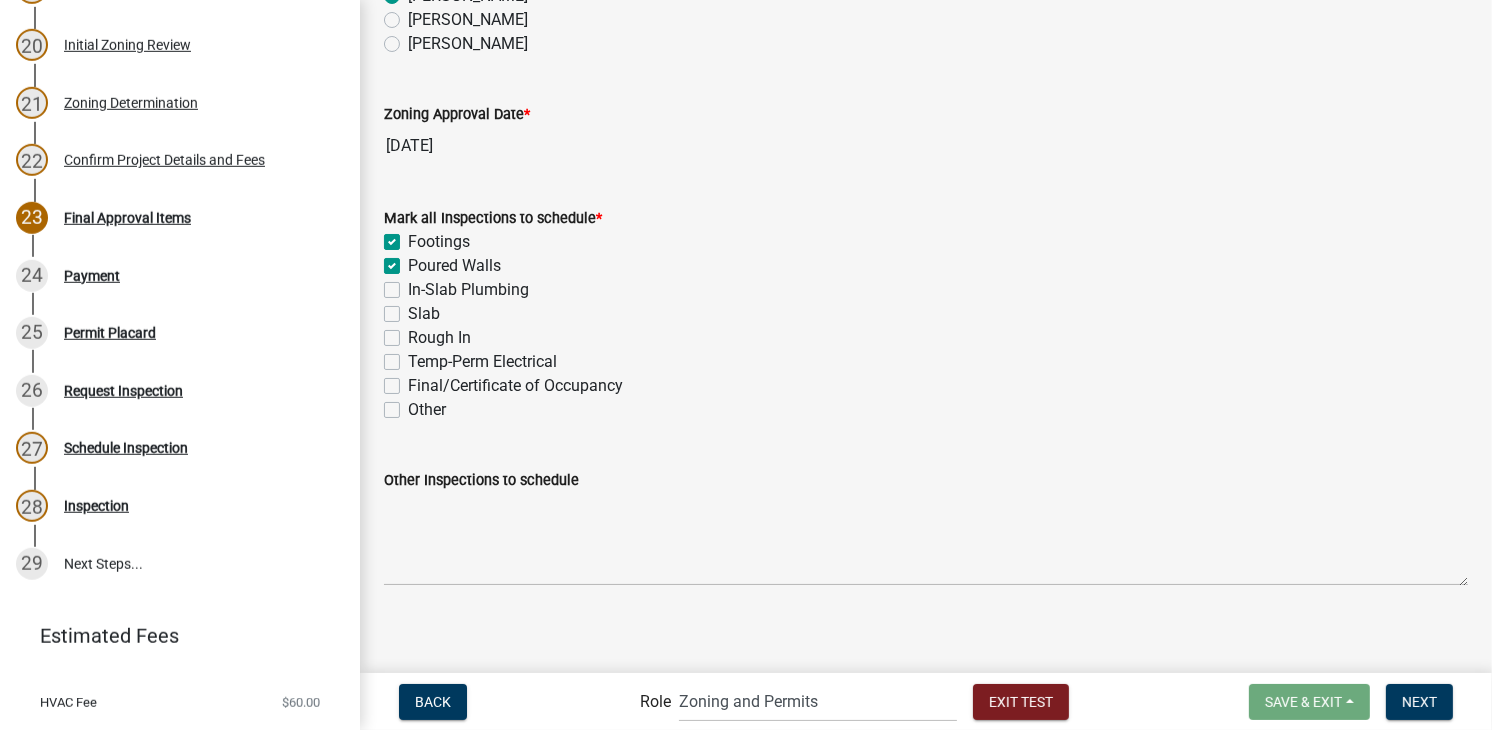 checkbox on "true" 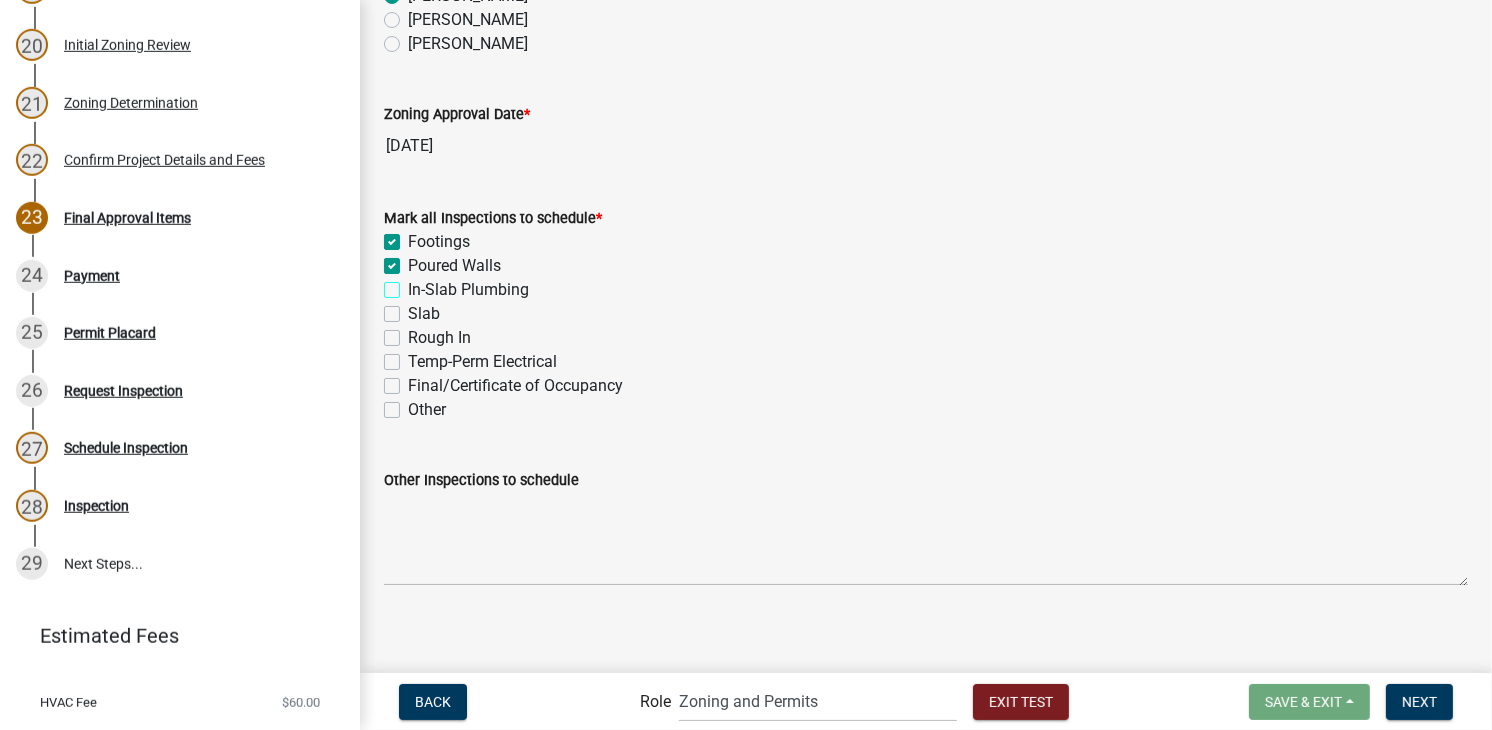 checkbox on "true" 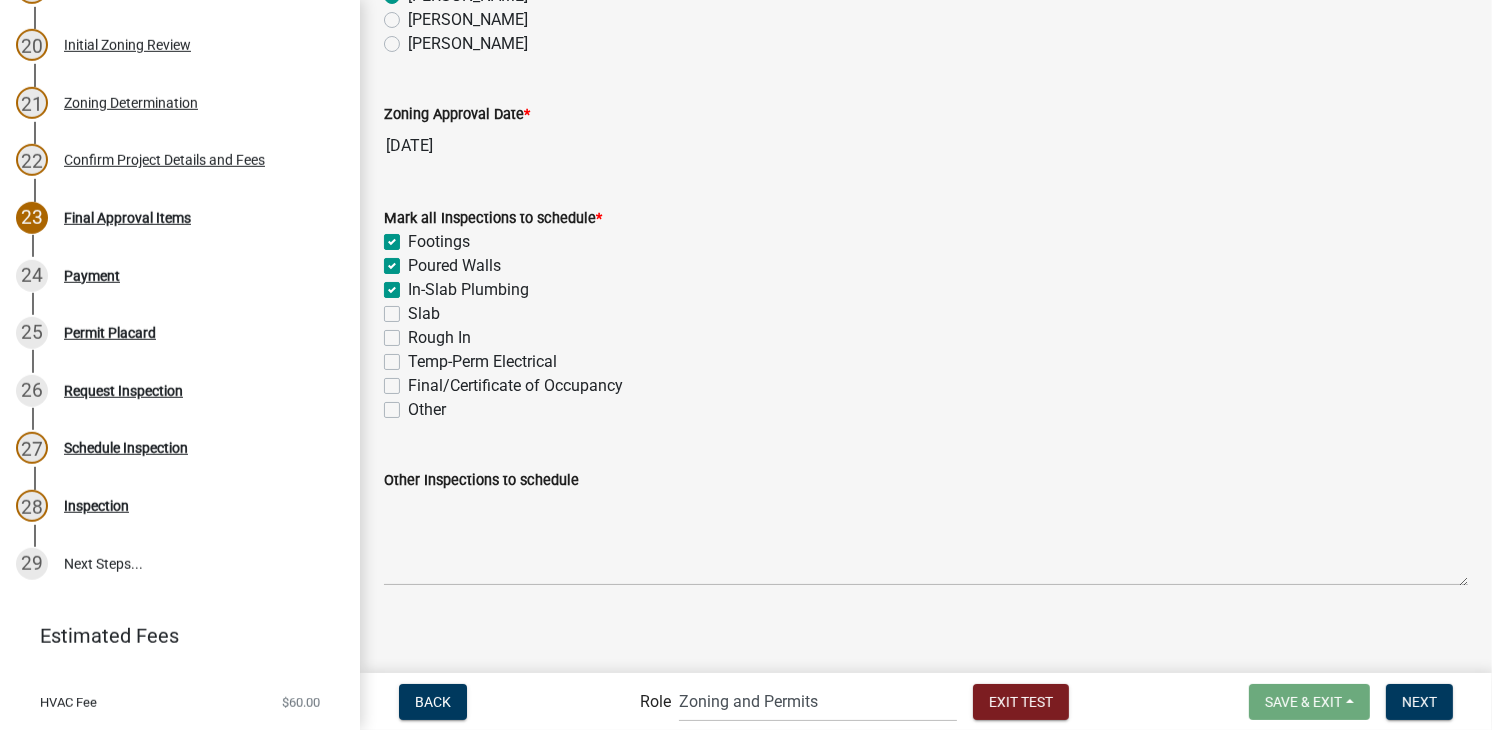 checkbox on "true" 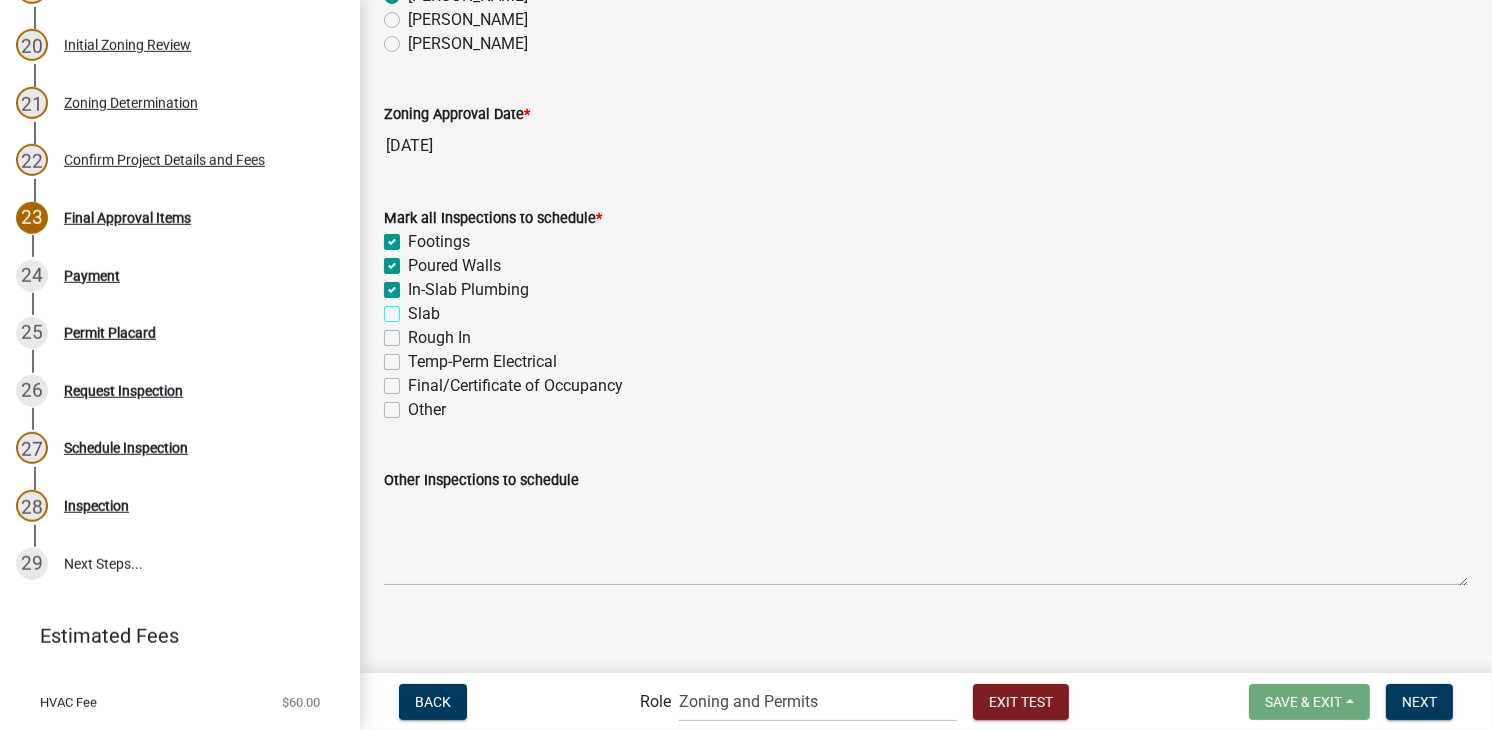 click on "Slab" at bounding box center [414, 308] 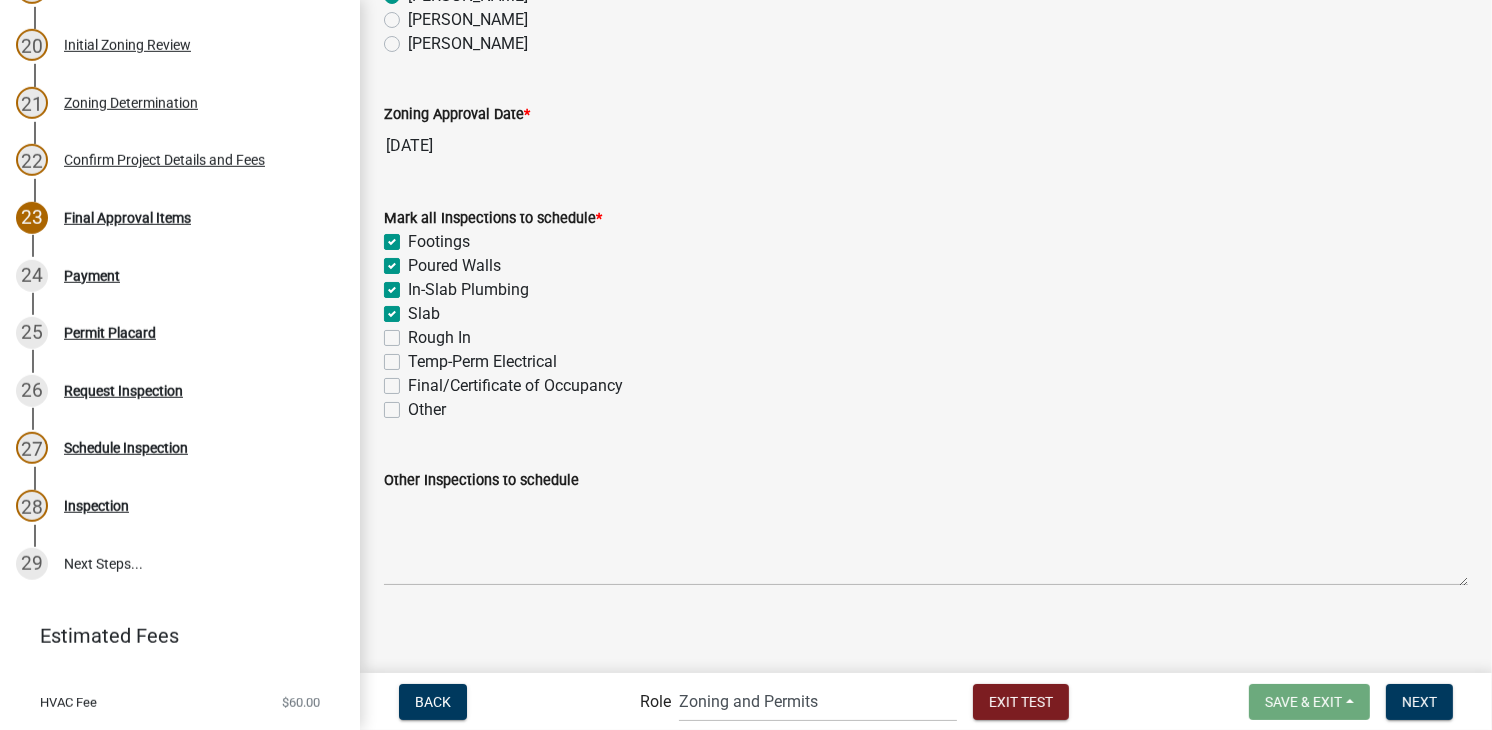 checkbox on "true" 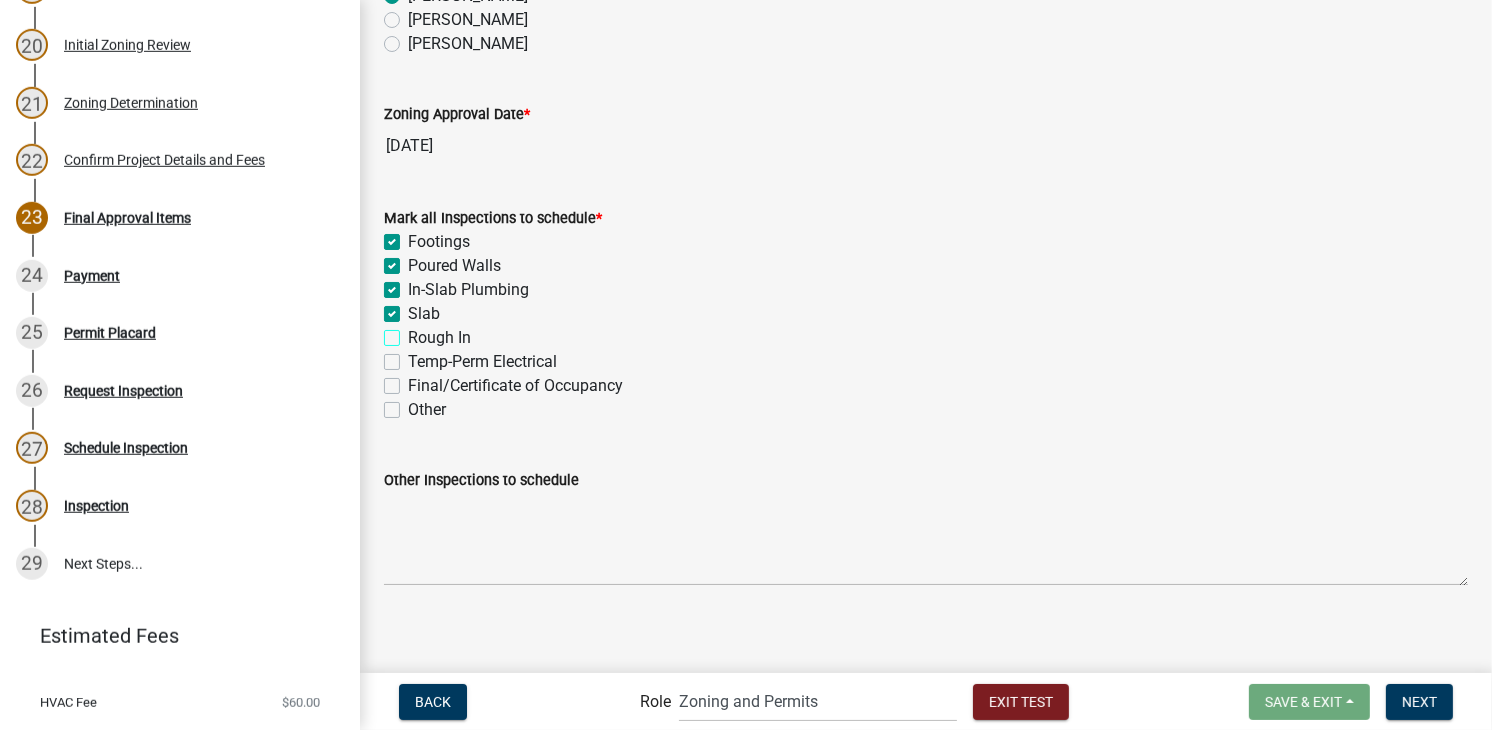 click on "Rough In" at bounding box center [414, 332] 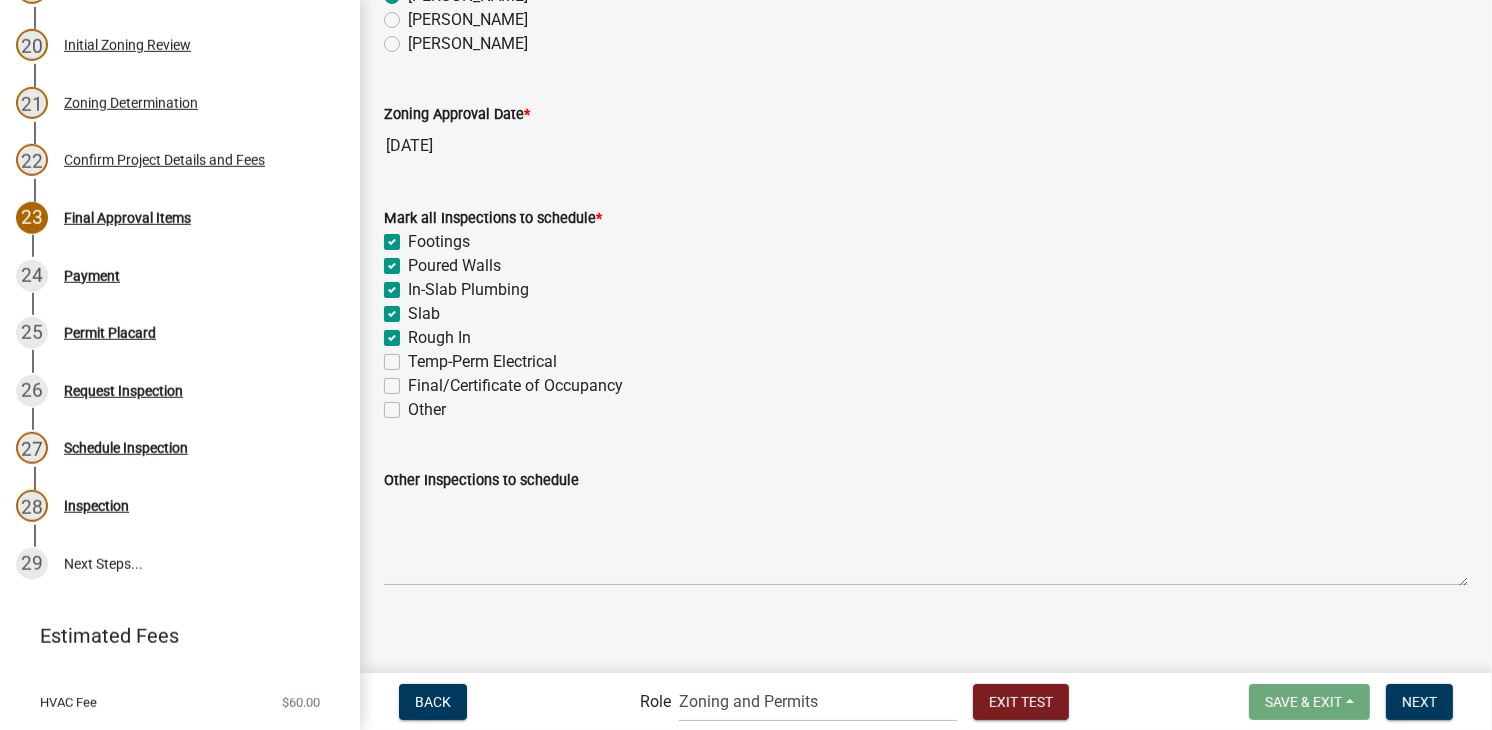checkbox on "true" 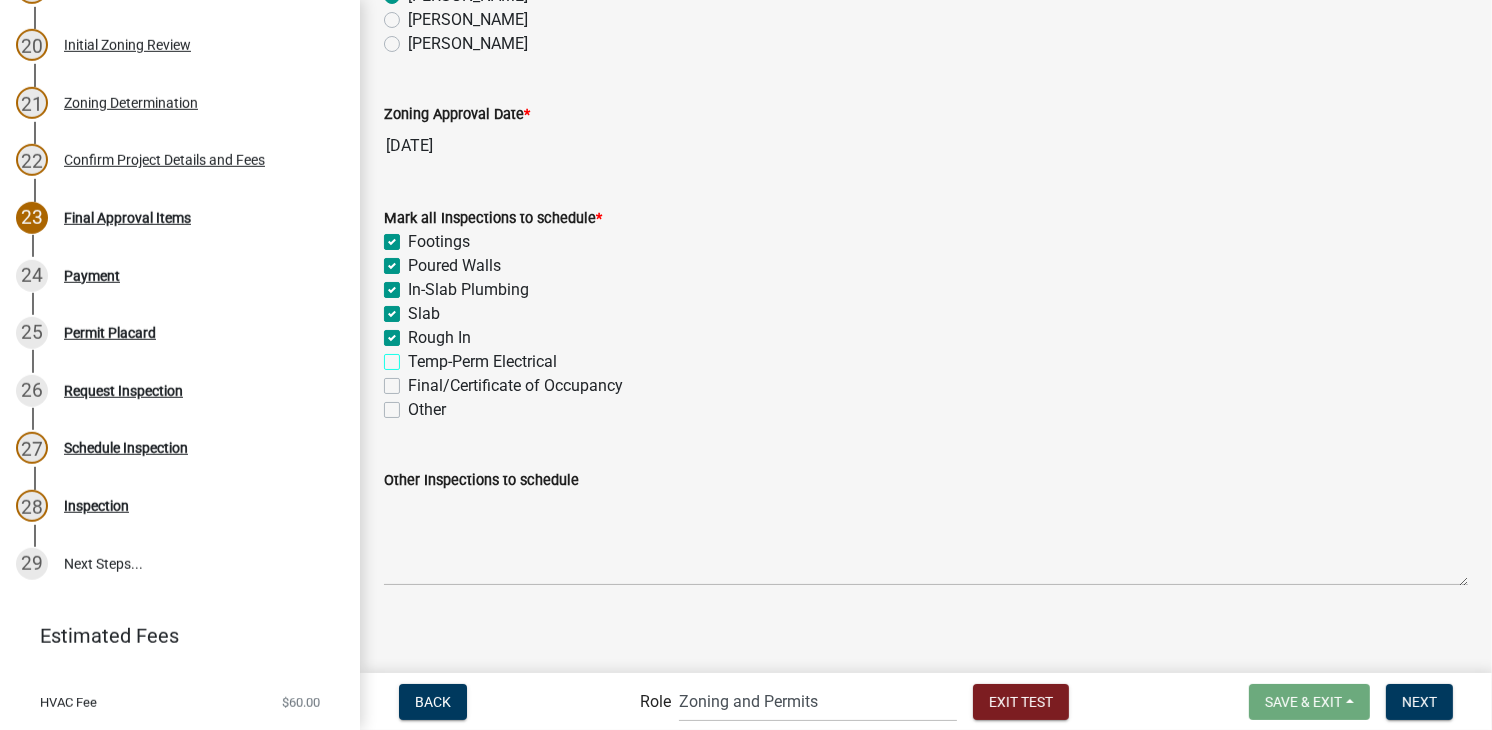checkbox on "true" 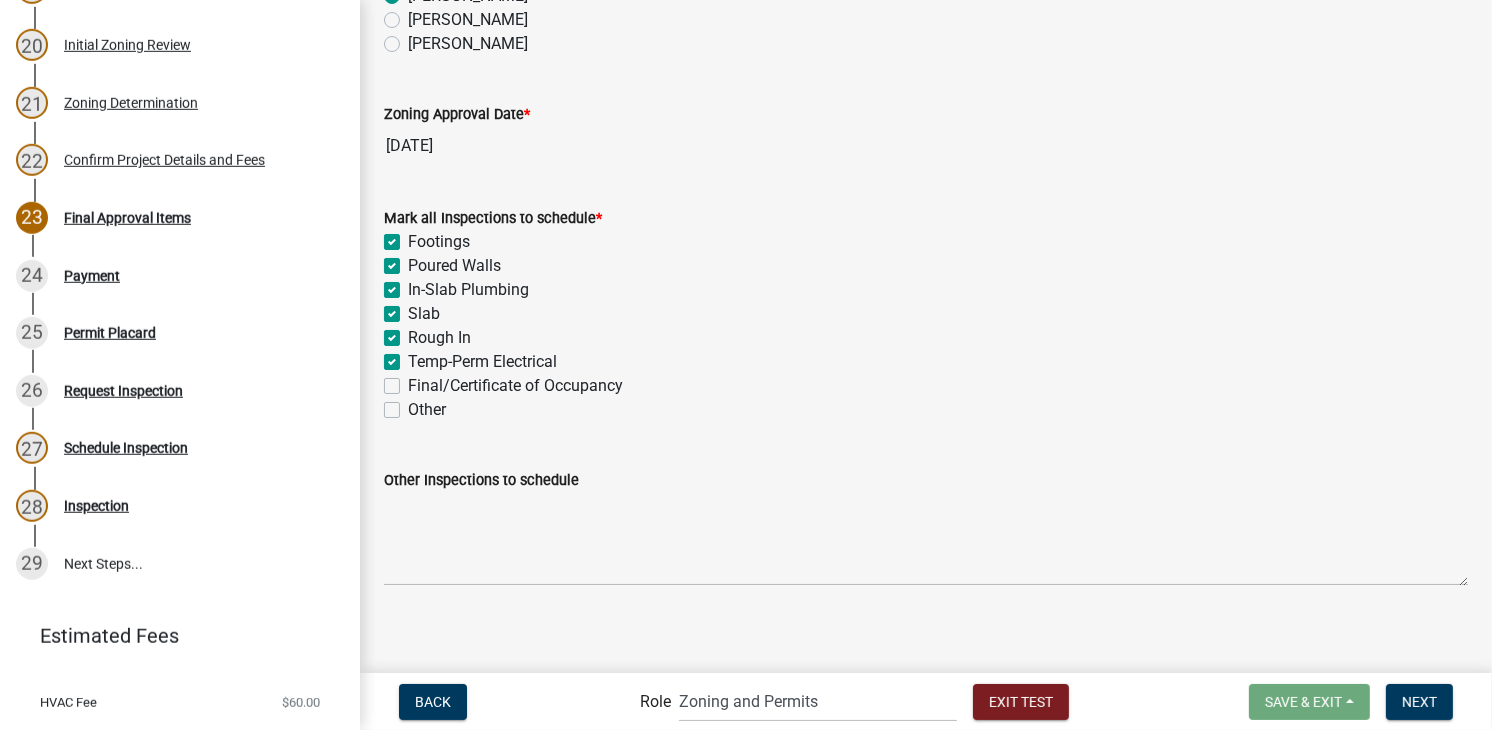 checkbox on "true" 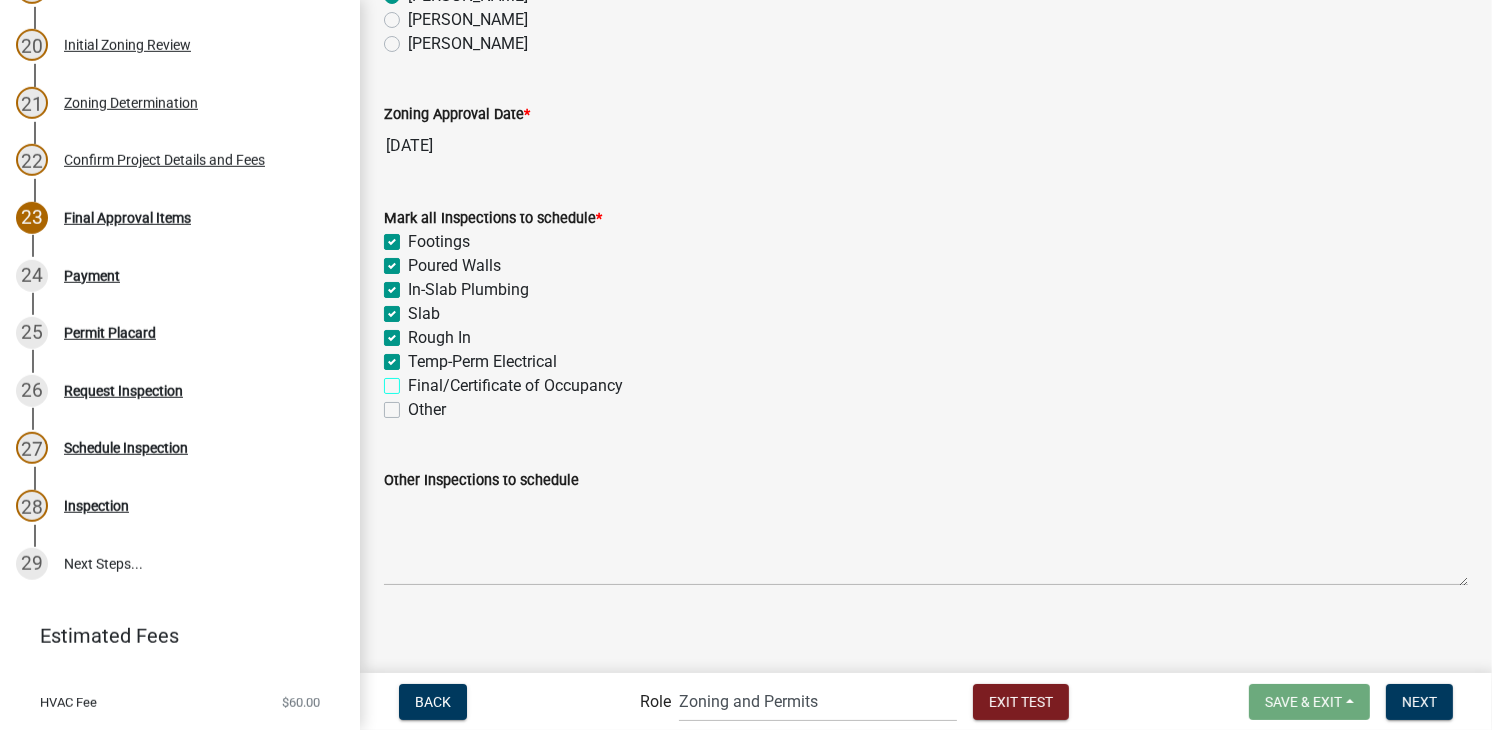 checkbox on "true" 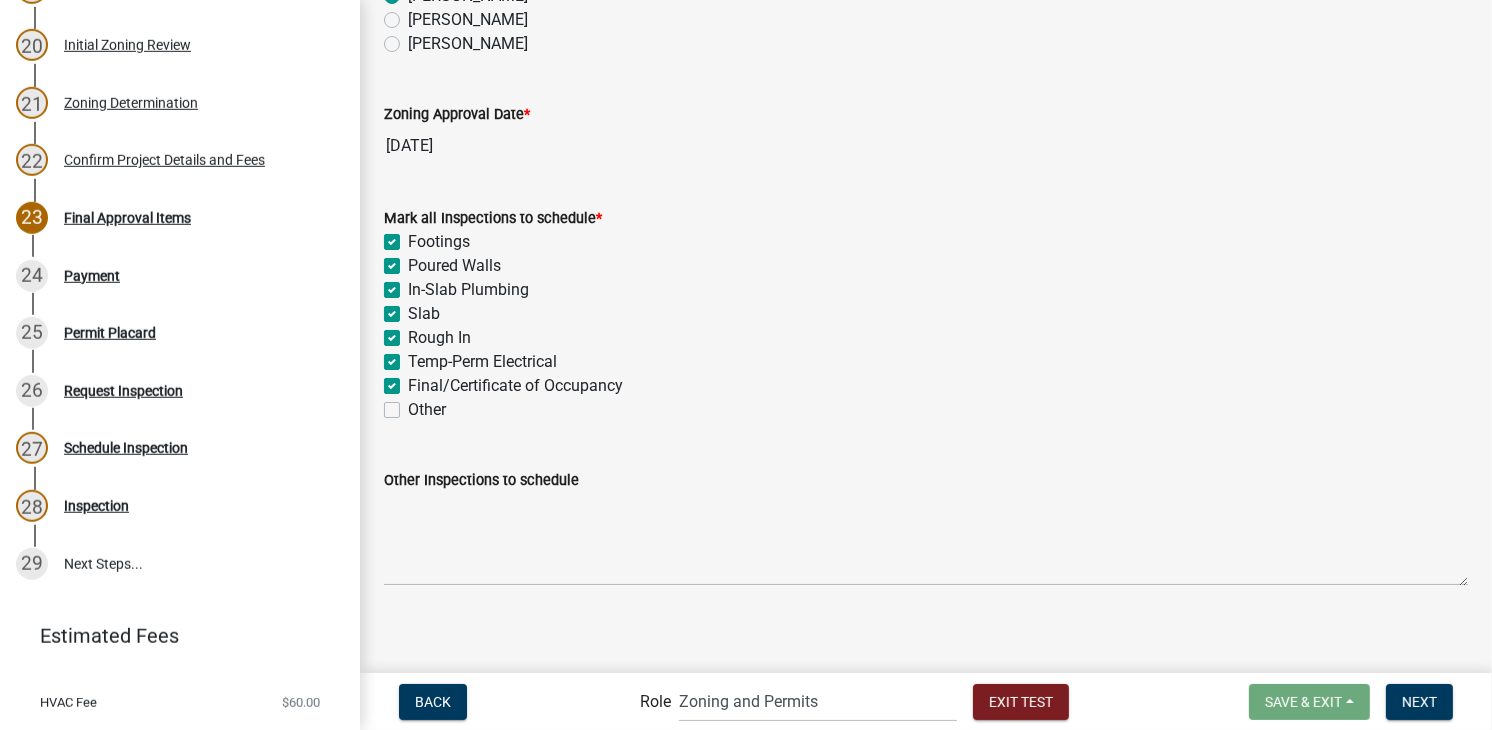 checkbox on "true" 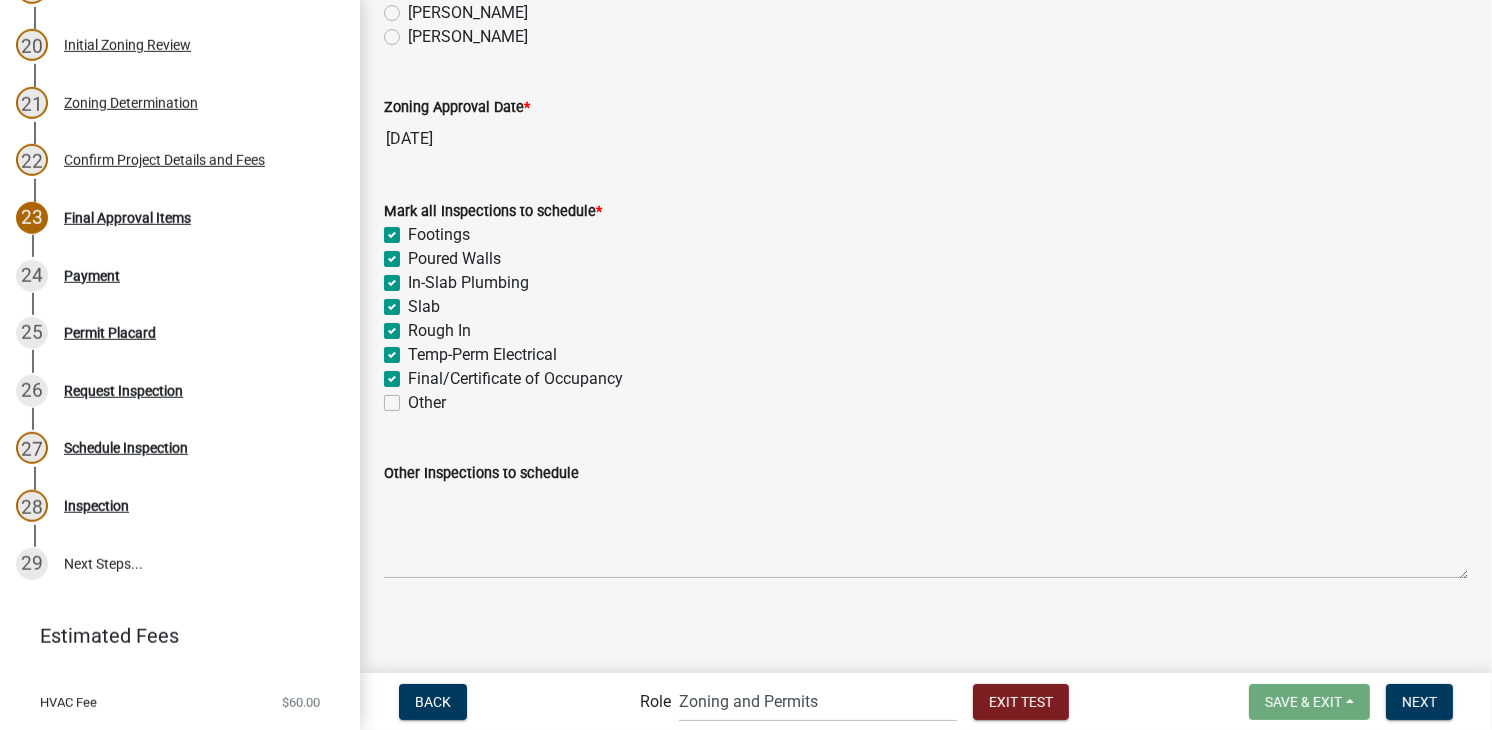 scroll, scrollTop: 210, scrollLeft: 0, axis: vertical 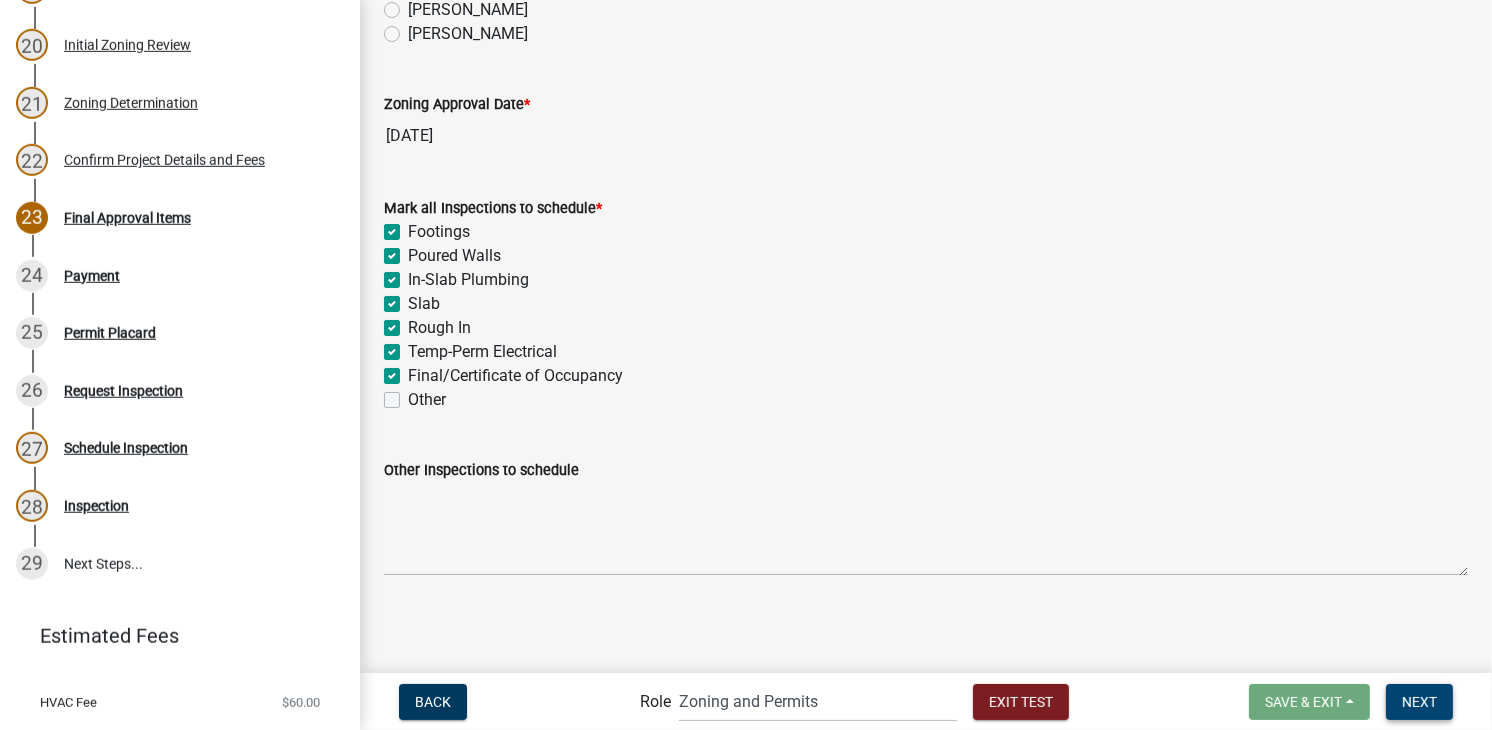 click on "Next" at bounding box center [1419, 701] 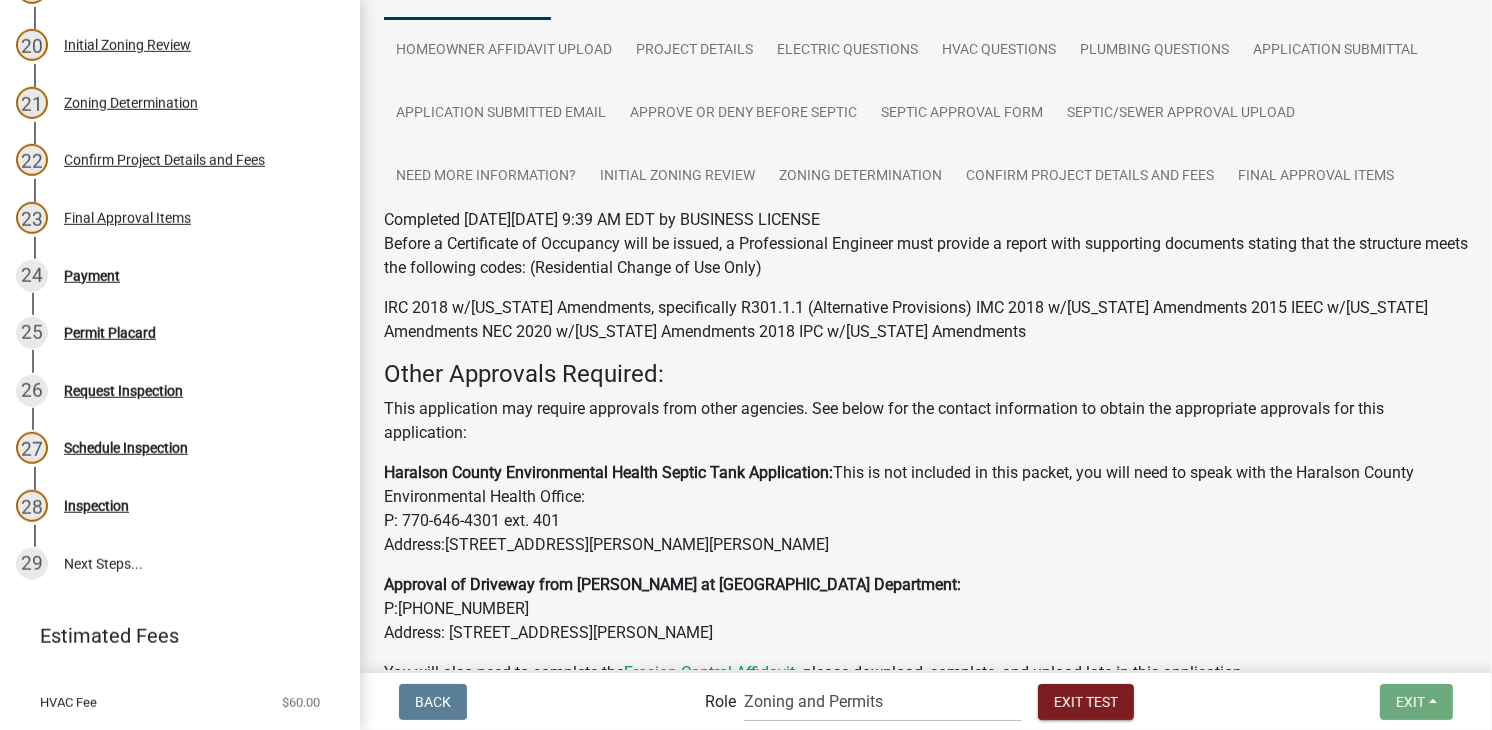 scroll, scrollTop: 200, scrollLeft: 0, axis: vertical 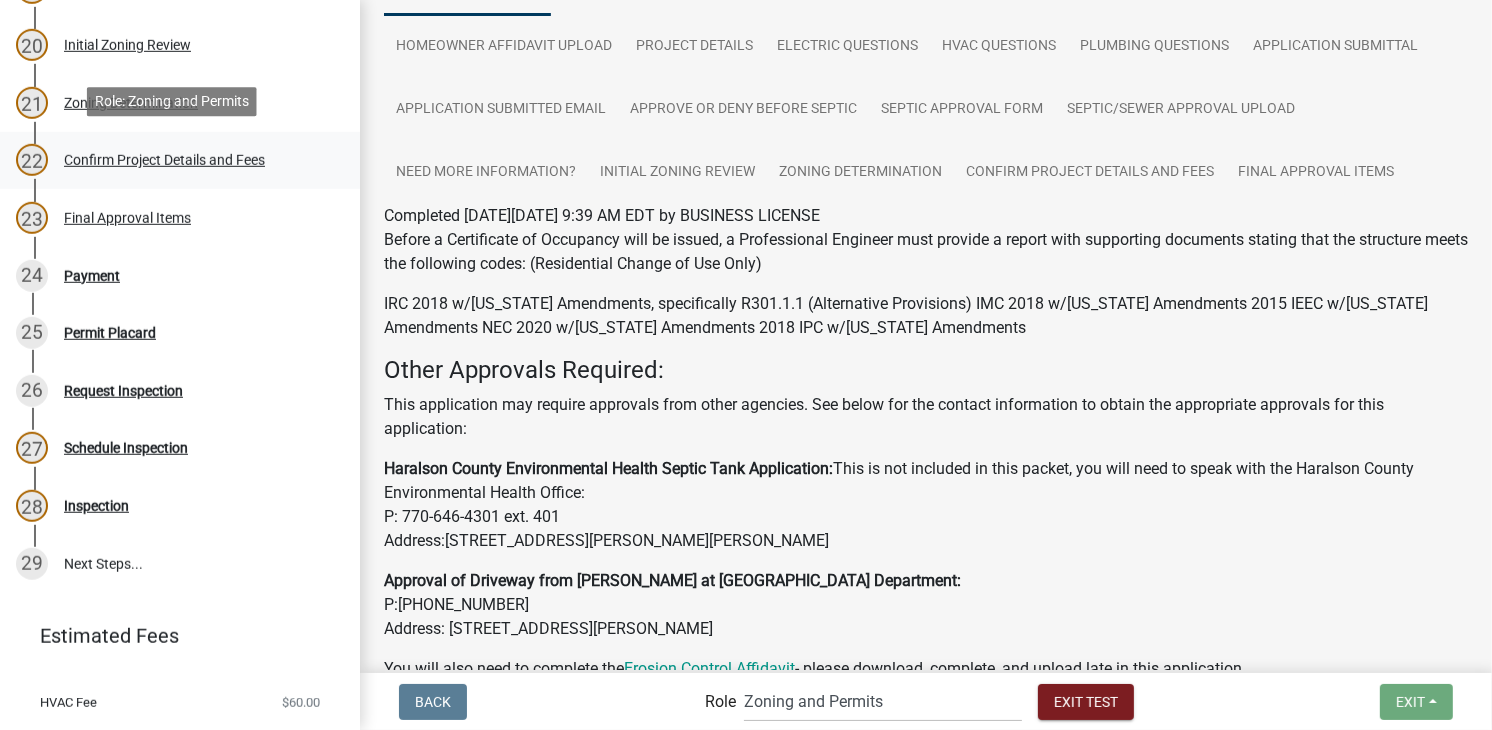 click on "Confirm Project Details and Fees" at bounding box center [164, 160] 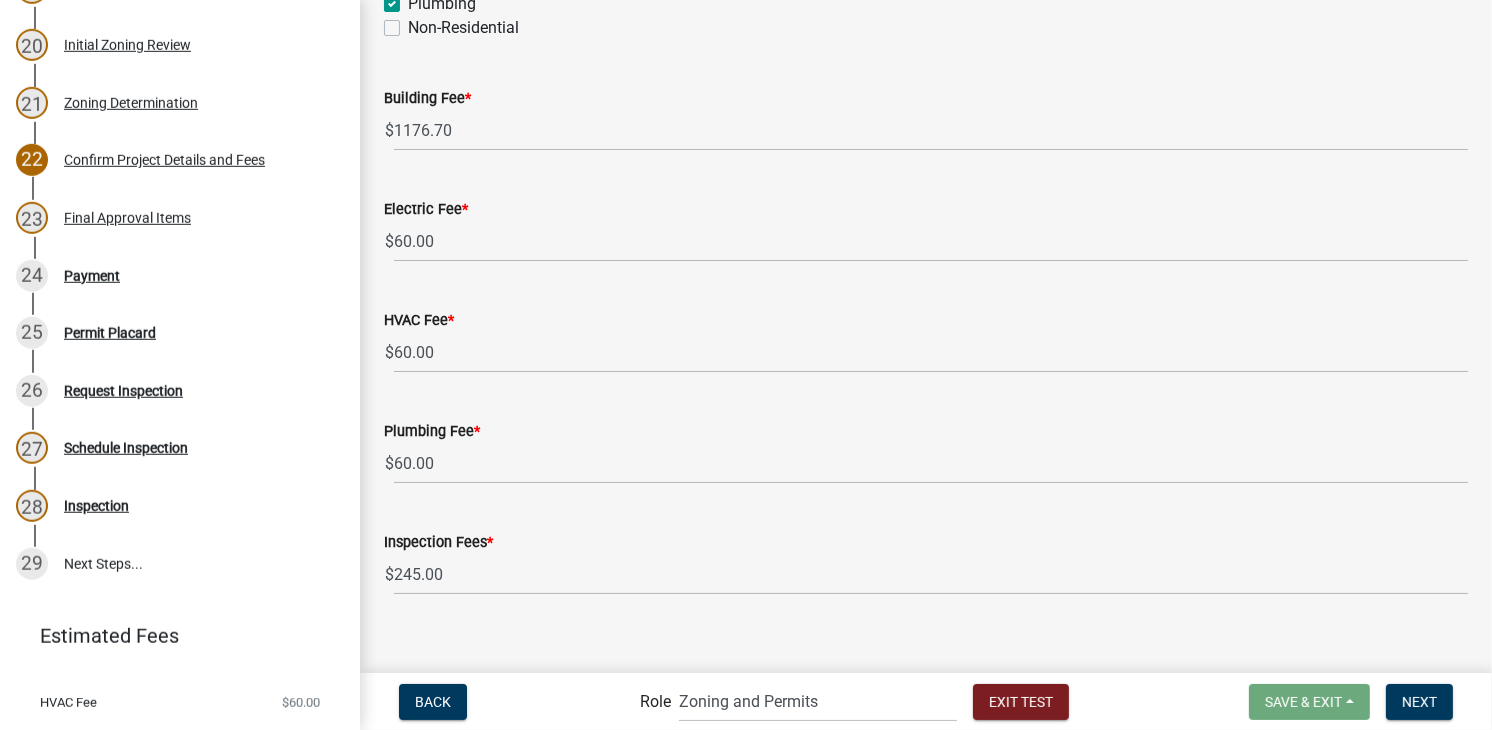 scroll, scrollTop: 867, scrollLeft: 0, axis: vertical 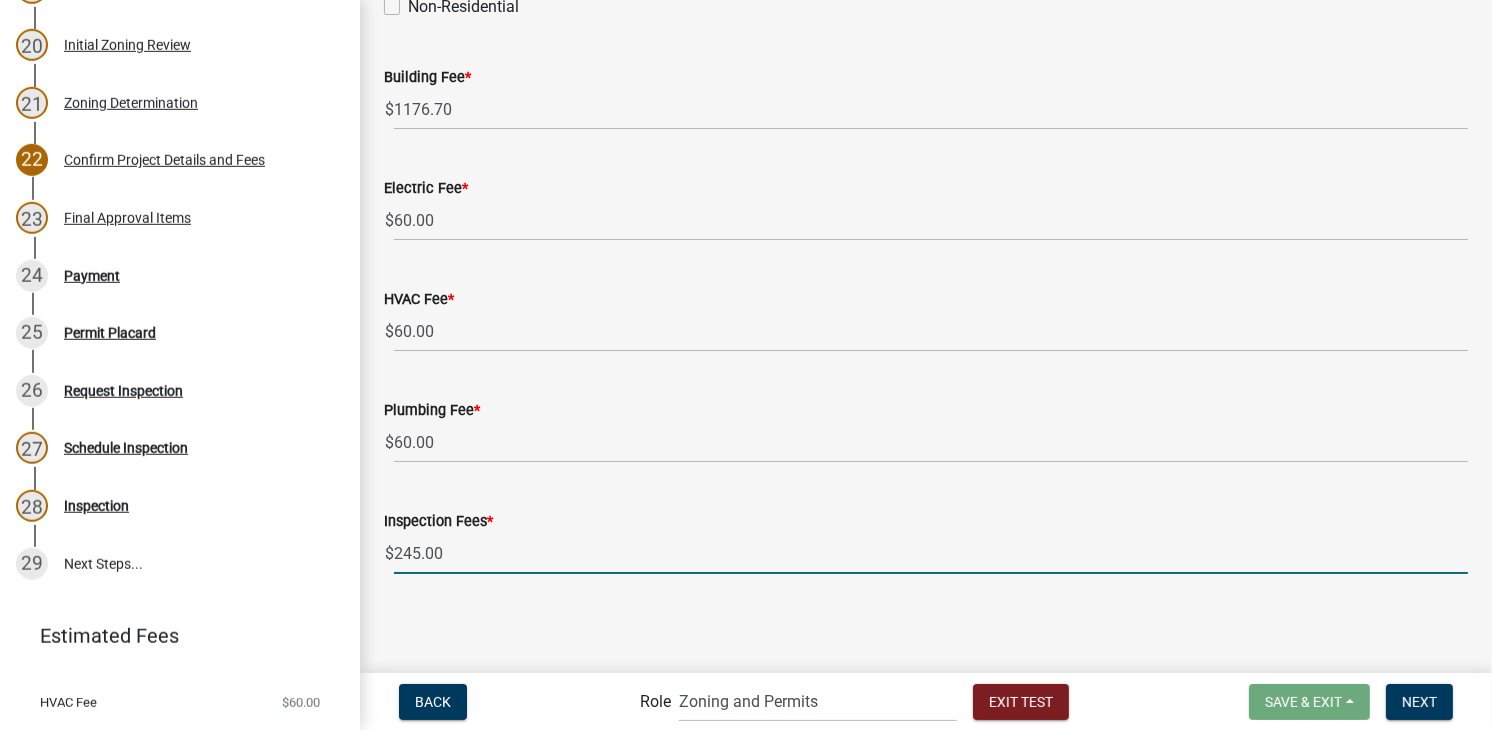 drag, startPoint x: 453, startPoint y: 560, endPoint x: 385, endPoint y: 540, distance: 70.88018 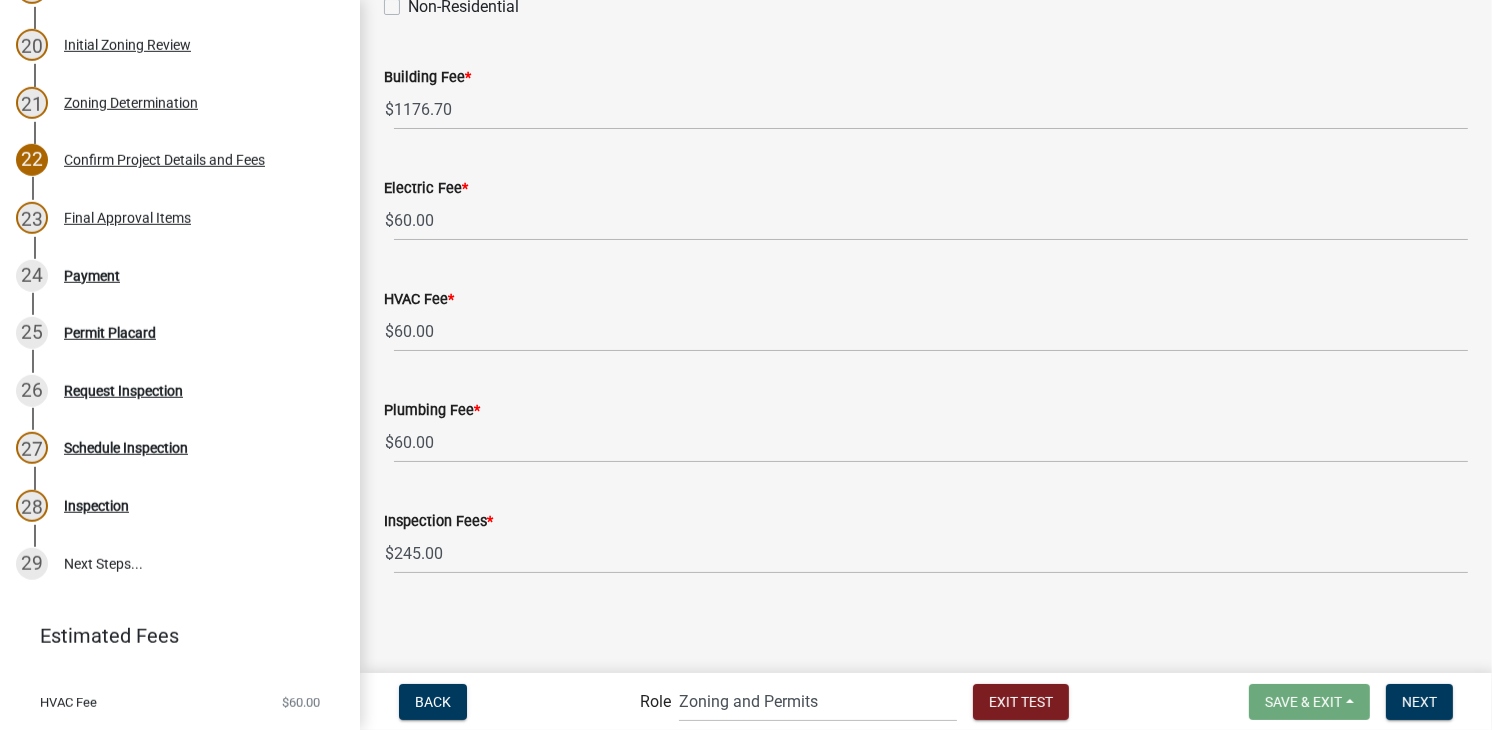 click on "Plumbing Fee  * $ 60.00" 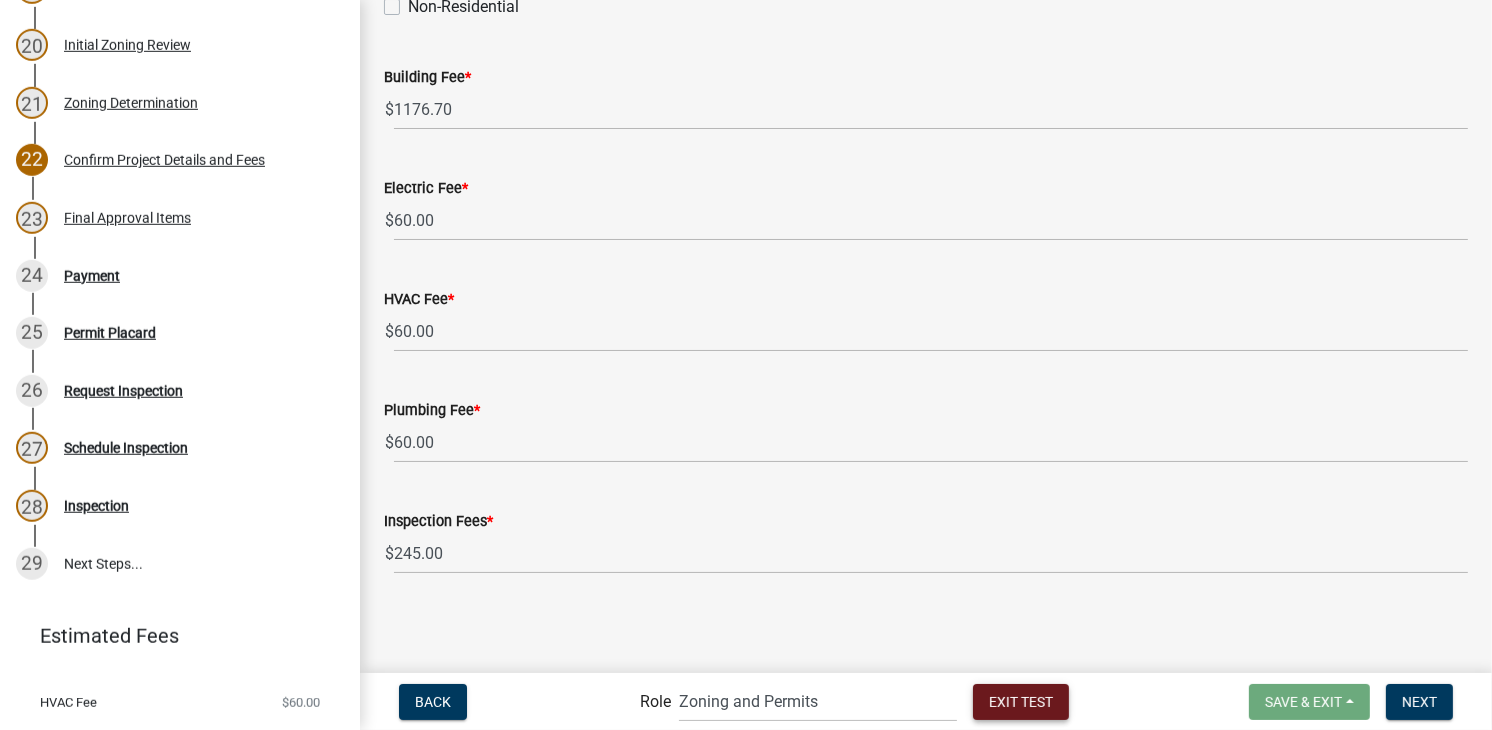 click on "Exit Test" at bounding box center (1021, 701) 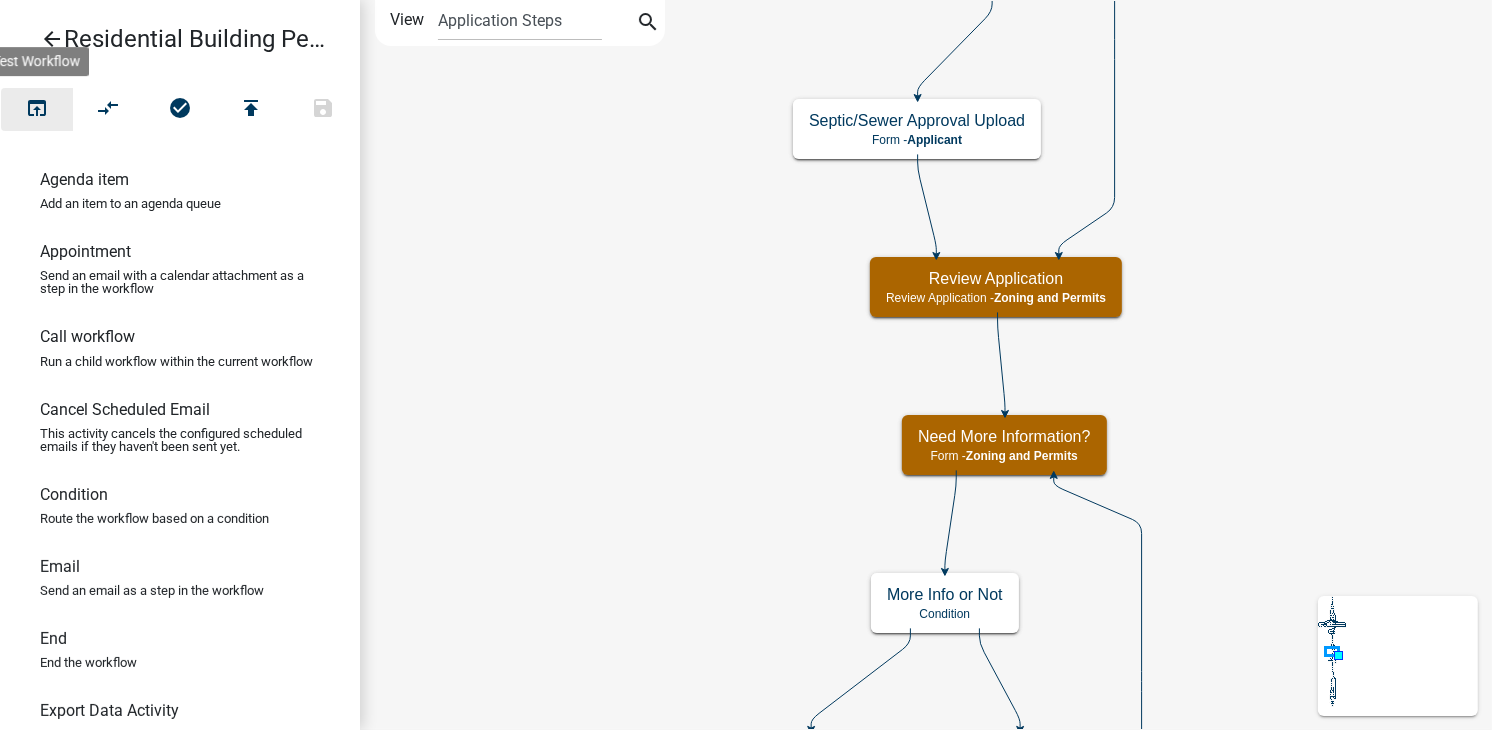 click on "open_in_browser" at bounding box center (37, 110) 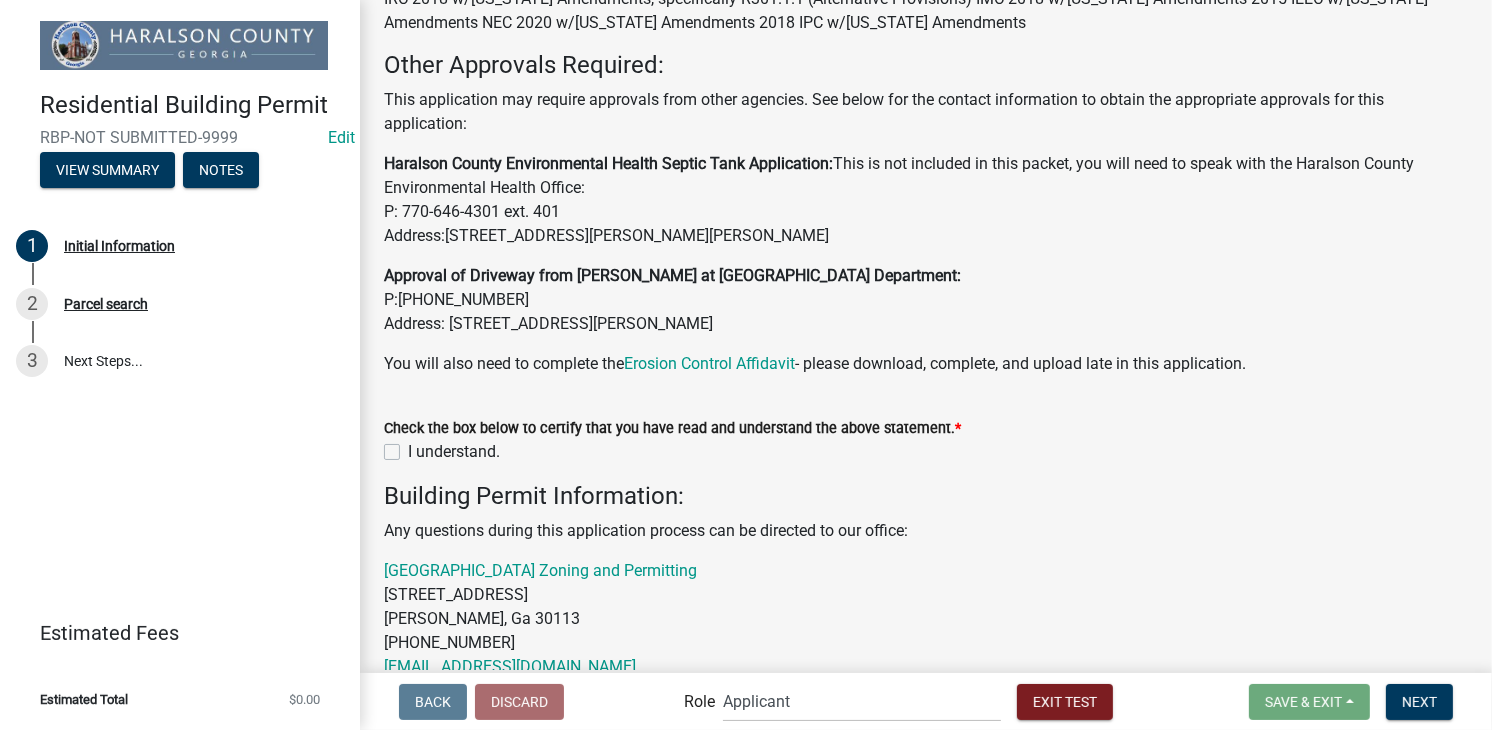 scroll, scrollTop: 200, scrollLeft: 0, axis: vertical 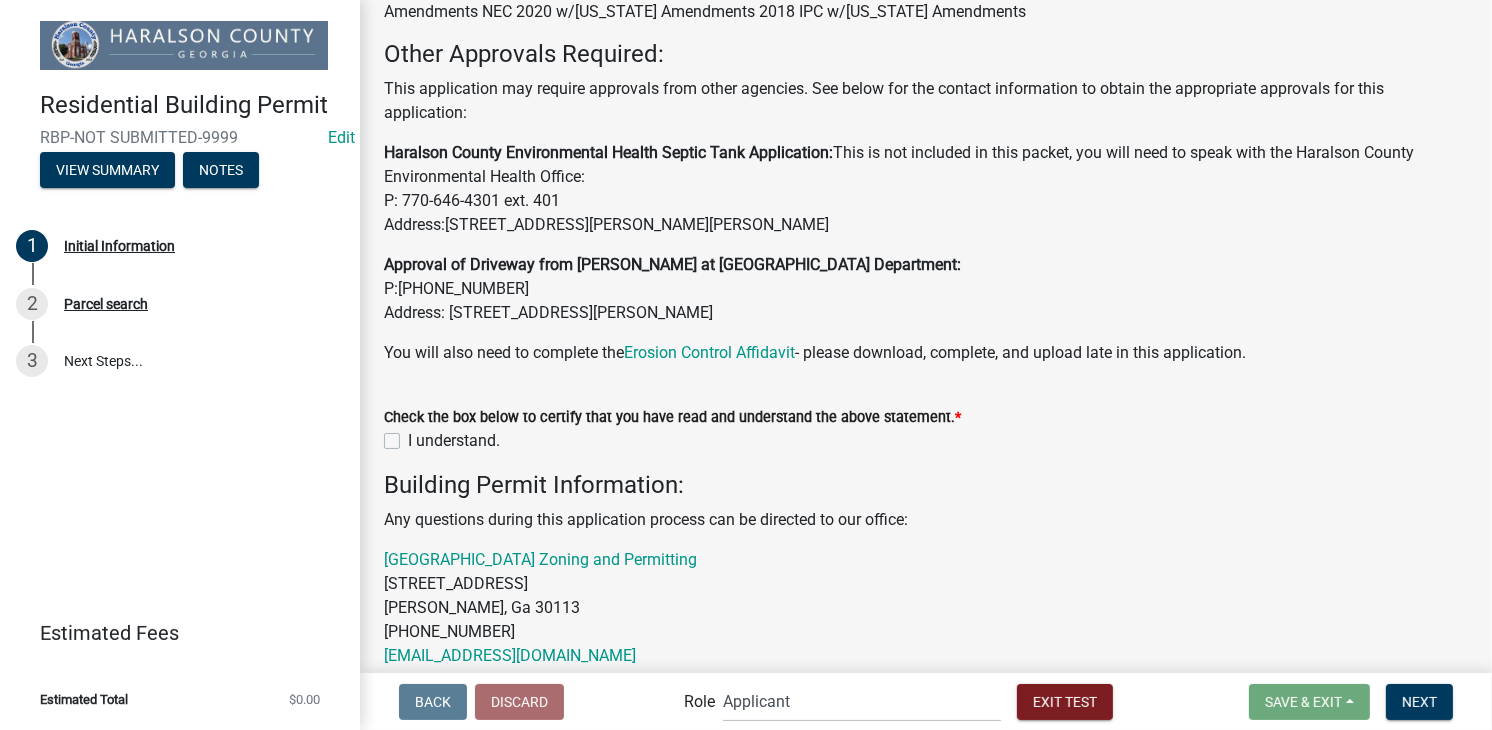 click on "I understand." 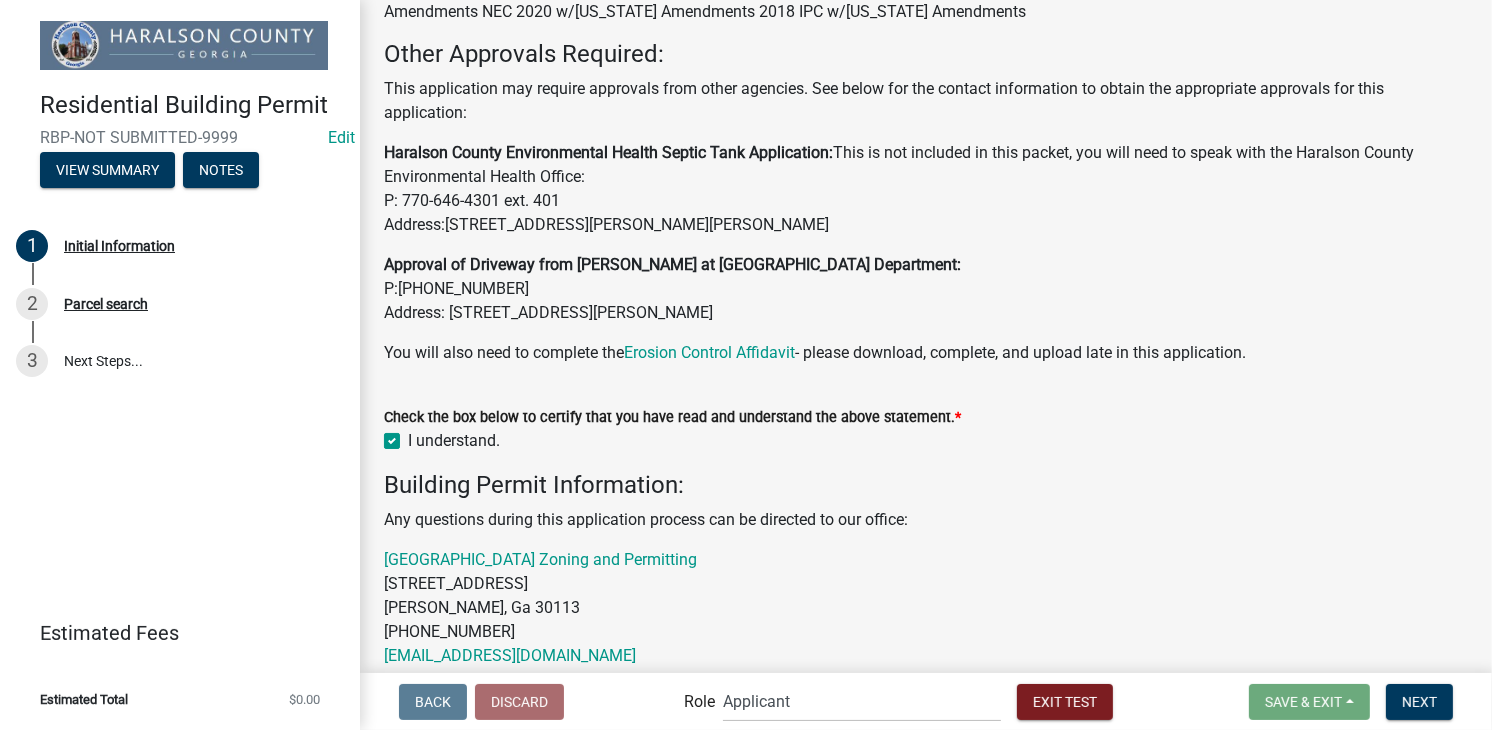 checkbox on "true" 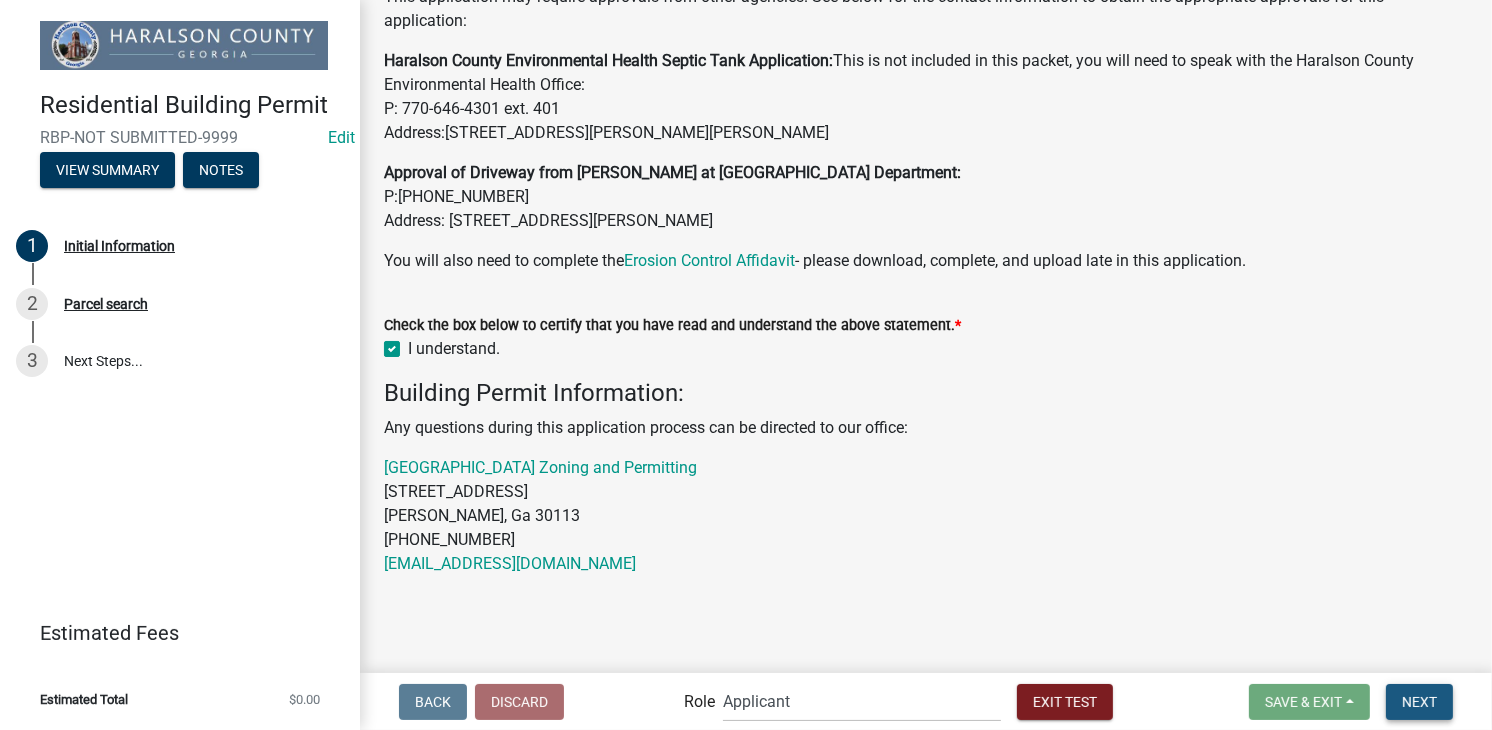 click on "Next" at bounding box center (1419, 701) 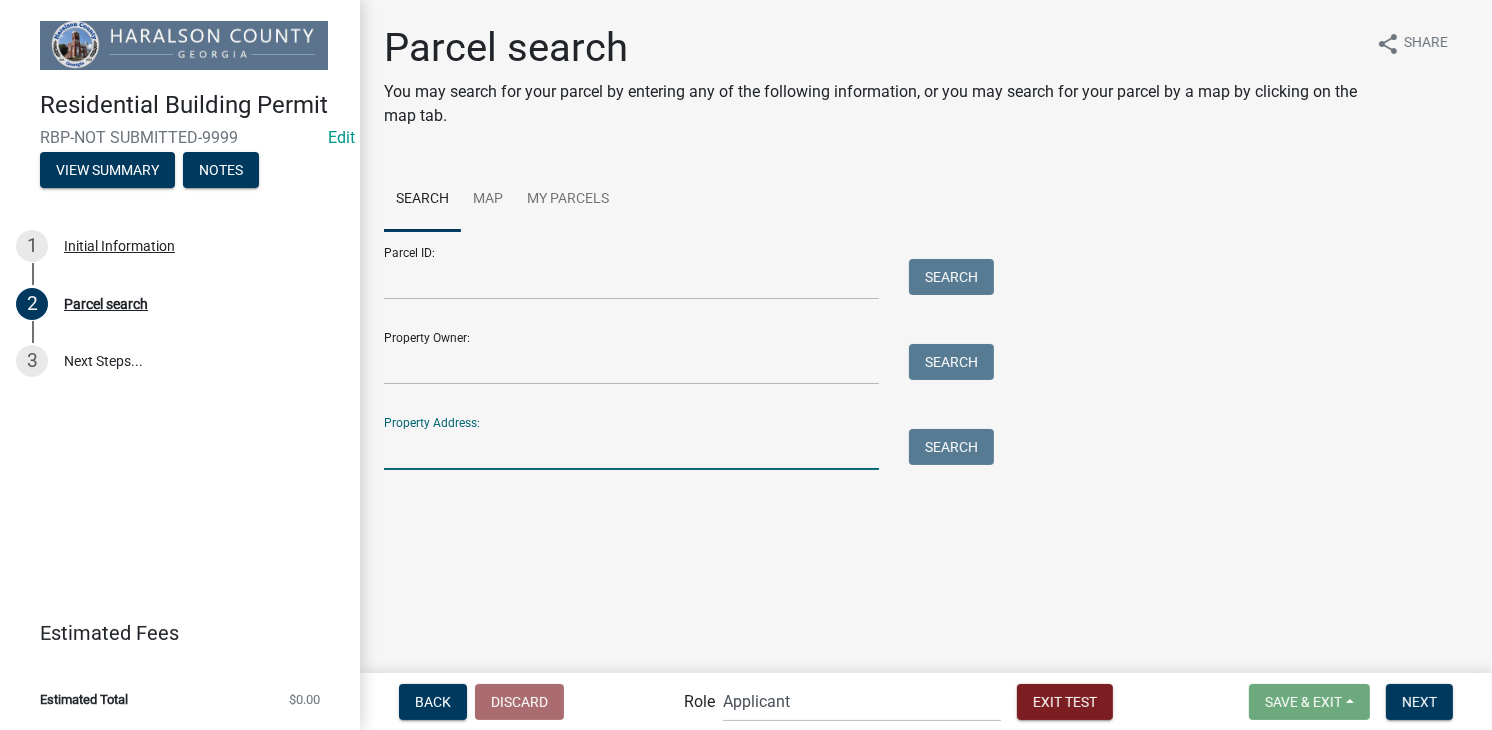 click on "Property Address:" at bounding box center [631, 449] 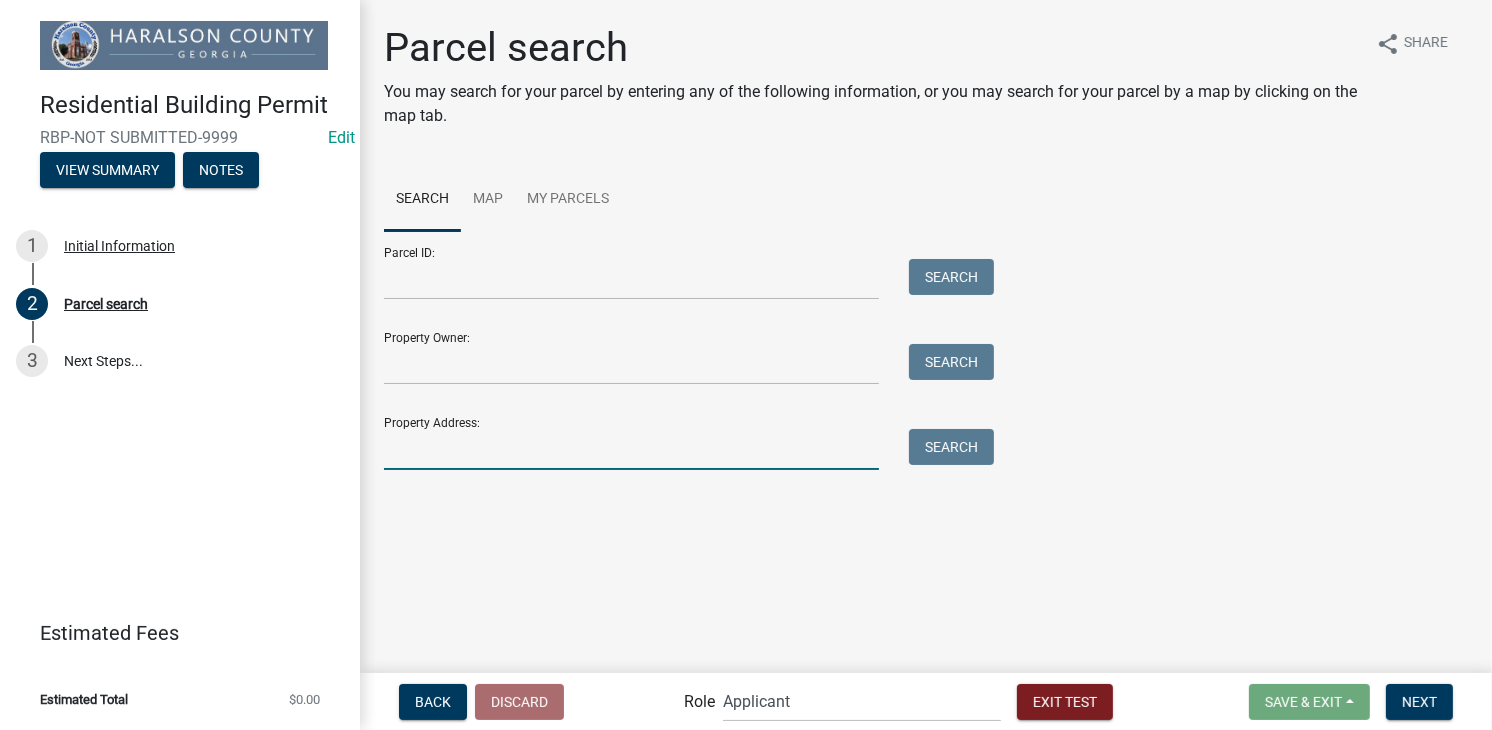click on "Property Address:" at bounding box center [631, 449] 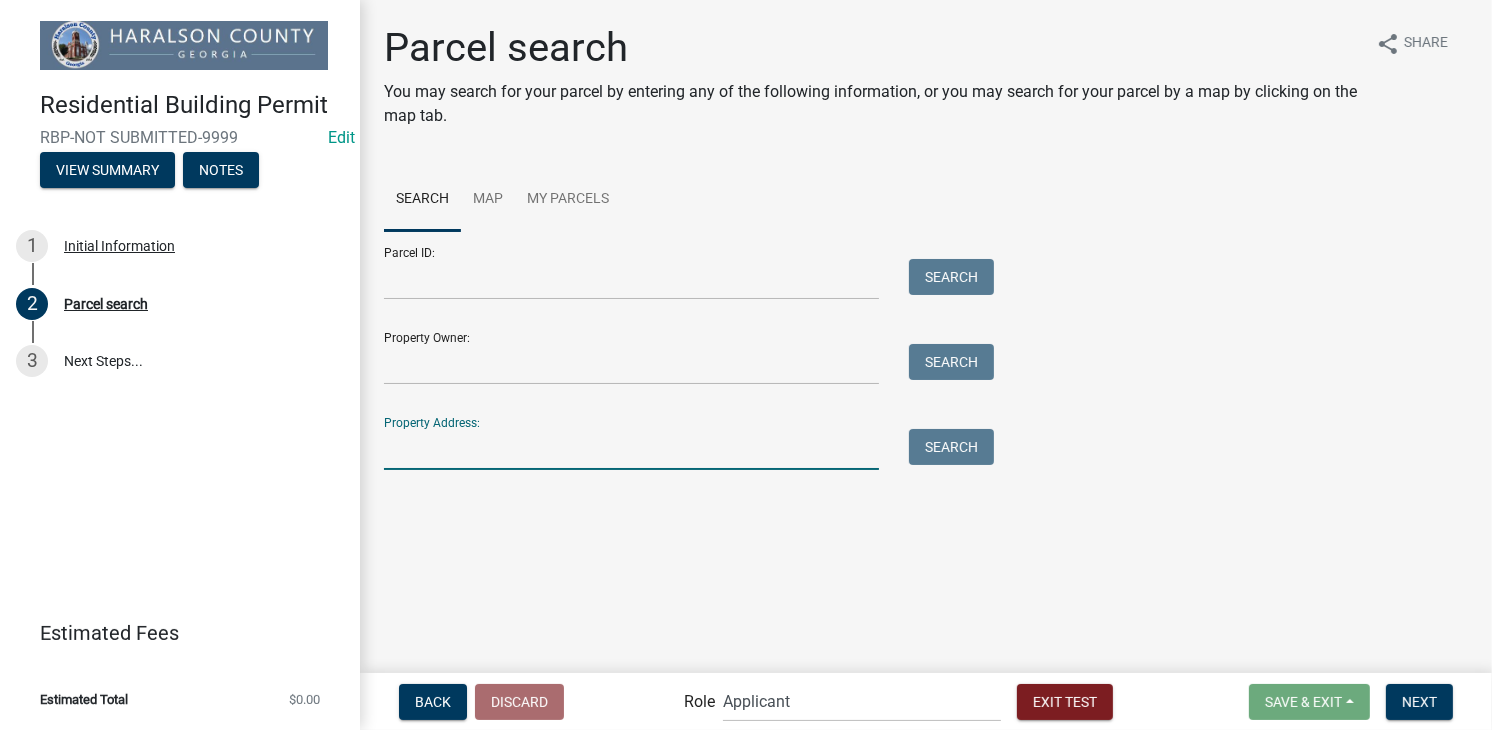 click on "Property Address:" at bounding box center [631, 449] 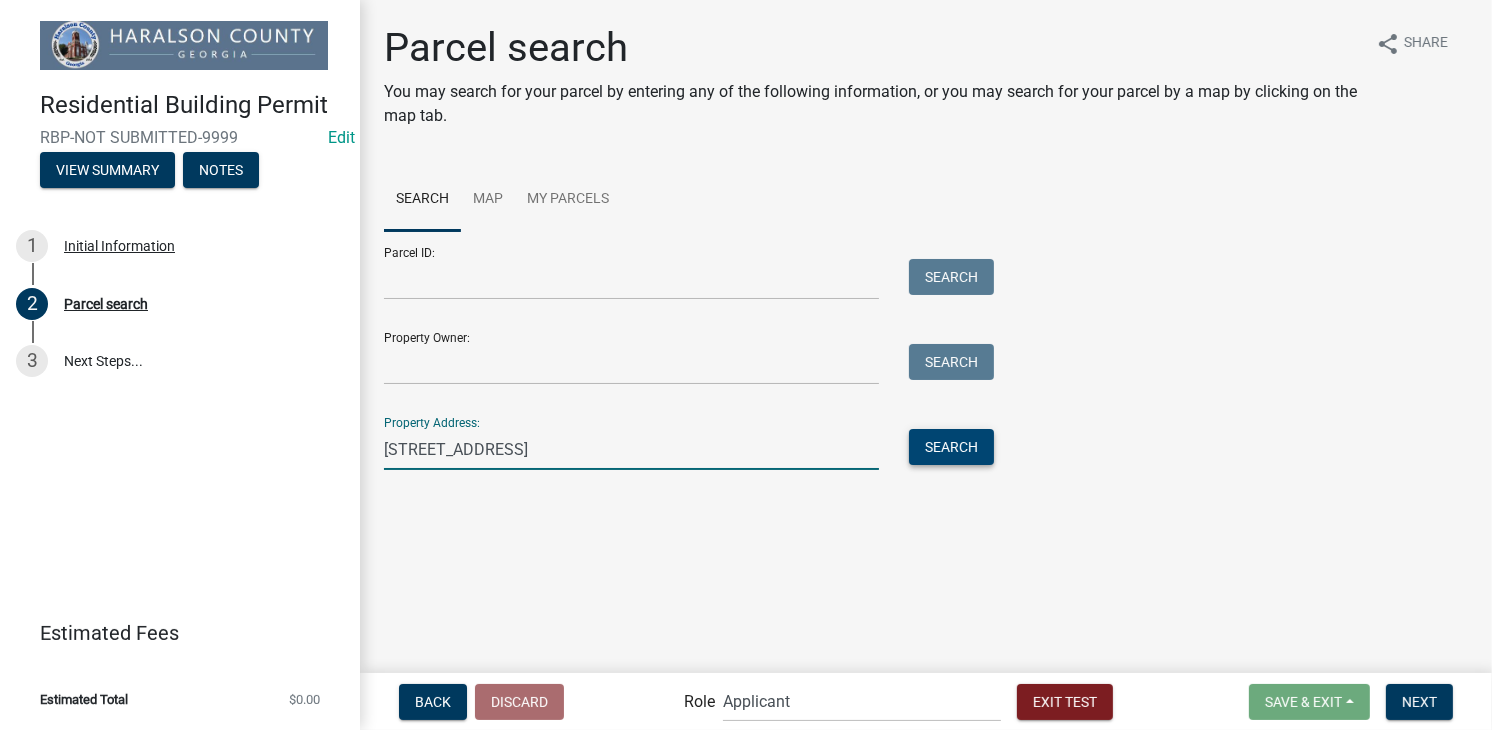 type on "[STREET_ADDRESS]" 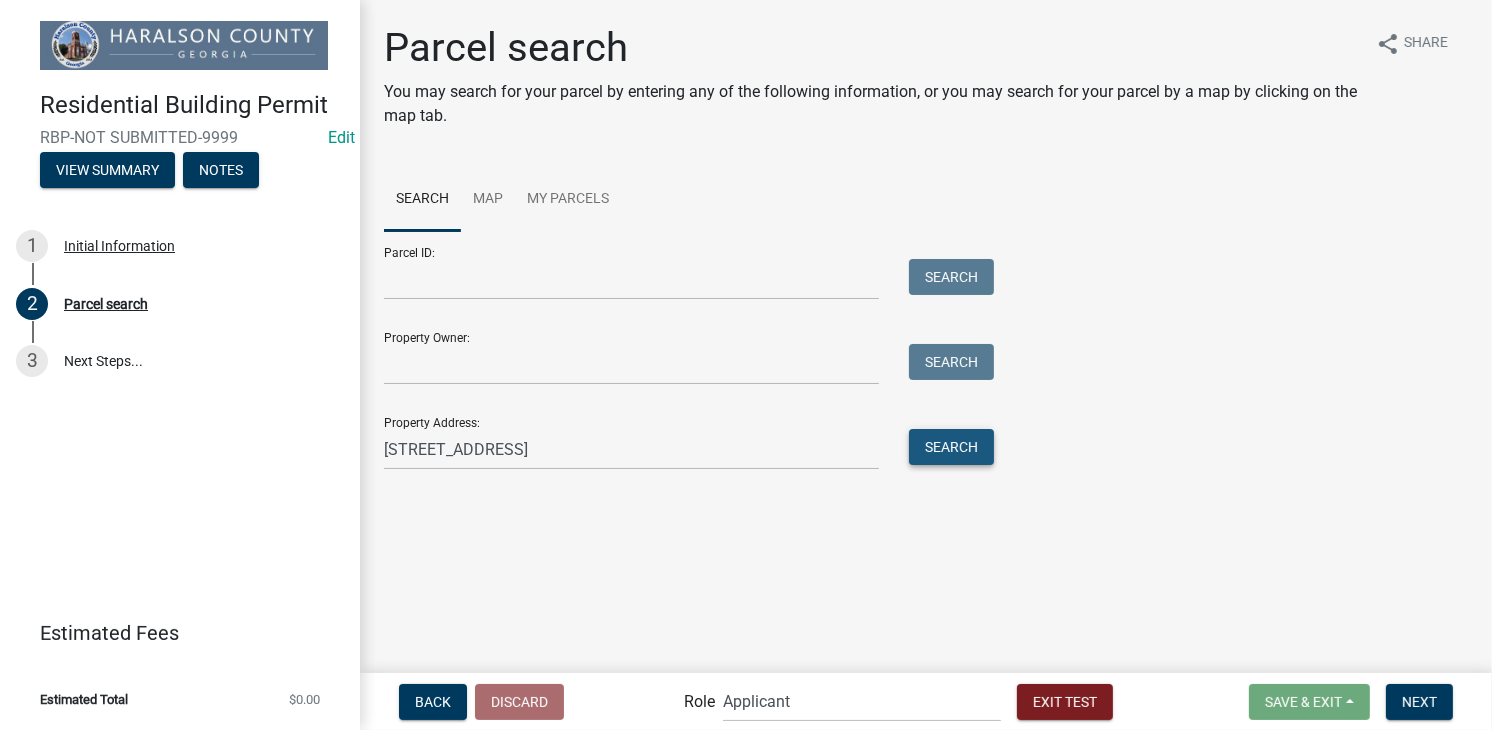 click on "Search" at bounding box center [951, 447] 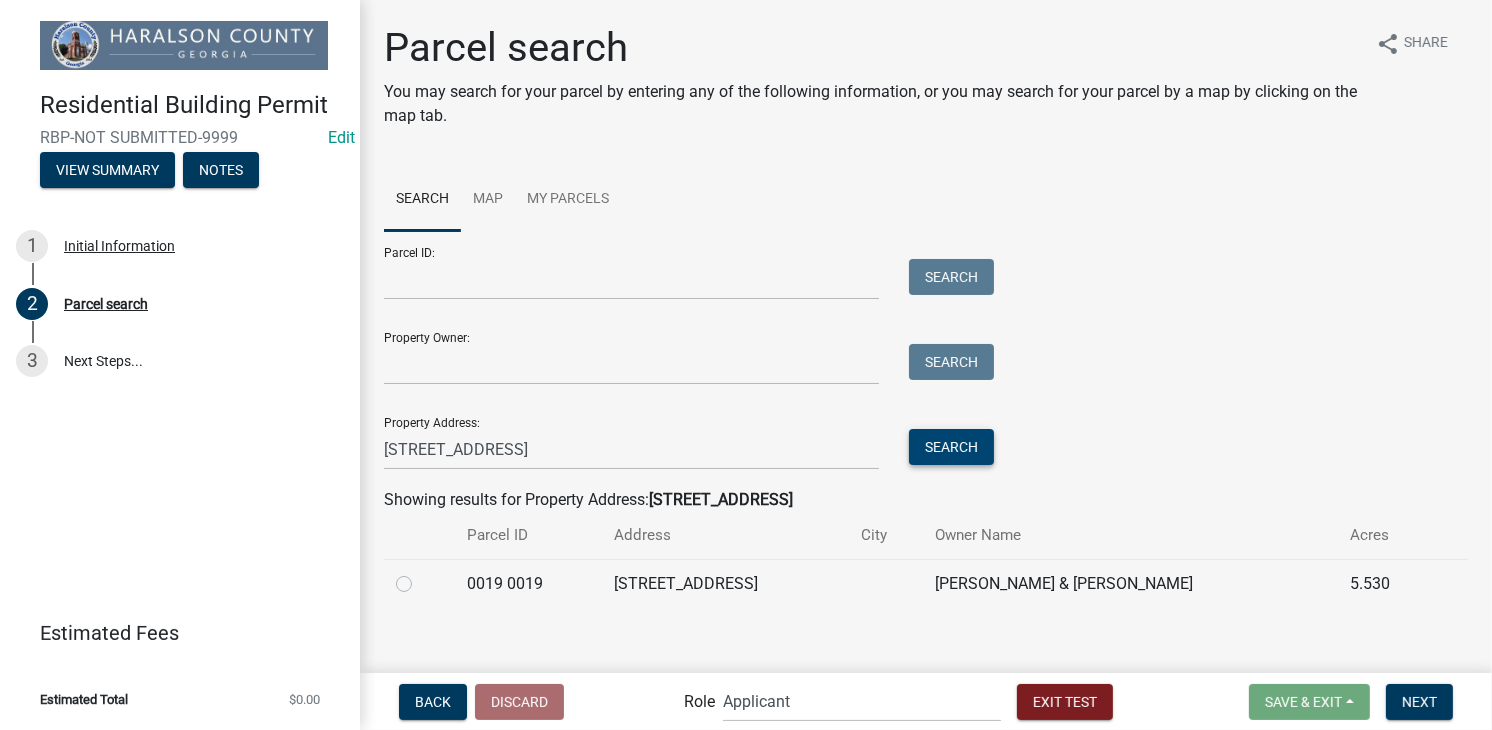 scroll, scrollTop: 16, scrollLeft: 0, axis: vertical 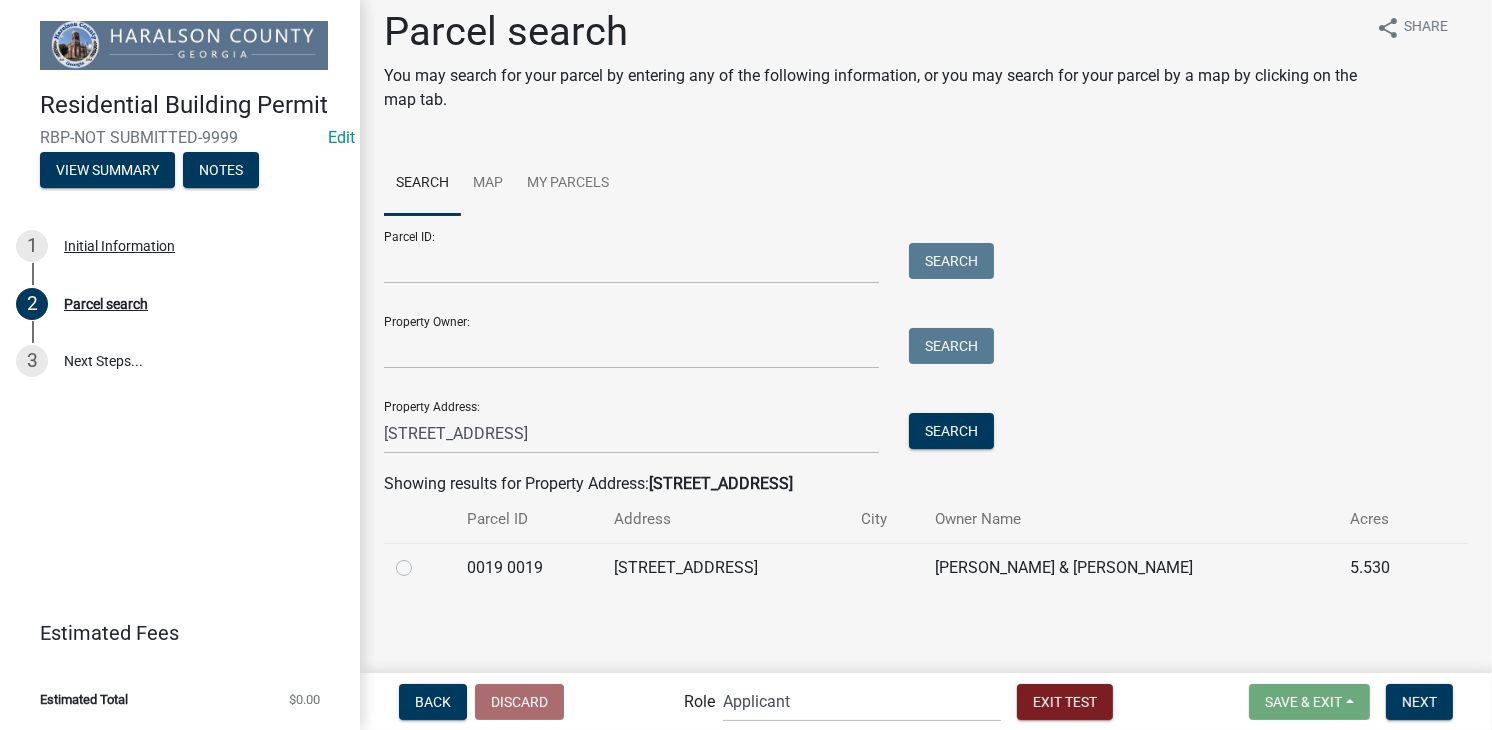 click 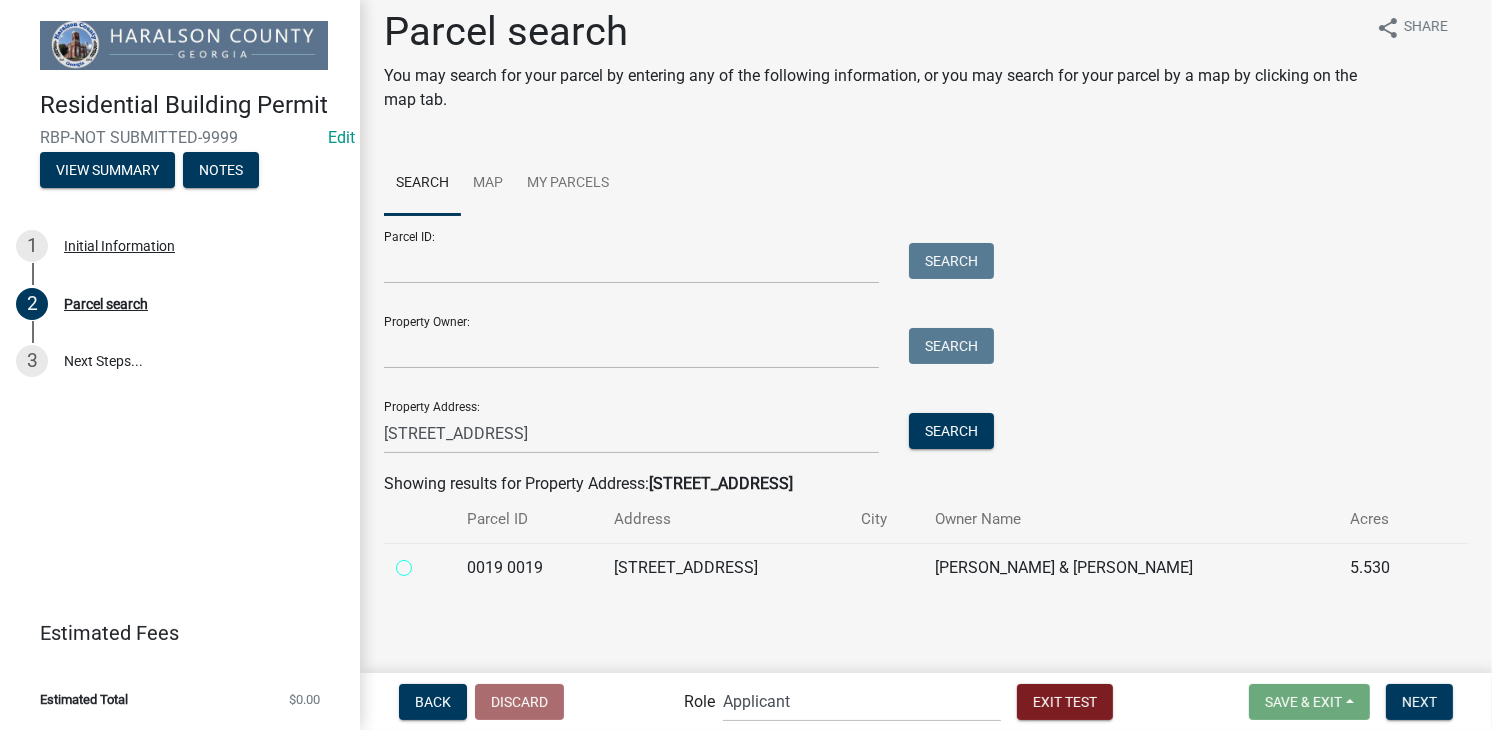 radio on "true" 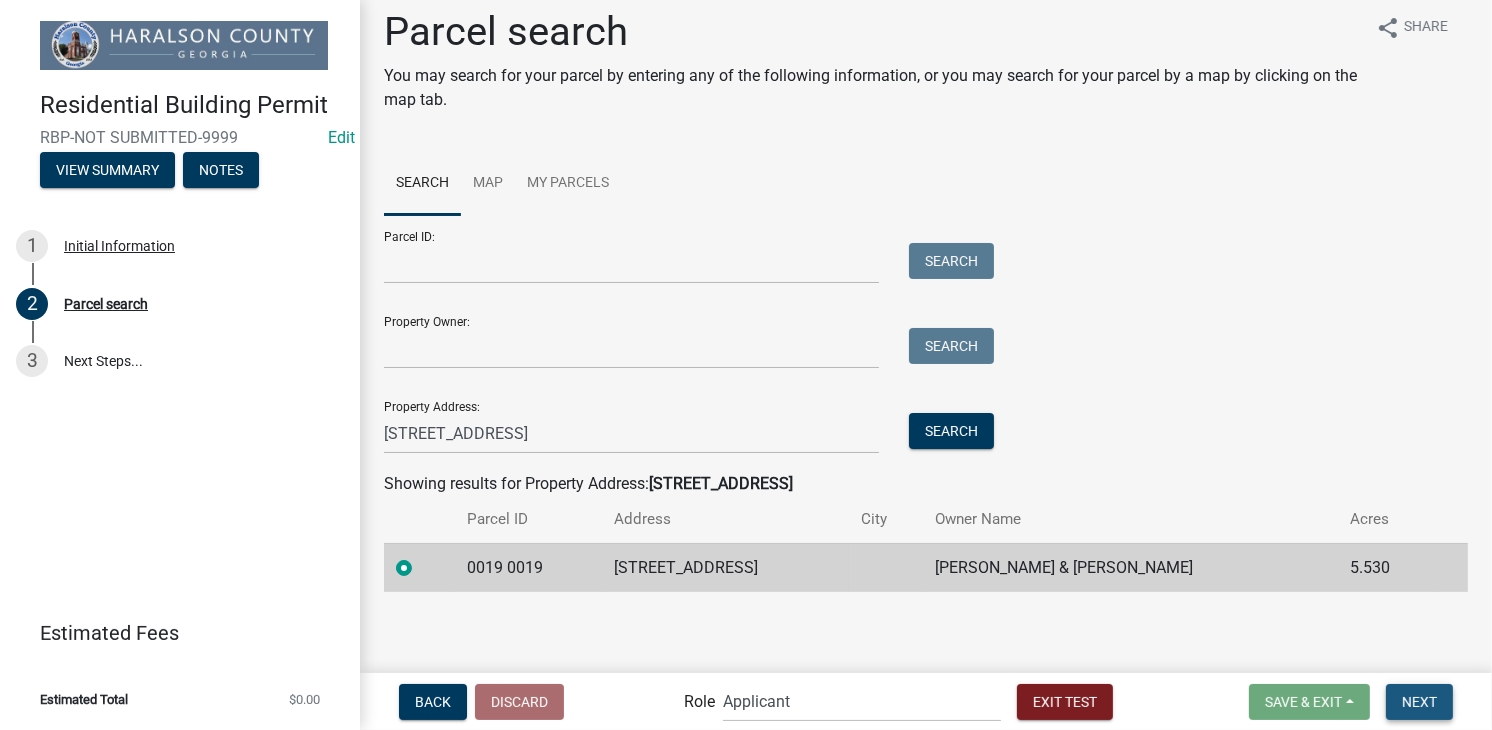 click on "Next" at bounding box center (1419, 702) 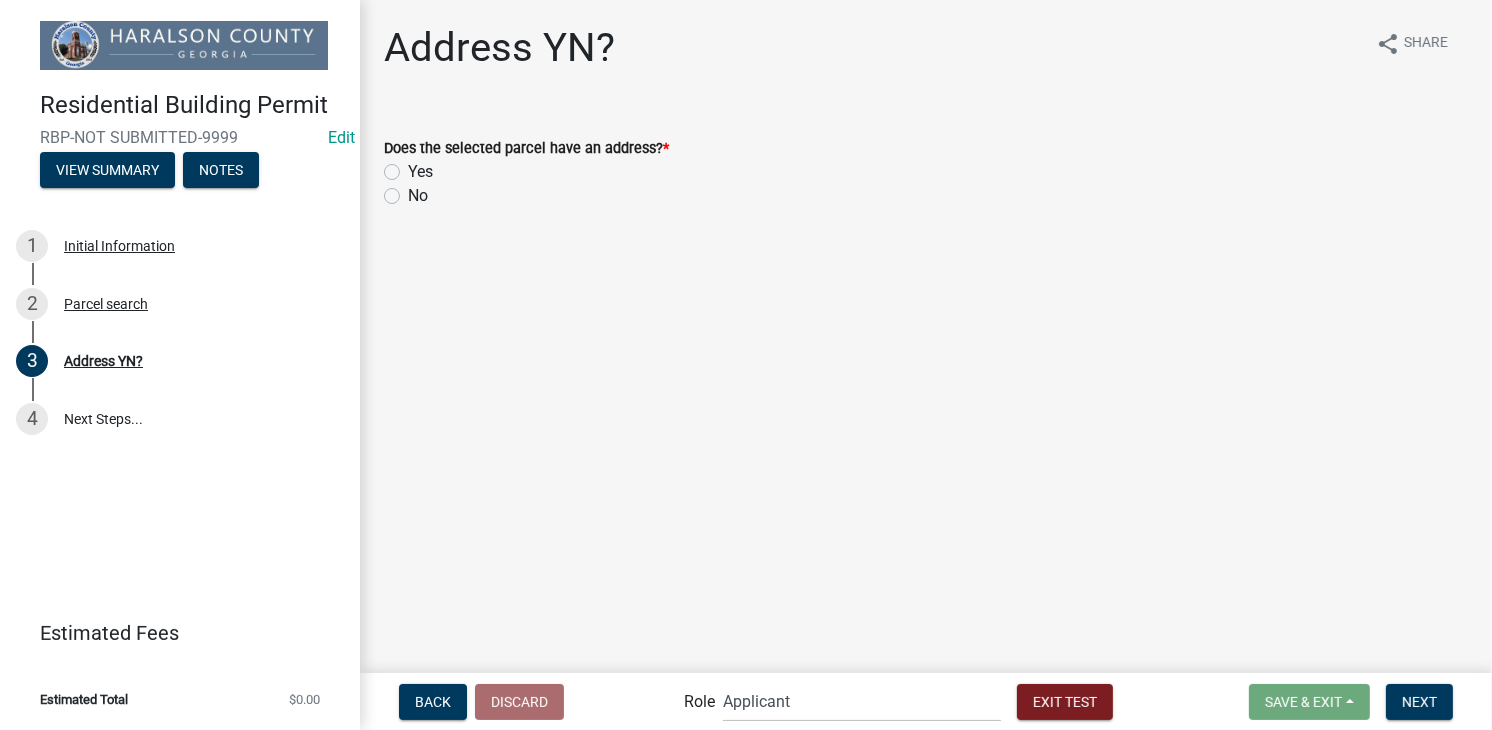 click on "Yes" 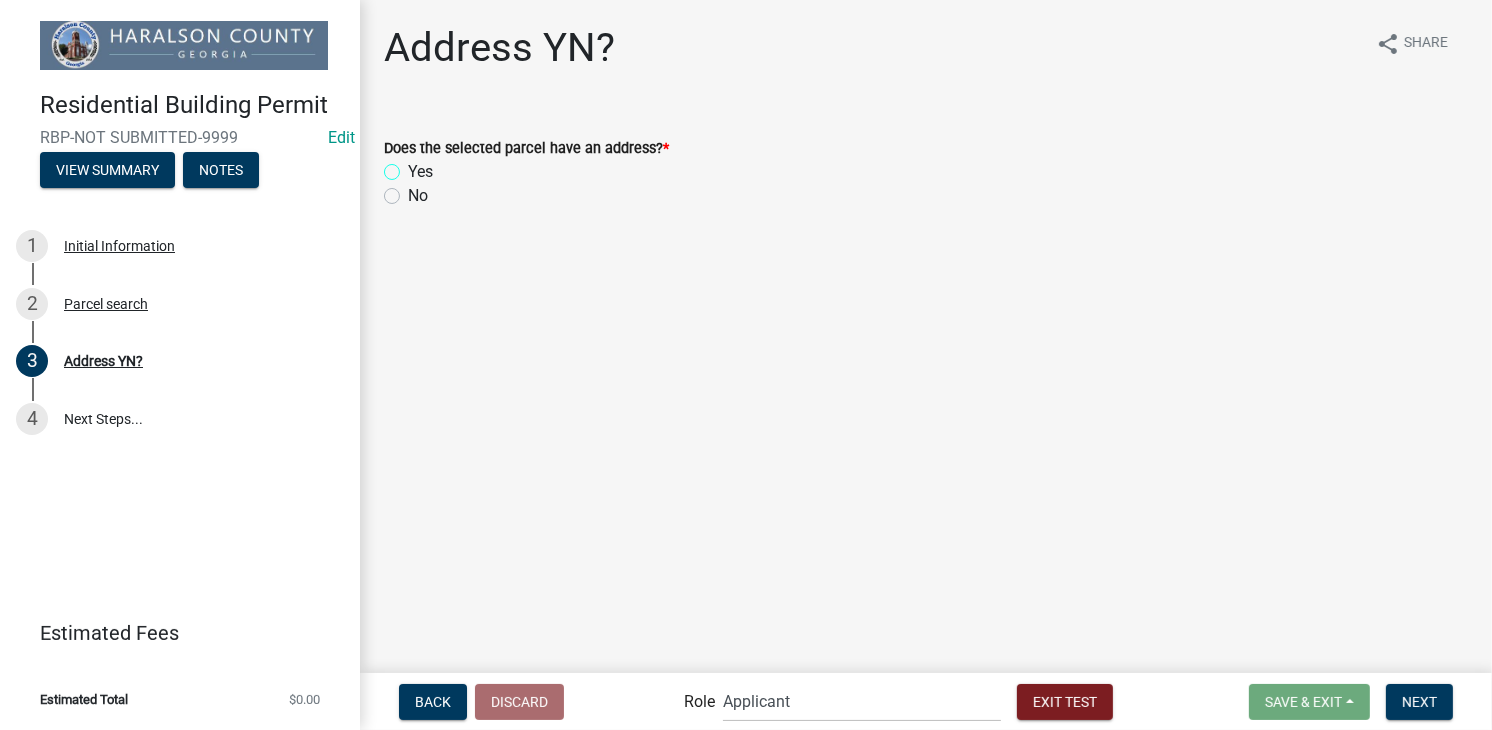 click on "Yes" at bounding box center (414, 166) 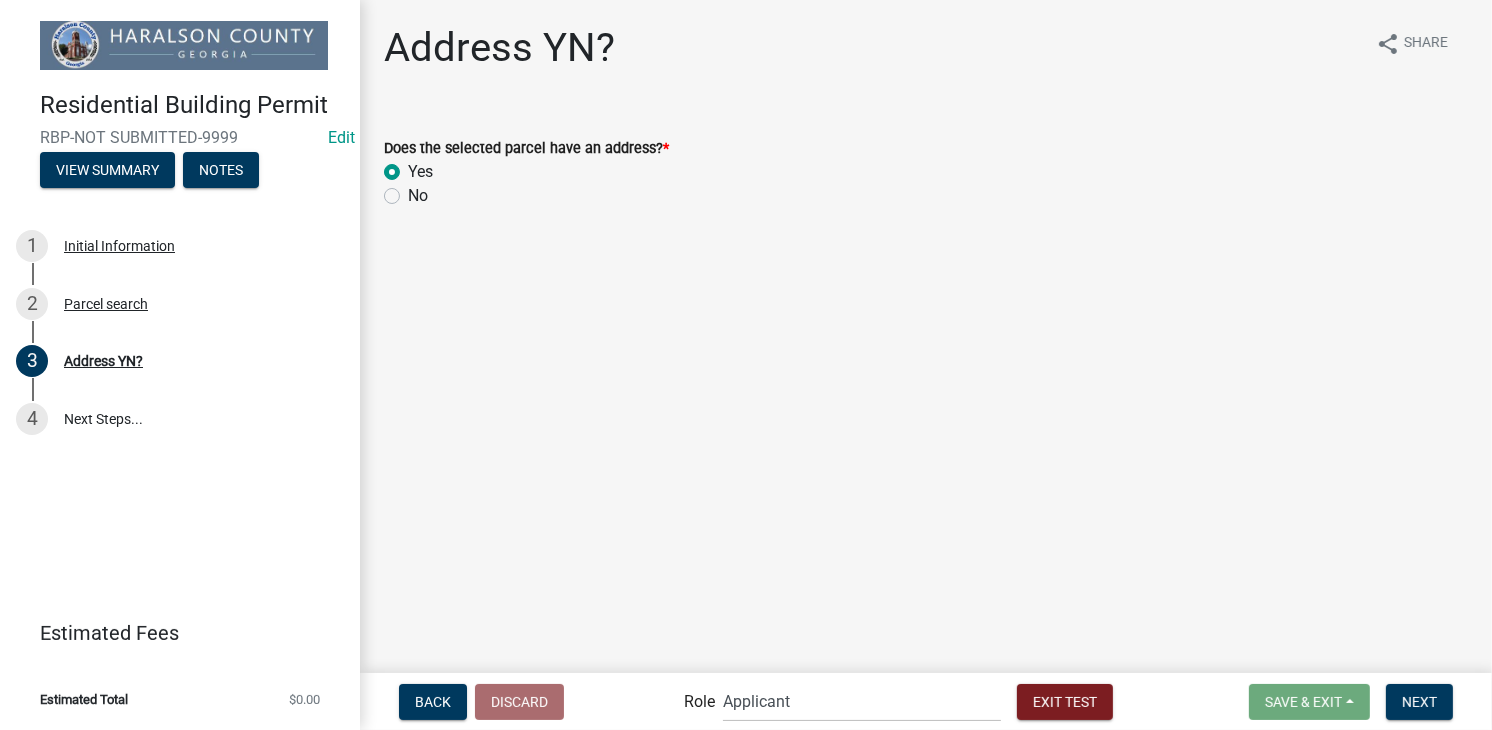 radio on "true" 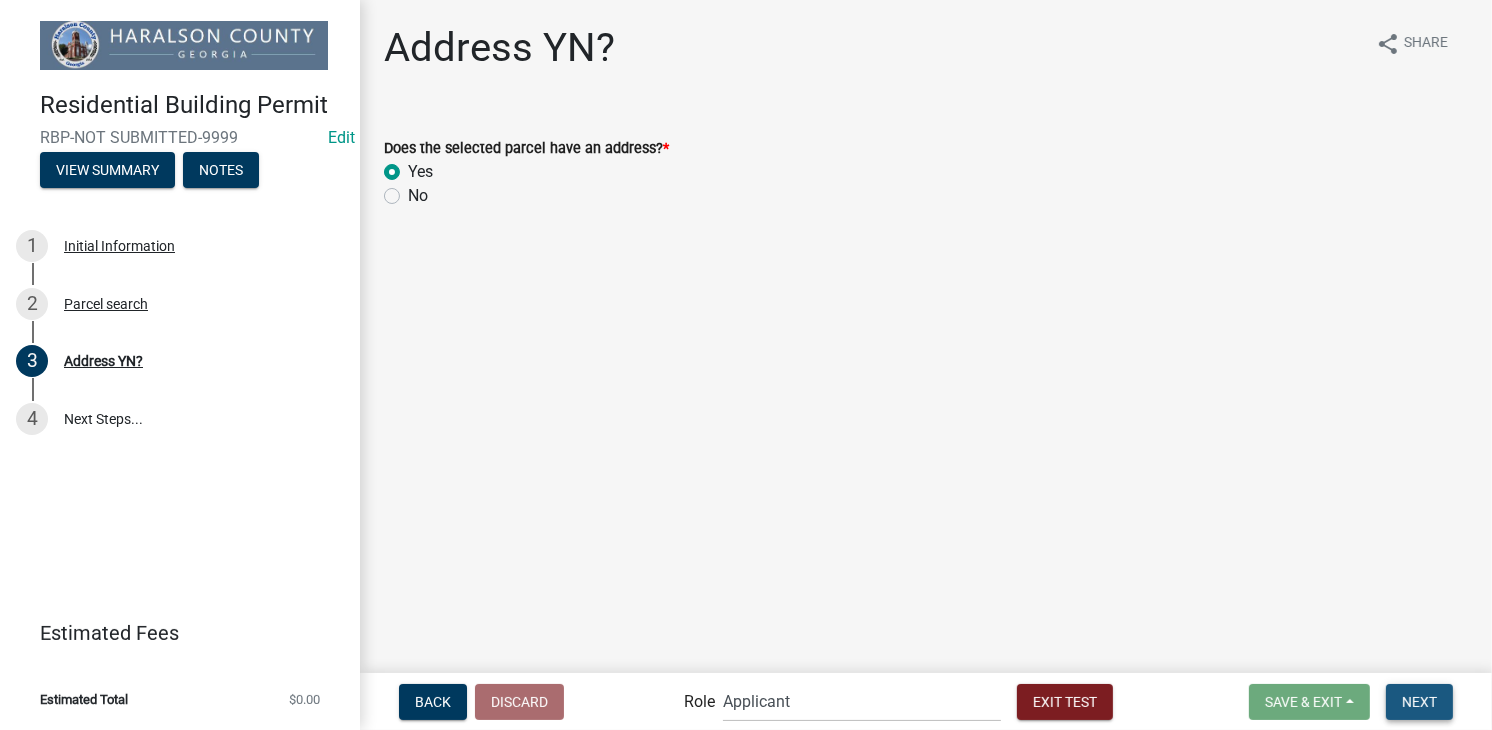 click on "Next" at bounding box center (1419, 701) 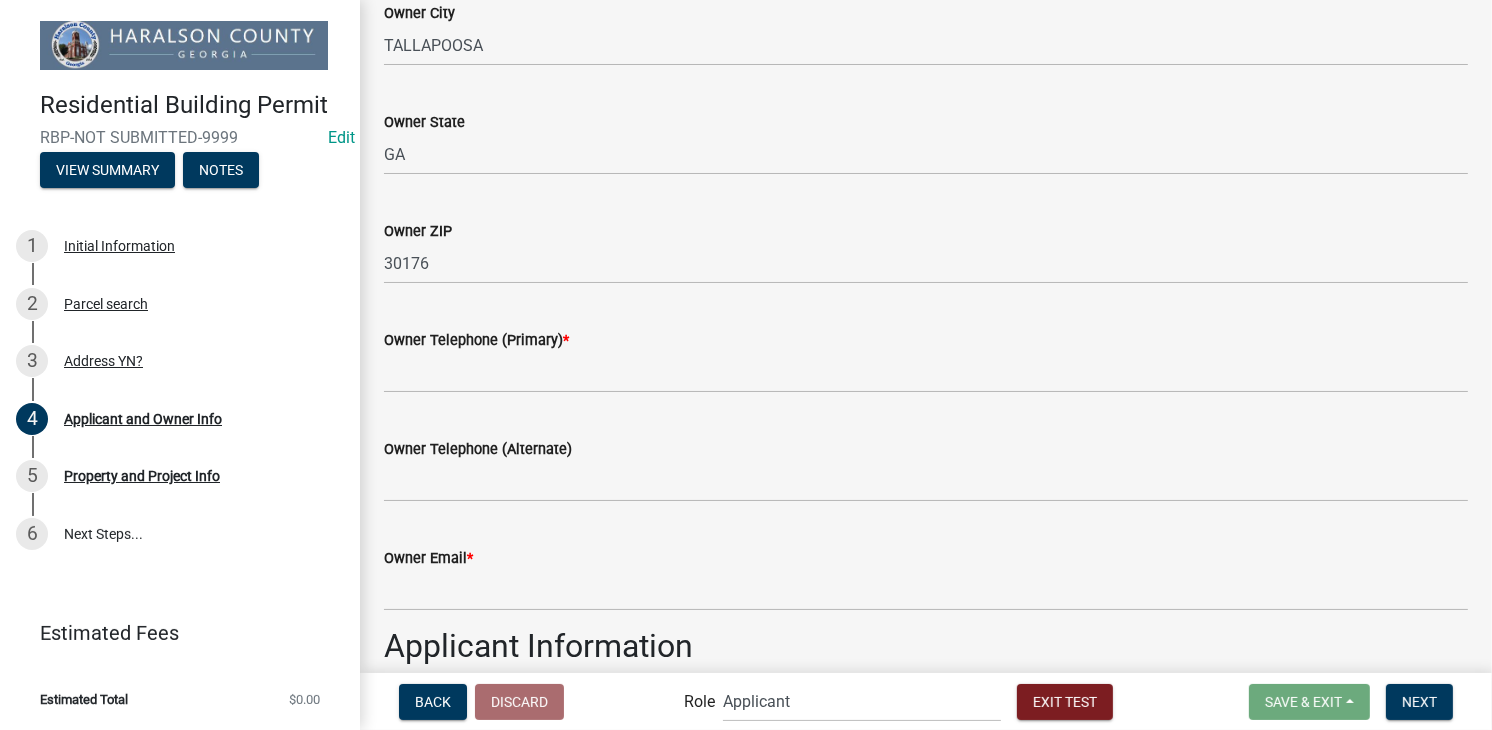 scroll, scrollTop: 600, scrollLeft: 0, axis: vertical 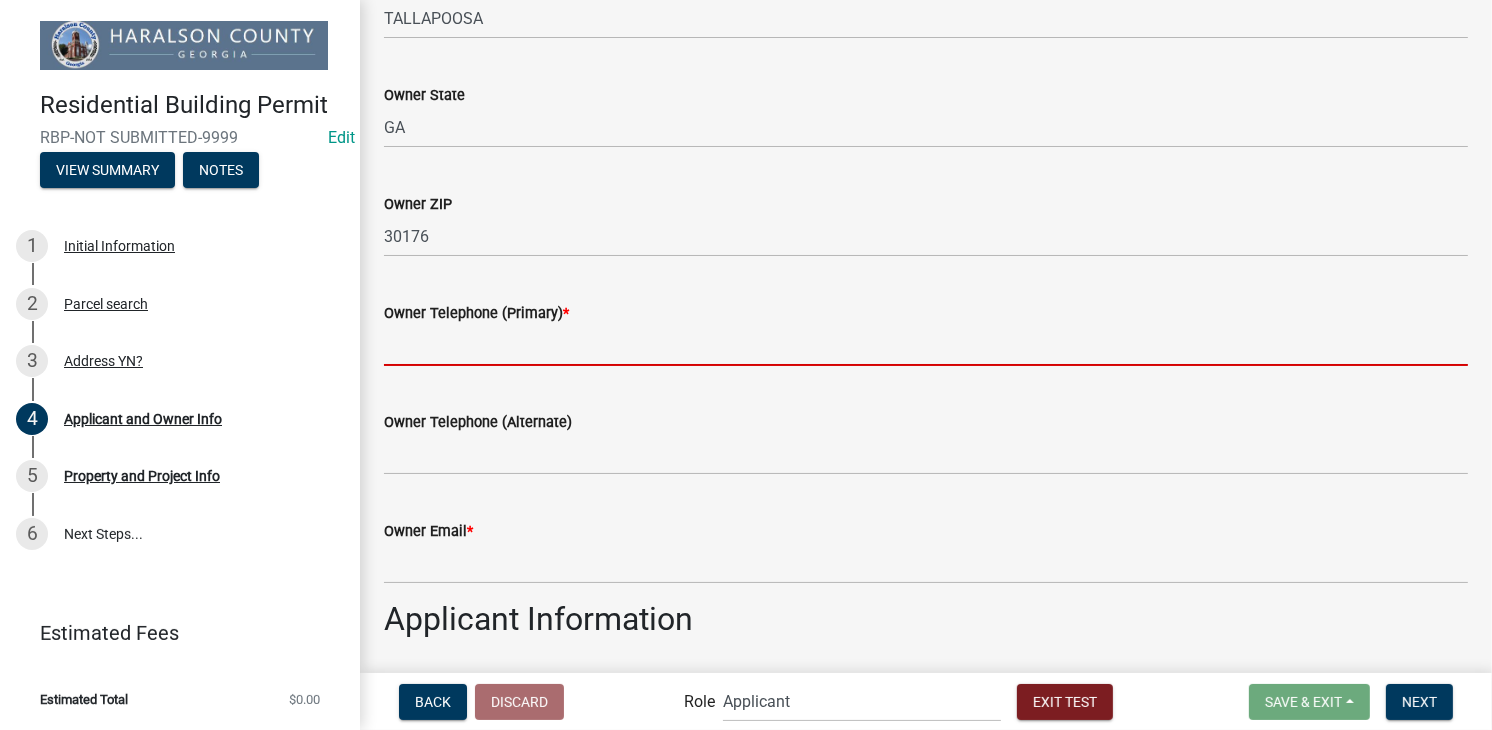 click on "Owner Telephone (Primary)  *" at bounding box center (926, 345) 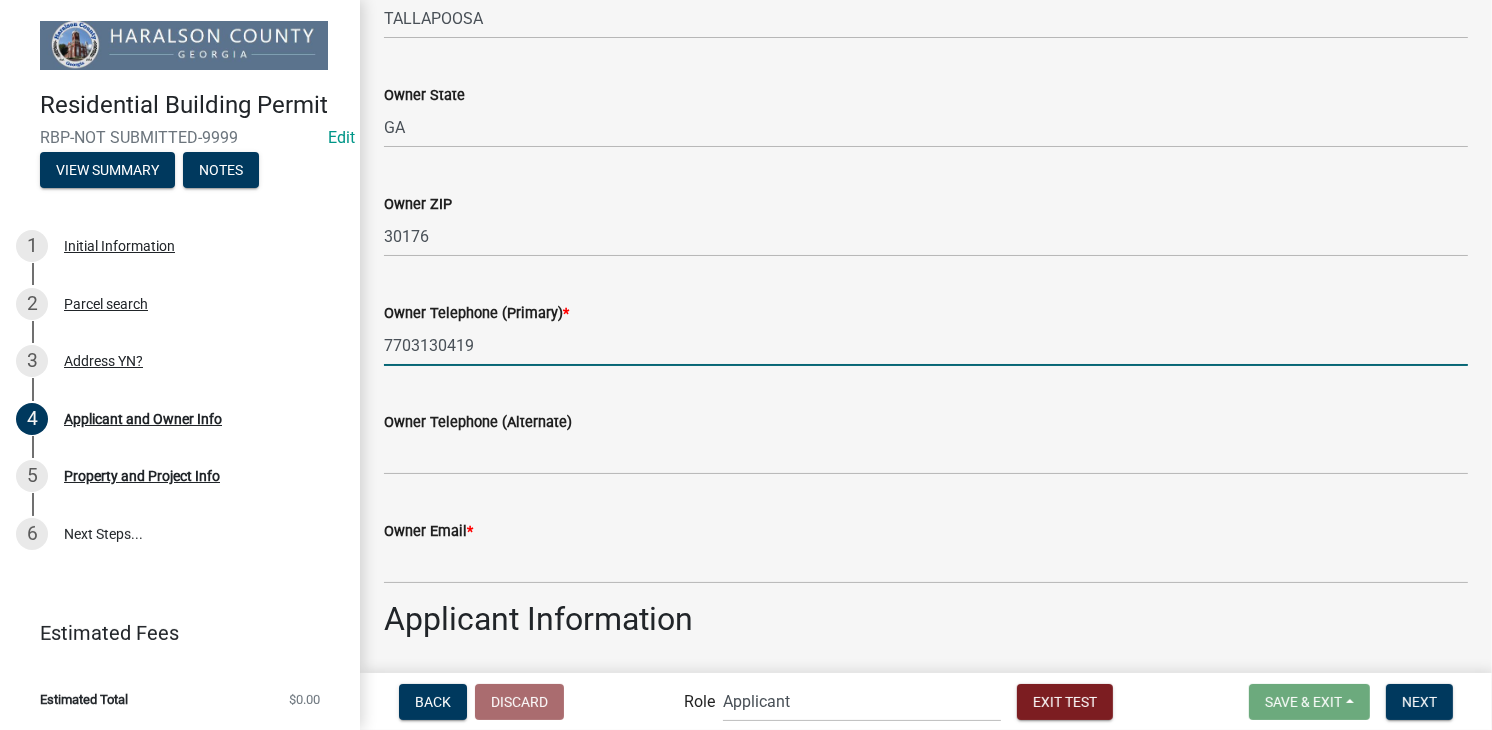 type on "7703130419" 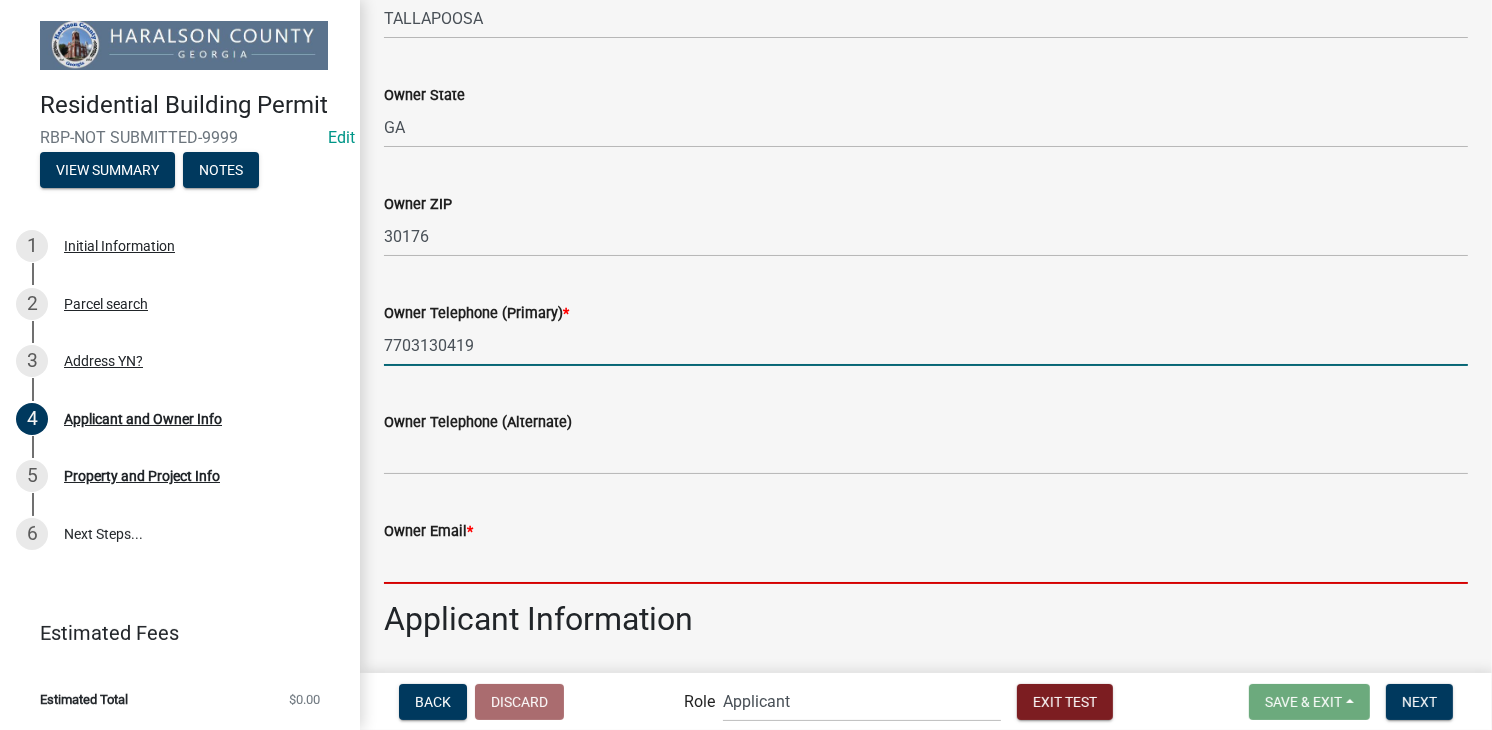 click on "Owner Email  *" at bounding box center [926, 563] 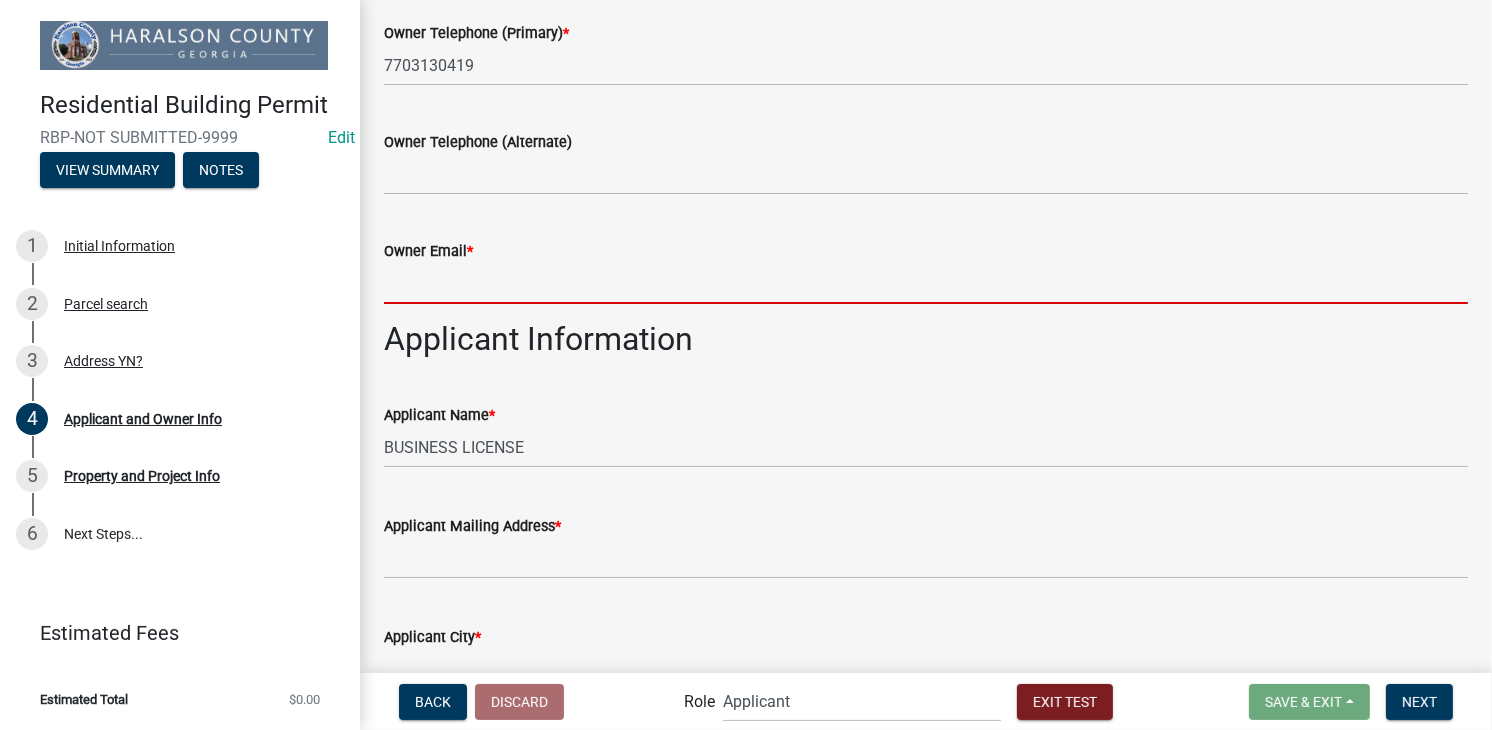 scroll, scrollTop: 900, scrollLeft: 0, axis: vertical 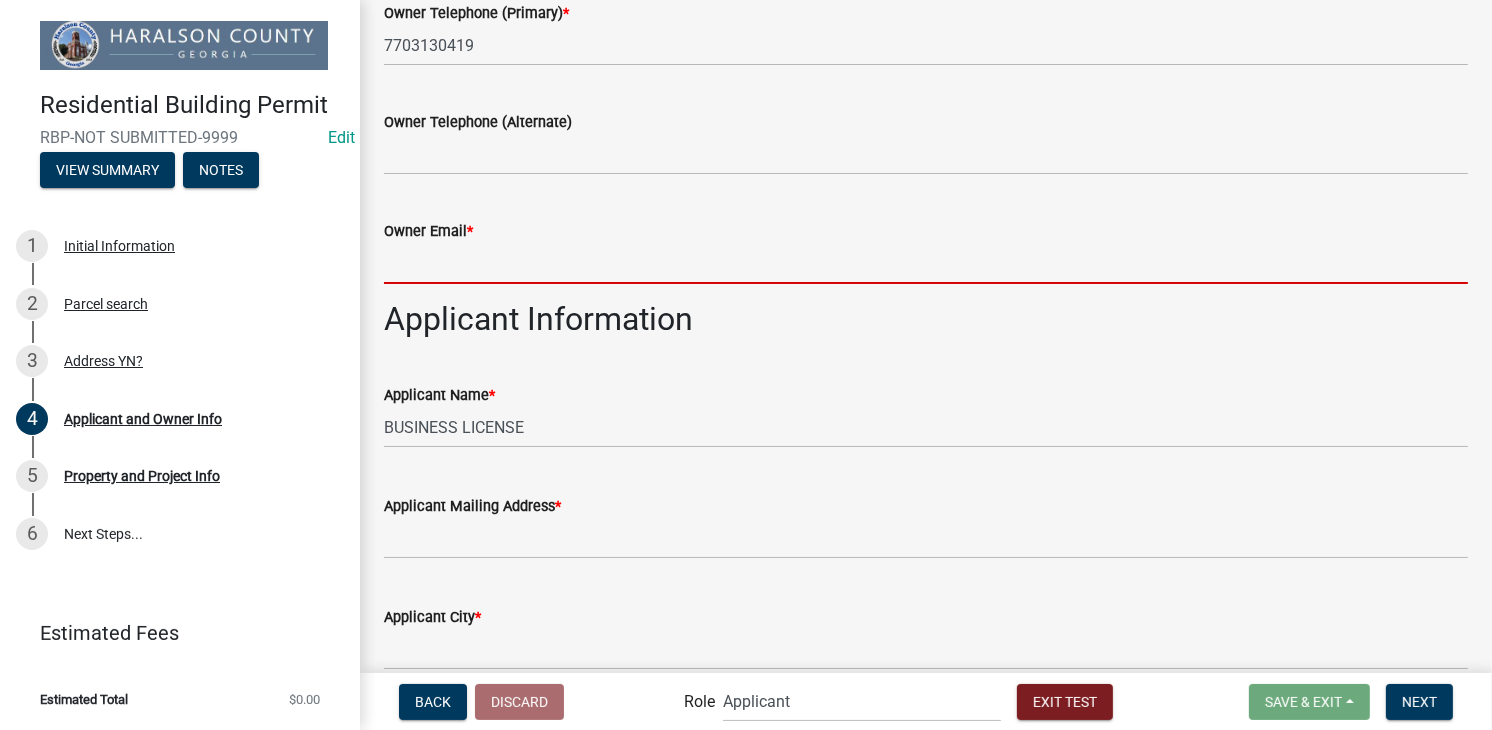 click on "Owner Email  *" at bounding box center (926, 263) 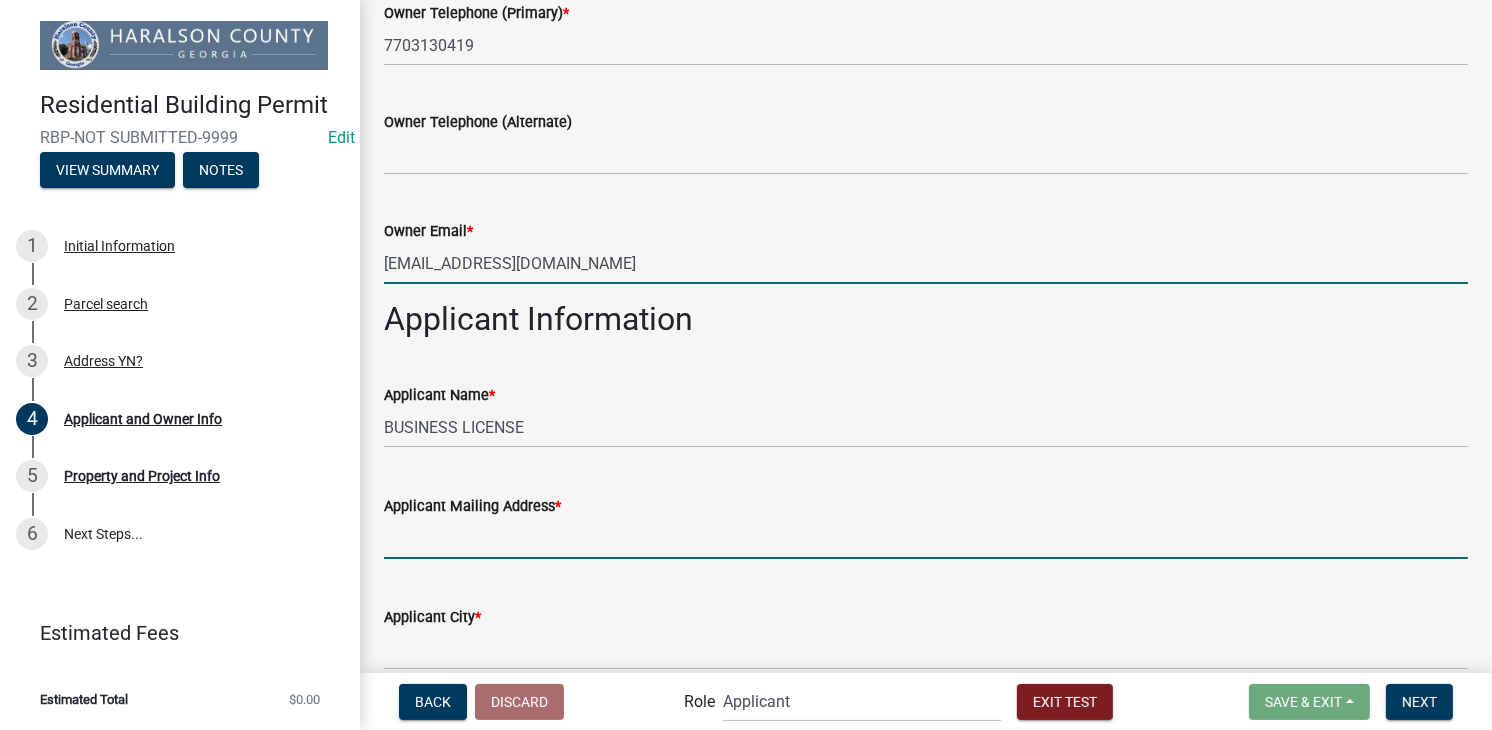 type on "[STREET_ADDRESS][PERSON_NAME]" 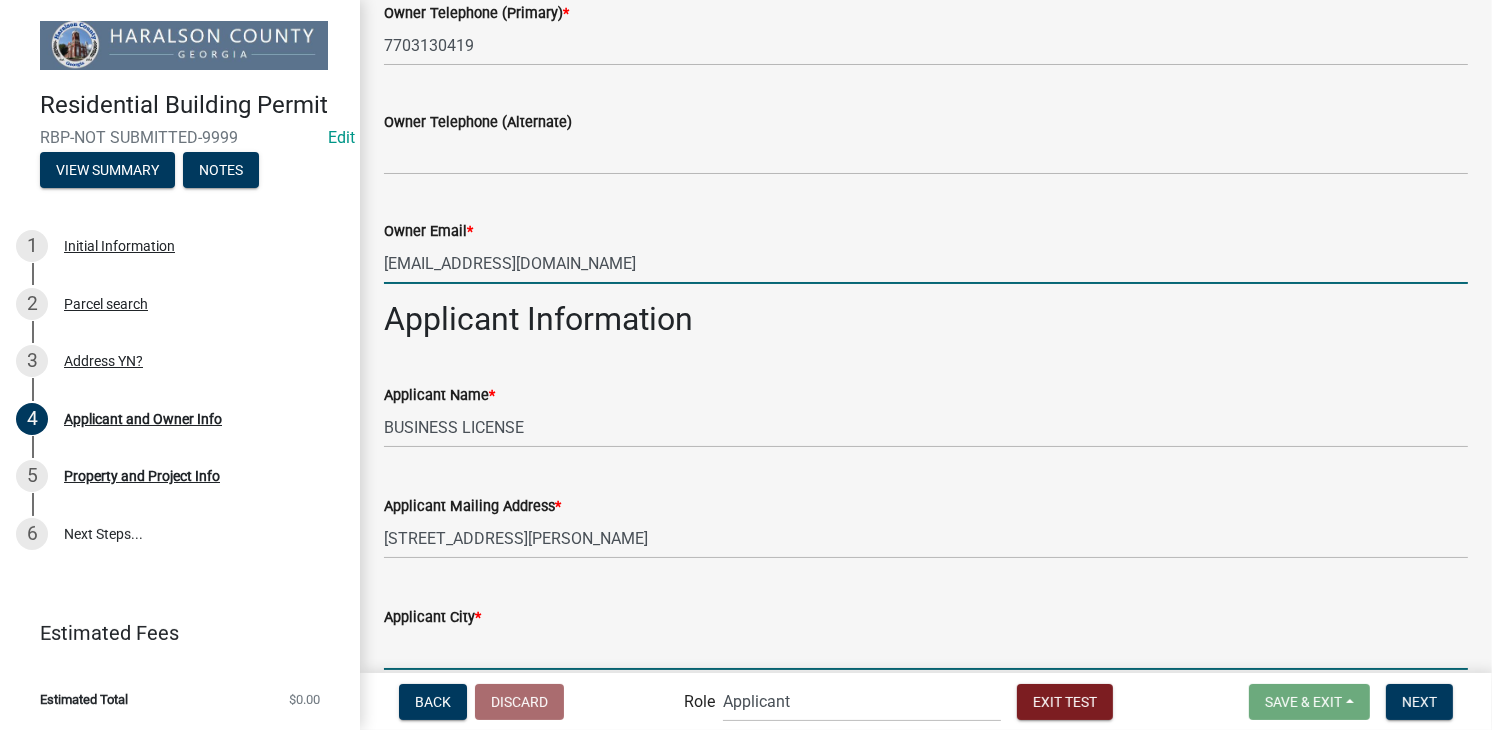 type on "DALLAS" 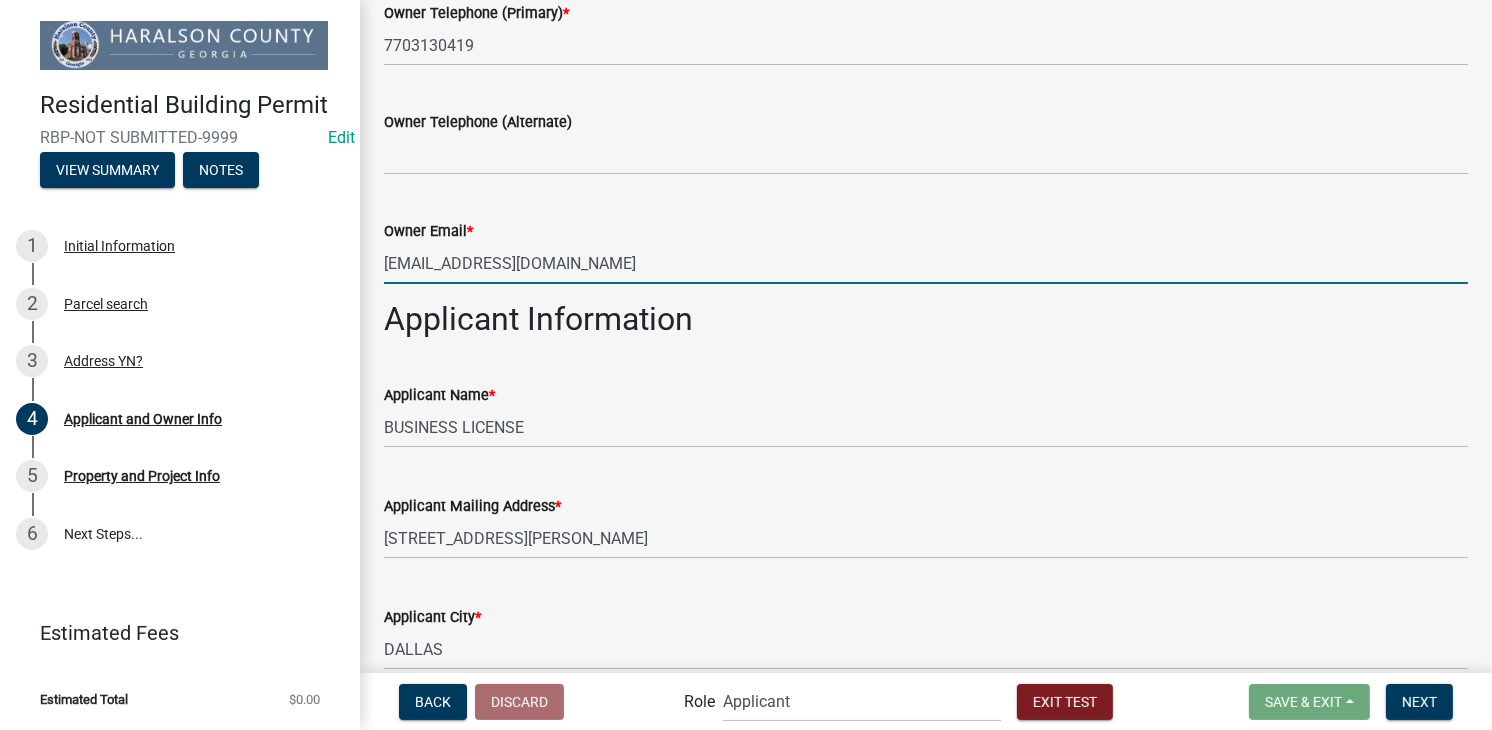 type on "30157" 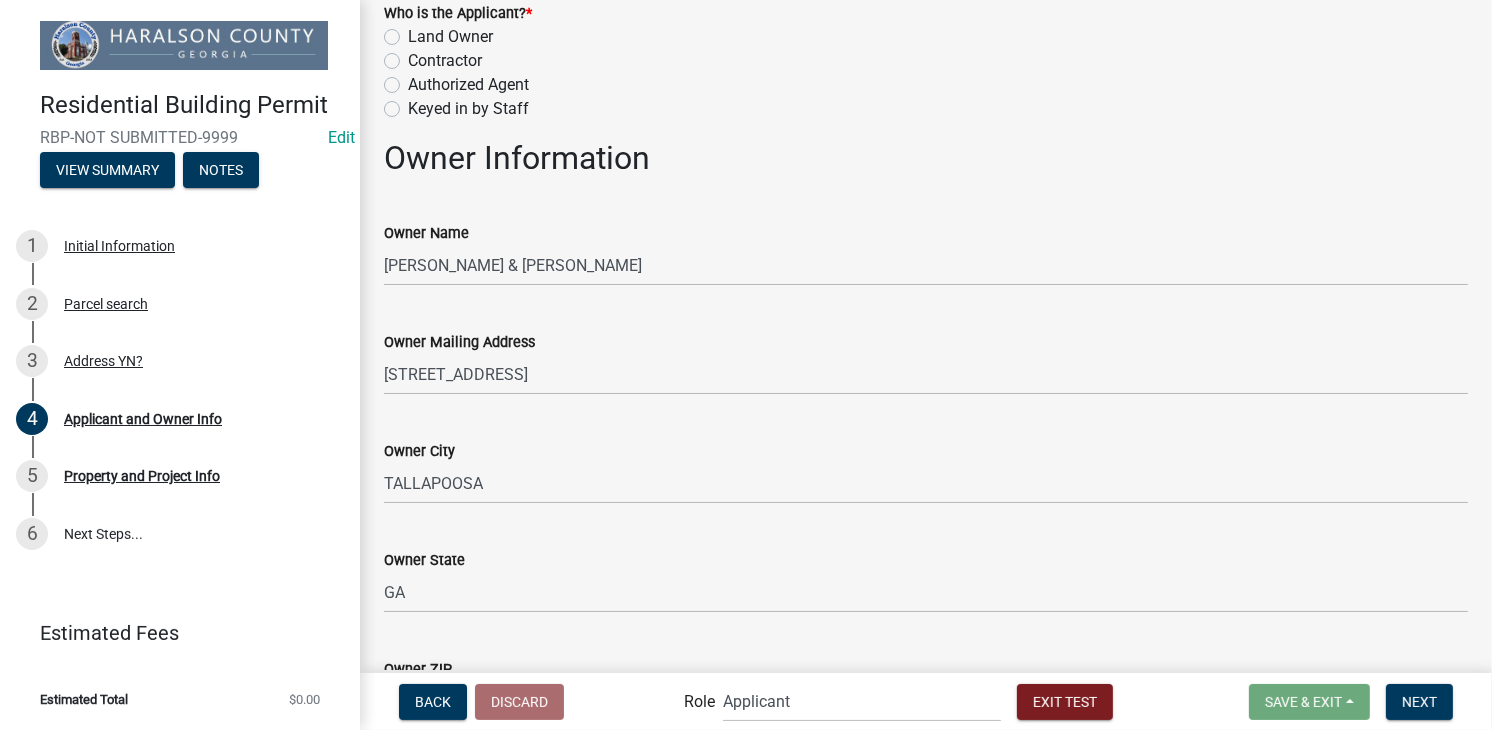 scroll, scrollTop: 0, scrollLeft: 0, axis: both 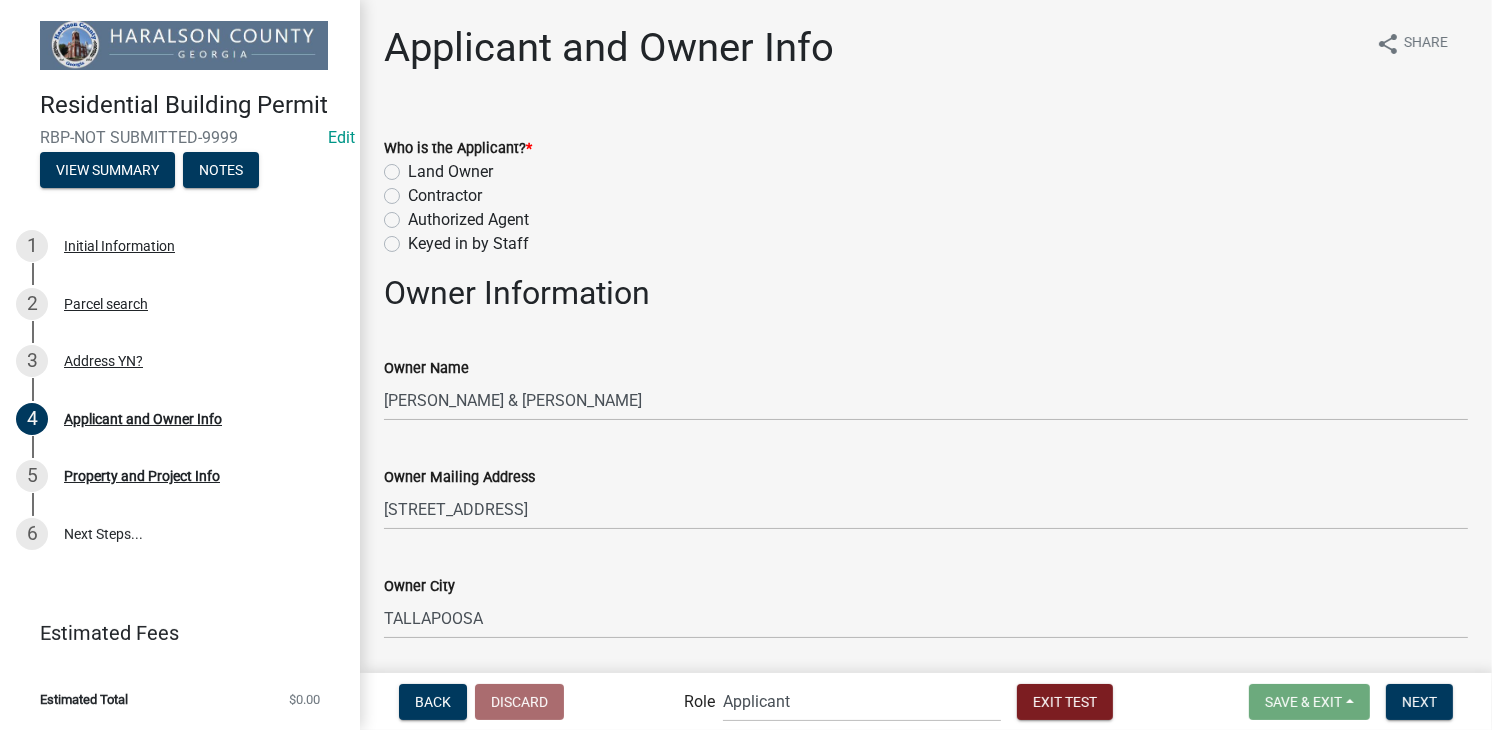 click on "Land Owner" 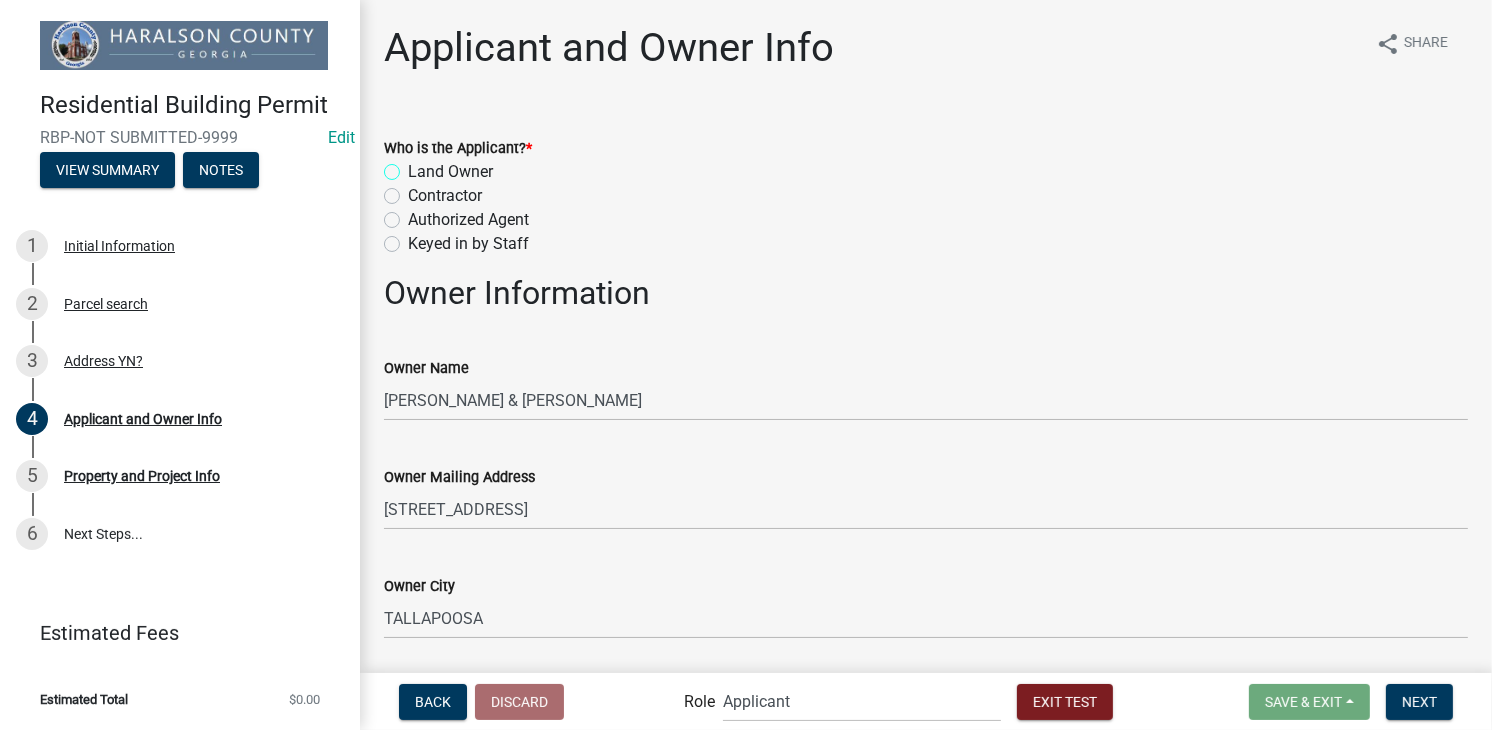 click on "Land Owner" at bounding box center (414, 166) 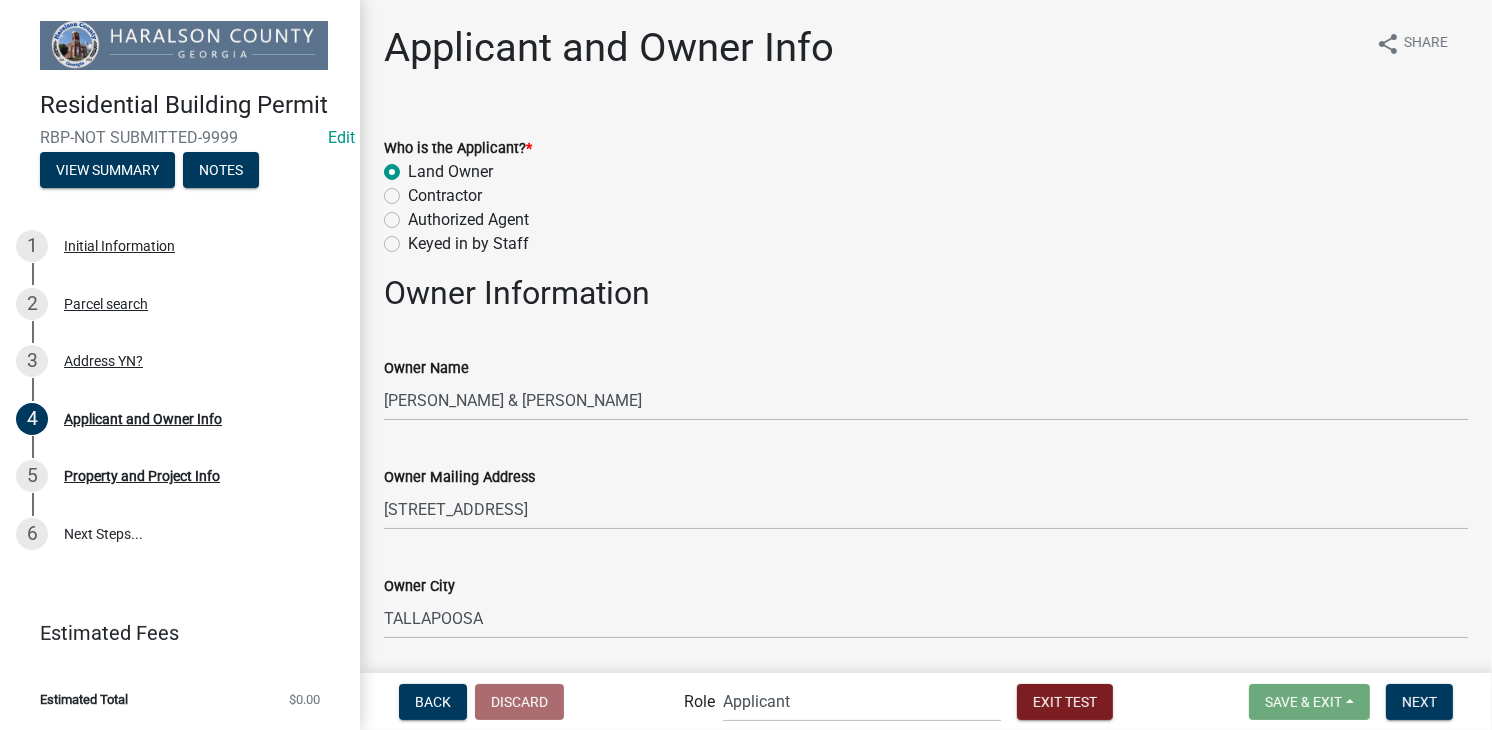 radio on "true" 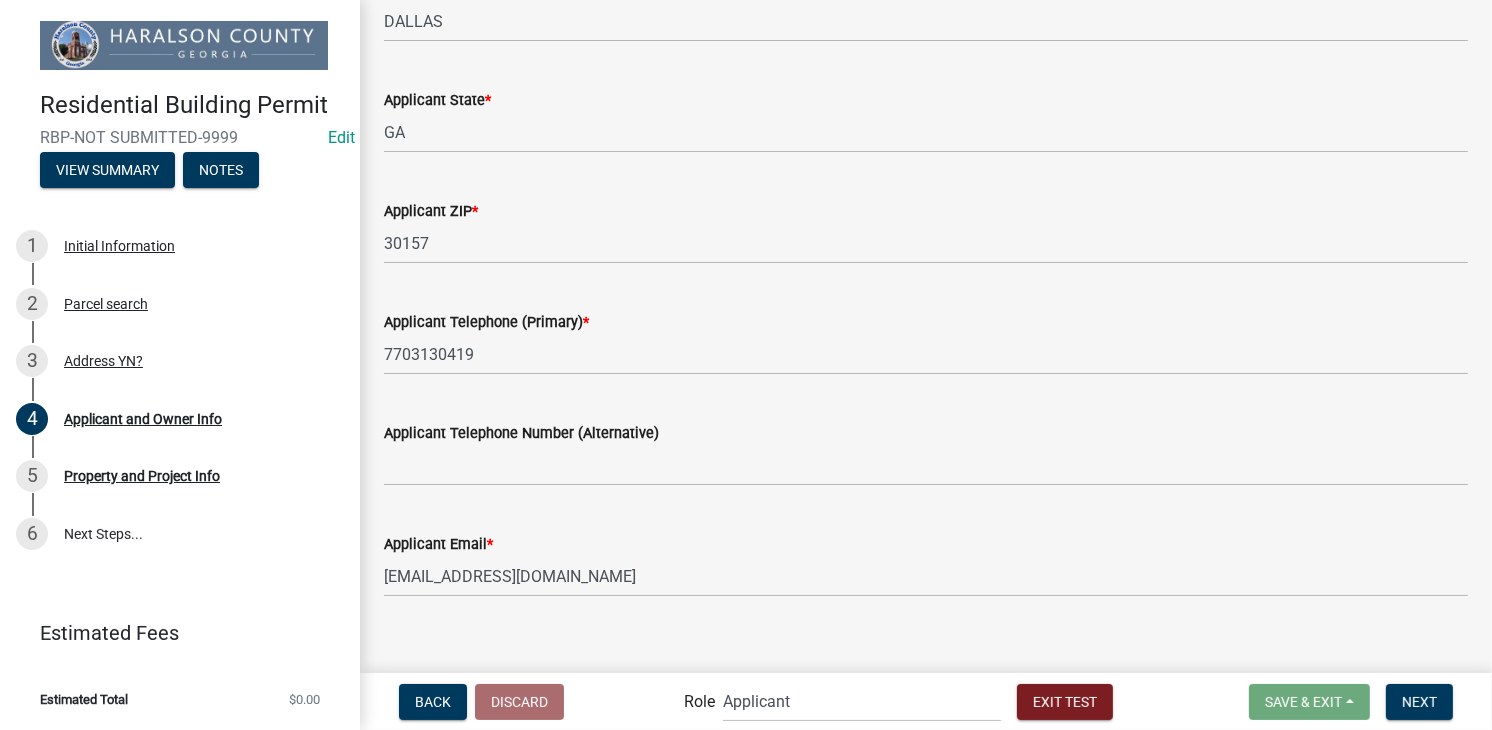 scroll, scrollTop: 1550, scrollLeft: 0, axis: vertical 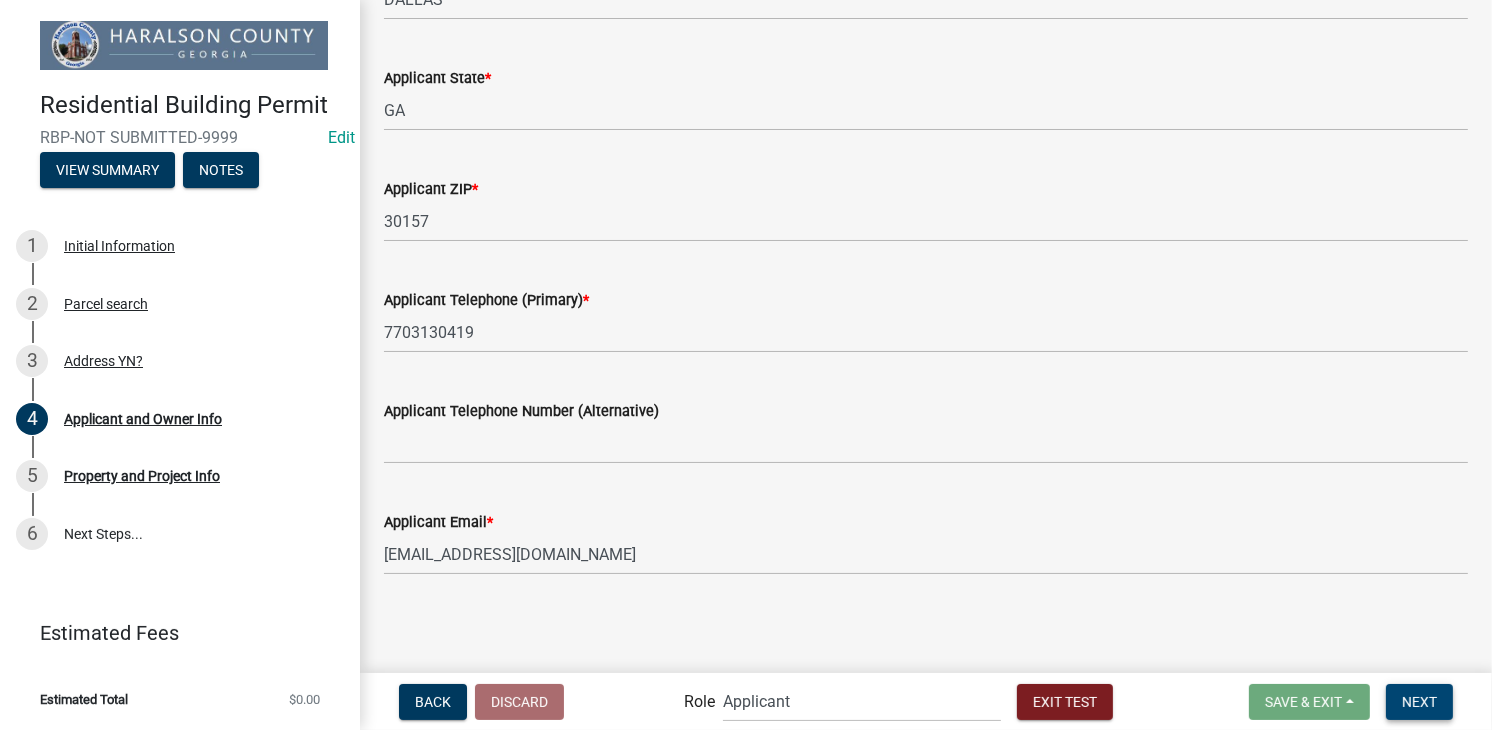 click on "Next" at bounding box center [1419, 701] 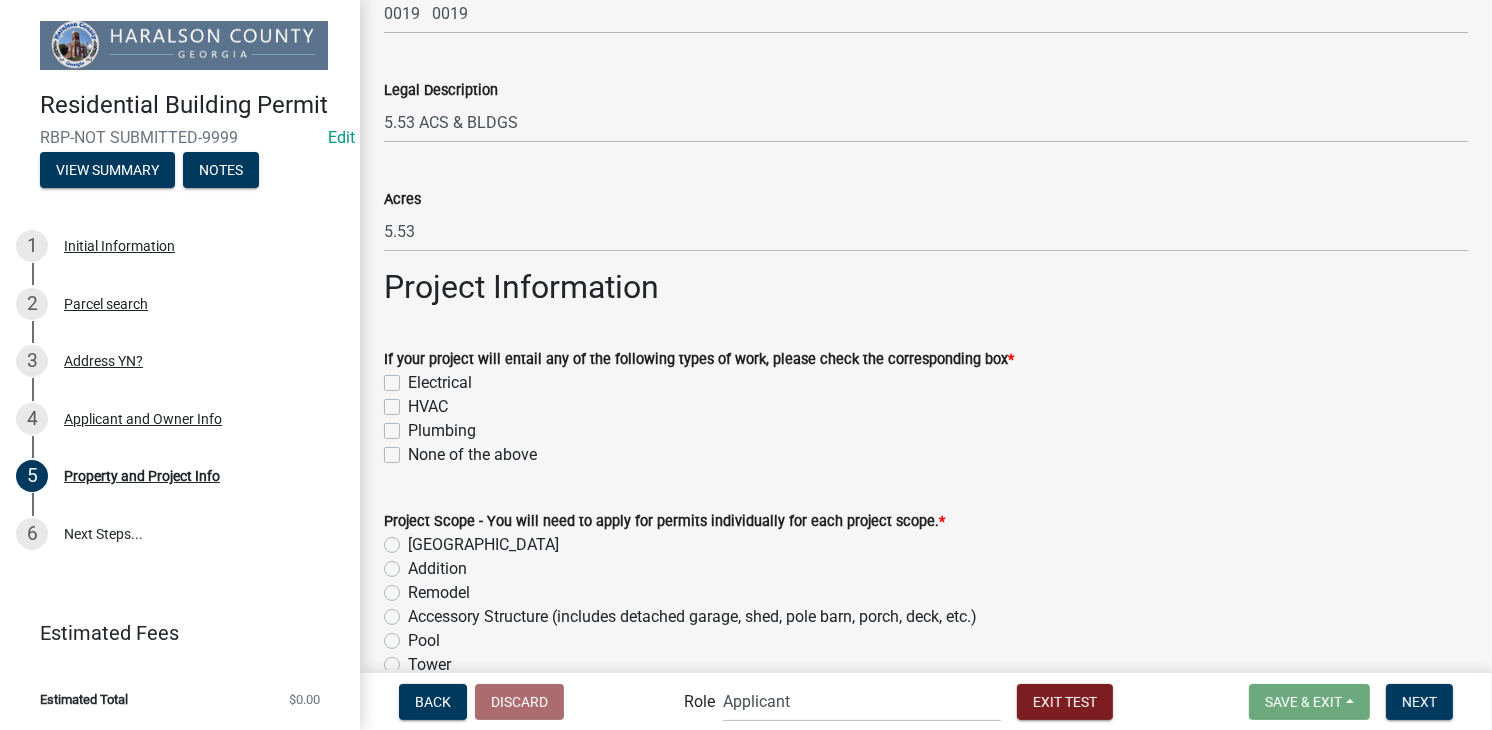 scroll, scrollTop: 700, scrollLeft: 0, axis: vertical 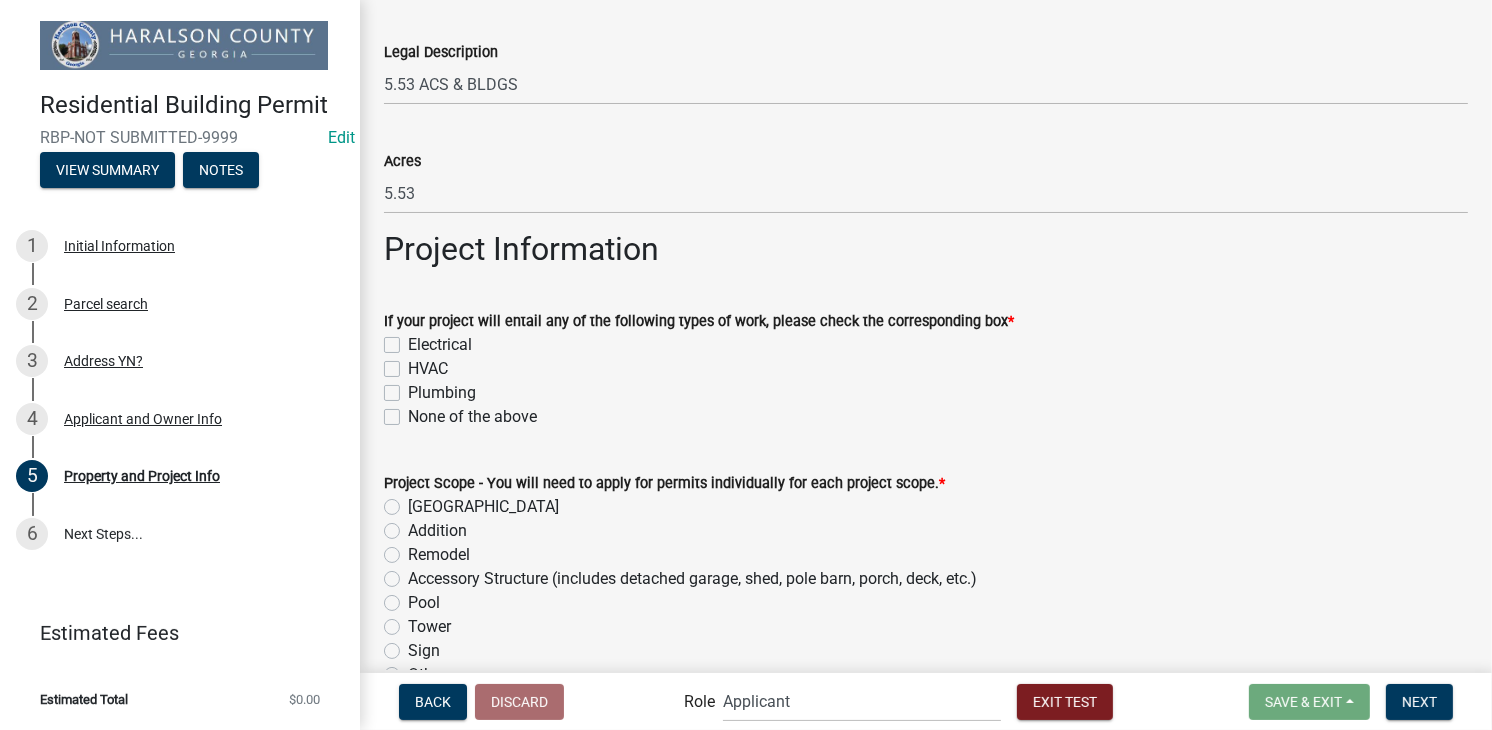 click on "Electrical" 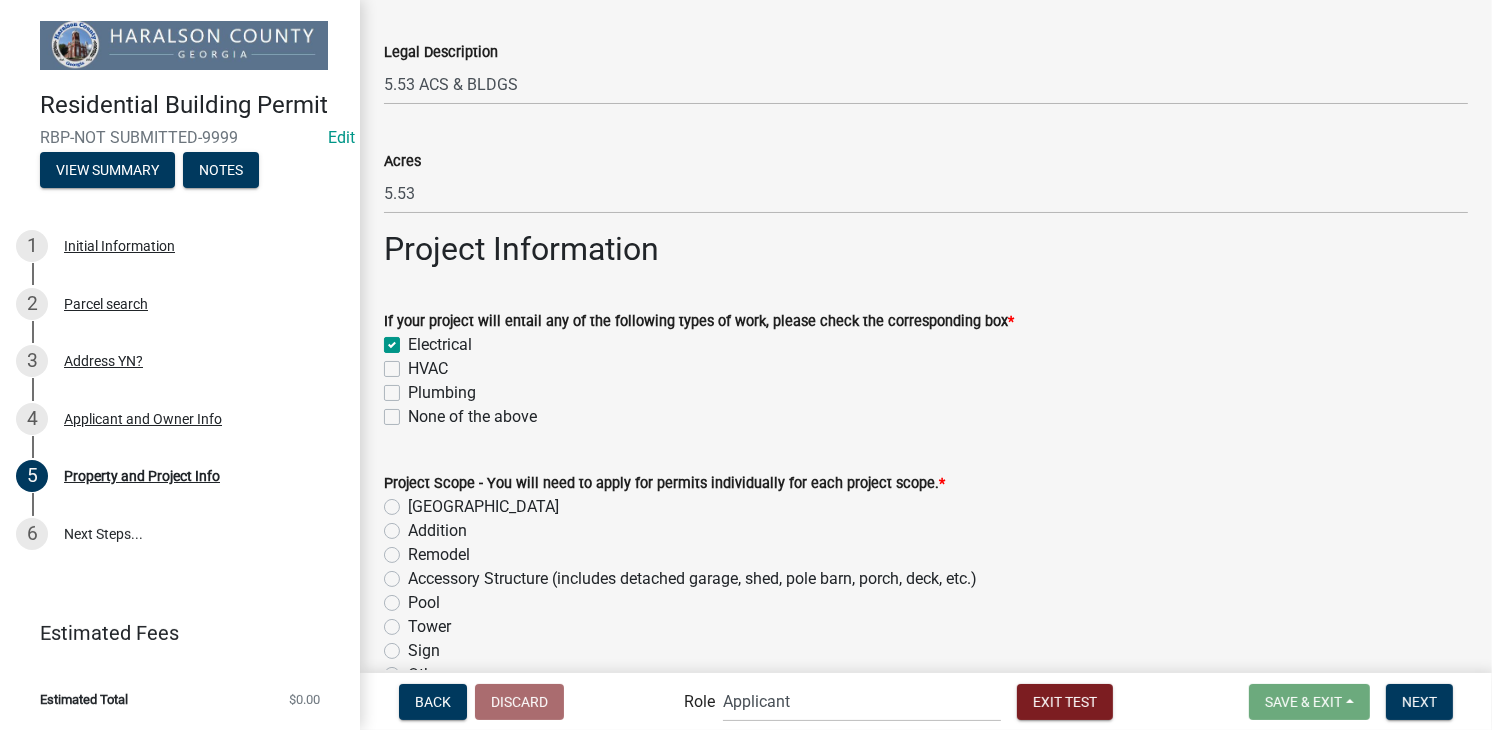 type 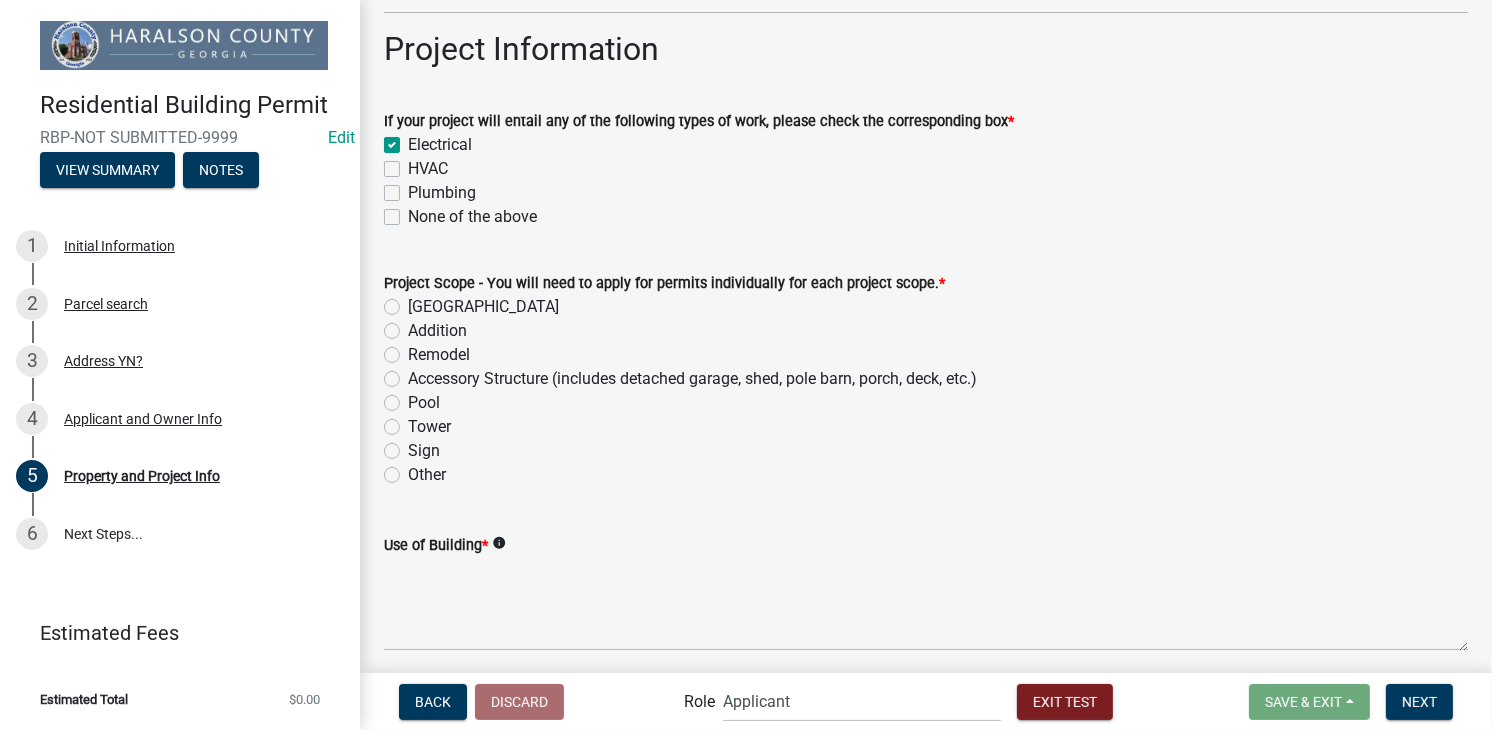 scroll, scrollTop: 1000, scrollLeft: 0, axis: vertical 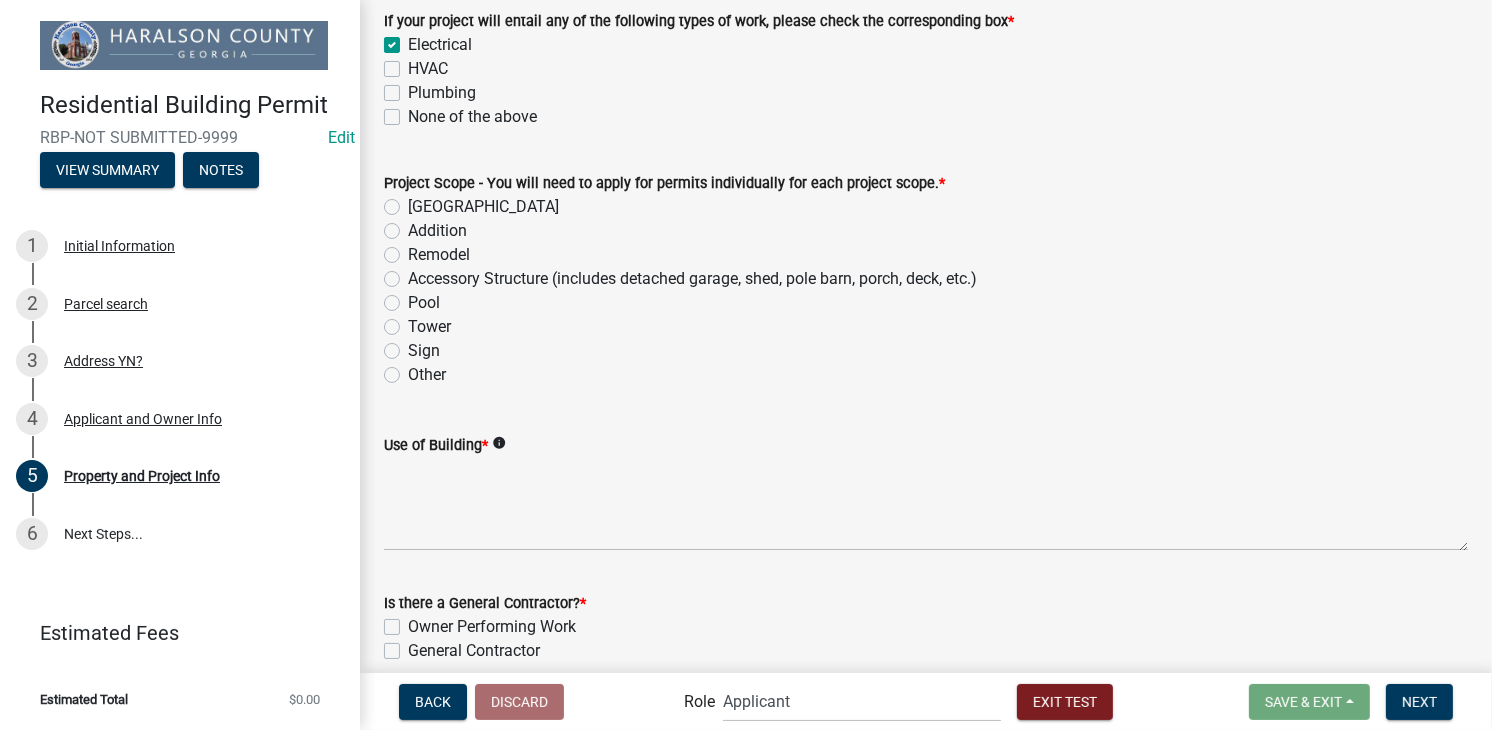 click on "Accessory Structure (includes detached garage, shed, pole barn, porch, deck, etc.)" 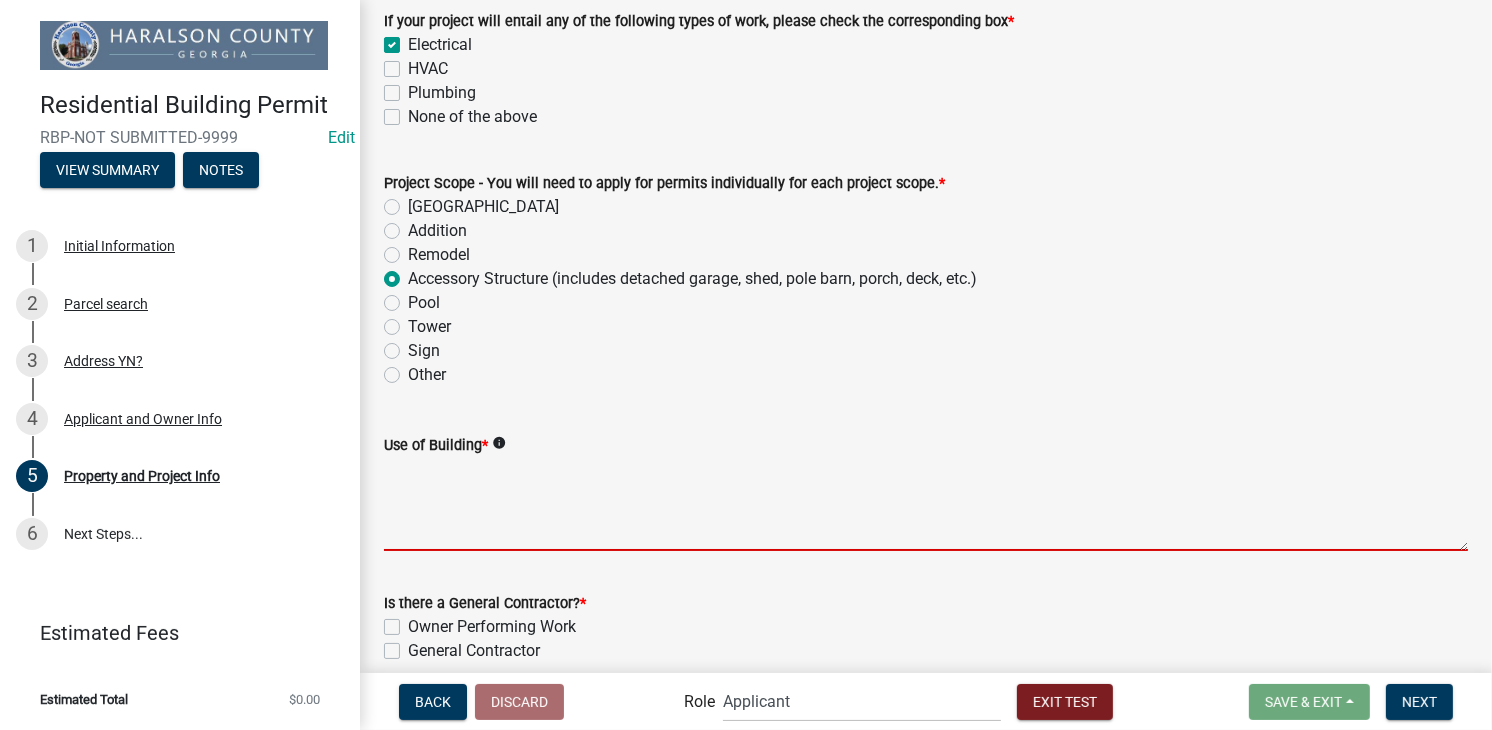 drag, startPoint x: 395, startPoint y: 530, endPoint x: 405, endPoint y: 525, distance: 11.18034 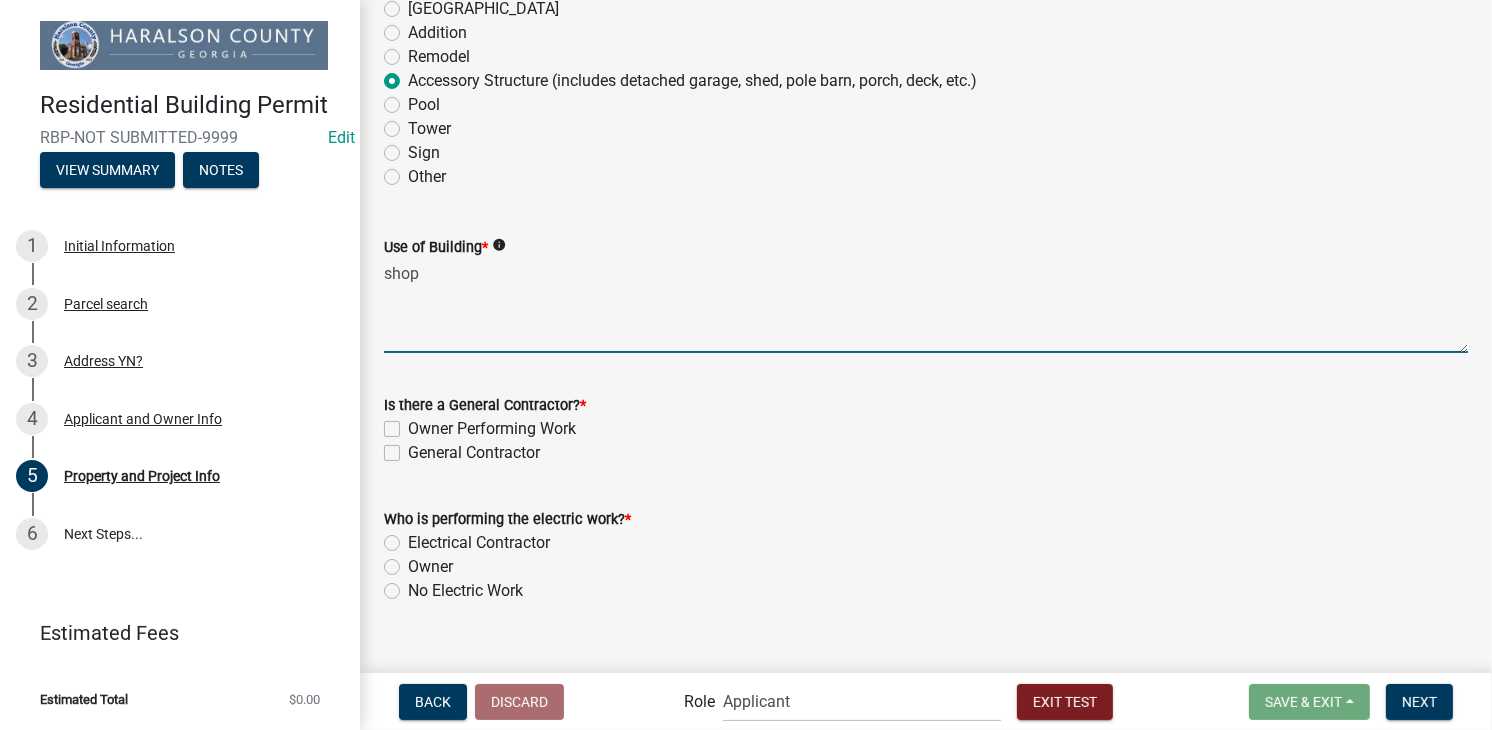 scroll, scrollTop: 1200, scrollLeft: 0, axis: vertical 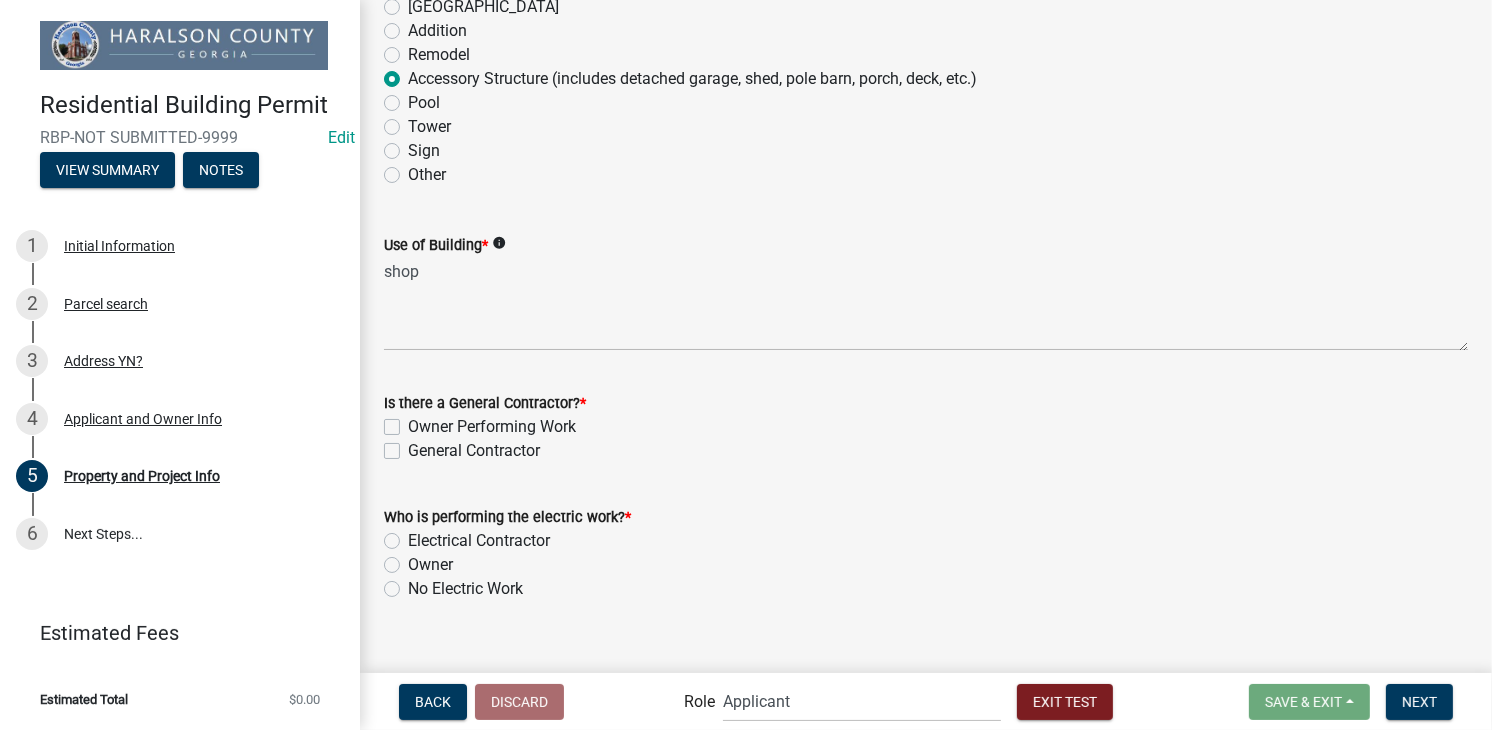 click on "Owner Performing Work" 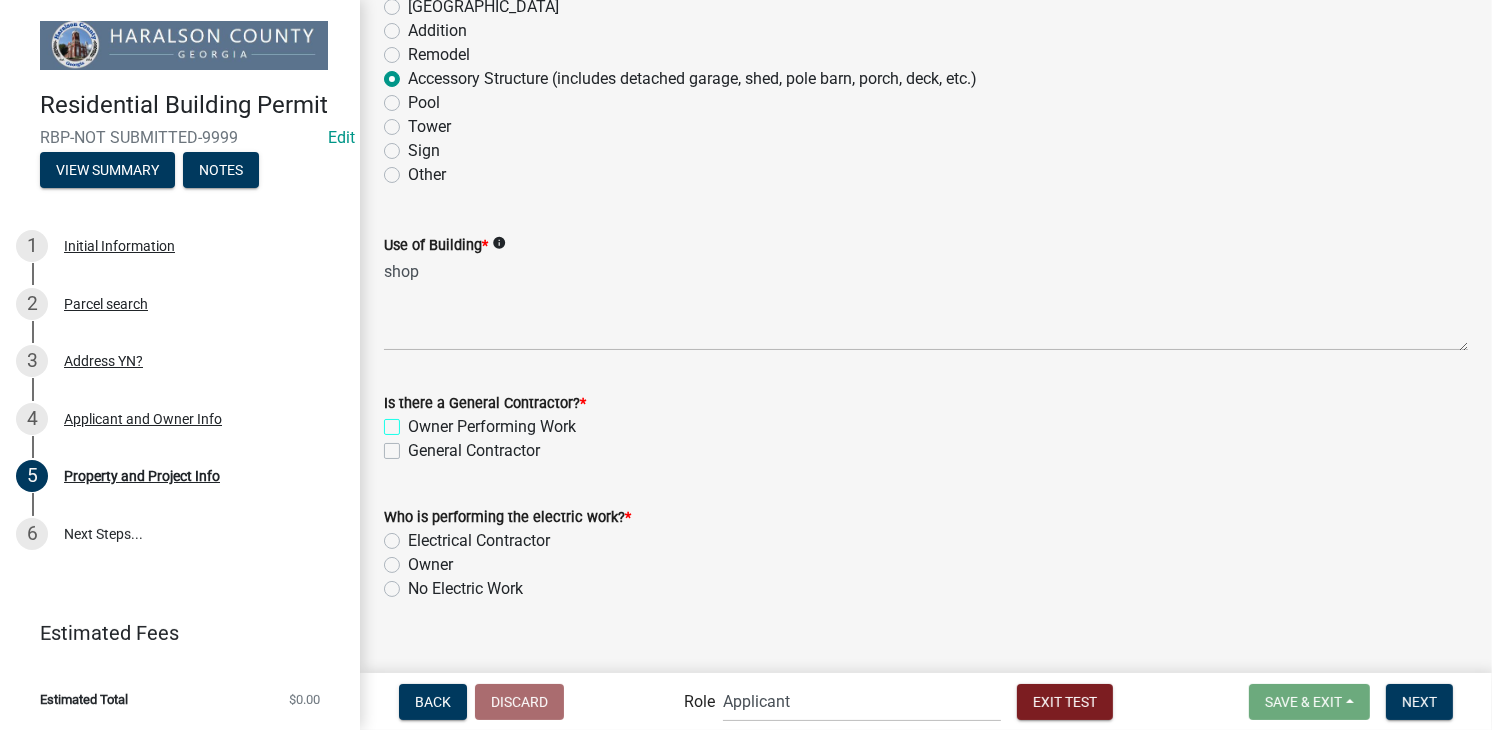 click on "Owner Performing Work" at bounding box center [414, 421] 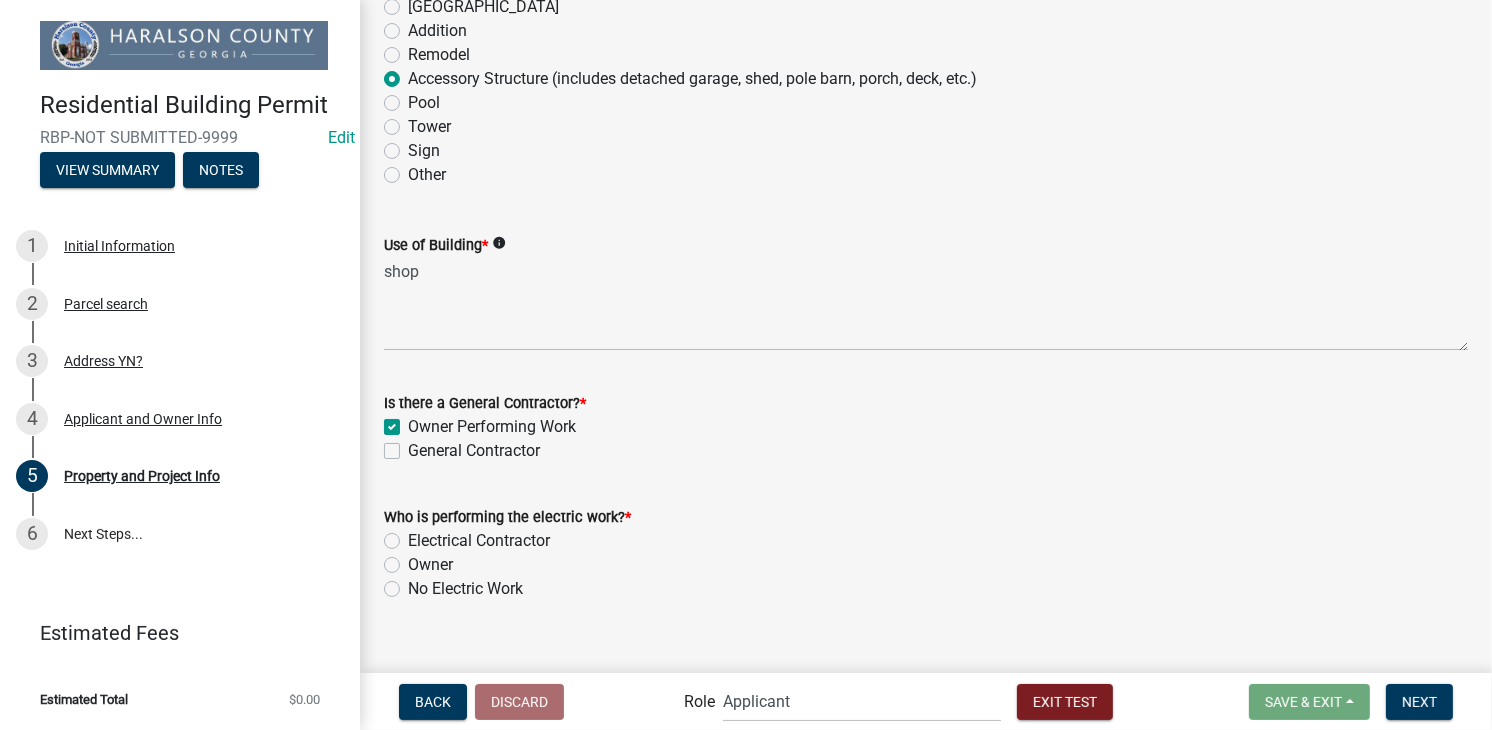 scroll, scrollTop: 1226, scrollLeft: 0, axis: vertical 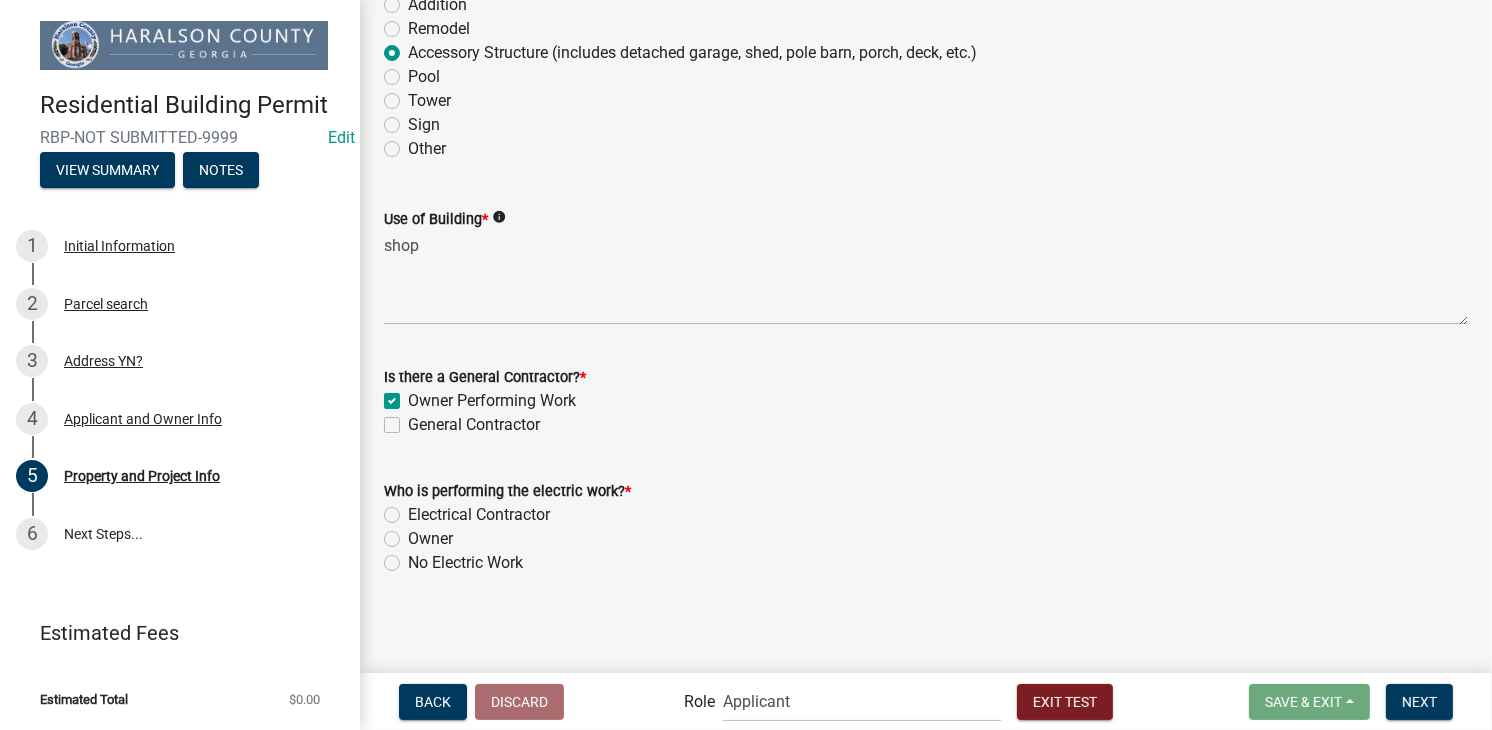click on "Owner" 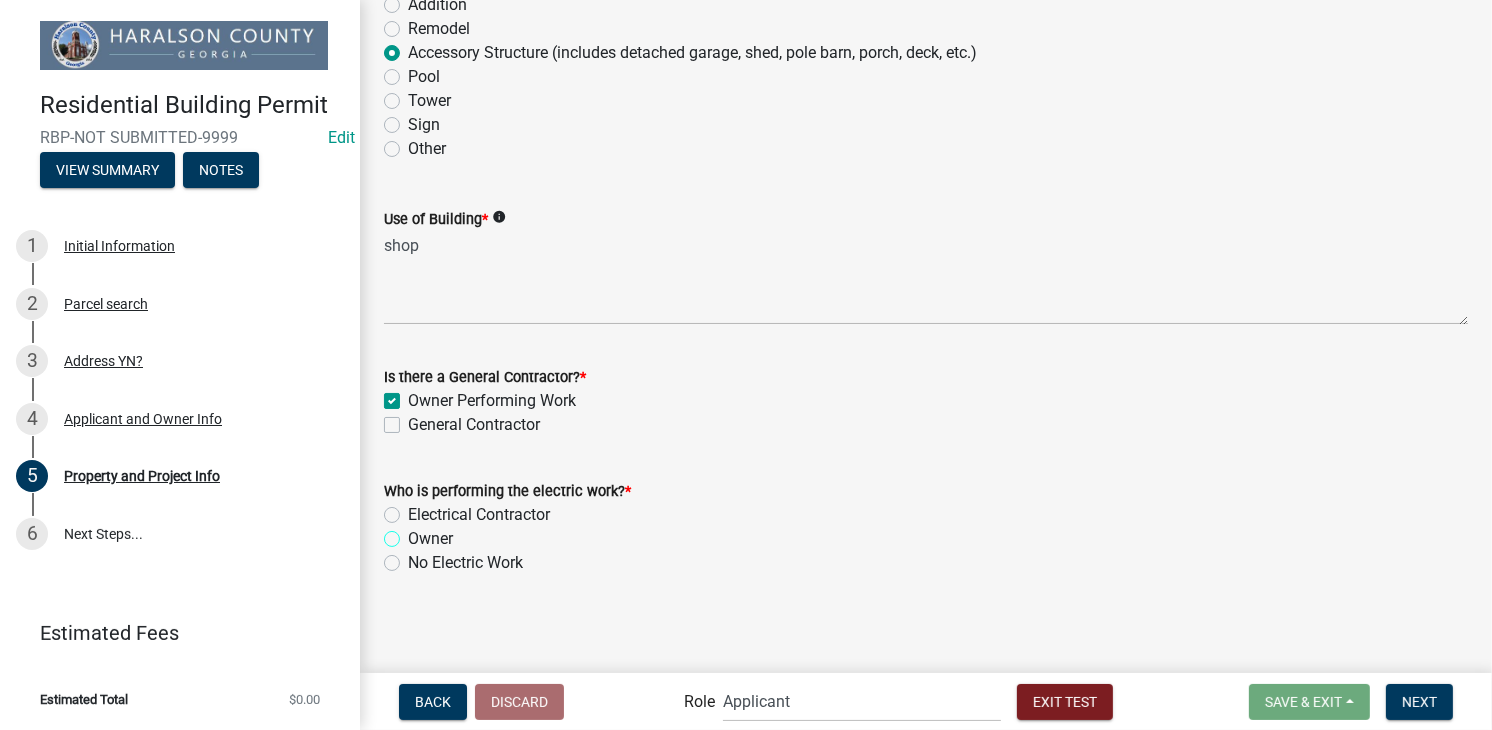 click on "Owner" at bounding box center [414, 533] 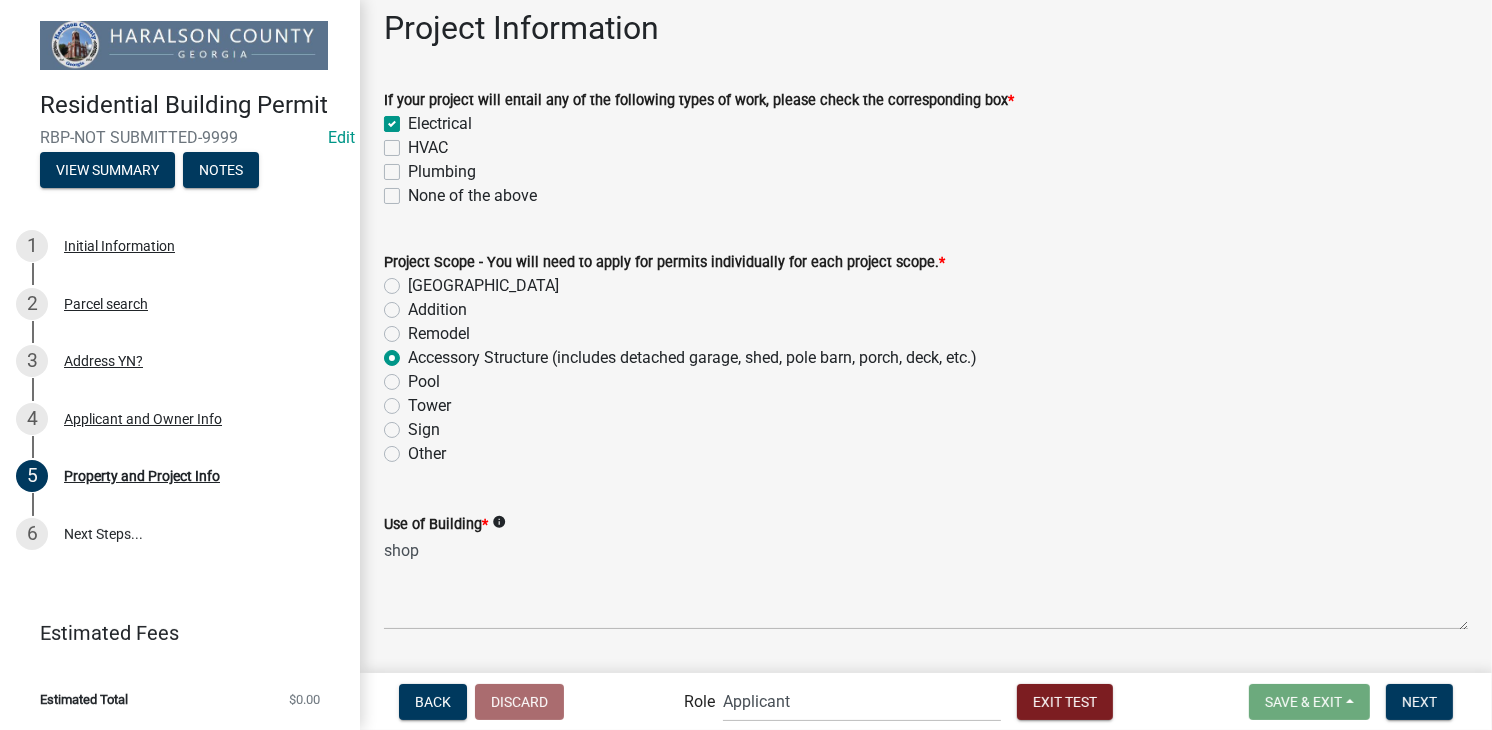 scroll, scrollTop: 1226, scrollLeft: 0, axis: vertical 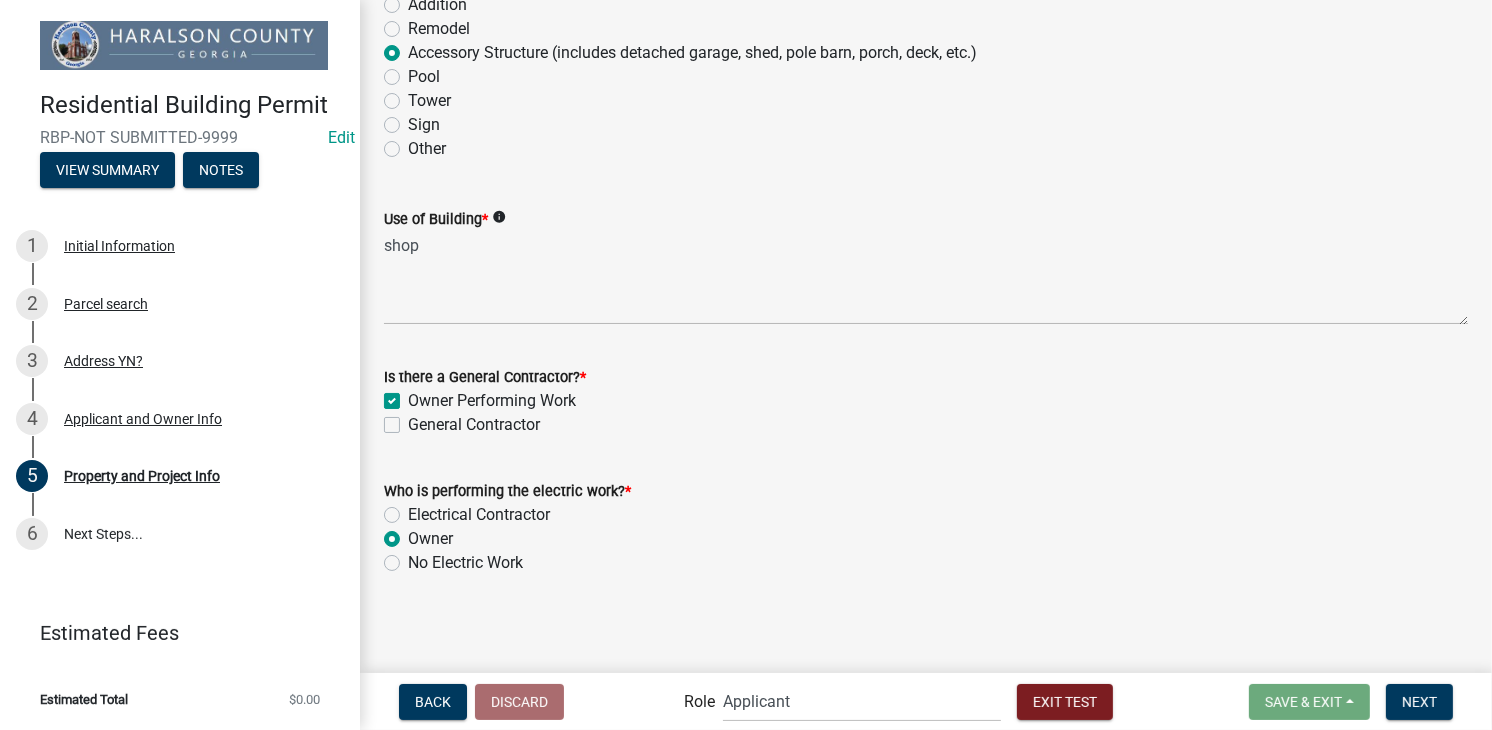 click on "Who is performing the electric work?  *" 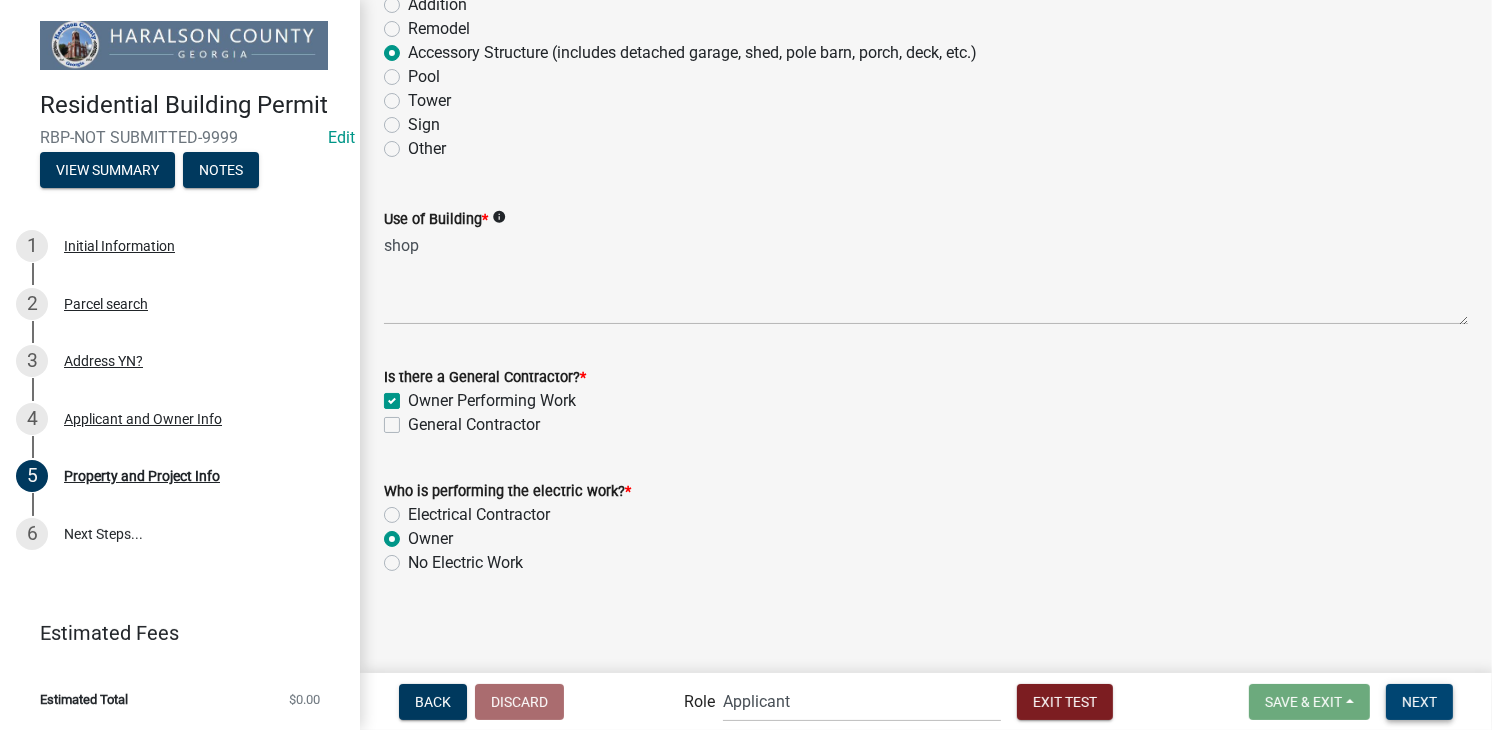 click on "Next" at bounding box center [1419, 701] 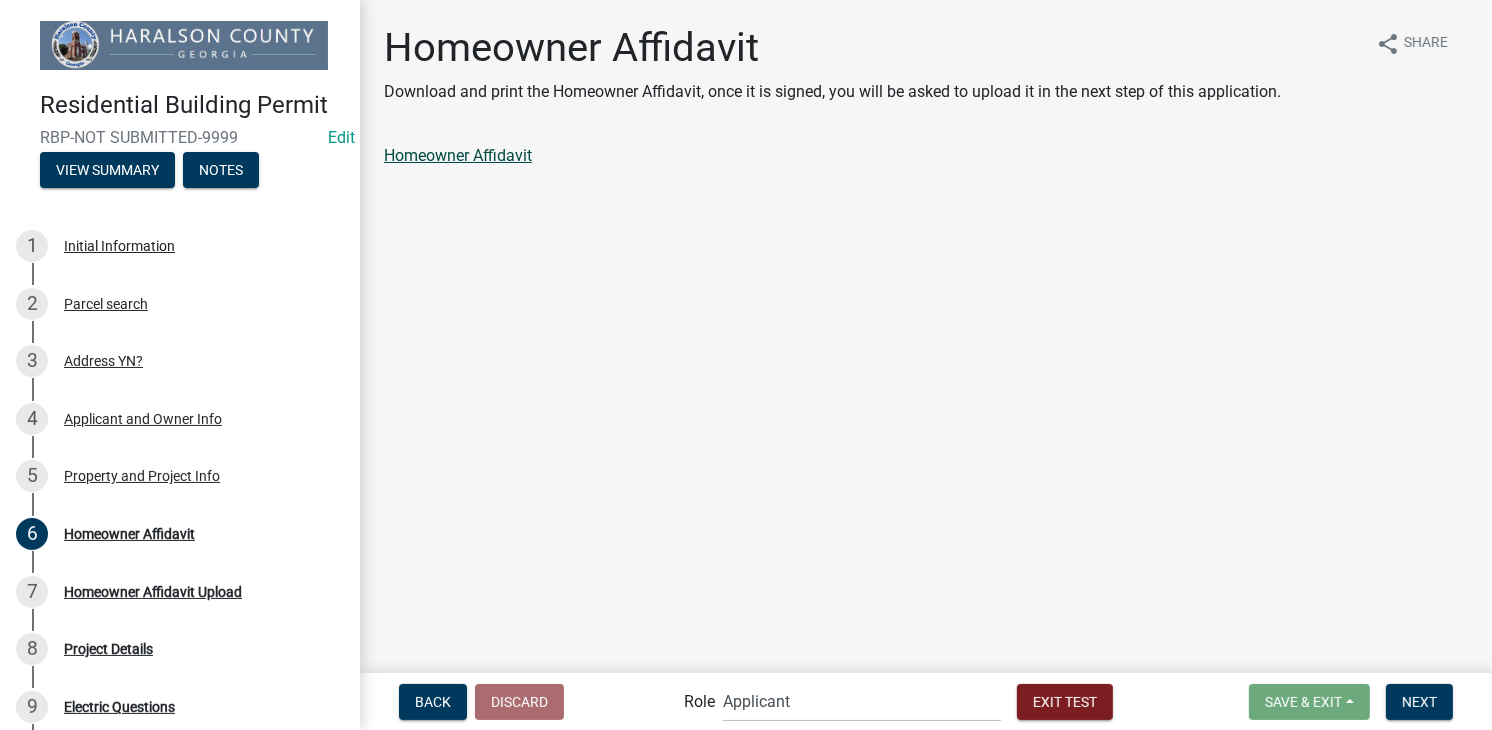 click on "Homeowner Affidavit" 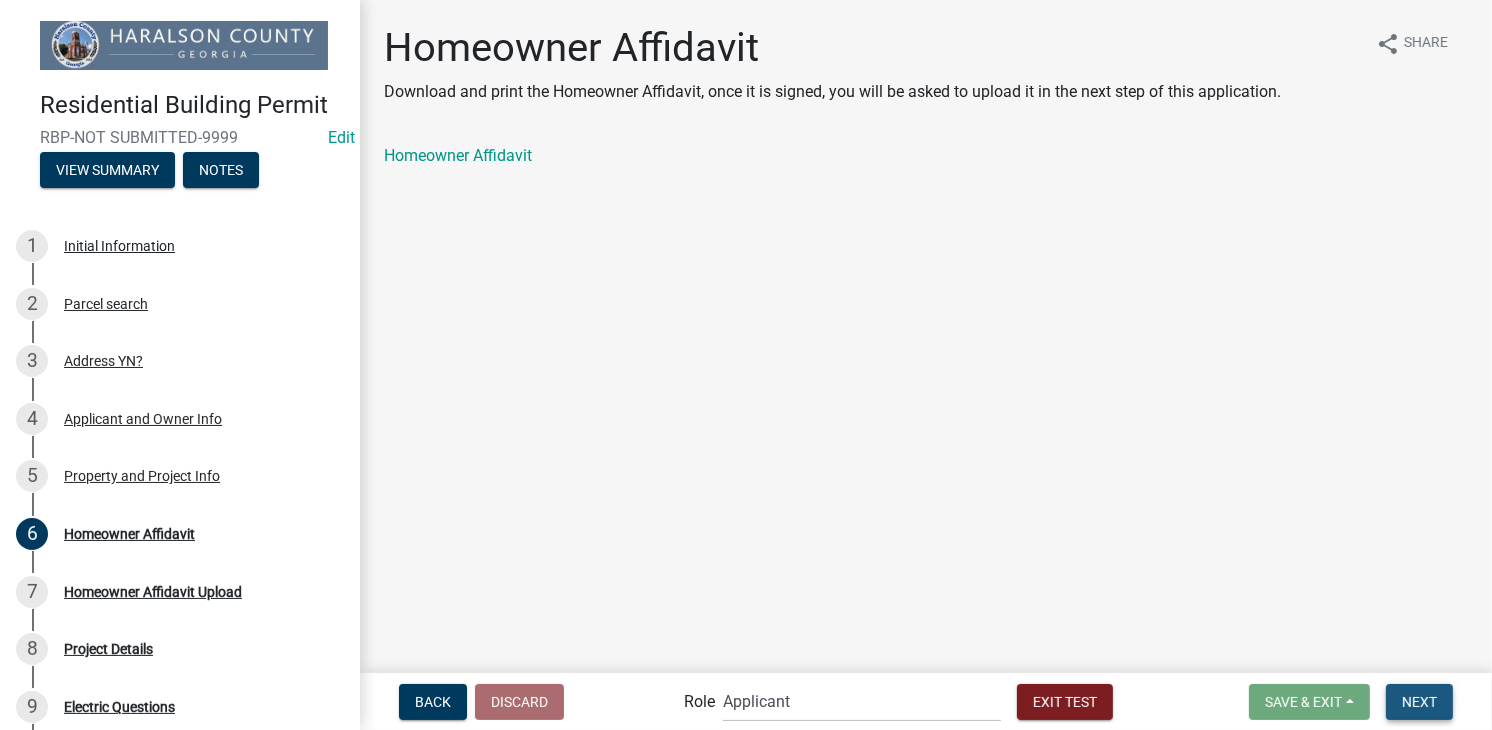 click on "Next" at bounding box center [1419, 701] 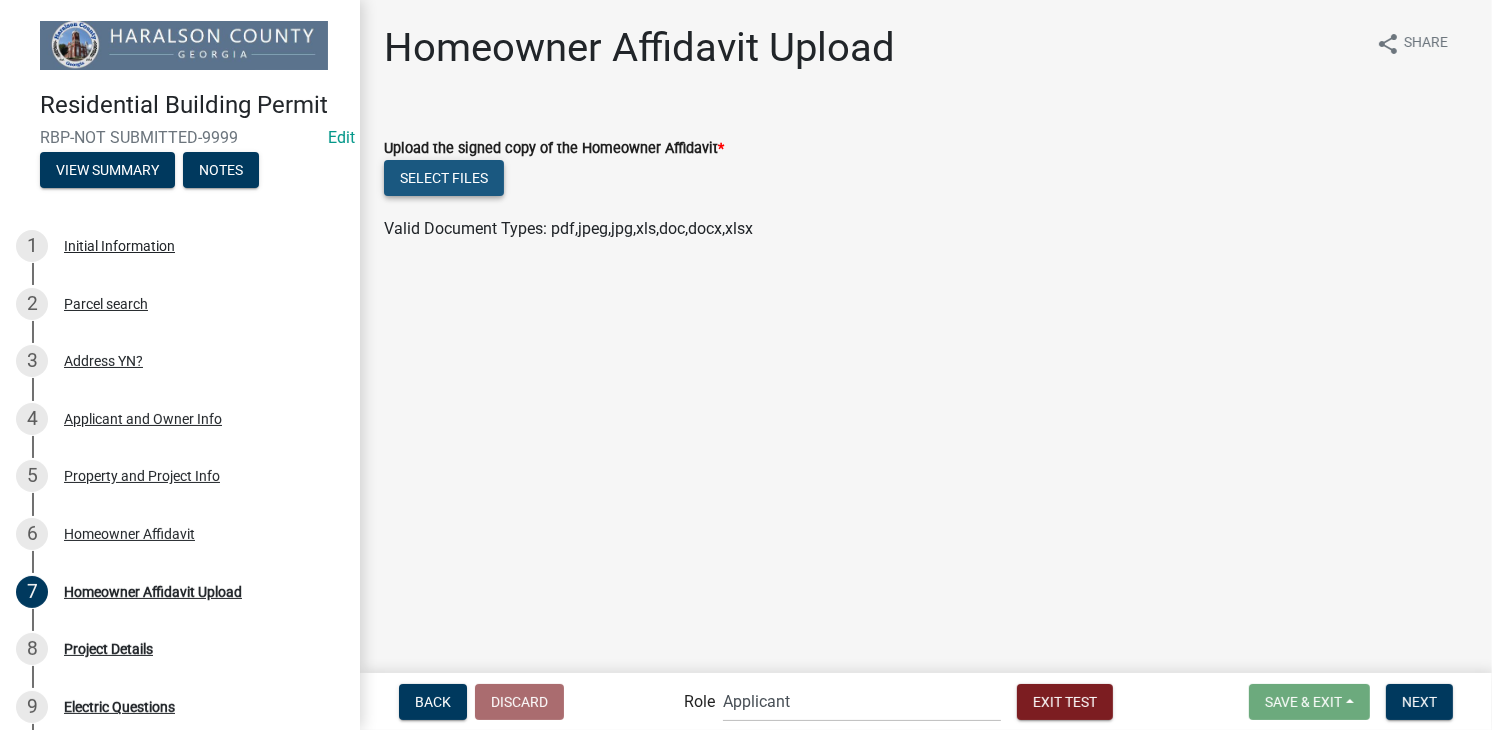 click on "Select files" 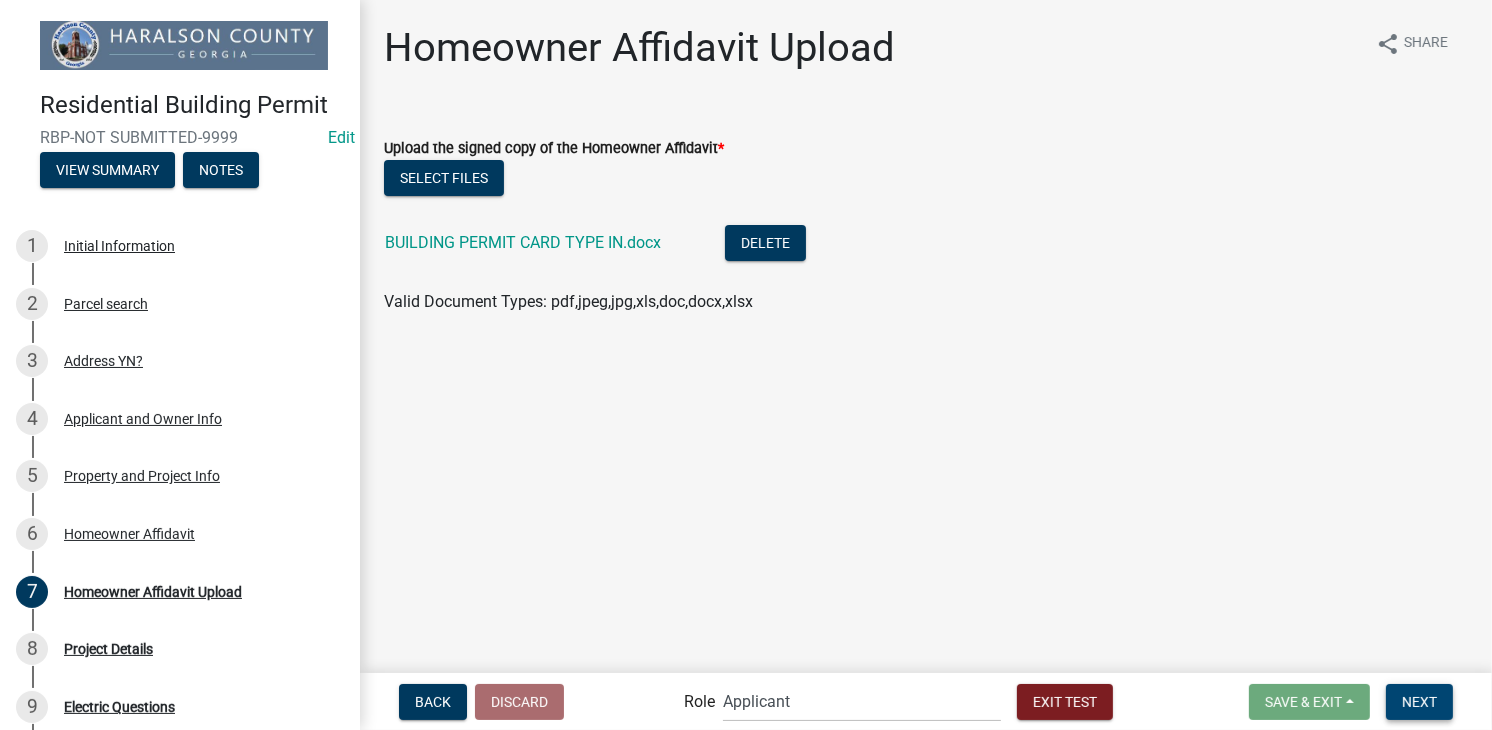 click on "Next" at bounding box center [1419, 701] 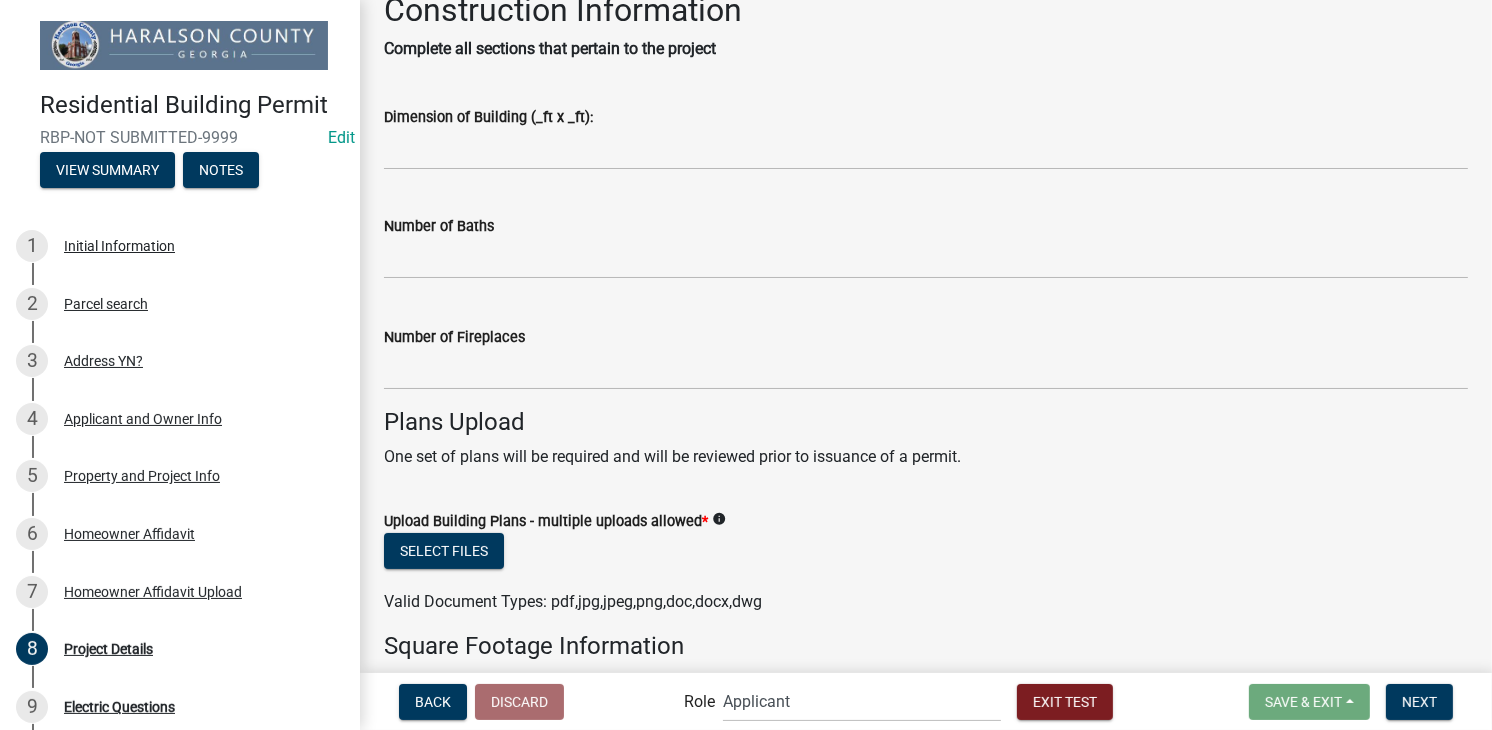 scroll, scrollTop: 100, scrollLeft: 0, axis: vertical 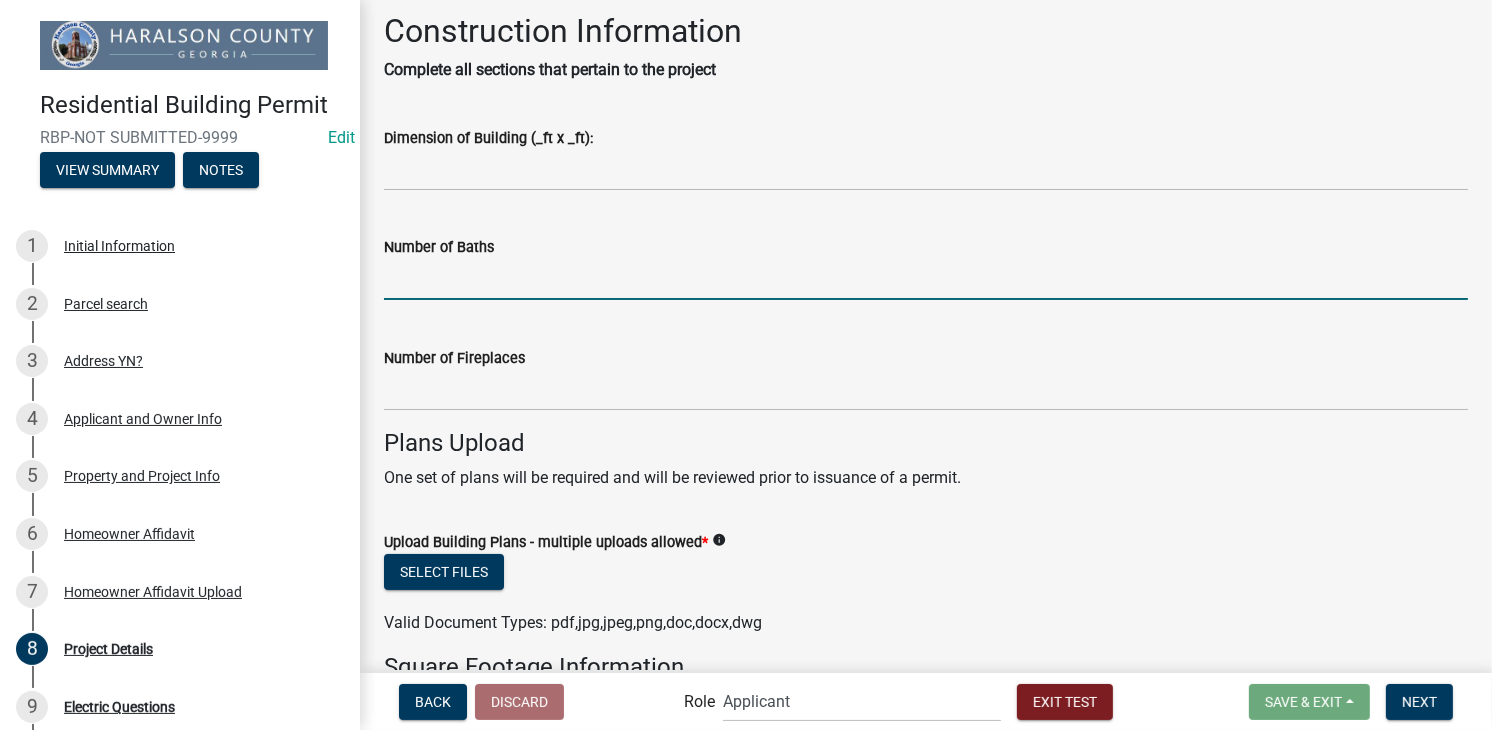 drag, startPoint x: 471, startPoint y: 263, endPoint x: 469, endPoint y: 273, distance: 10.198039 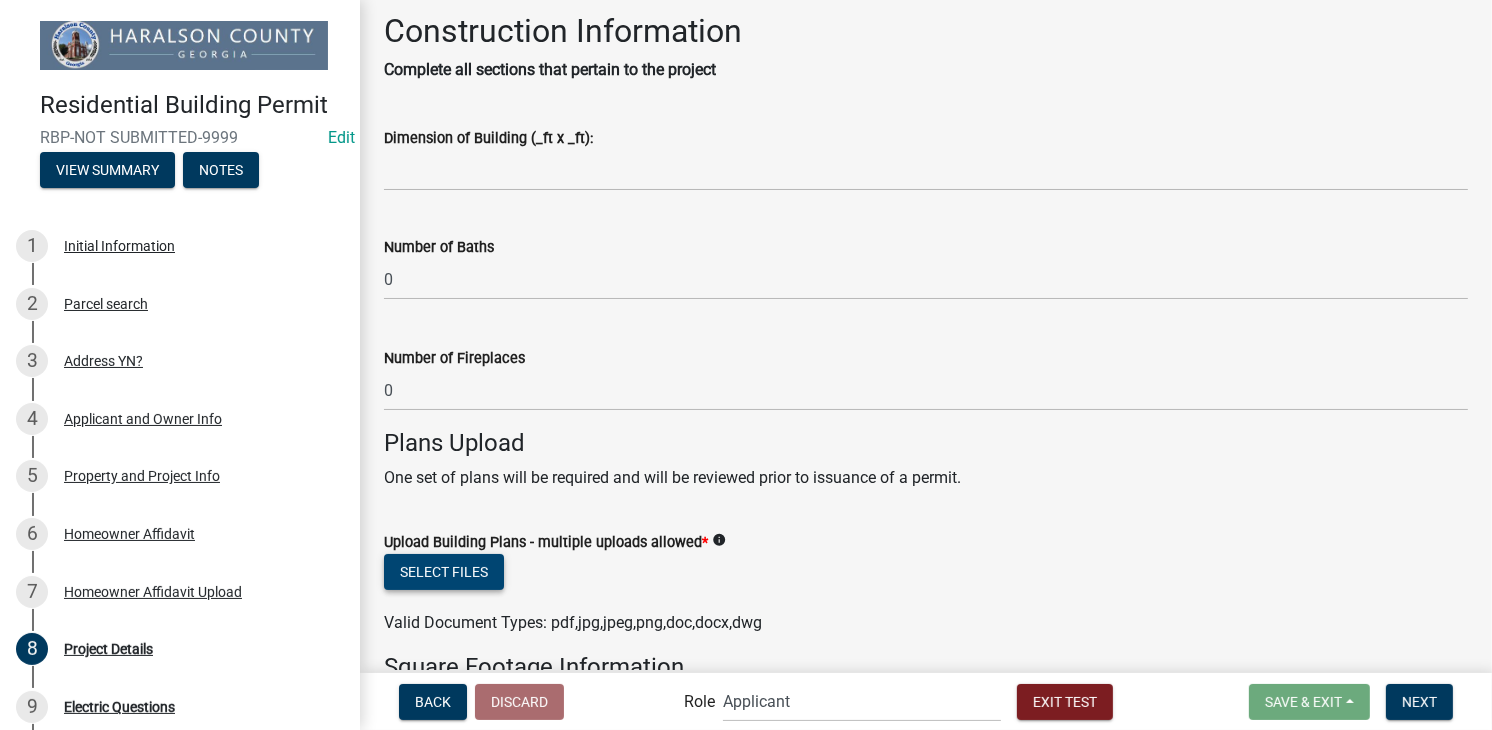 scroll, scrollTop: 300, scrollLeft: 0, axis: vertical 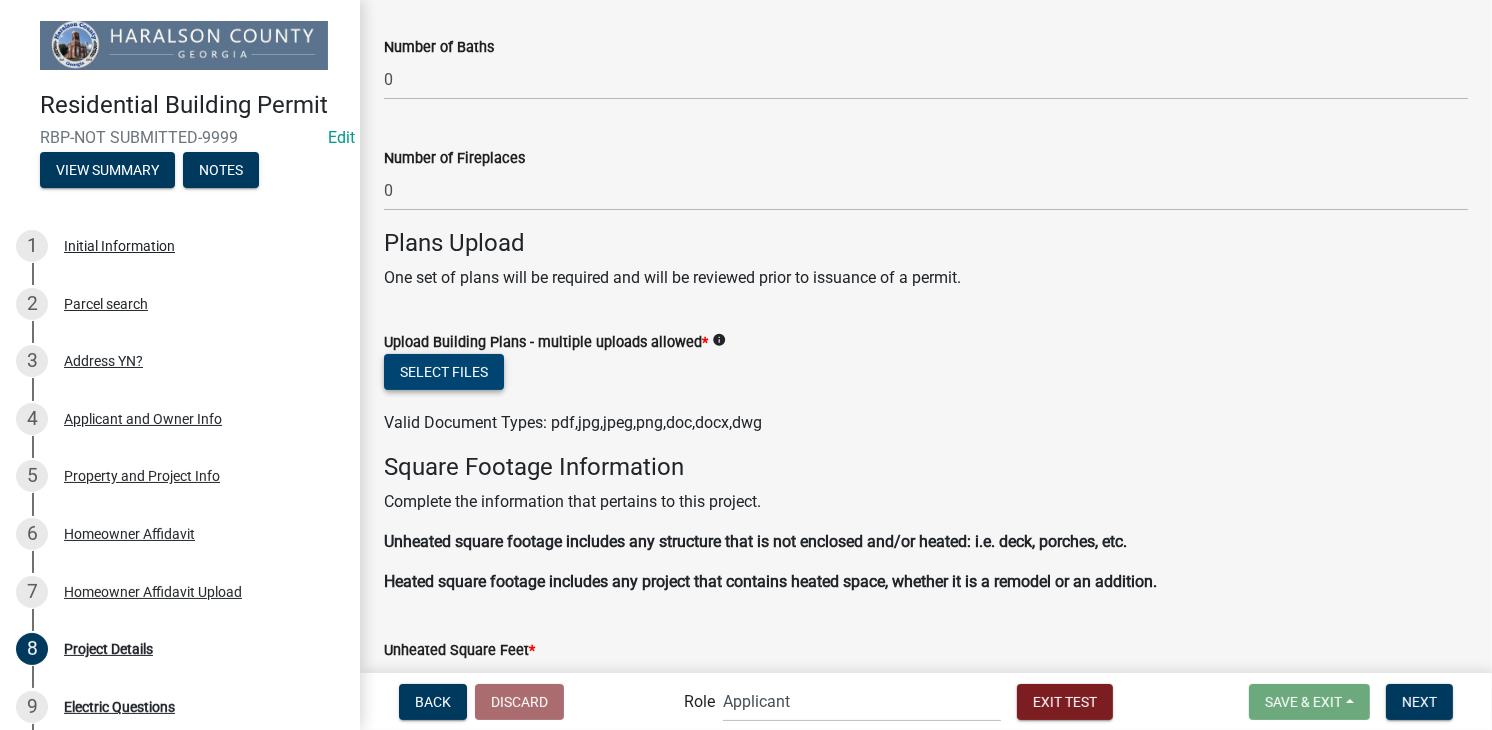 click on "Select files" 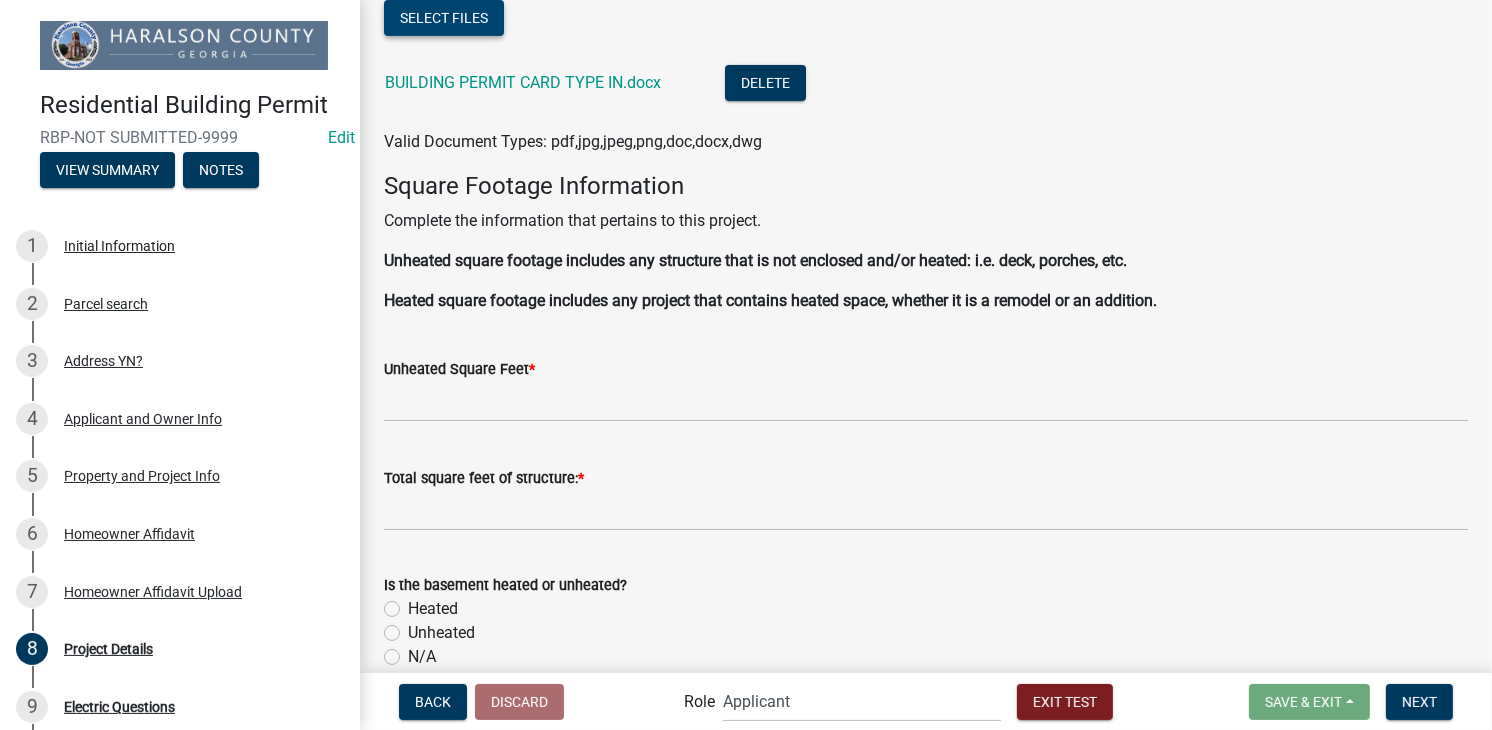 scroll, scrollTop: 700, scrollLeft: 0, axis: vertical 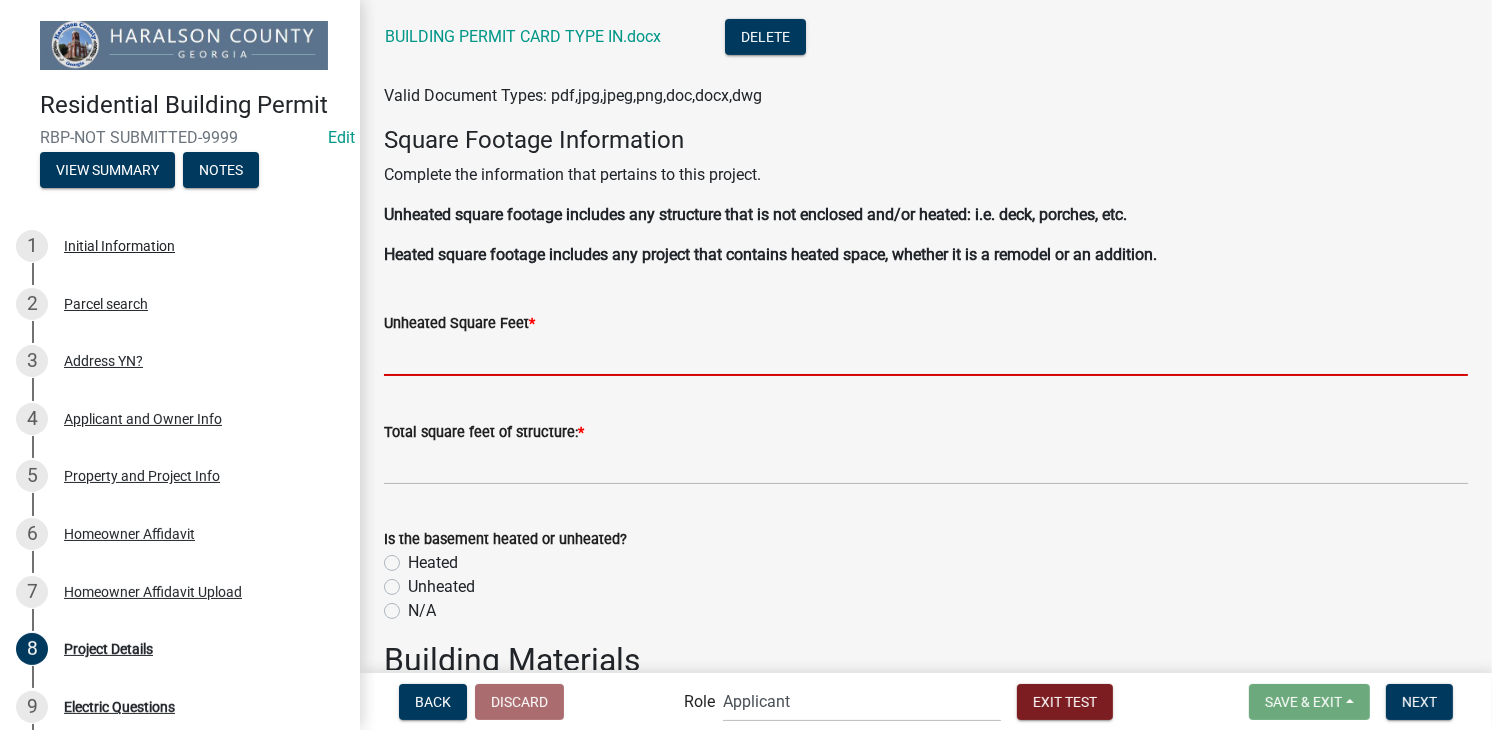 click on "Unheated Square Feet  *" at bounding box center [926, 355] 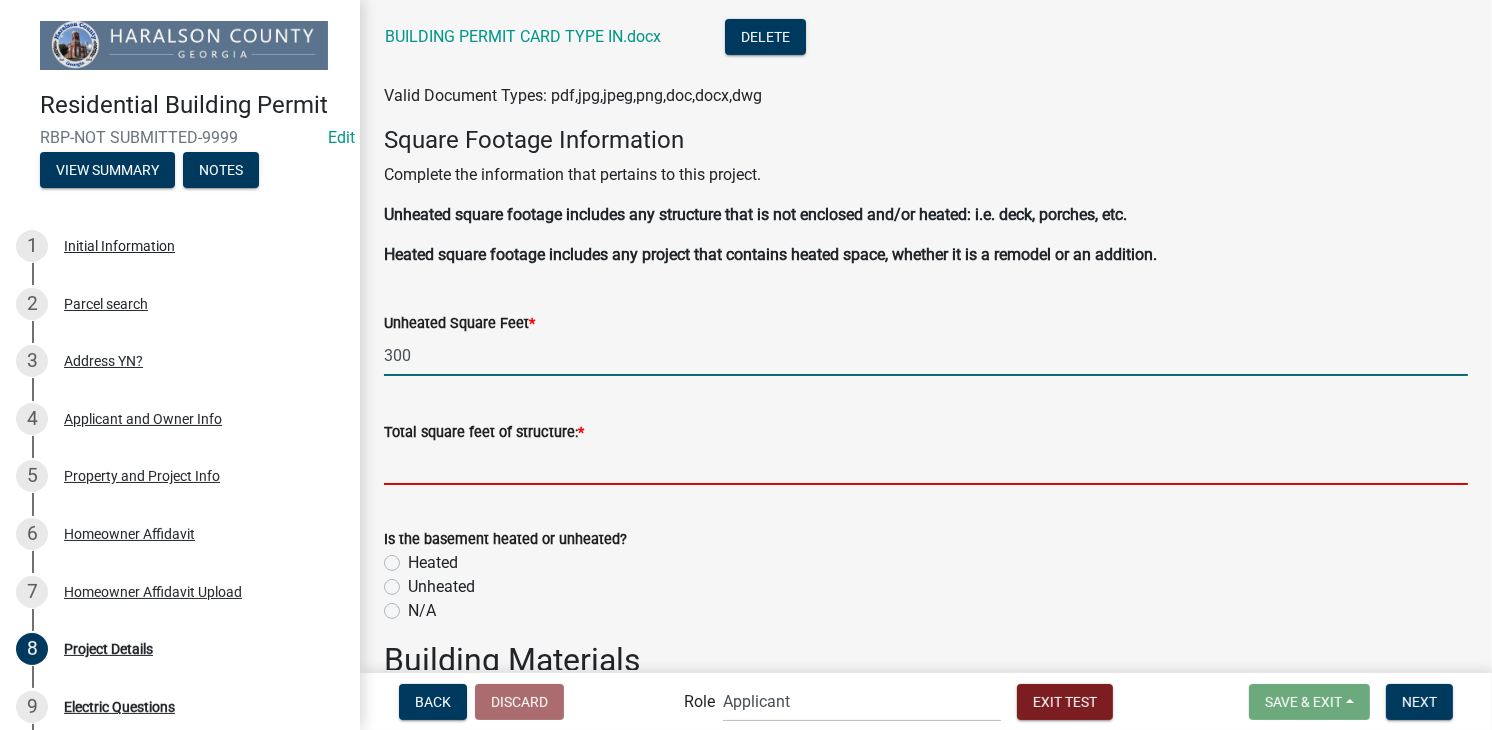 click 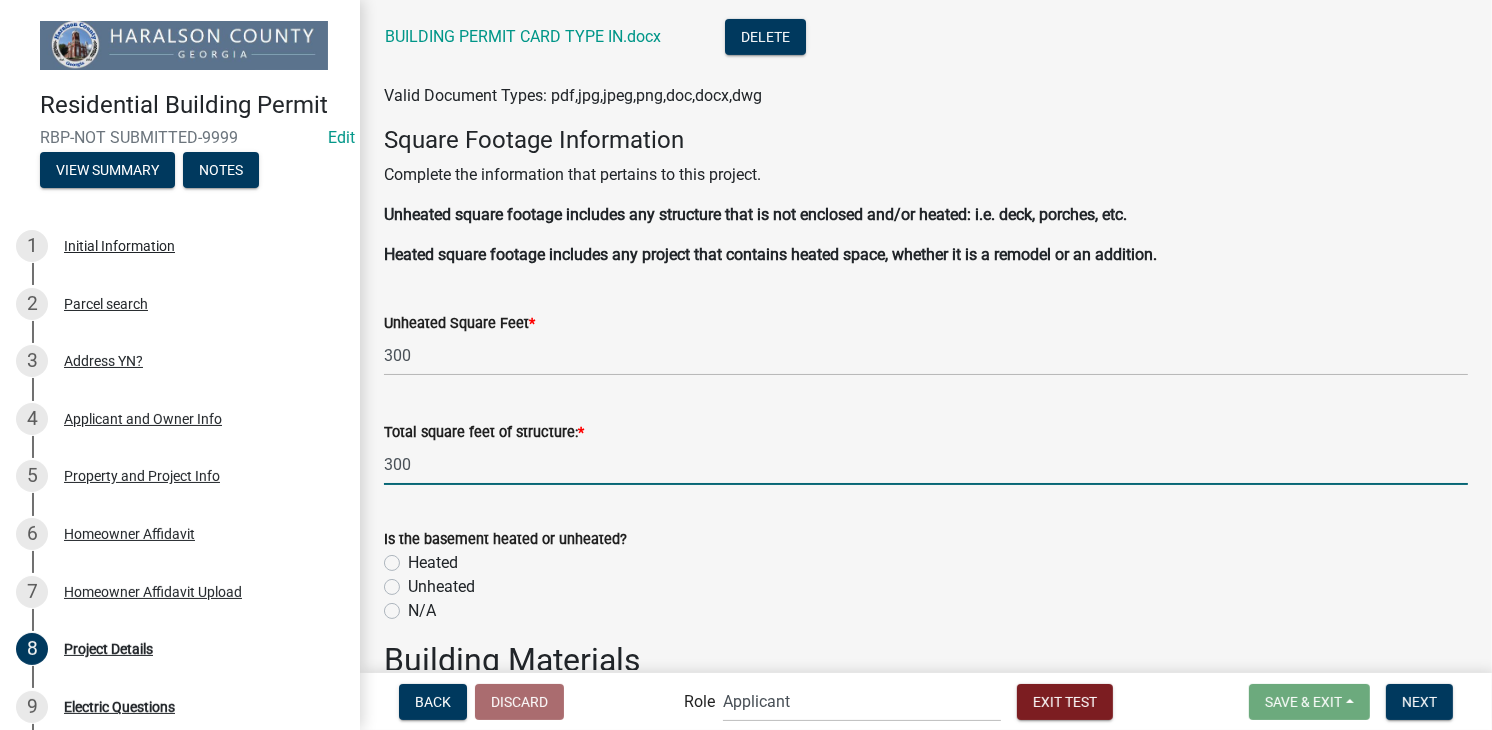 click on "Unheated" 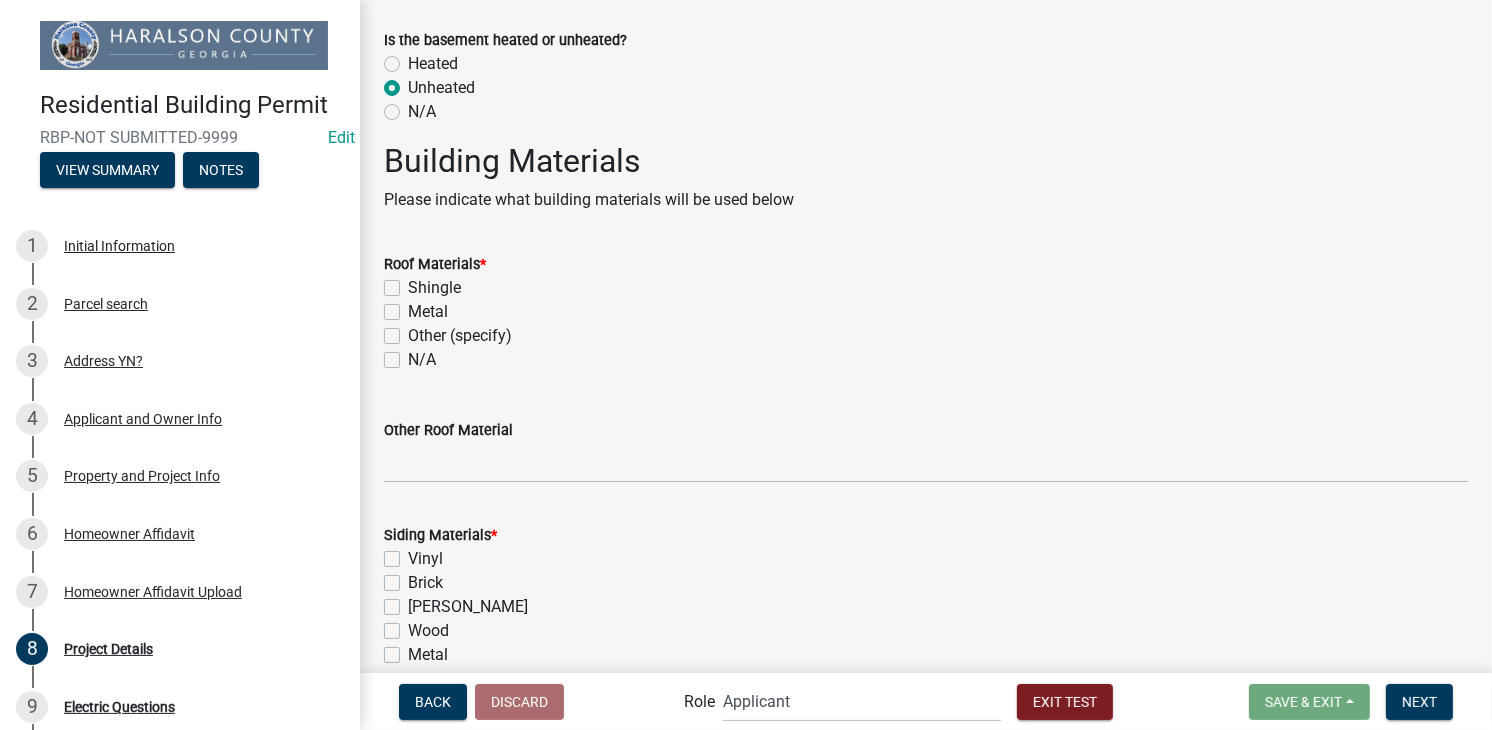 scroll, scrollTop: 1200, scrollLeft: 0, axis: vertical 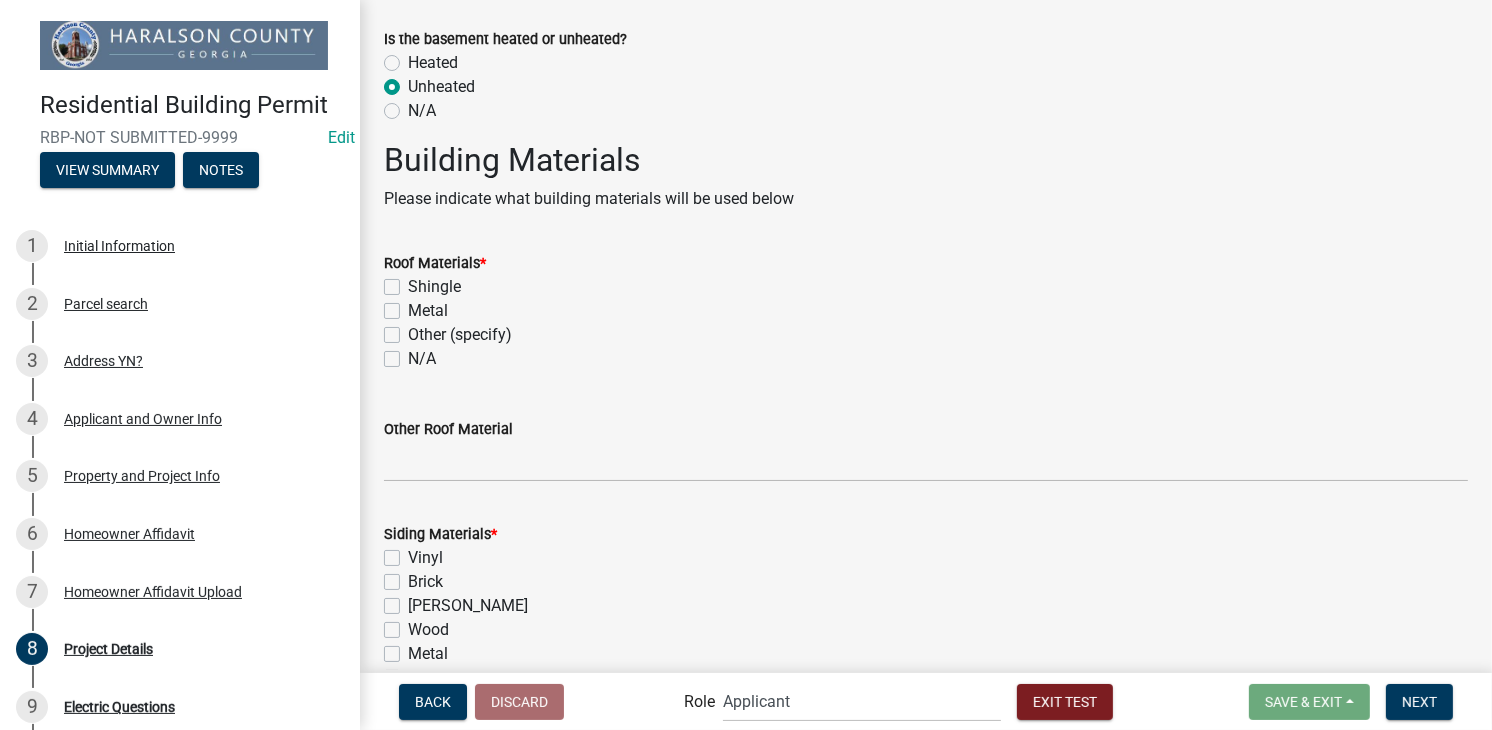 click on "Metal" 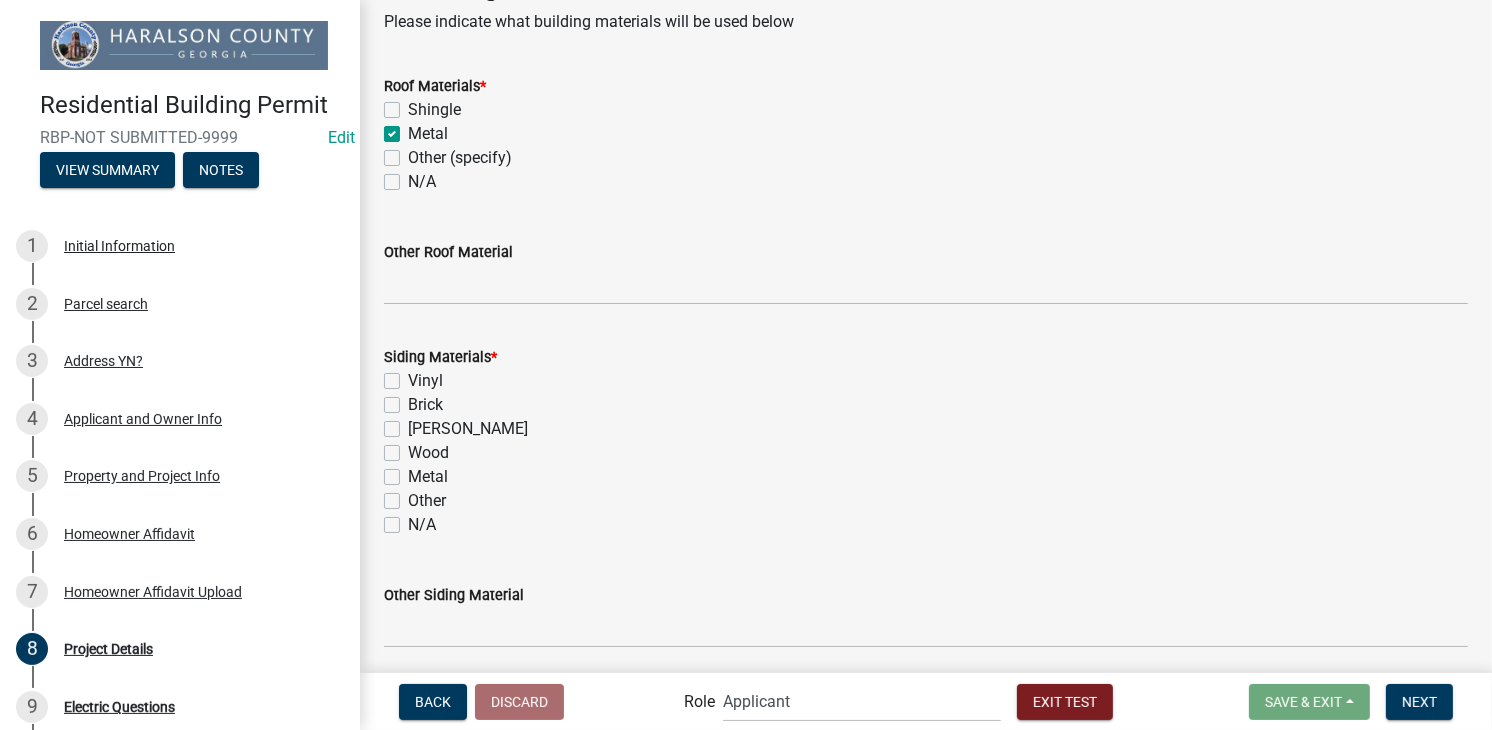 scroll, scrollTop: 1400, scrollLeft: 0, axis: vertical 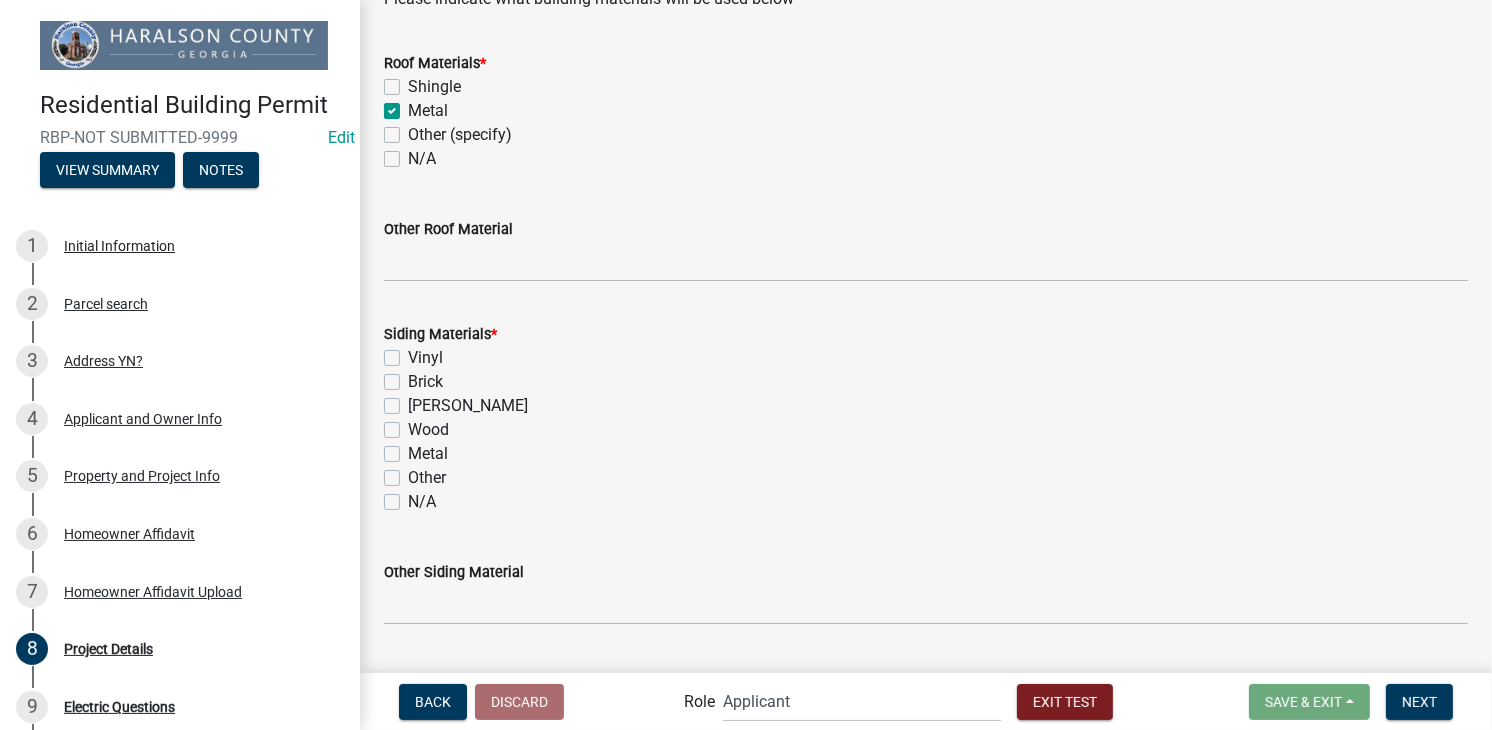click on "Metal" 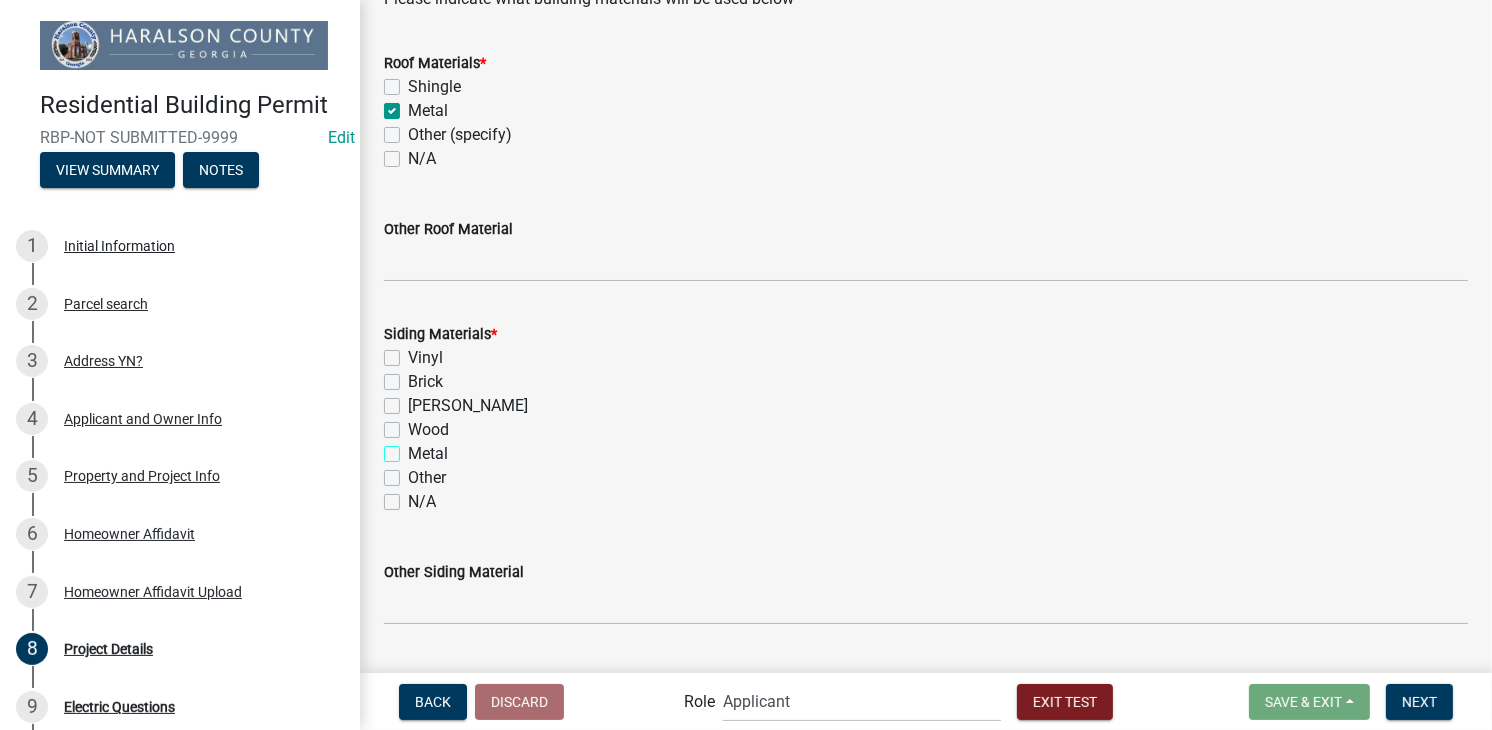 click on "Metal" at bounding box center [414, 448] 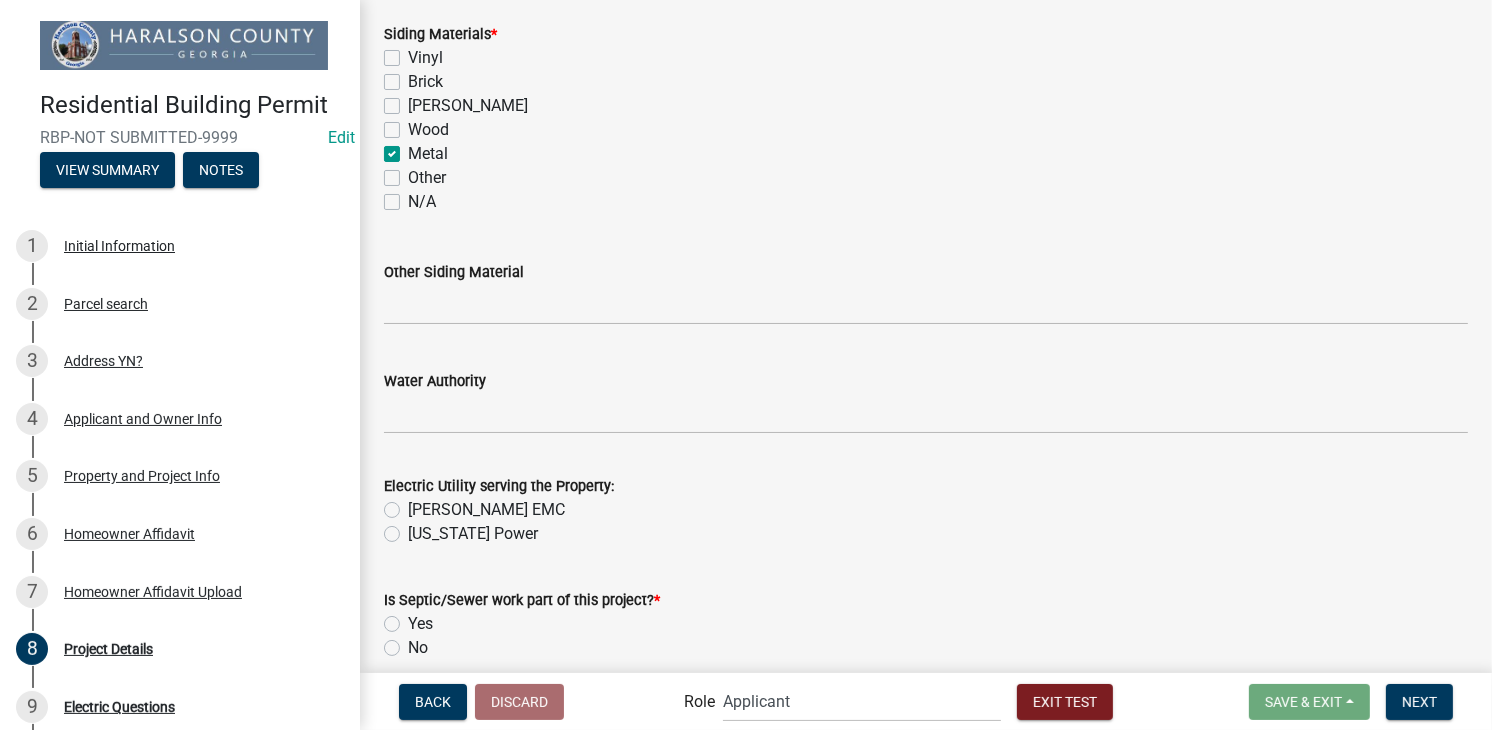 scroll, scrollTop: 1786, scrollLeft: 0, axis: vertical 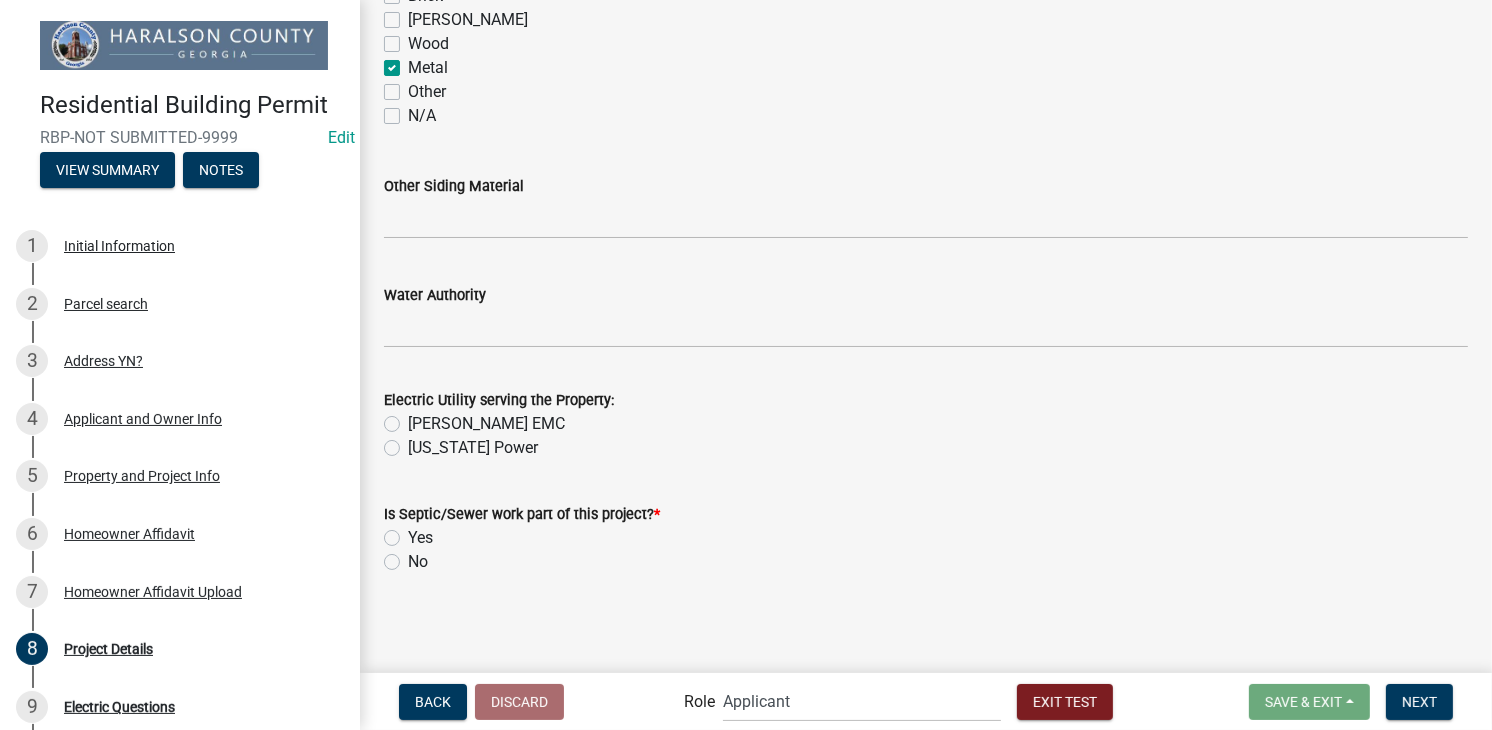 click on "[PERSON_NAME] EMC" 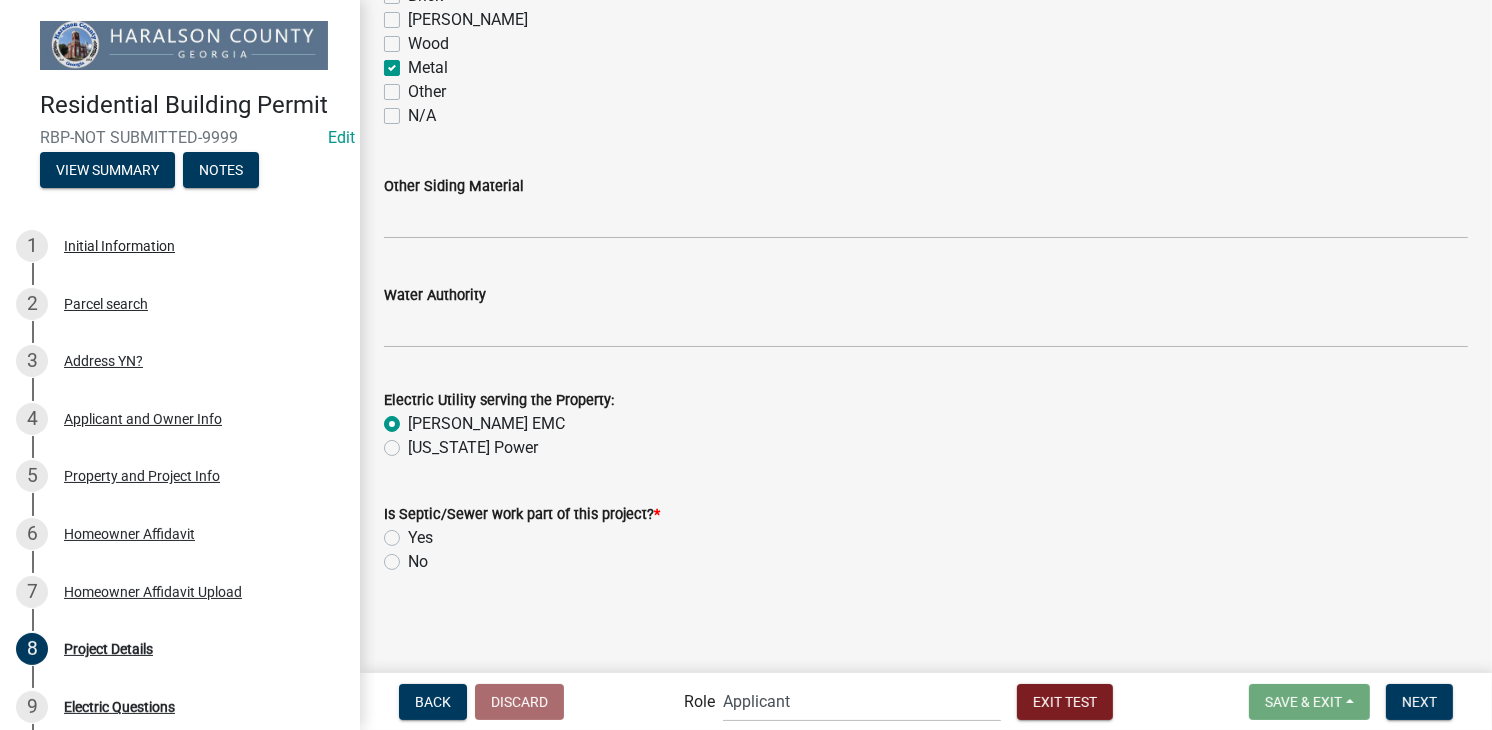 click on "No" 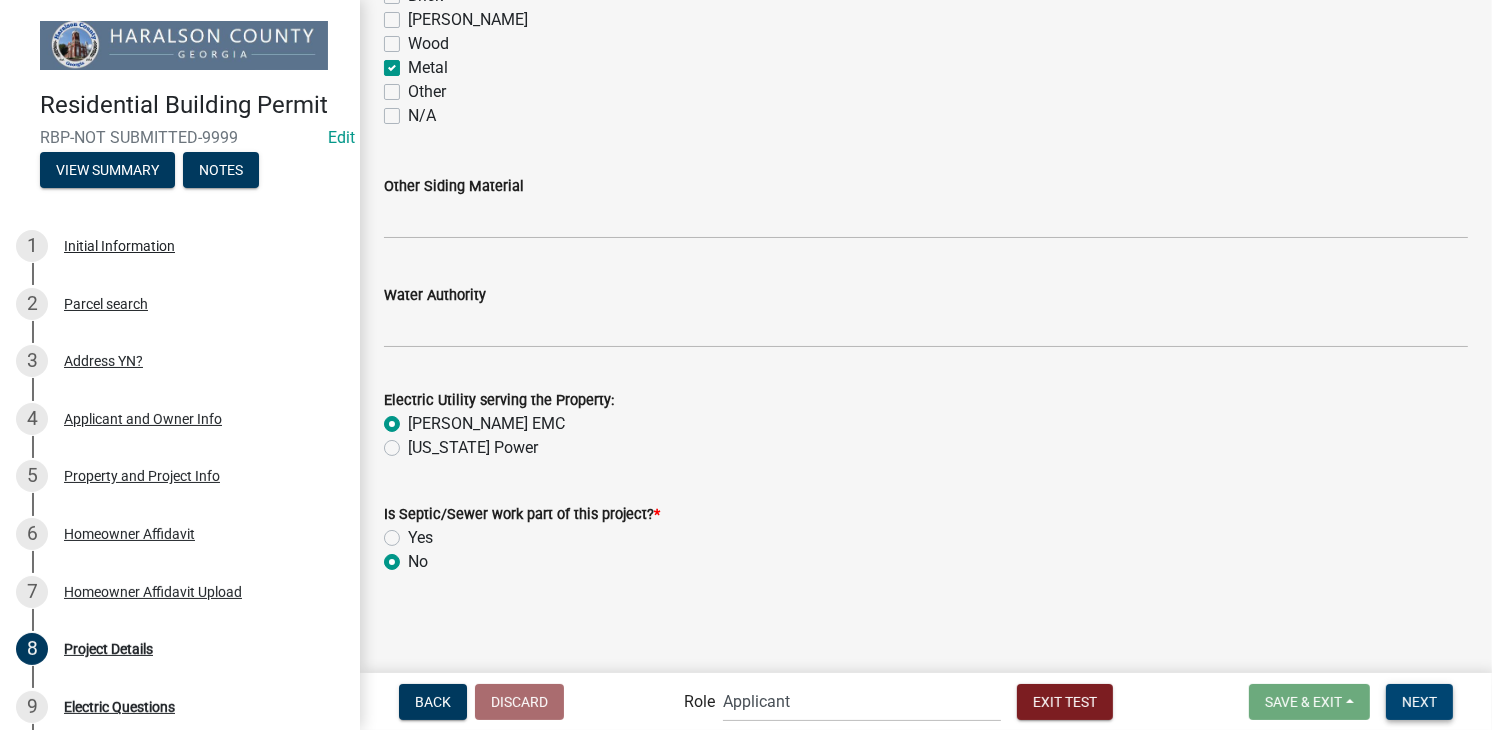 click on "Next" at bounding box center (1419, 701) 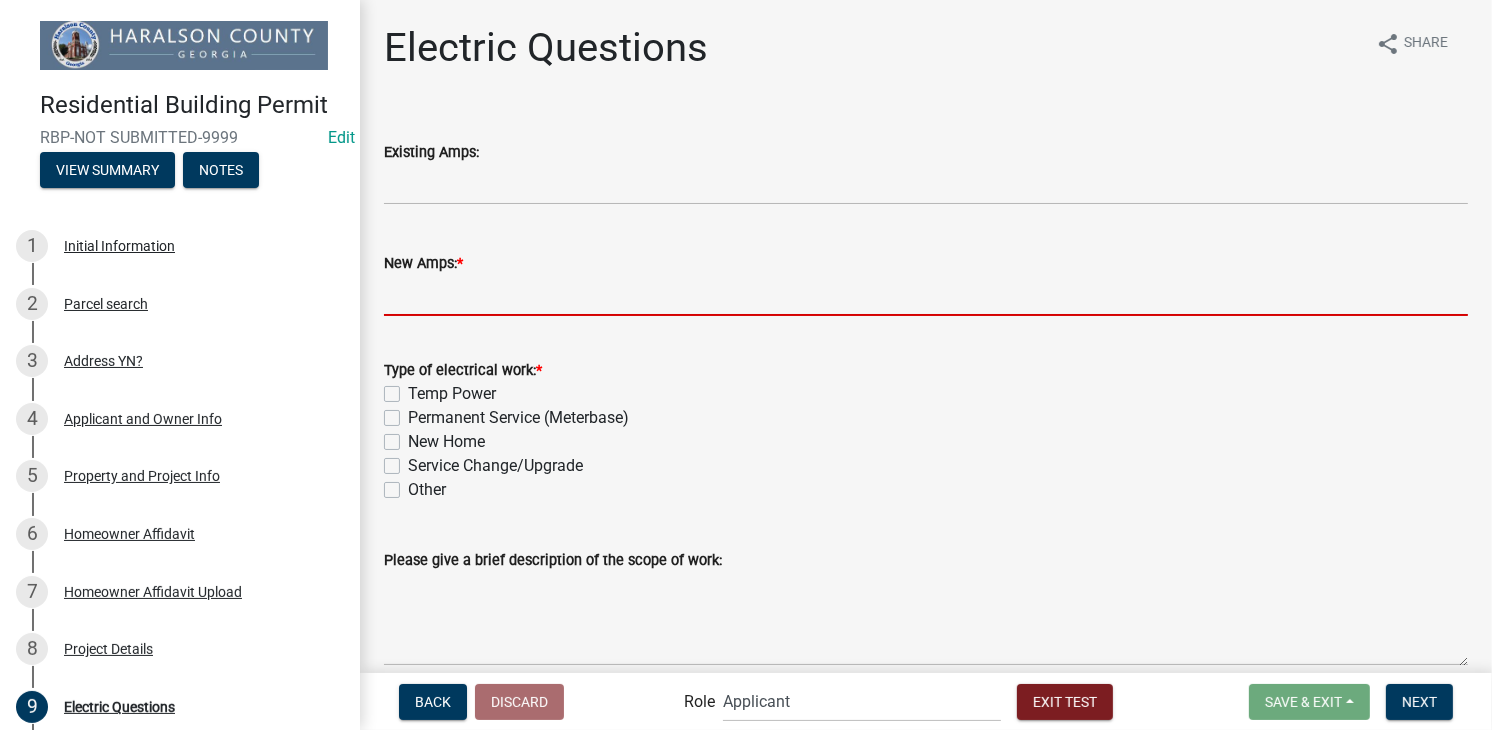click 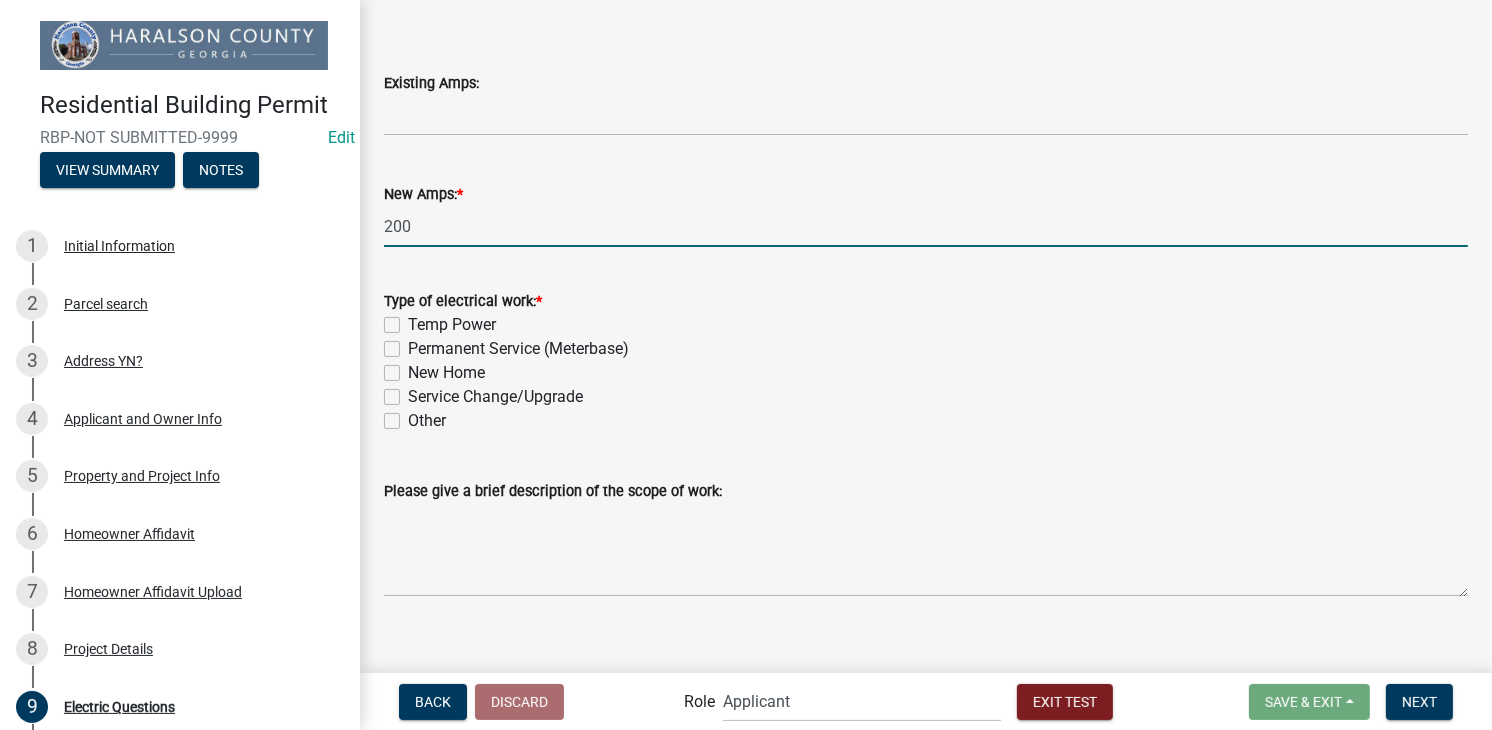 scroll, scrollTop: 90, scrollLeft: 0, axis: vertical 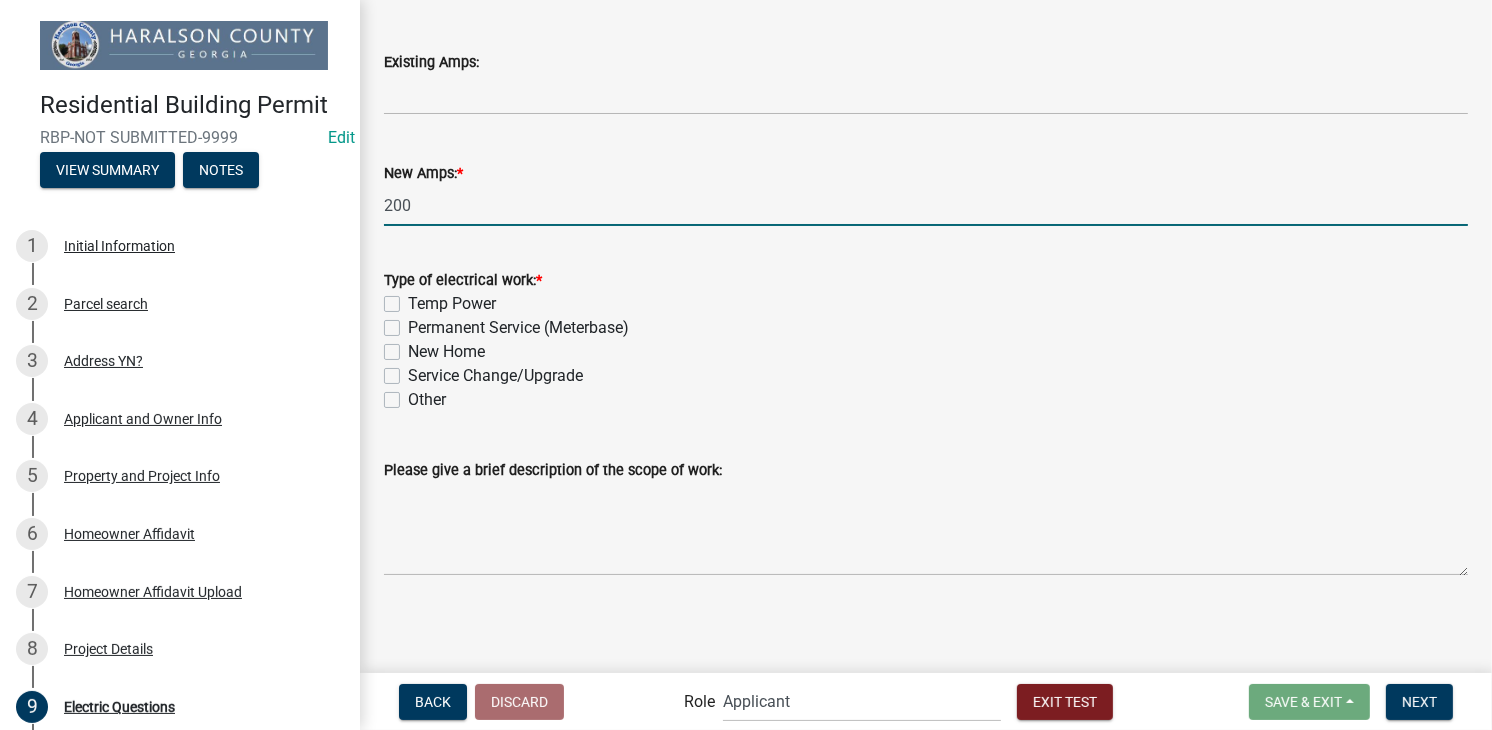 click on "Permanent Service (Meterbase)" 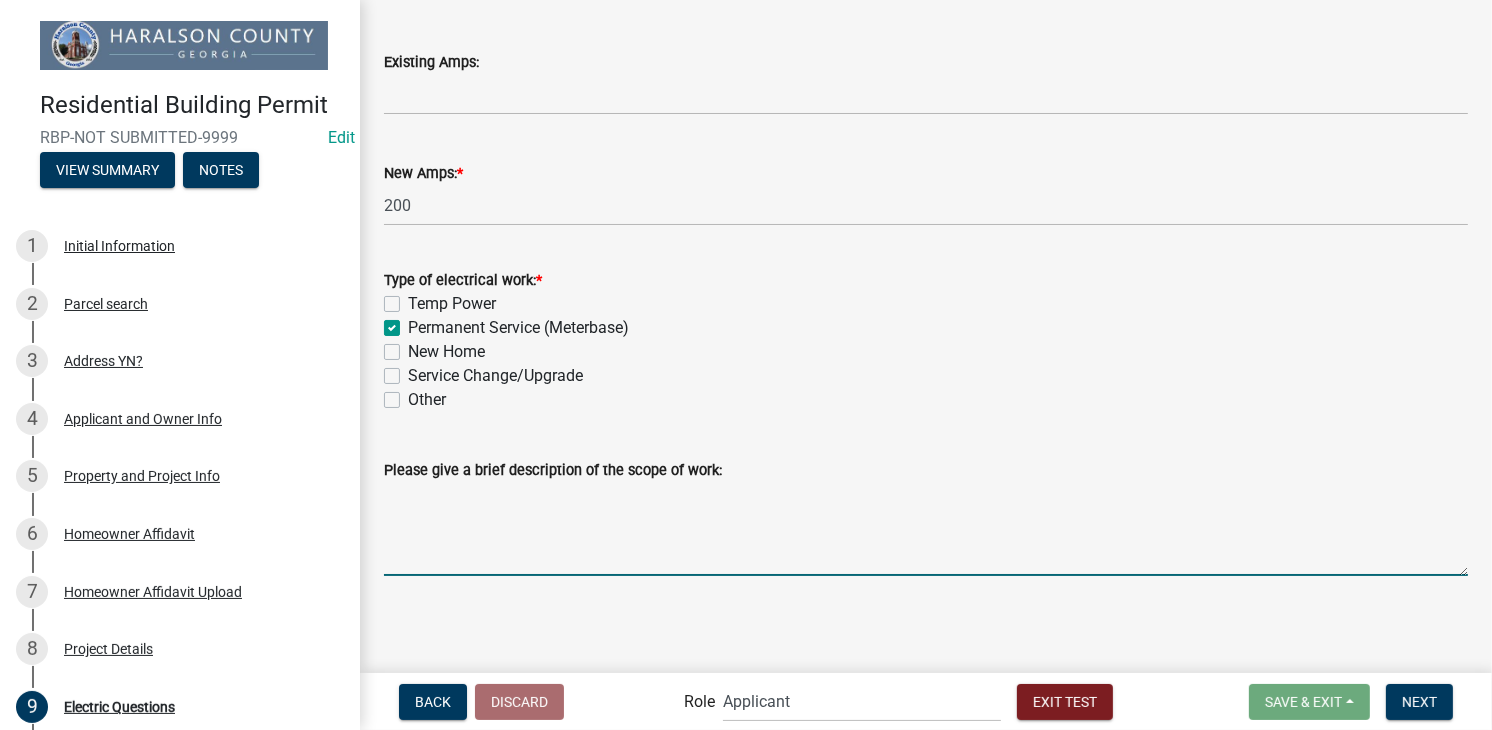 click on "Please give a brief description of the scope of work:" at bounding box center [926, 529] 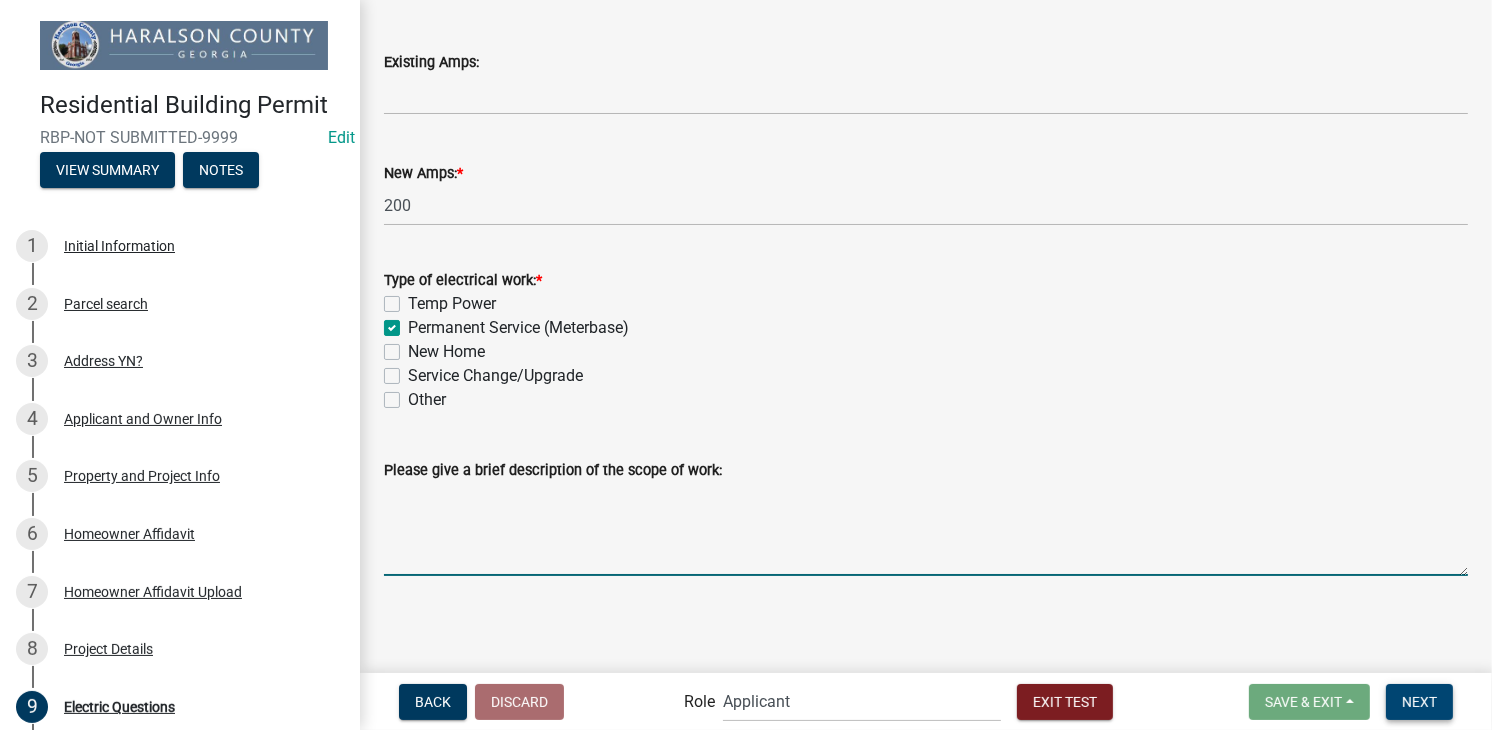 click on "Next" at bounding box center (1419, 701) 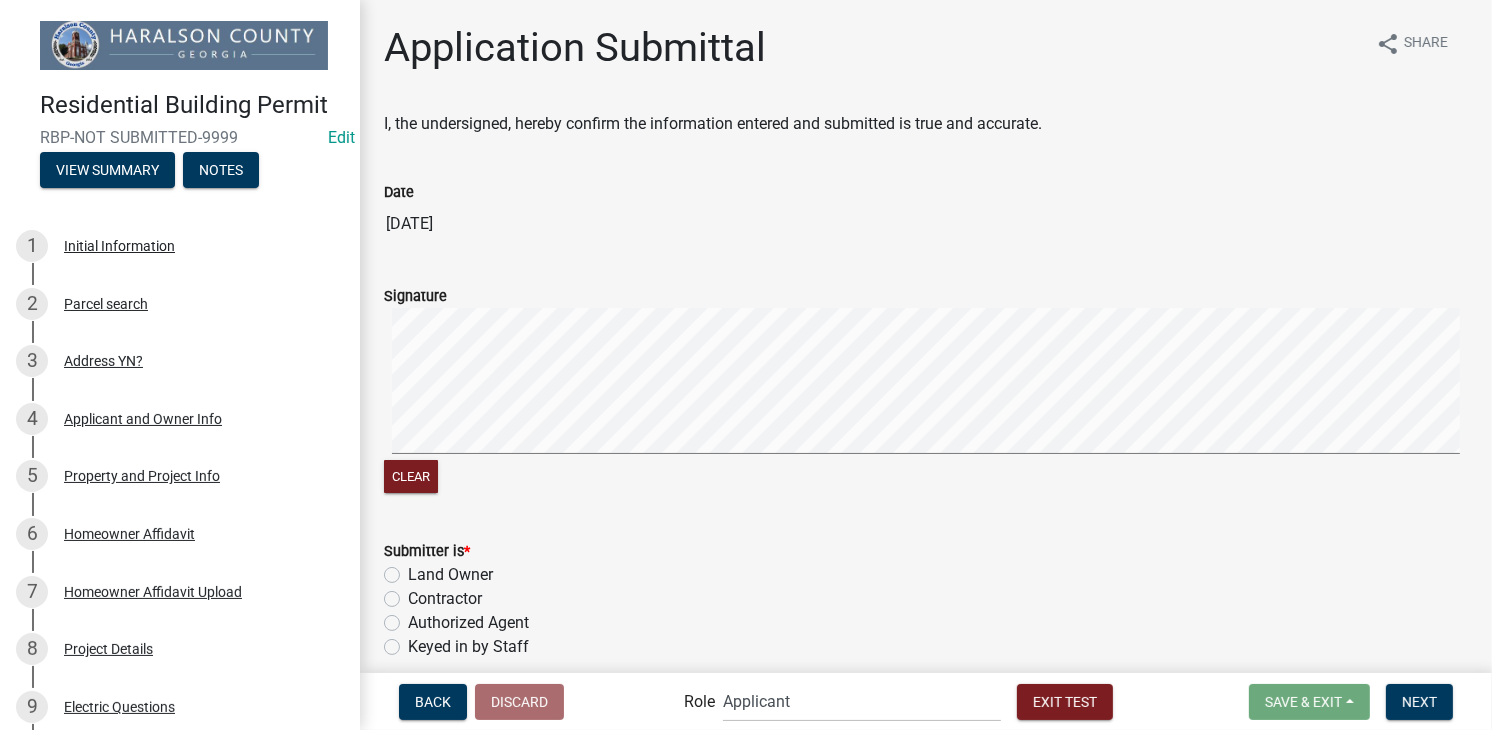 scroll, scrollTop: 125, scrollLeft: 0, axis: vertical 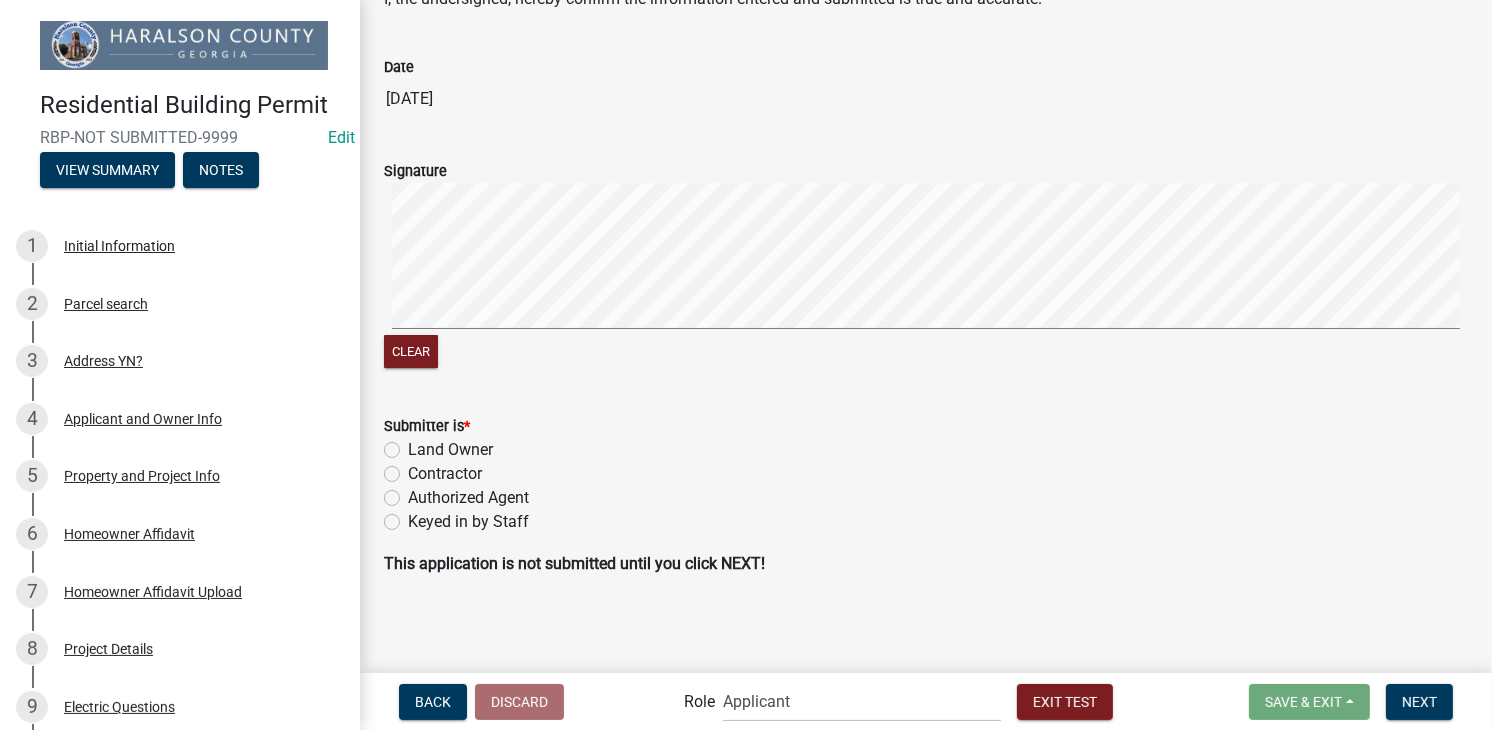 click on "Land Owner" 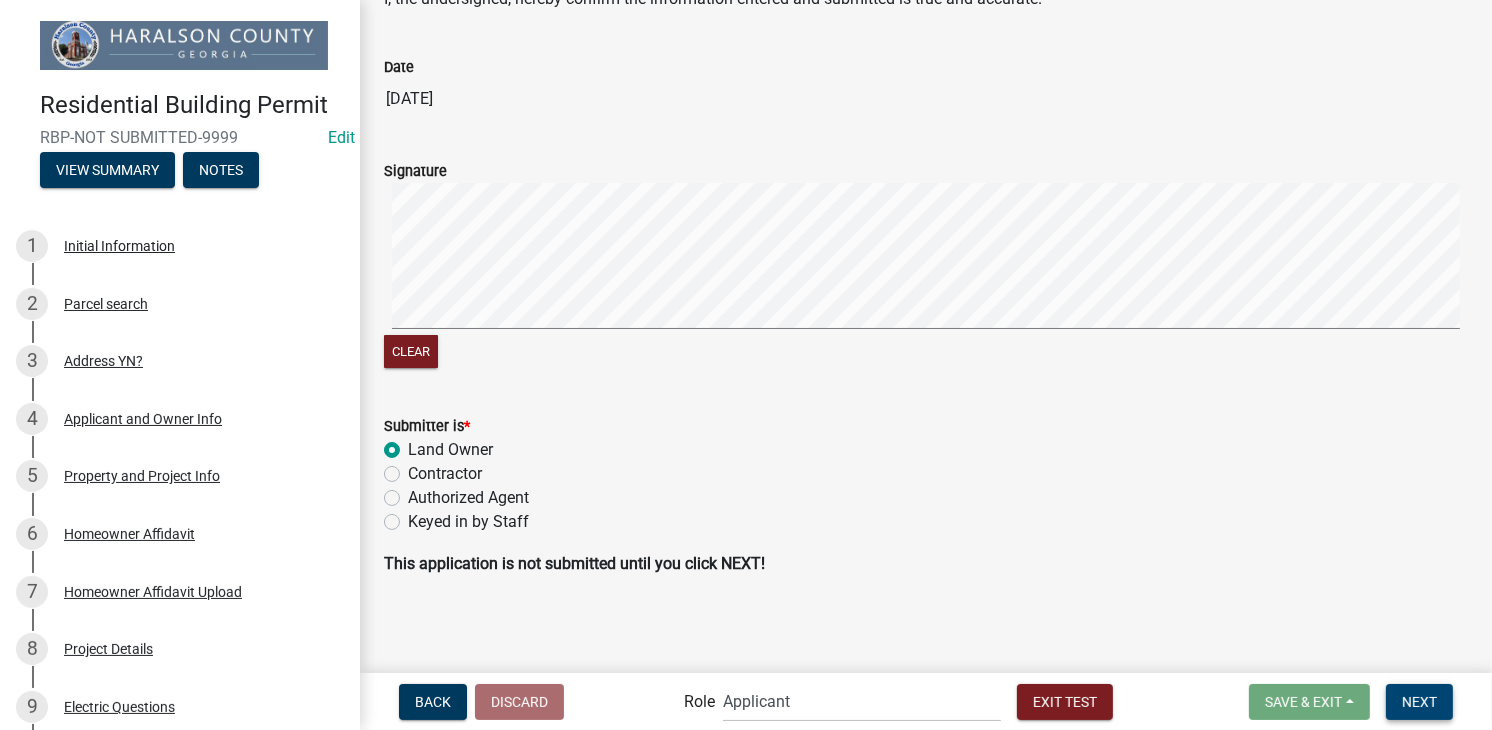 click on "Next" at bounding box center (1419, 701) 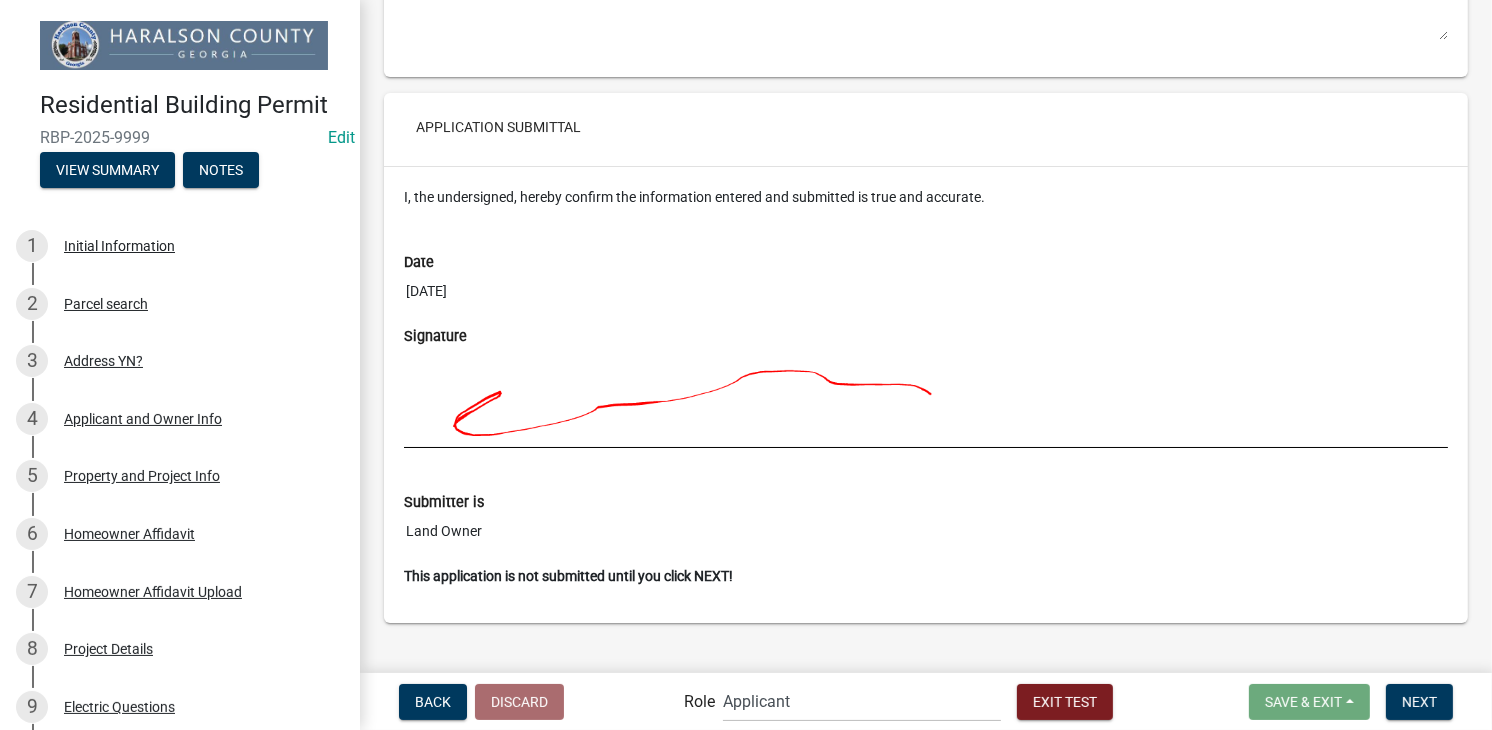 scroll, scrollTop: 7760, scrollLeft: 0, axis: vertical 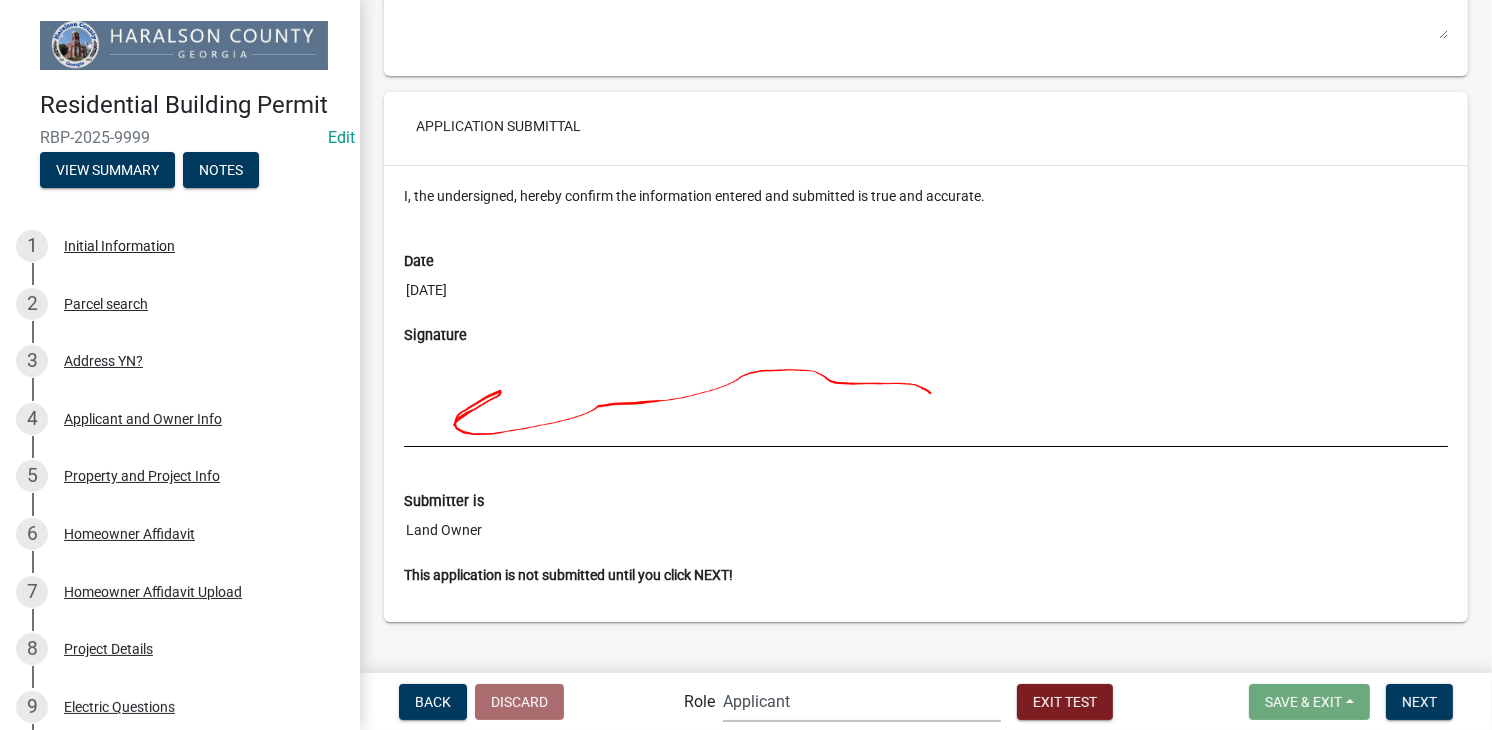 click on "Applicant   Zoning and Permits   Permits Clerk and Zoning Administrator" at bounding box center (862, 701) 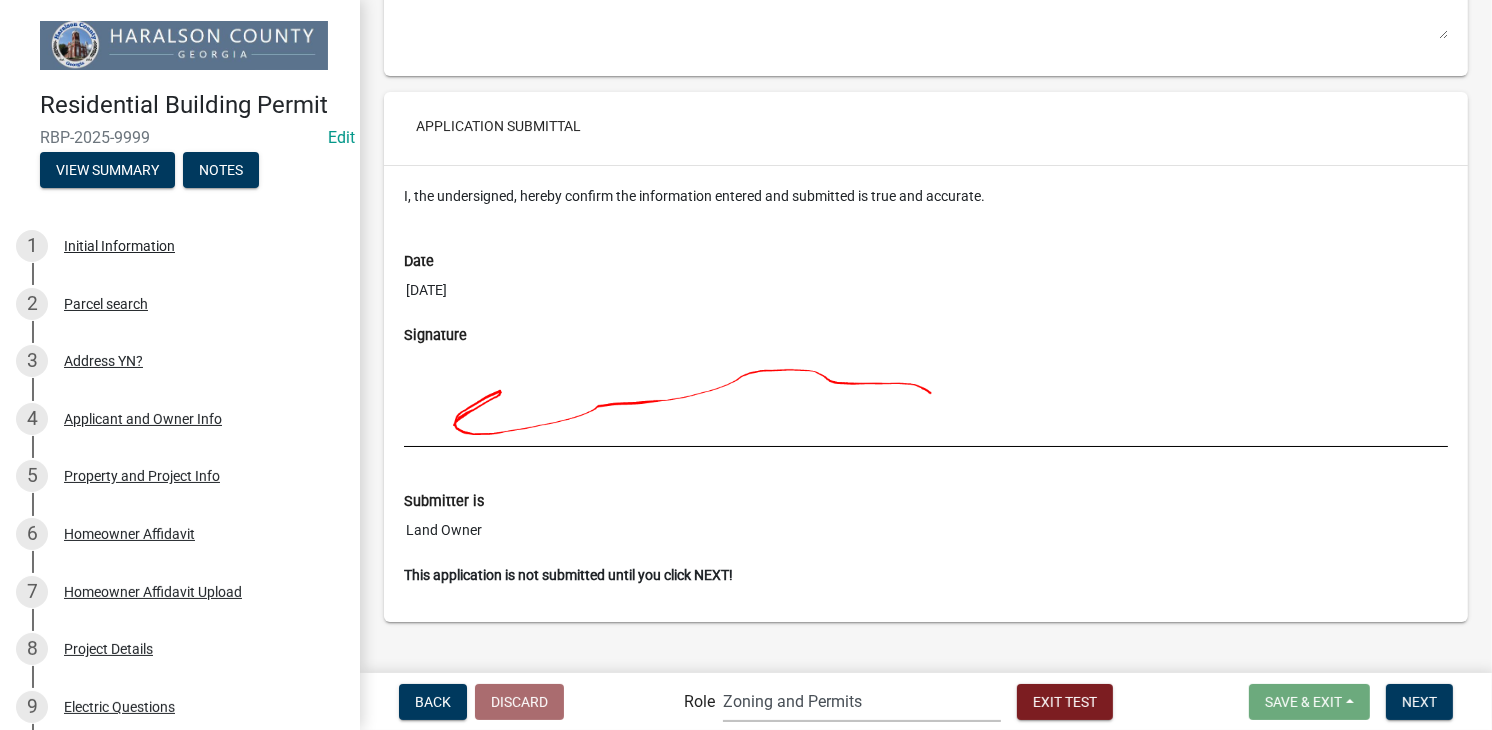 click on "Applicant   Zoning and Permits   Permits Clerk and Zoning Administrator" at bounding box center (862, 701) 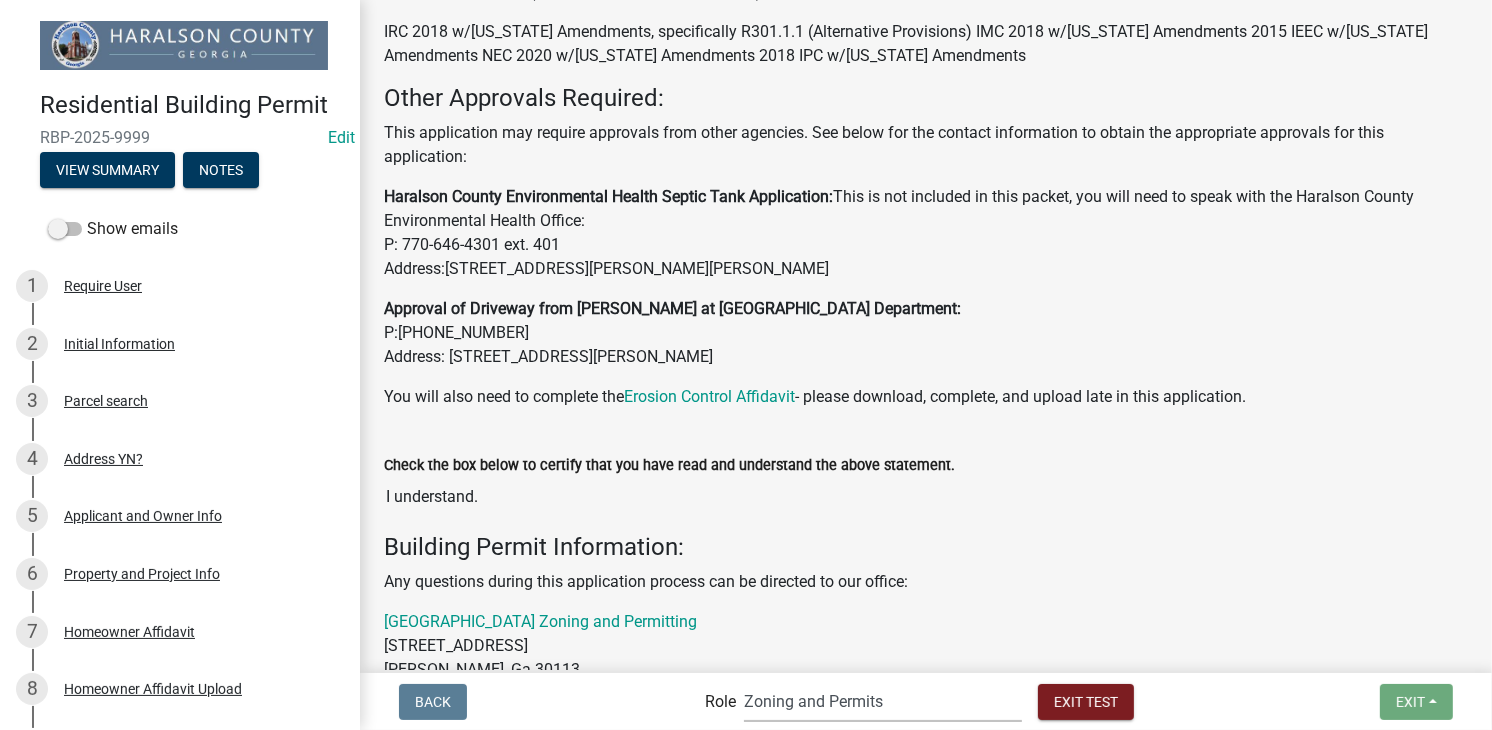 scroll, scrollTop: 523, scrollLeft: 0, axis: vertical 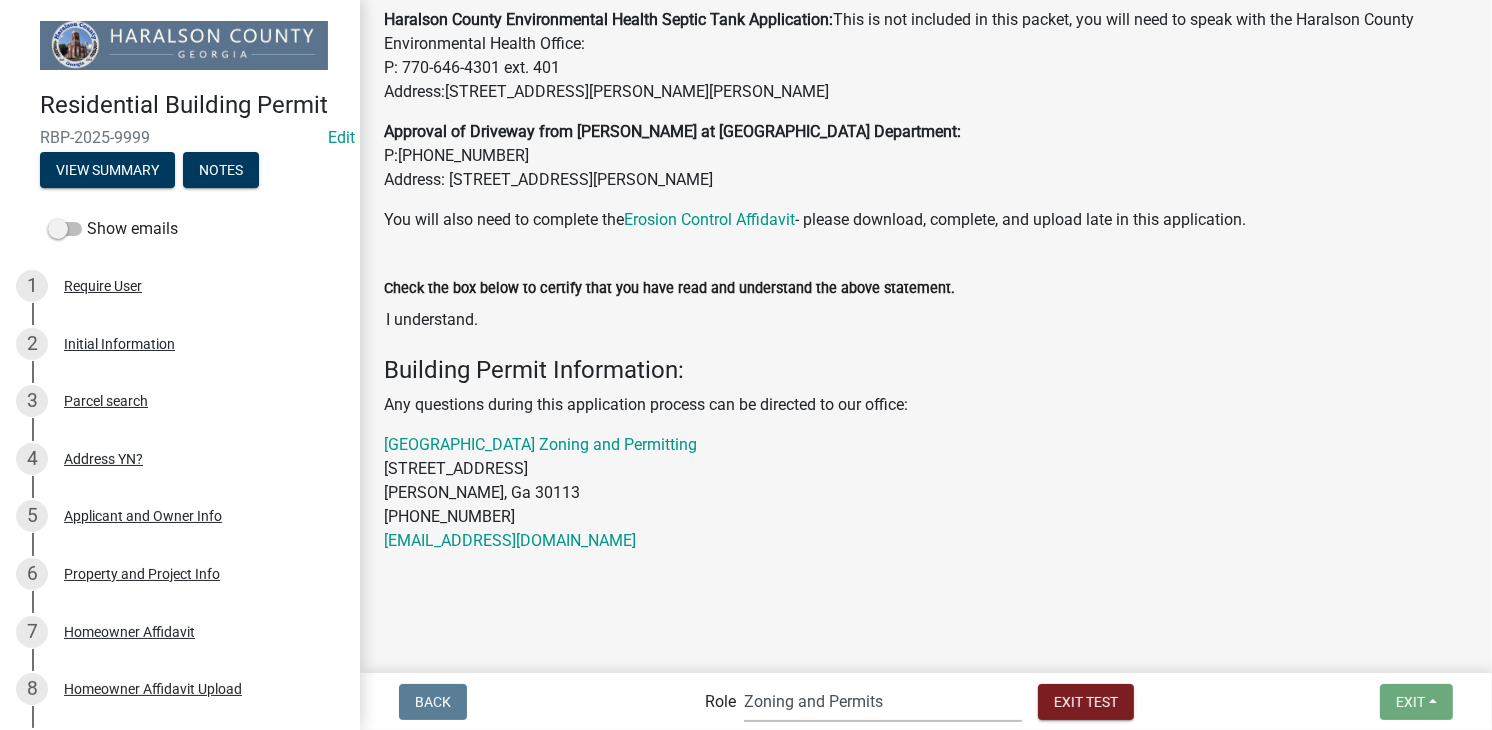 click on "Applicant   Zoning and Permits   Permits Clerk and Zoning Administrator" at bounding box center (883, 701) 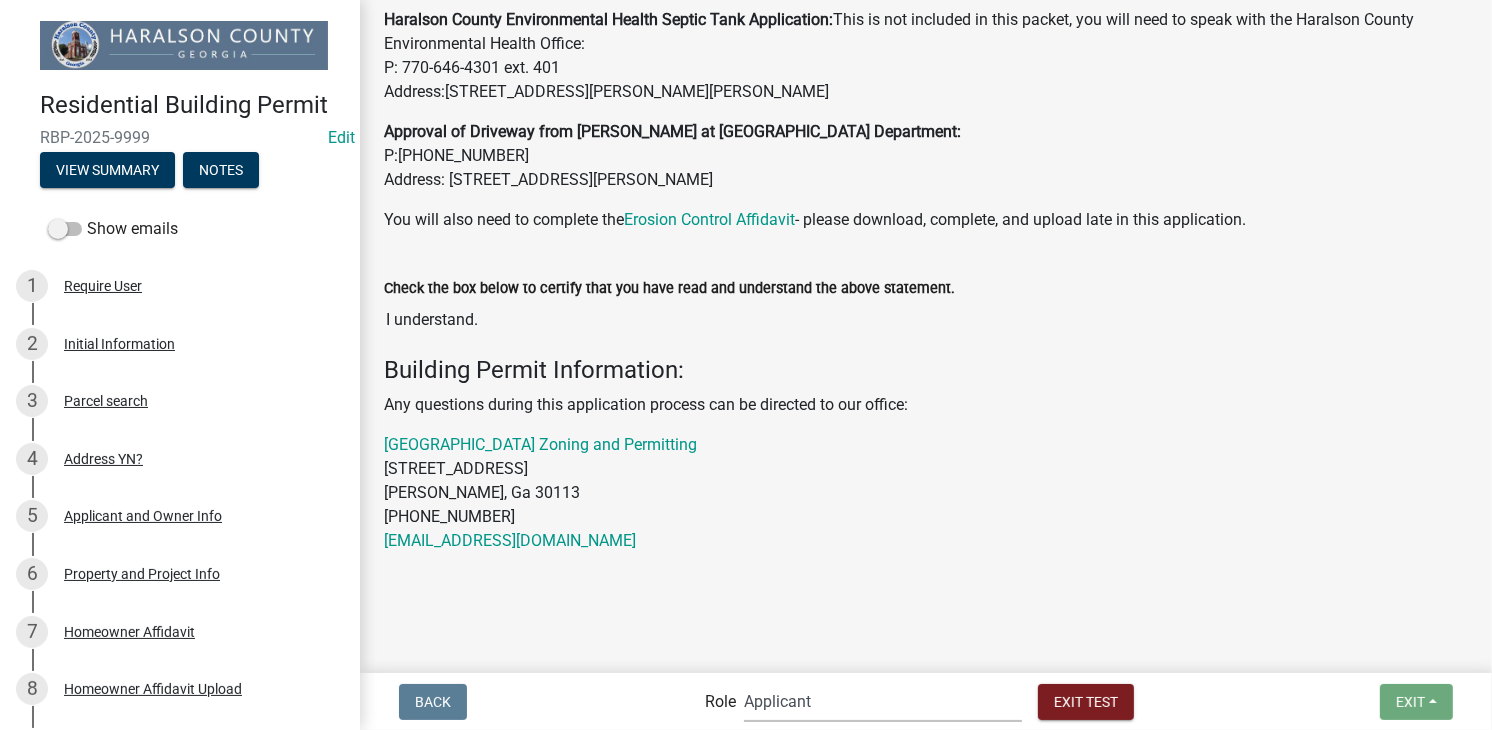 click on "Applicant   Zoning and Permits   Permits Clerk and Zoning Administrator" at bounding box center (883, 701) 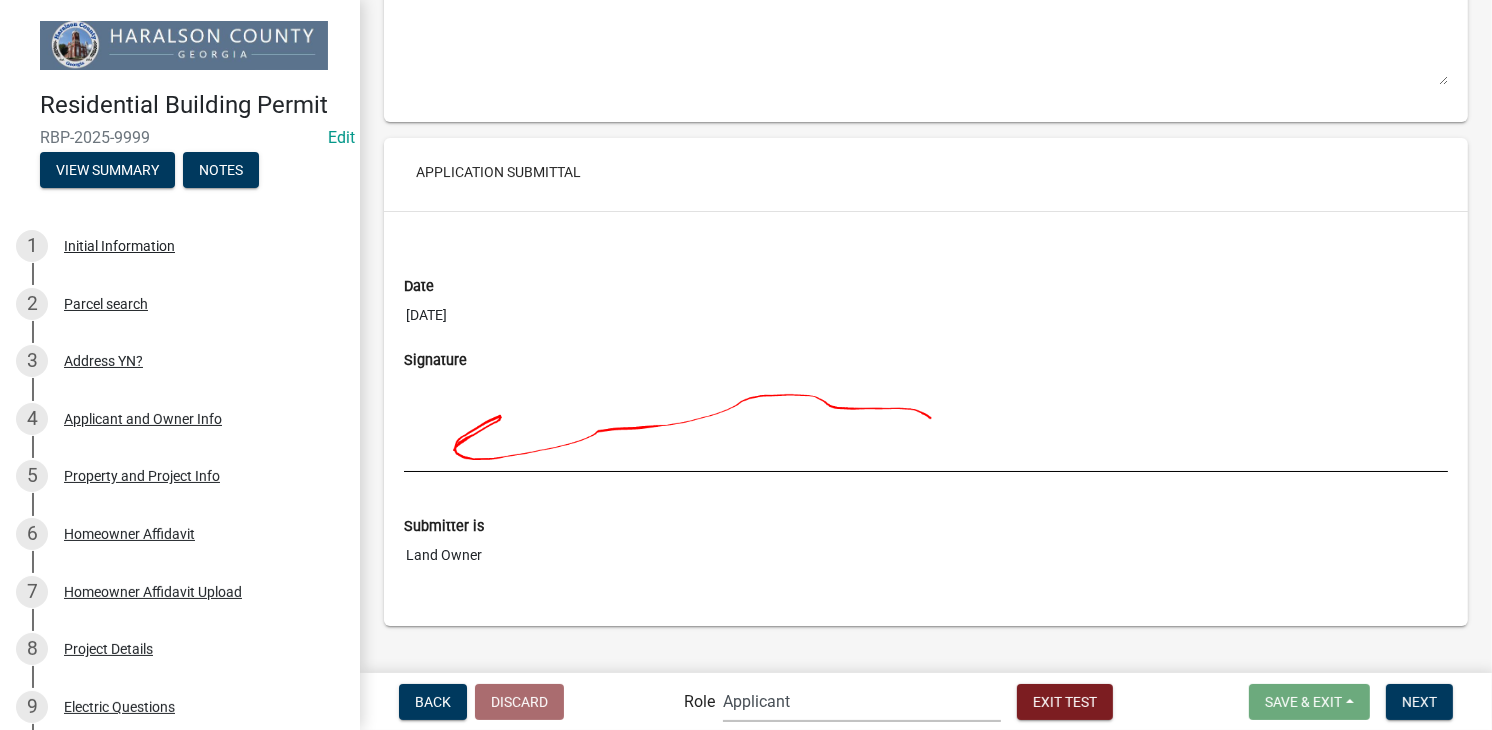 scroll, scrollTop: 7718, scrollLeft: 0, axis: vertical 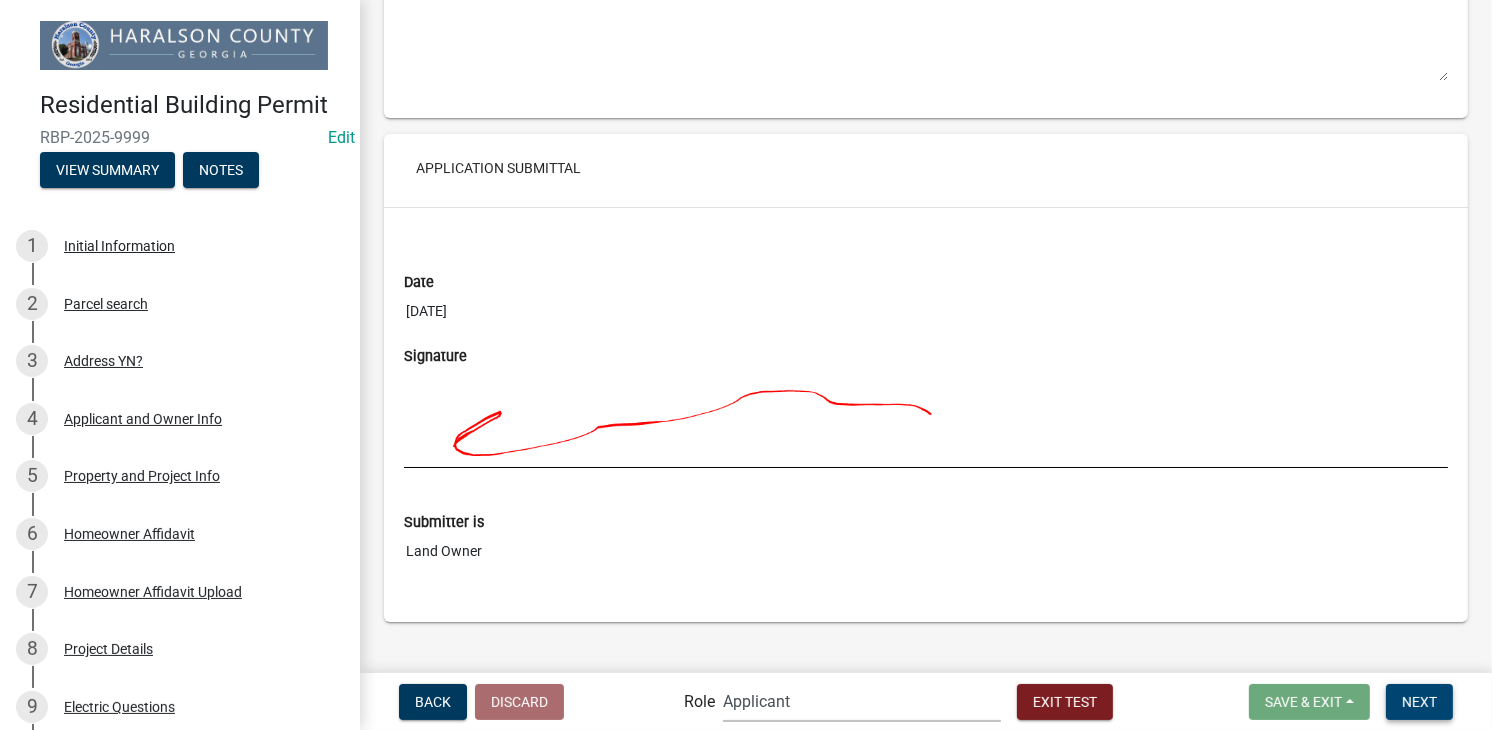 click on "Next" at bounding box center [1419, 702] 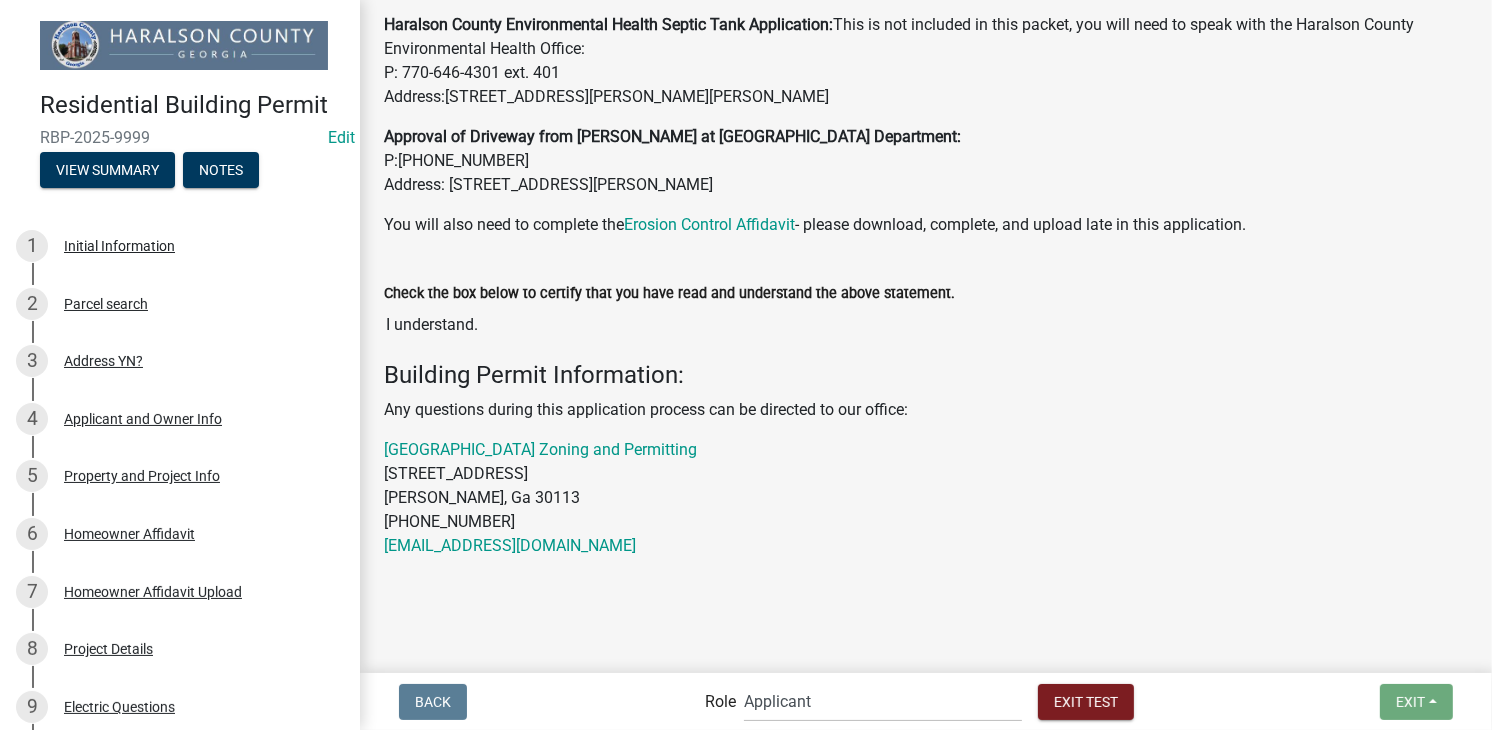 scroll, scrollTop: 523, scrollLeft: 0, axis: vertical 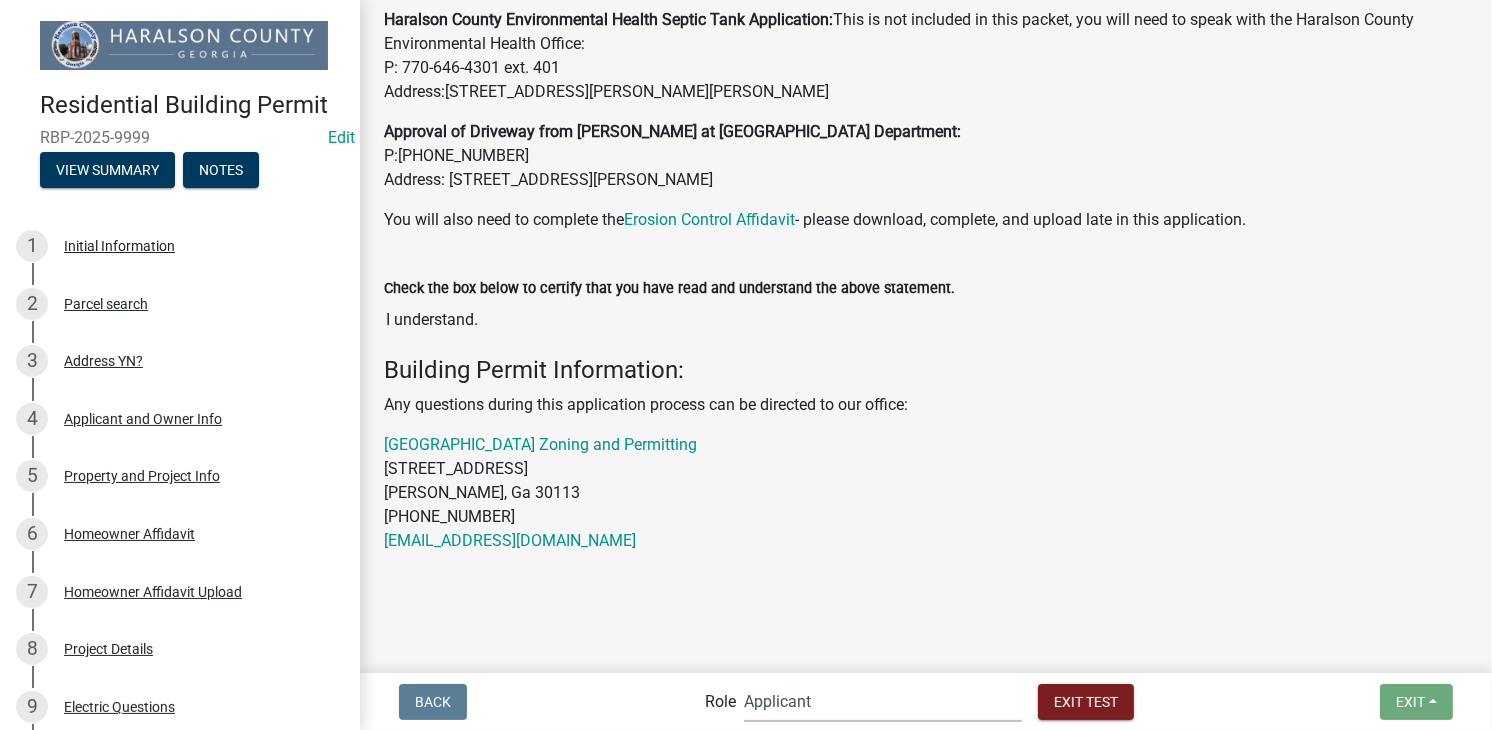 click on "Applicant   Zoning and Permits   Permits Clerk and Zoning Administrator" at bounding box center (883, 701) 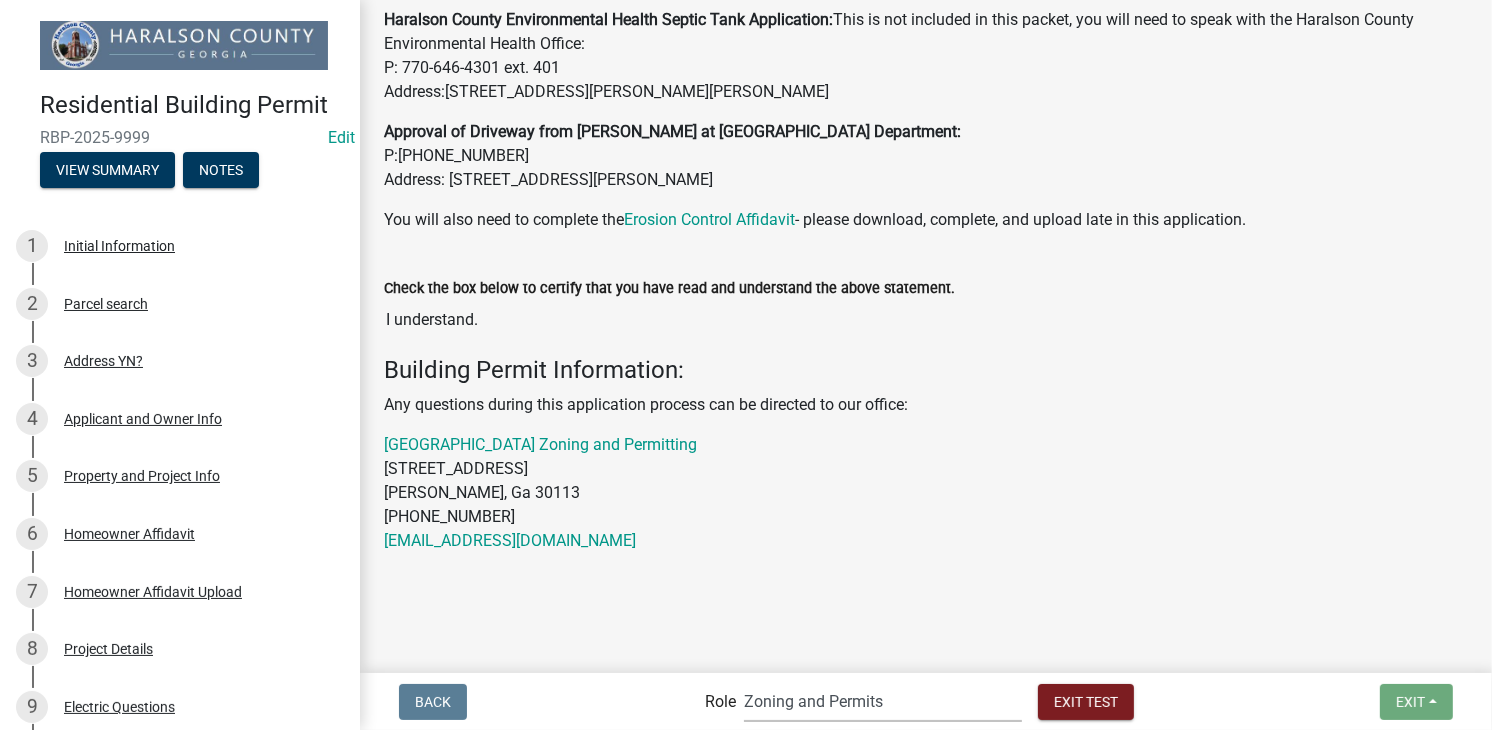 click on "Applicant   Zoning and Permits   Permits Clerk and Zoning Administrator" at bounding box center [883, 701] 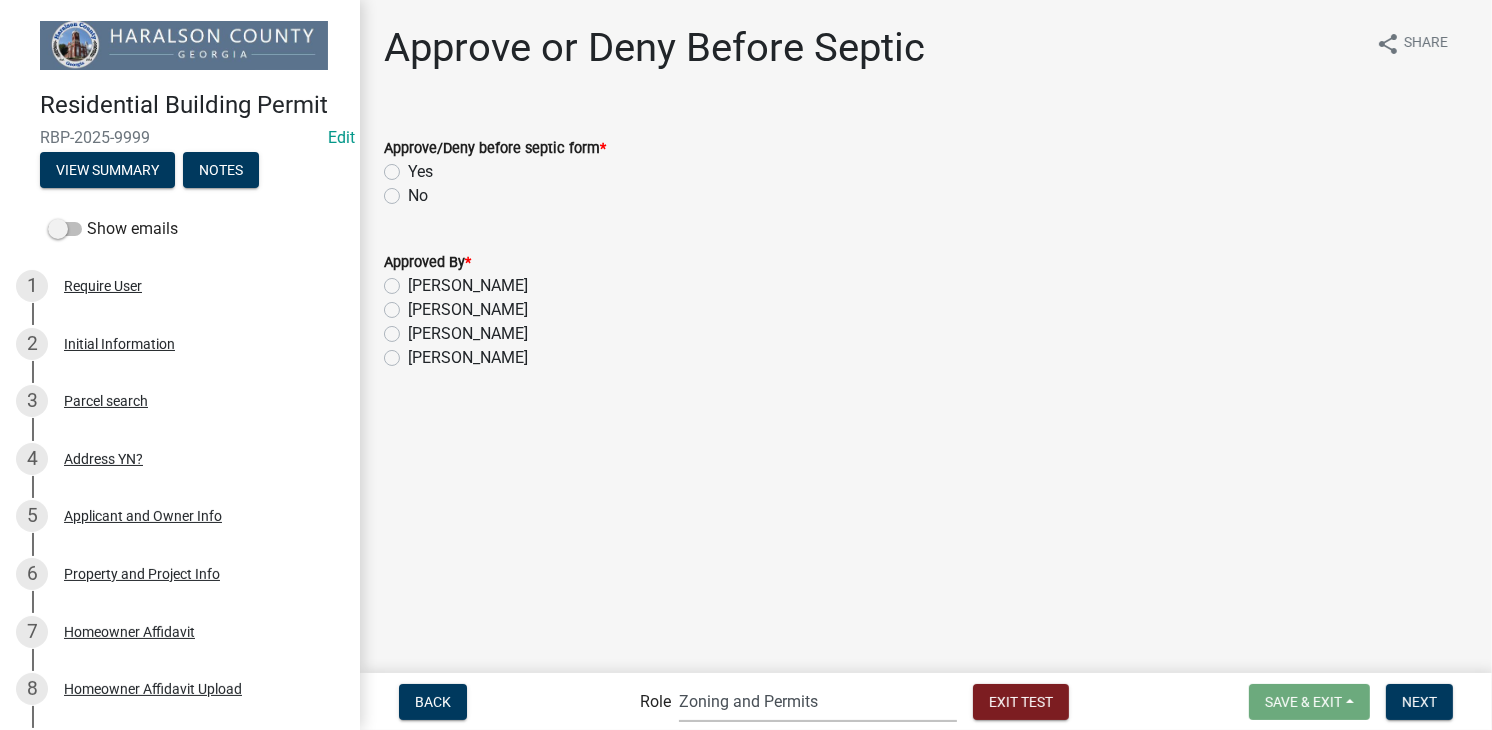 click on "[PERSON_NAME]" 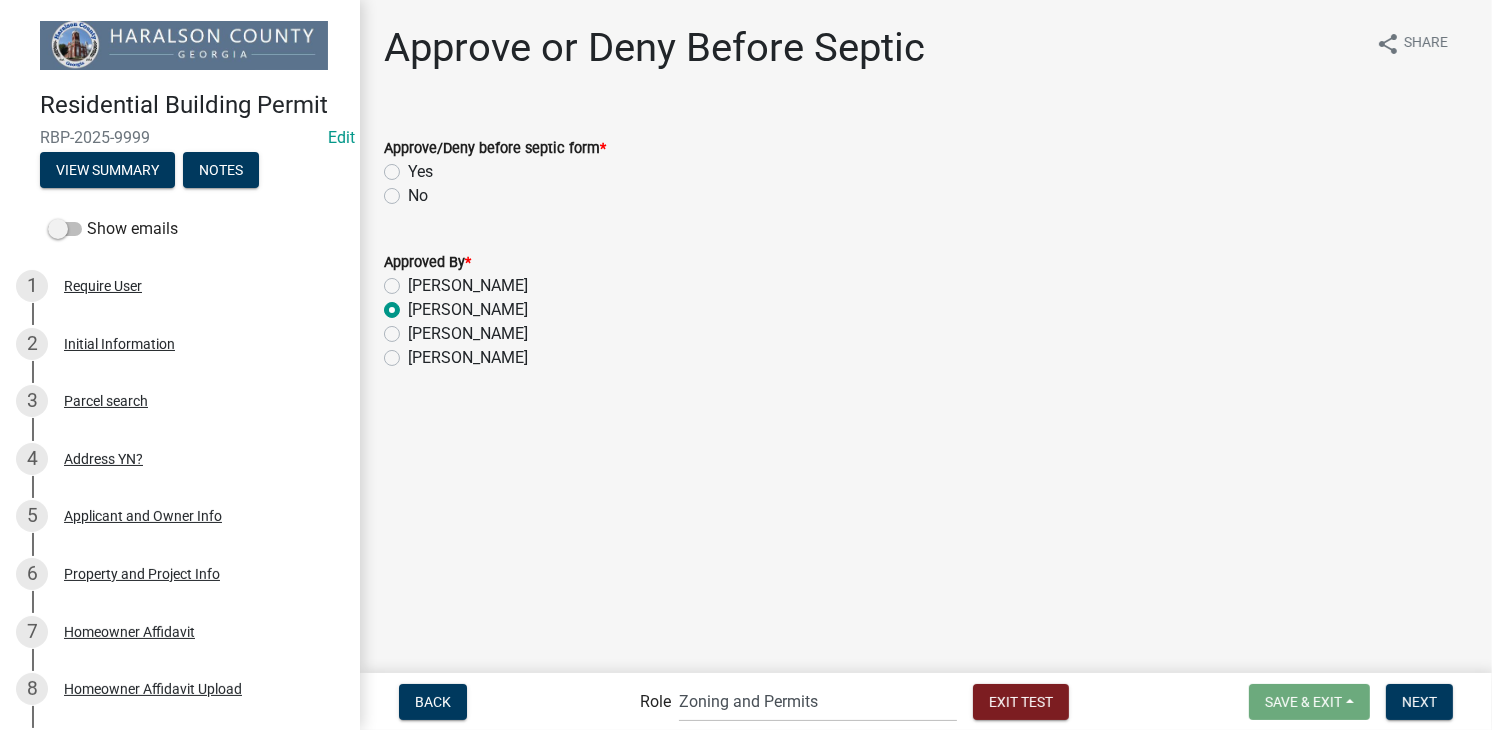 click on "Yes" 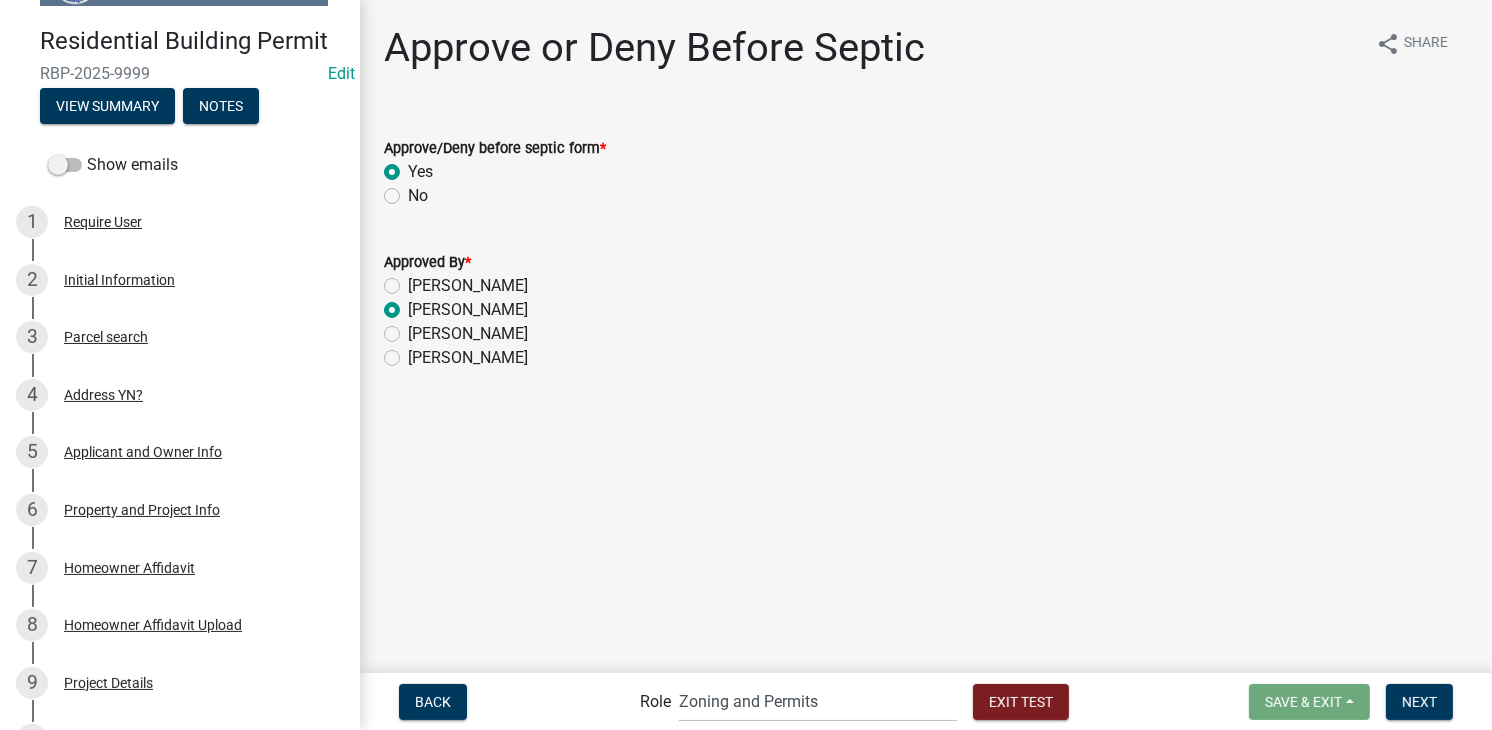 scroll, scrollTop: 0, scrollLeft: 0, axis: both 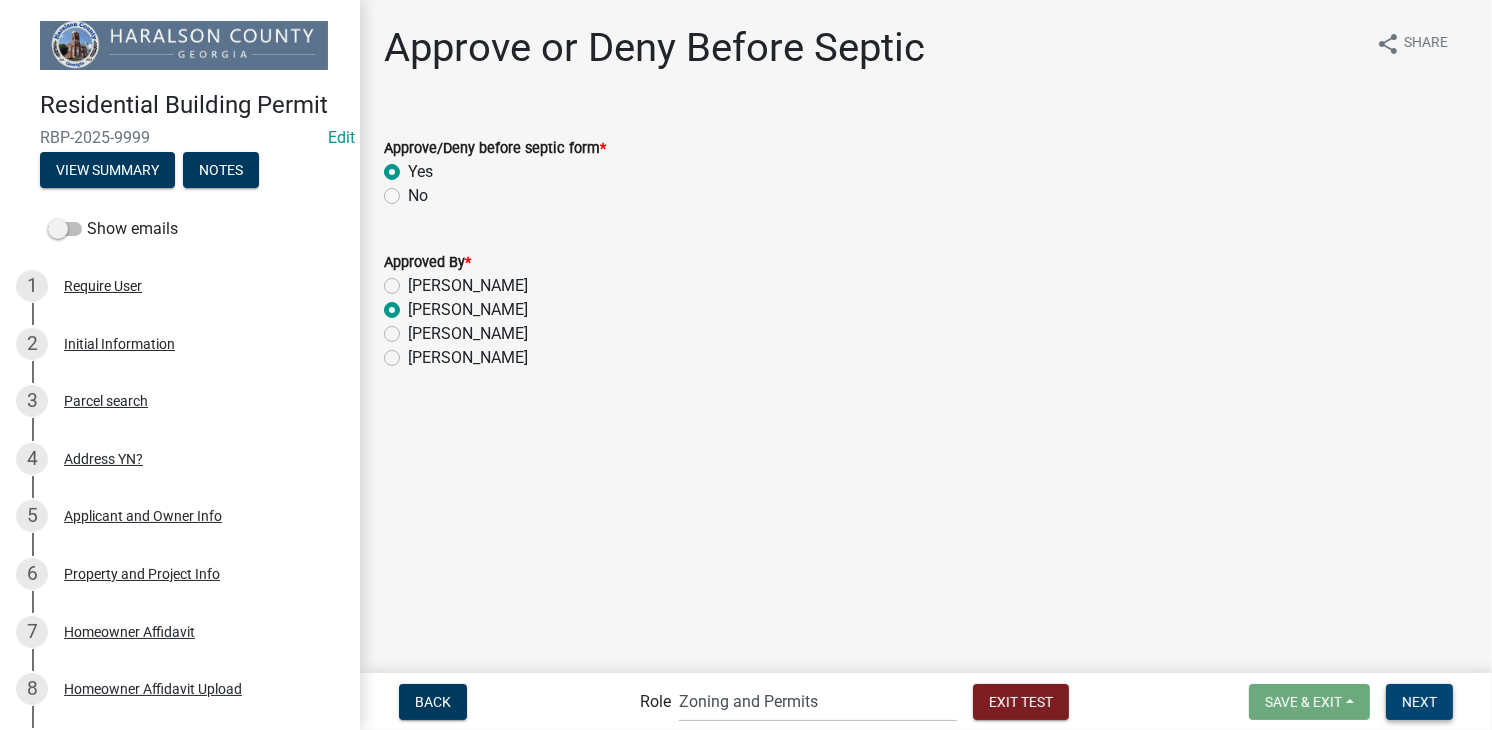 click on "Next" at bounding box center [1419, 702] 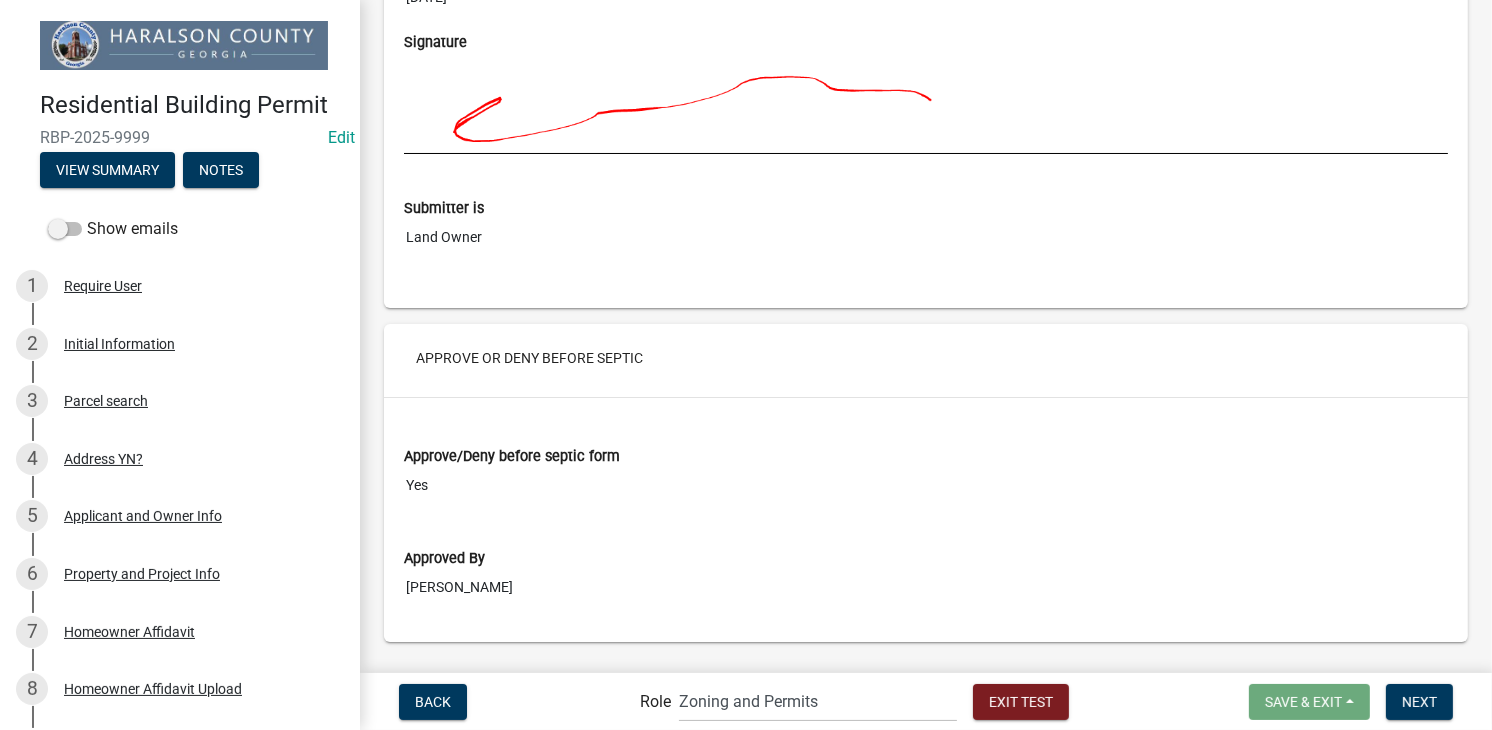 scroll, scrollTop: 8050, scrollLeft: 0, axis: vertical 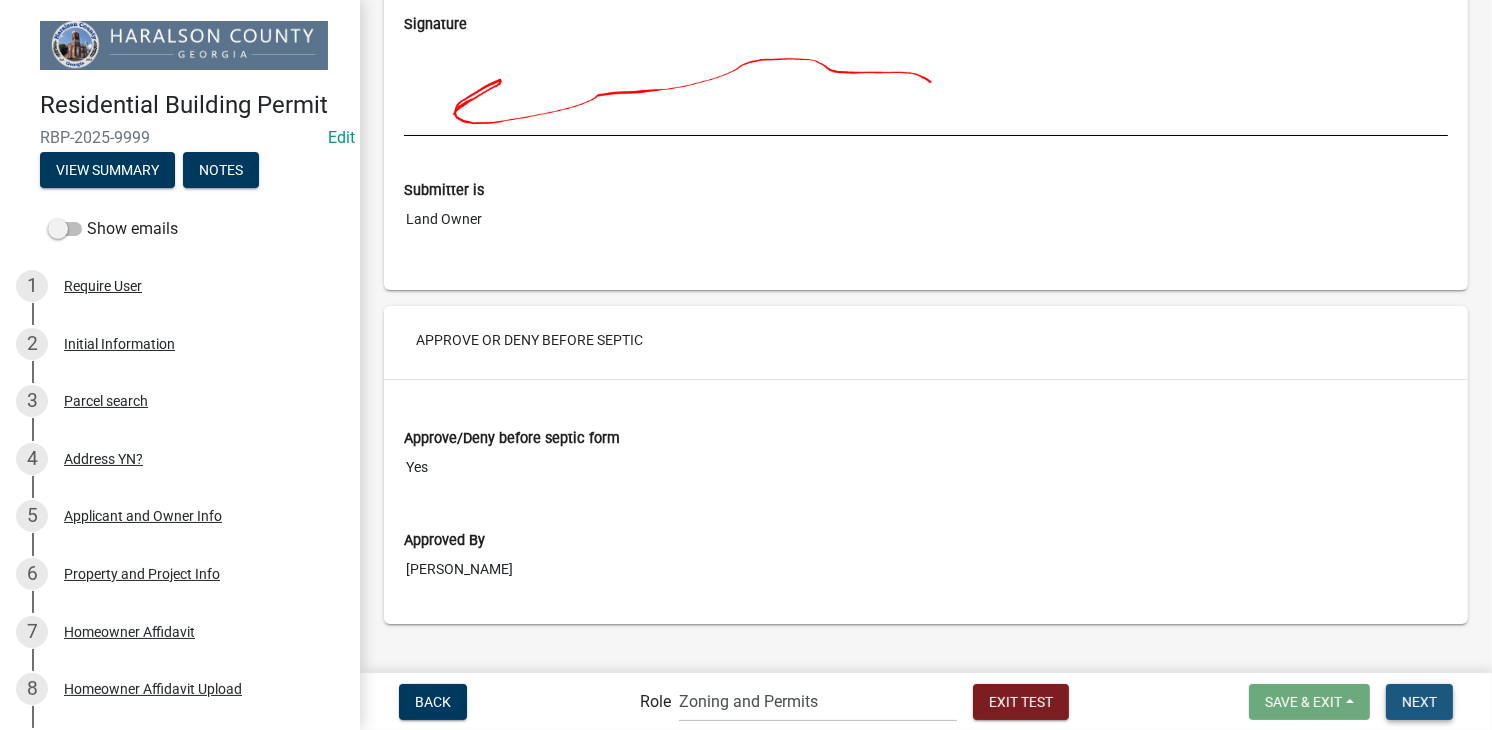 click on "Next" at bounding box center [1419, 701] 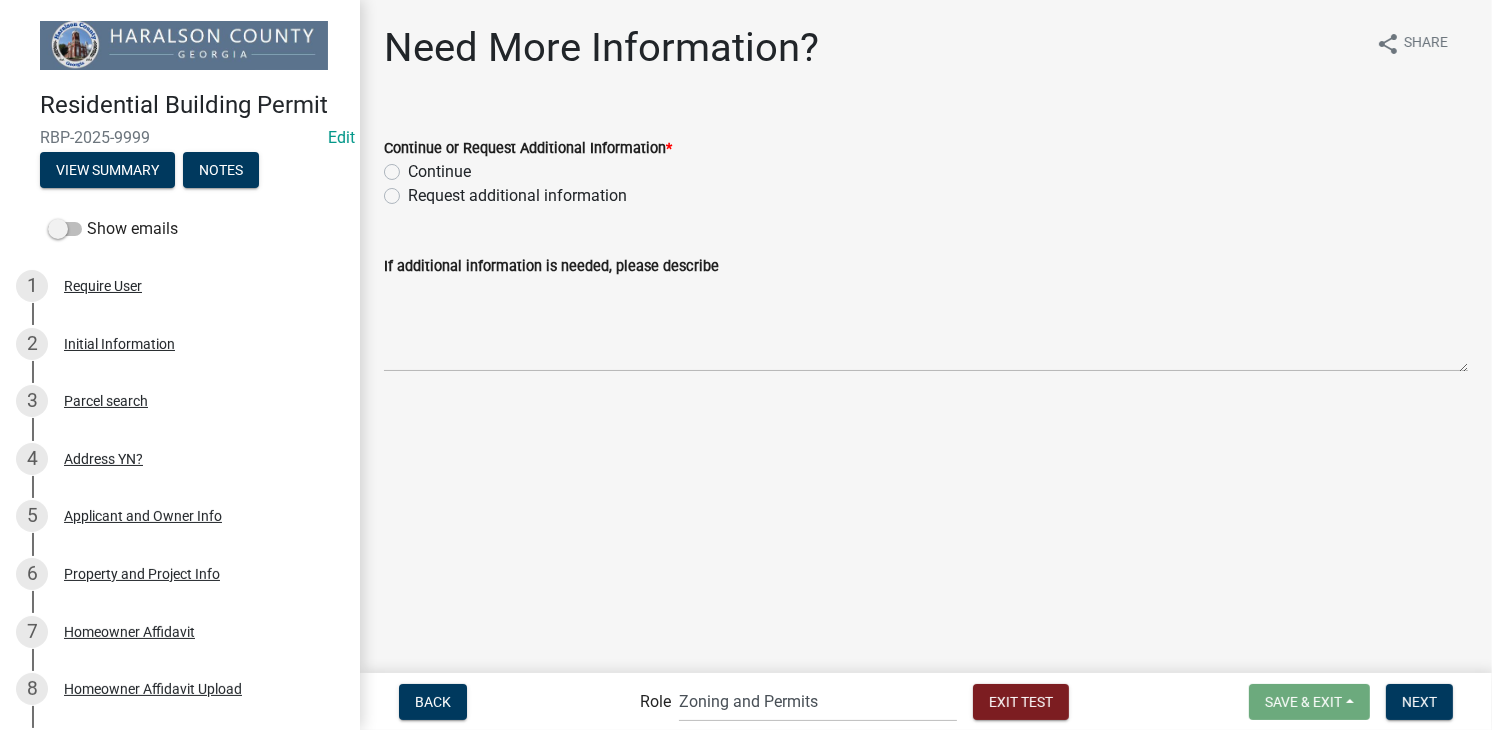 click on "Continue" 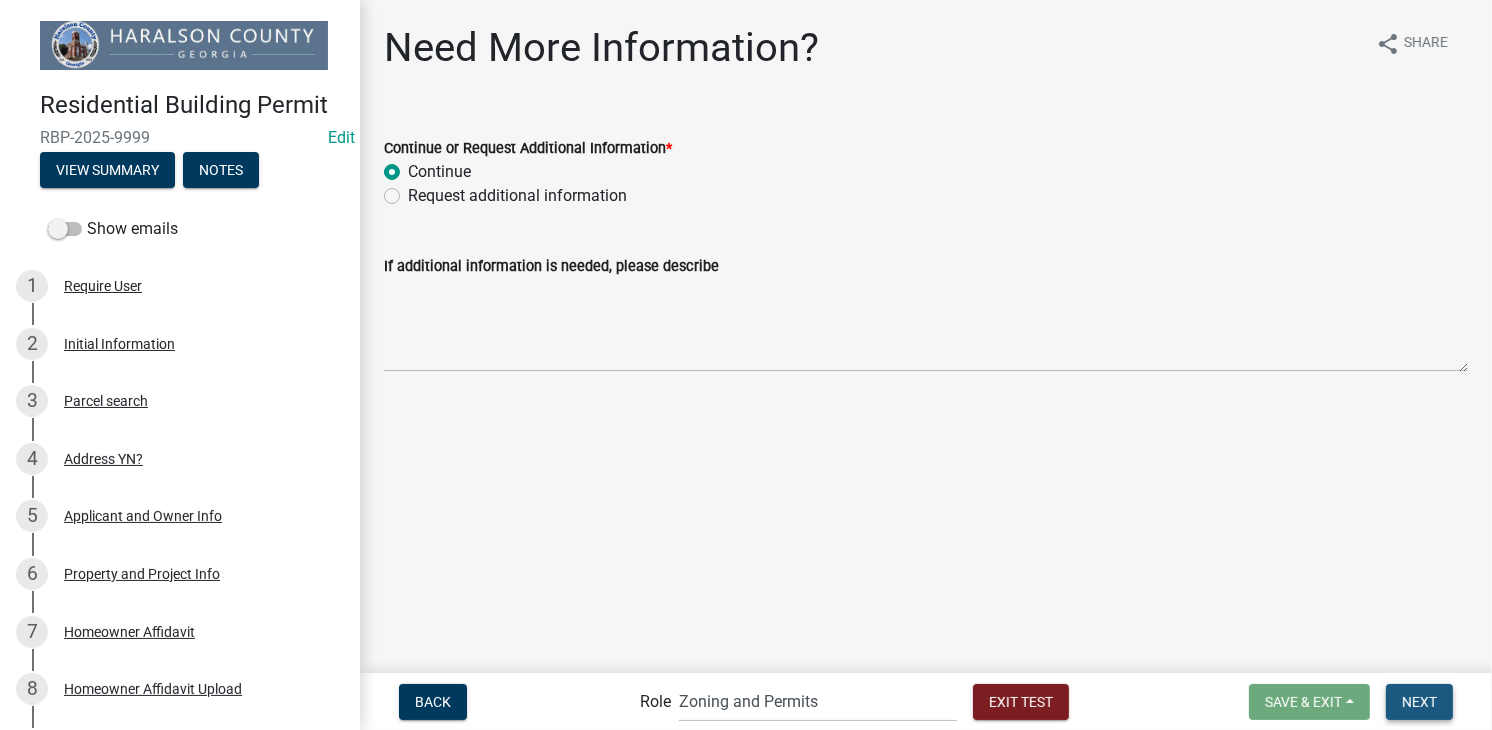 click on "Next" at bounding box center (1419, 702) 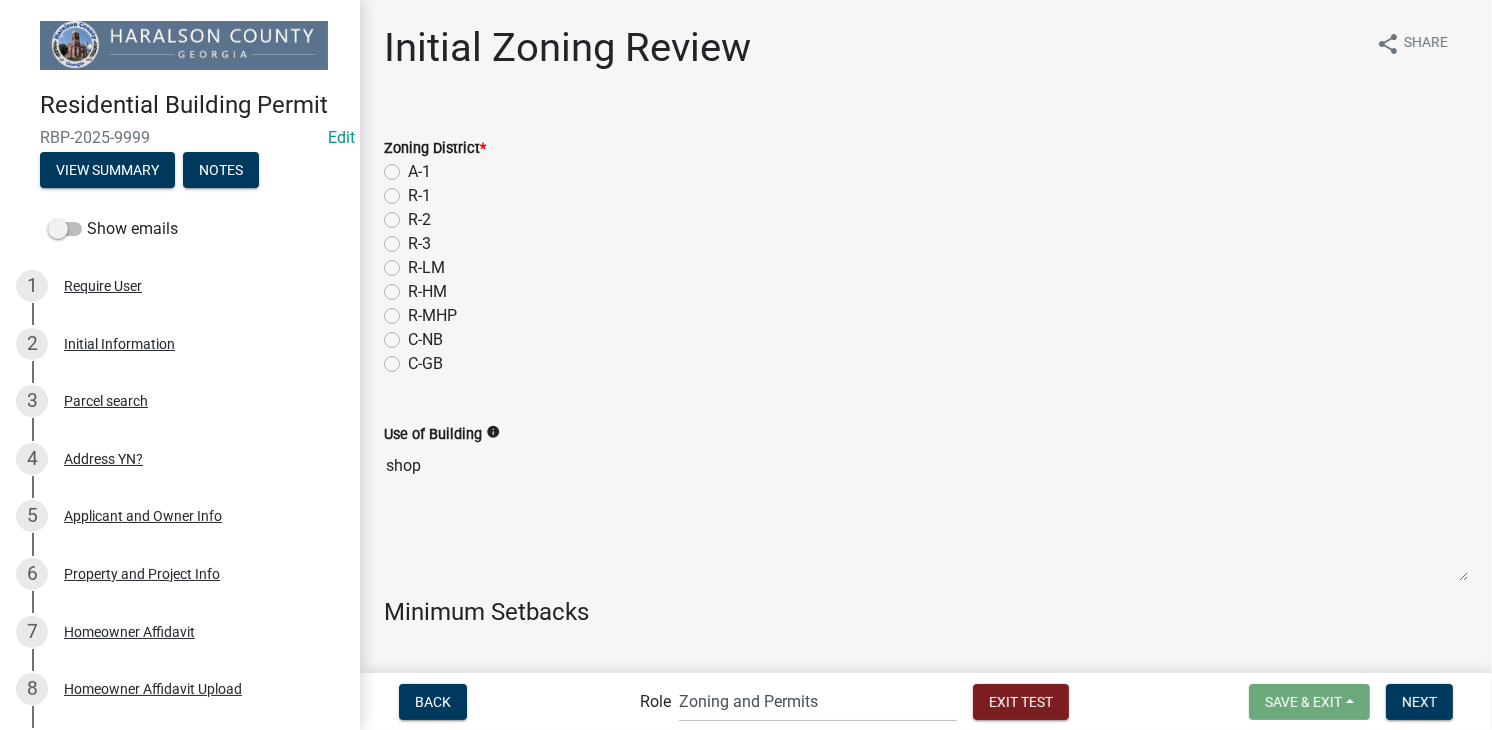 click on "A-1" 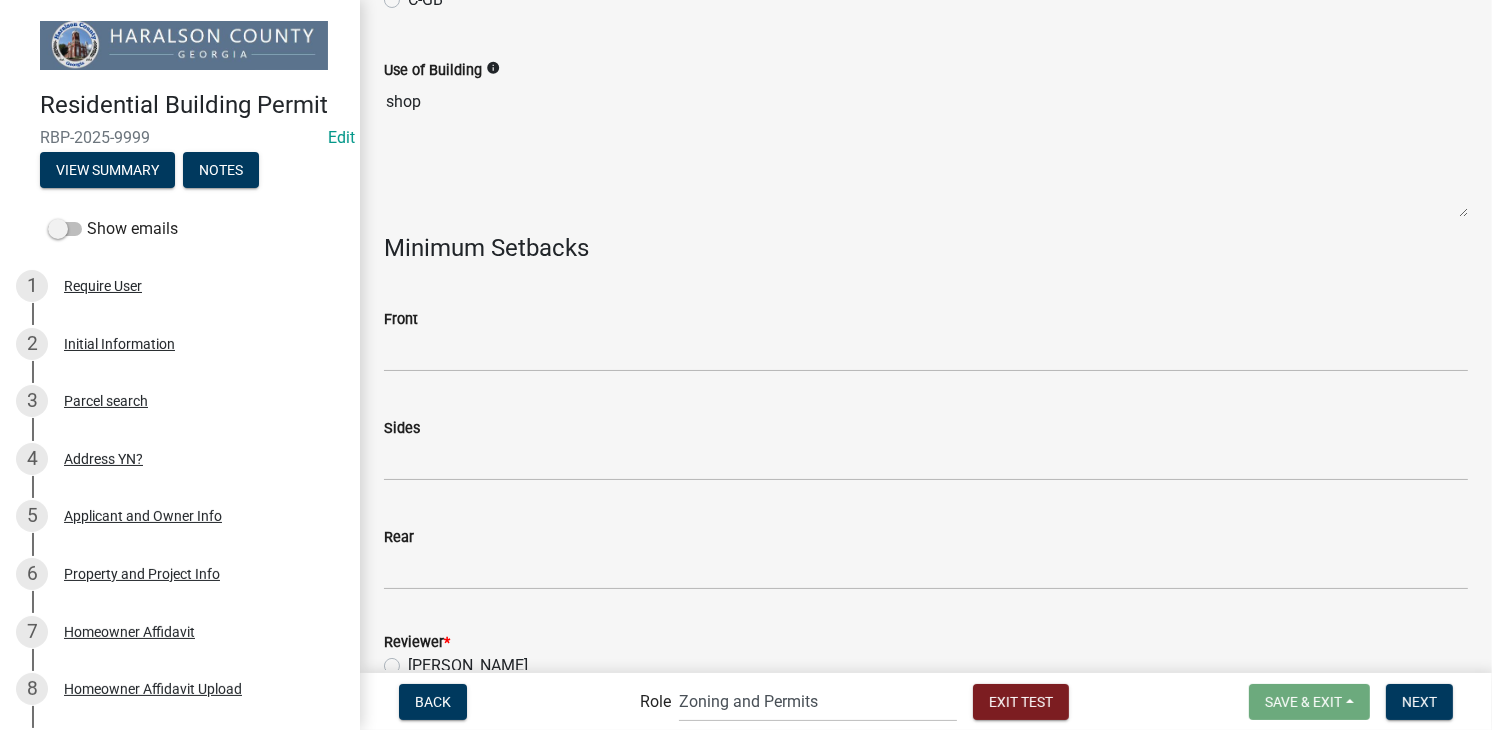 scroll, scrollTop: 400, scrollLeft: 0, axis: vertical 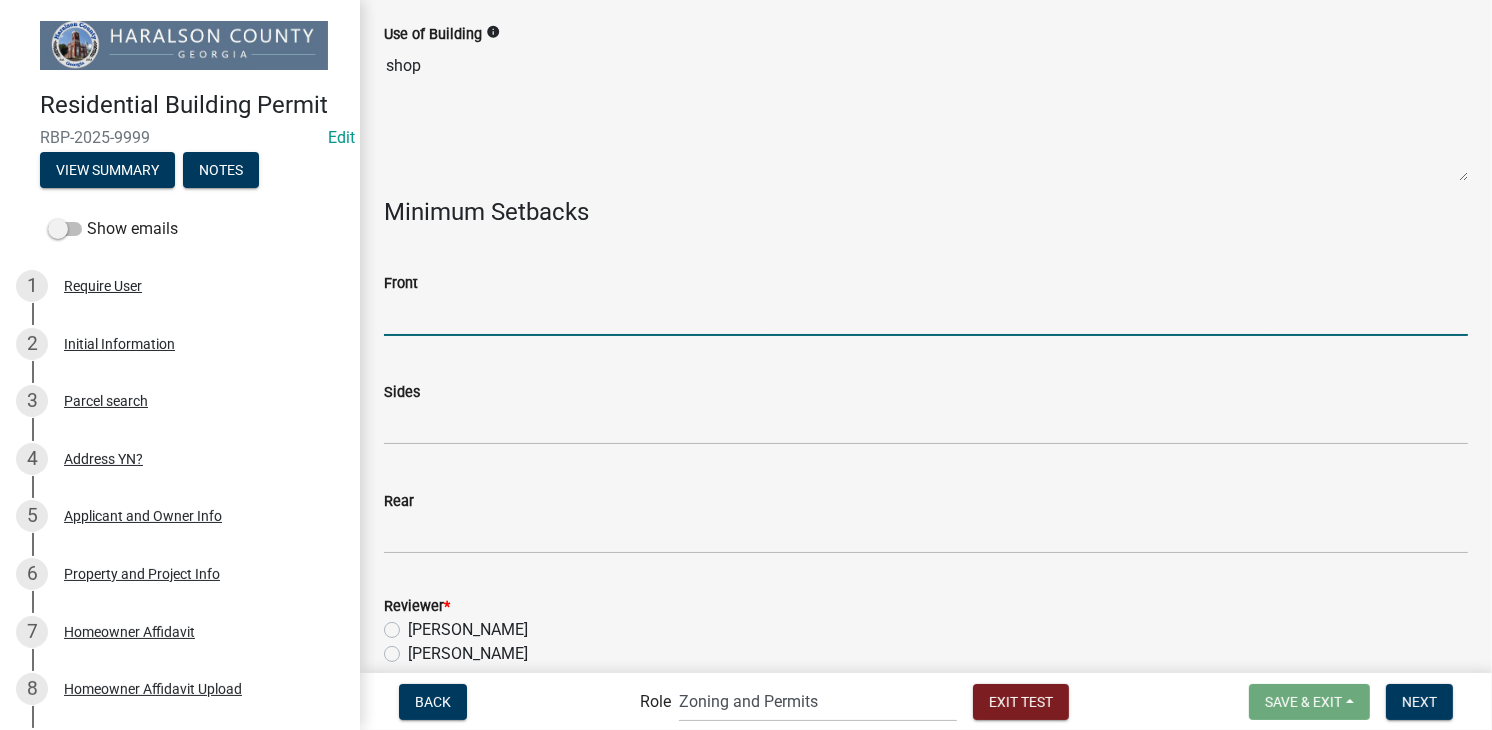 click on "Front" at bounding box center [926, 315] 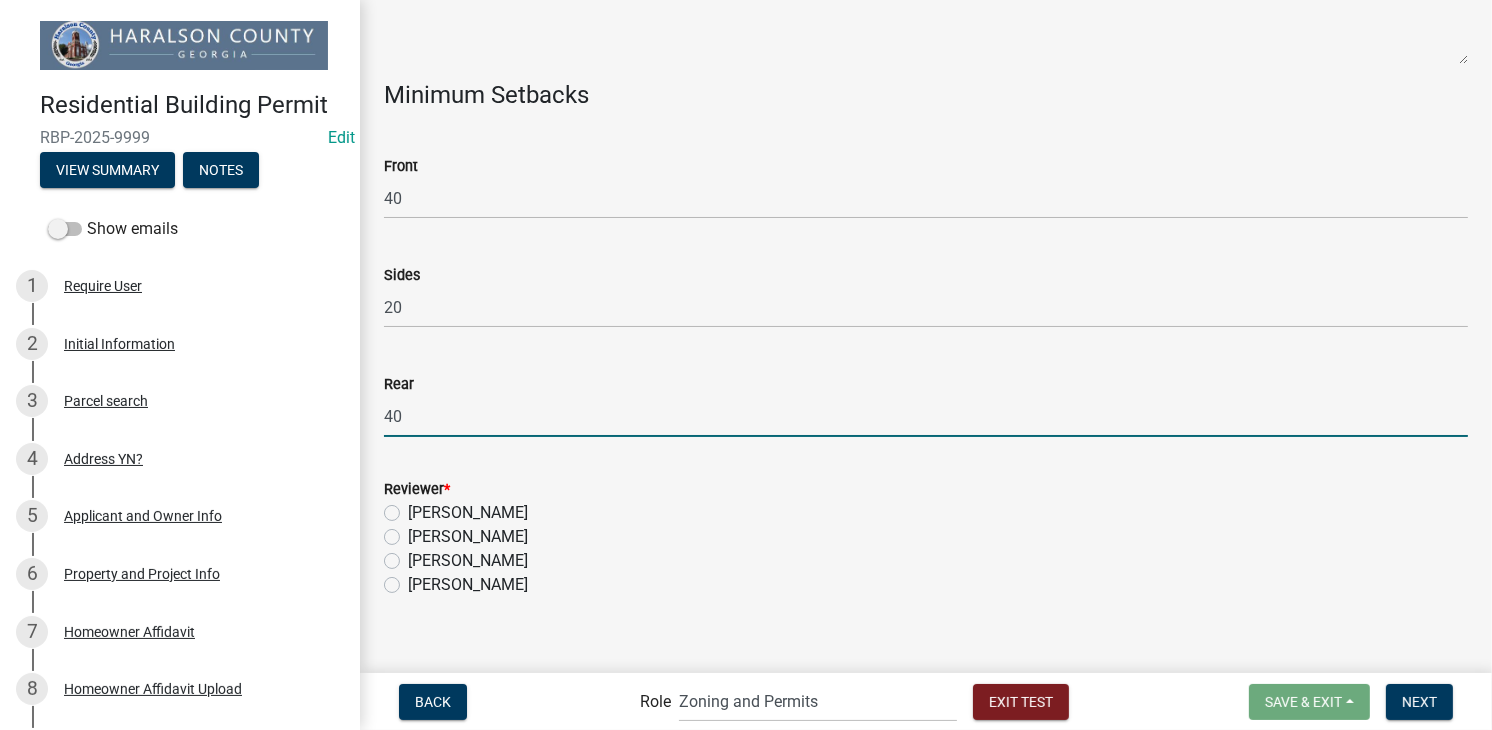 scroll, scrollTop: 539, scrollLeft: 0, axis: vertical 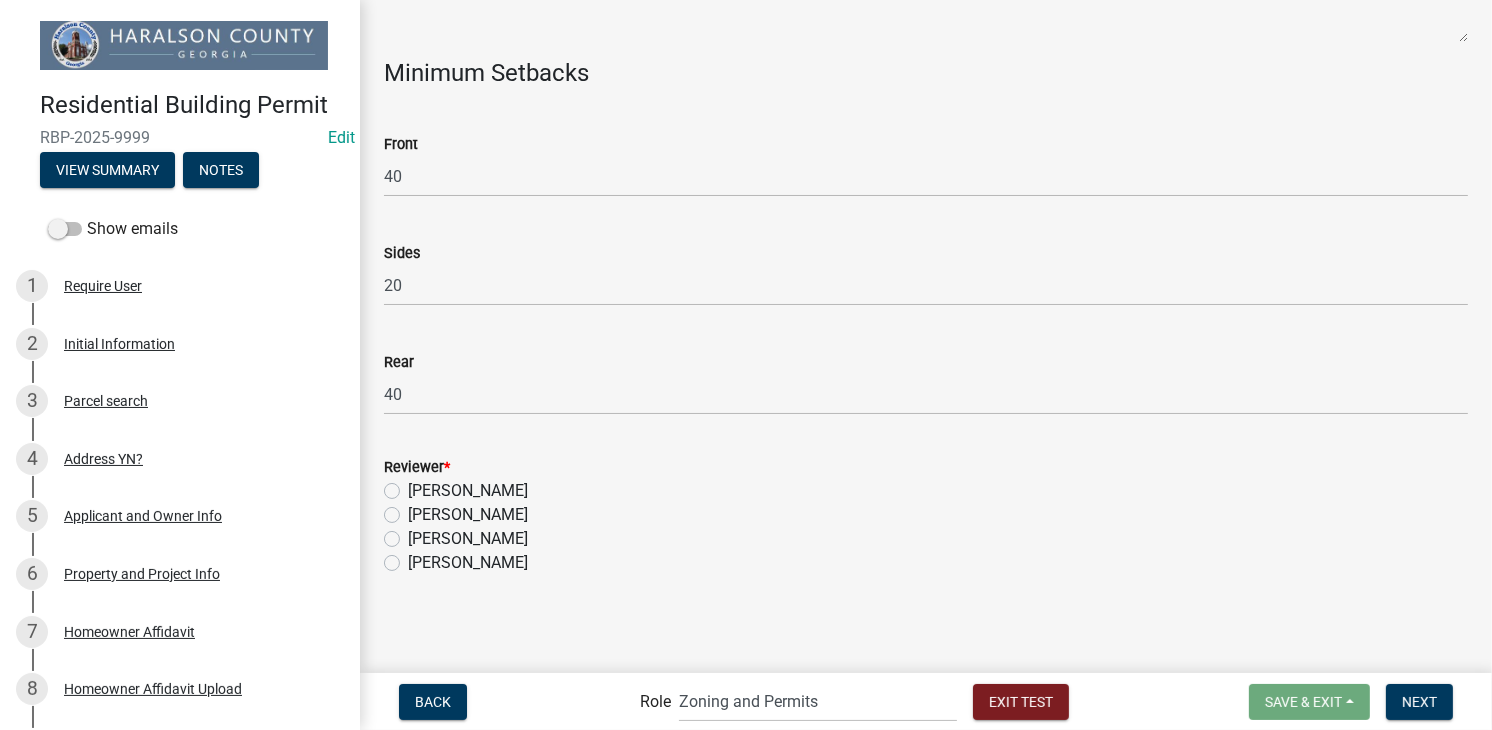 click on "[PERSON_NAME]" 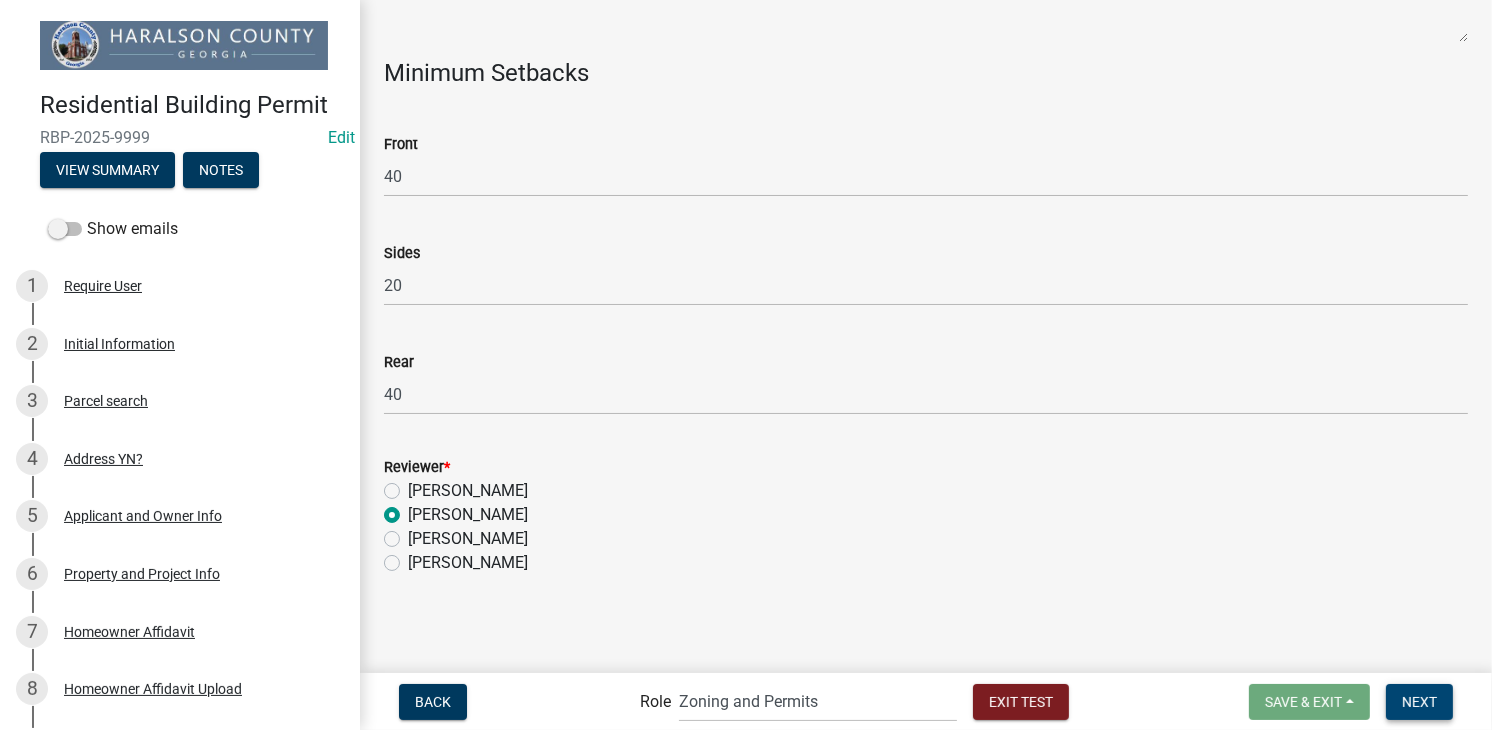 click on "Next" at bounding box center (1419, 701) 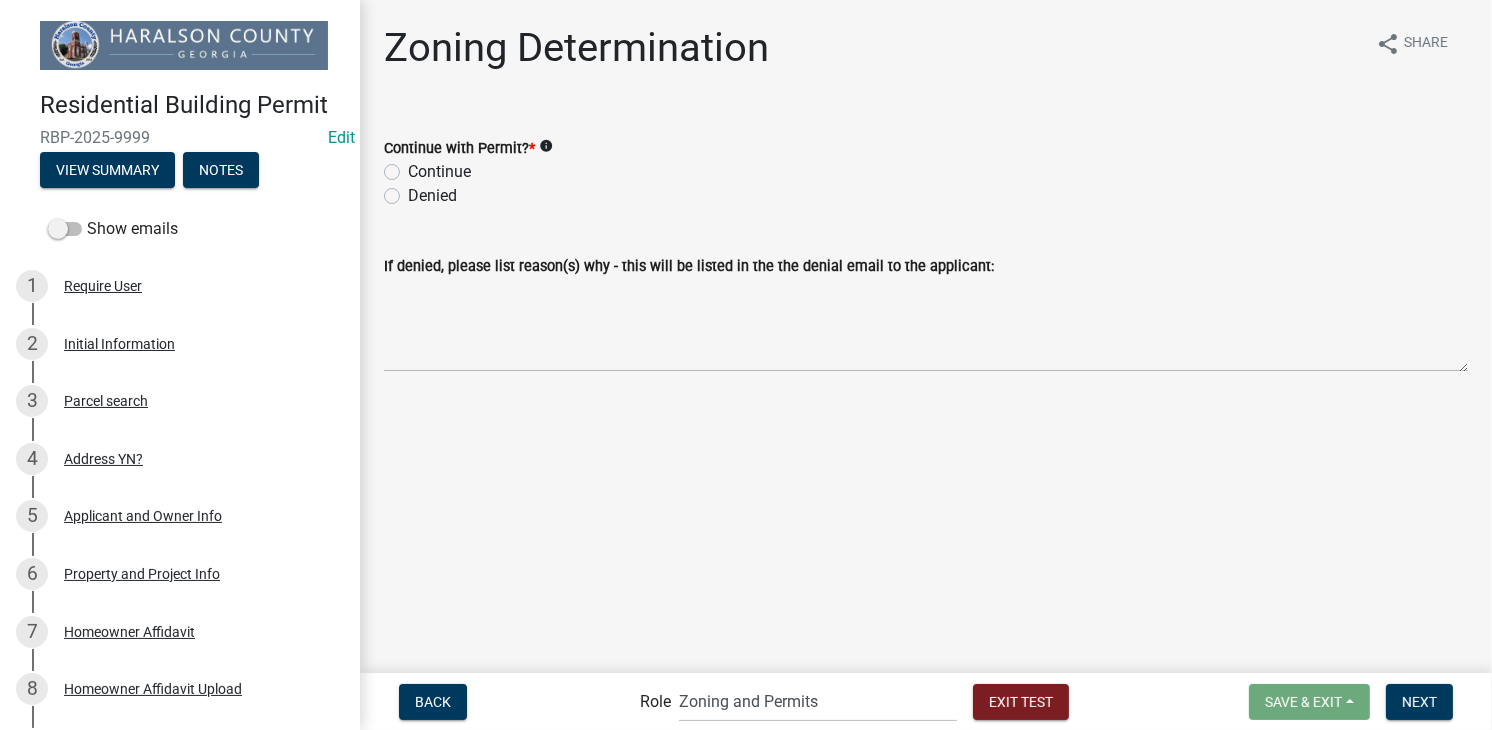 click on "Continue" 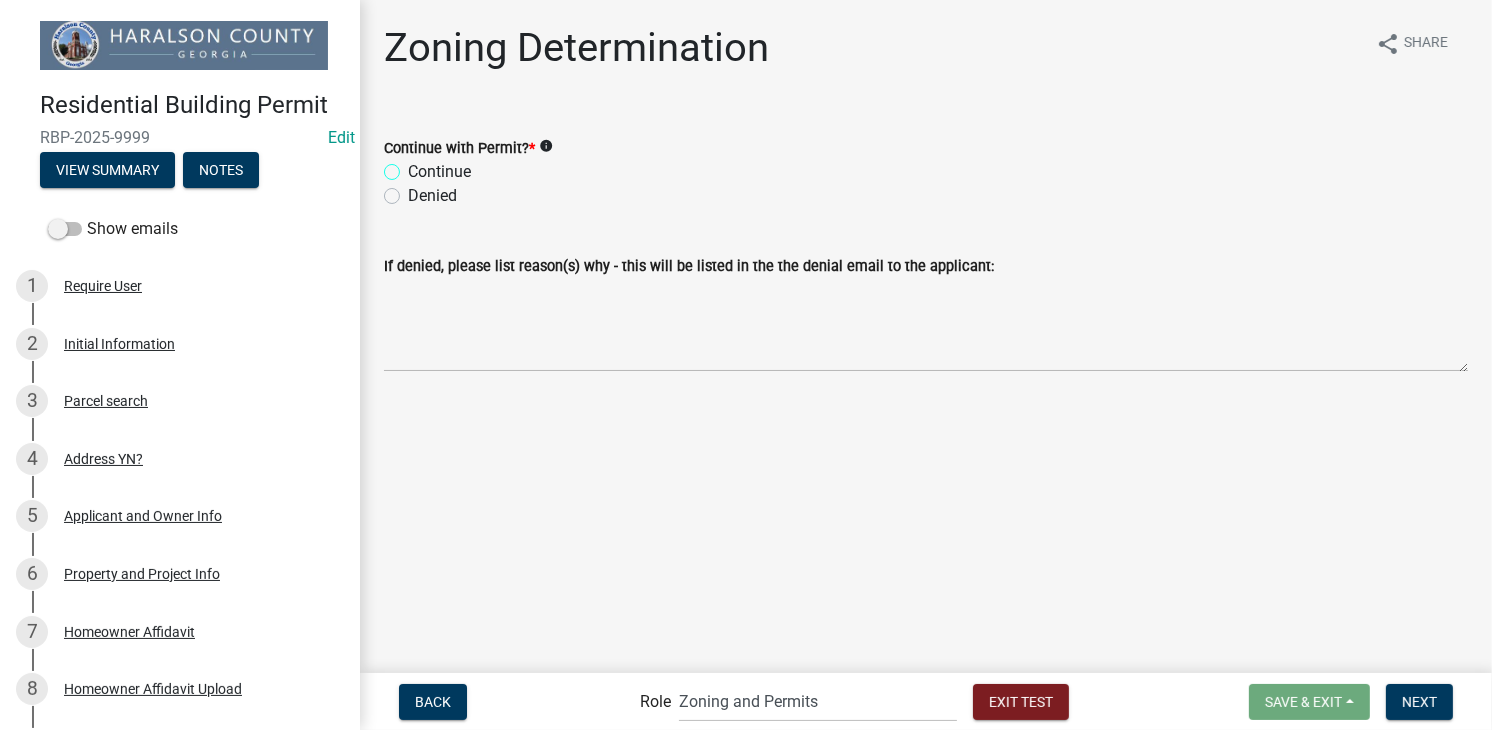 click on "Continue" at bounding box center (414, 166) 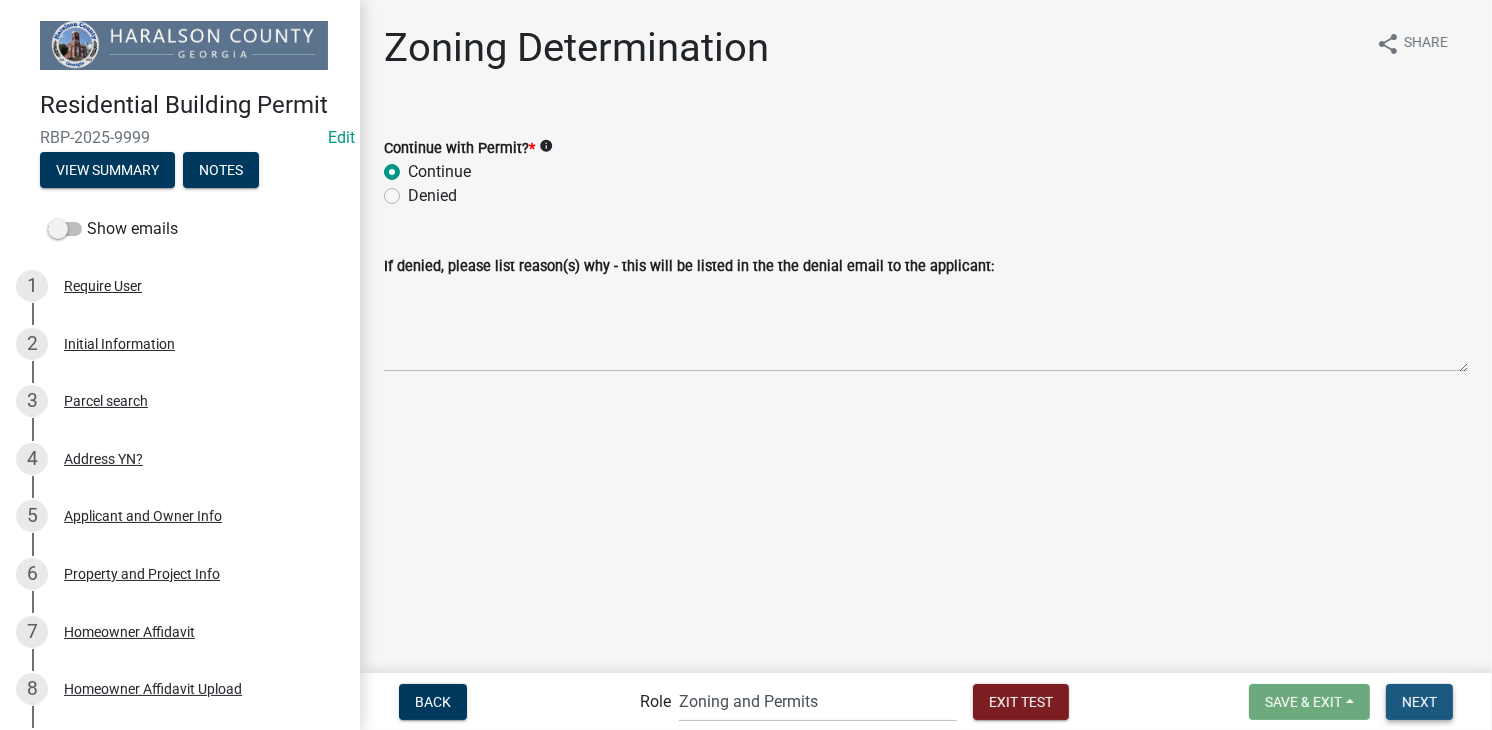 click on "Next" at bounding box center (1419, 702) 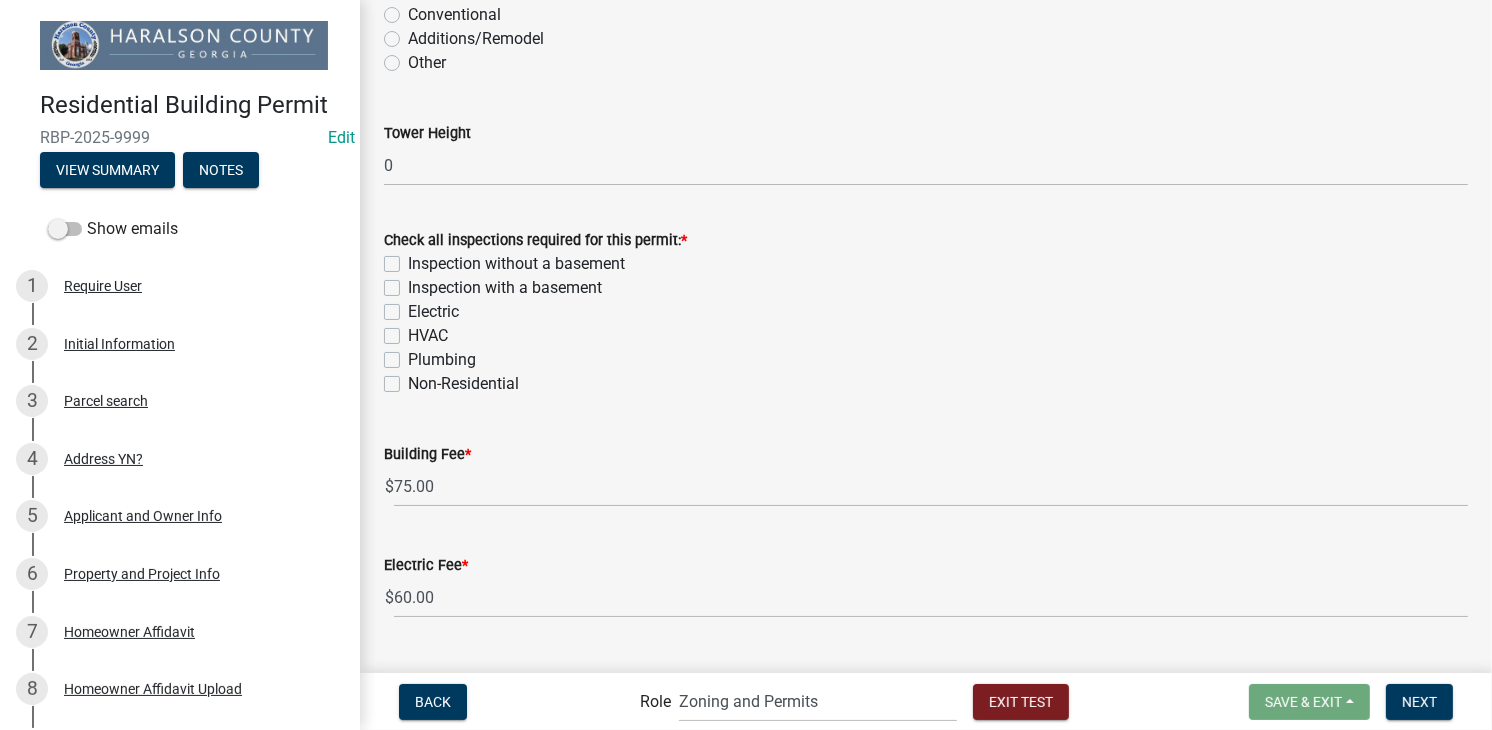 scroll, scrollTop: 500, scrollLeft: 0, axis: vertical 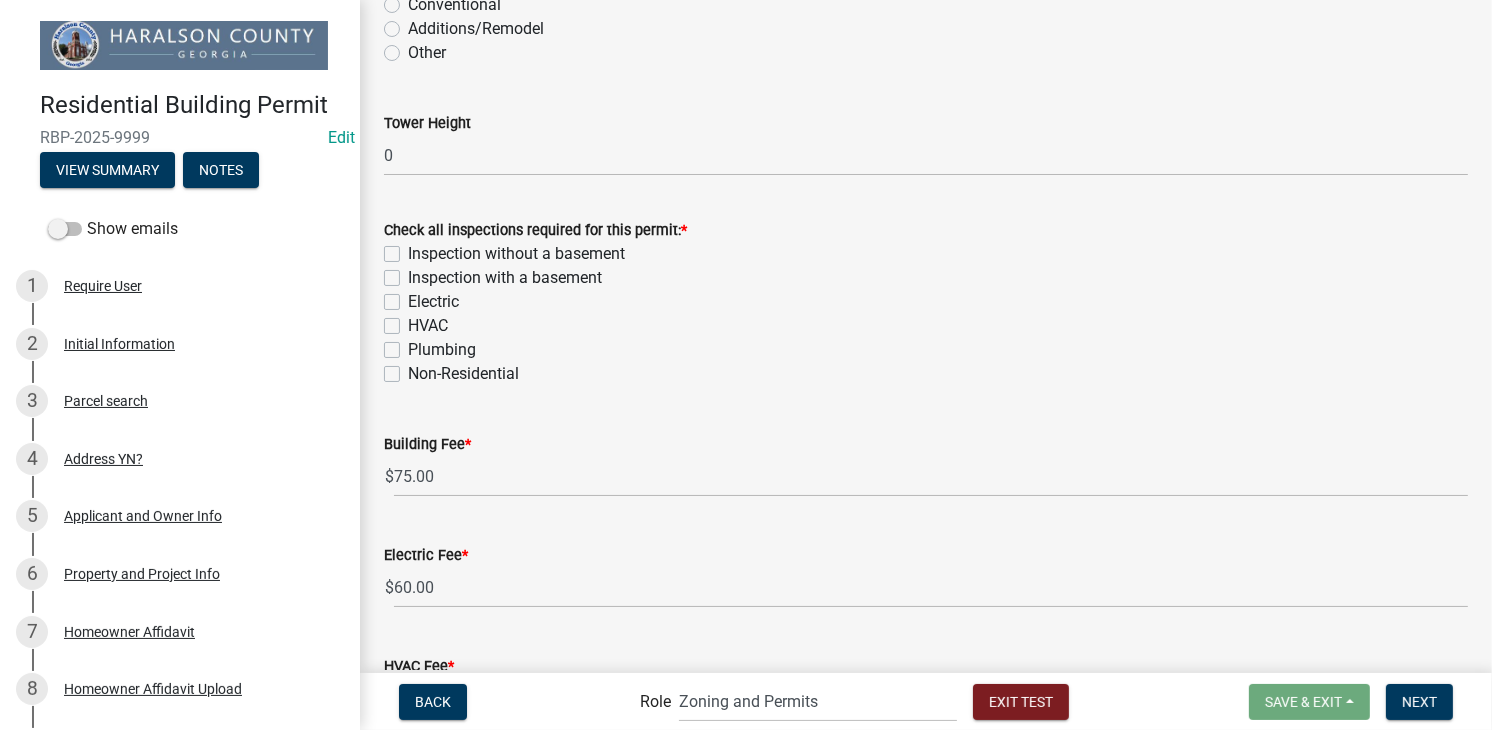 click on "Electric" 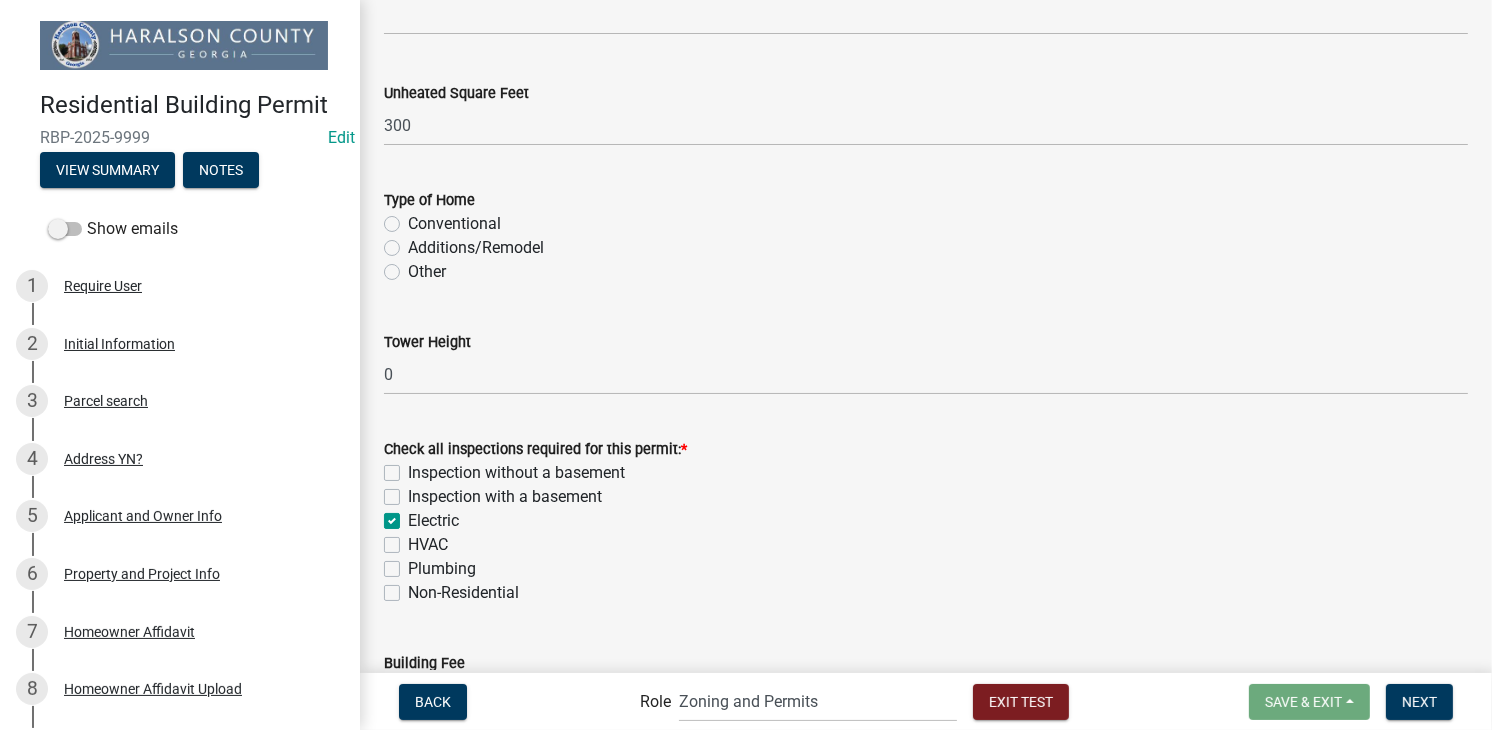 scroll, scrollTop: 400, scrollLeft: 0, axis: vertical 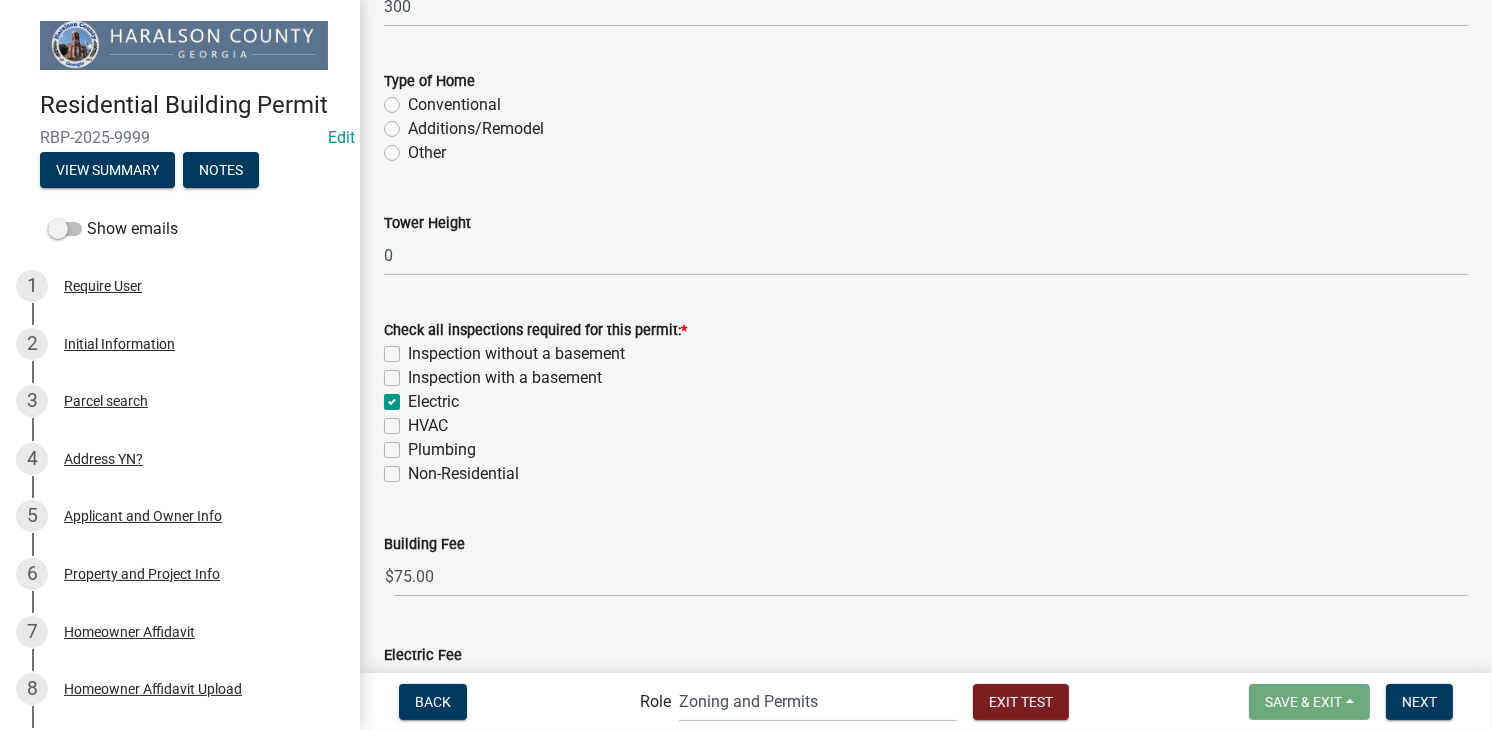 click on "Non-Residential" 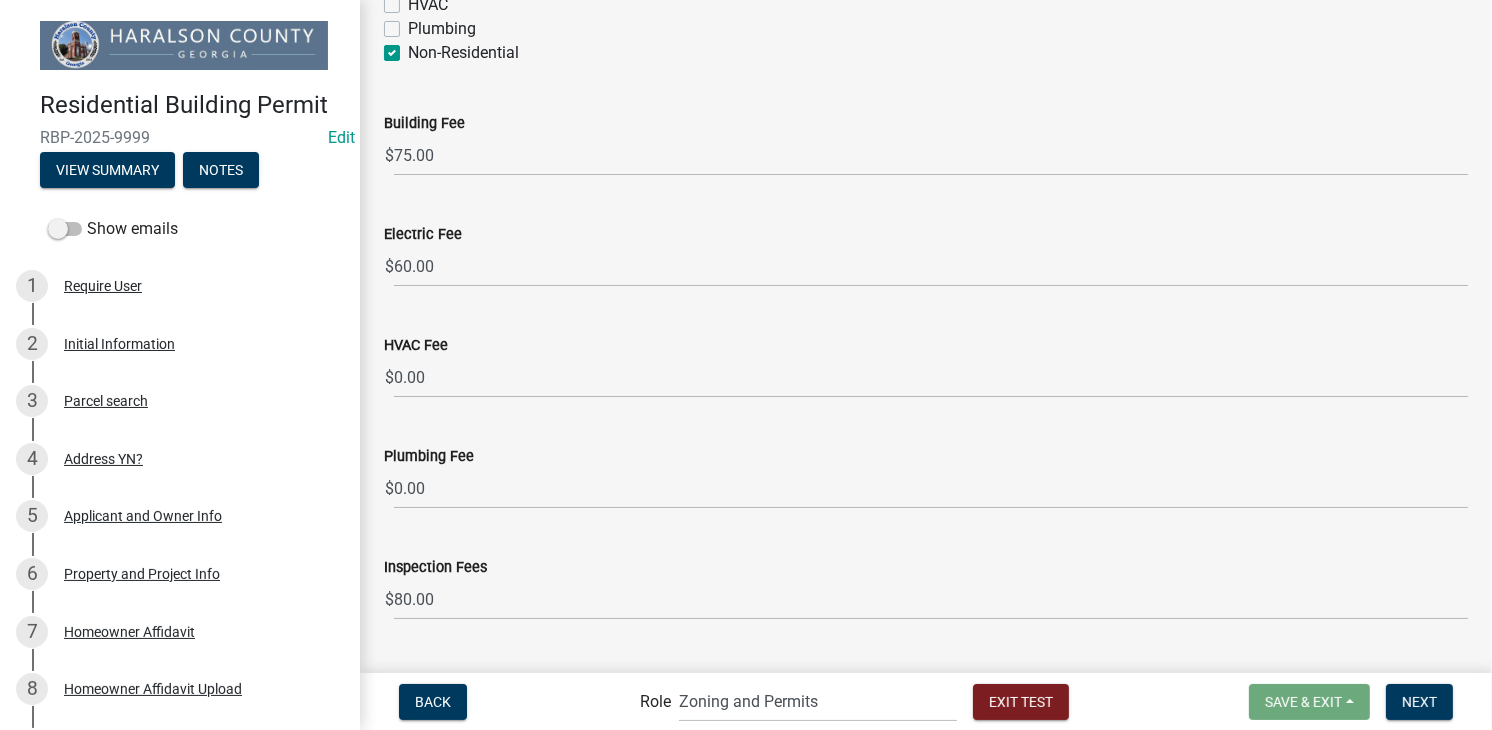 scroll, scrollTop: 867, scrollLeft: 0, axis: vertical 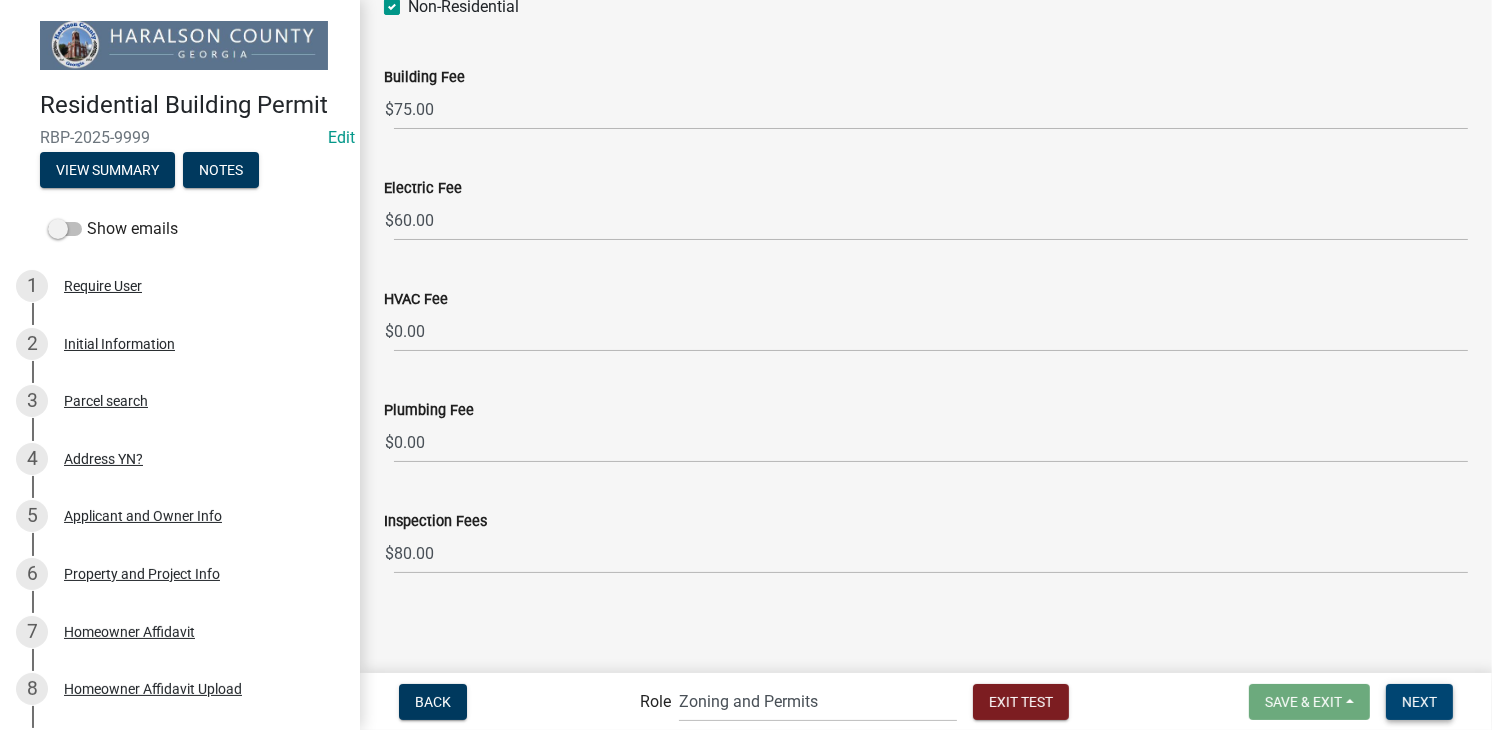click on "Next" at bounding box center (1419, 701) 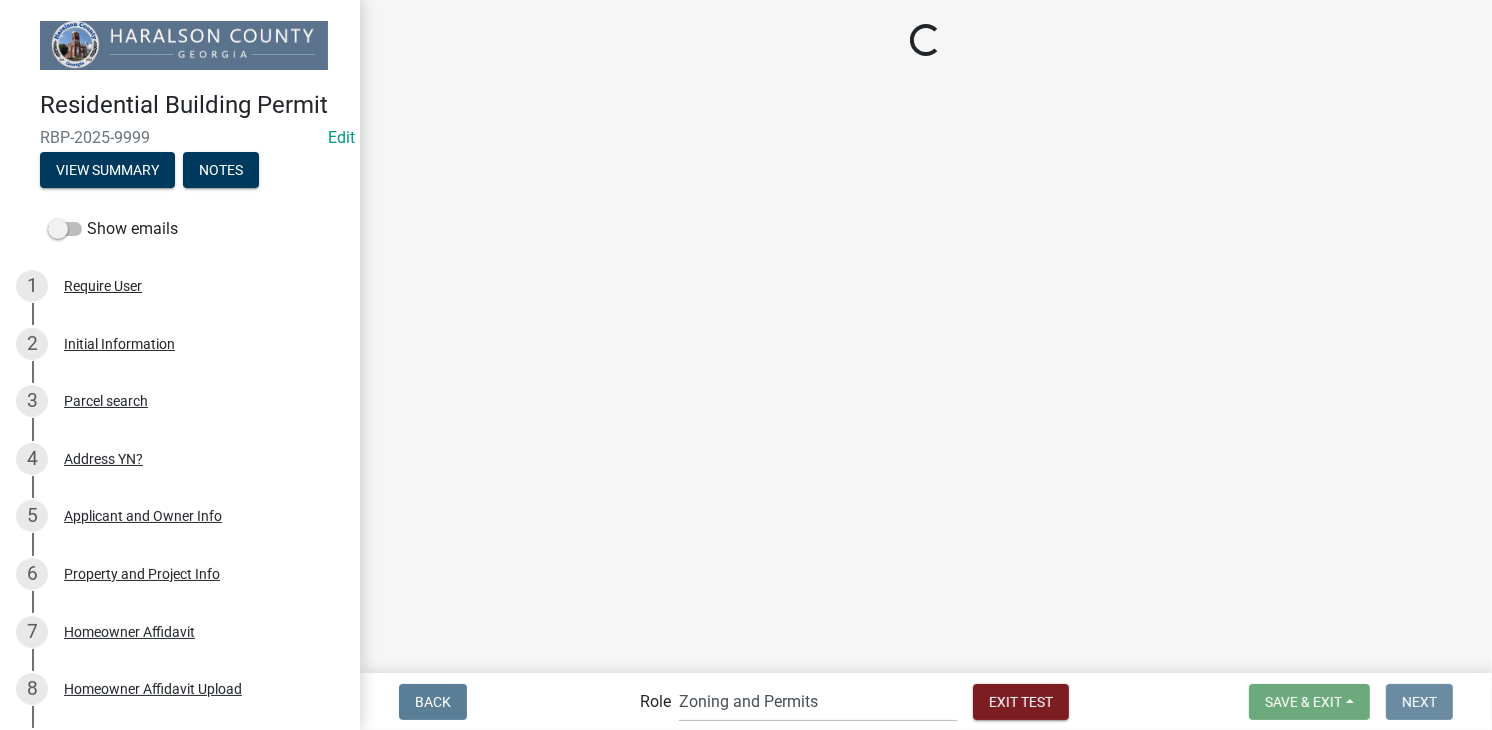 scroll, scrollTop: 0, scrollLeft: 0, axis: both 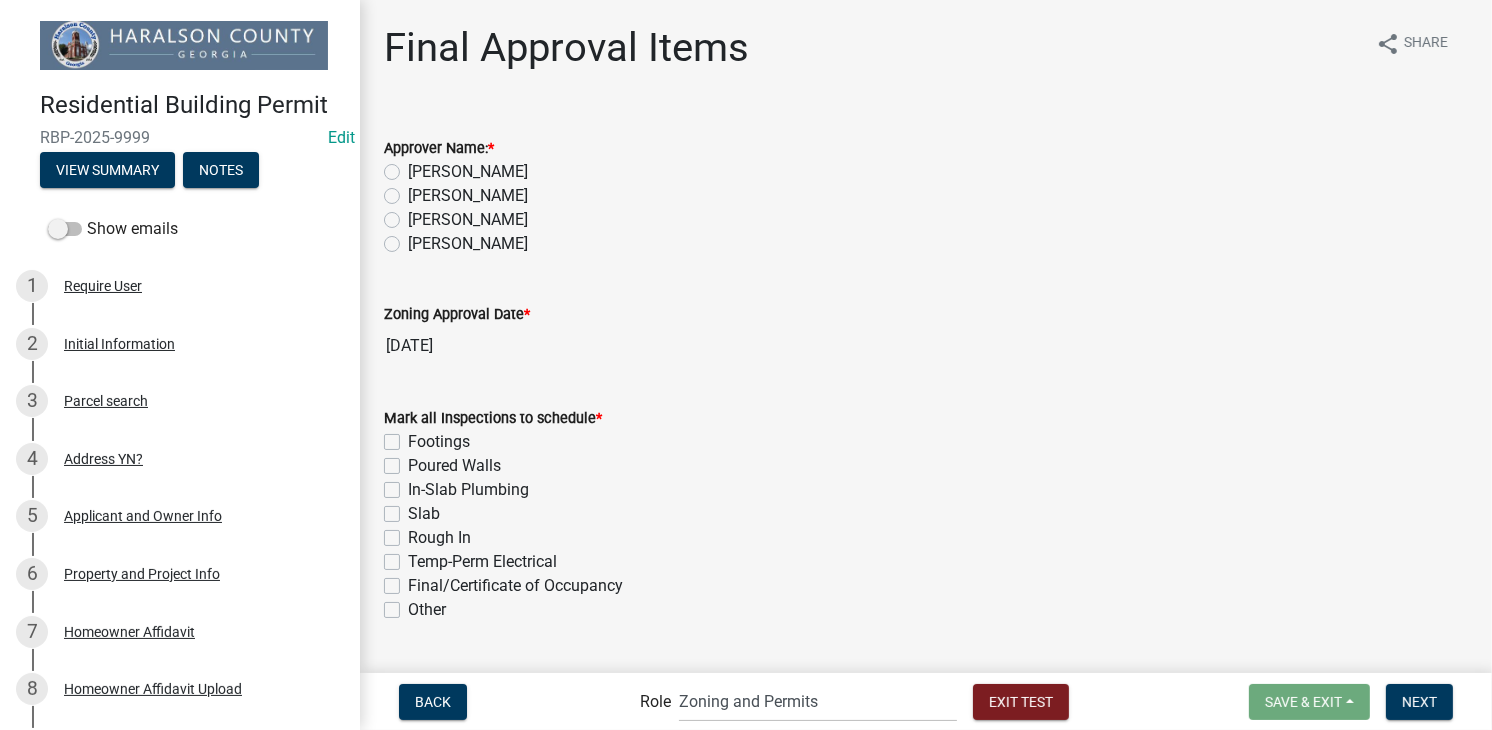 click on "[PERSON_NAME]" 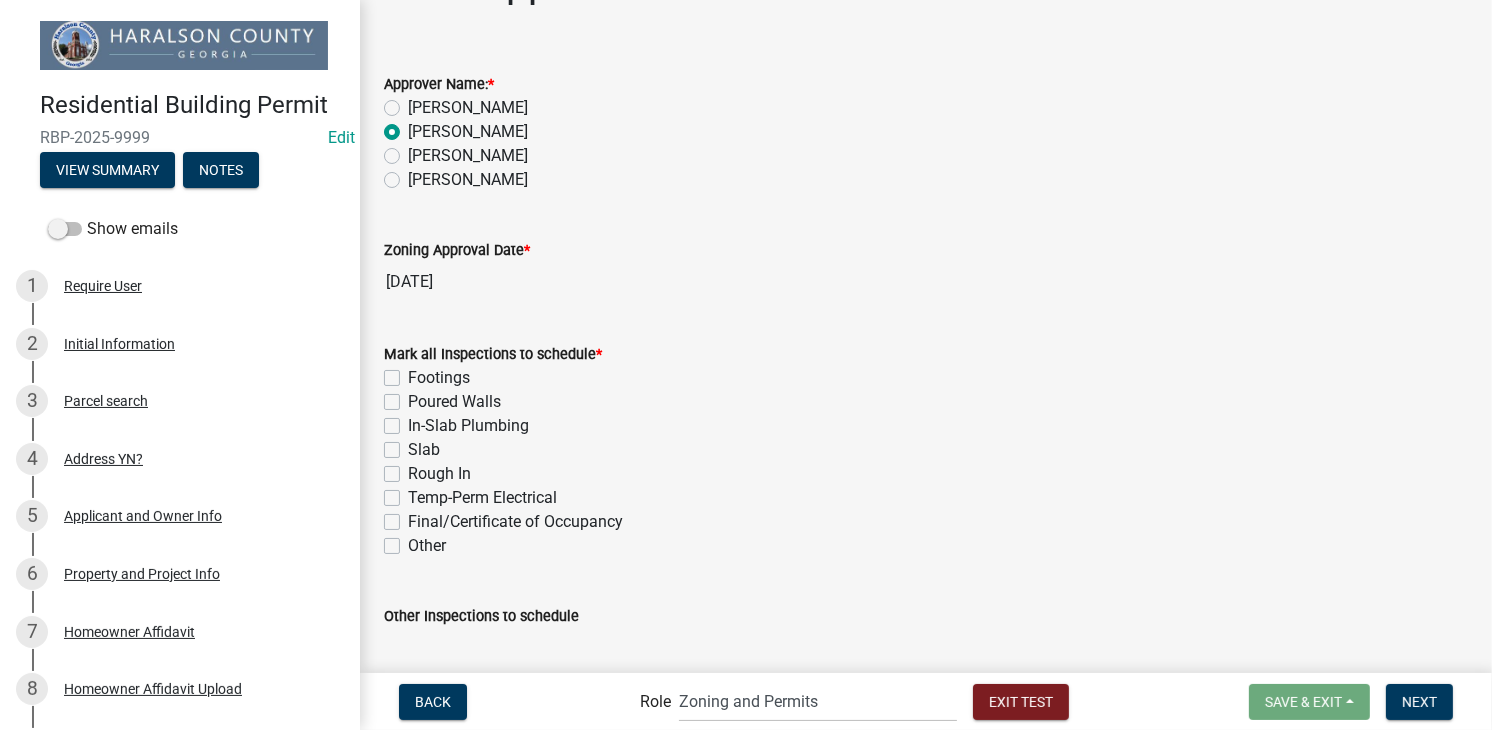 scroll, scrollTop: 100, scrollLeft: 0, axis: vertical 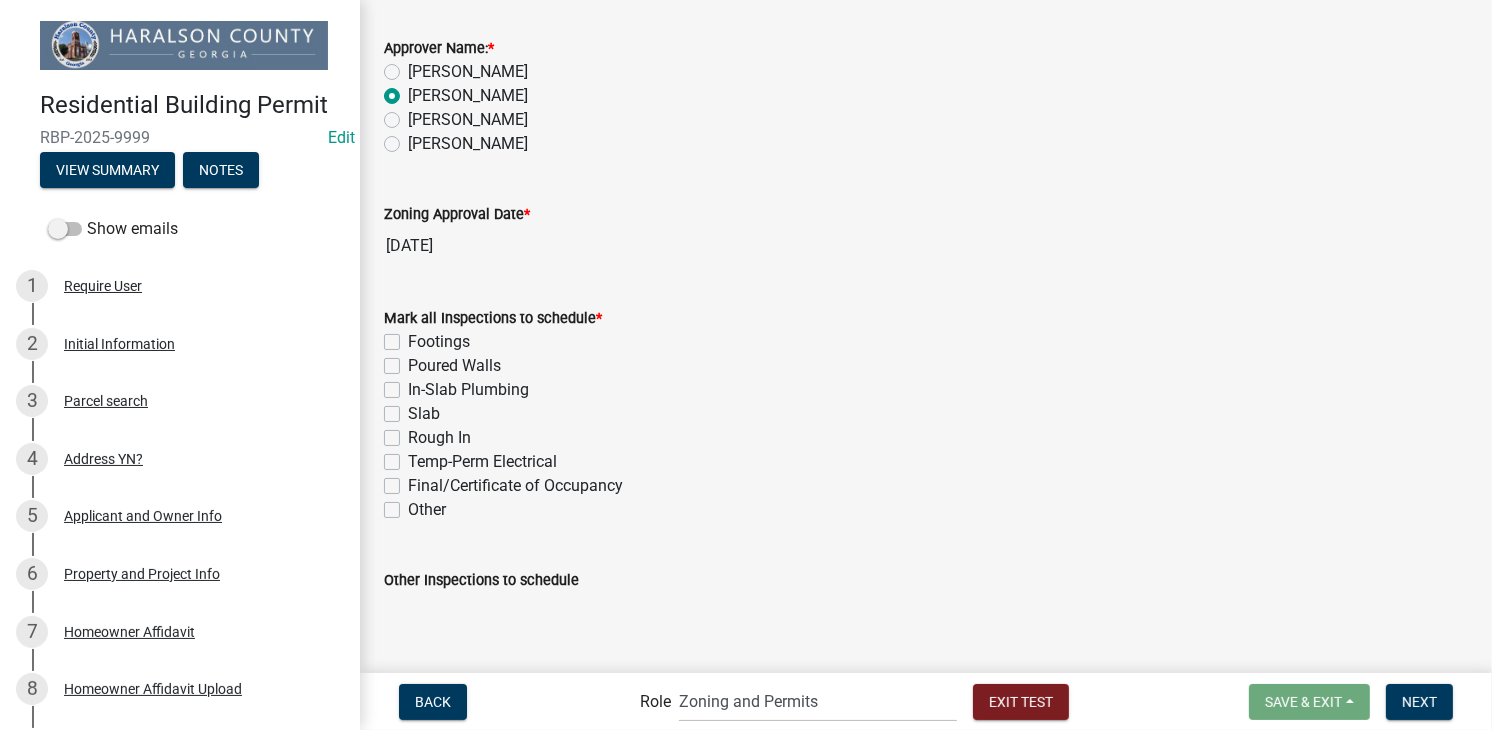 click on "Footings" 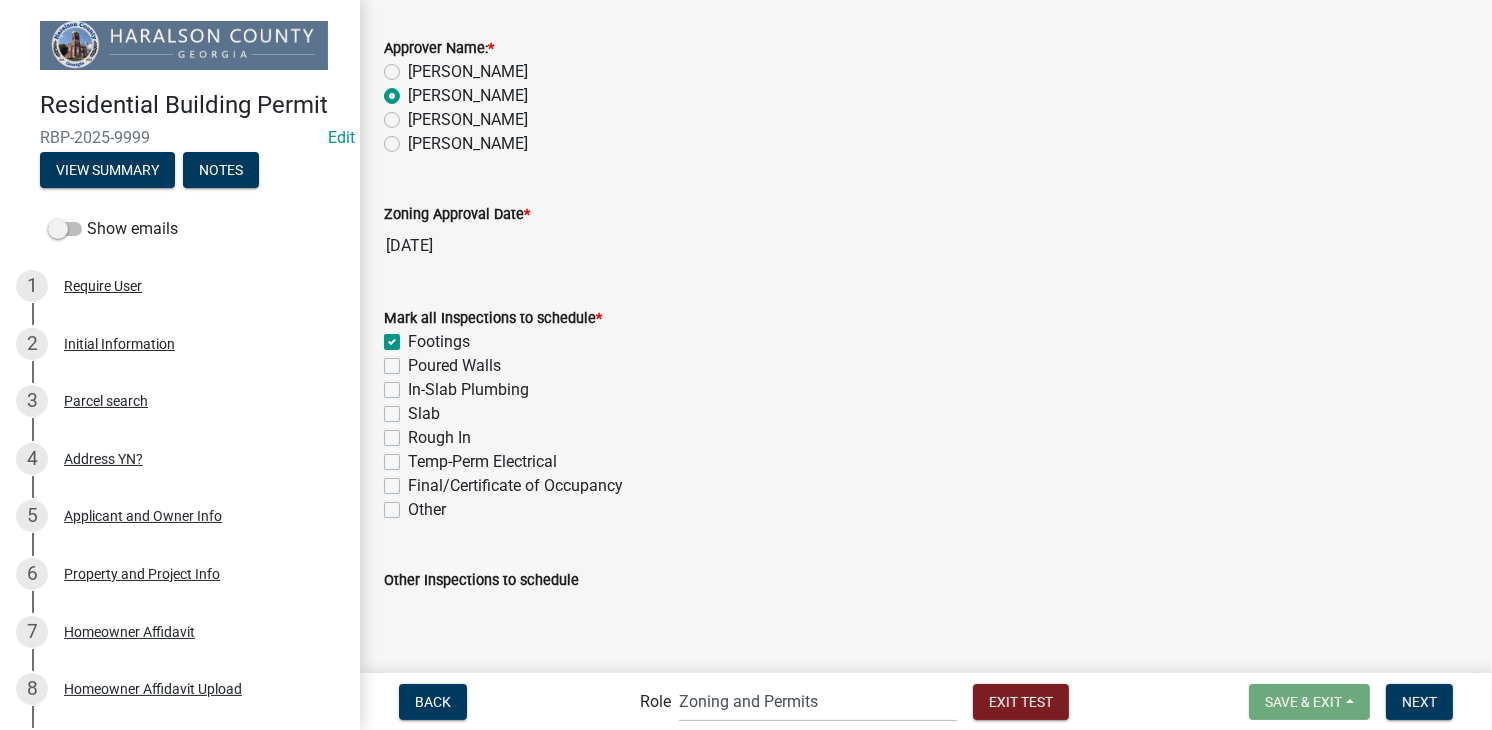 click on "Slab" 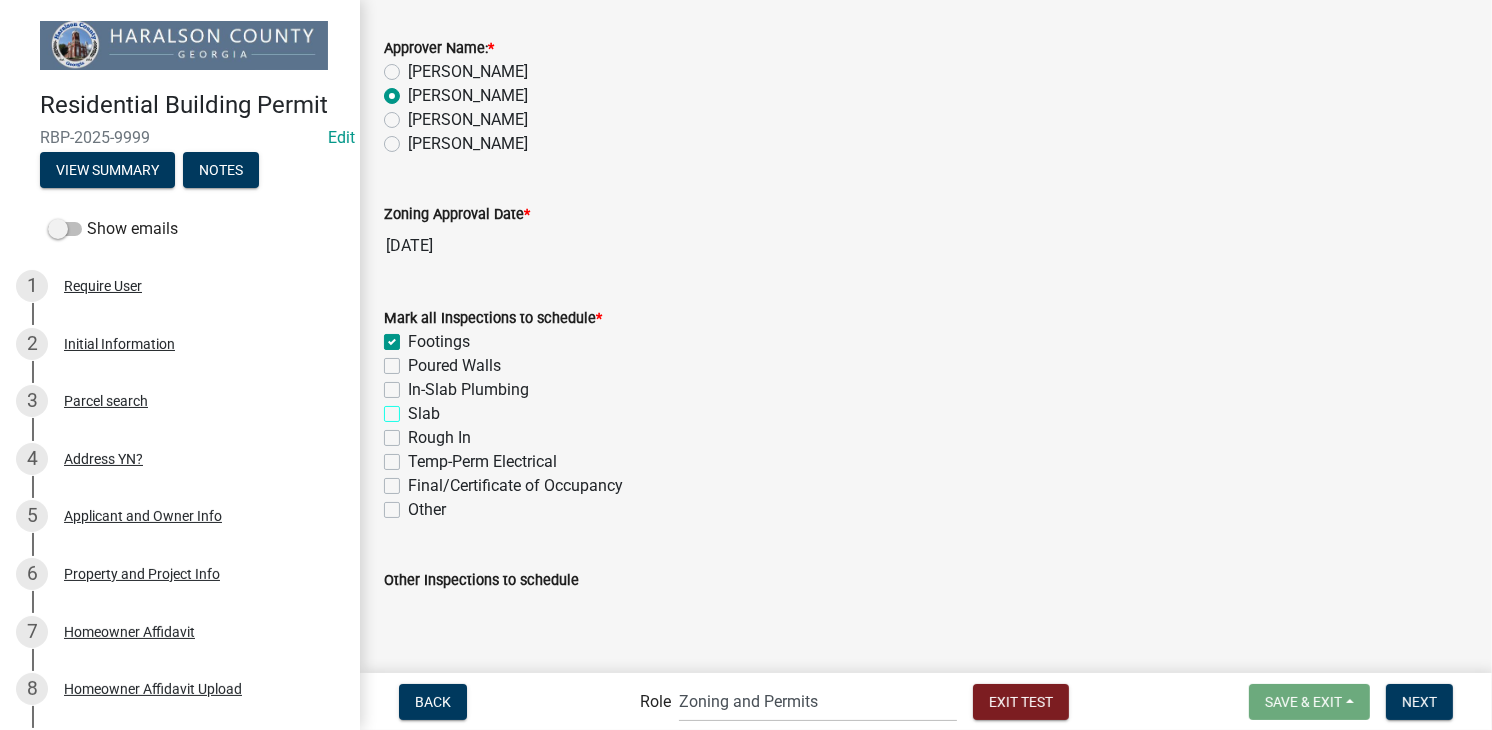 click on "Slab" at bounding box center (414, 408) 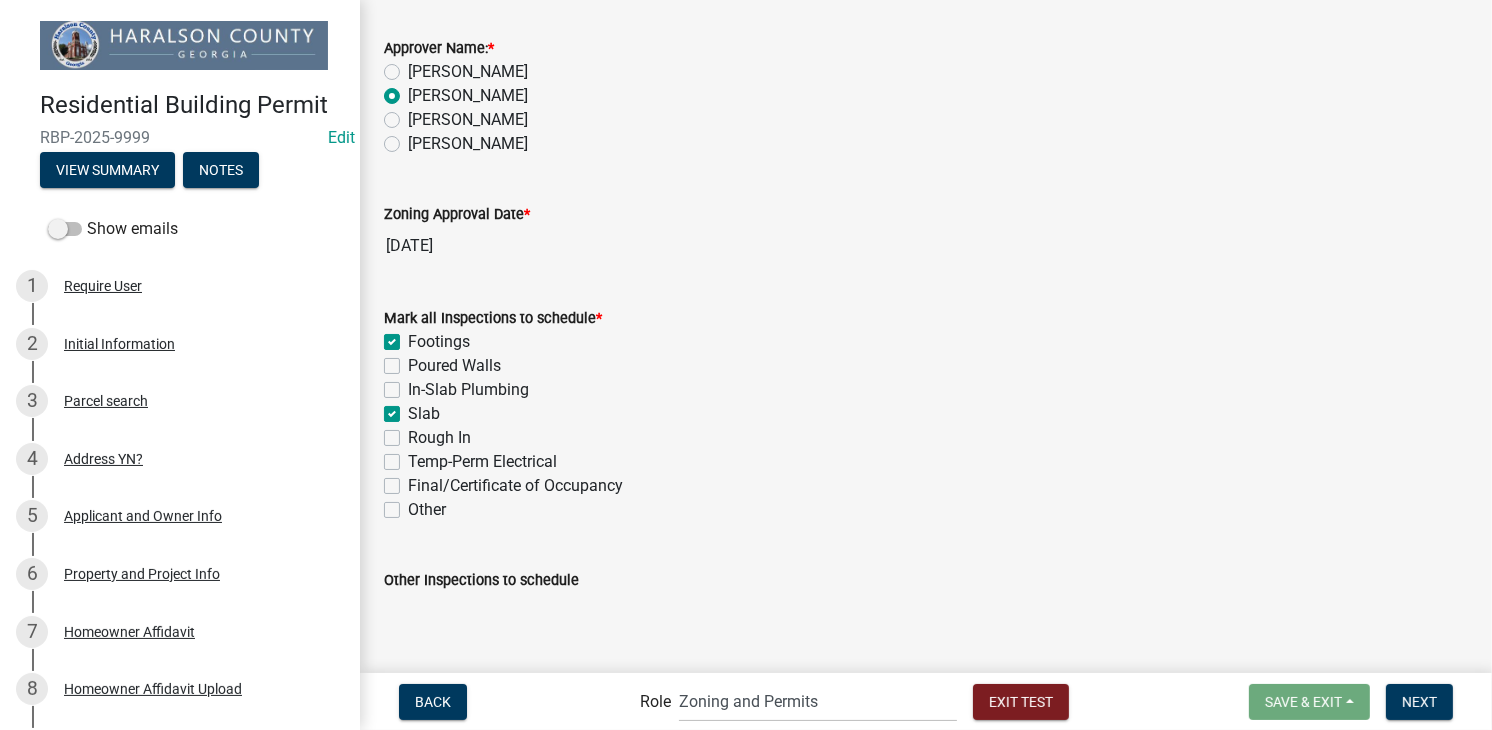click on "Rough In" 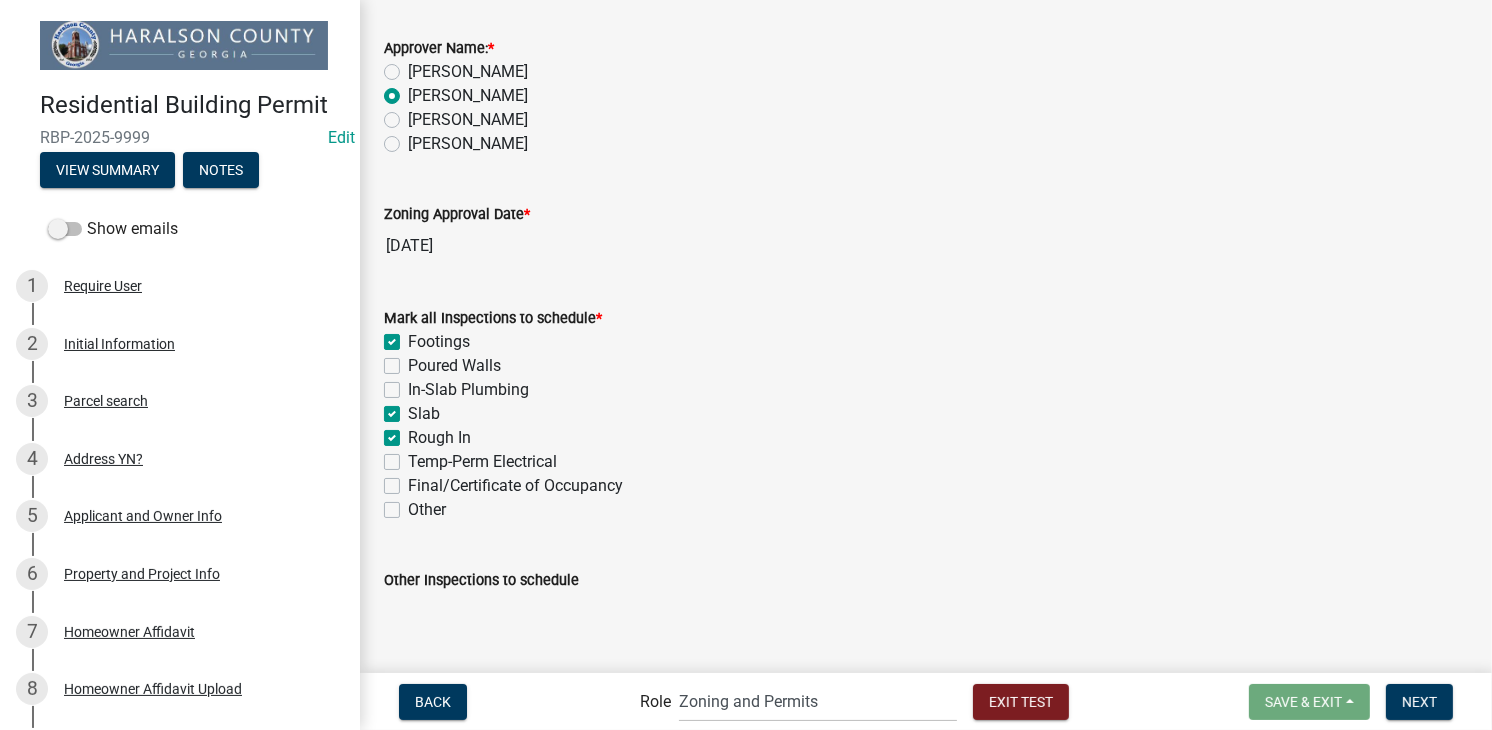 click on "Temp-Perm Electrical" 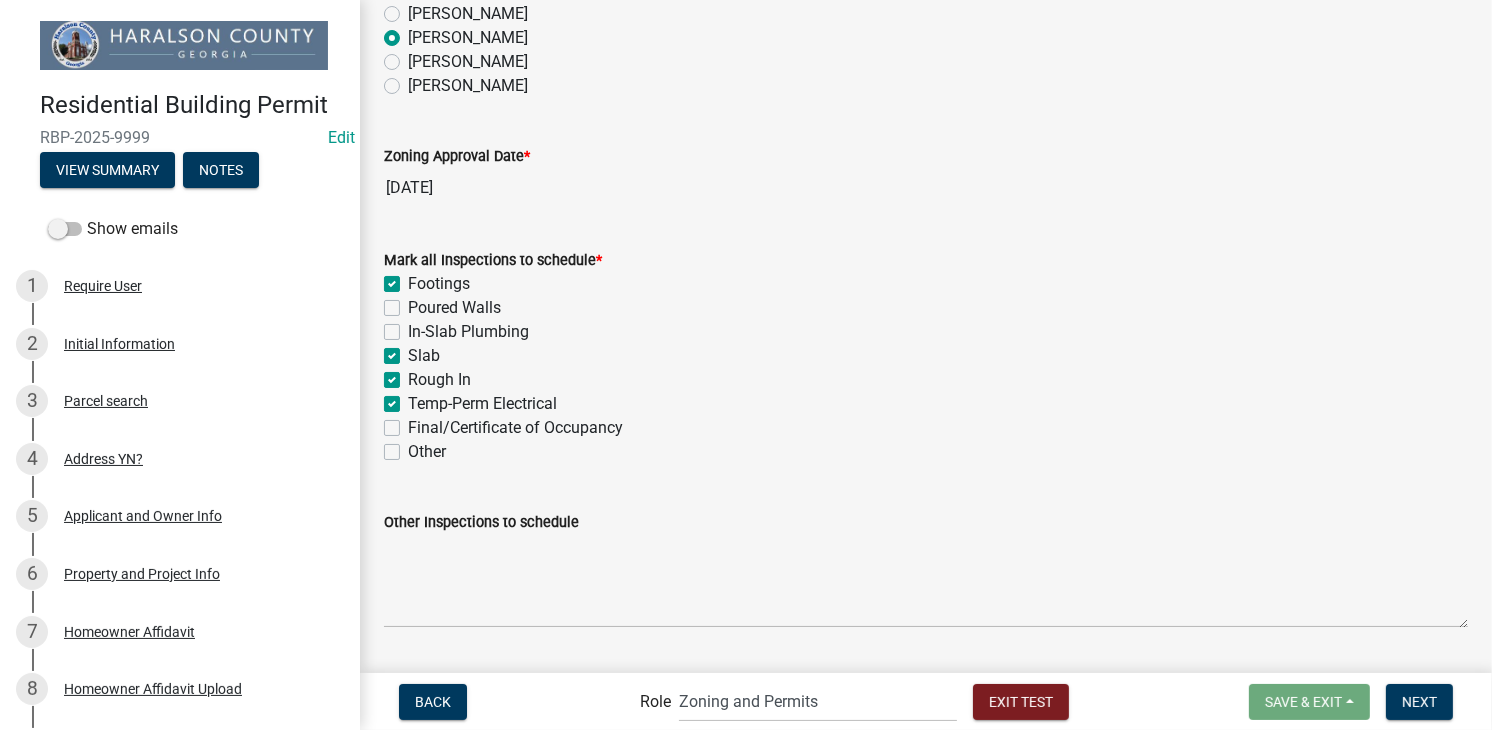 scroll, scrollTop: 210, scrollLeft: 0, axis: vertical 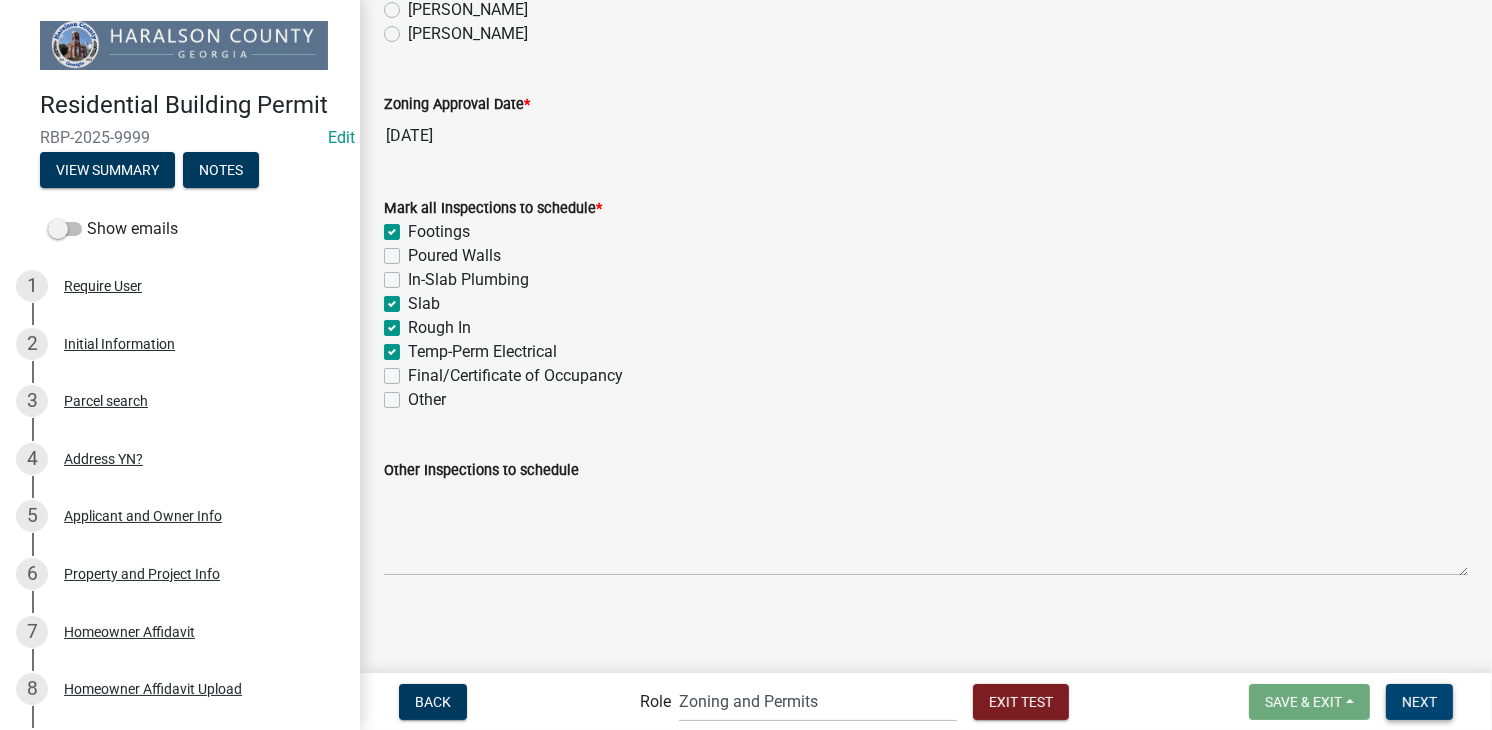 click on "Next" at bounding box center (1419, 701) 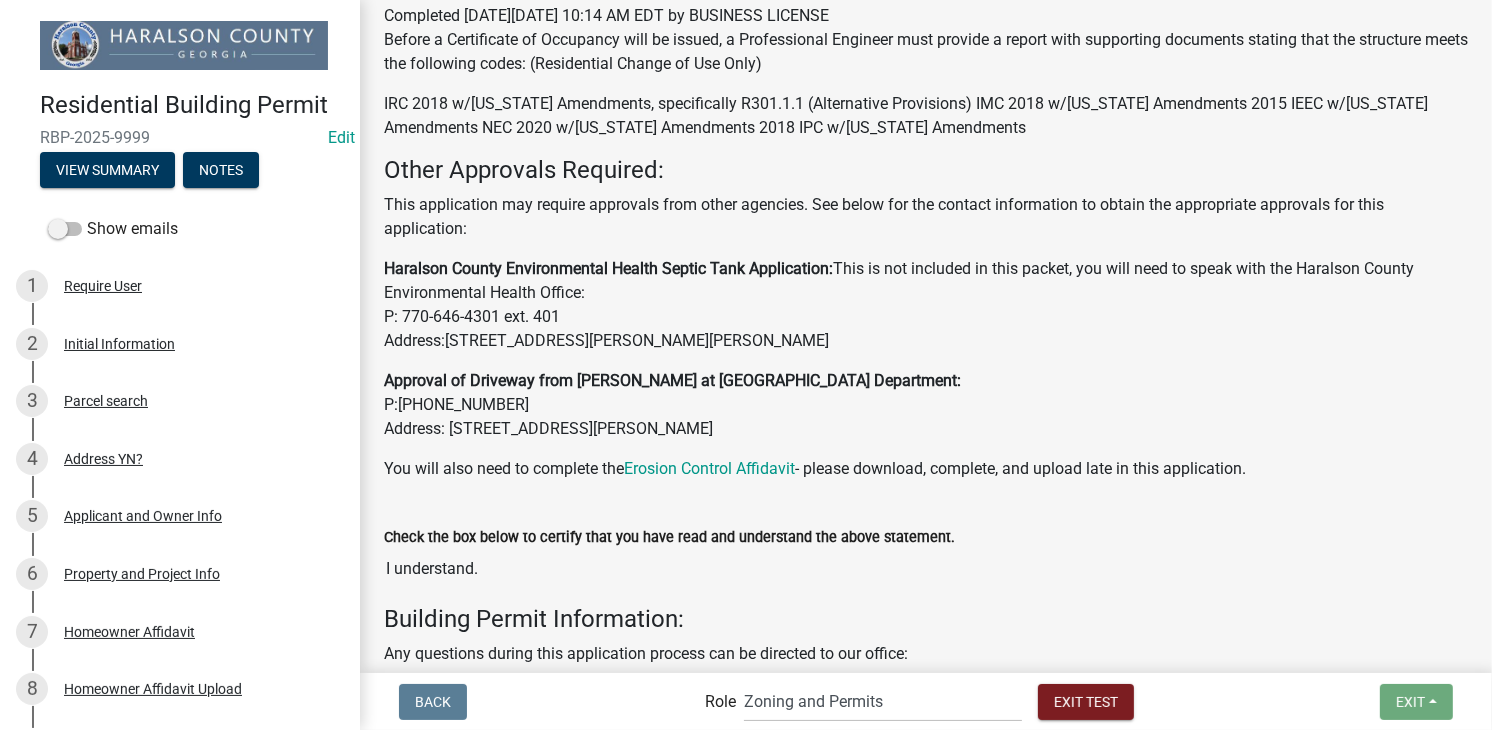 scroll, scrollTop: 650, scrollLeft: 0, axis: vertical 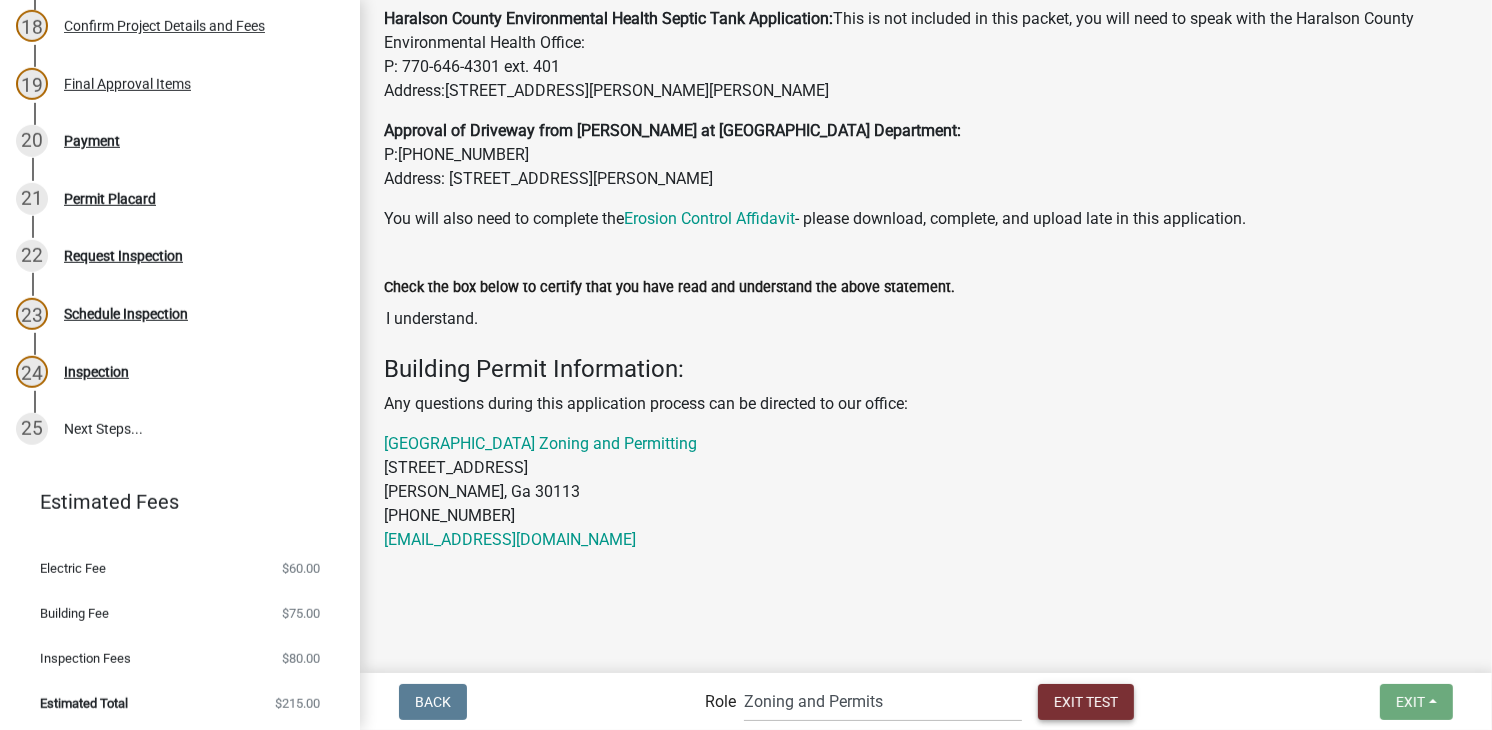 click on "Exit Test" at bounding box center [1086, 701] 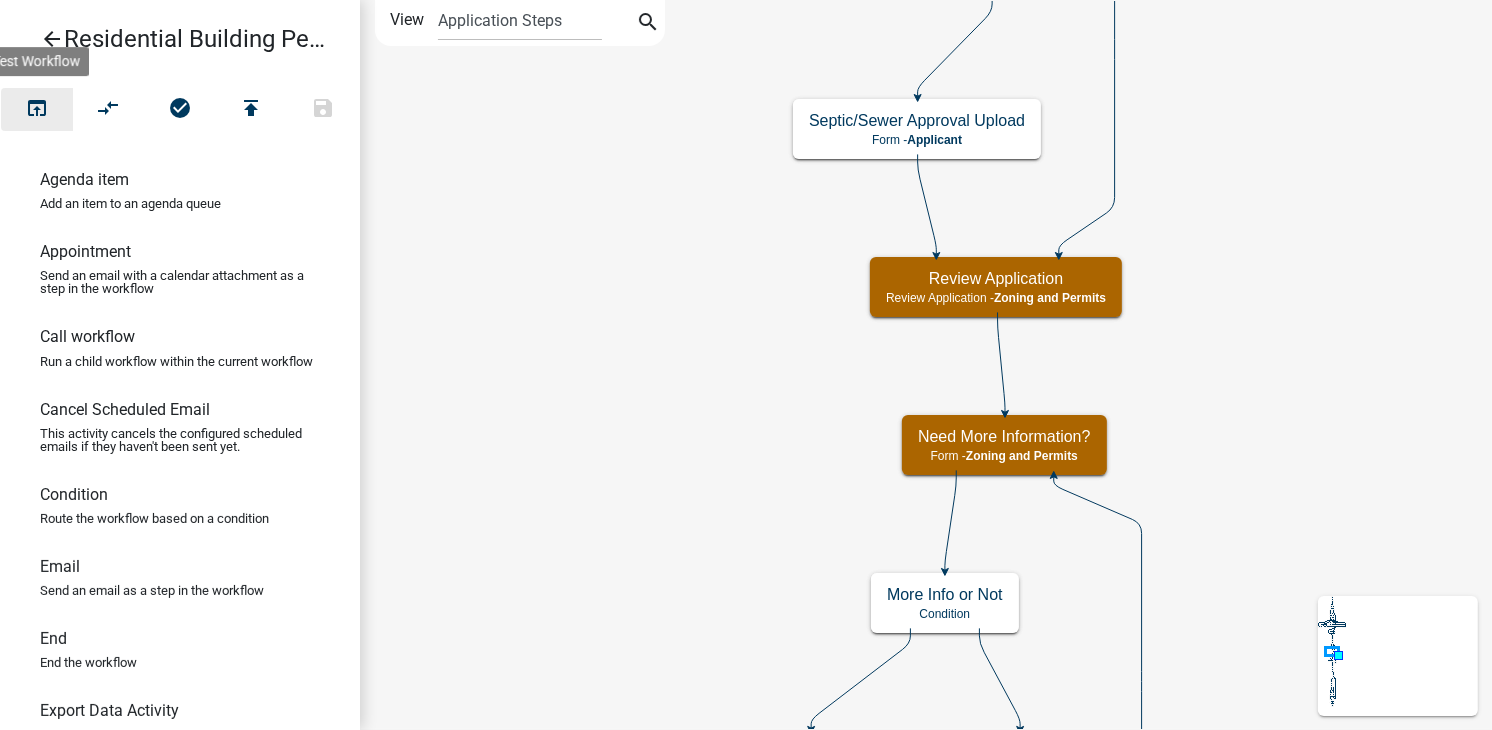 click on "open_in_browser" at bounding box center [37, 110] 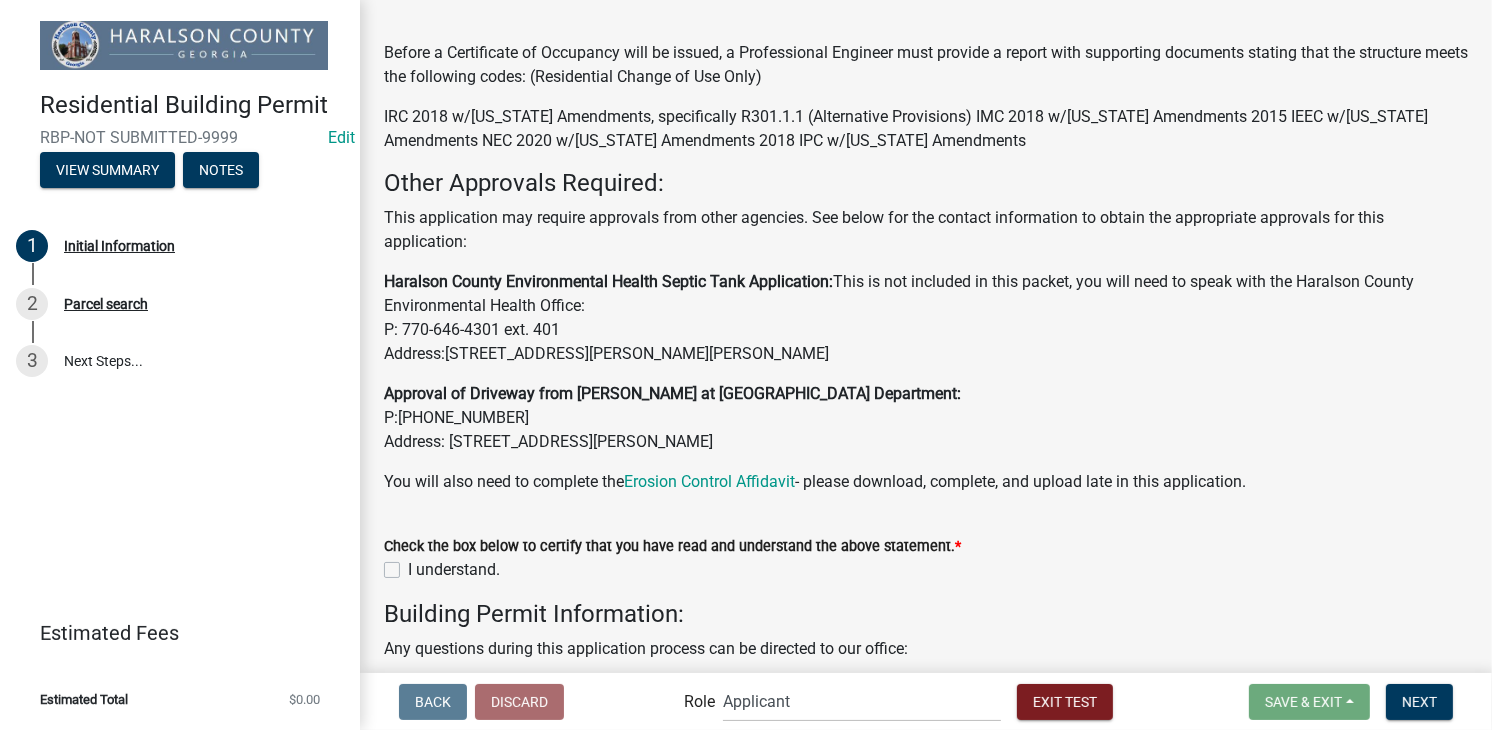 scroll, scrollTop: 200, scrollLeft: 0, axis: vertical 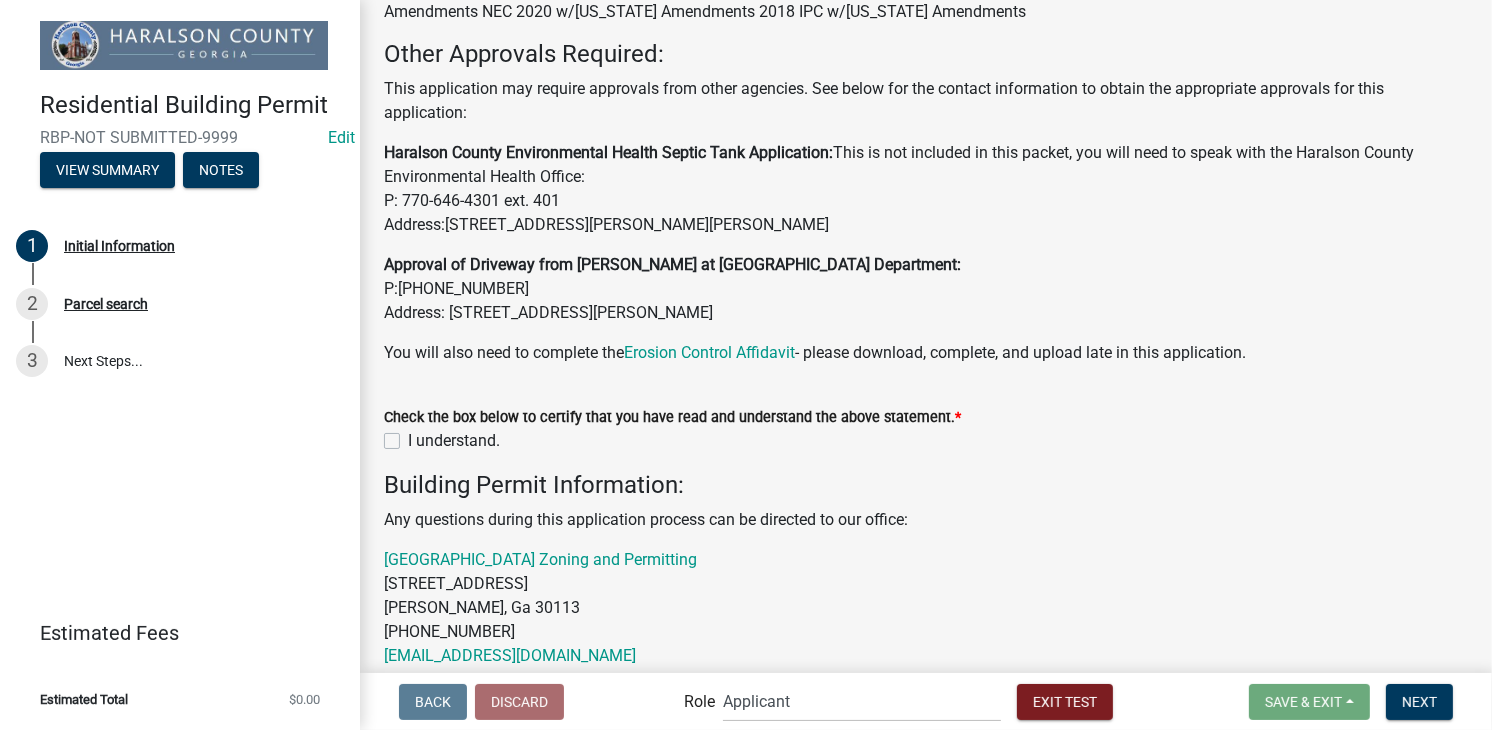 click on "I understand." 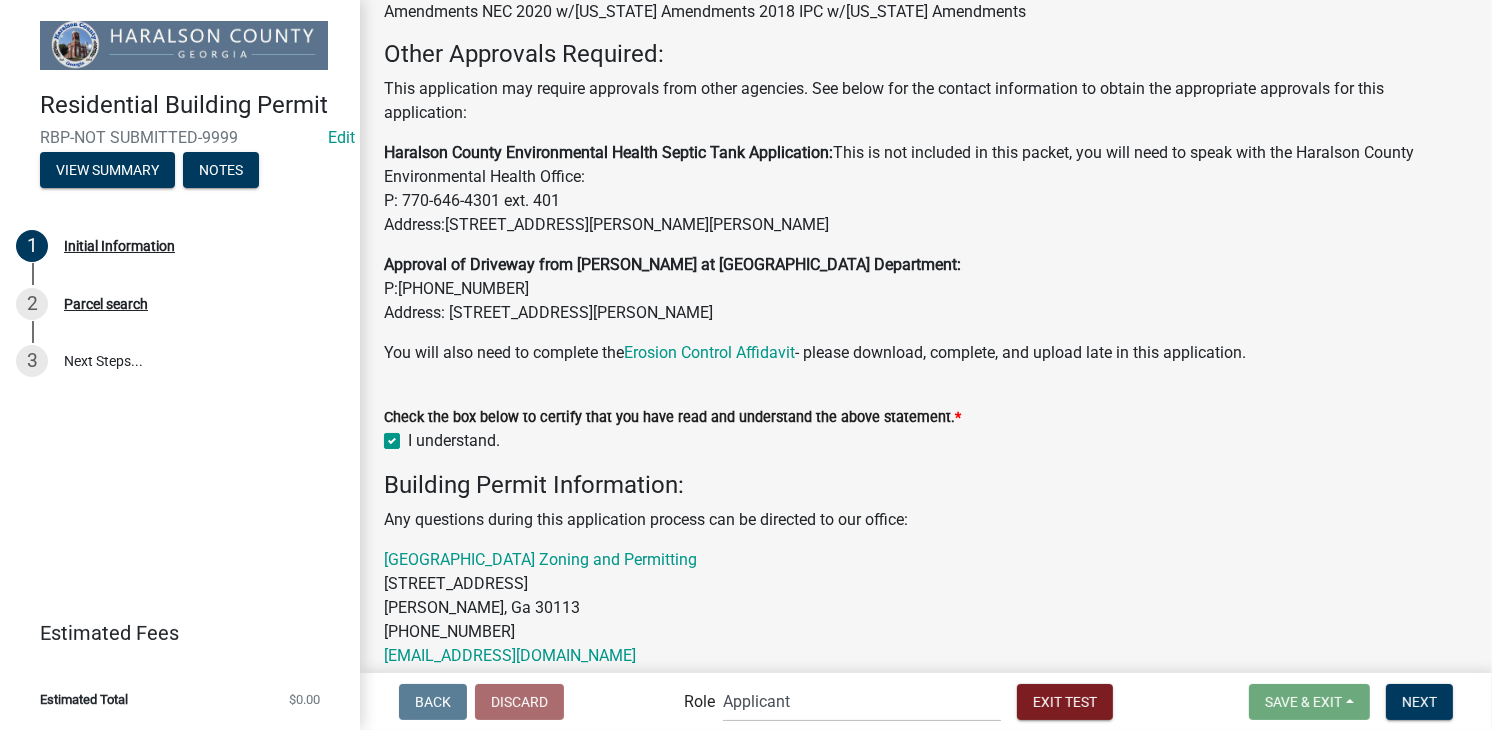 scroll, scrollTop: 292, scrollLeft: 0, axis: vertical 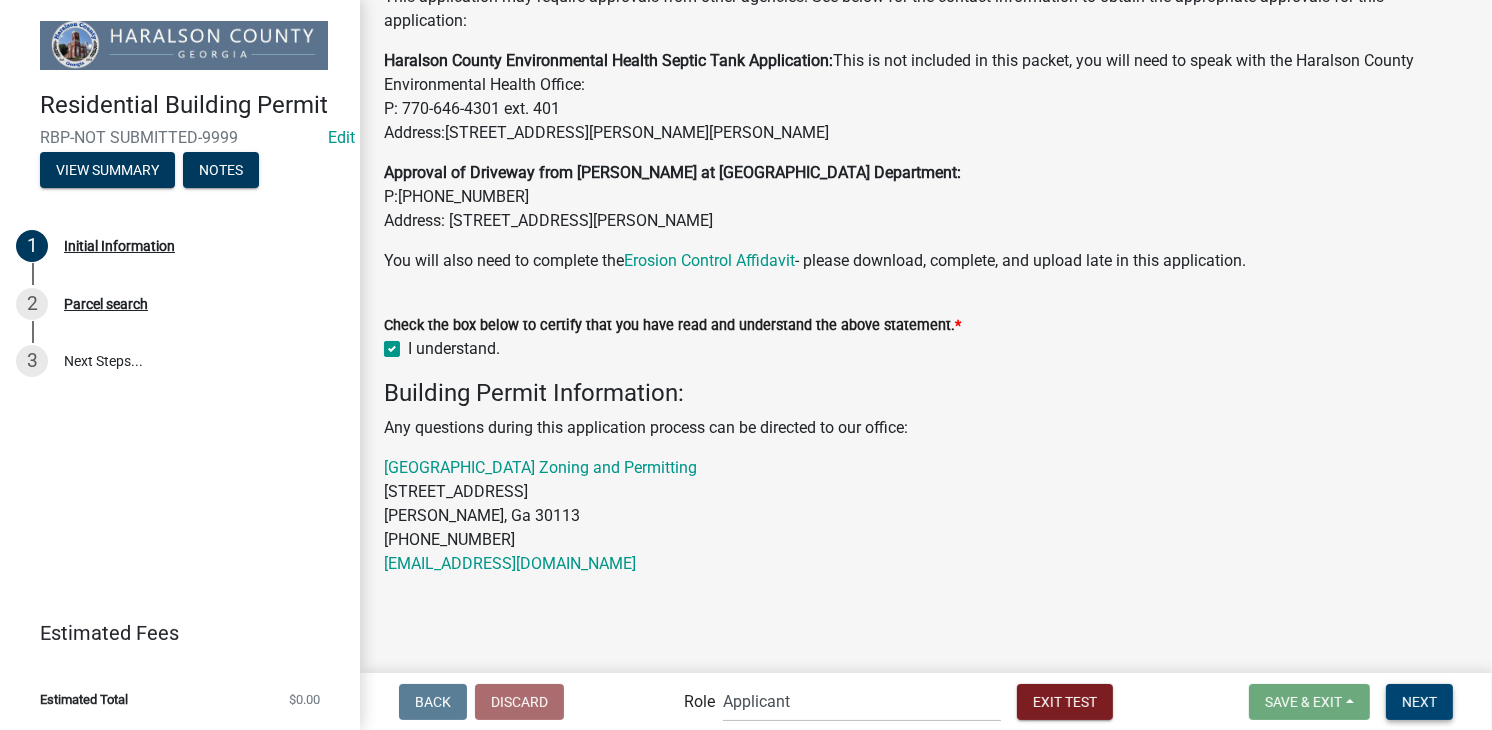 click on "Next" at bounding box center (1419, 702) 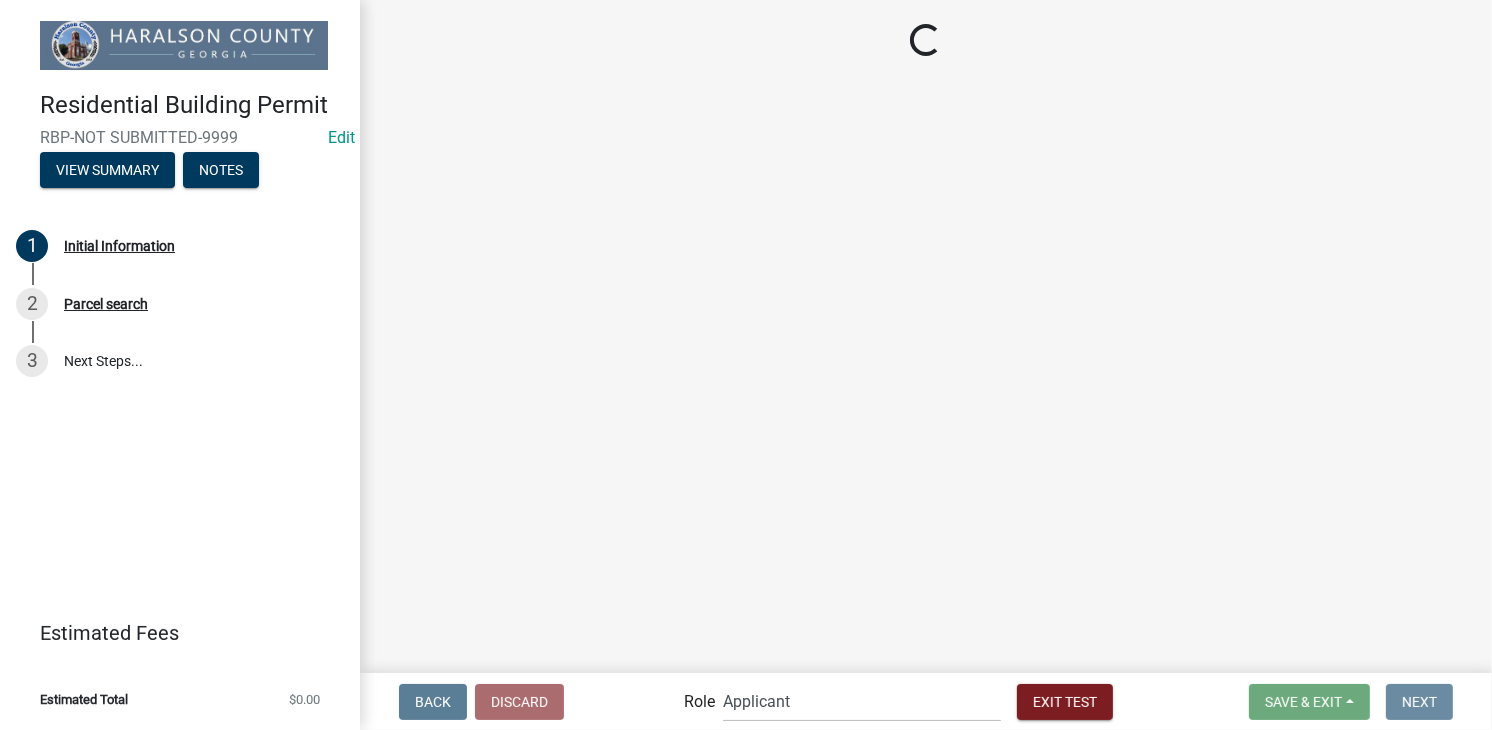 scroll, scrollTop: 0, scrollLeft: 0, axis: both 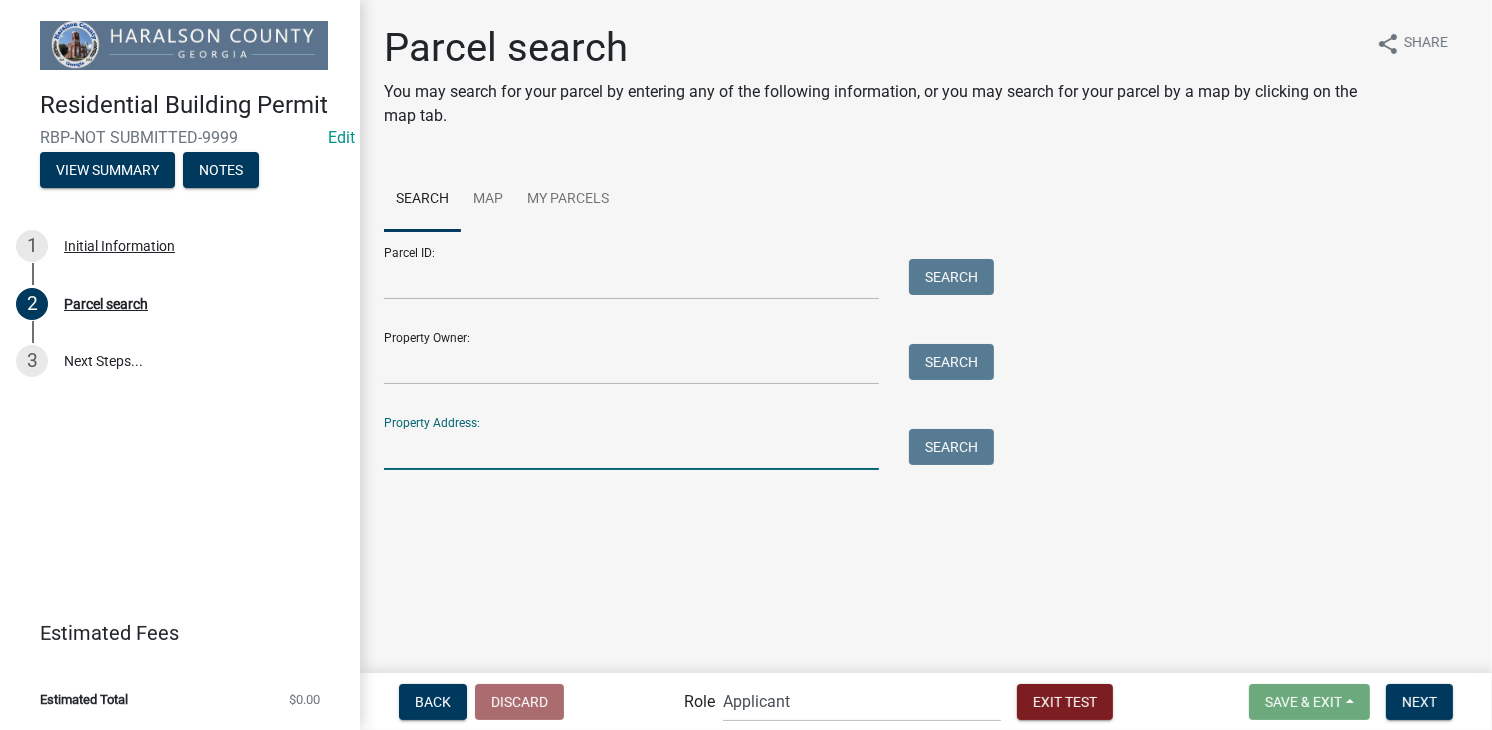 click on "Property Address:" at bounding box center (631, 449) 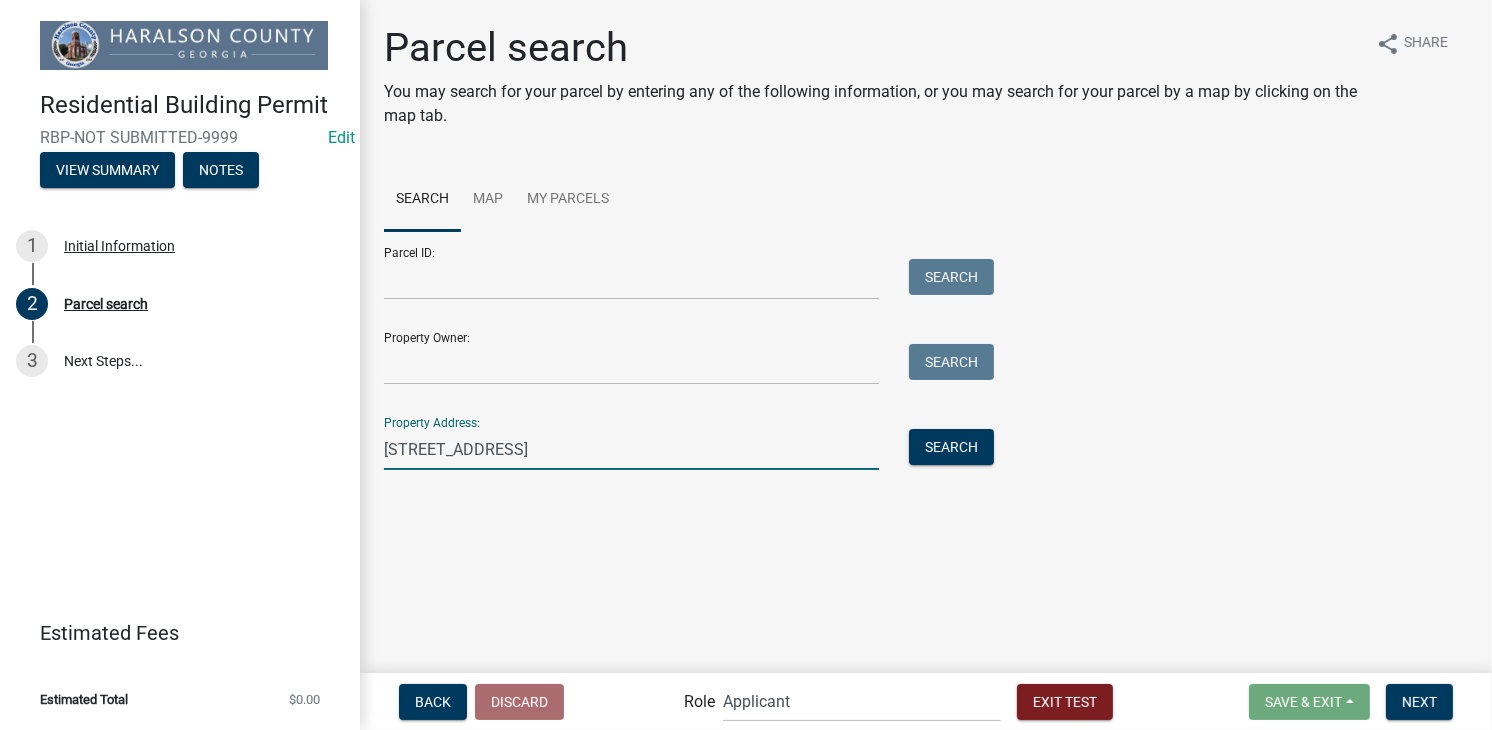 click on "Parcel ID:   Search   Property Owner:   Search   Property Address:  [STREET_ADDRESS]  Search" at bounding box center [926, 350] 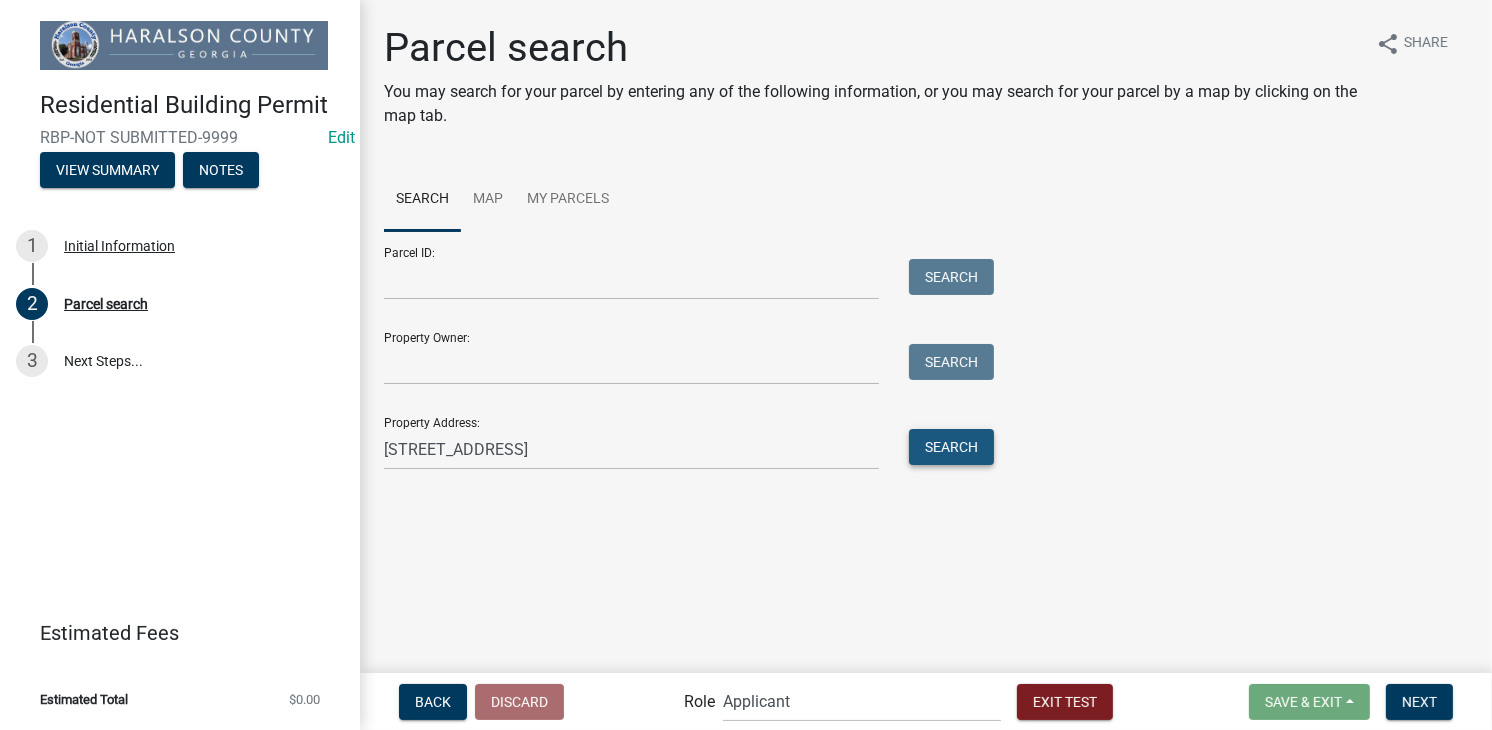 click on "Search" at bounding box center (951, 447) 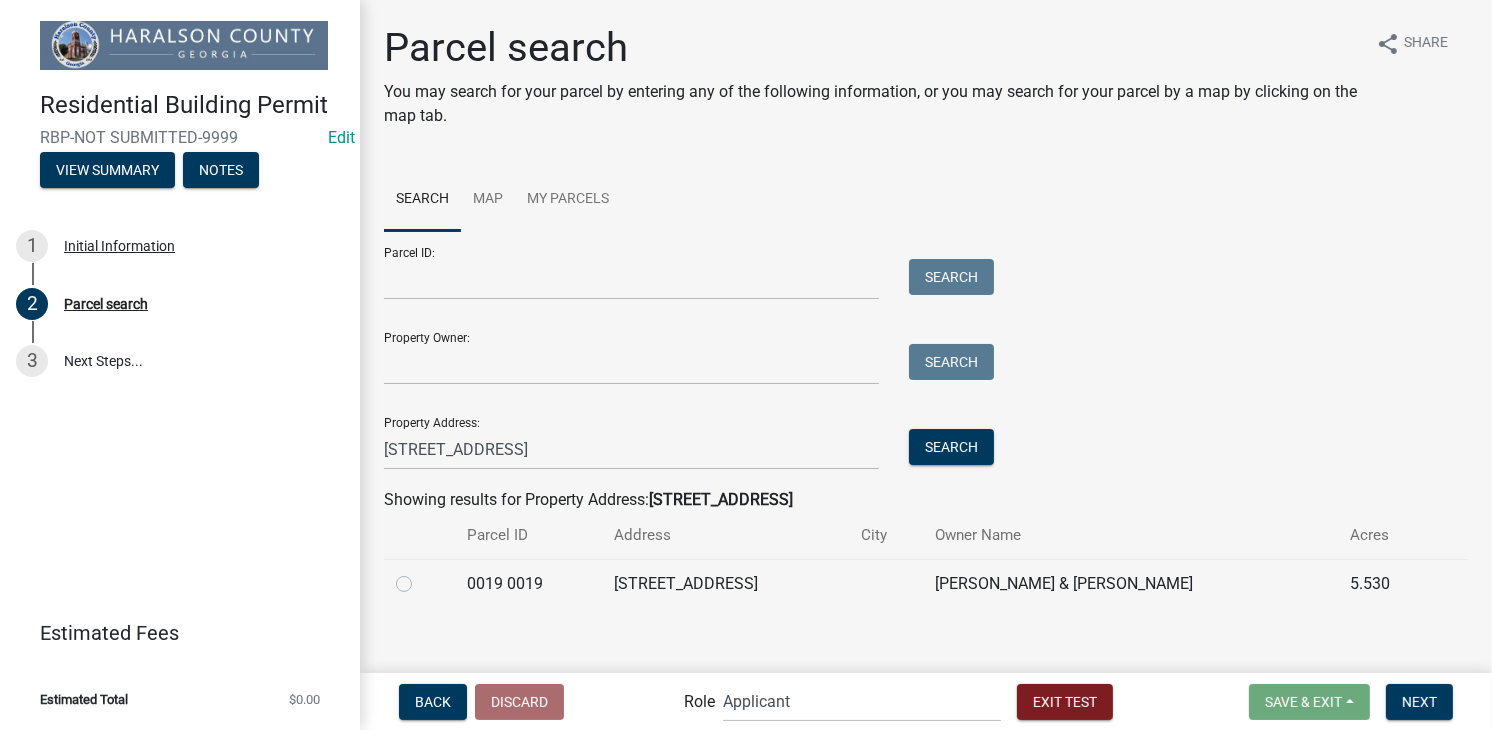 click 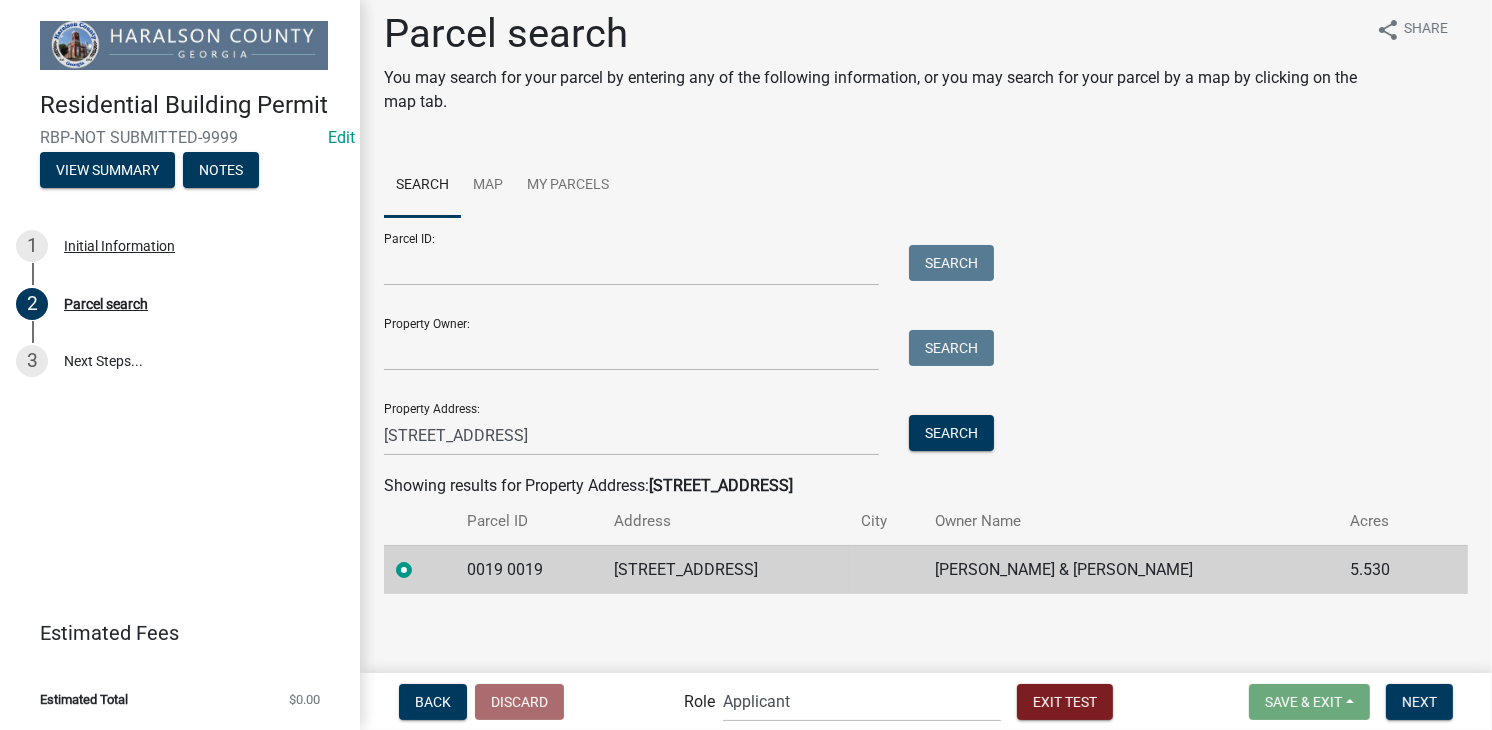 scroll, scrollTop: 16, scrollLeft: 0, axis: vertical 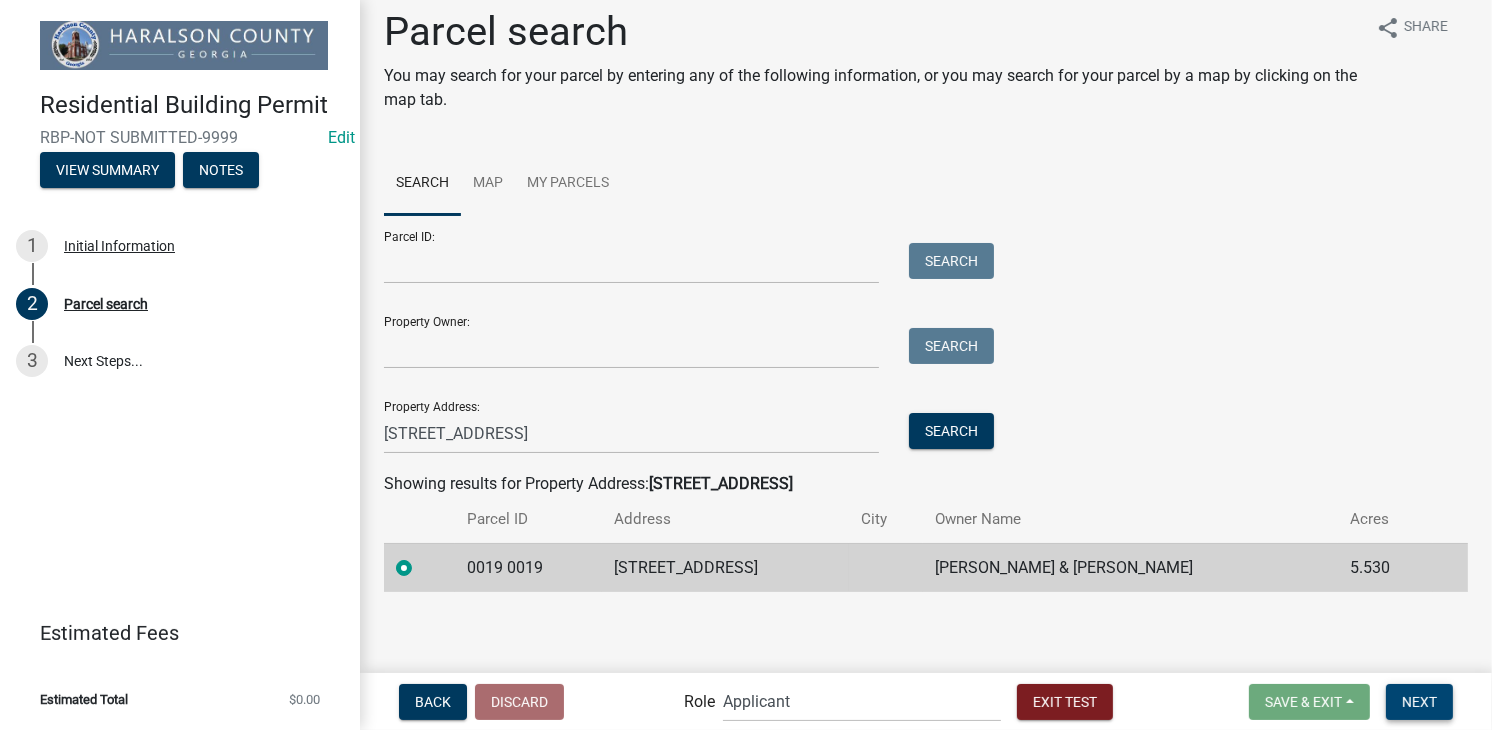 click on "Next" at bounding box center [1419, 702] 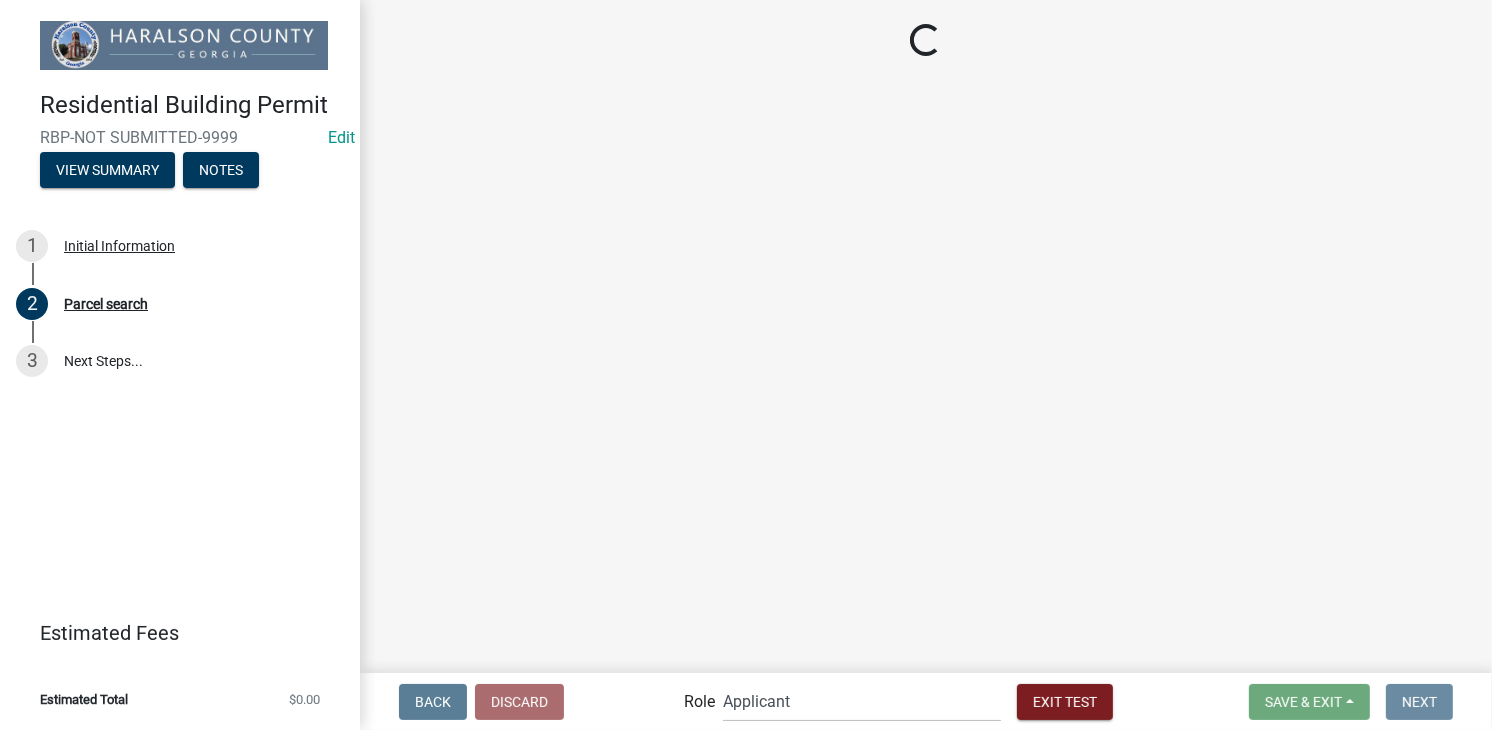 scroll, scrollTop: 0, scrollLeft: 0, axis: both 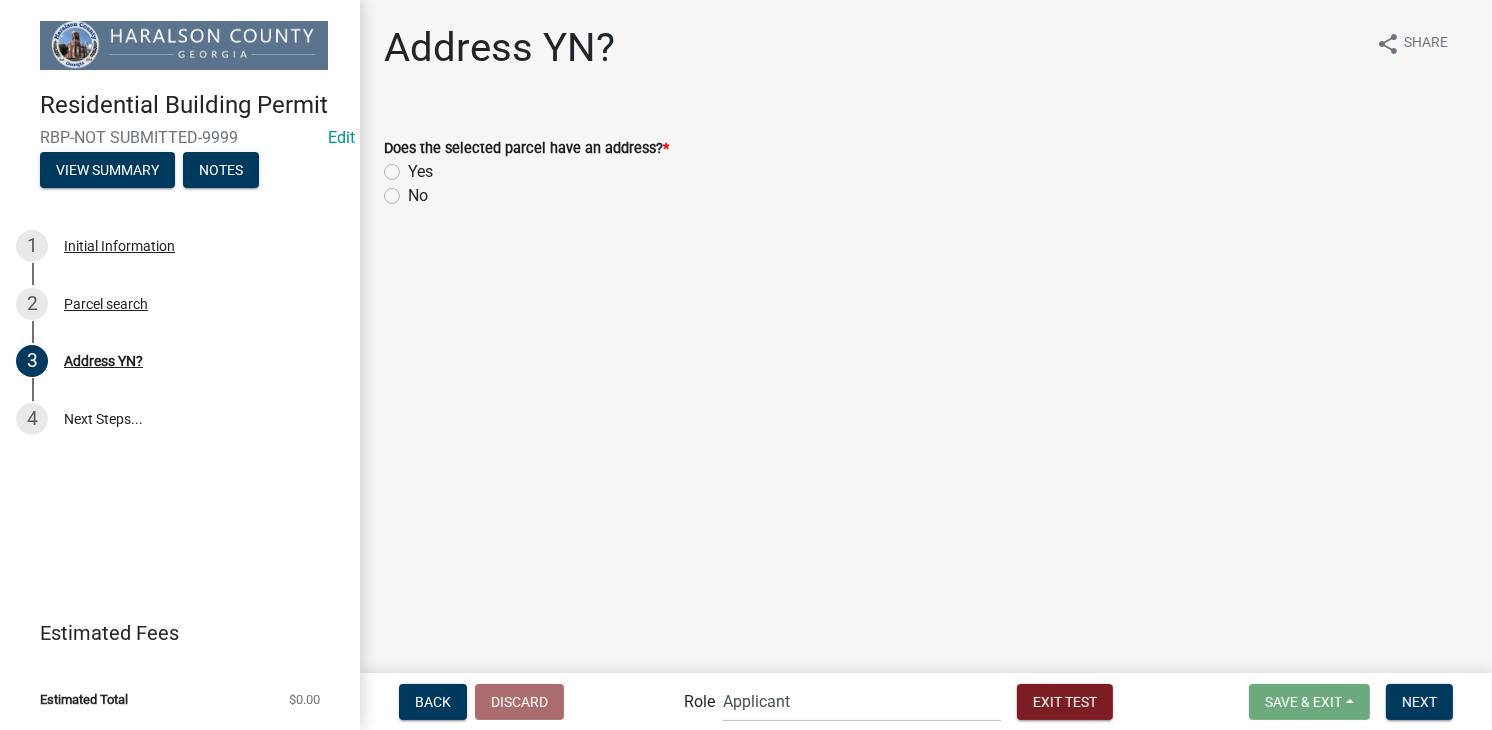 click on "Yes" 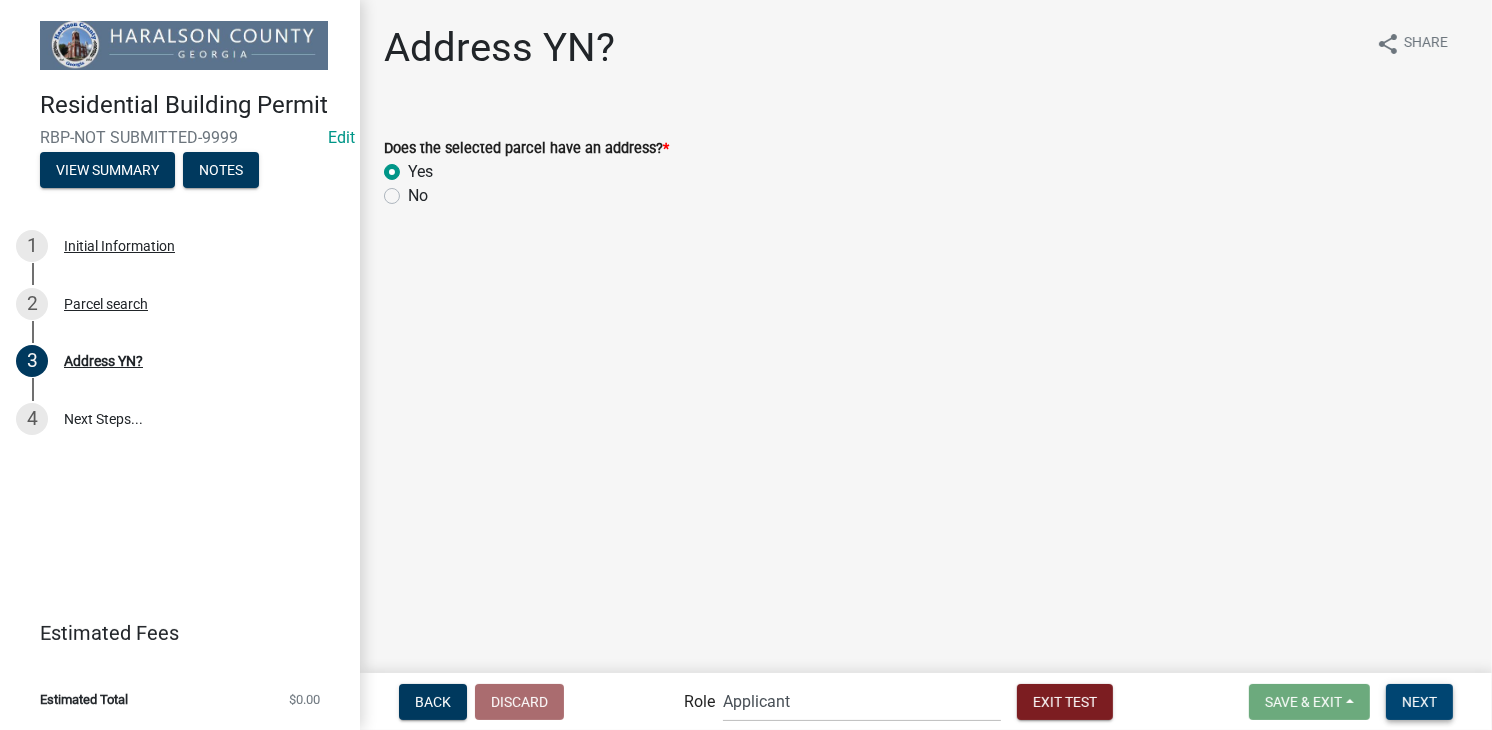 click on "Next" at bounding box center (1419, 701) 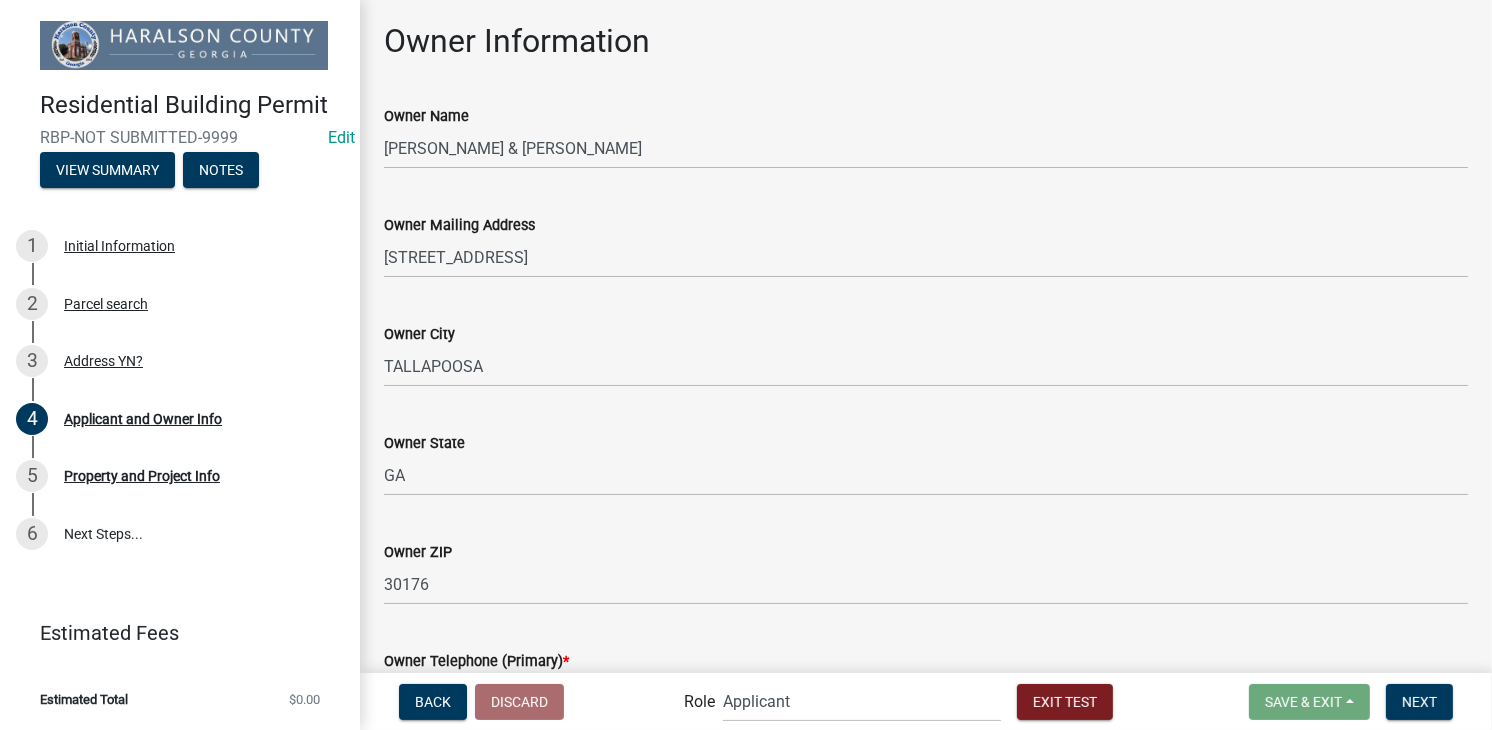 scroll, scrollTop: 100, scrollLeft: 0, axis: vertical 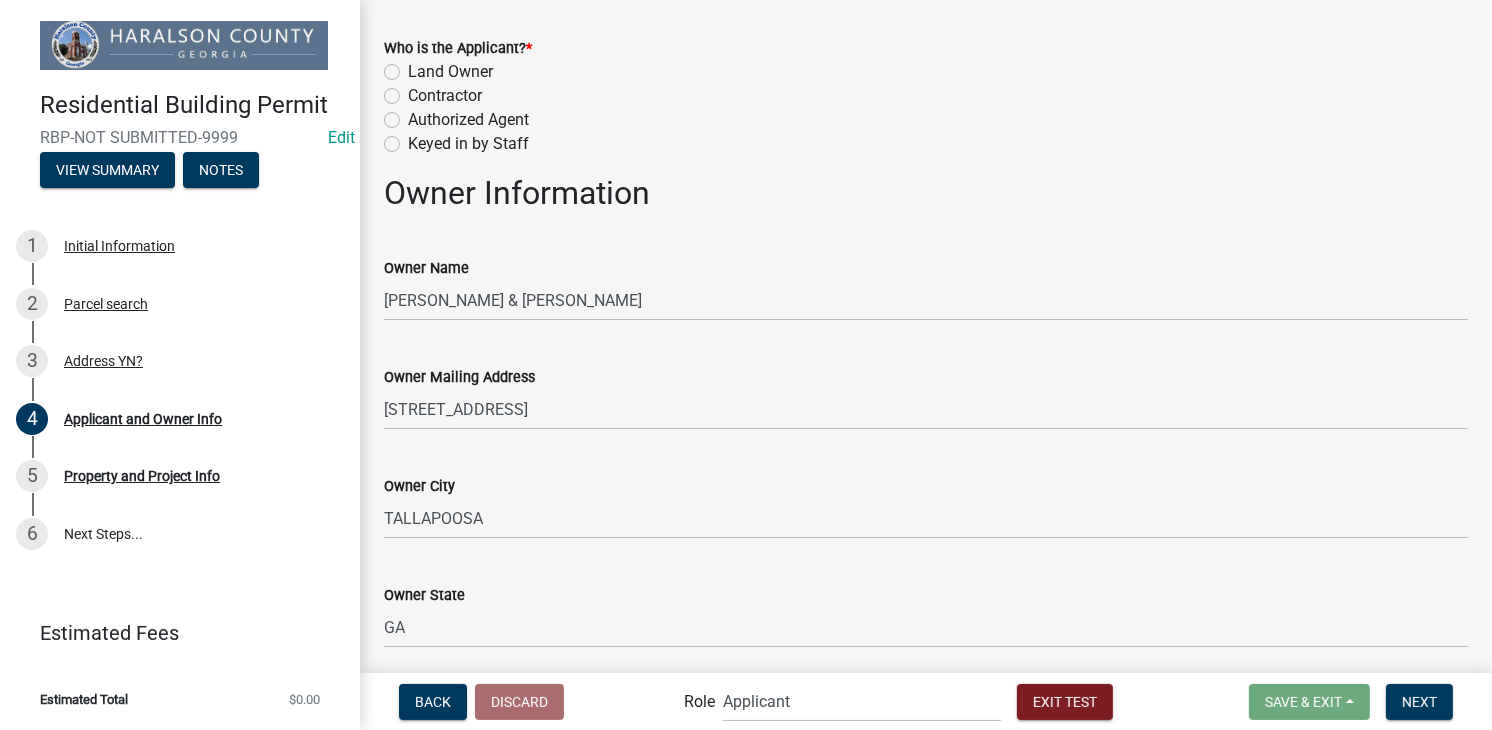 click on "Land Owner" 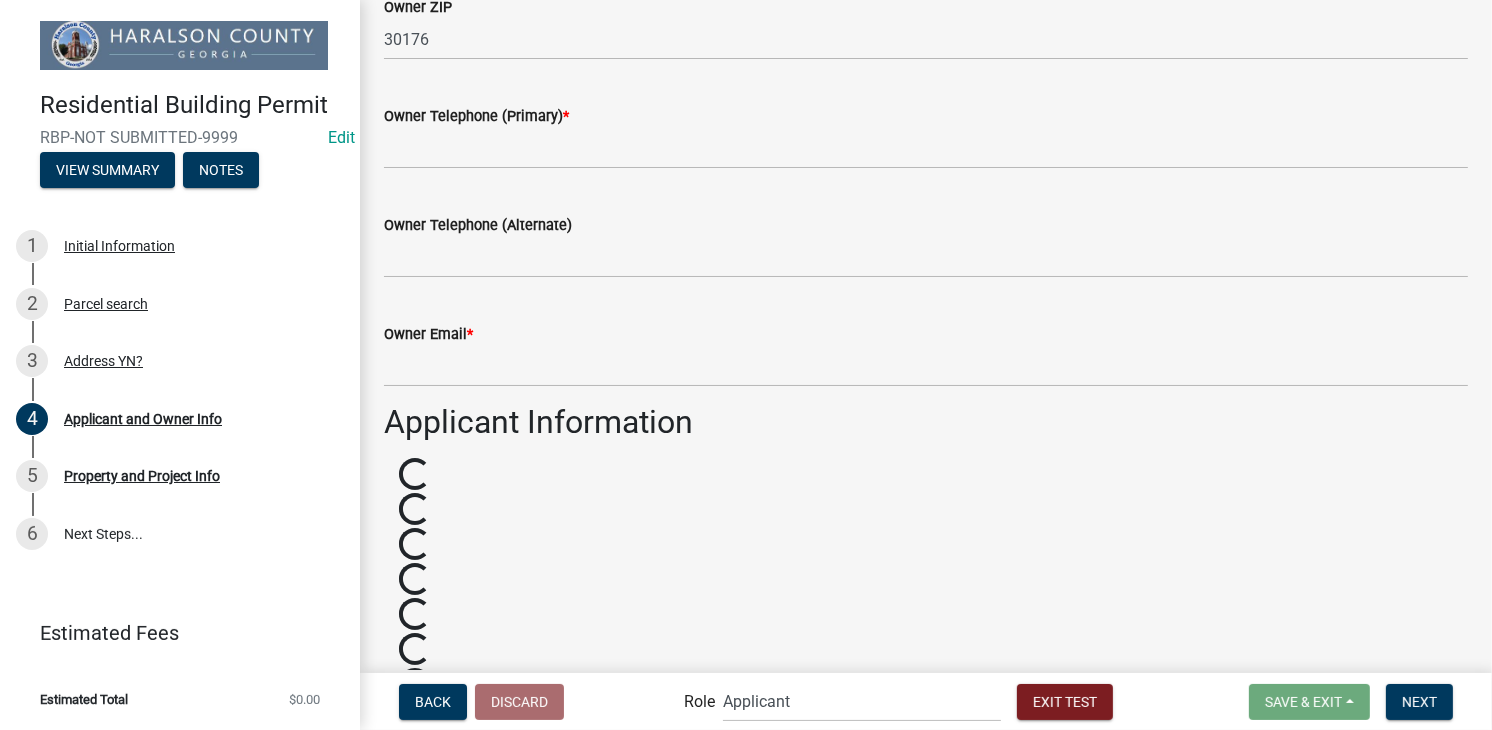 scroll, scrollTop: 800, scrollLeft: 0, axis: vertical 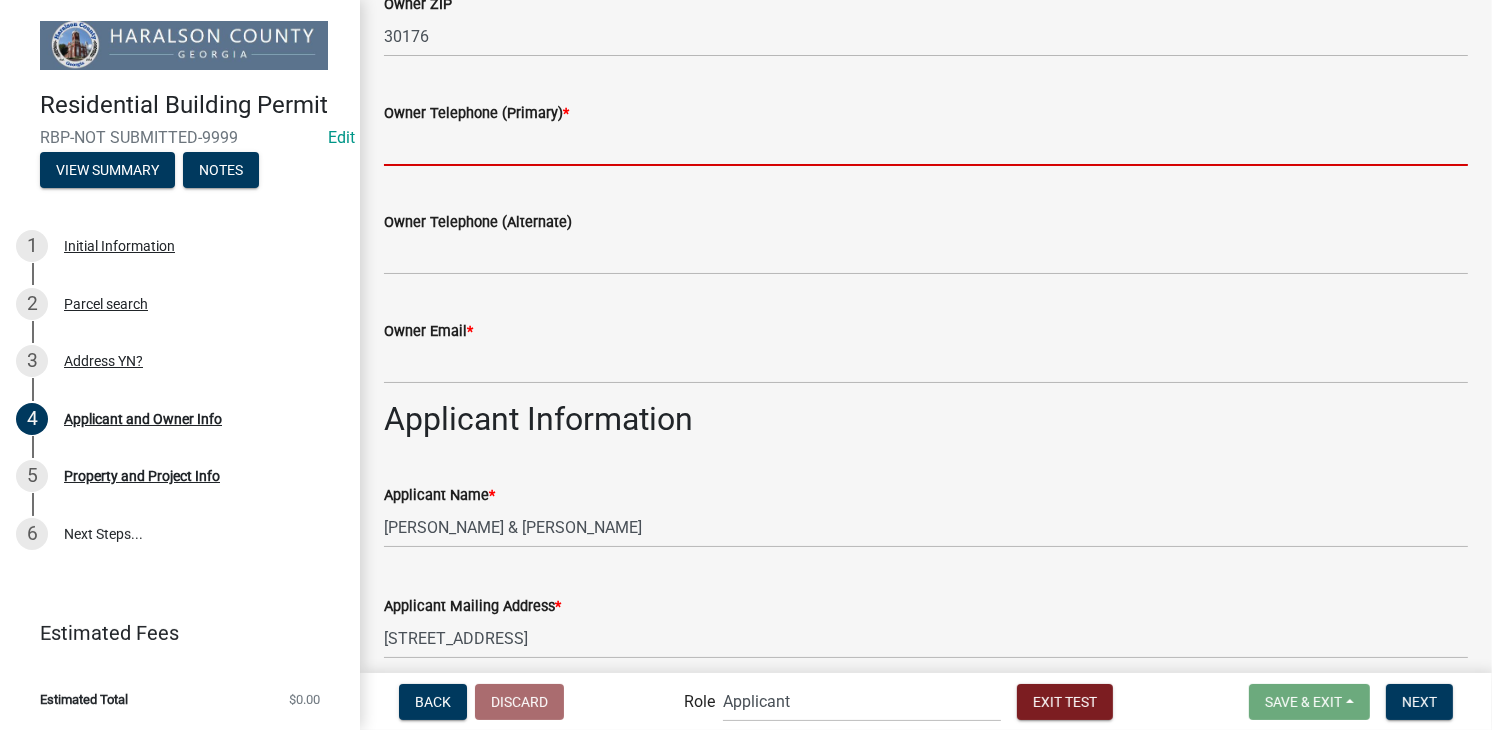 click on "Owner Telephone (Primary)  *" at bounding box center (926, 145) 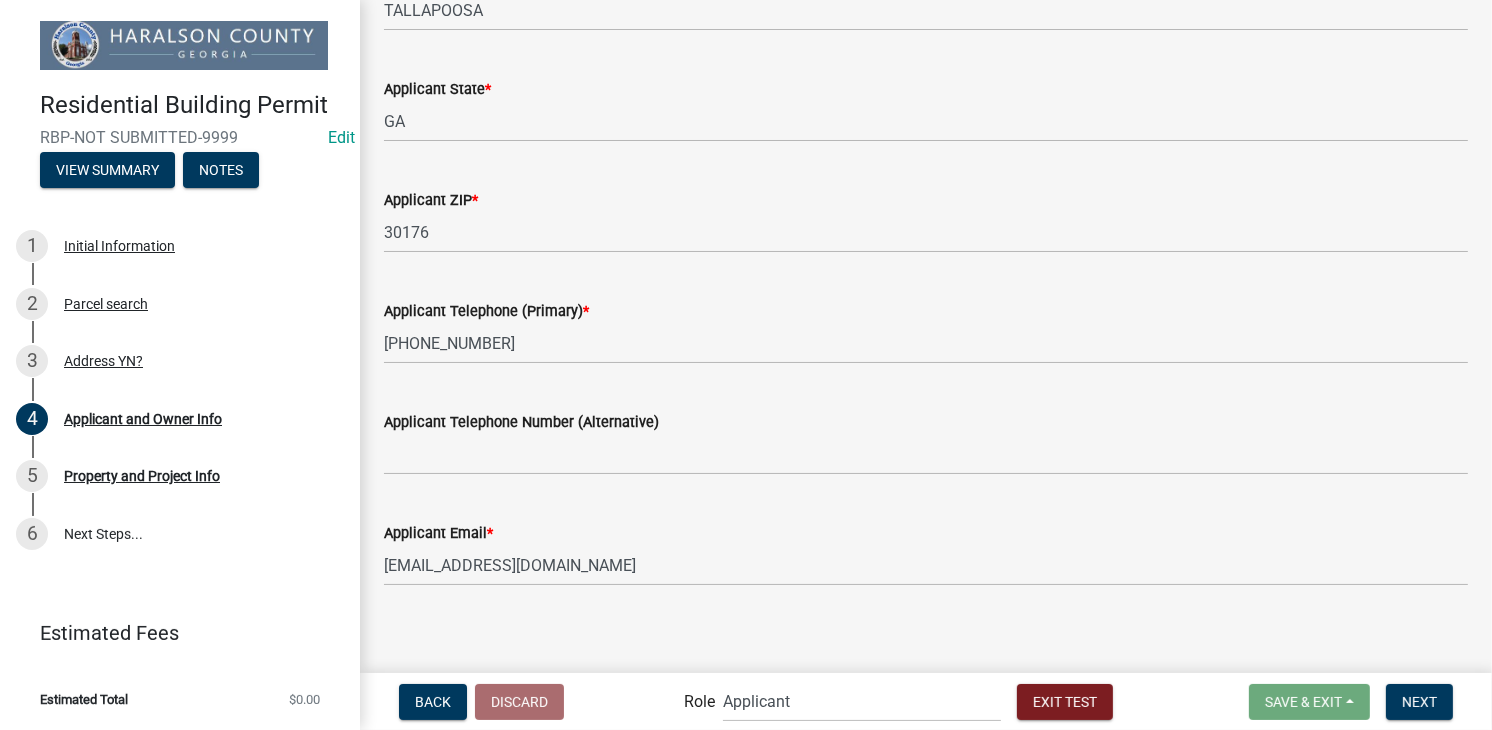 scroll, scrollTop: 1550, scrollLeft: 0, axis: vertical 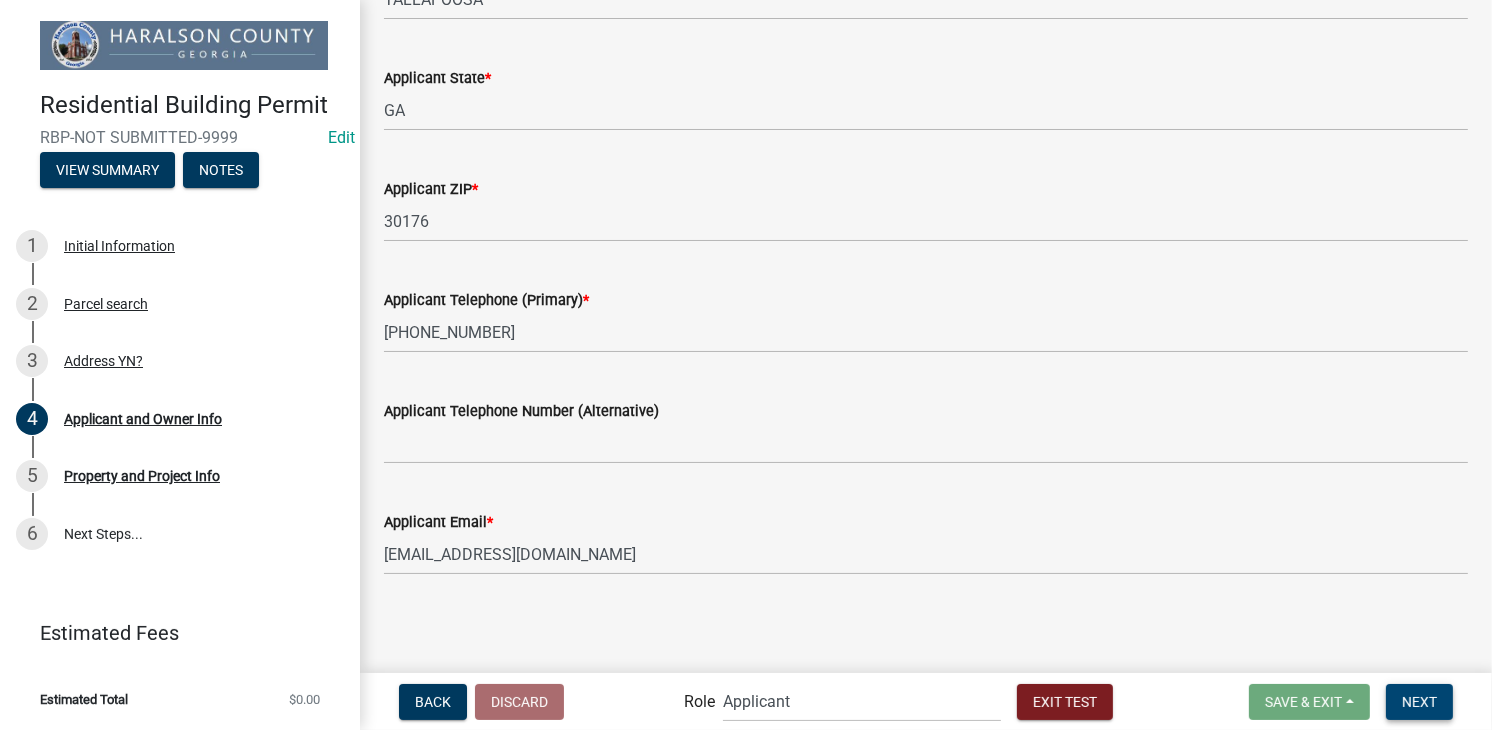 click on "Next" at bounding box center (1419, 701) 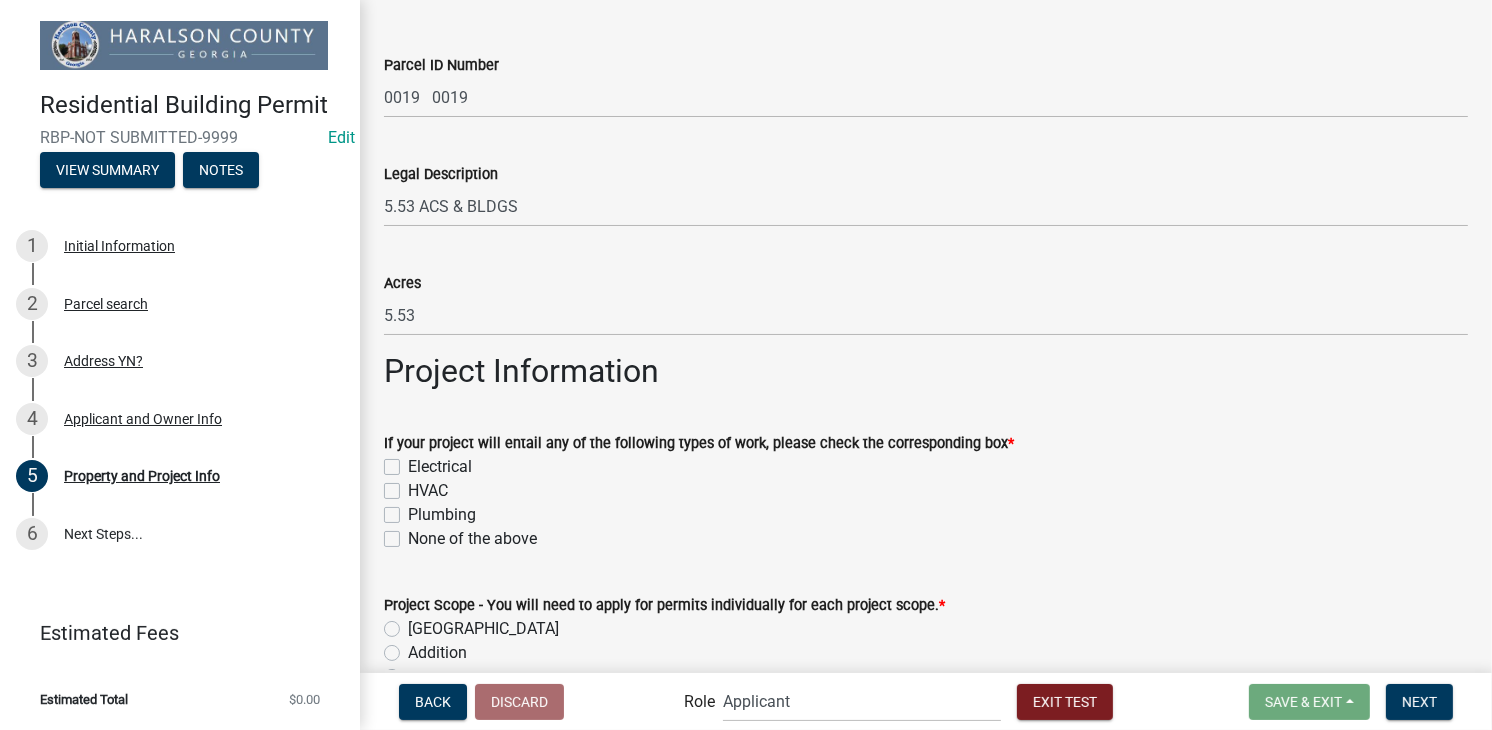 scroll, scrollTop: 700, scrollLeft: 0, axis: vertical 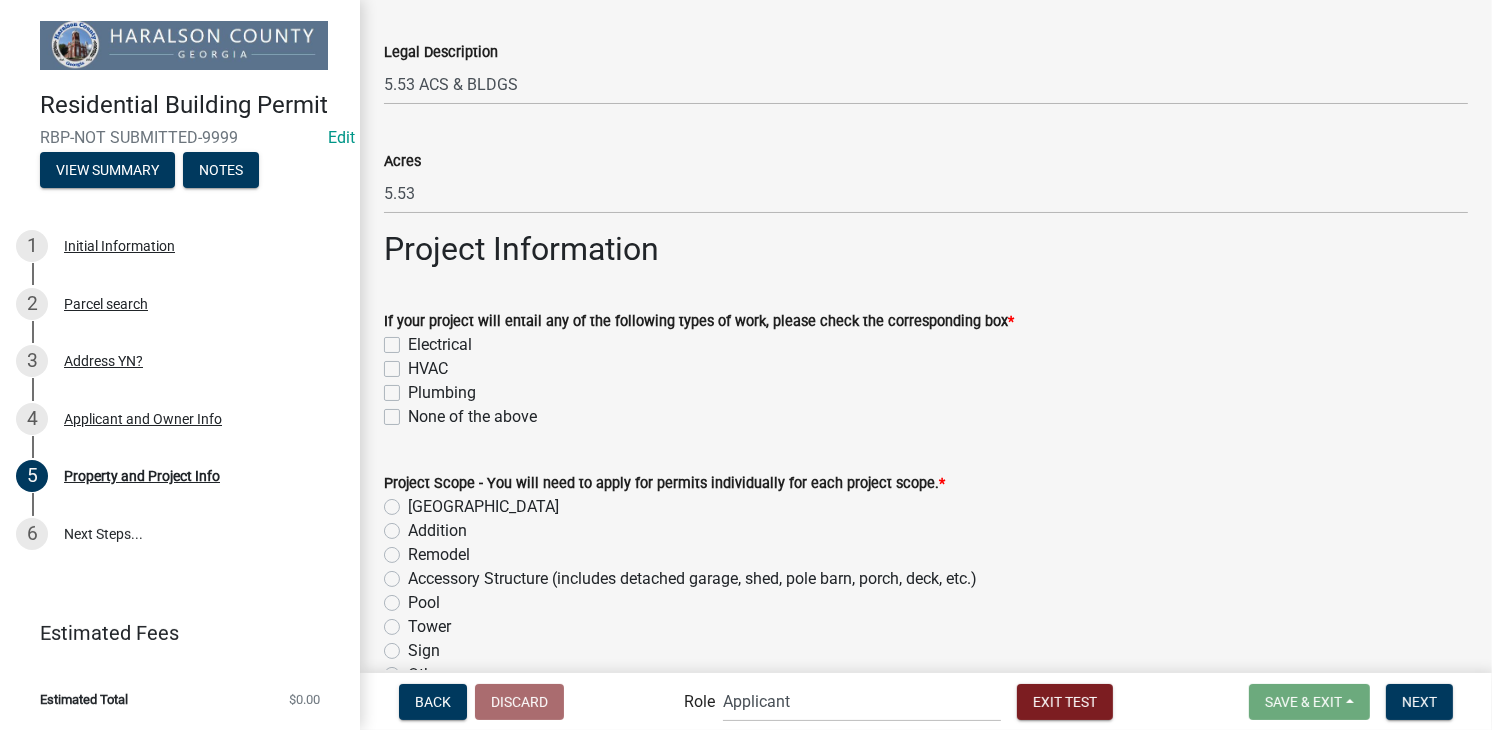 click on "None of the above" 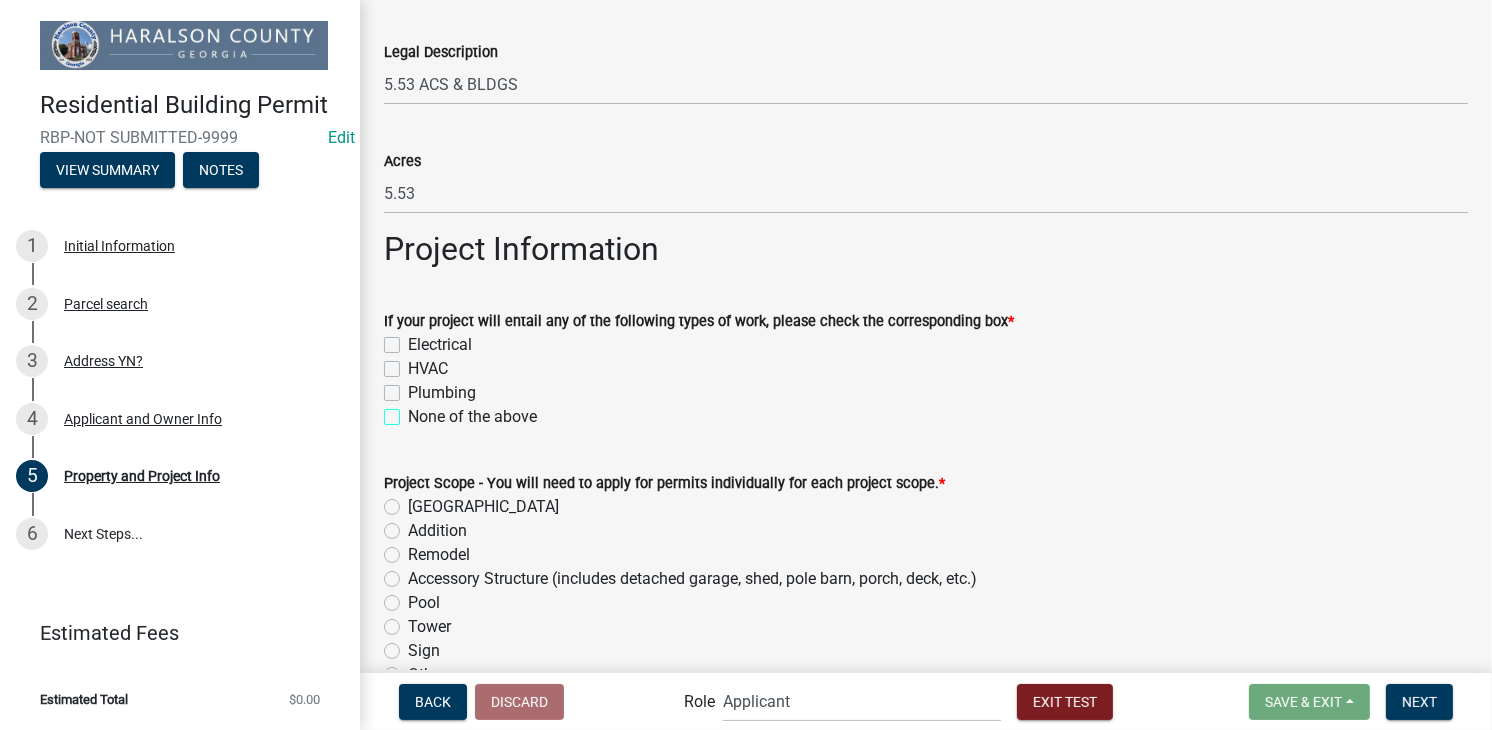 click on "None of the above" at bounding box center (414, 411) 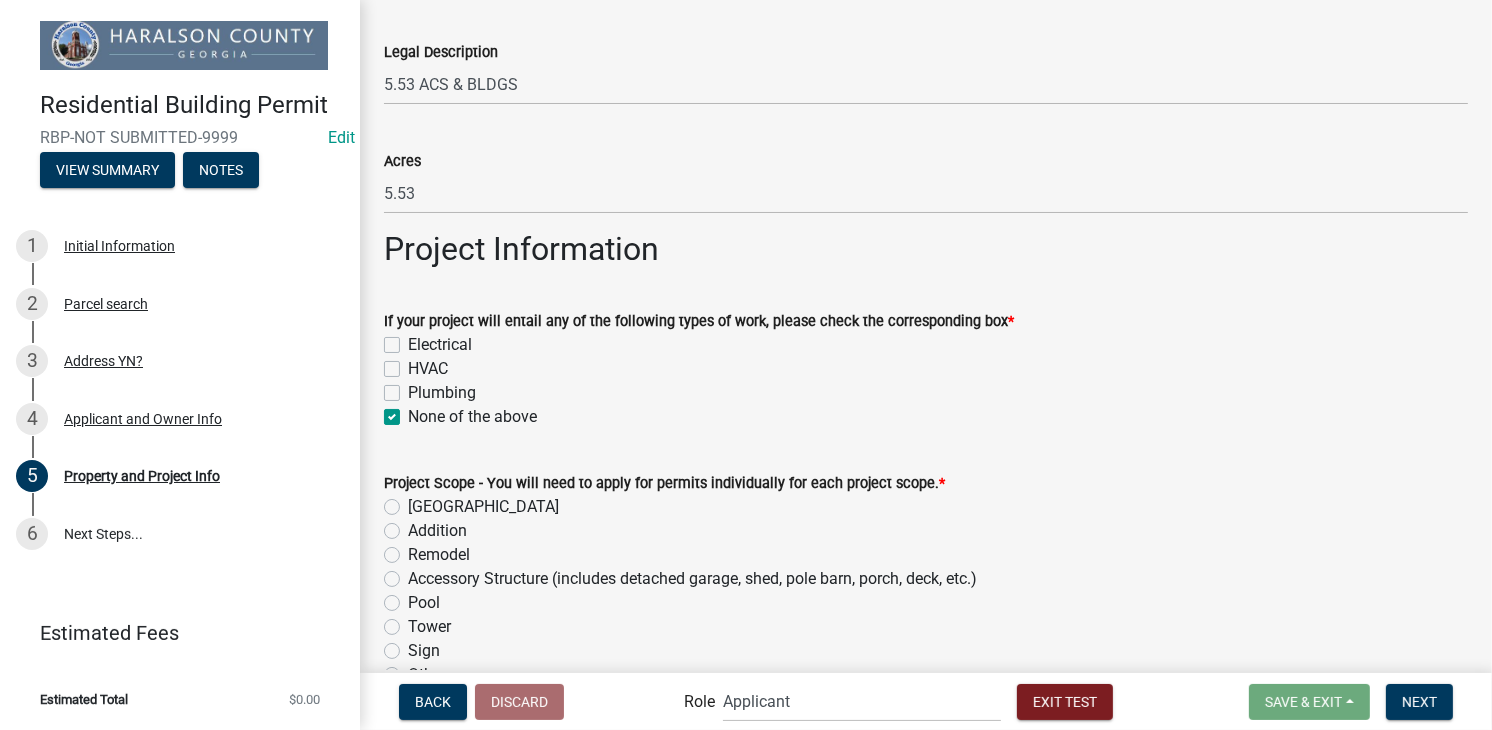scroll, scrollTop: 1000, scrollLeft: 0, axis: vertical 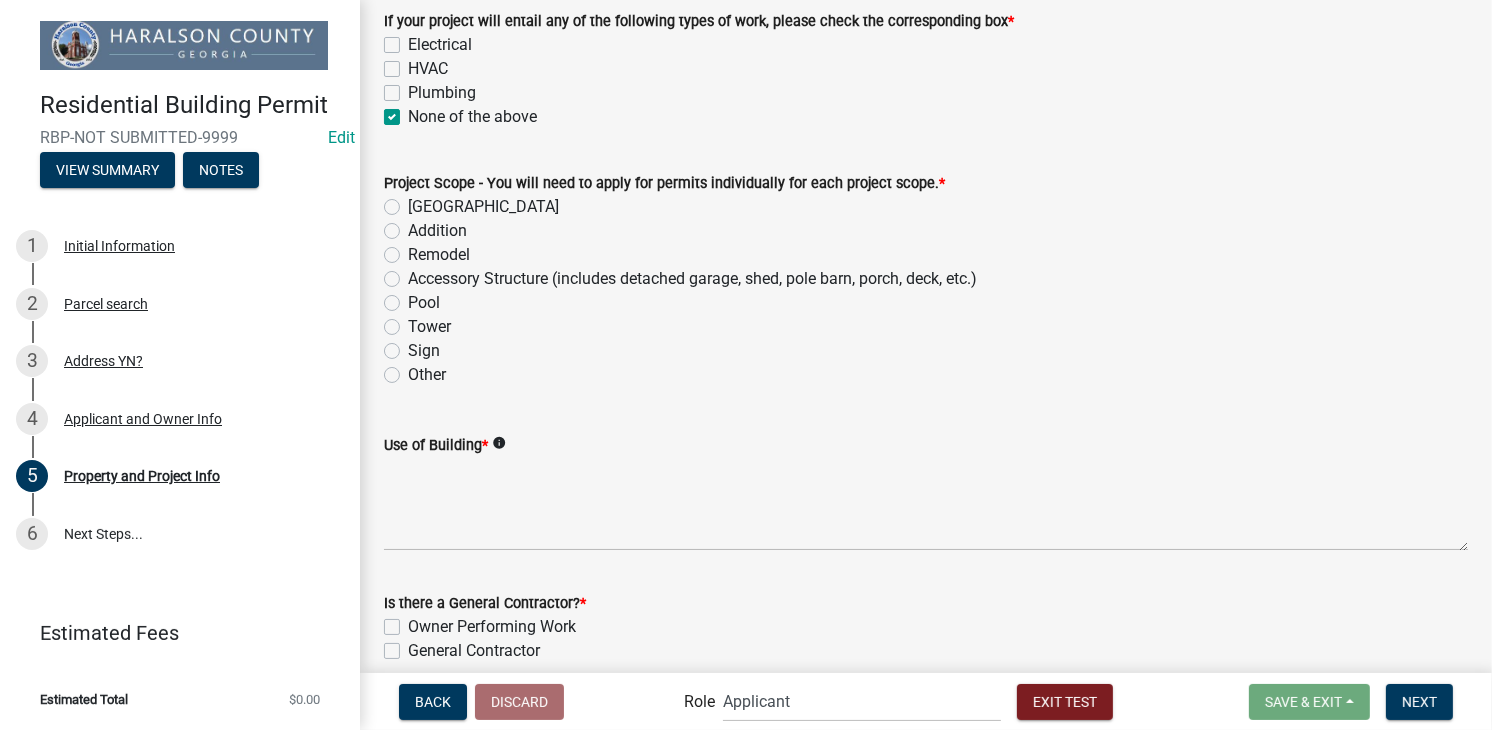 click on "Accessory Structure (includes detached garage, shed, pole barn, porch, deck, etc.)" 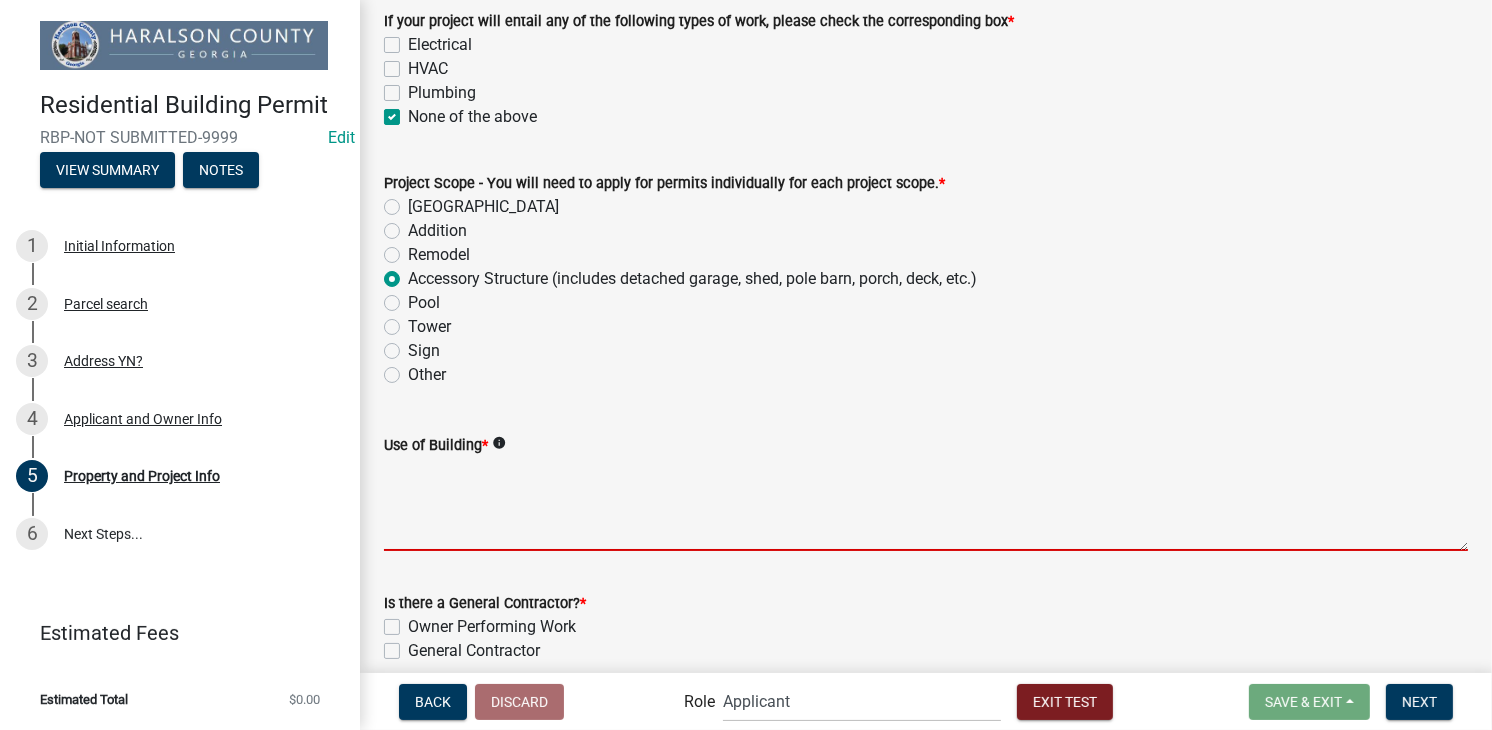 click on "Use of Building  *" at bounding box center [926, 504] 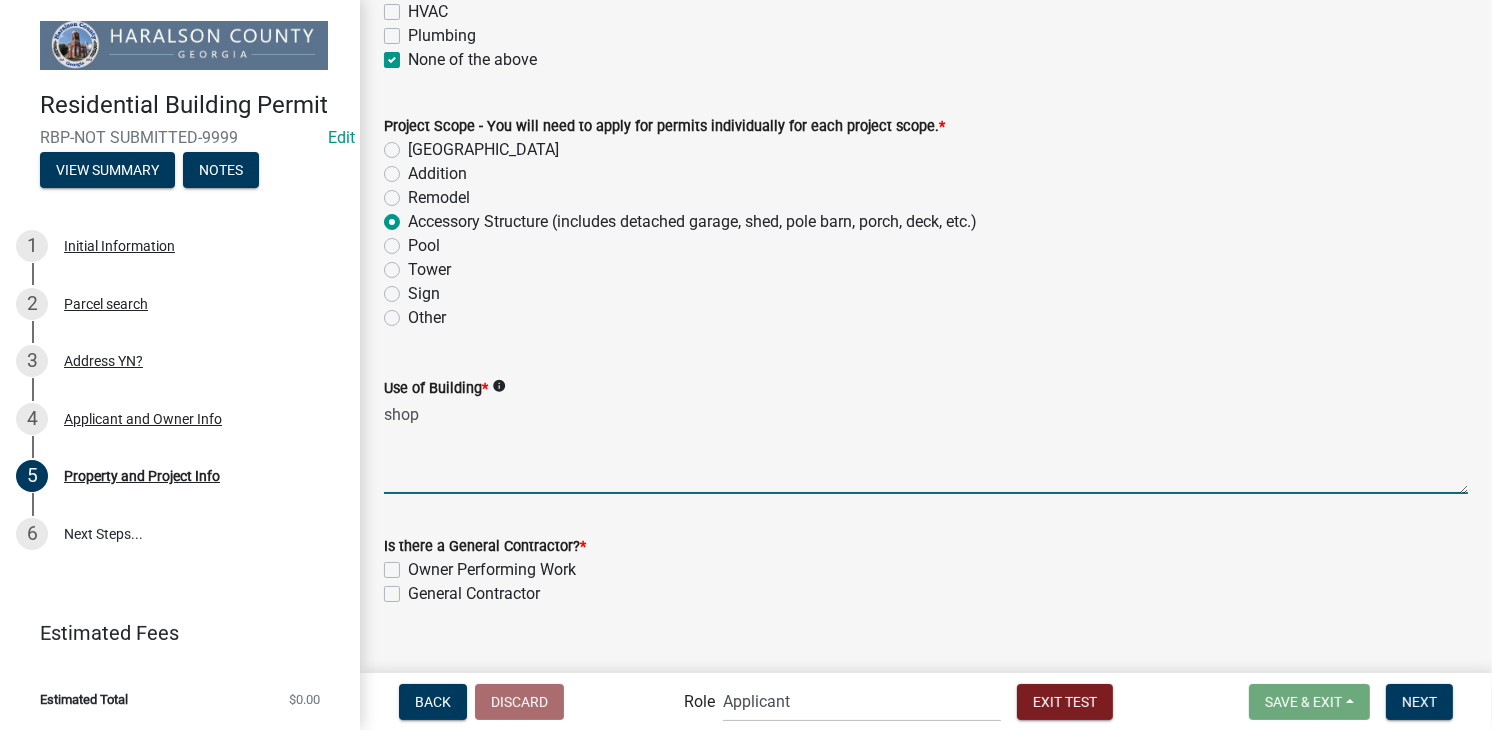 scroll, scrollTop: 1088, scrollLeft: 0, axis: vertical 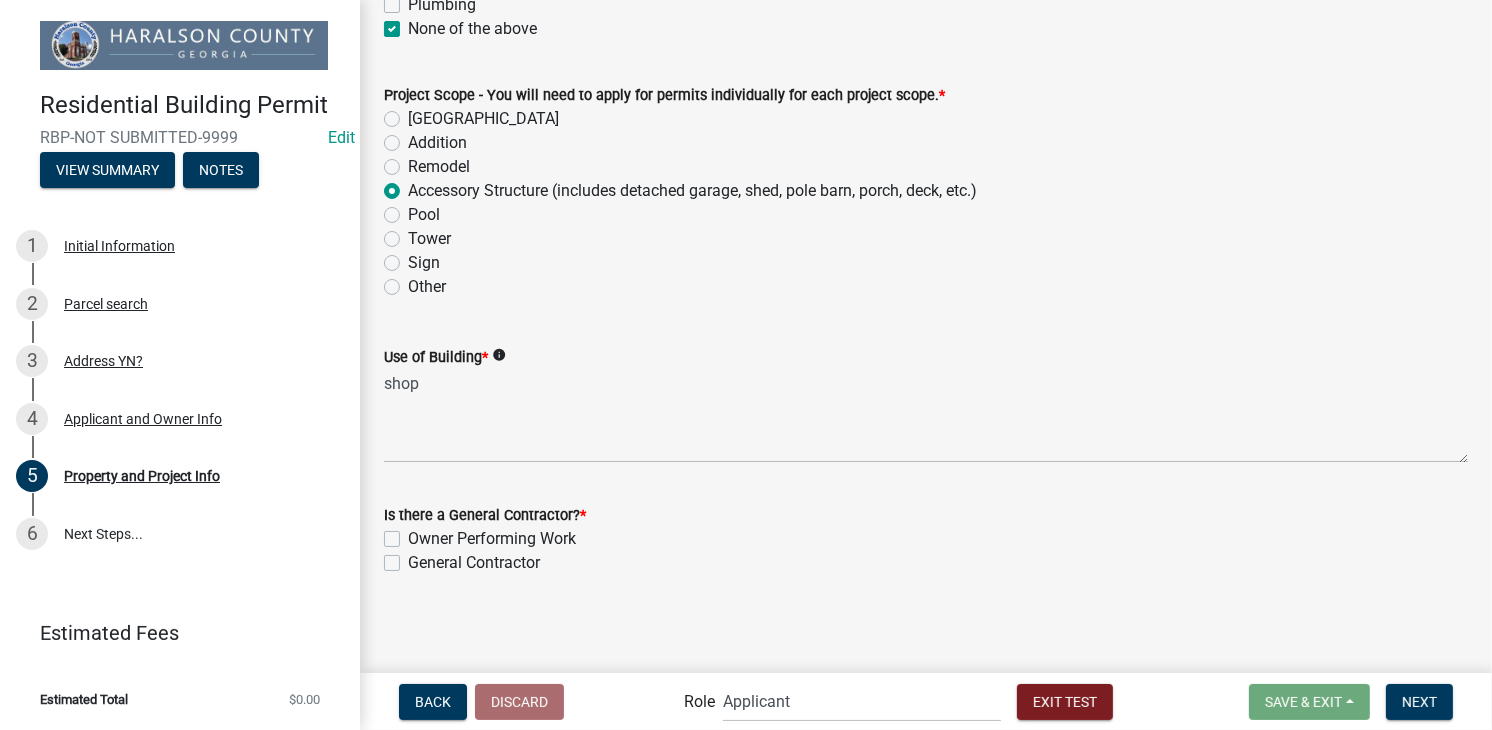 click on "Owner Performing Work" 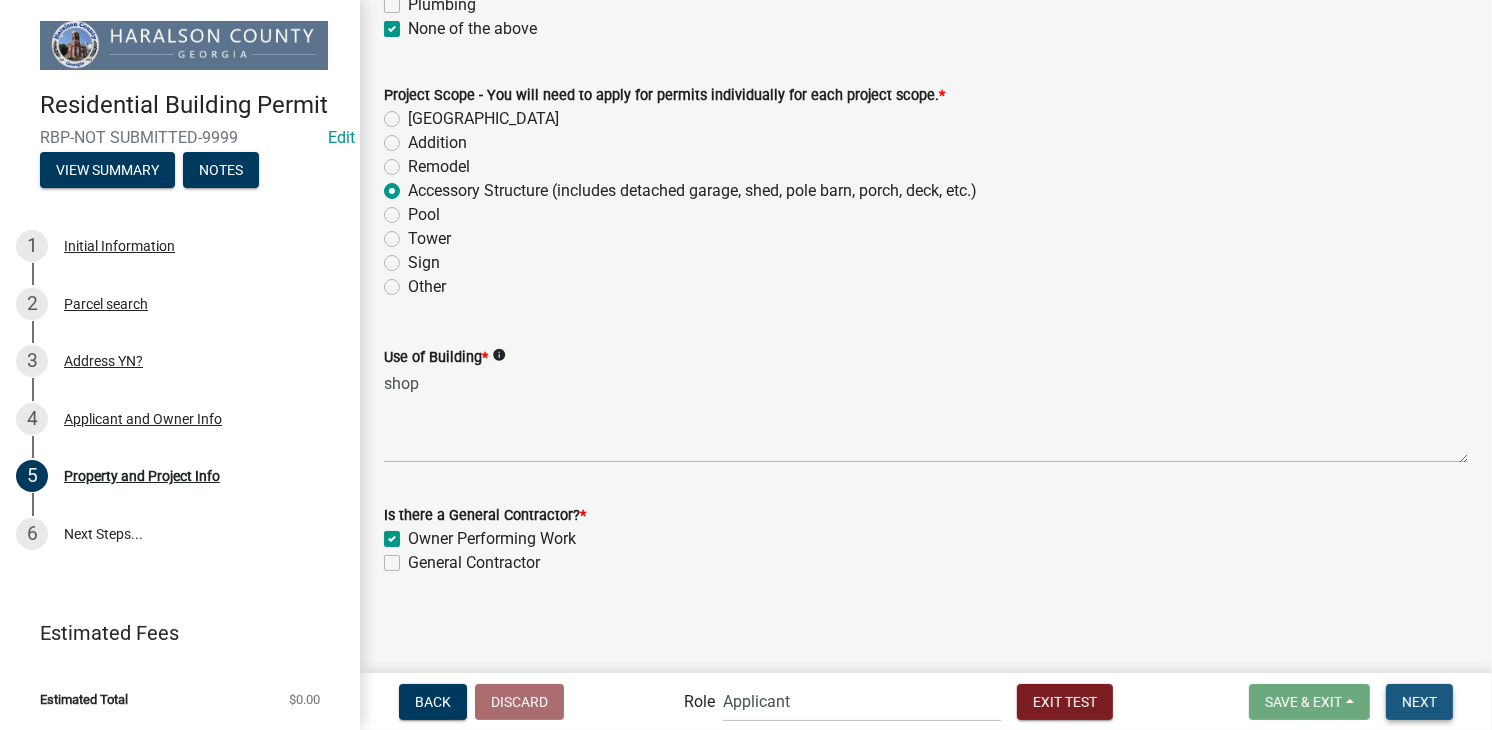 click on "Next" at bounding box center [1419, 701] 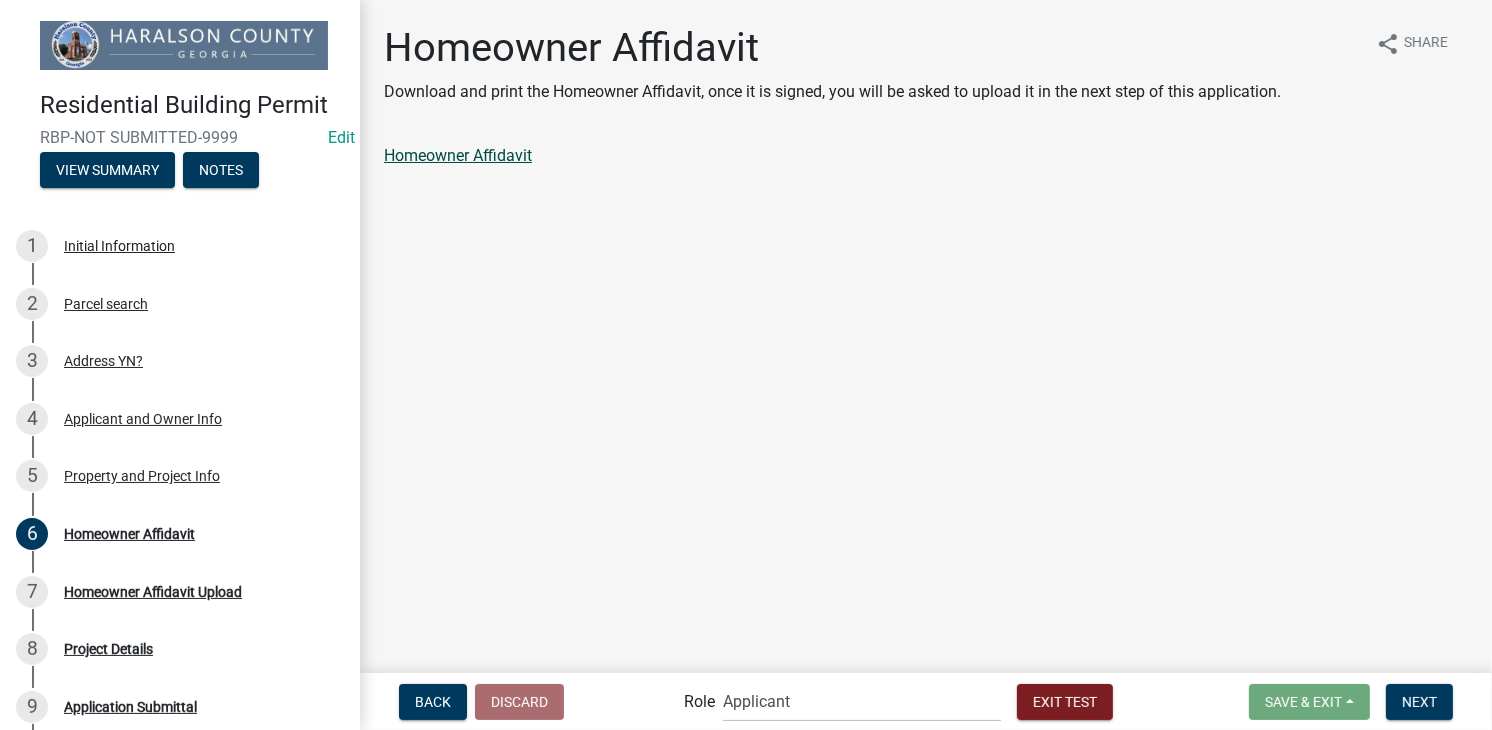 click on "Homeowner Affidavit" 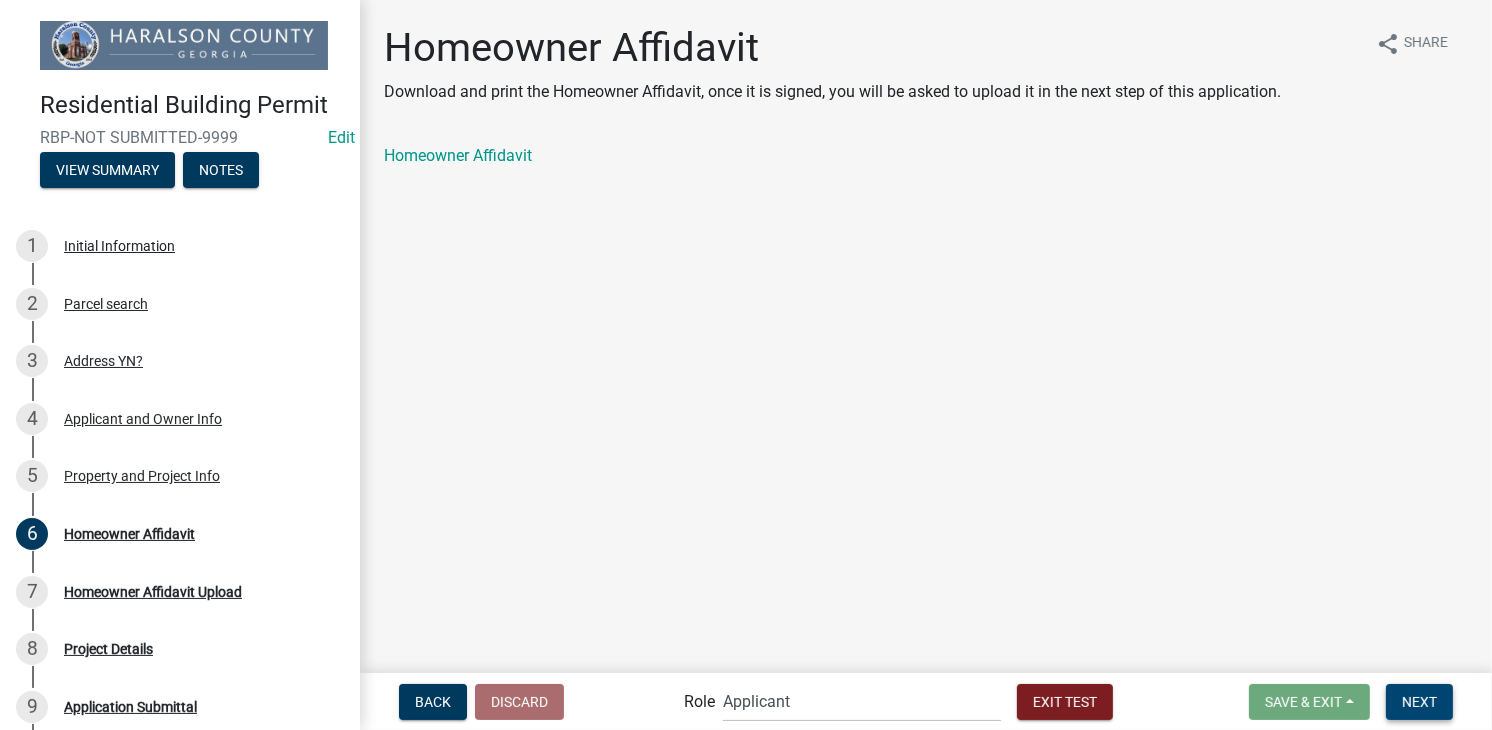 click on "Next" at bounding box center [1419, 702] 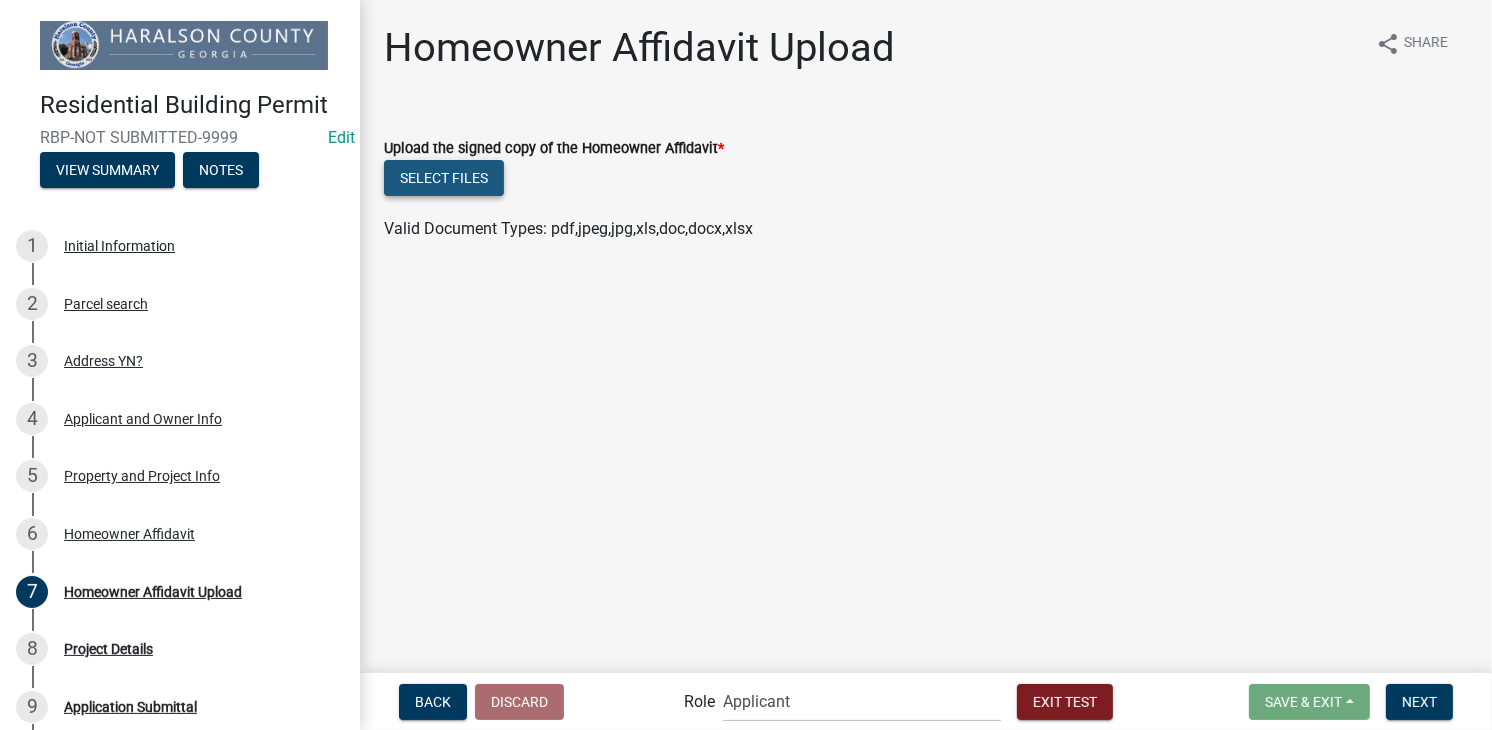 click on "Select files" 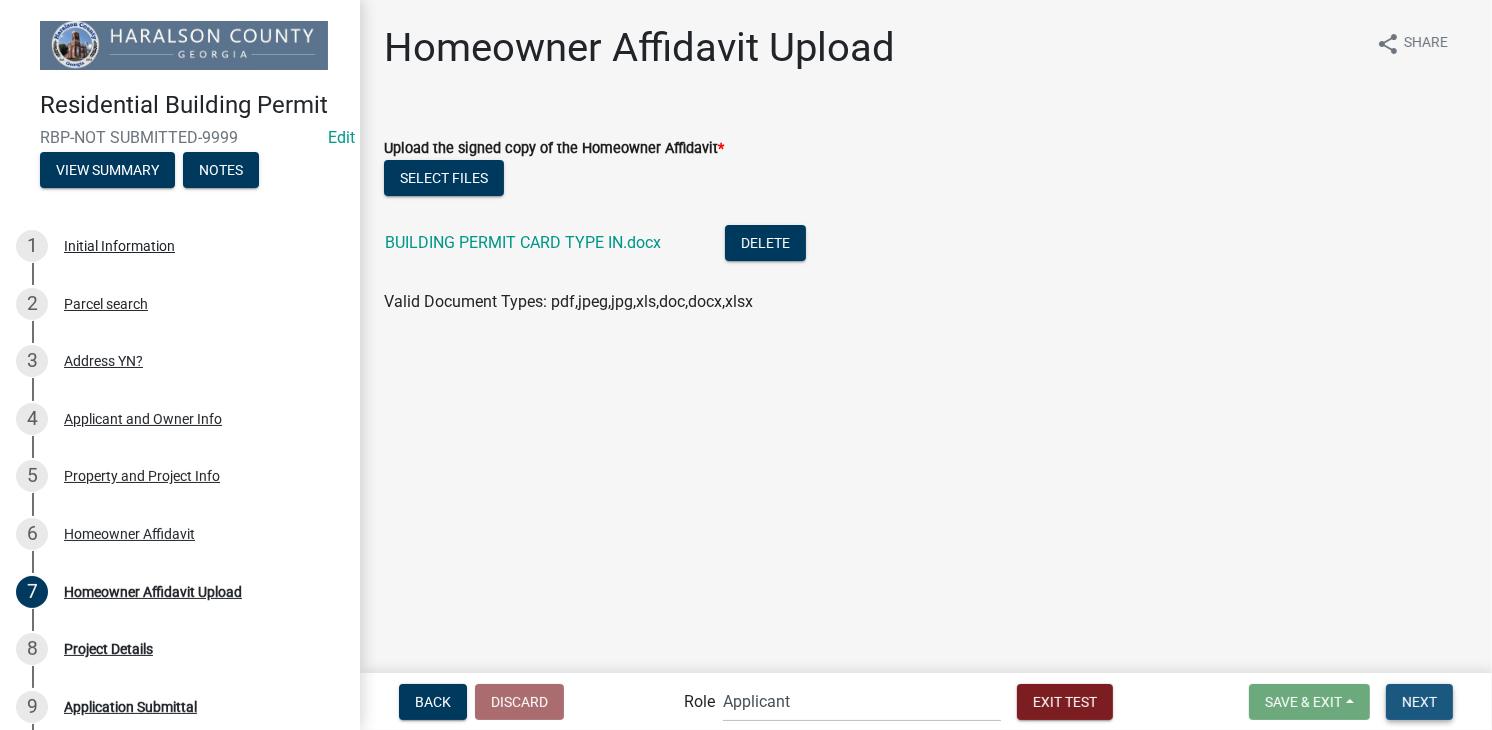 click on "Next" at bounding box center (1419, 701) 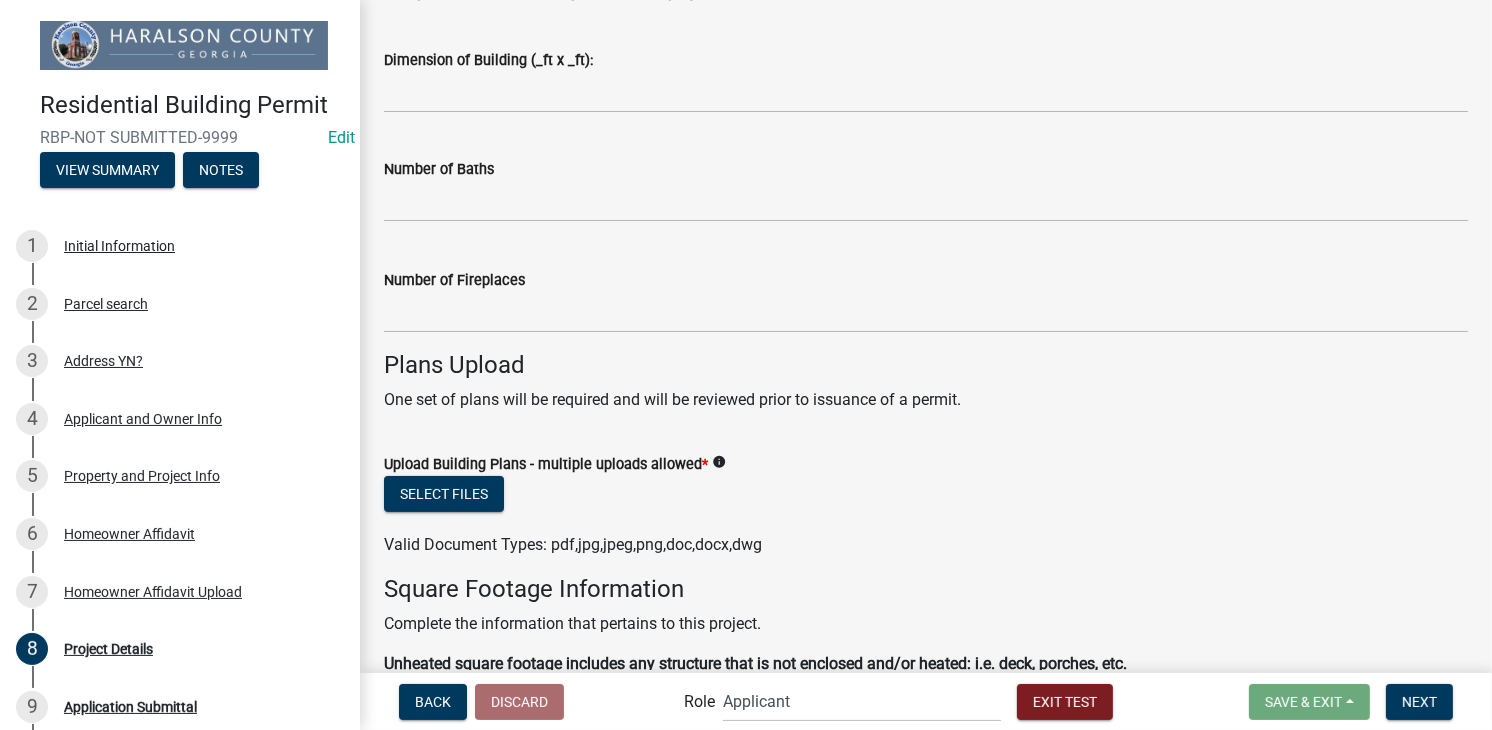 scroll, scrollTop: 100, scrollLeft: 0, axis: vertical 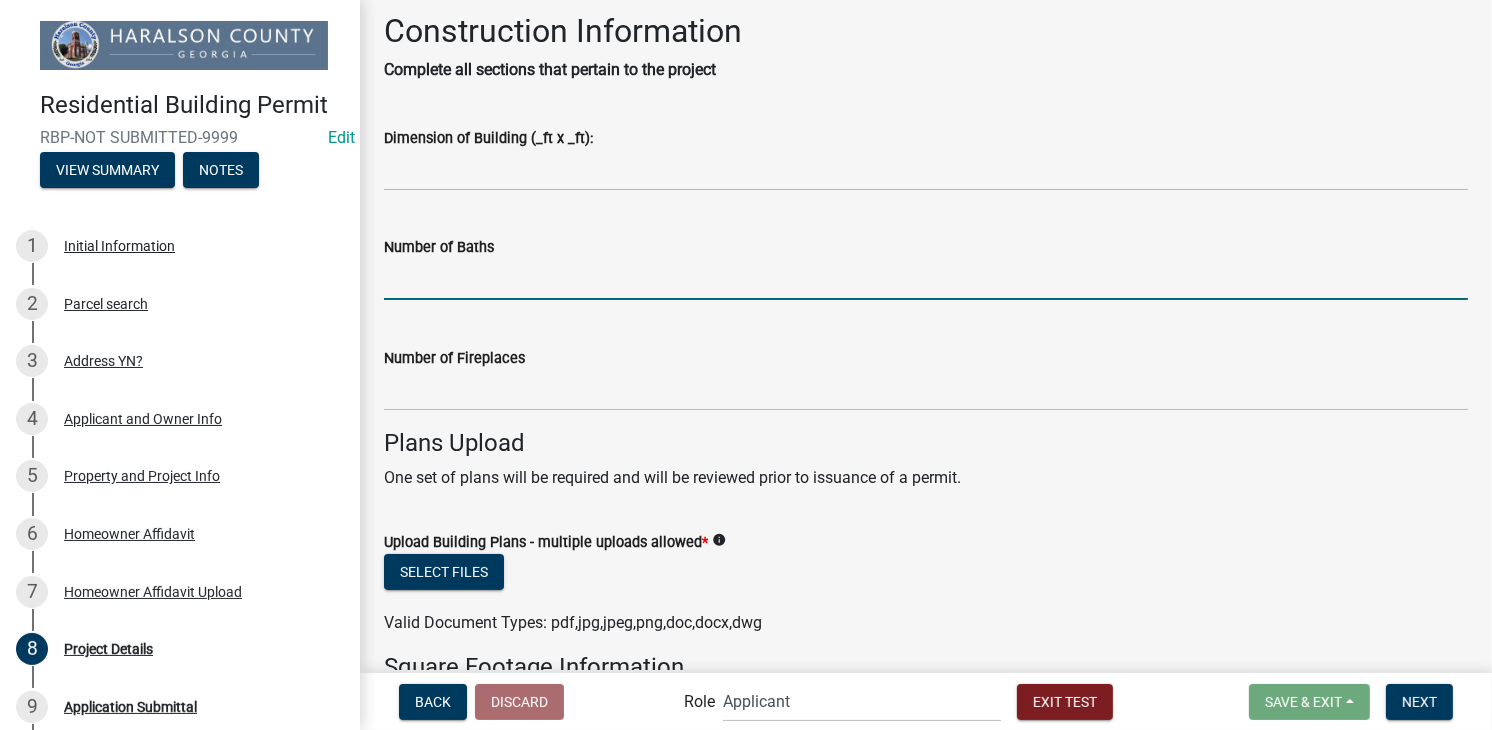 click 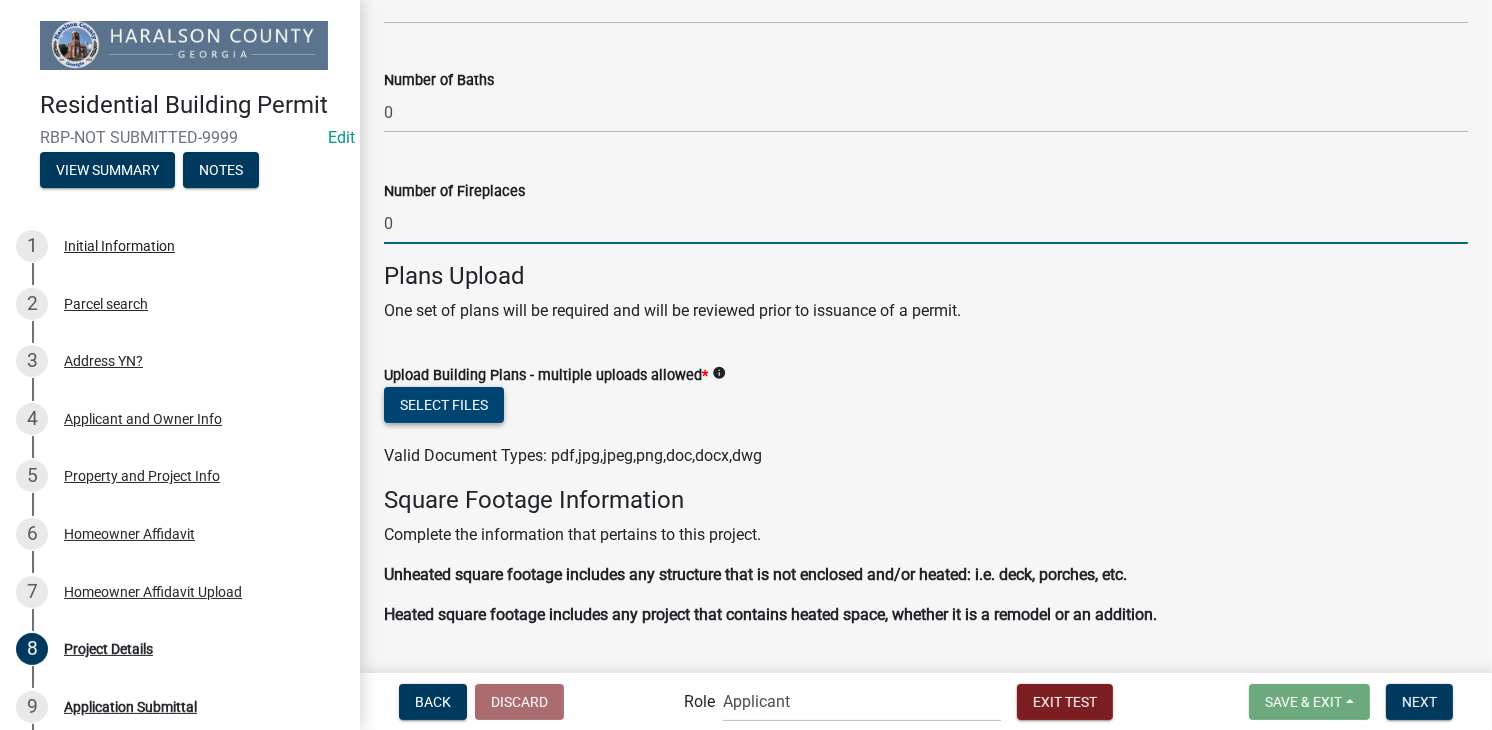 scroll, scrollTop: 300, scrollLeft: 0, axis: vertical 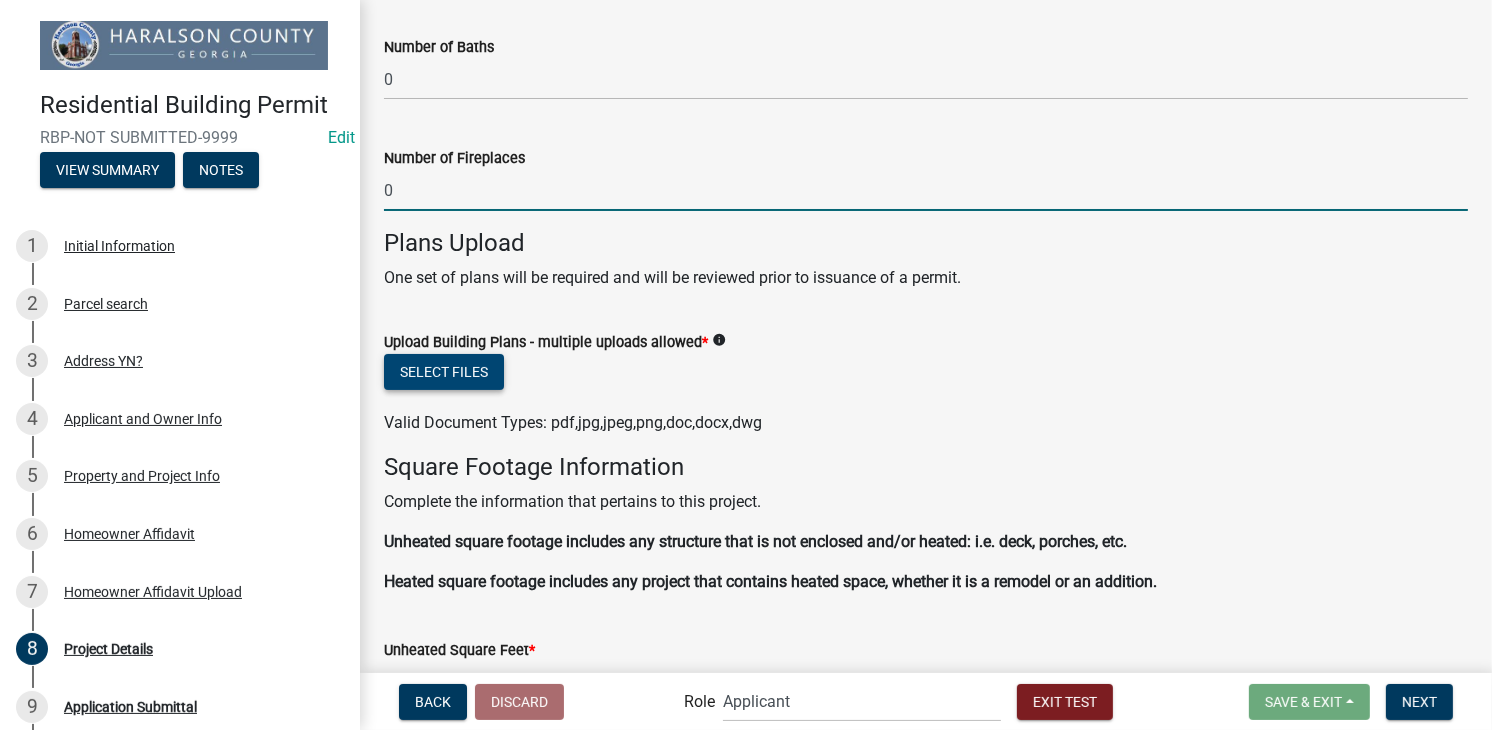 click on "Select files" 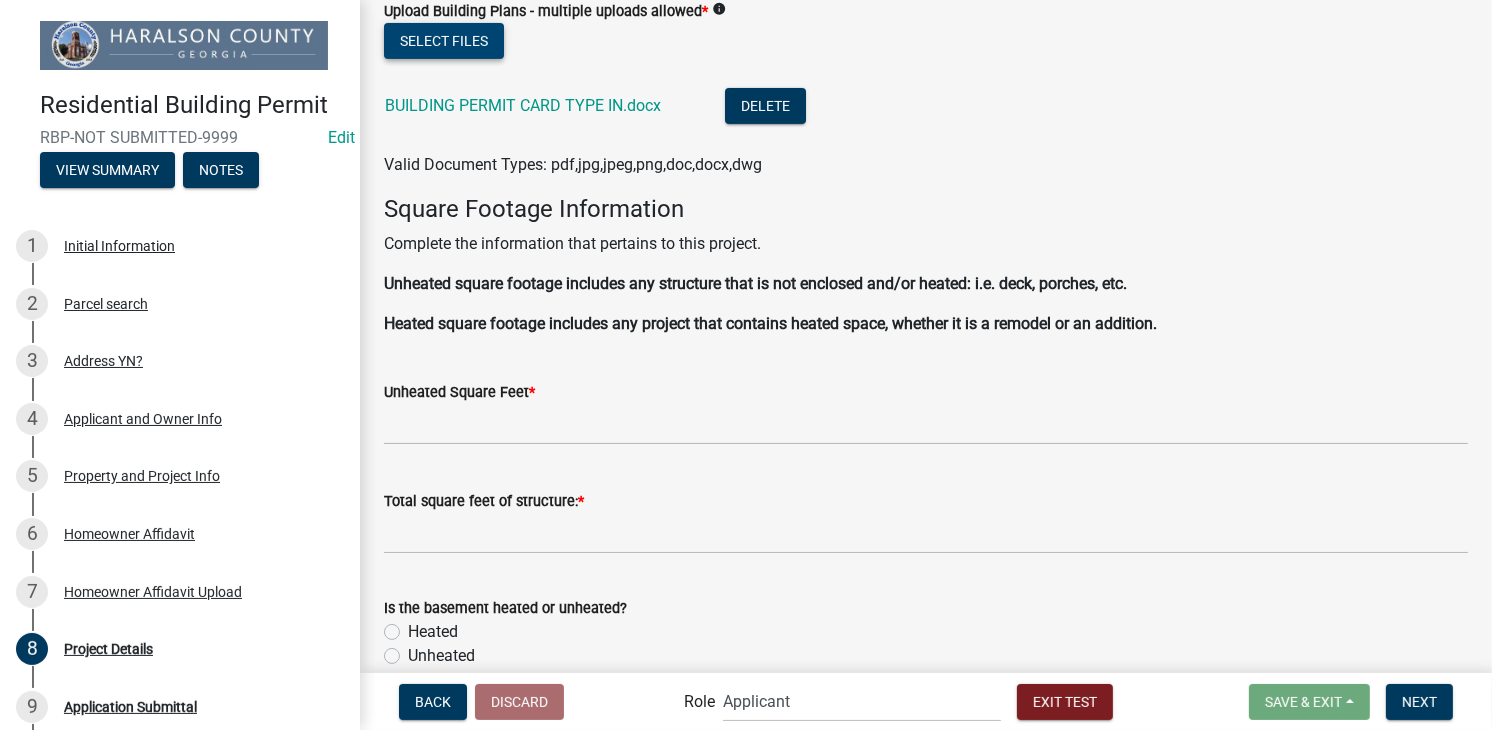 scroll, scrollTop: 800, scrollLeft: 0, axis: vertical 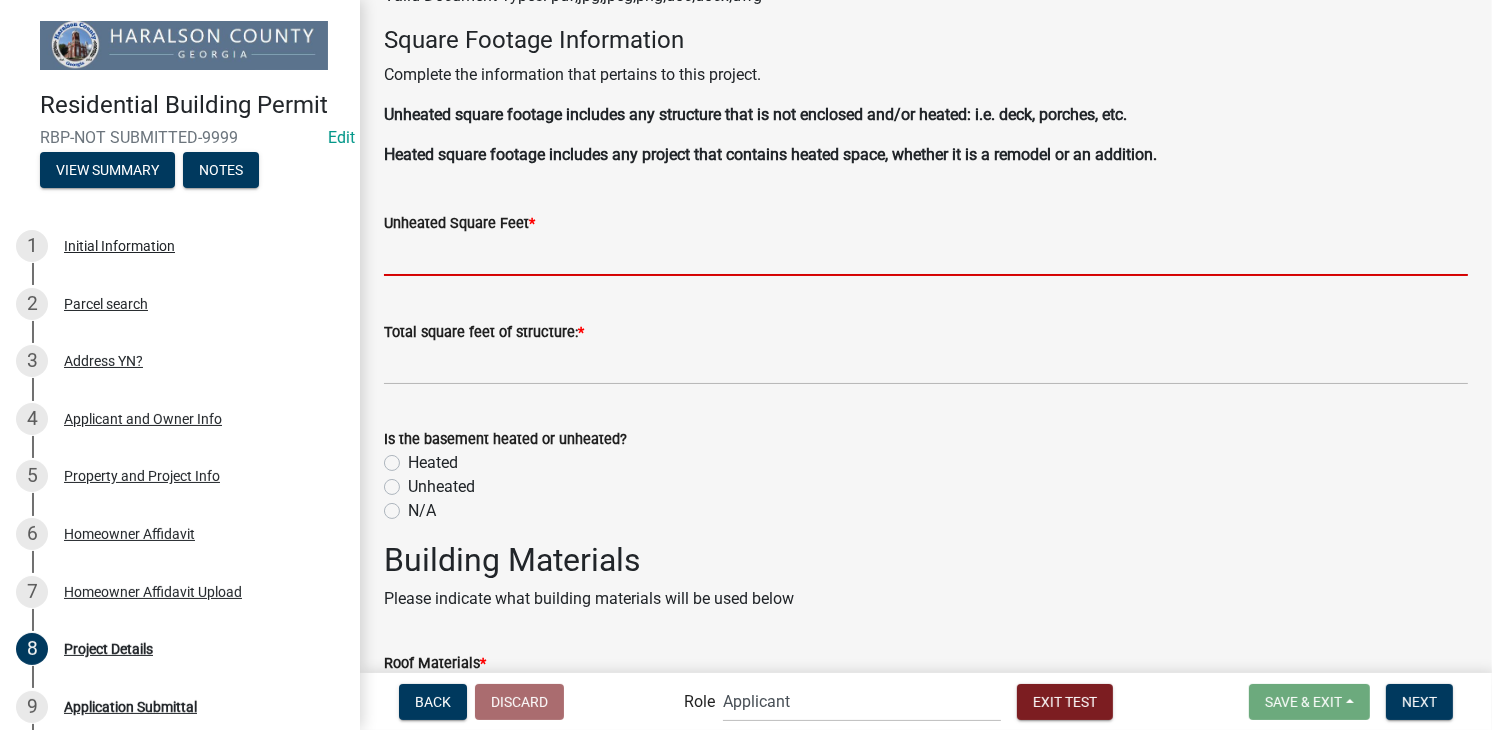 click on "Unheated Square Feet  *" at bounding box center (926, 255) 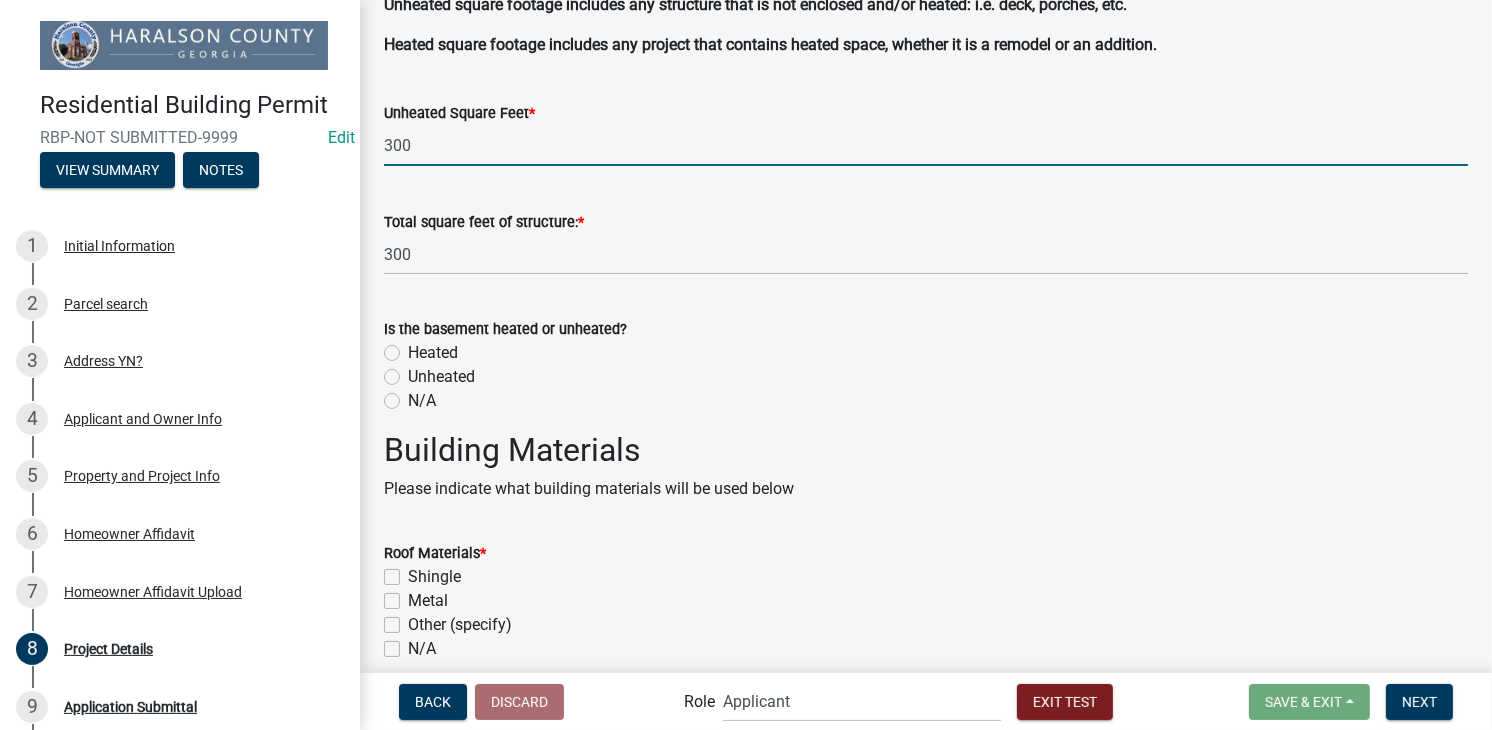 scroll, scrollTop: 1000, scrollLeft: 0, axis: vertical 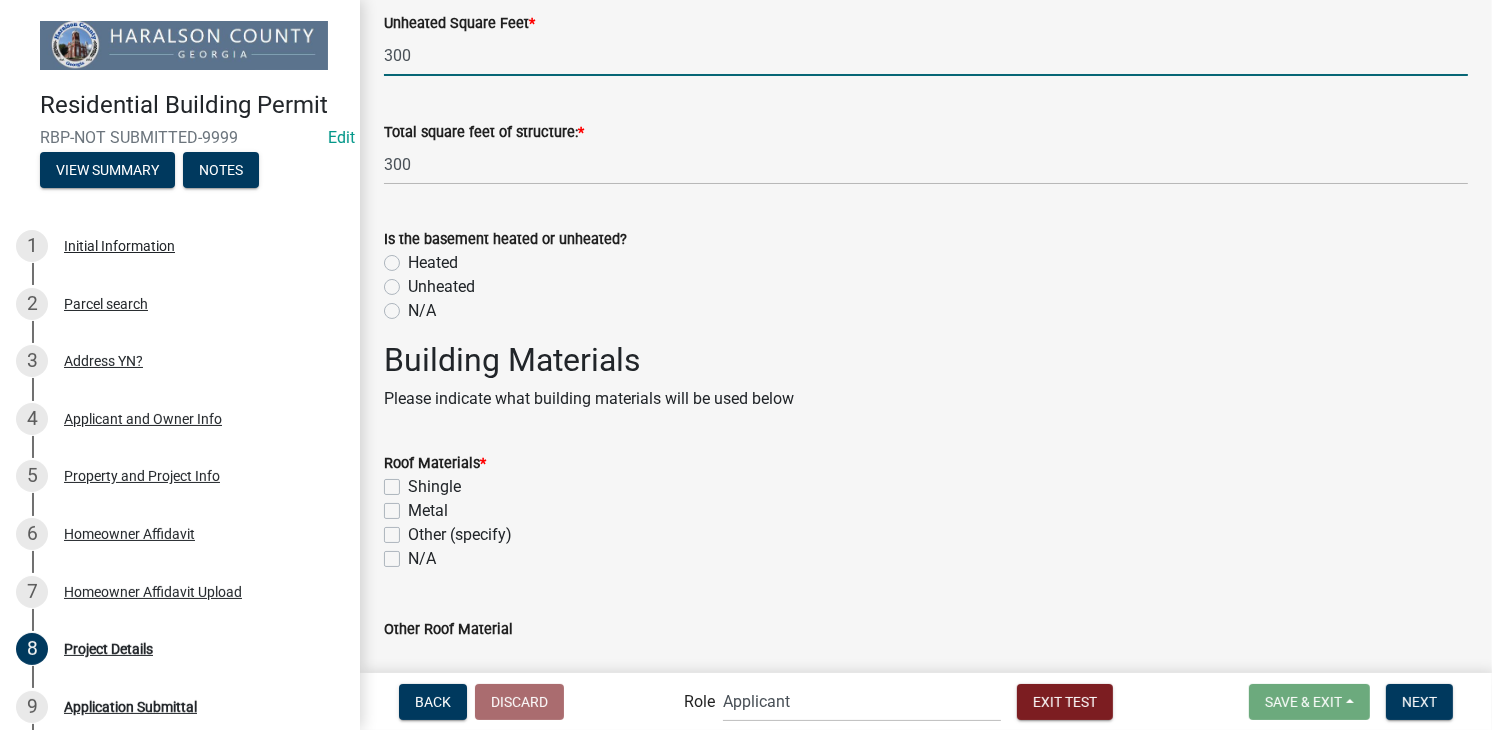 click on "Unheated" 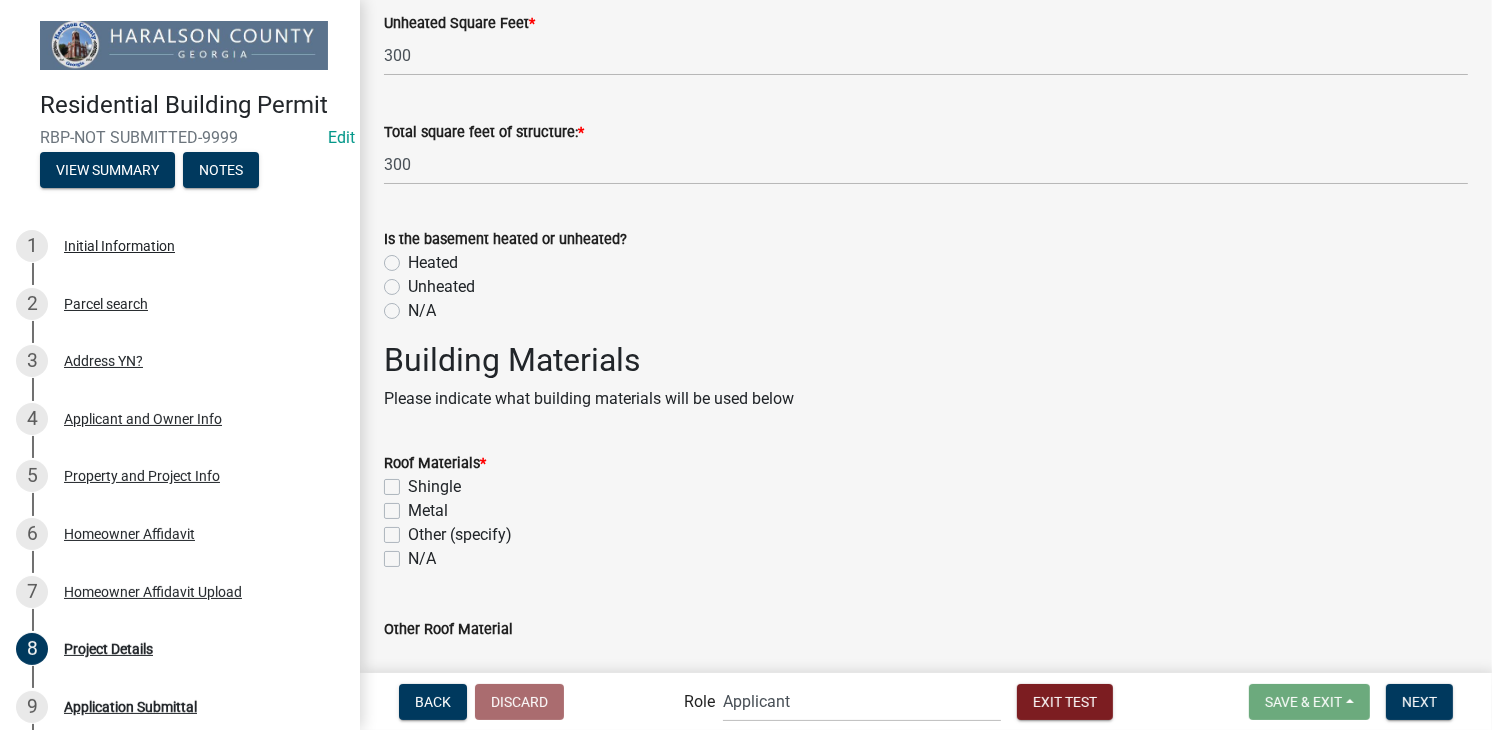 click on "Unheated" 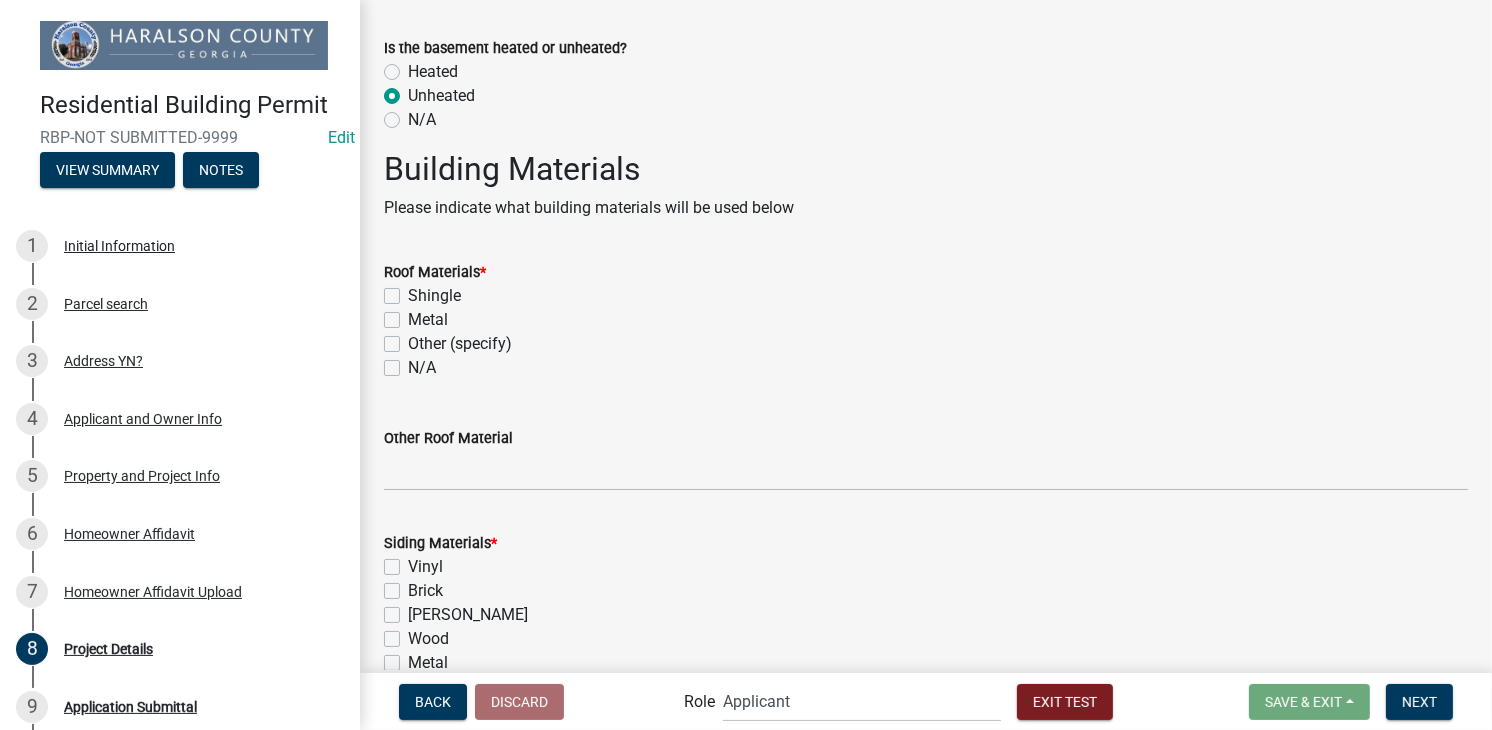 scroll, scrollTop: 1200, scrollLeft: 0, axis: vertical 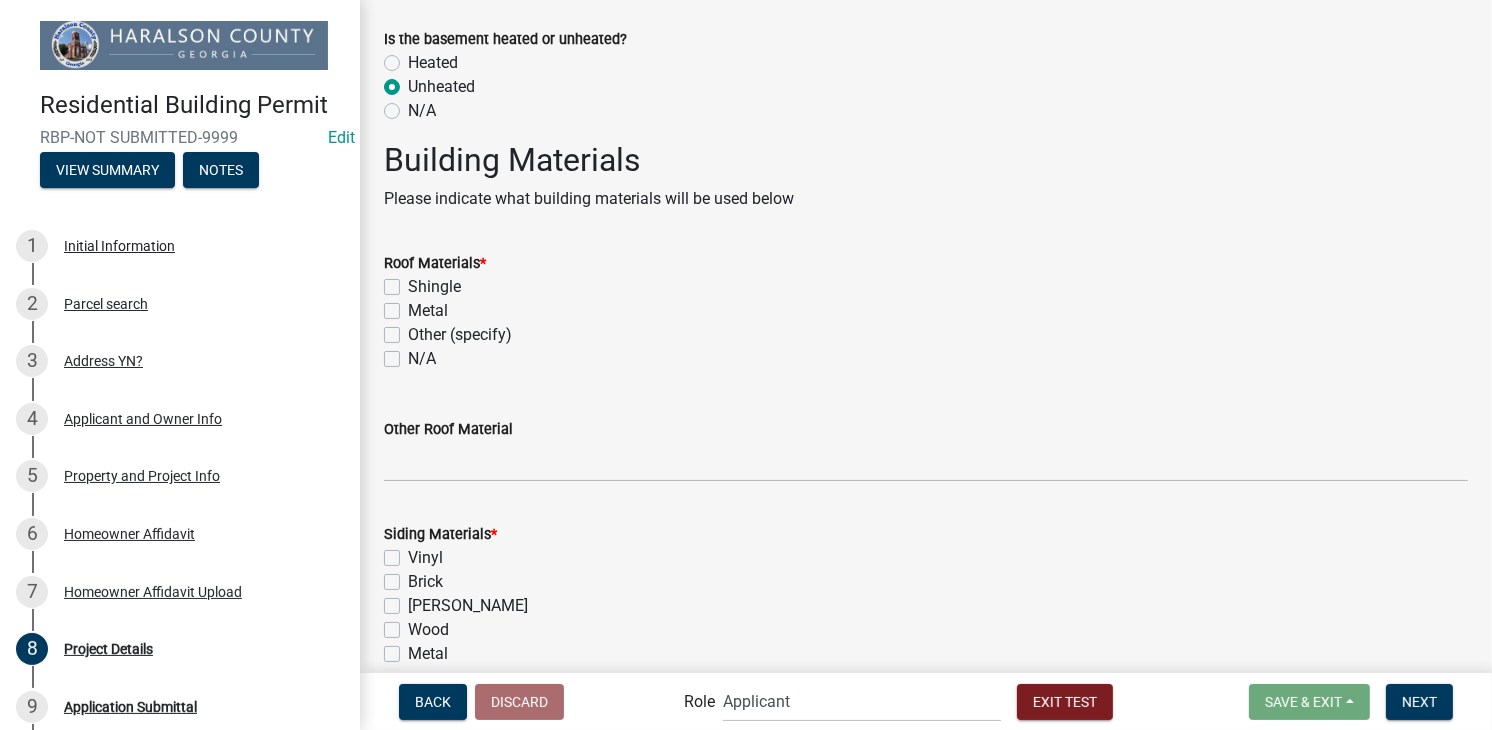 click on "Metal" 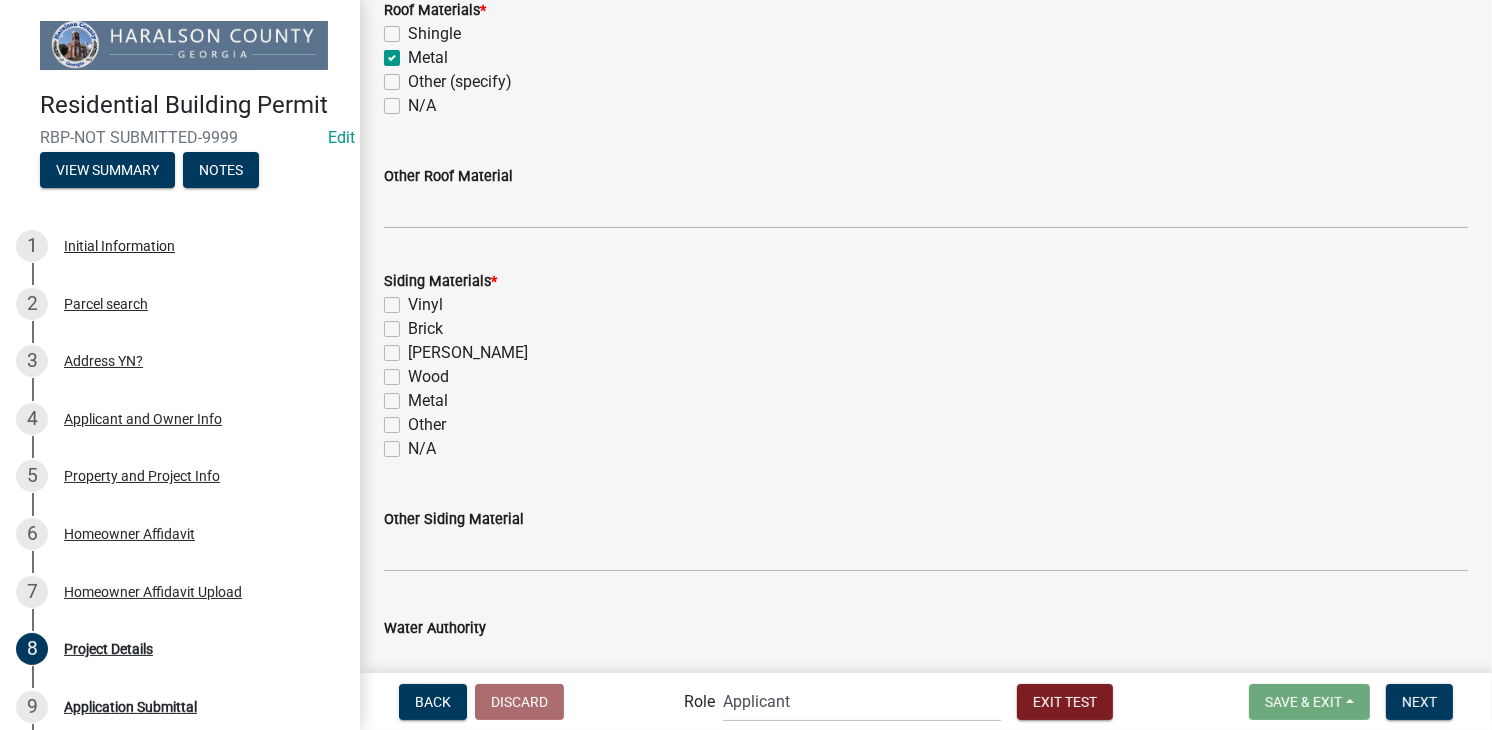 scroll, scrollTop: 1500, scrollLeft: 0, axis: vertical 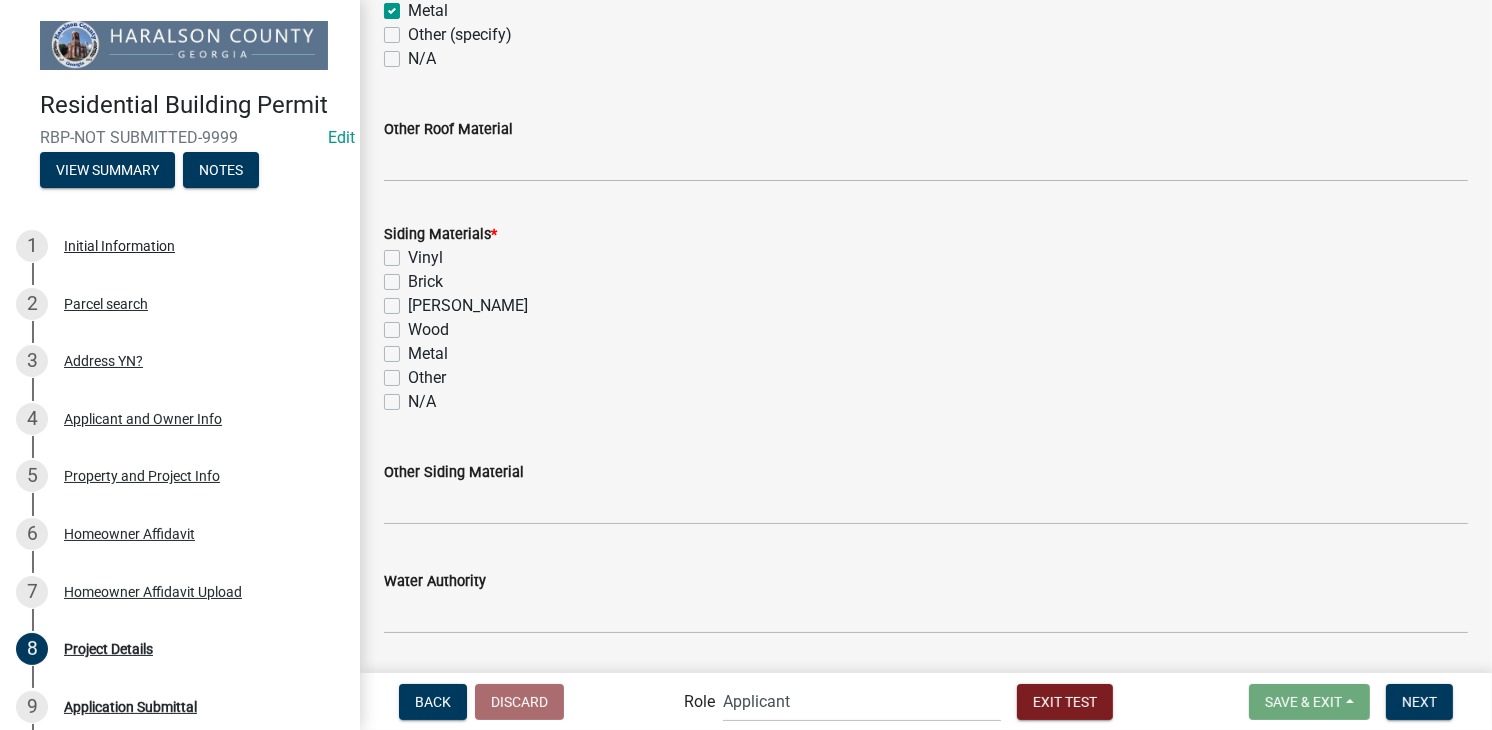 click on "Metal" 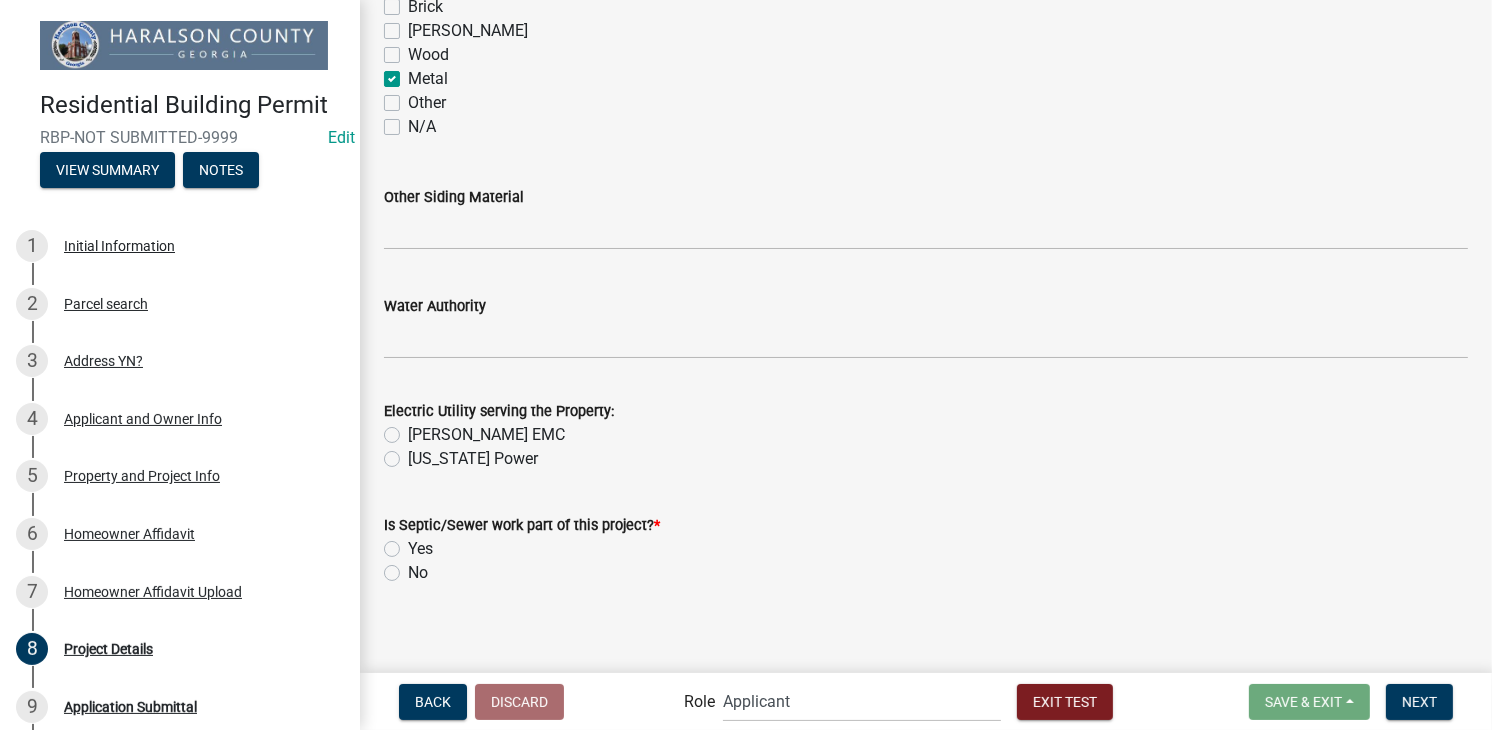 scroll, scrollTop: 1786, scrollLeft: 0, axis: vertical 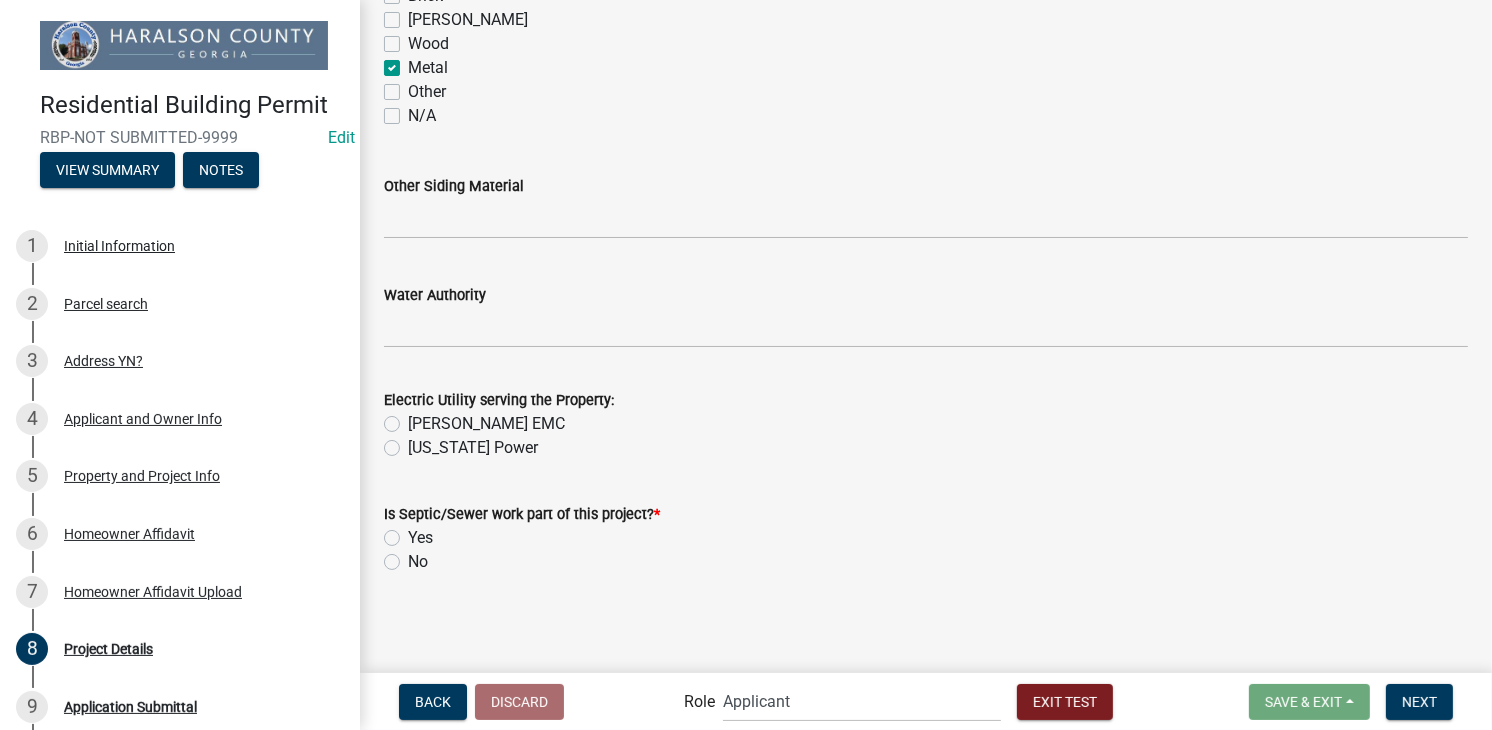 click on "No" 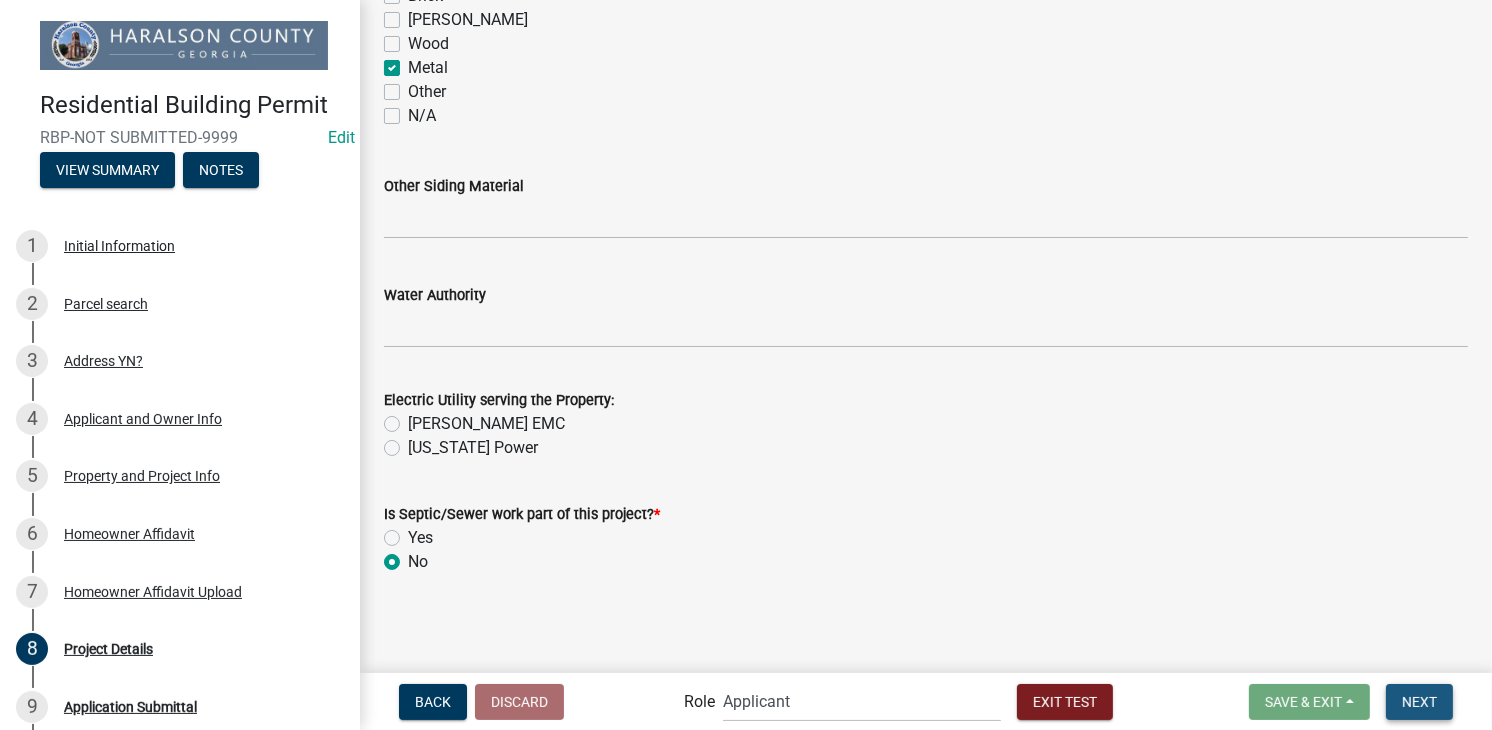 click on "Next" at bounding box center [1419, 702] 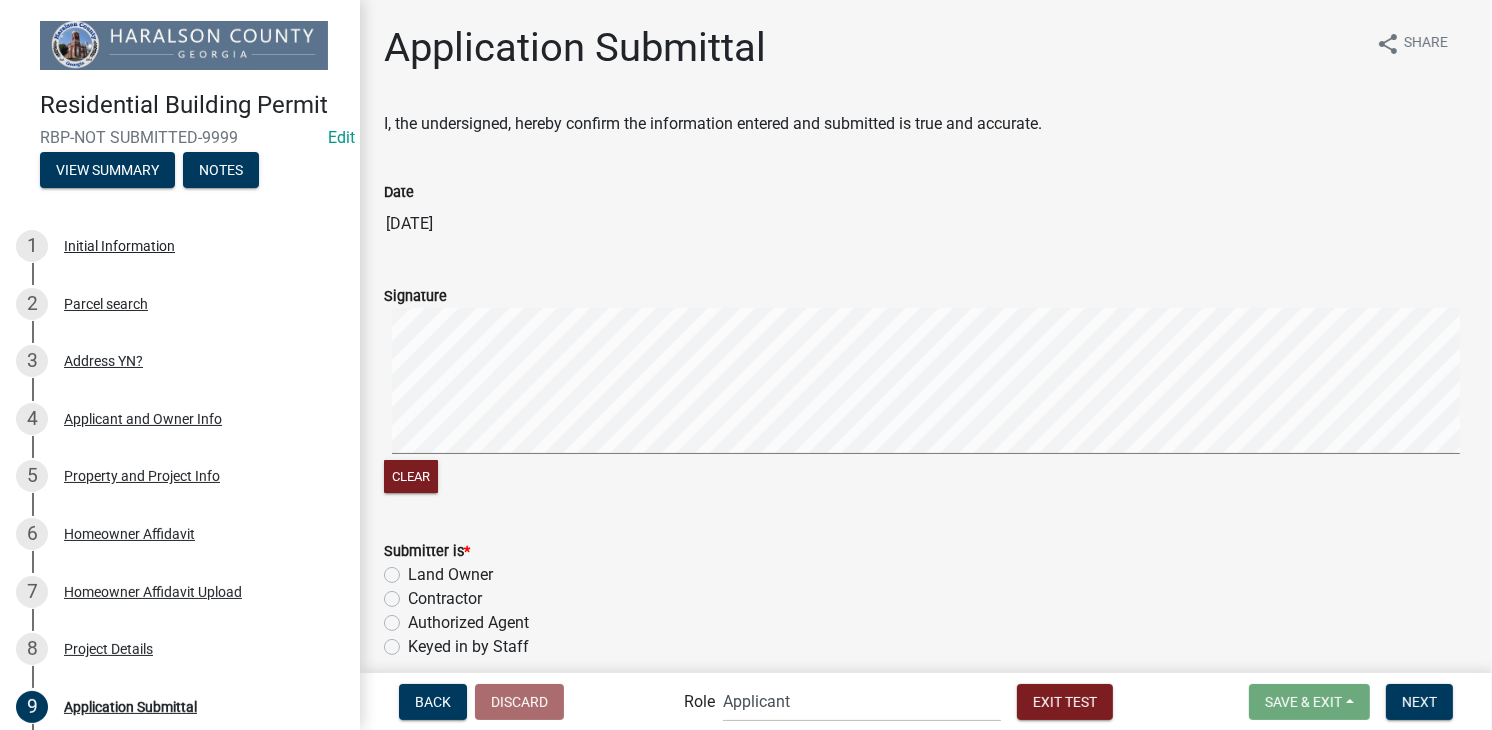 click on "Land Owner" 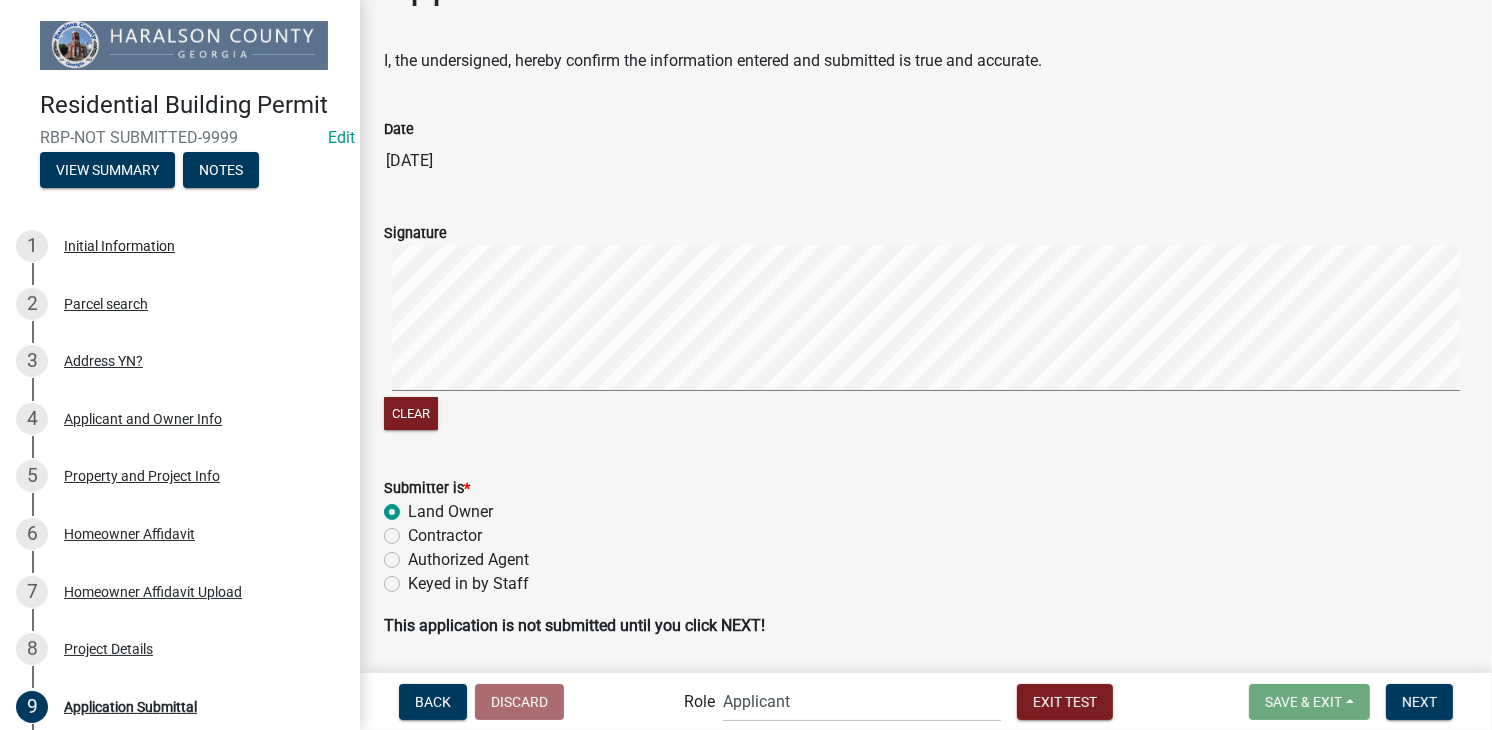 scroll, scrollTop: 125, scrollLeft: 0, axis: vertical 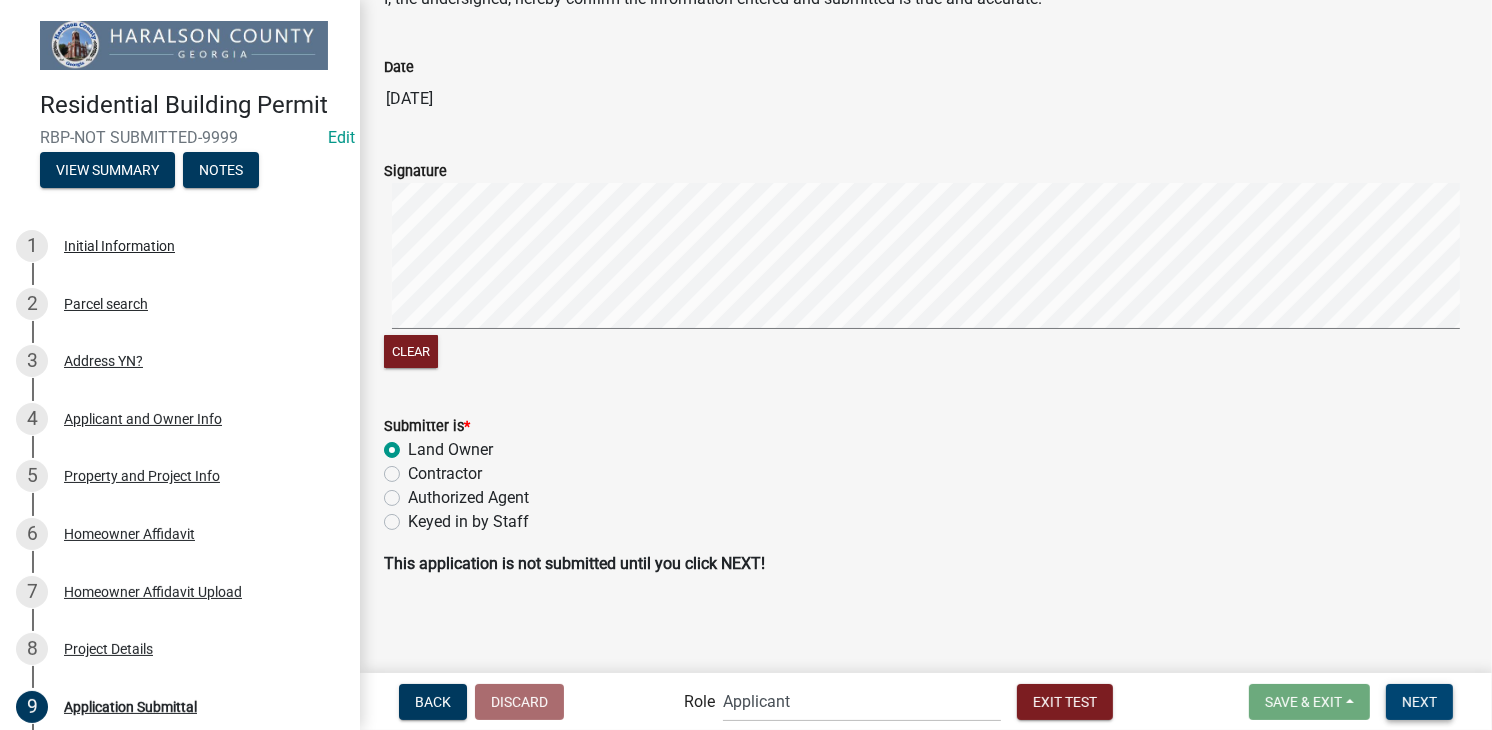 click on "Next" at bounding box center (1419, 701) 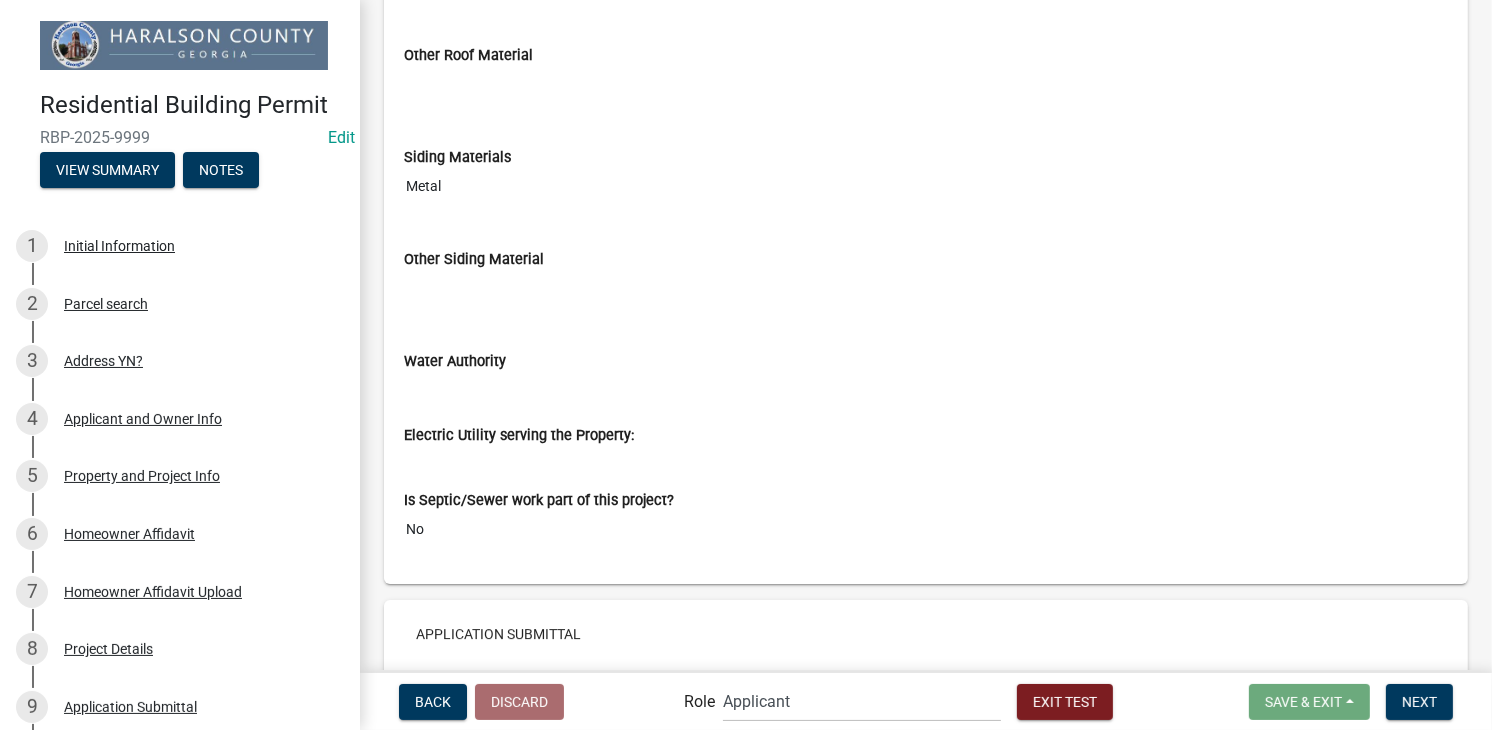scroll, scrollTop: 7011, scrollLeft: 0, axis: vertical 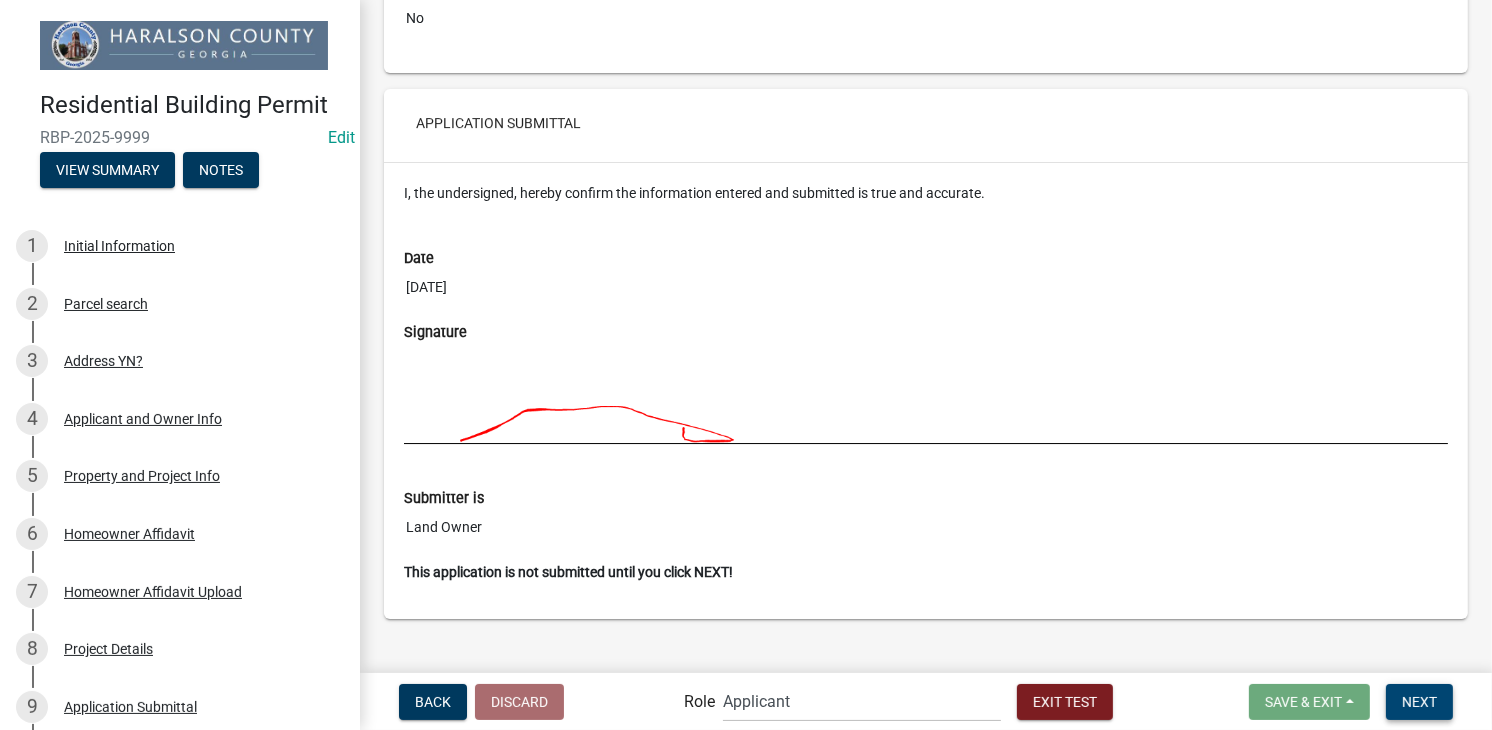 click on "Next" at bounding box center (1419, 702) 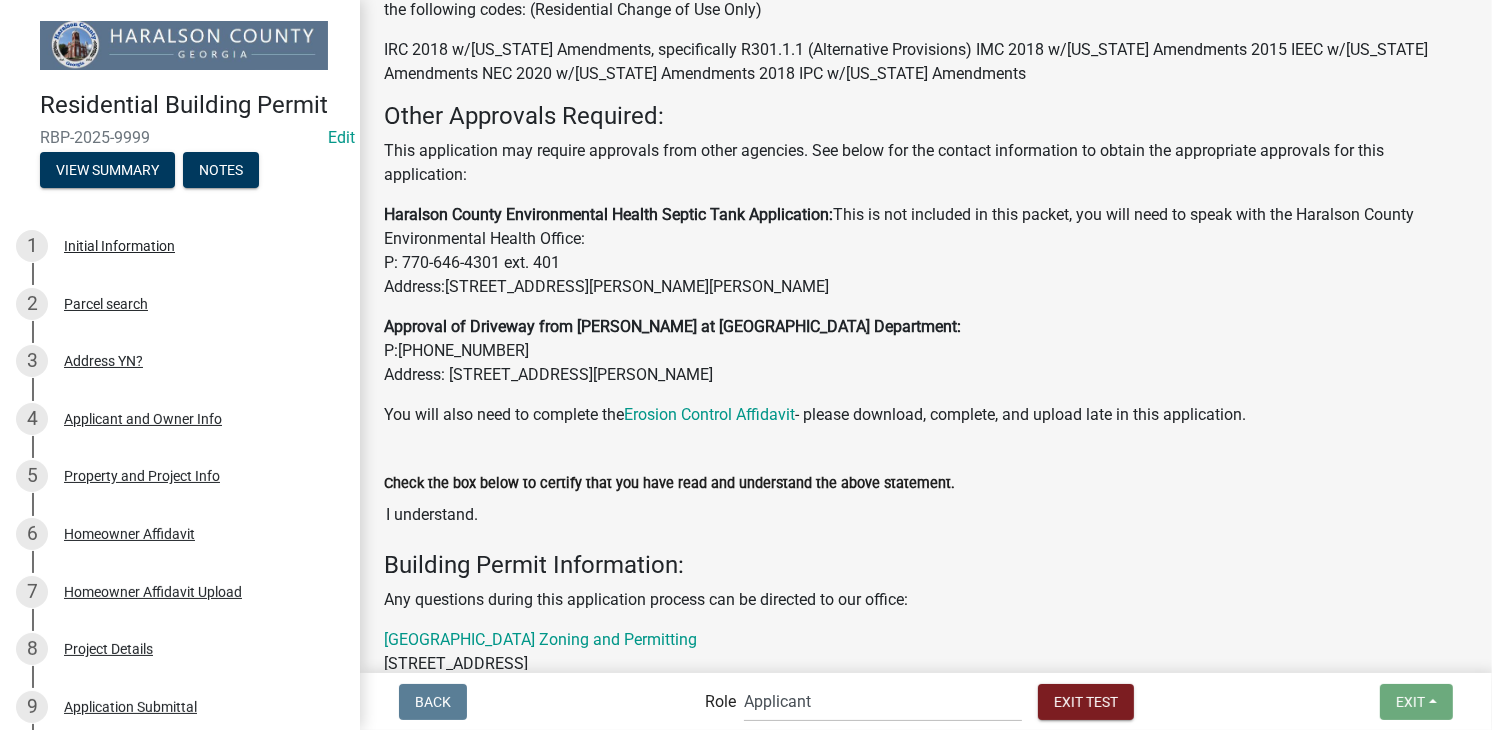 scroll, scrollTop: 523, scrollLeft: 0, axis: vertical 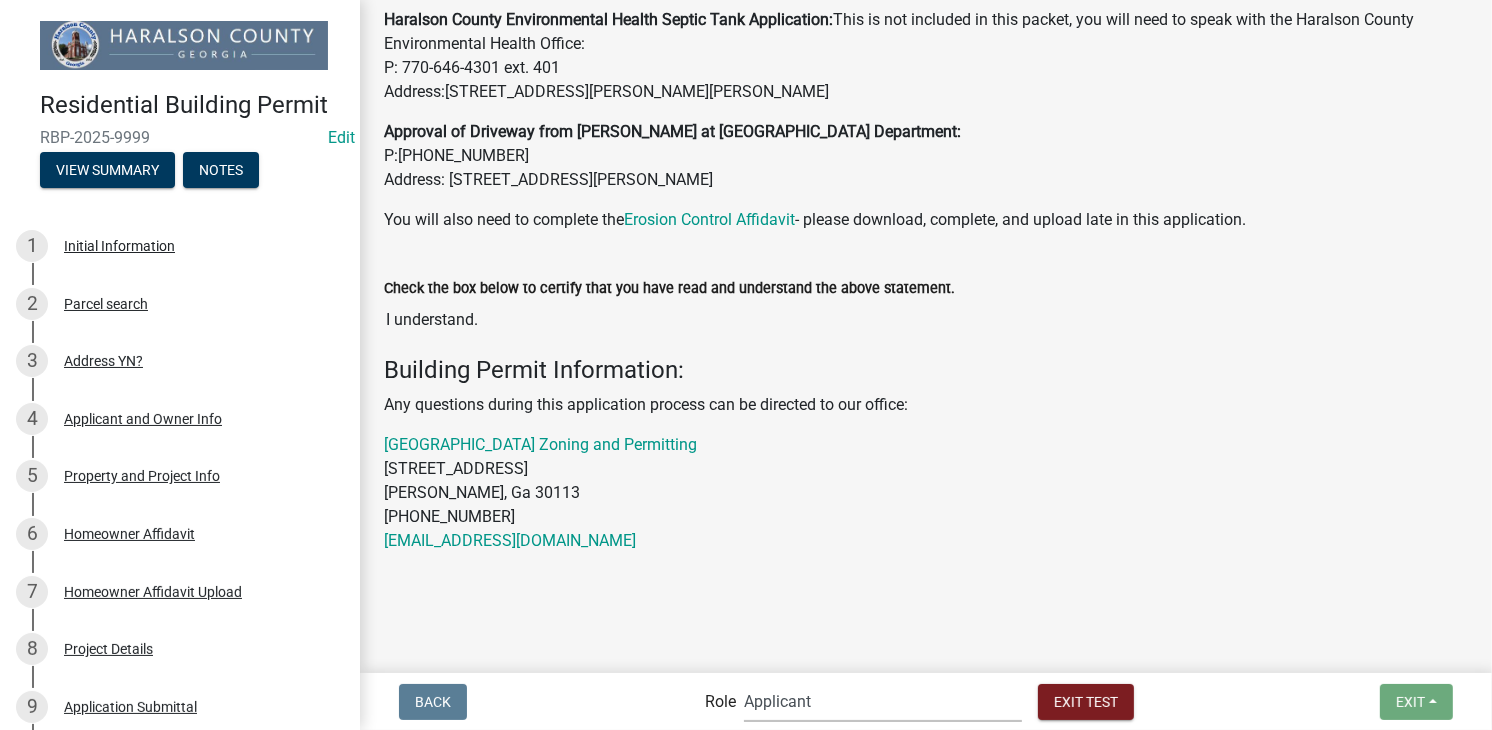 click on "Applicant   Zoning and Permits   Permits Clerk and Zoning Administrator" at bounding box center (883, 701) 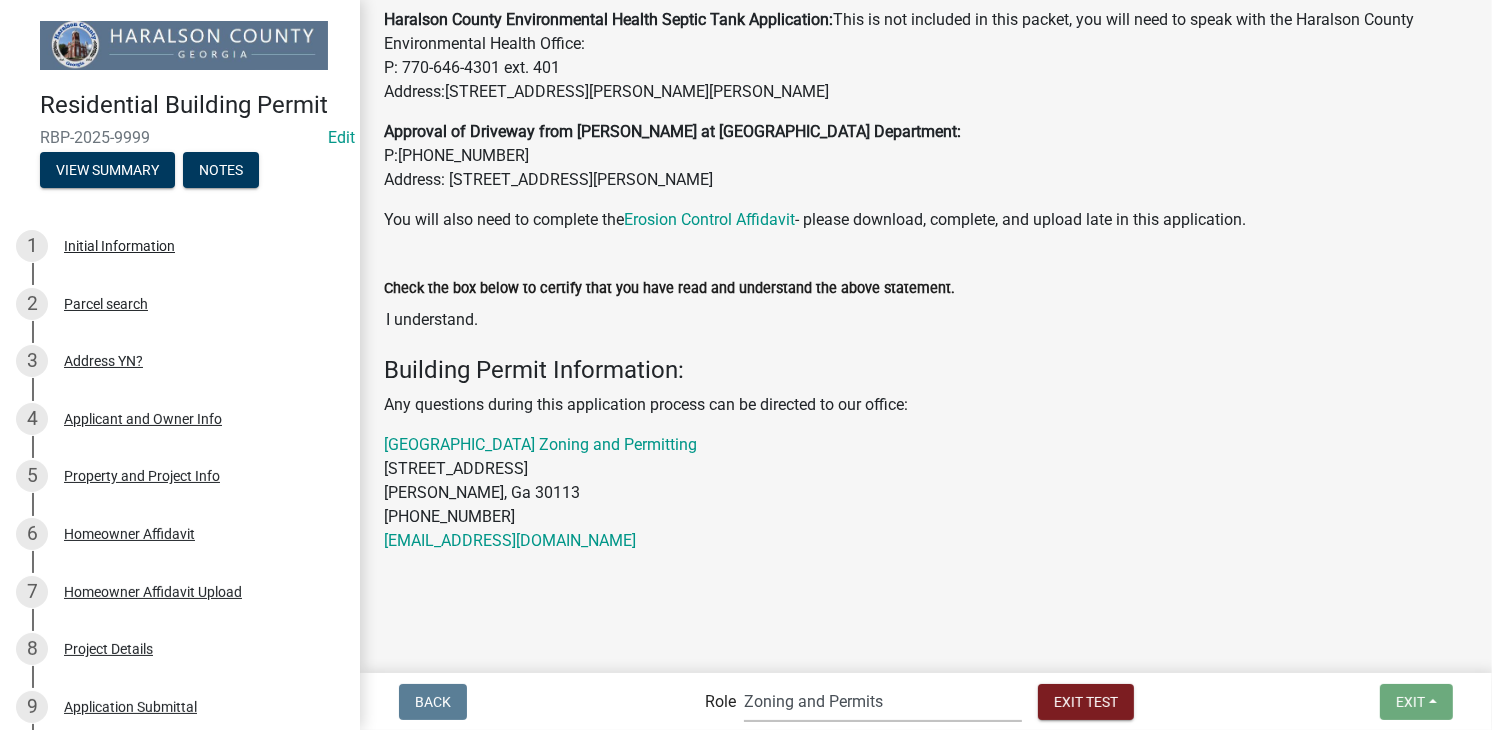 click on "Applicant   Zoning and Permits   Permits Clerk and Zoning Administrator" at bounding box center [883, 701] 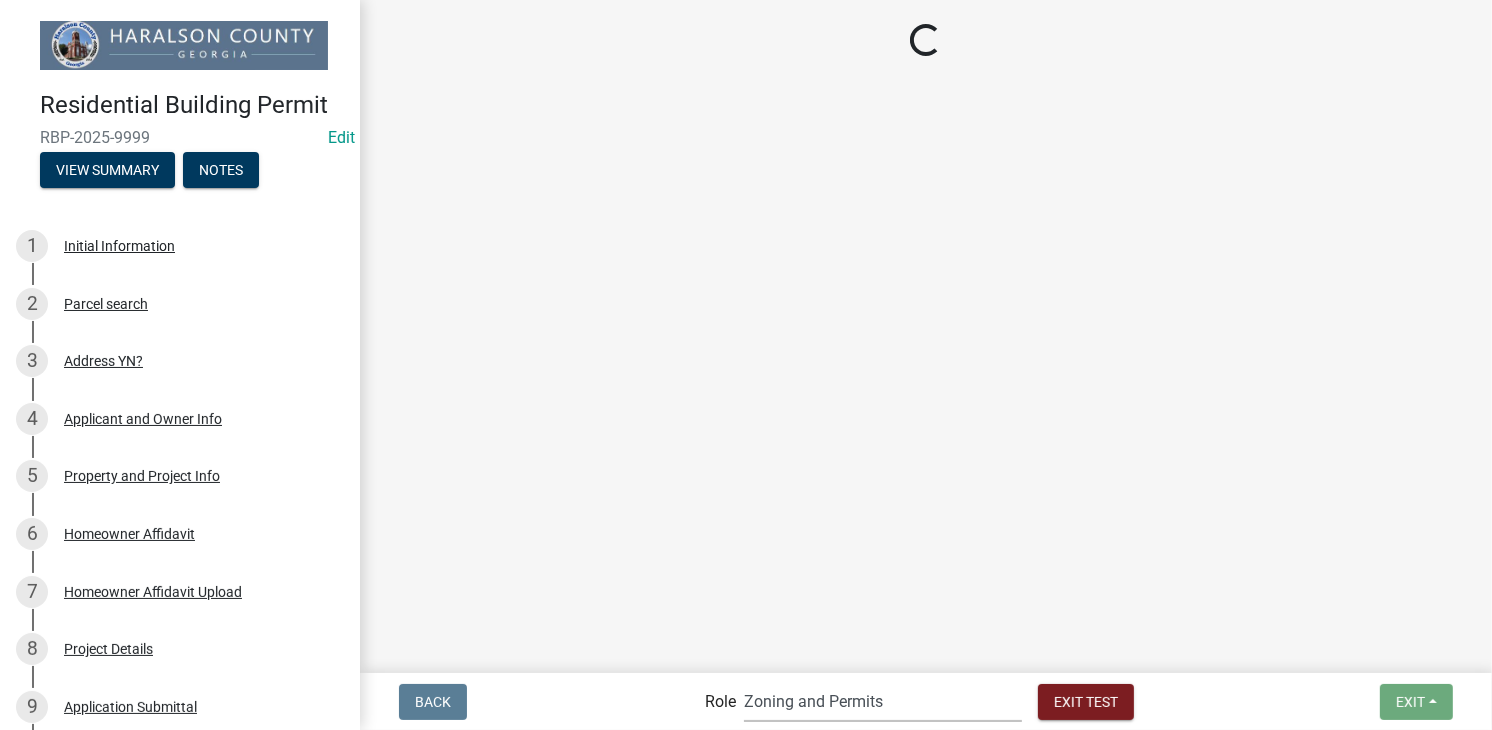 scroll, scrollTop: 0, scrollLeft: 0, axis: both 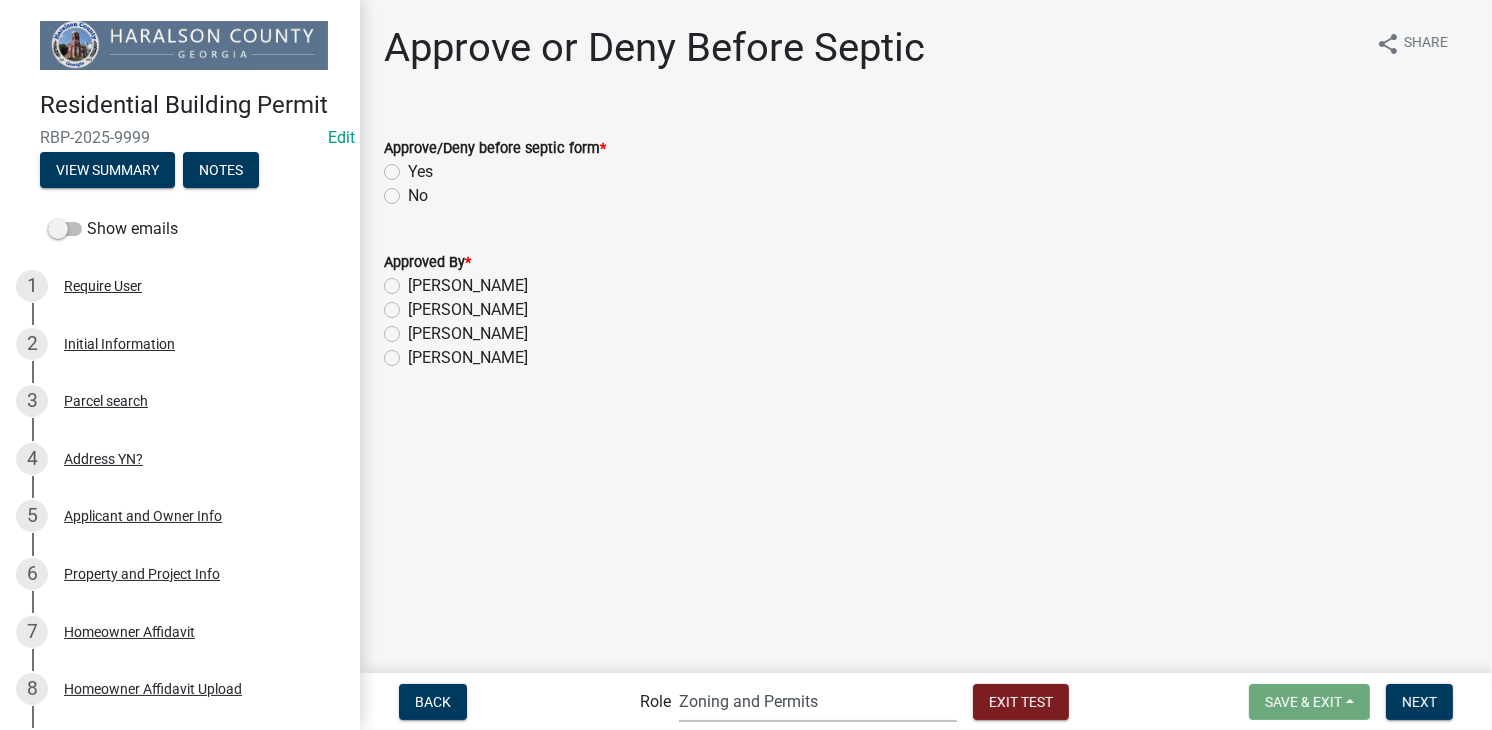 click on "Yes" 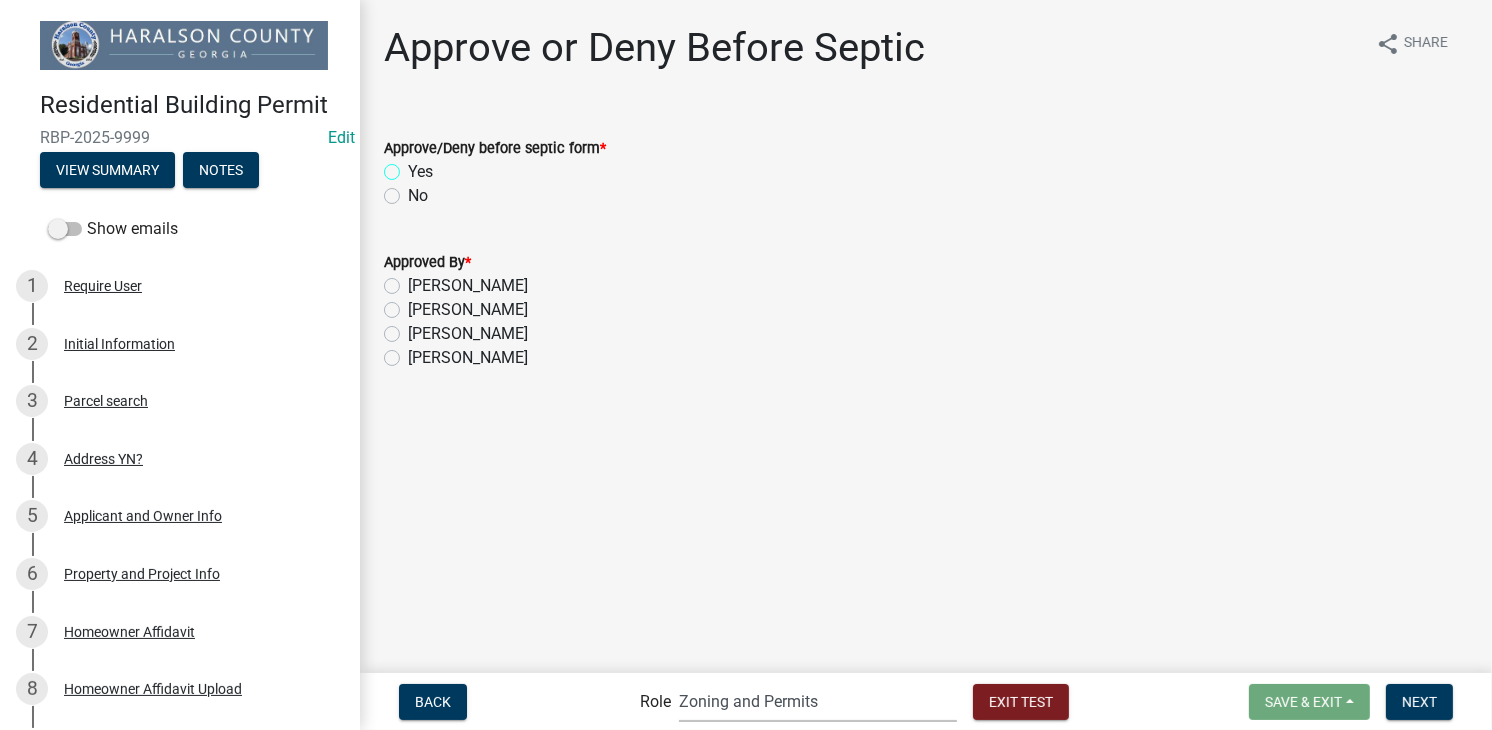 click on "Yes" at bounding box center (414, 166) 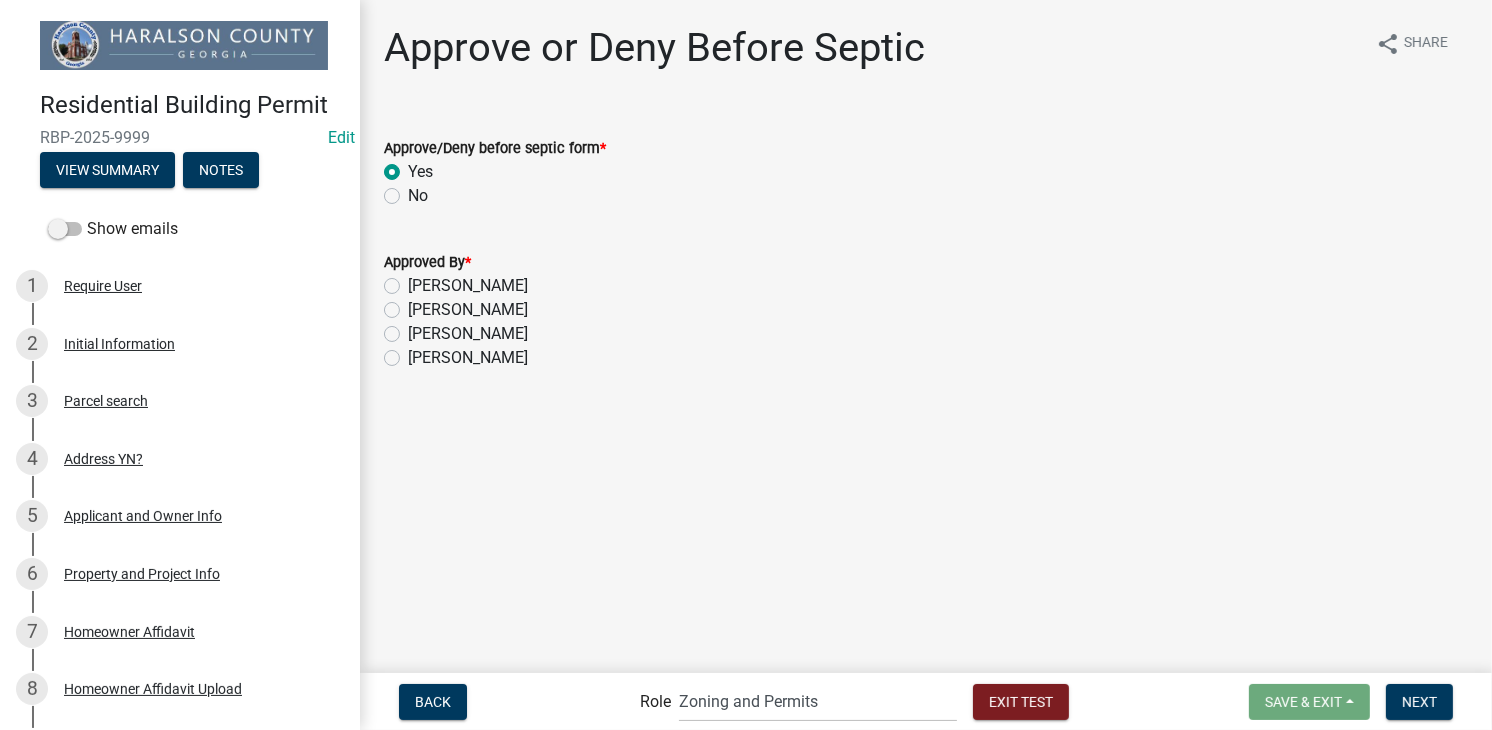 click on "[PERSON_NAME]" 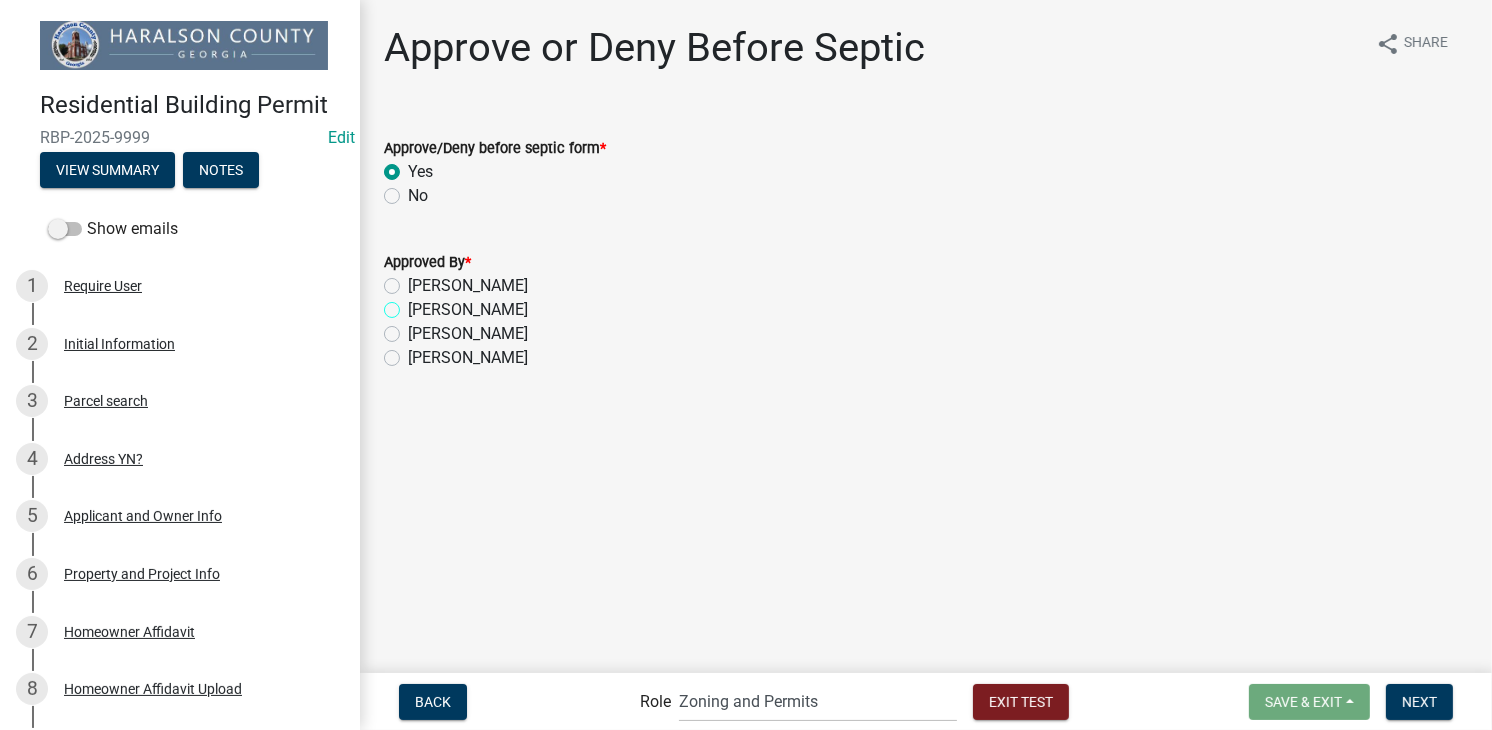 click on "[PERSON_NAME]" at bounding box center [414, 304] 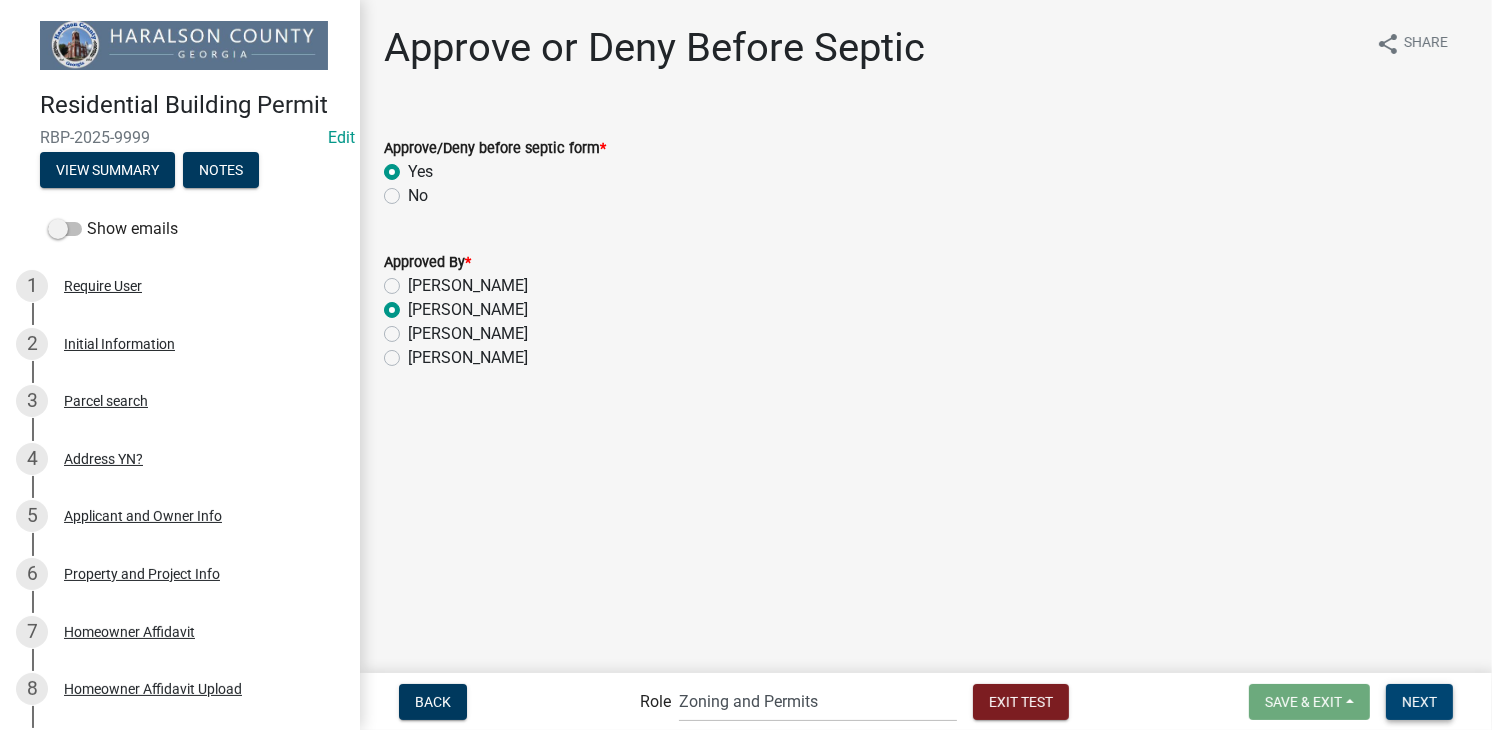 click on "Next" at bounding box center [1419, 701] 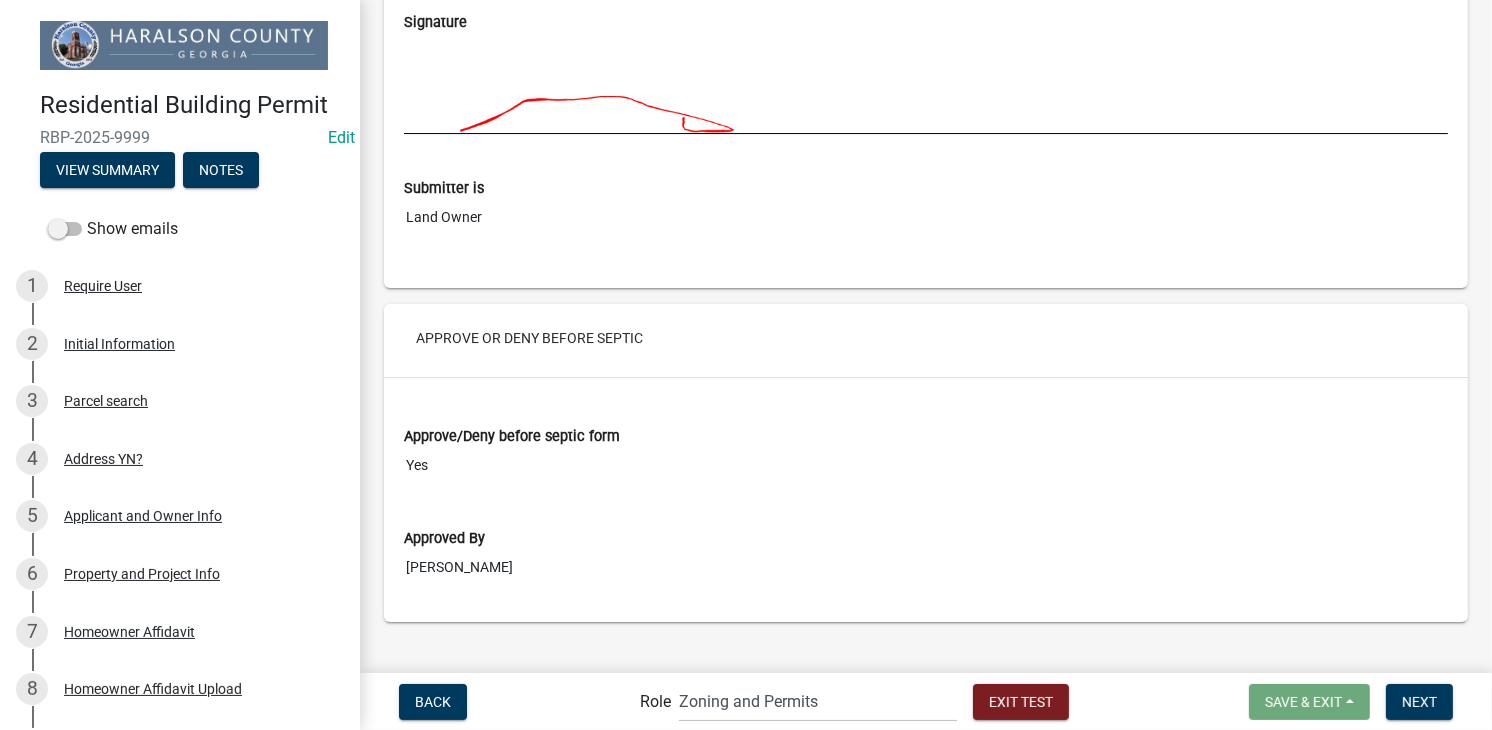 scroll, scrollTop: 7302, scrollLeft: 0, axis: vertical 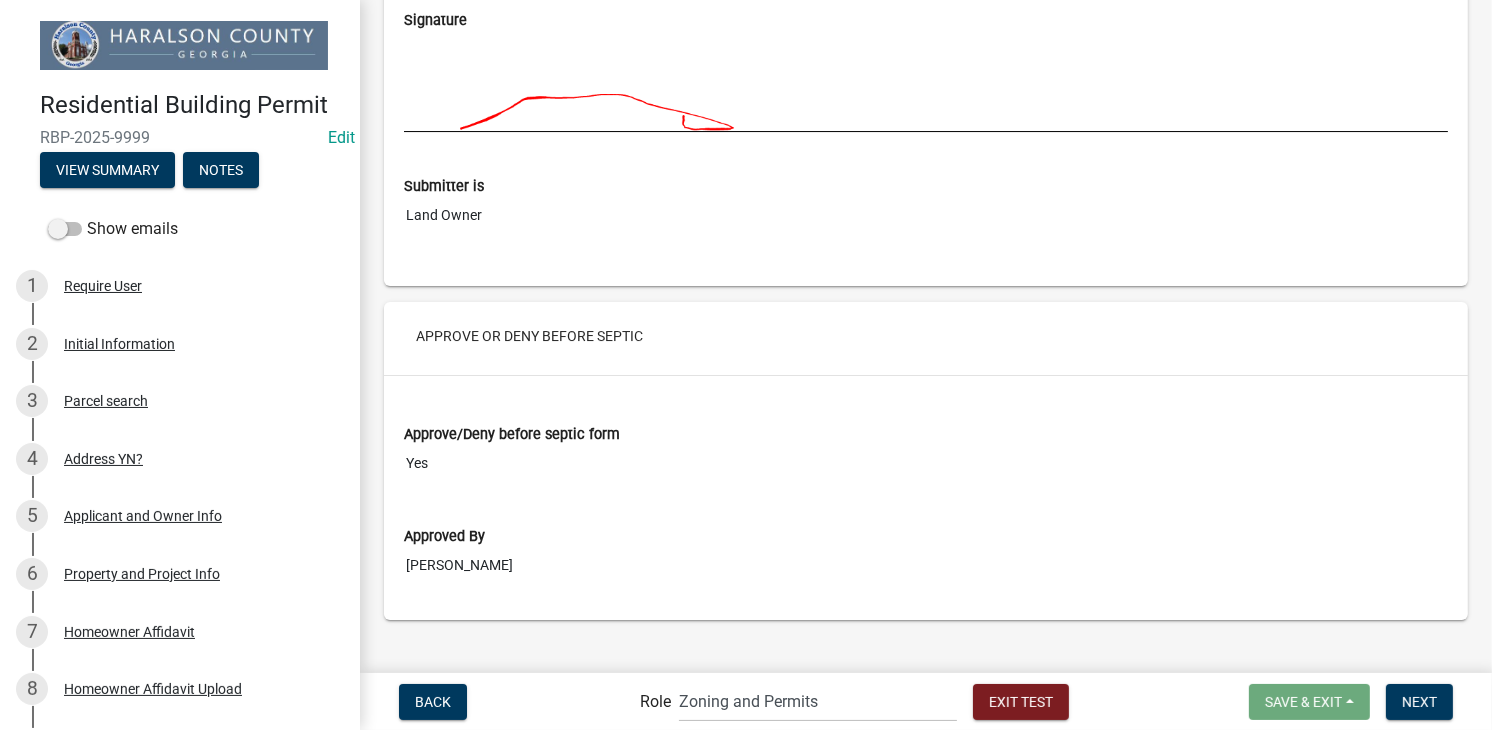 click on "Back  Role   Applicant   Zoning and Permits   Permits Clerk and Zoning Administrator  Exit Test  Save & Exit  Save  Save & Exit   Next" at bounding box center (926, 701) 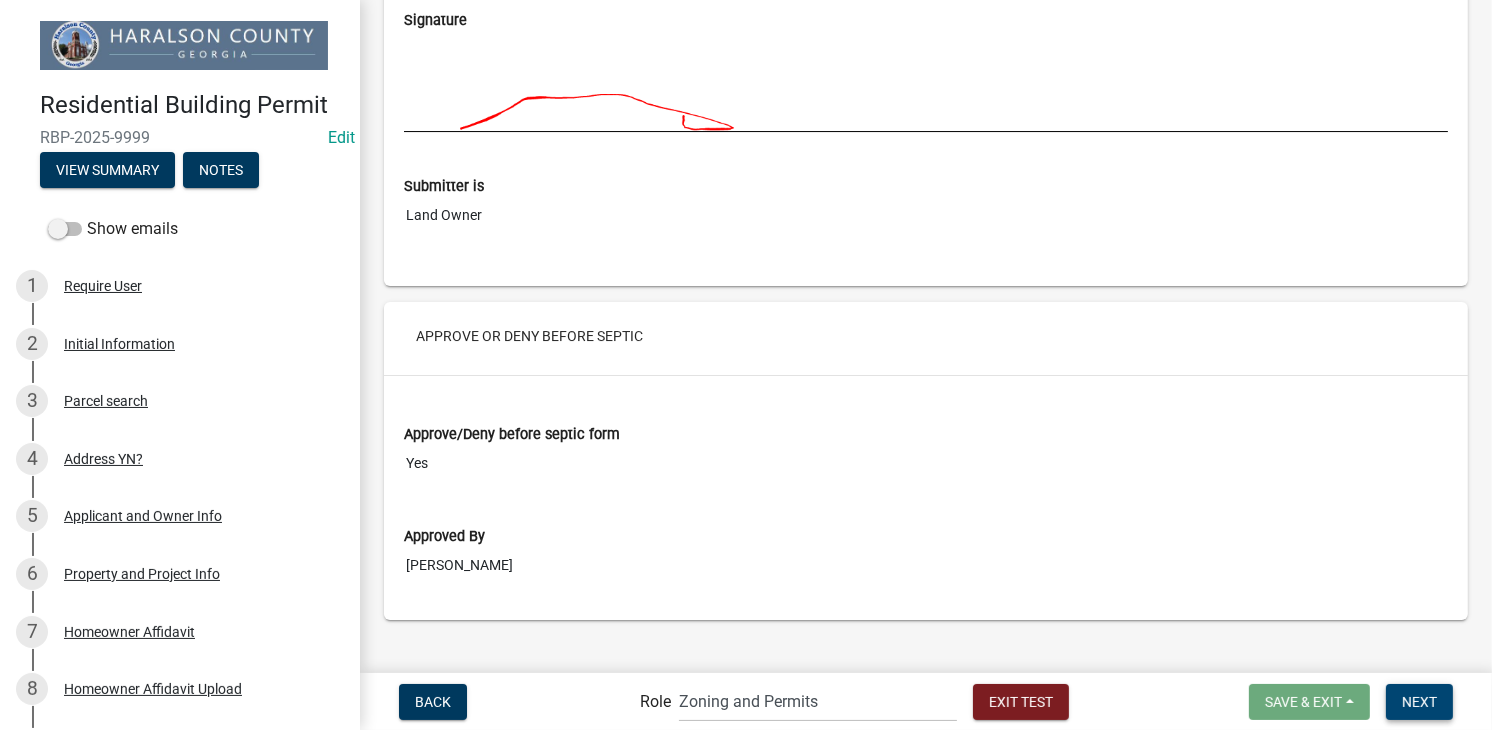 click on "Next" at bounding box center (1419, 702) 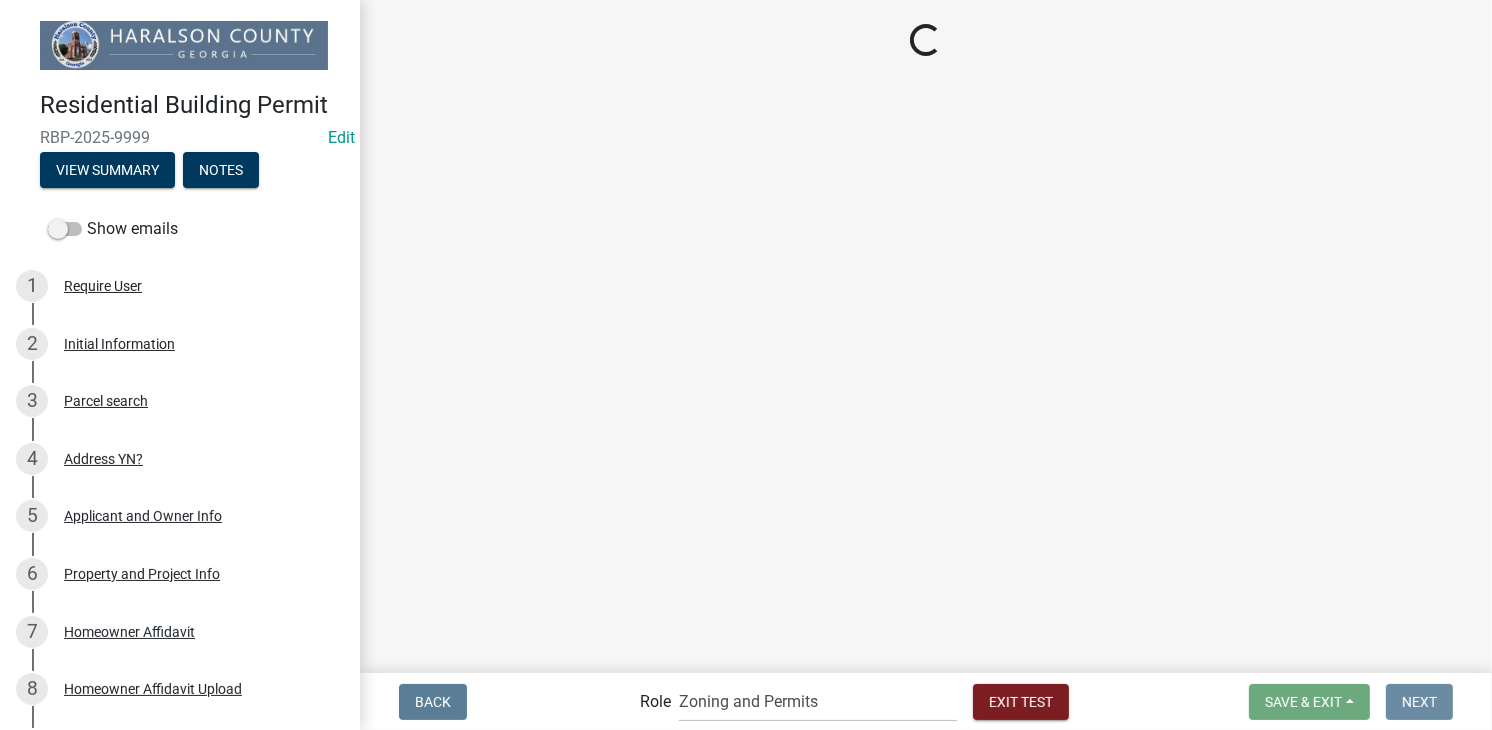 scroll, scrollTop: 0, scrollLeft: 0, axis: both 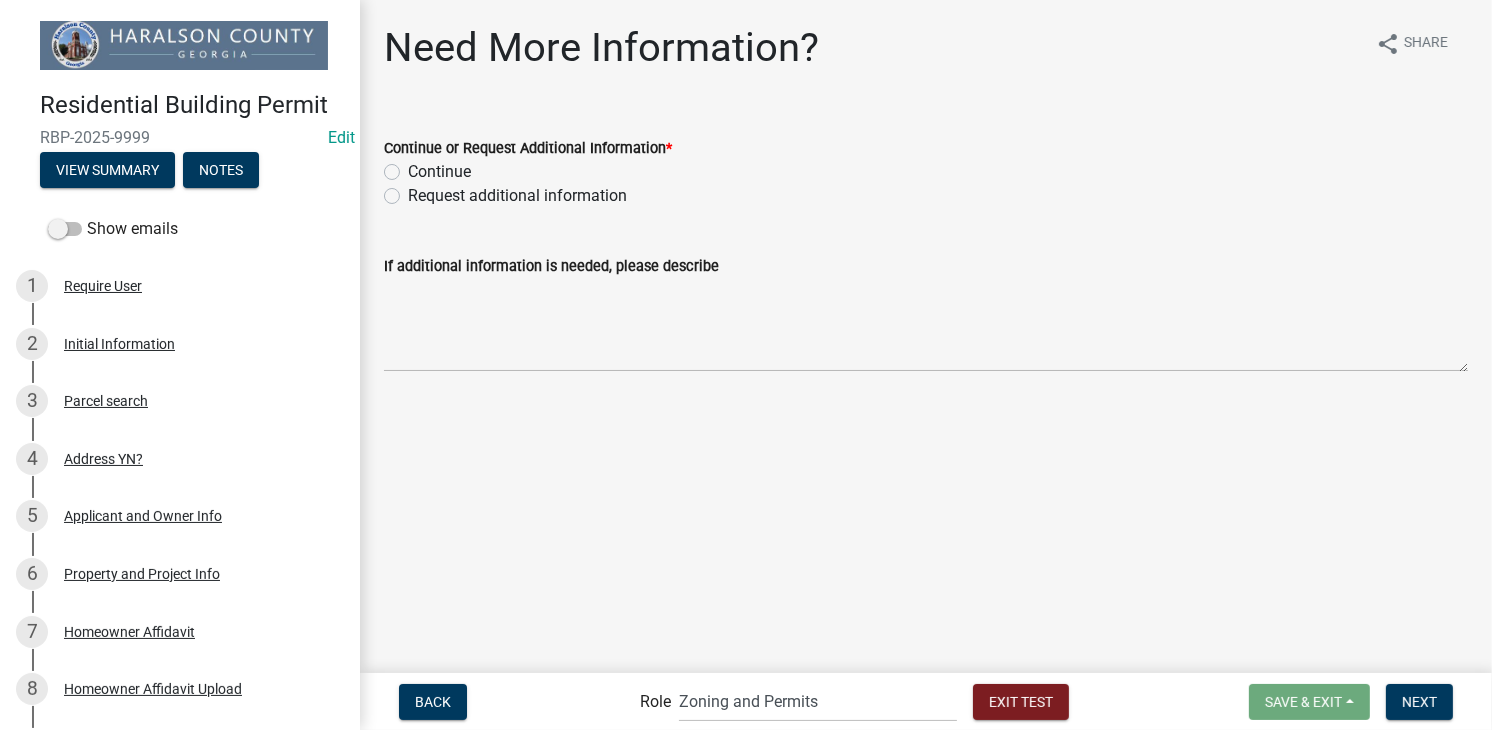click on "Continue" 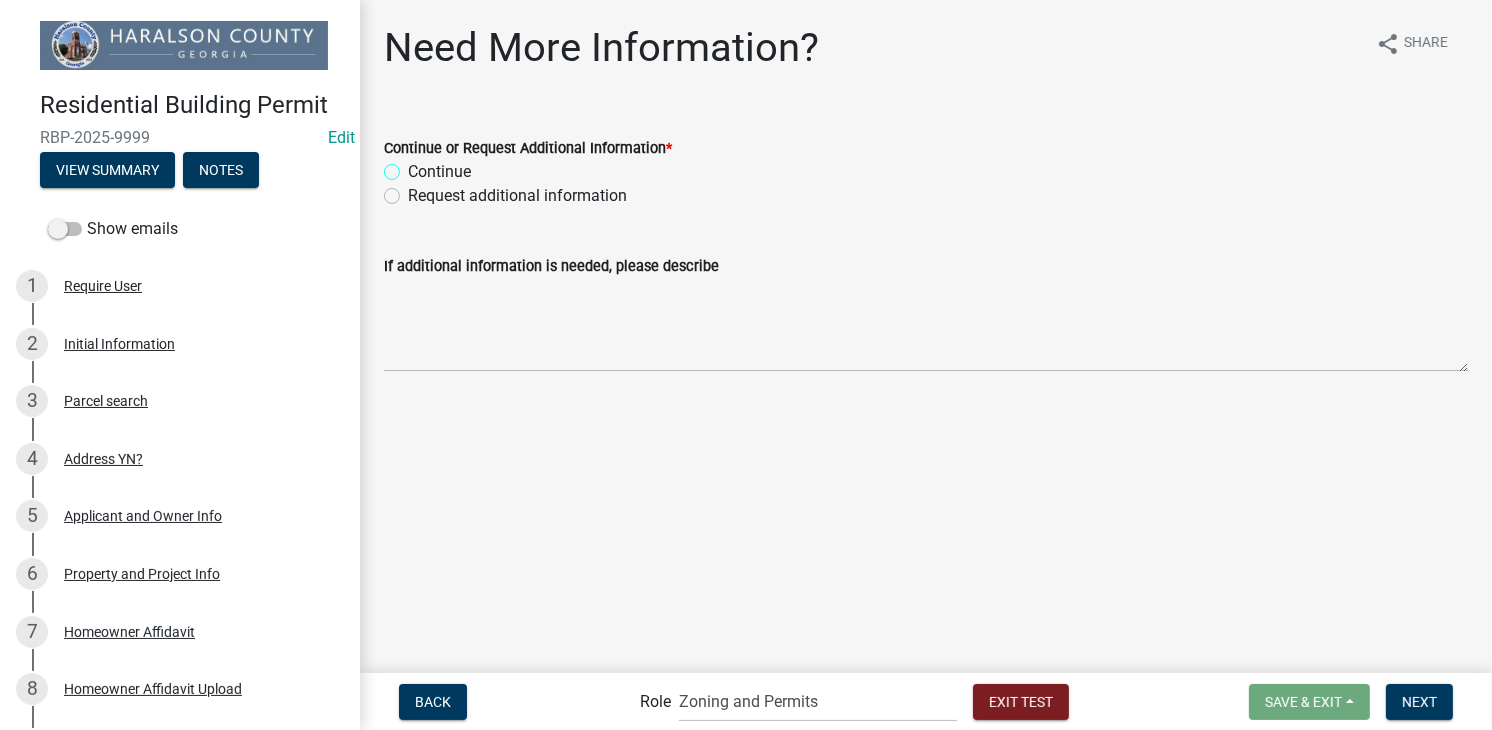 click on "Continue" at bounding box center [414, 166] 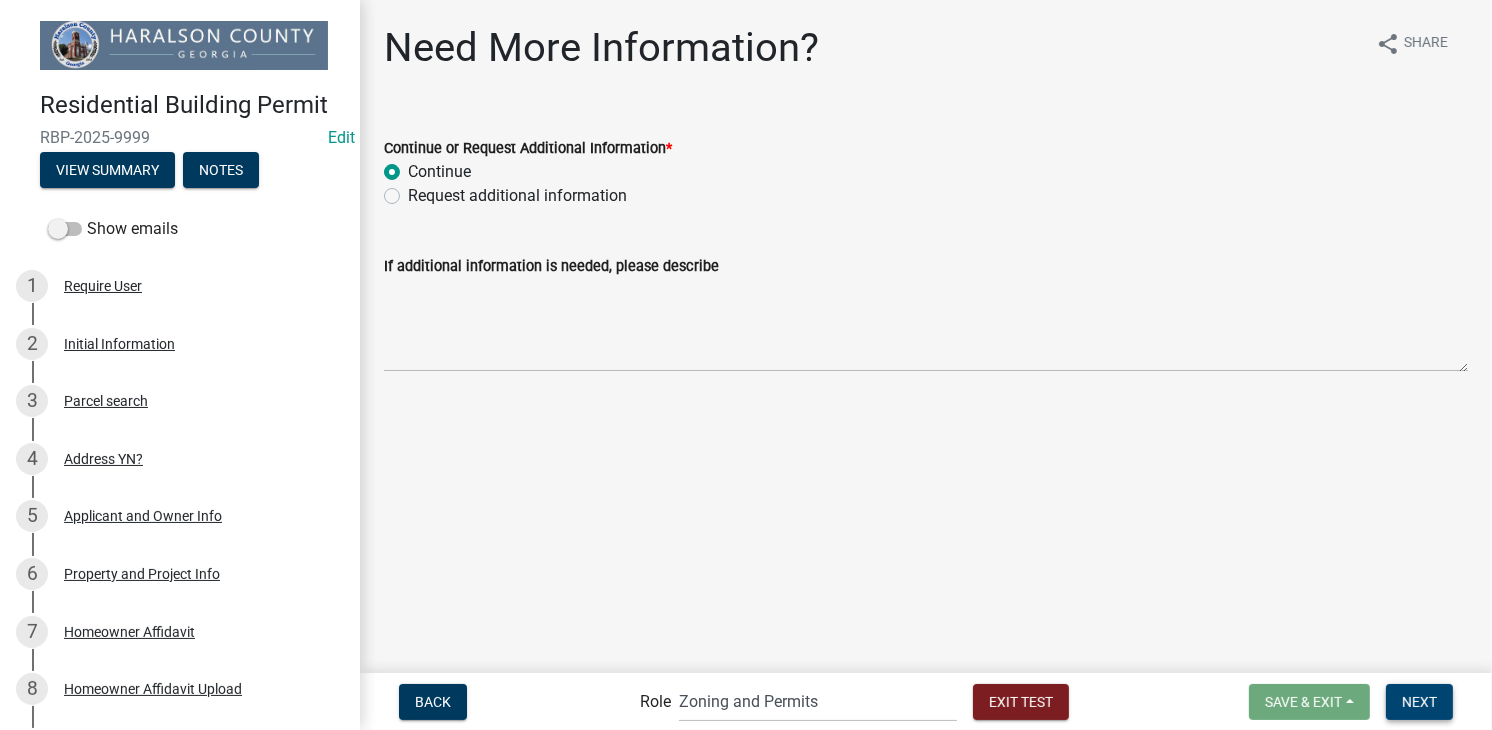 click on "Next" at bounding box center (1419, 702) 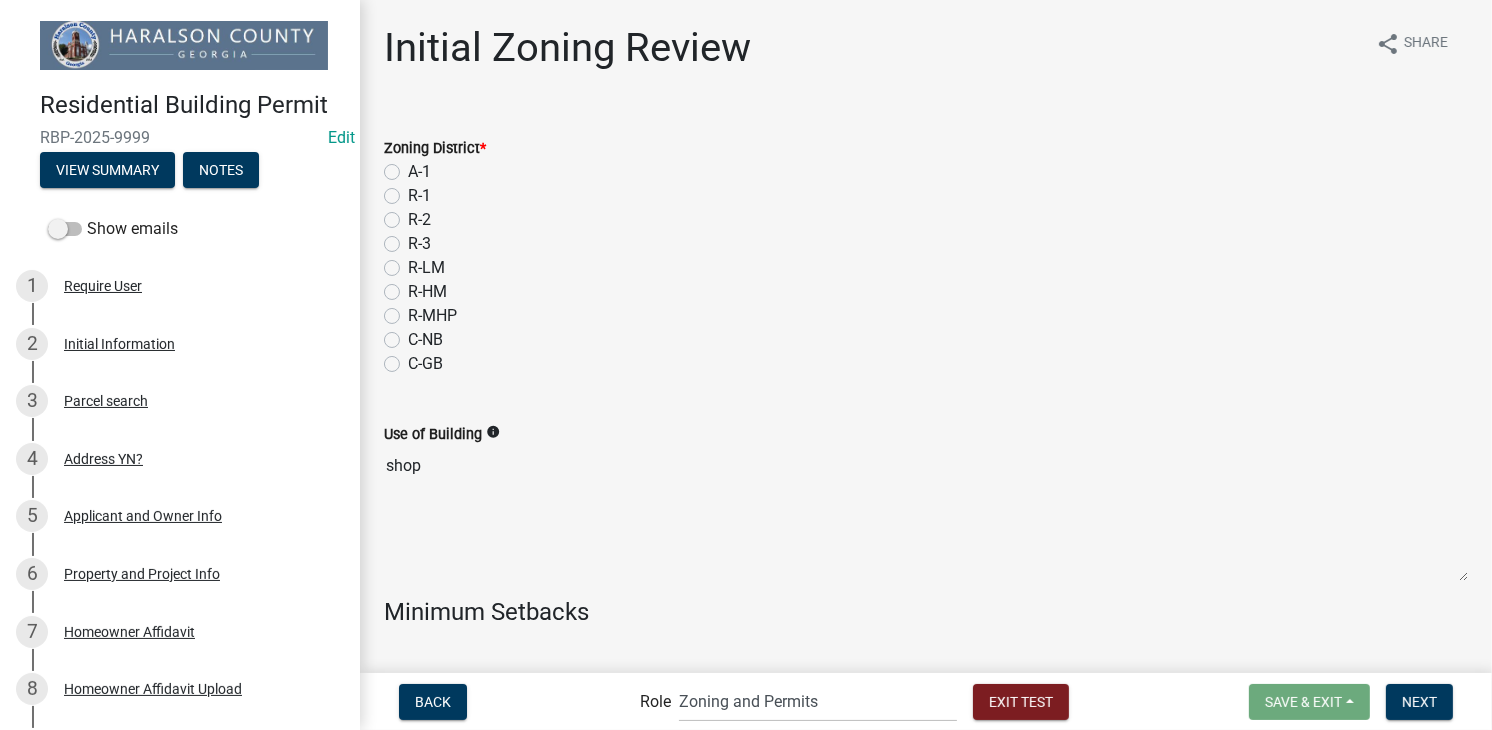 click on "A-1" 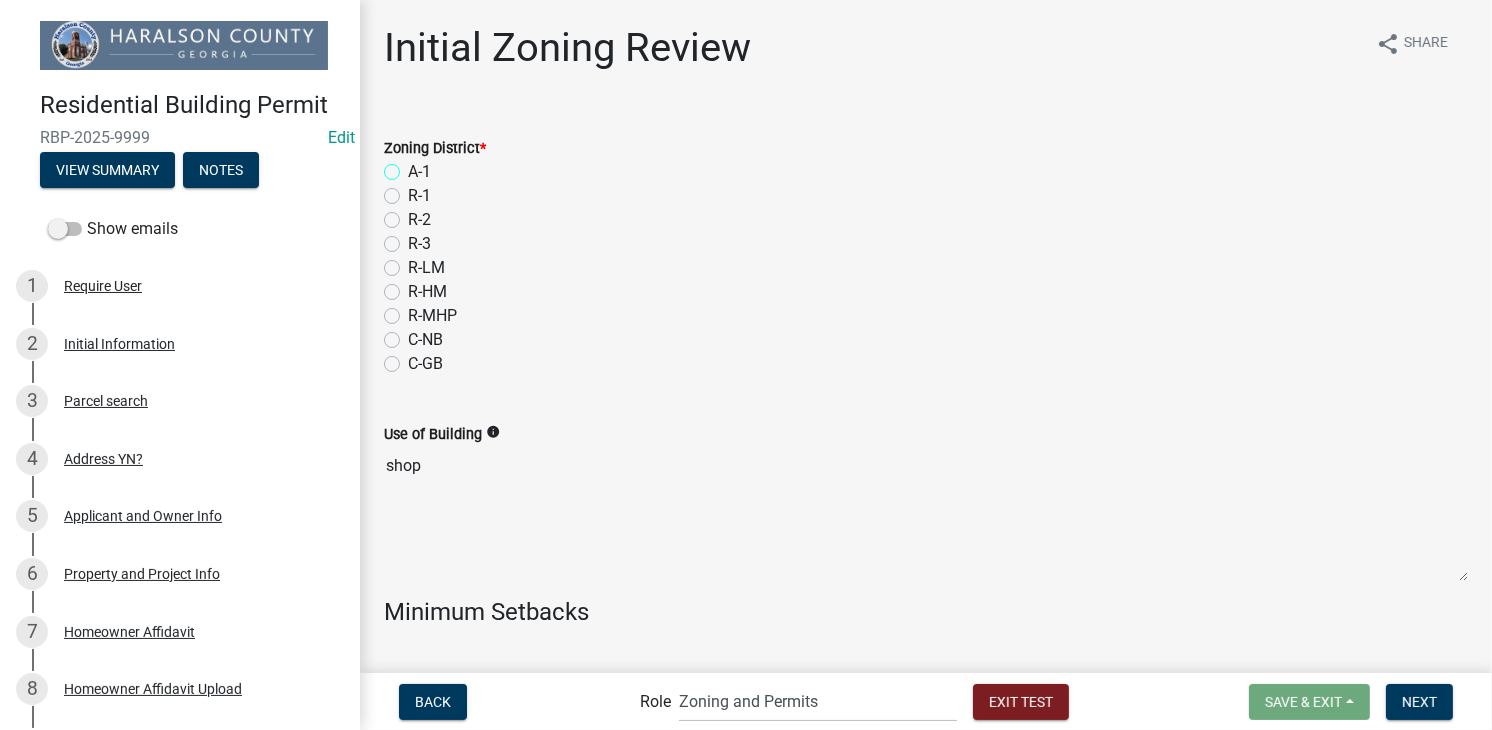 click on "A-1" at bounding box center [414, 166] 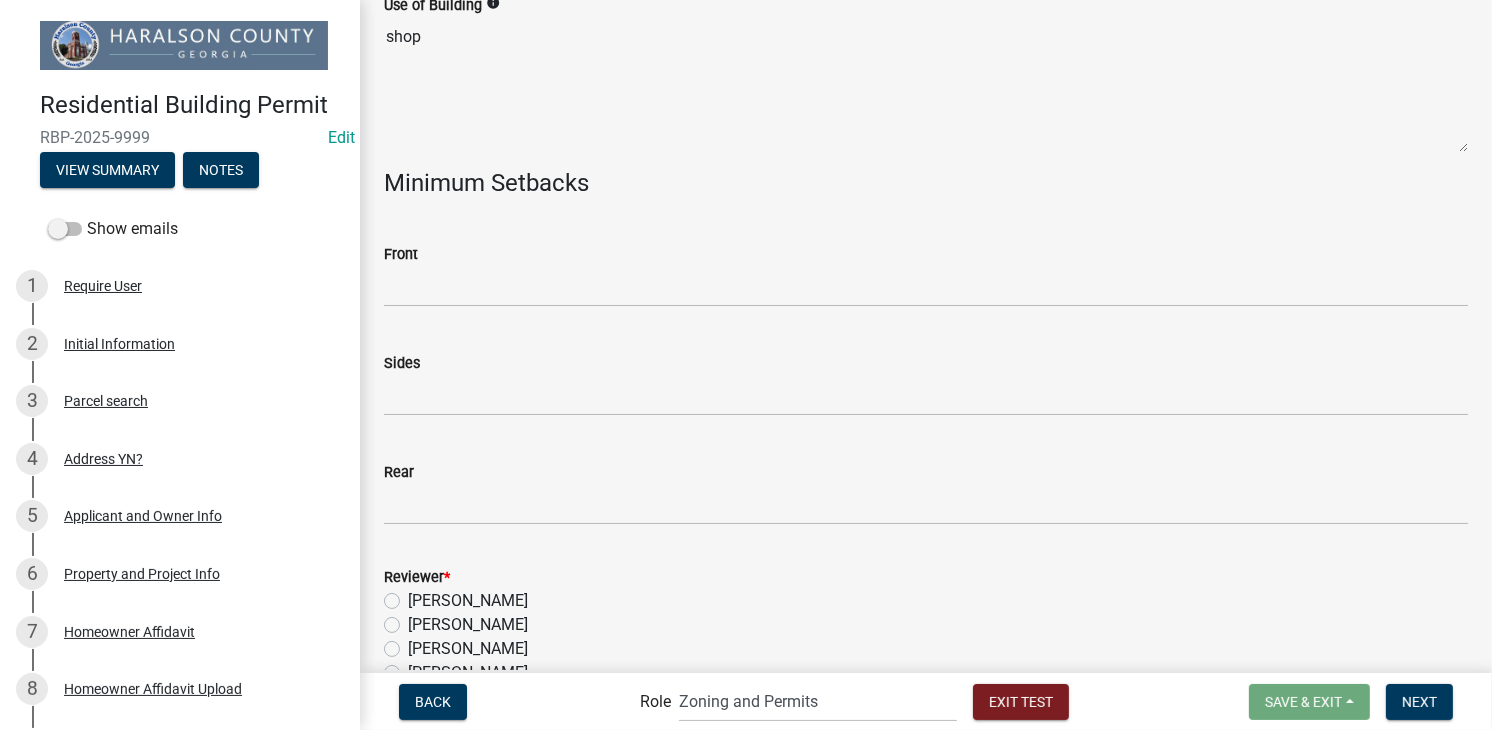 scroll, scrollTop: 539, scrollLeft: 0, axis: vertical 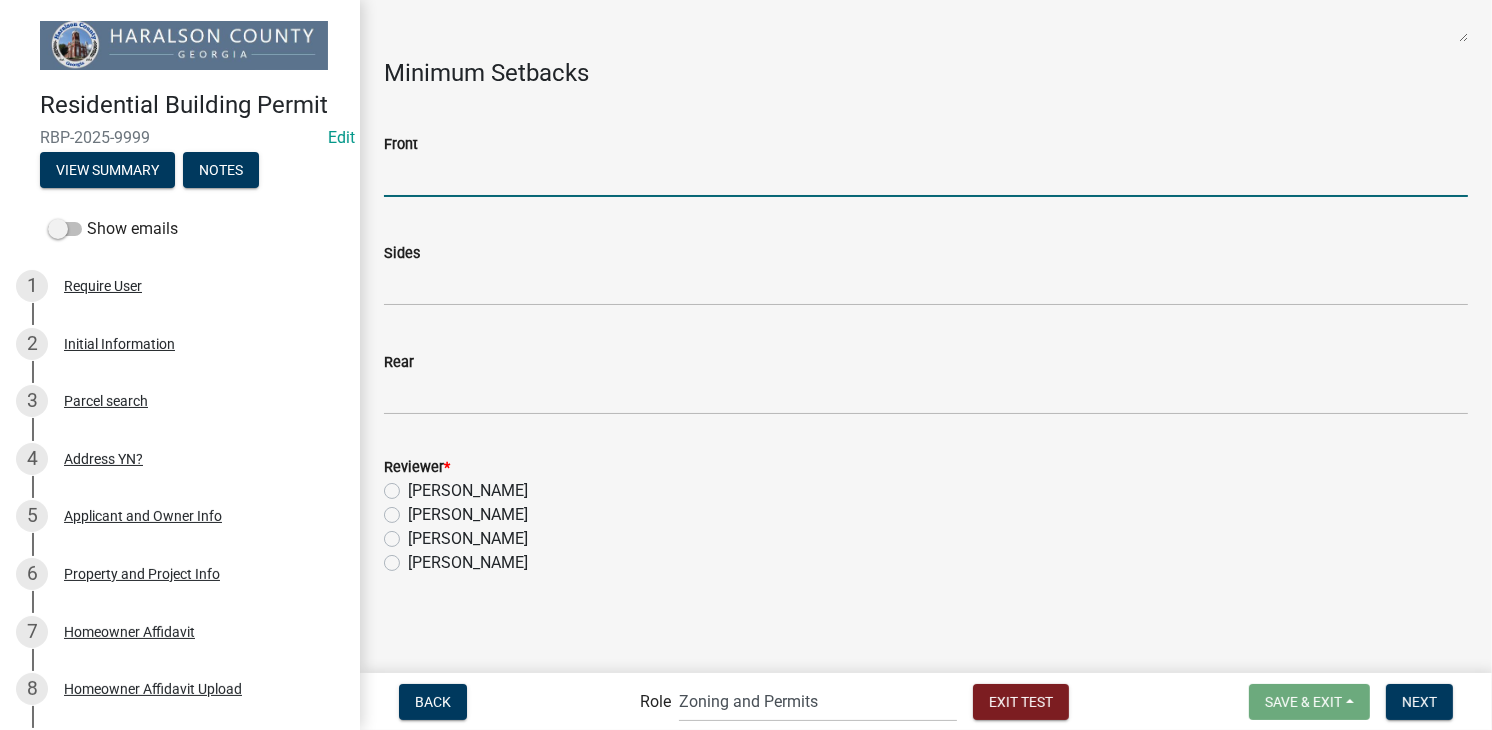 click on "Front" at bounding box center (926, 176) 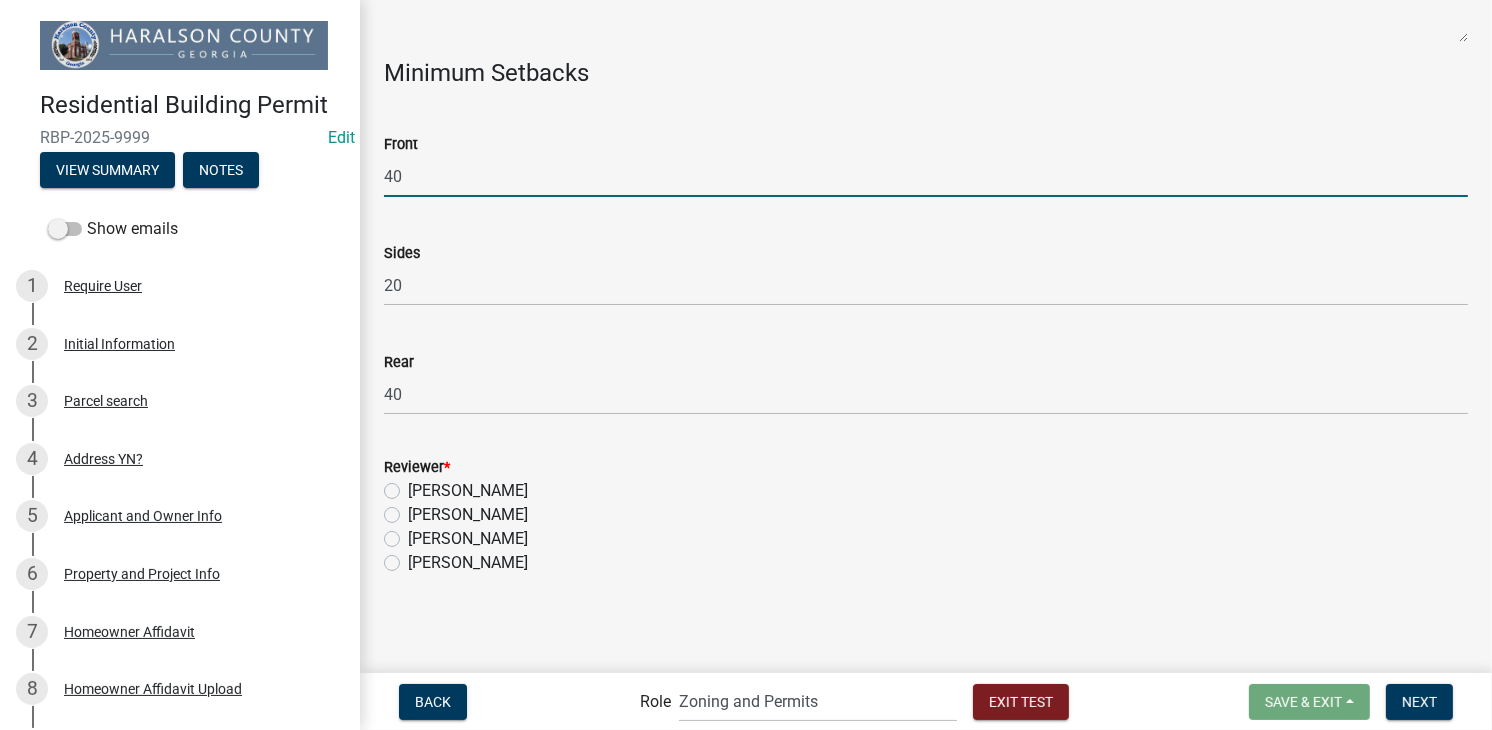 click on "[PERSON_NAME]" 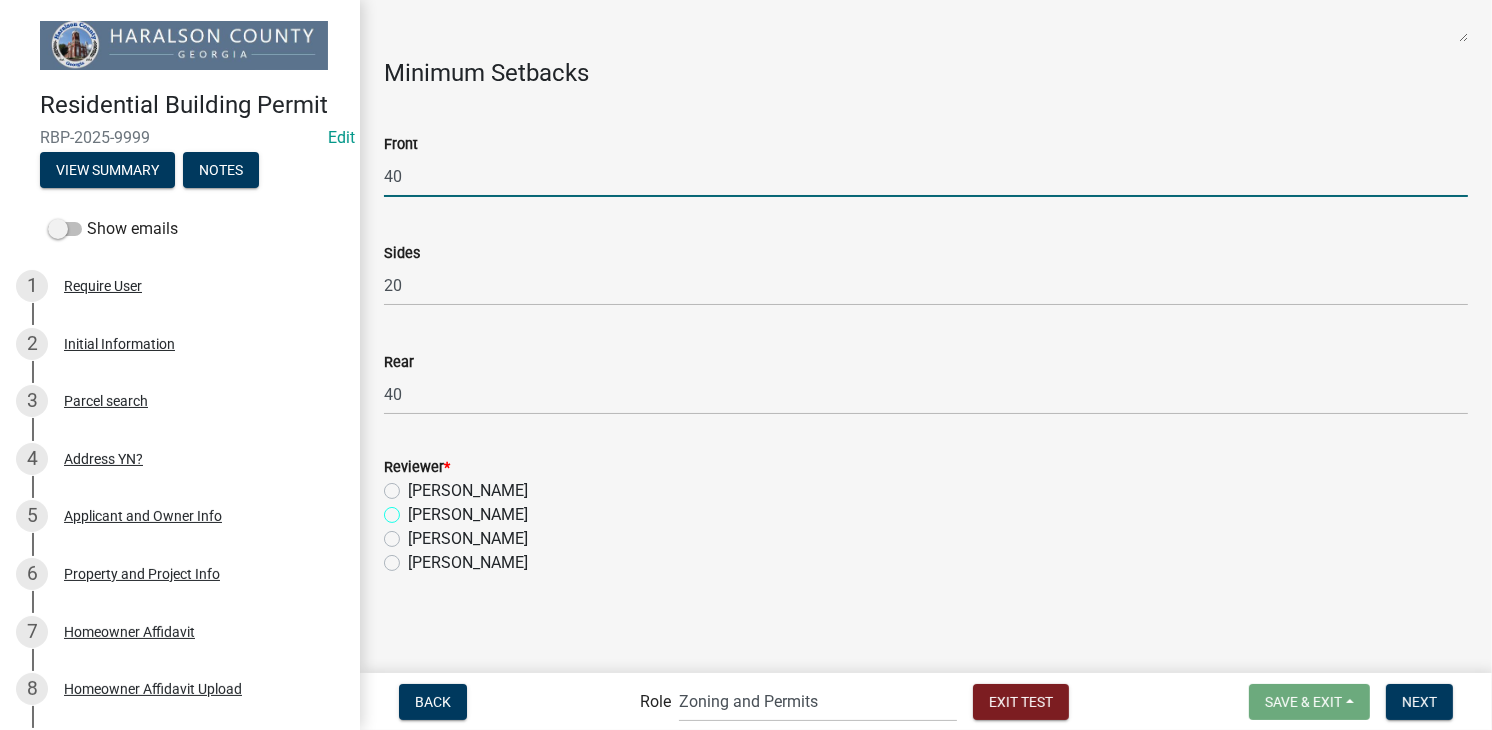 click on "[PERSON_NAME]" at bounding box center (414, 509) 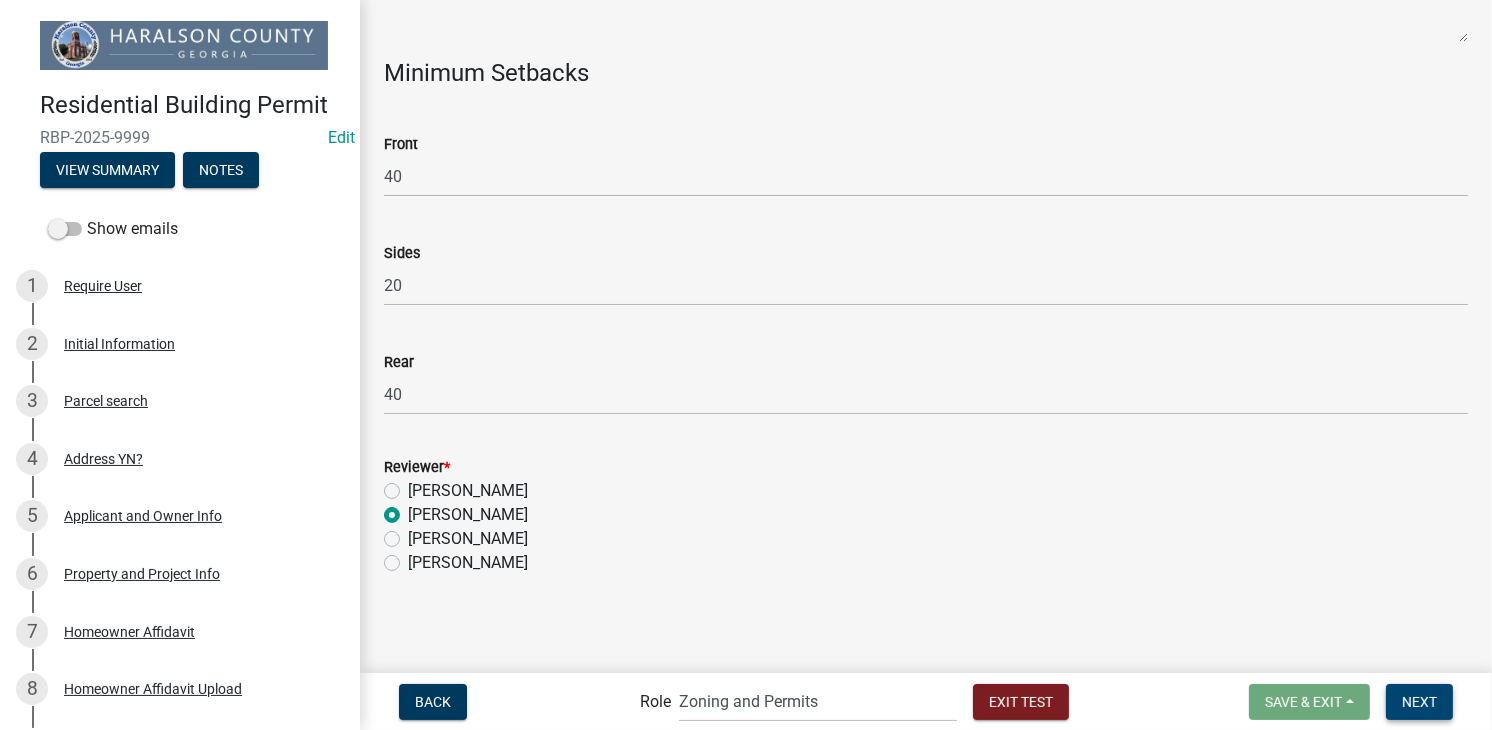 click on "Next" at bounding box center (1419, 702) 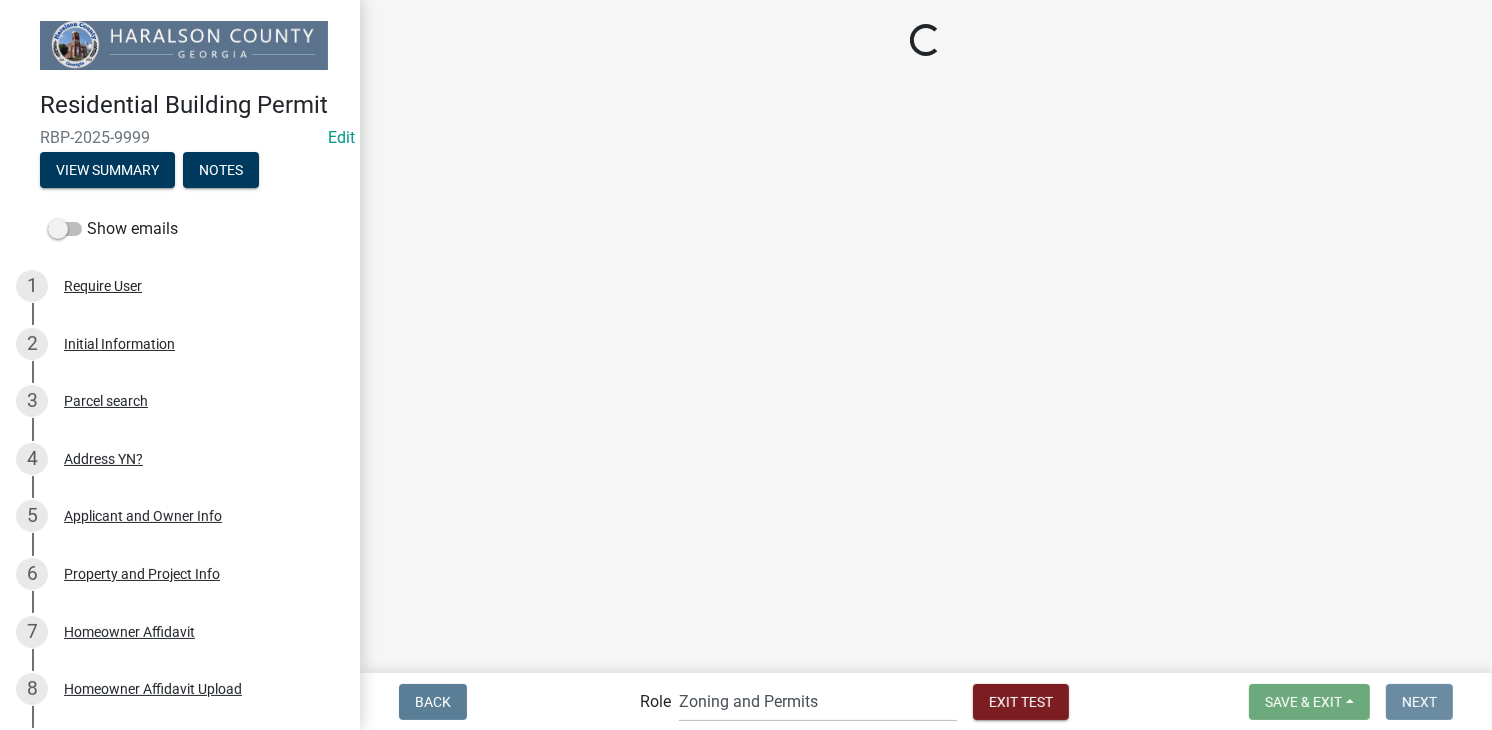 scroll, scrollTop: 0, scrollLeft: 0, axis: both 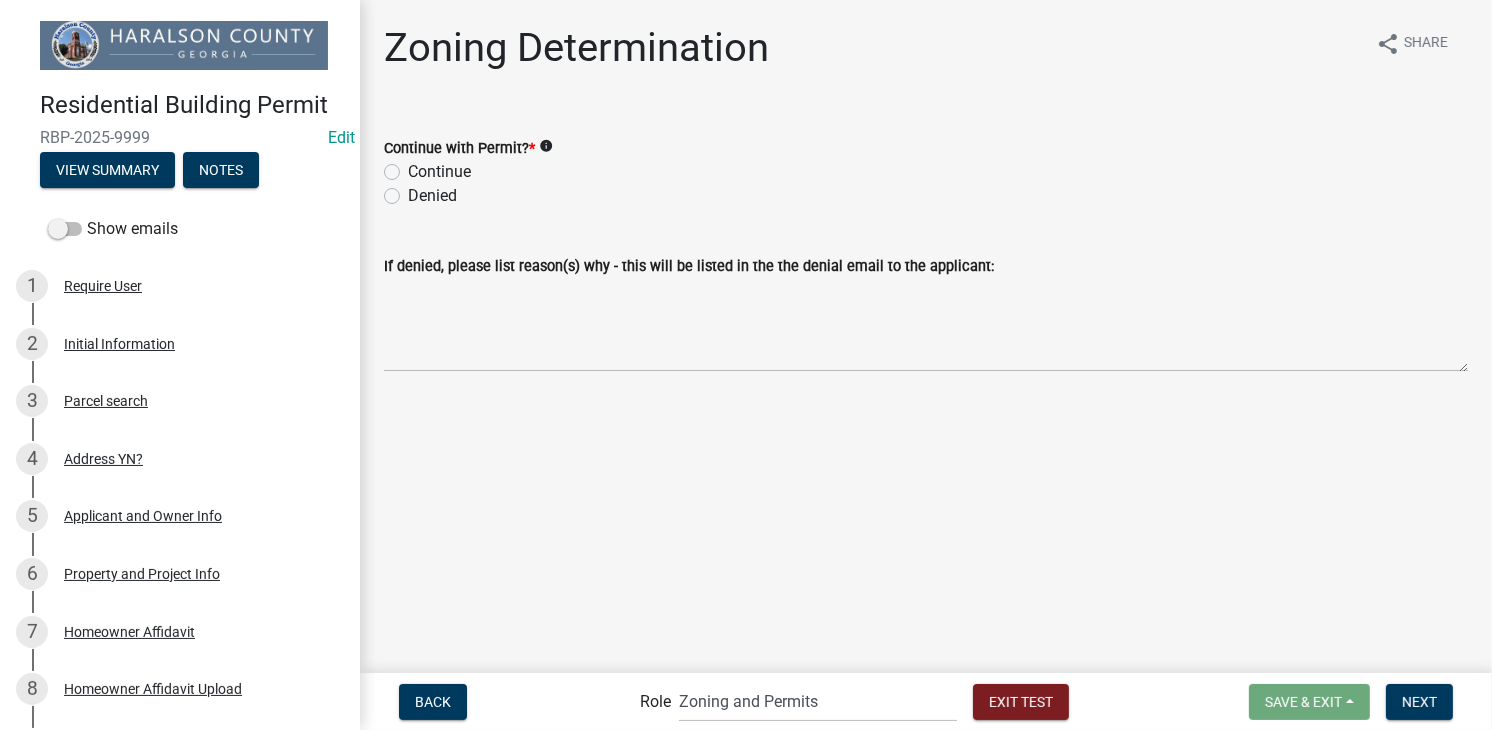 click on "Continue" 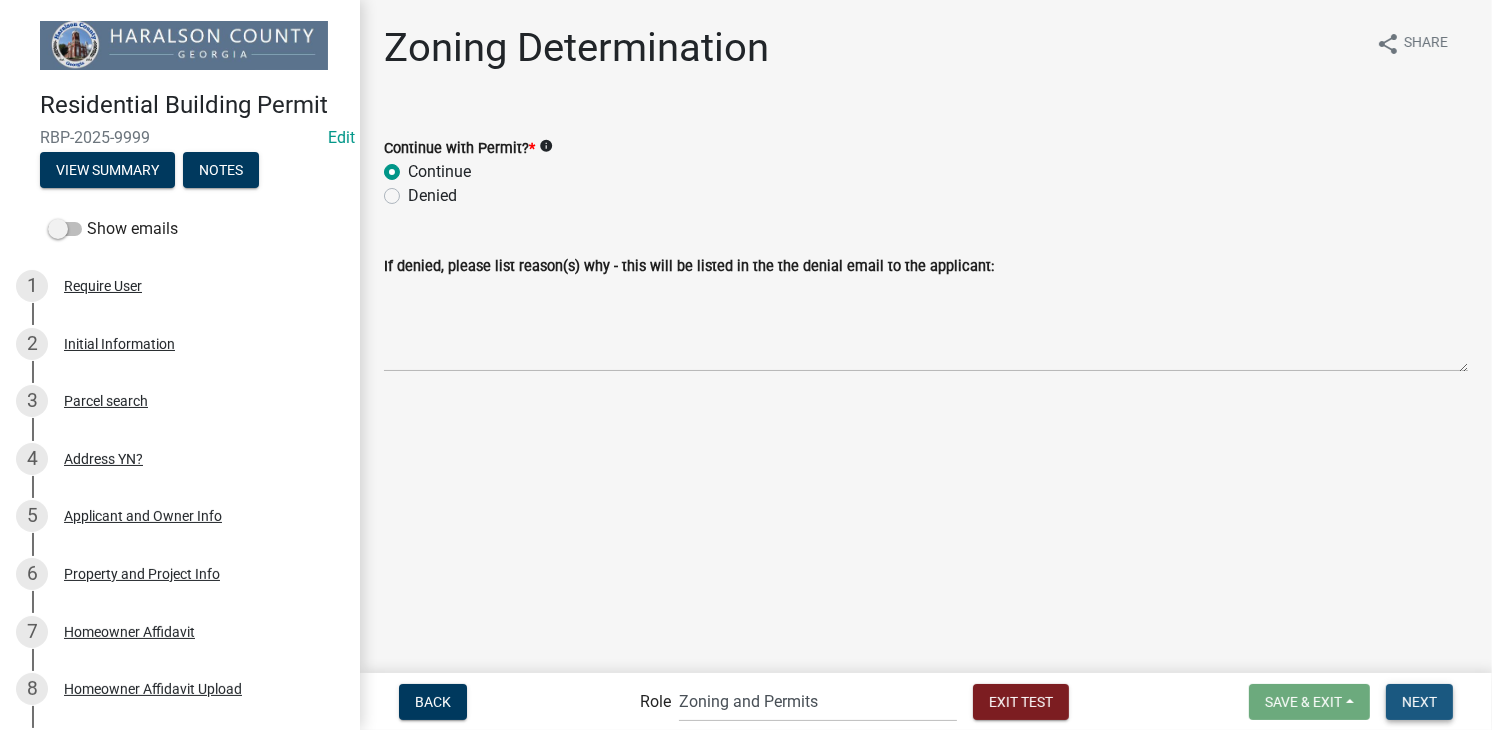 click on "Next" at bounding box center (1419, 701) 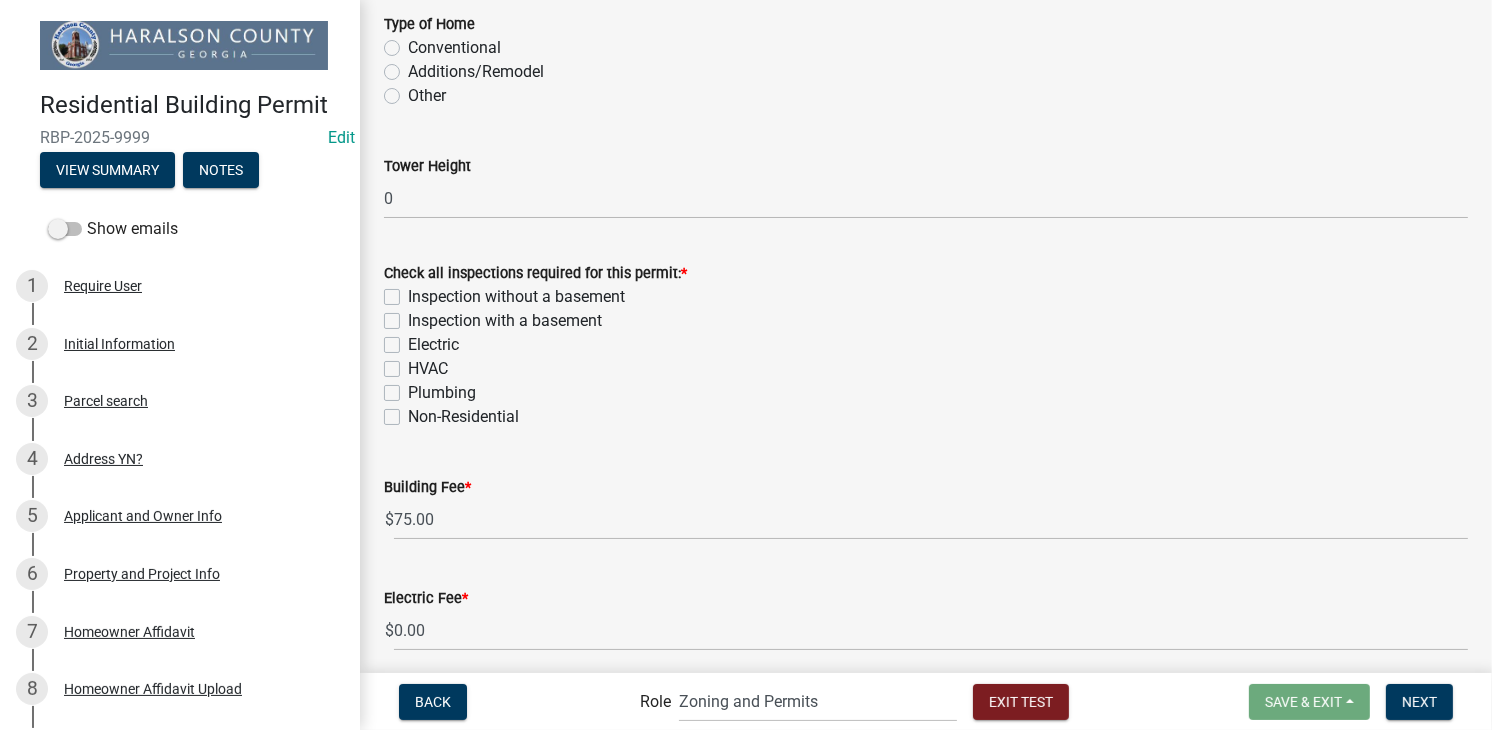 scroll, scrollTop: 500, scrollLeft: 0, axis: vertical 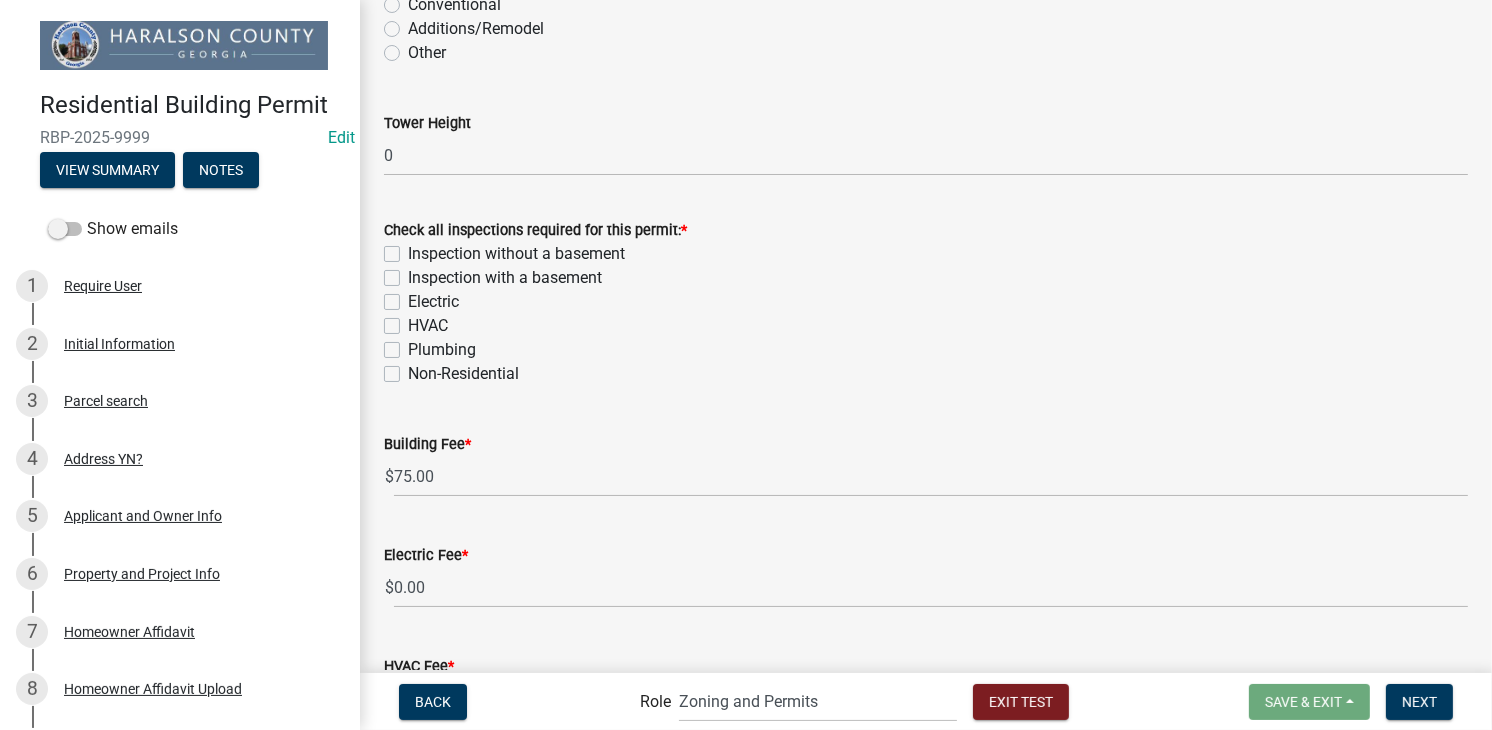 click on "Non-Residential" 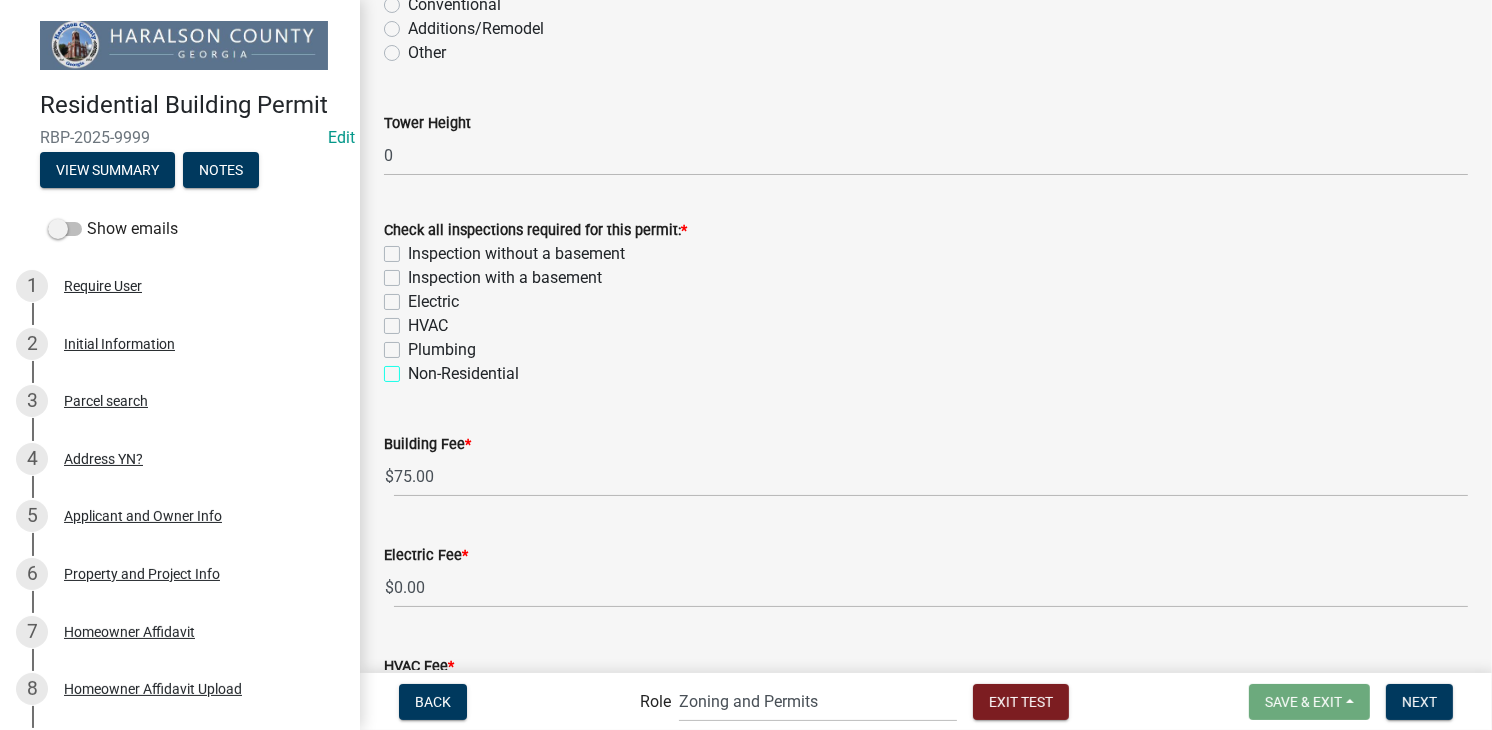 click on "Non-Residential" at bounding box center [414, 368] 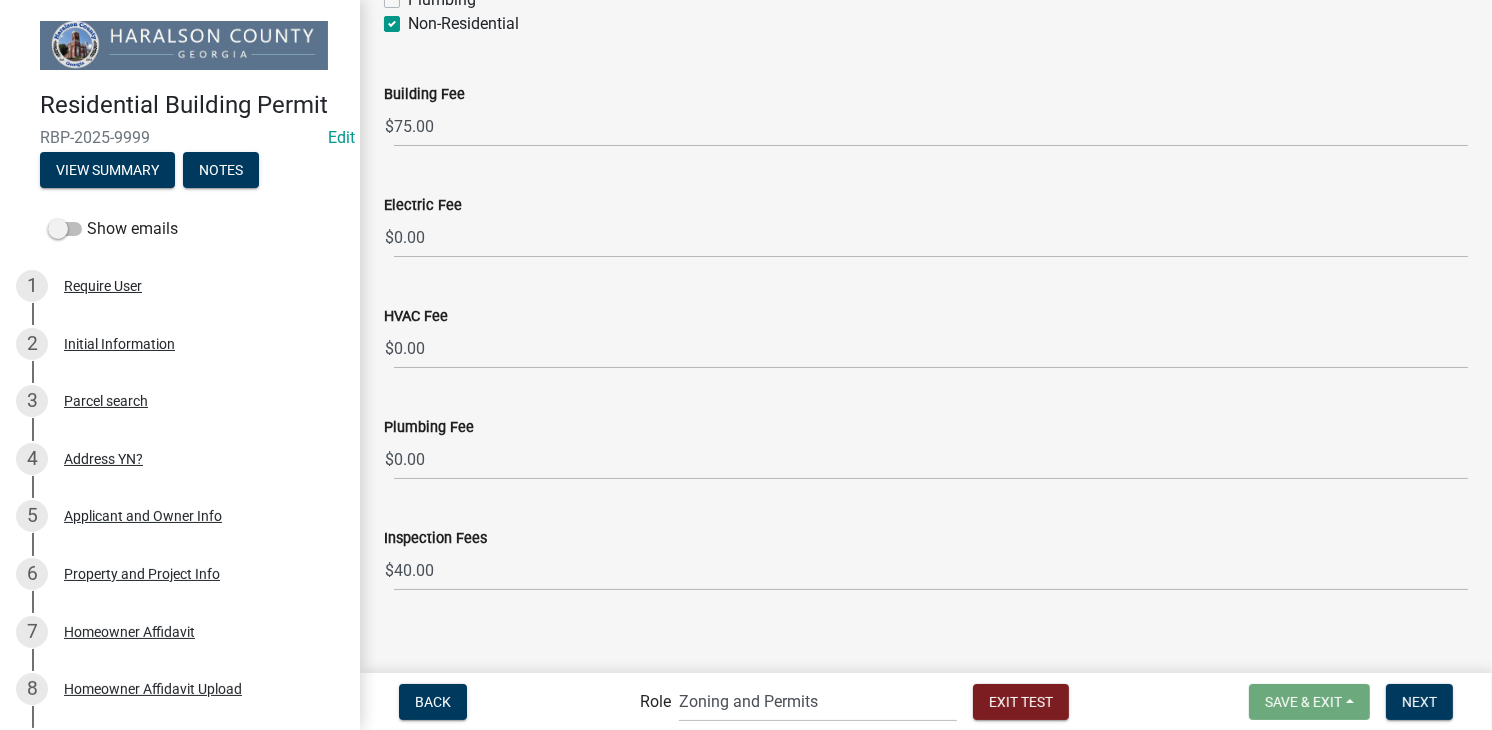 scroll, scrollTop: 867, scrollLeft: 0, axis: vertical 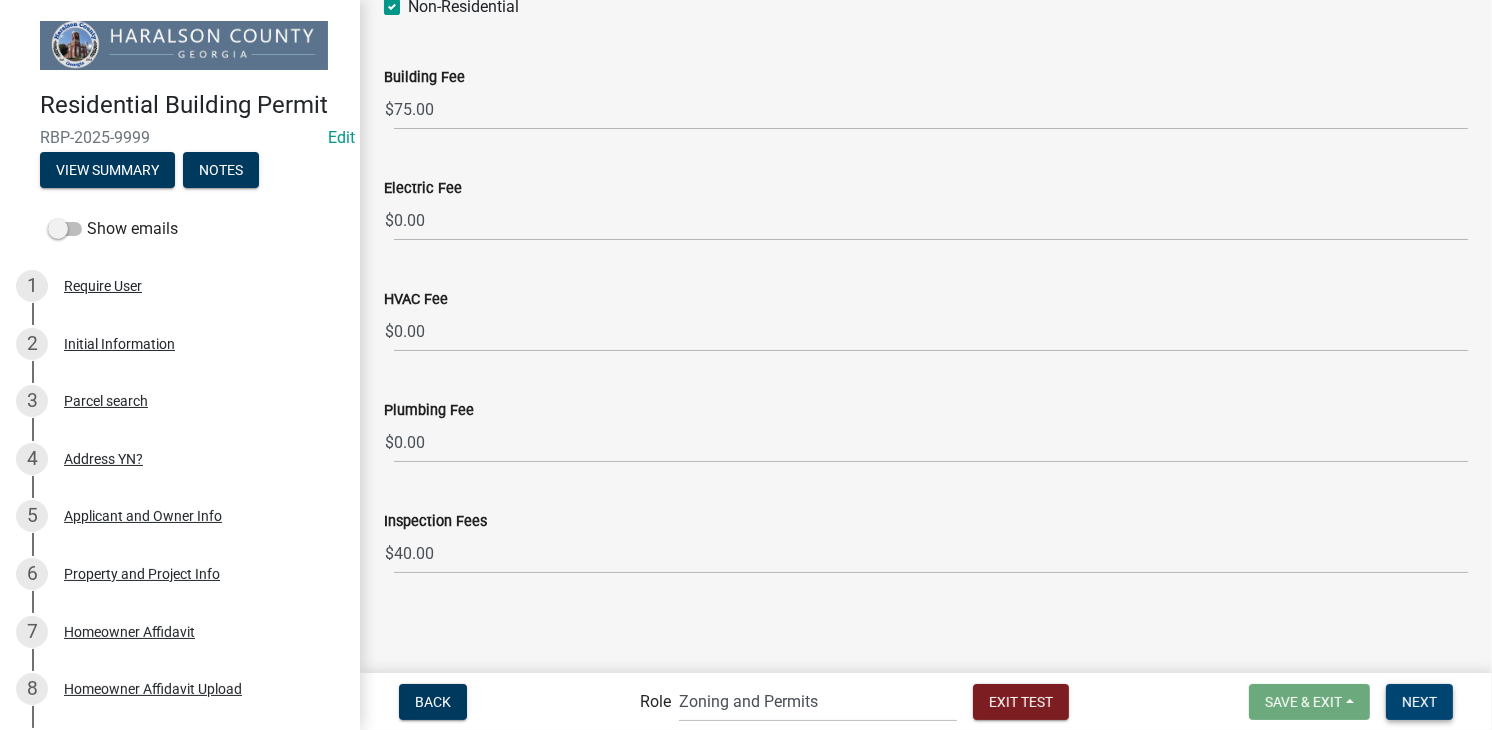 click on "Next" at bounding box center [1419, 701] 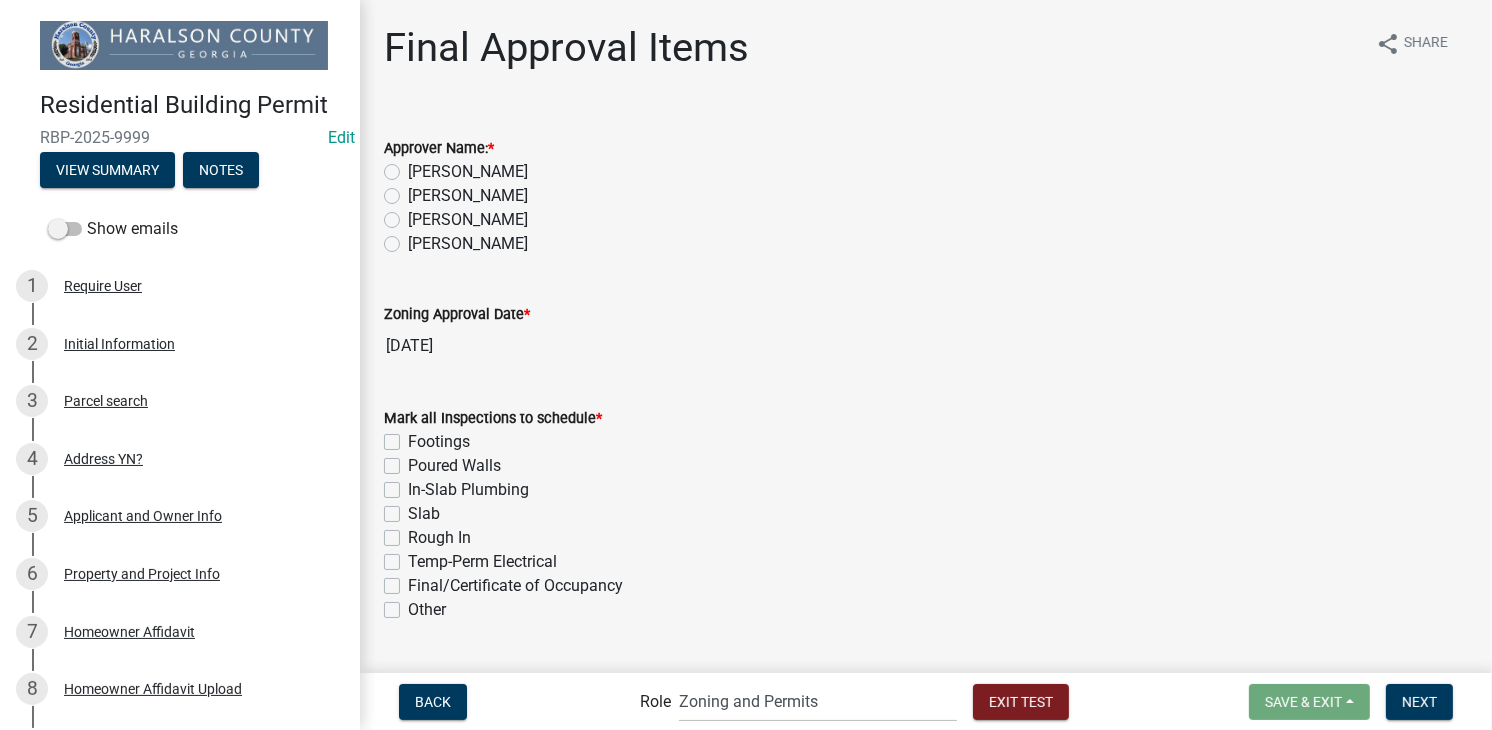 click on "[PERSON_NAME]" 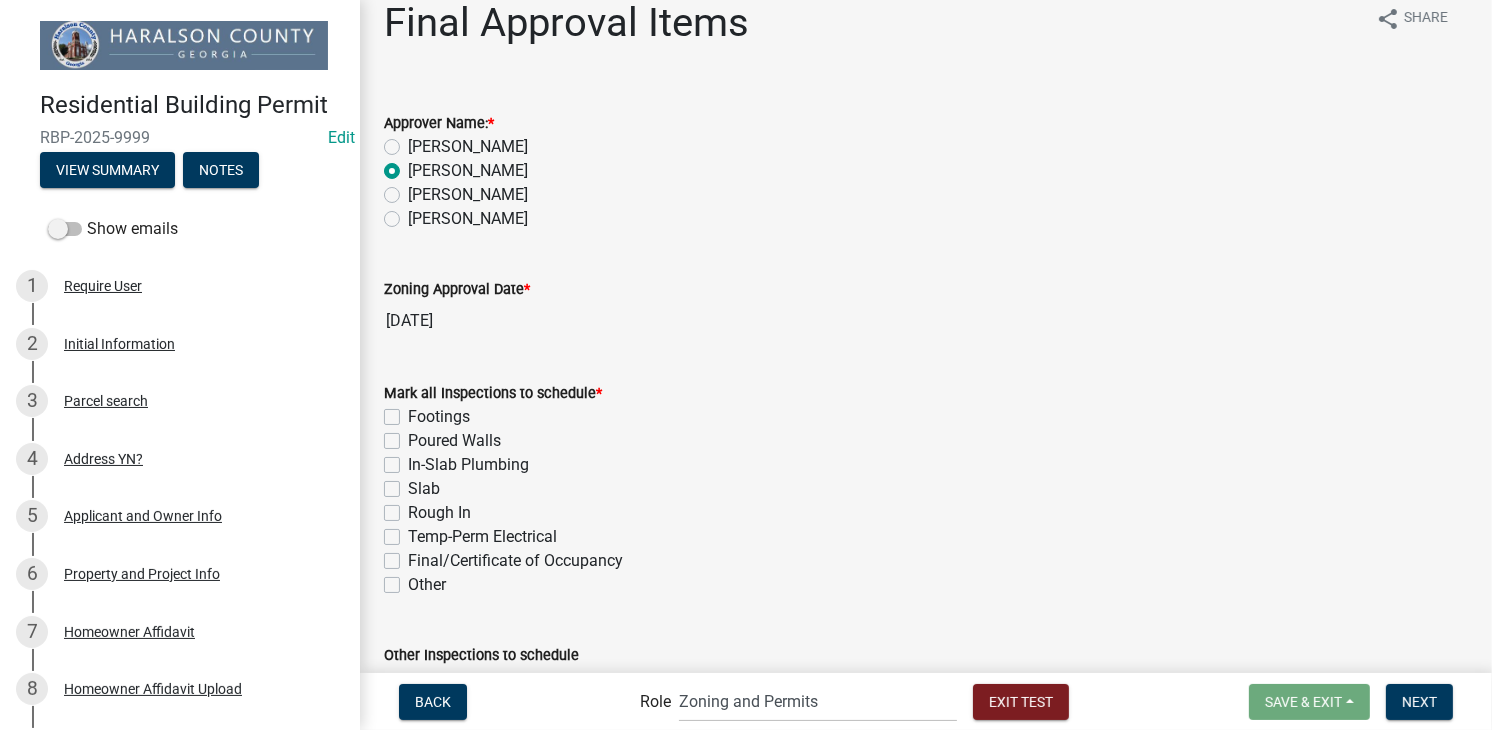 scroll, scrollTop: 100, scrollLeft: 0, axis: vertical 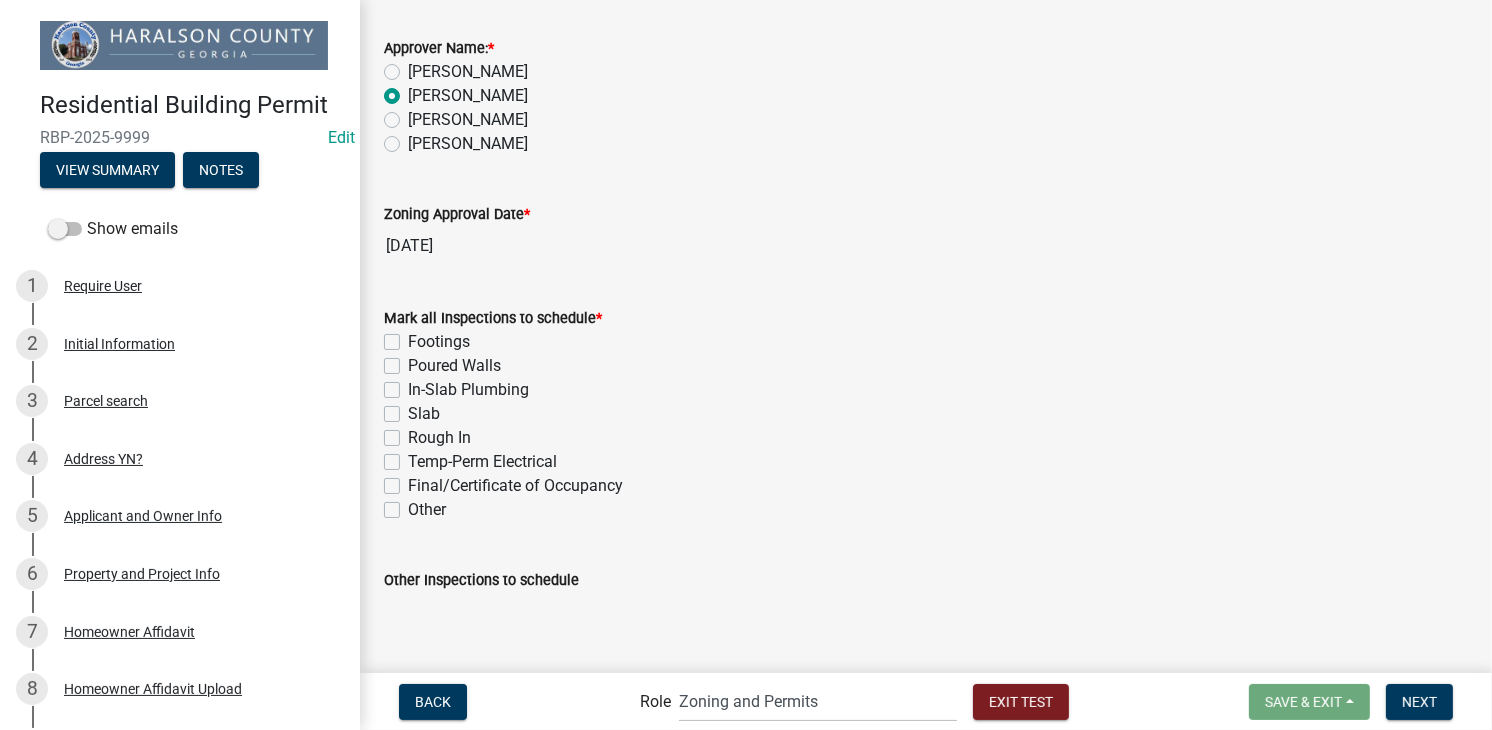 click on "Rough In" 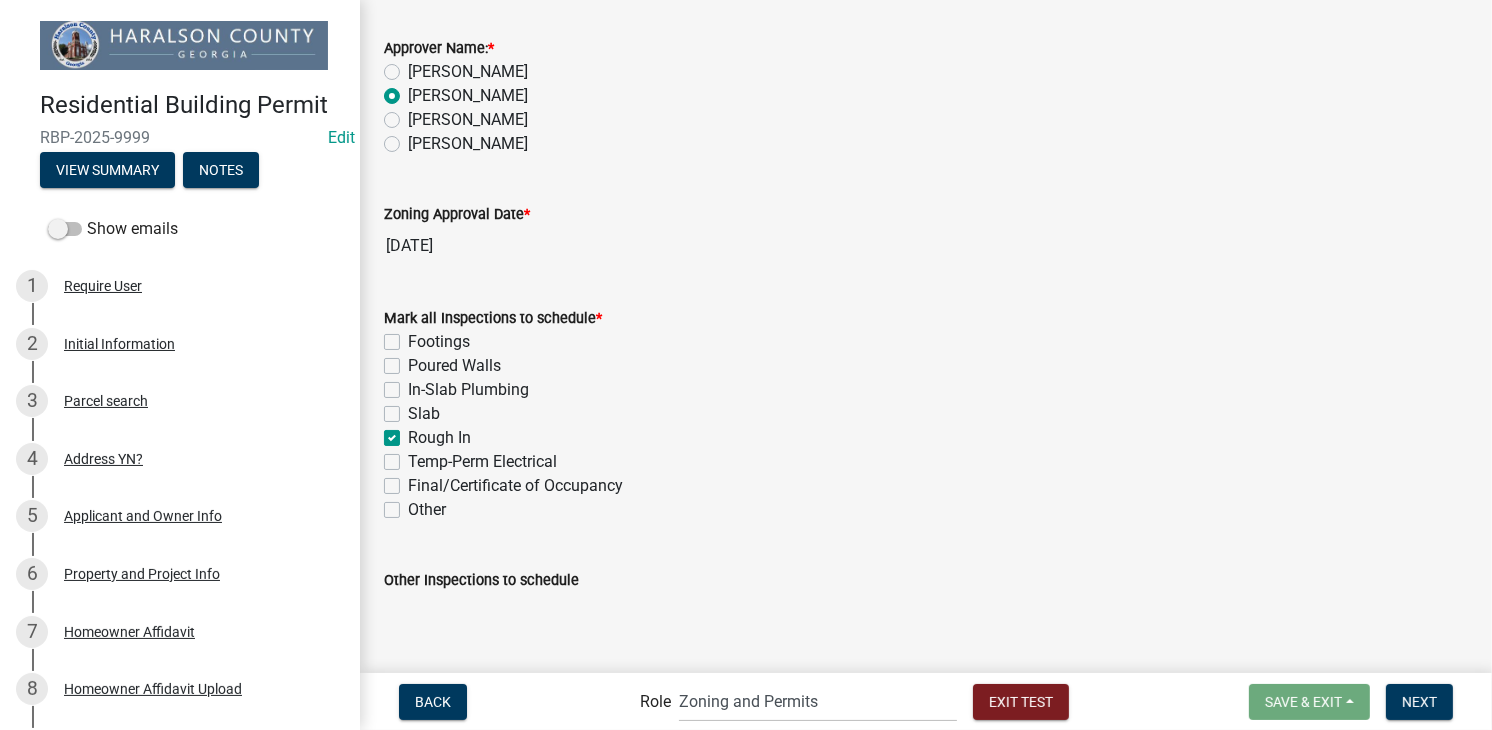 click on "Slab" 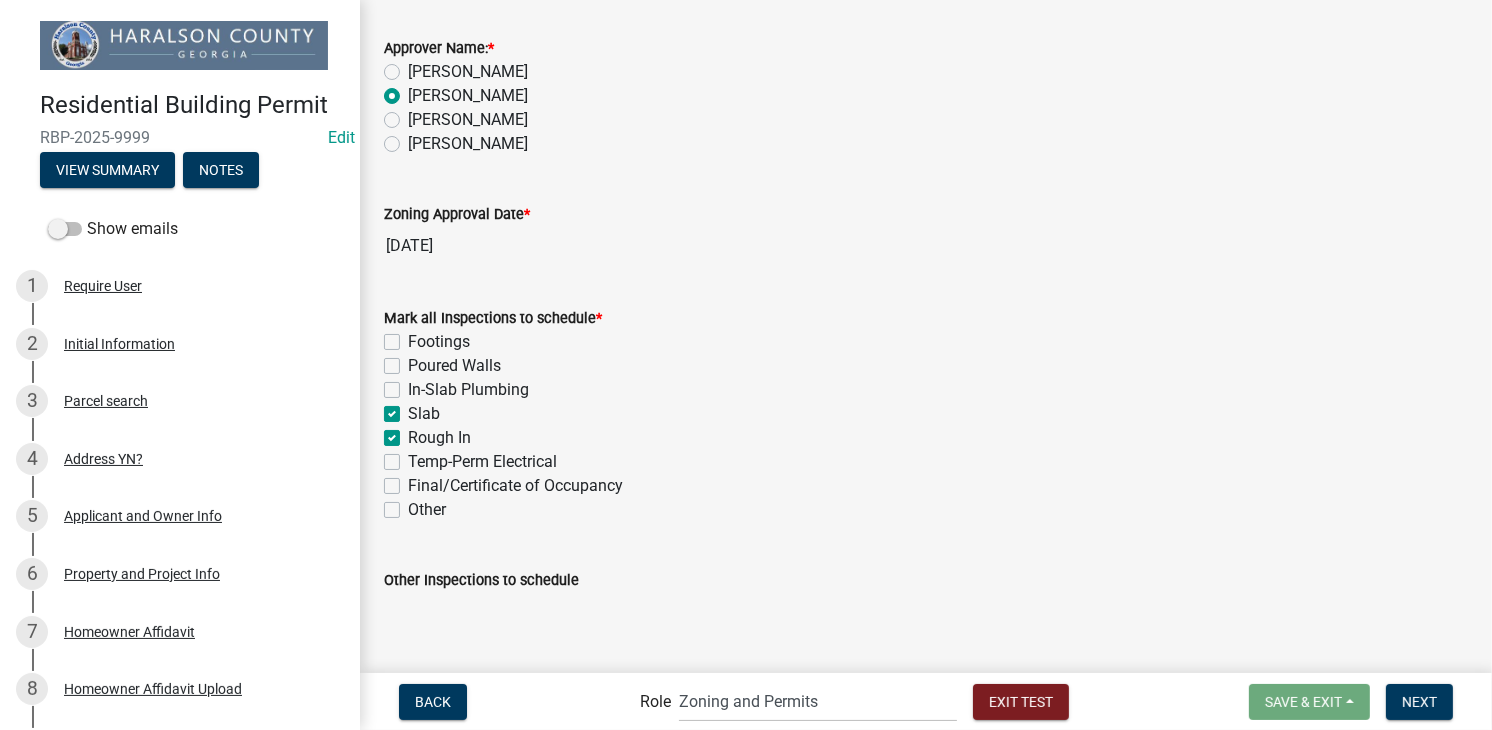 click on "Footings" 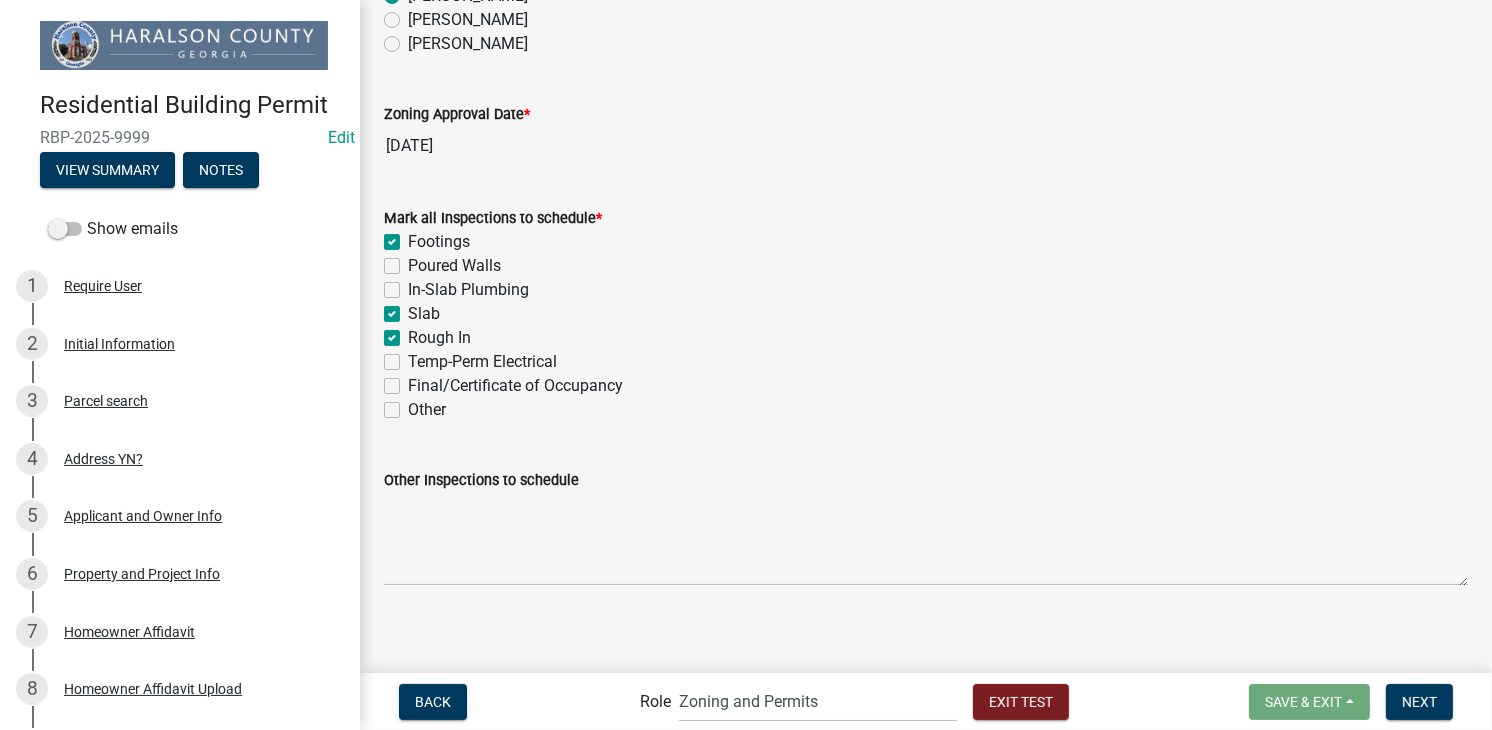 scroll, scrollTop: 210, scrollLeft: 0, axis: vertical 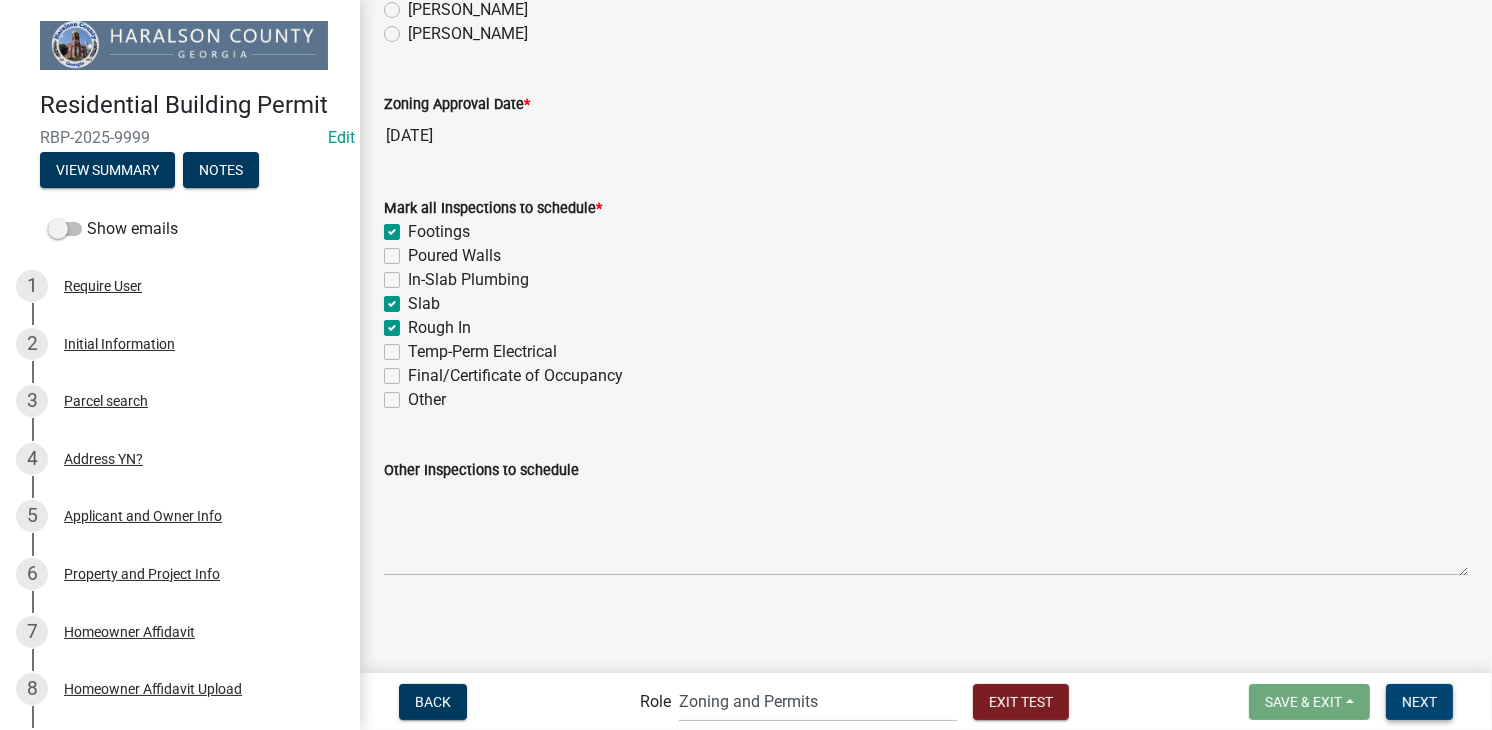 click on "Next" at bounding box center (1419, 702) 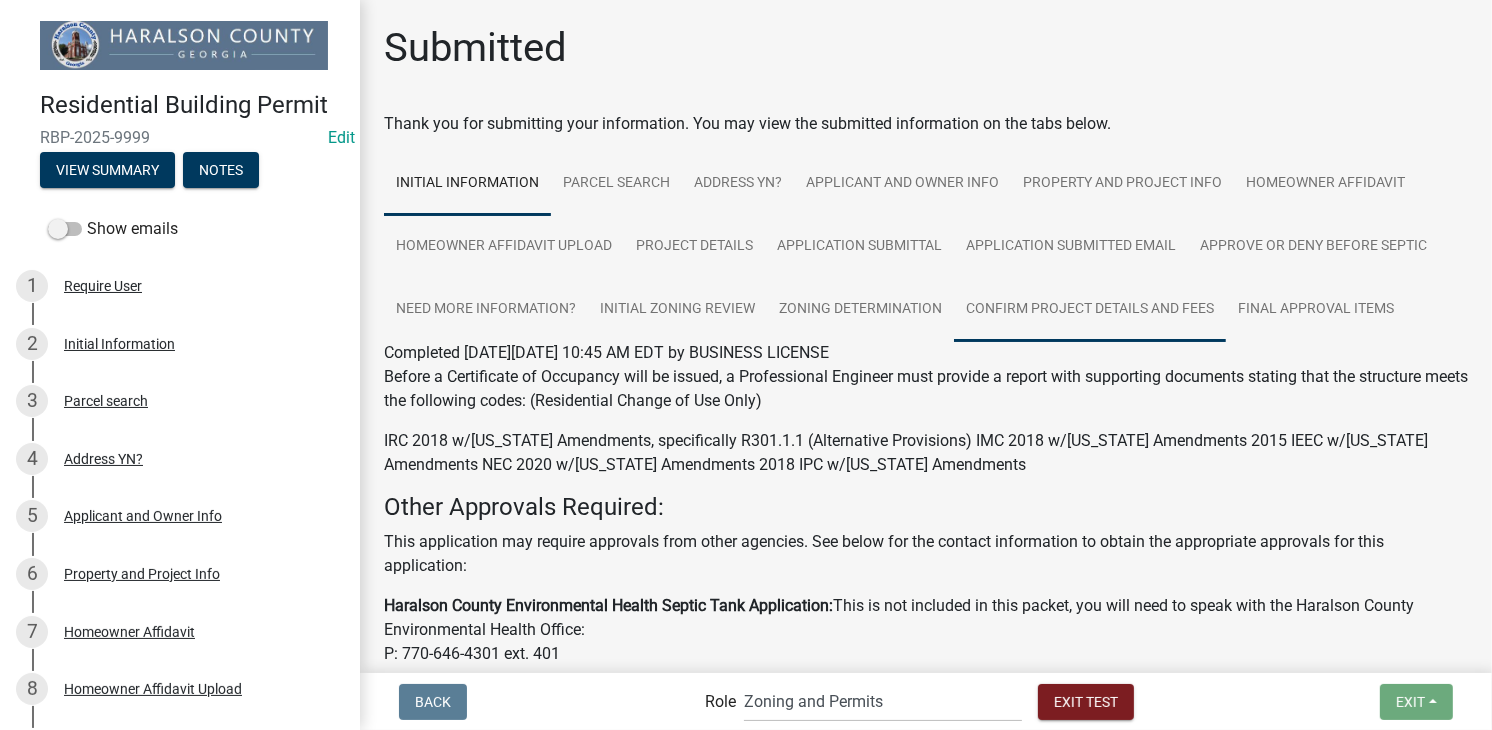 scroll, scrollTop: 586, scrollLeft: 0, axis: vertical 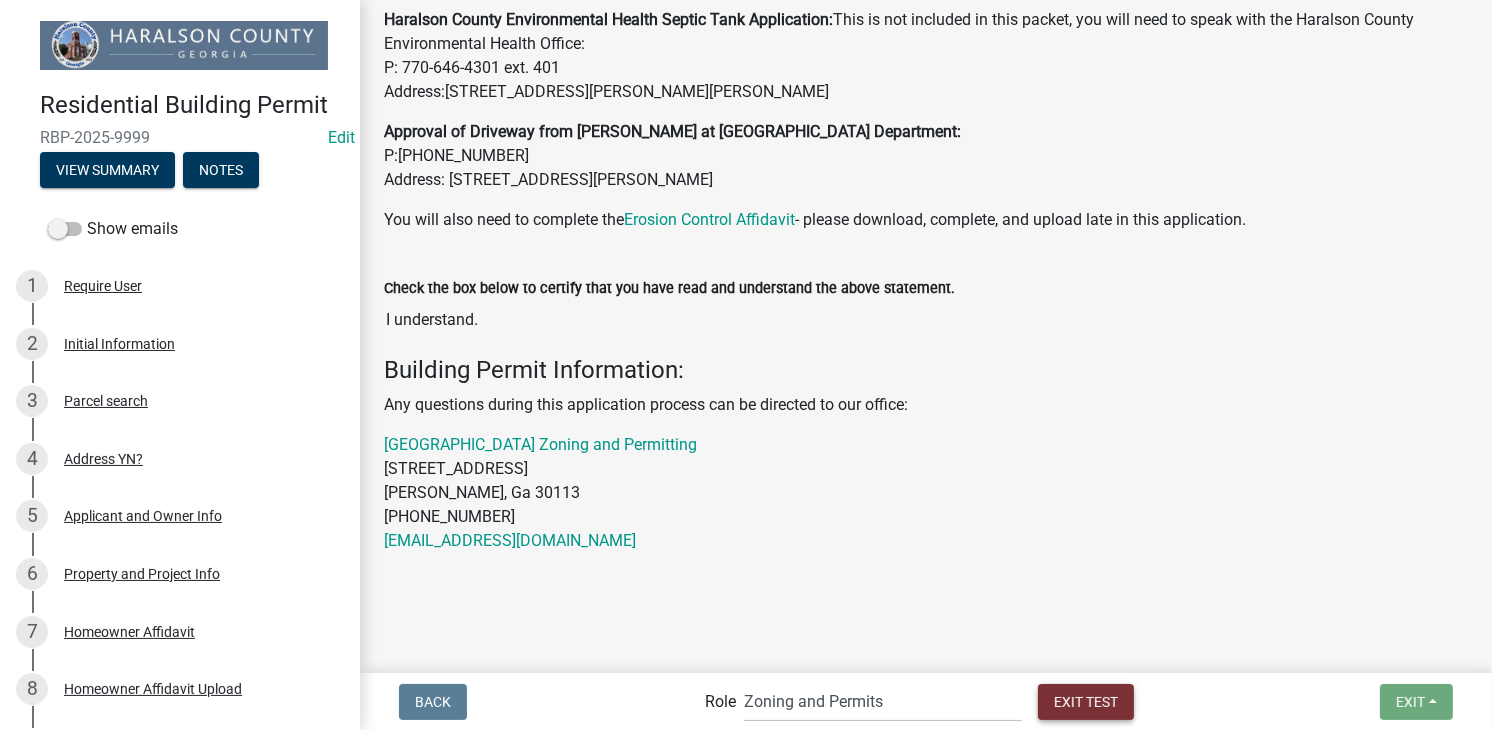 click on "Exit Test" at bounding box center (1086, 701) 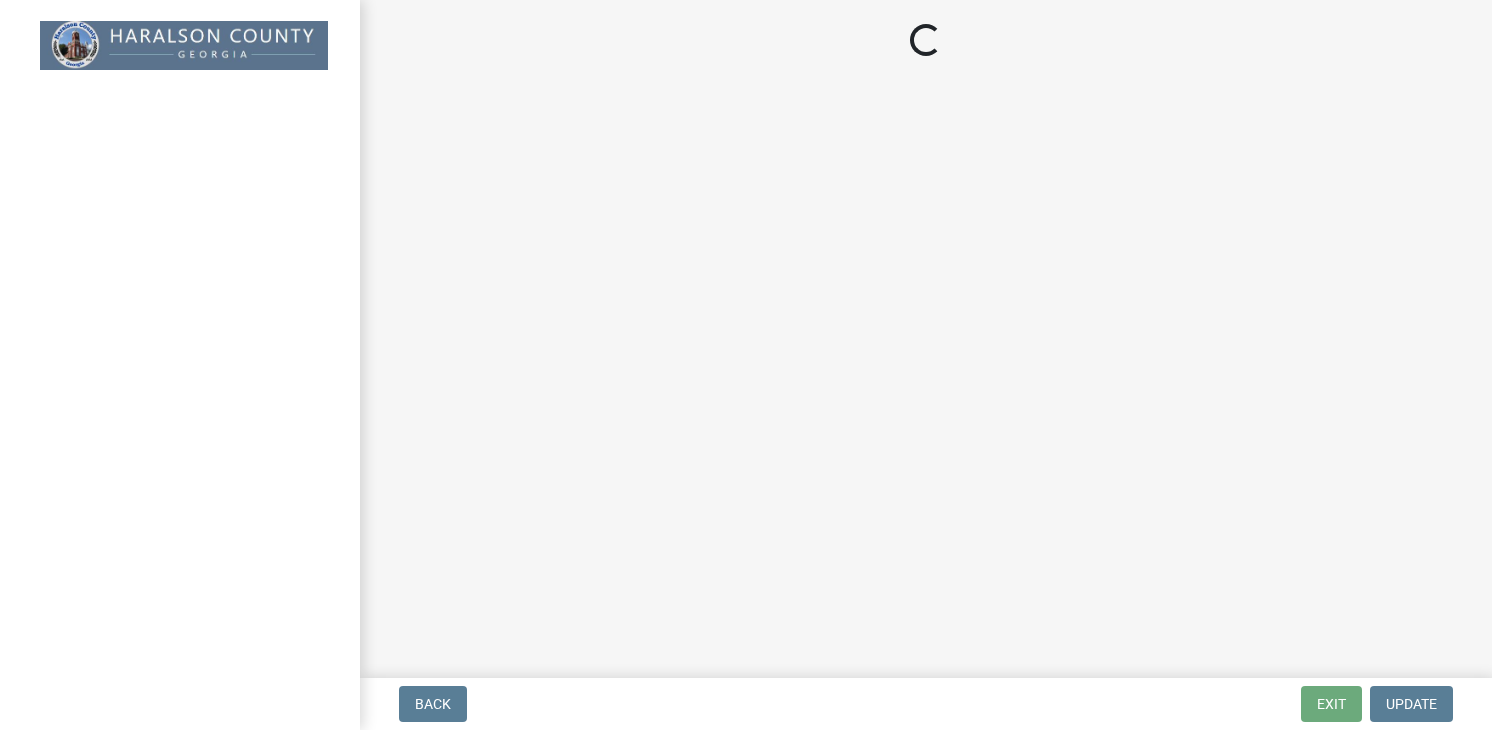 scroll, scrollTop: 0, scrollLeft: 0, axis: both 